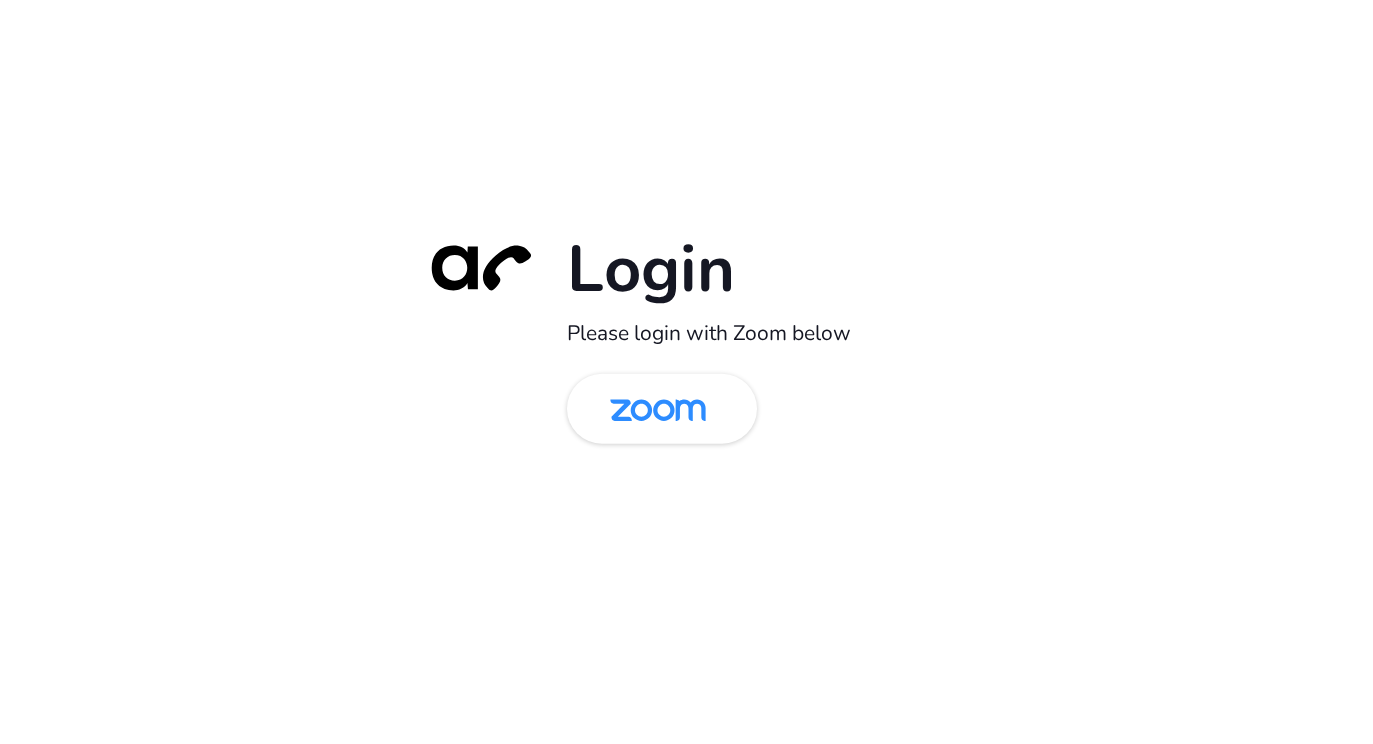 scroll, scrollTop: 0, scrollLeft: 0, axis: both 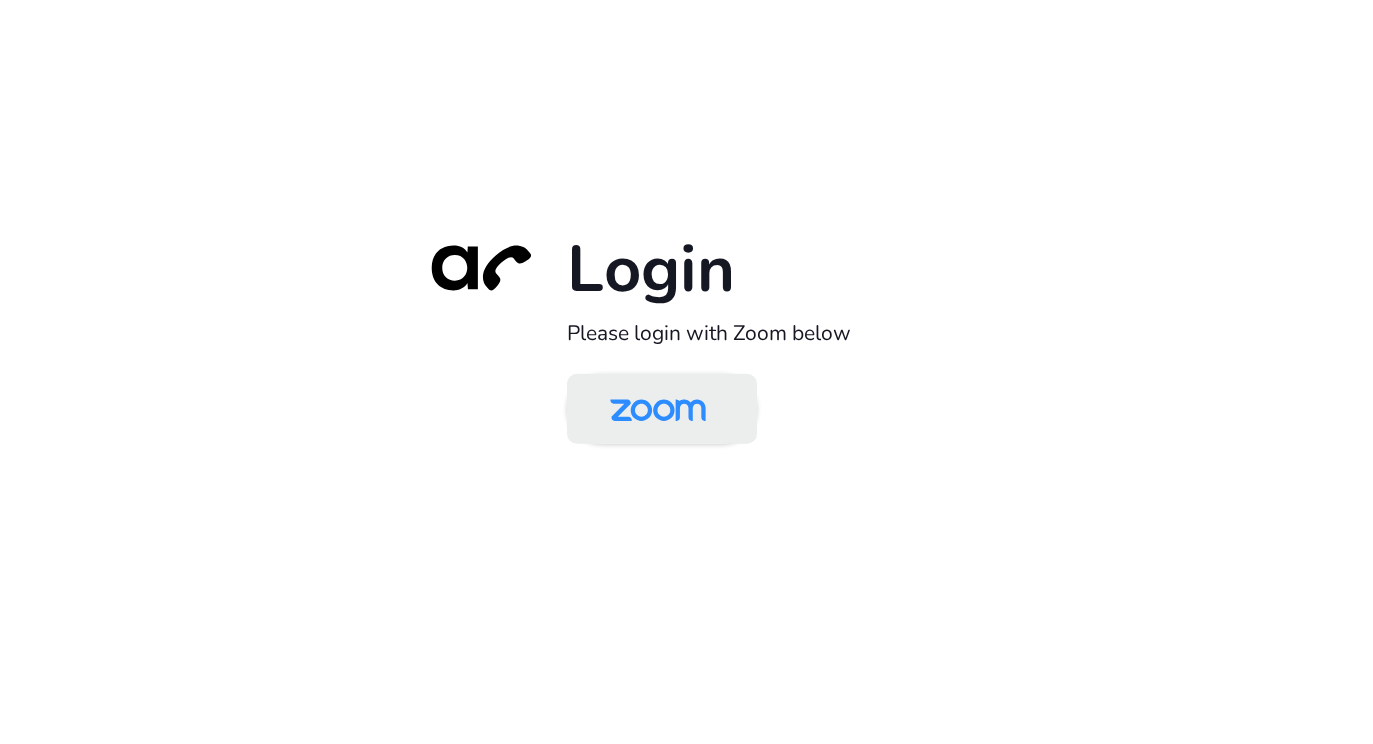 click at bounding box center (658, 410) 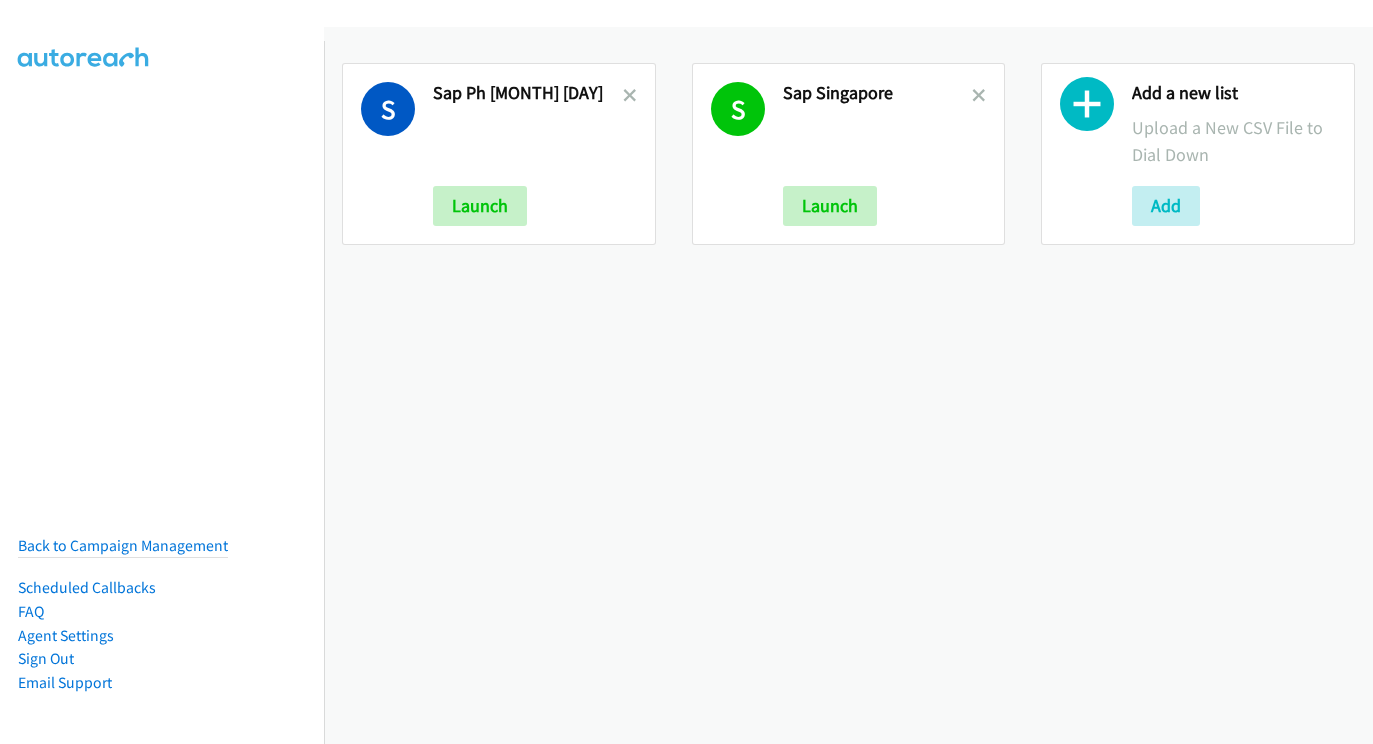 scroll, scrollTop: 0, scrollLeft: 0, axis: both 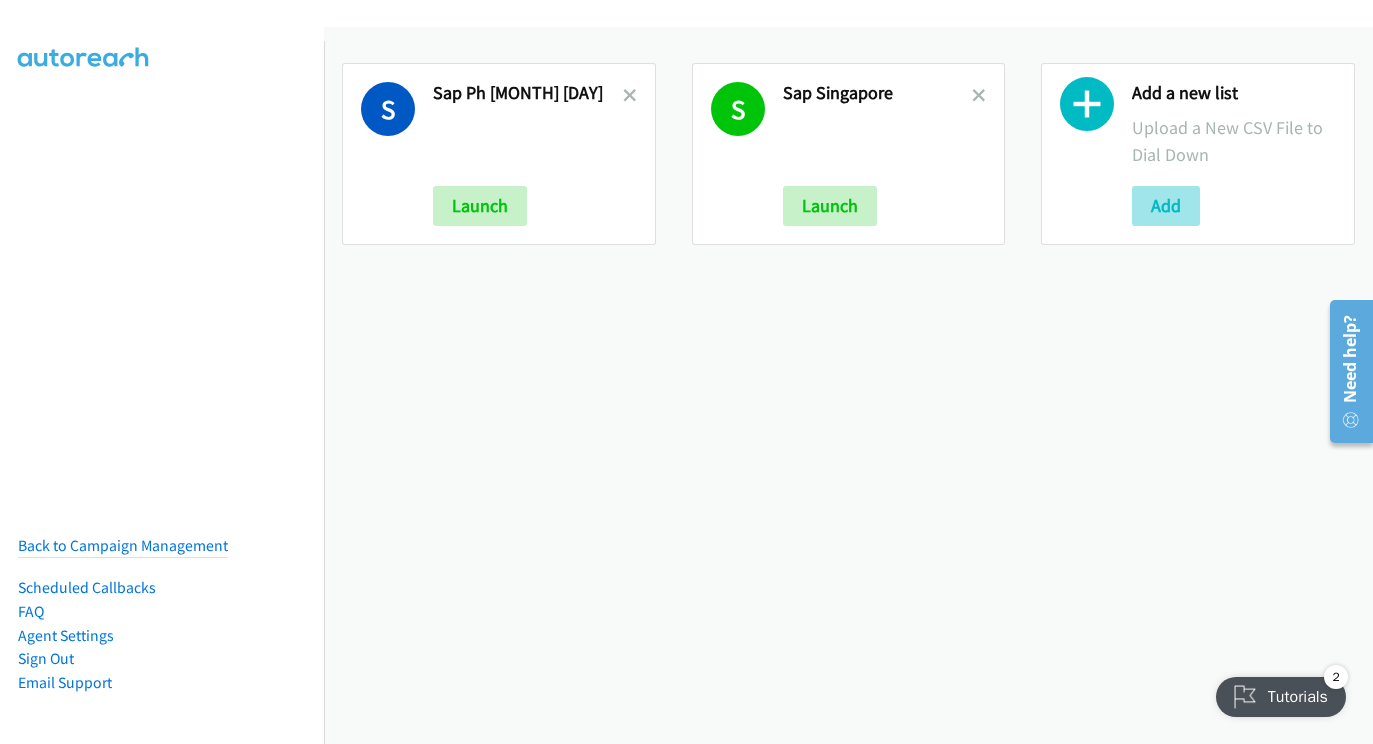 click on "Add" at bounding box center (1166, 206) 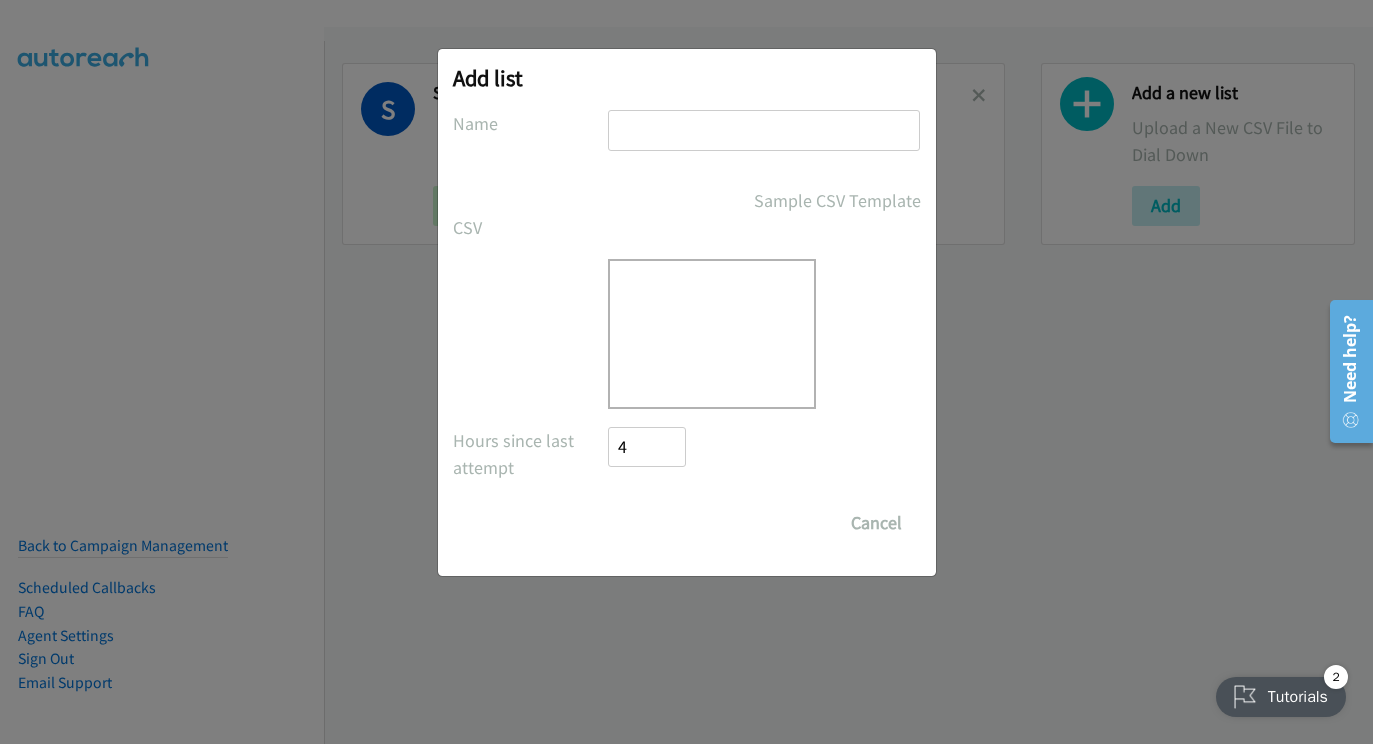 click at bounding box center [764, 130] 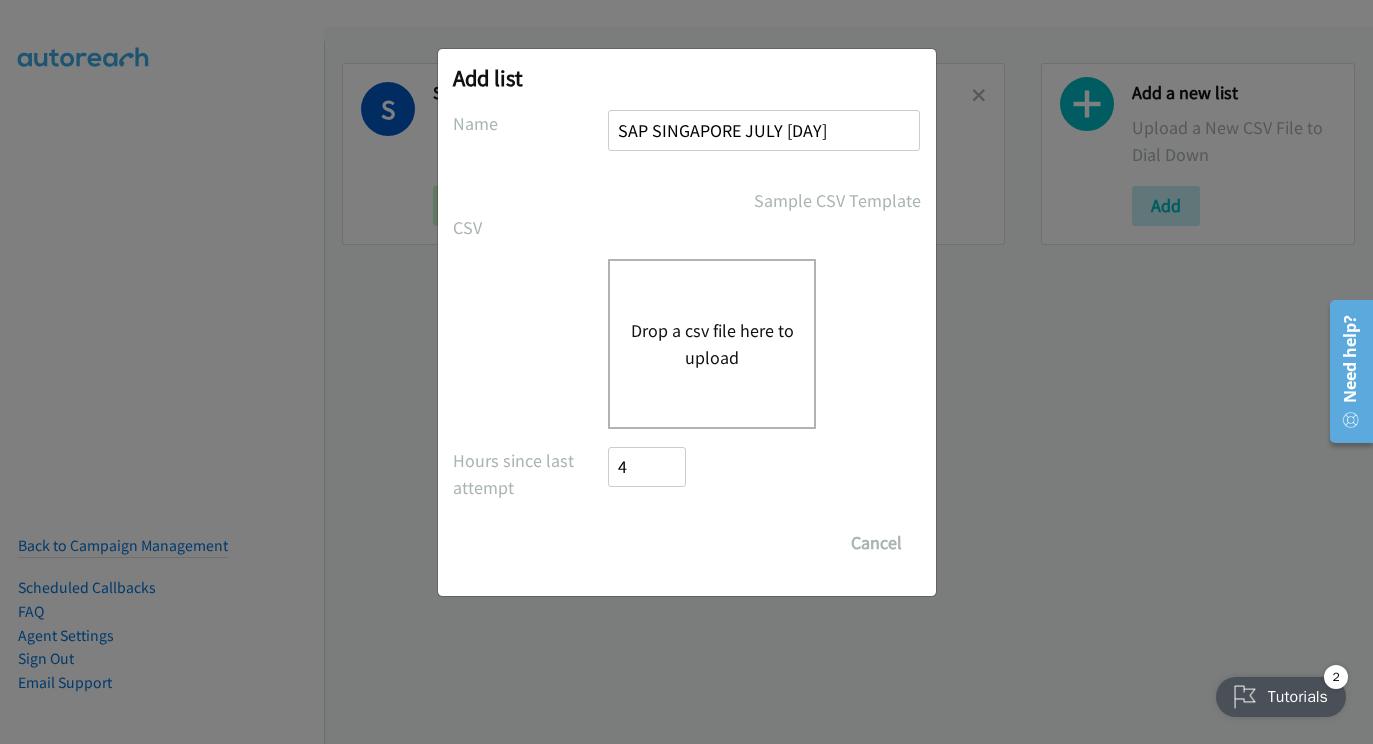 type on "SAP SINGAPORE JULY [DAY]" 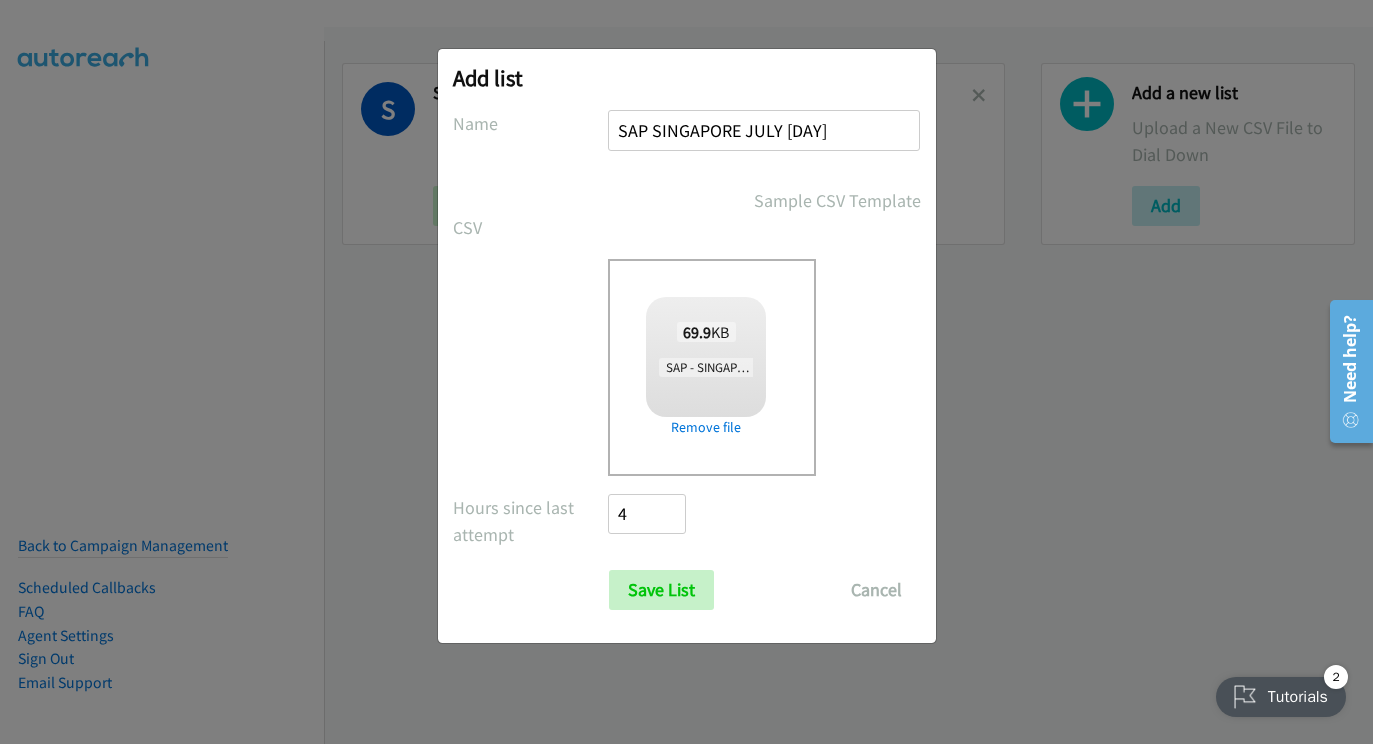 click on "Save List" at bounding box center (661, 590) 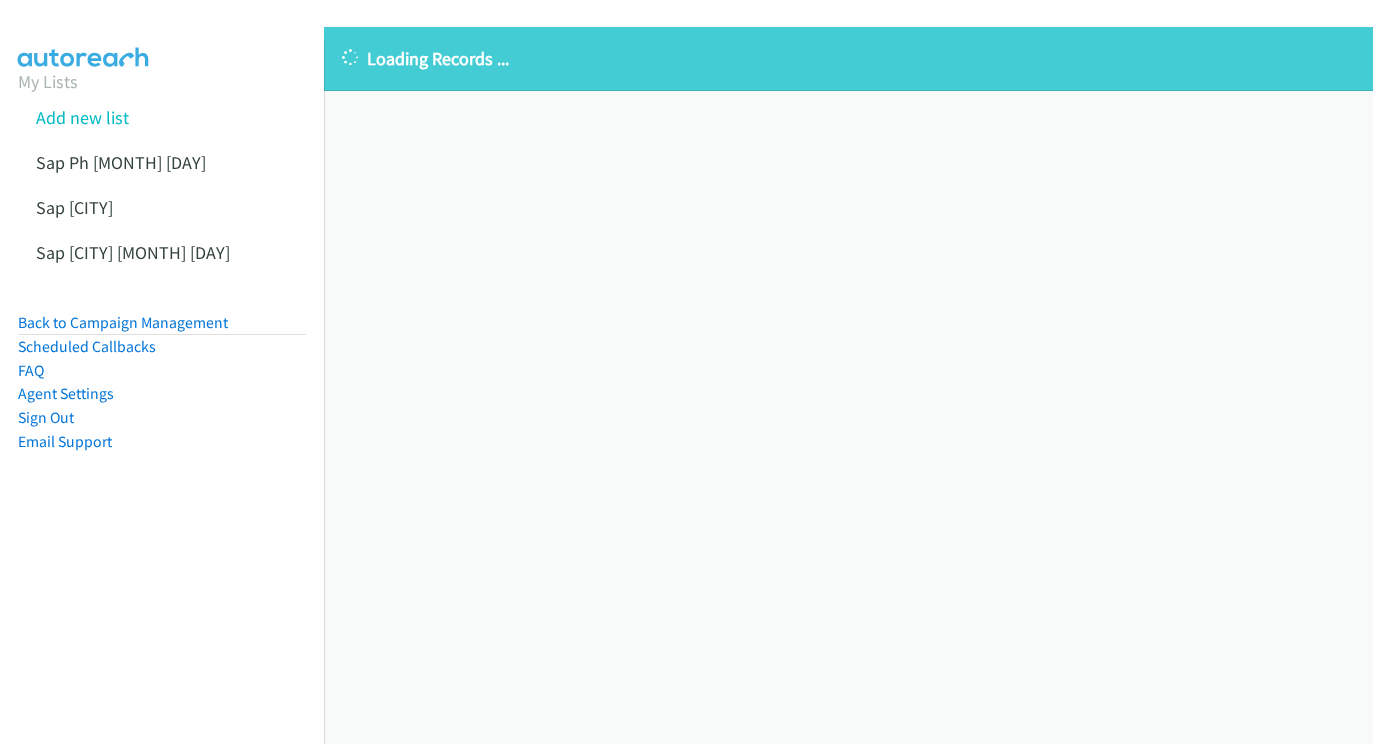scroll, scrollTop: 0, scrollLeft: 0, axis: both 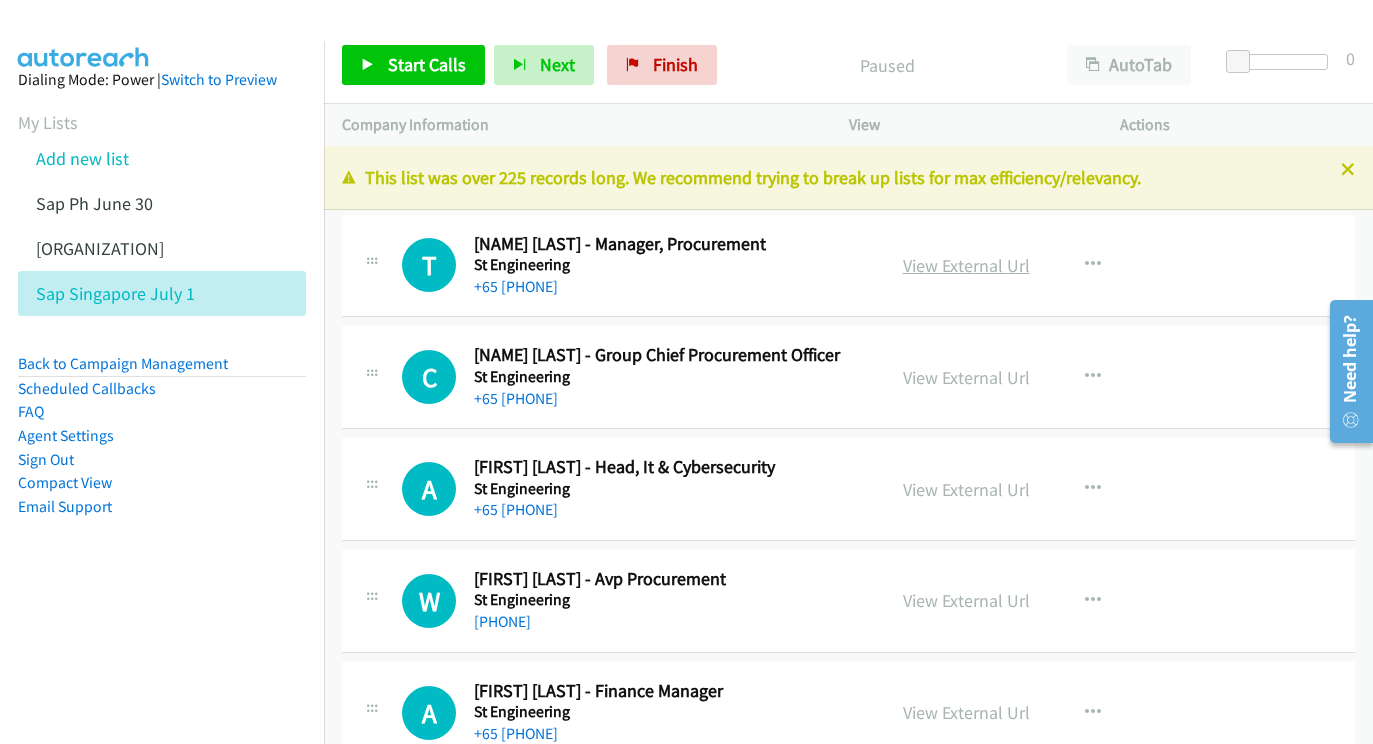 click on "View External Url" at bounding box center (966, 265) 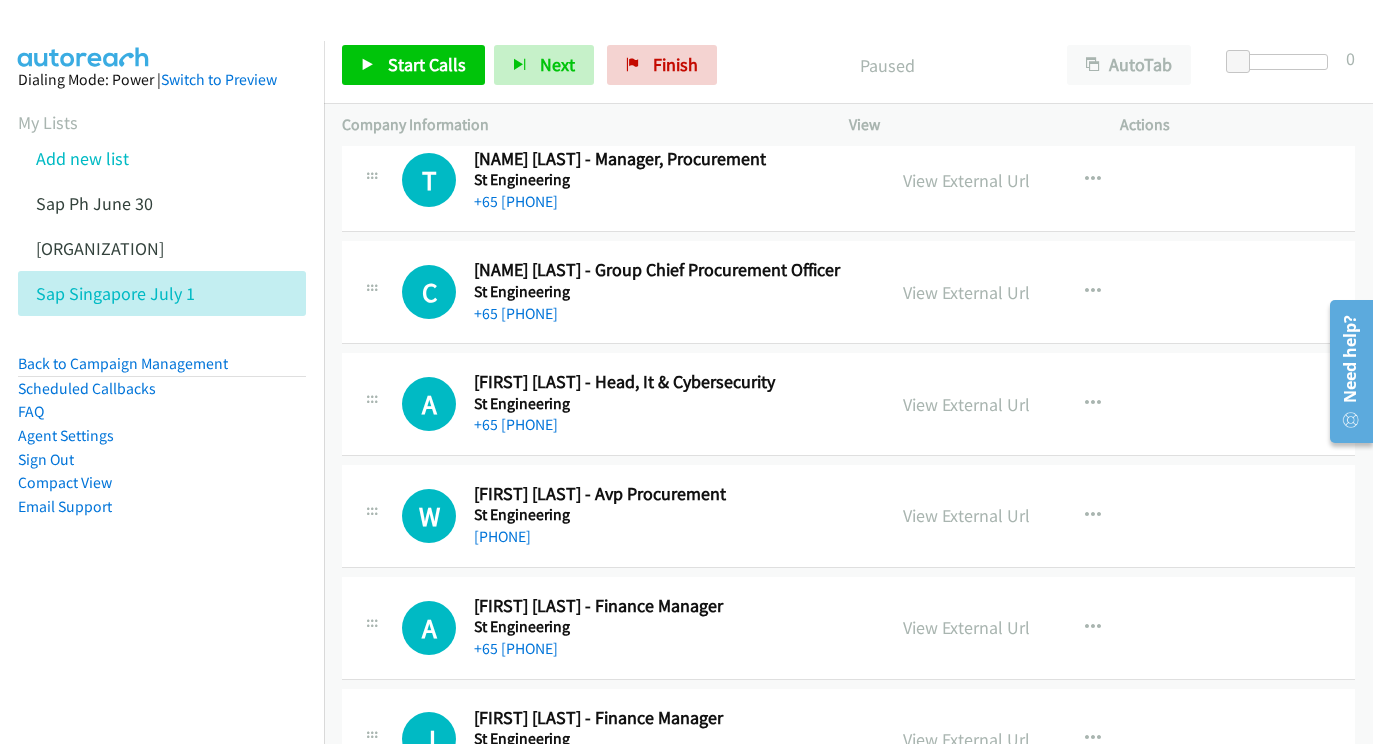 scroll, scrollTop: 93, scrollLeft: 0, axis: vertical 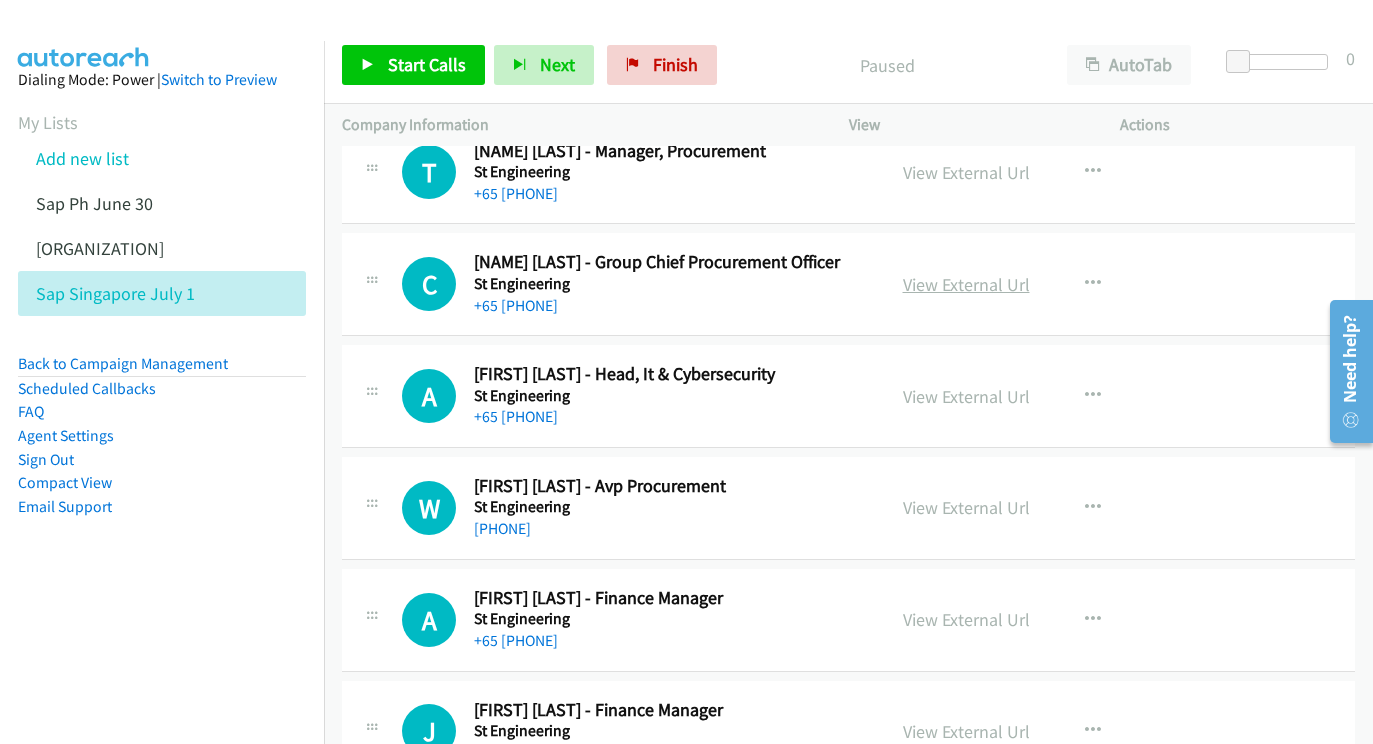 click on "View External Url" at bounding box center [966, 284] 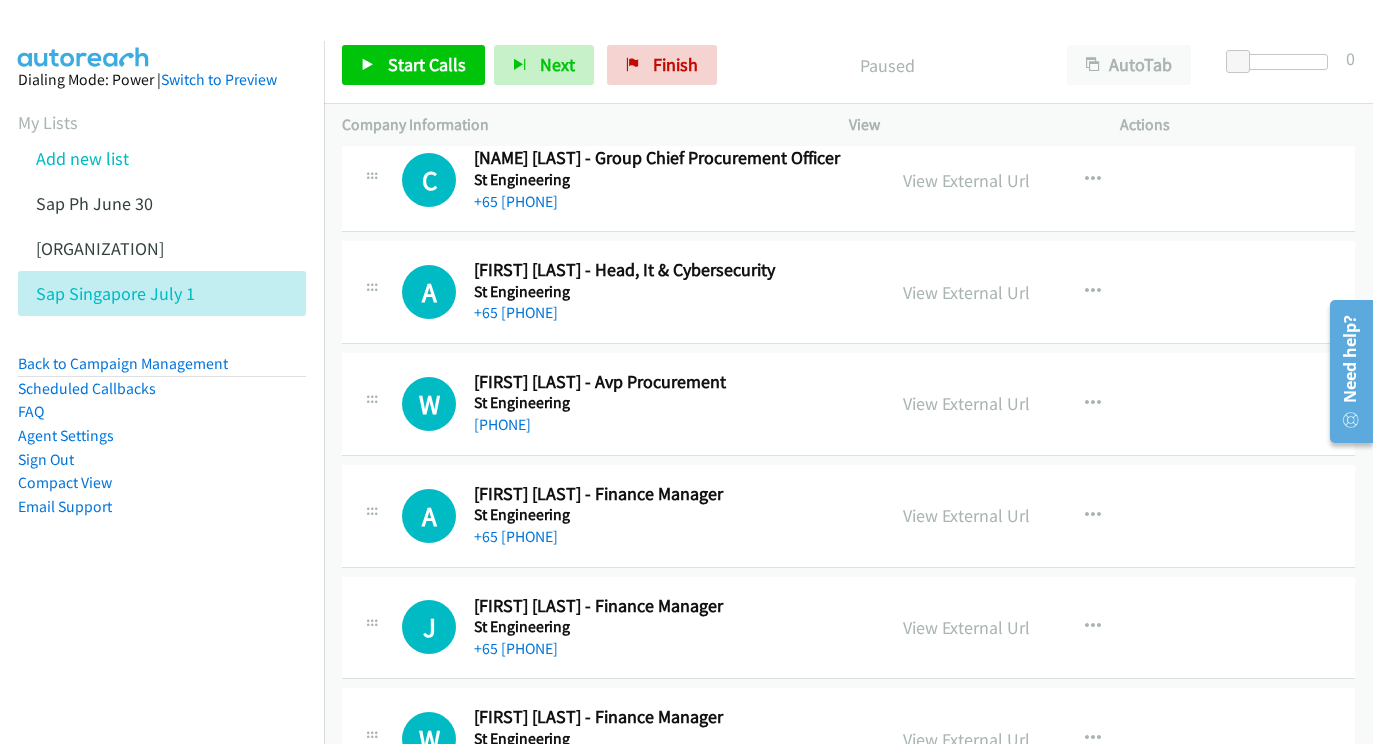 scroll, scrollTop: 201, scrollLeft: 0, axis: vertical 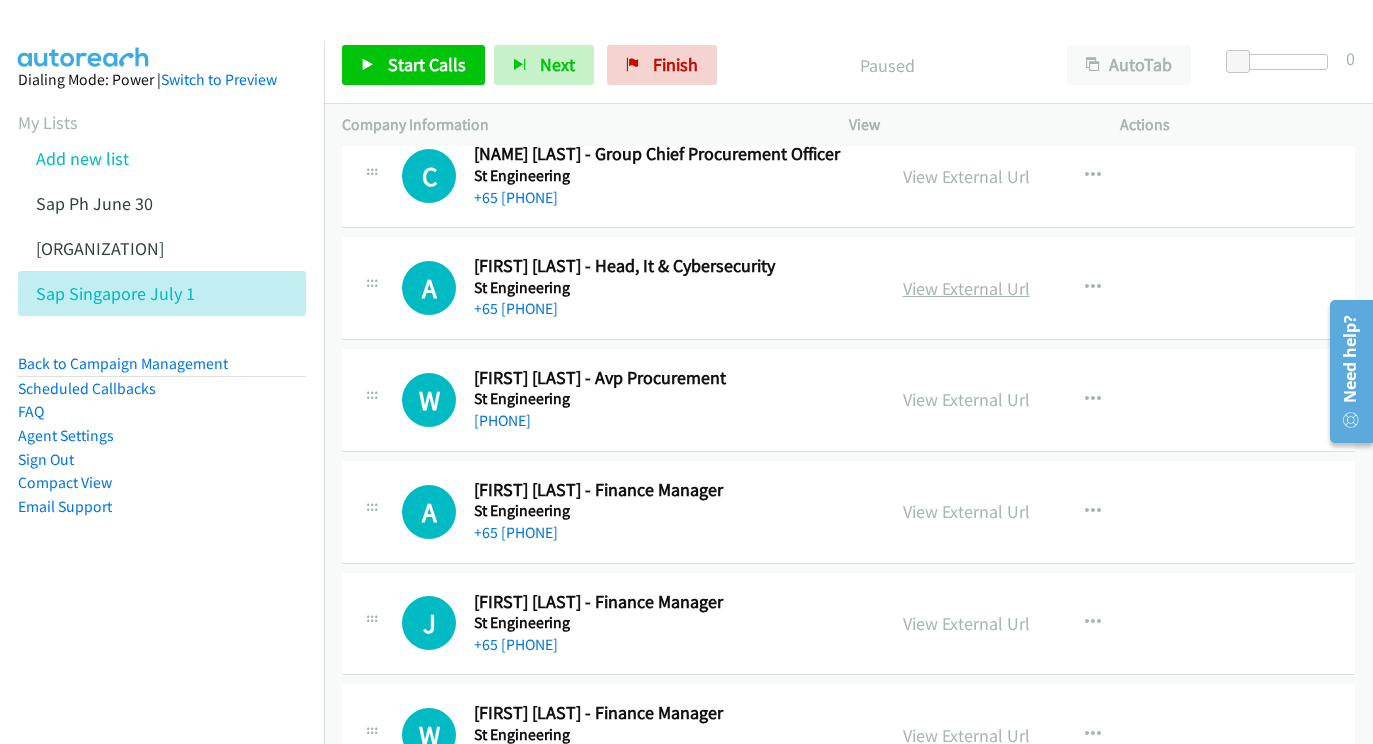 click on "View External Url" at bounding box center [966, 288] 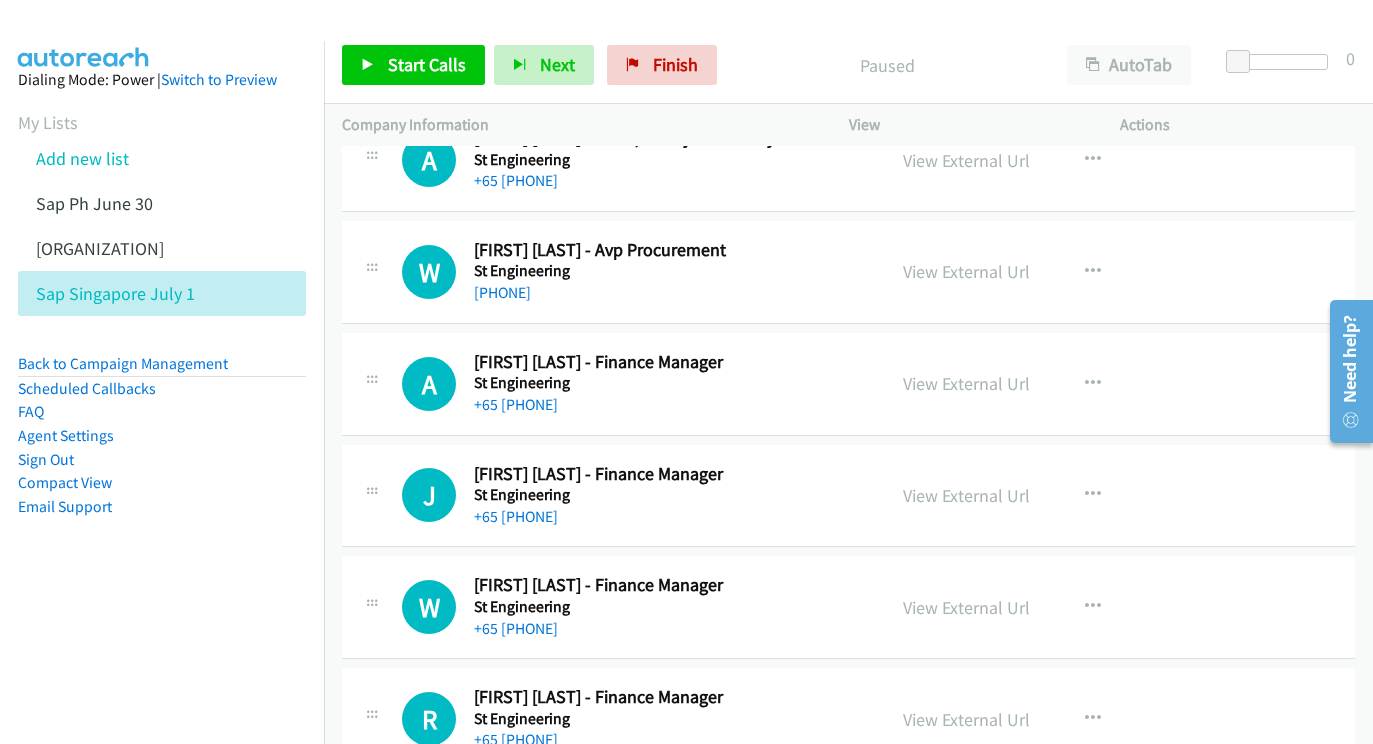 scroll, scrollTop: 332, scrollLeft: 0, axis: vertical 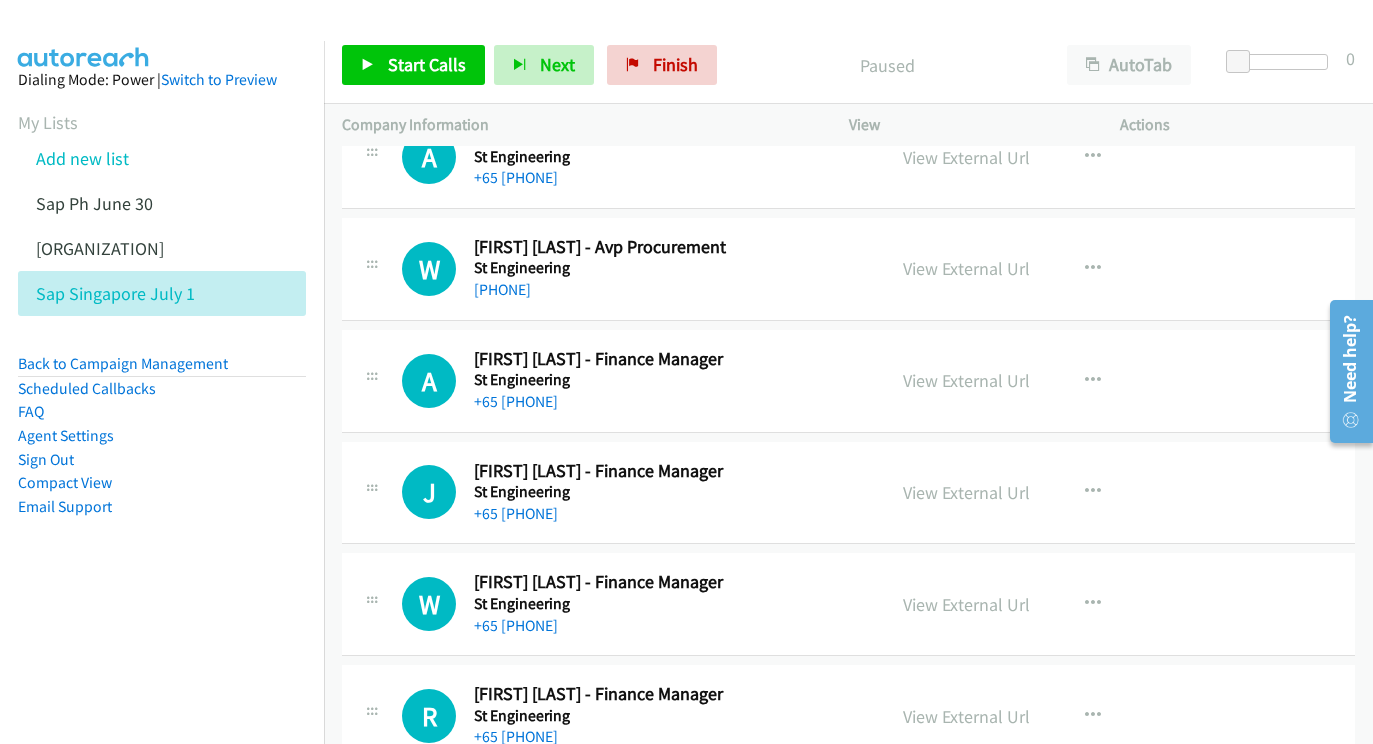 click on "View External Url
View External Url
Schedule/Manage Callback
Start Calls Here
Remove from list
Add to do not call list
Reset Call Status" at bounding box center [1029, 269] 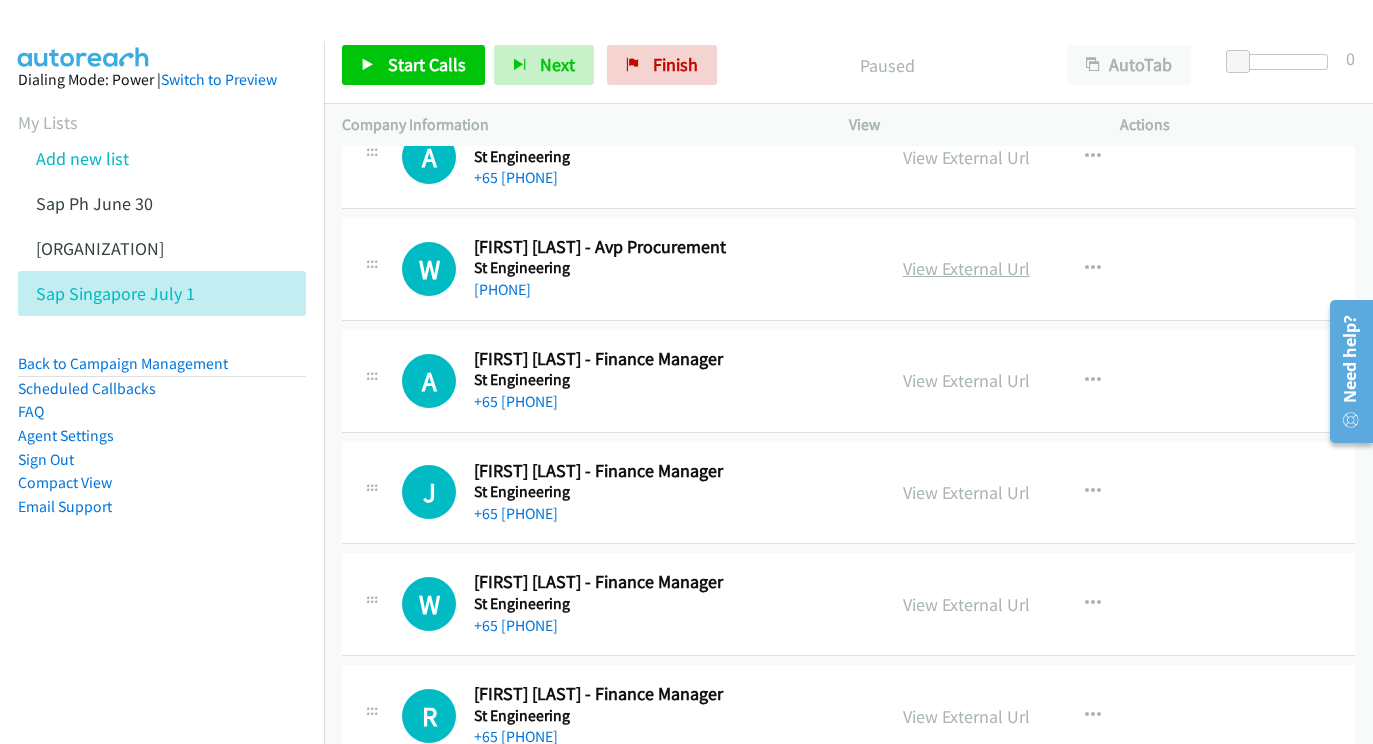 click on "View External Url" at bounding box center [966, 268] 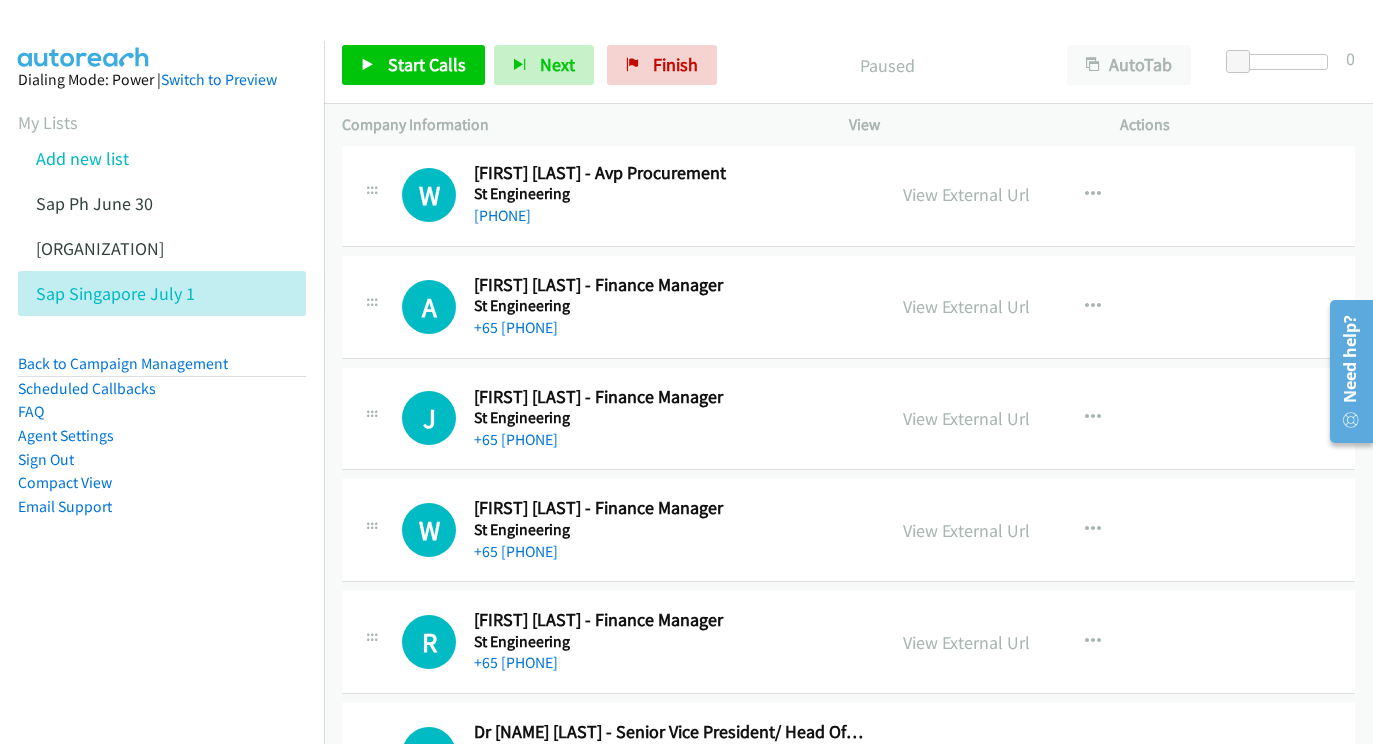 scroll, scrollTop: 427, scrollLeft: 0, axis: vertical 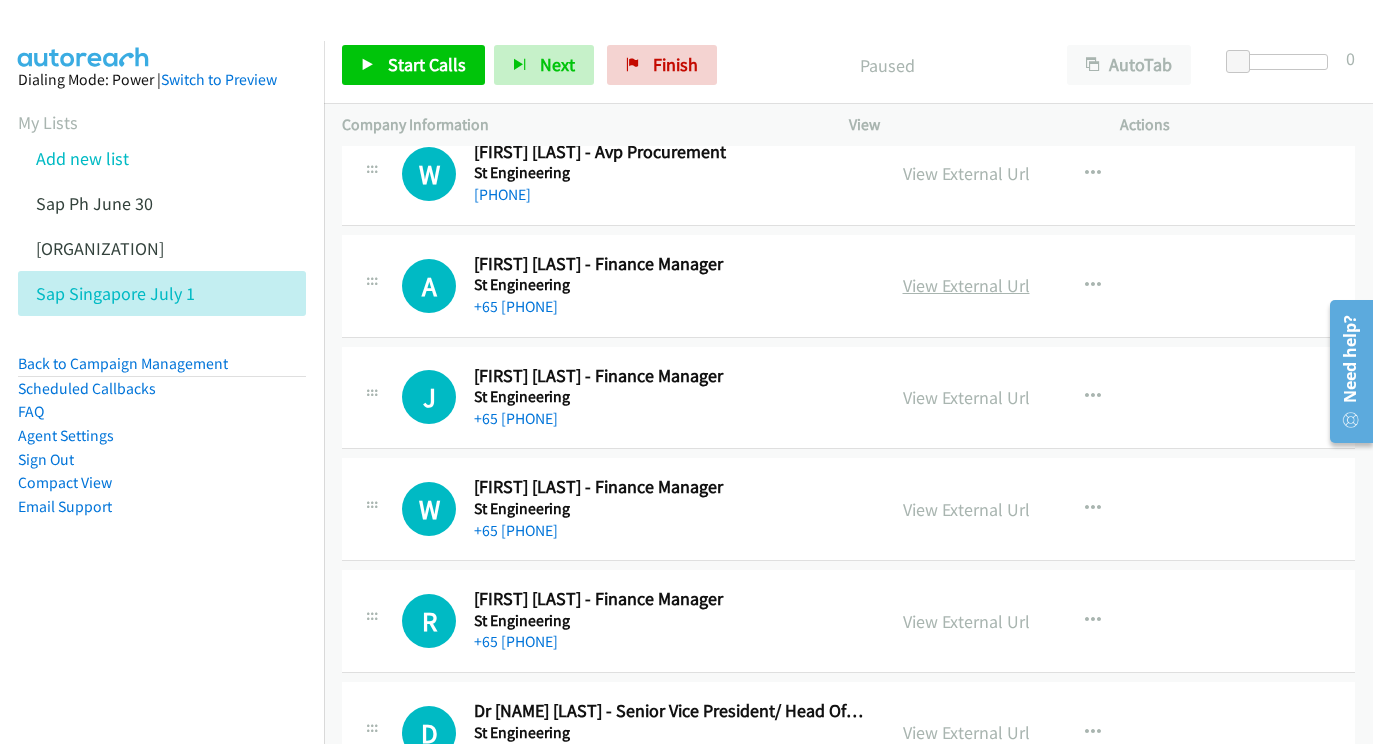 click on "View External Url" at bounding box center [966, 285] 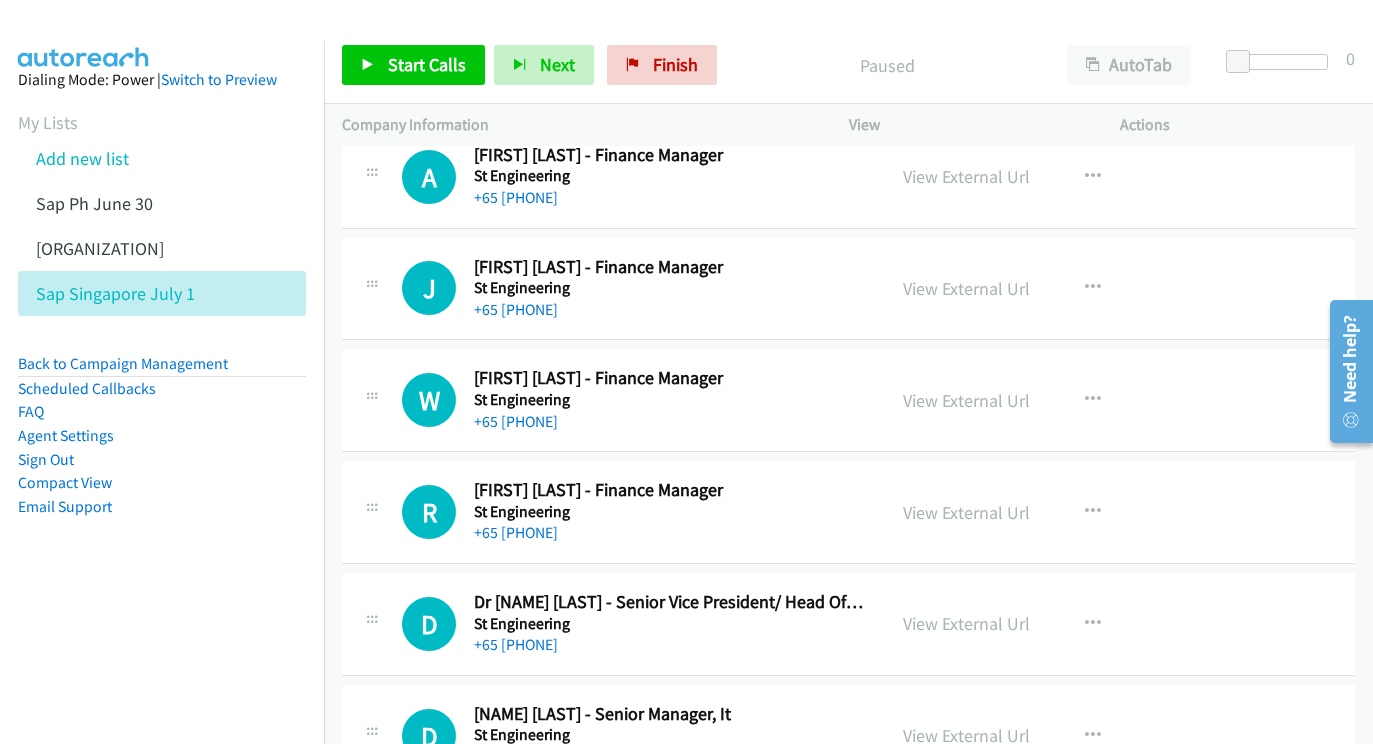 scroll, scrollTop: 569, scrollLeft: 0, axis: vertical 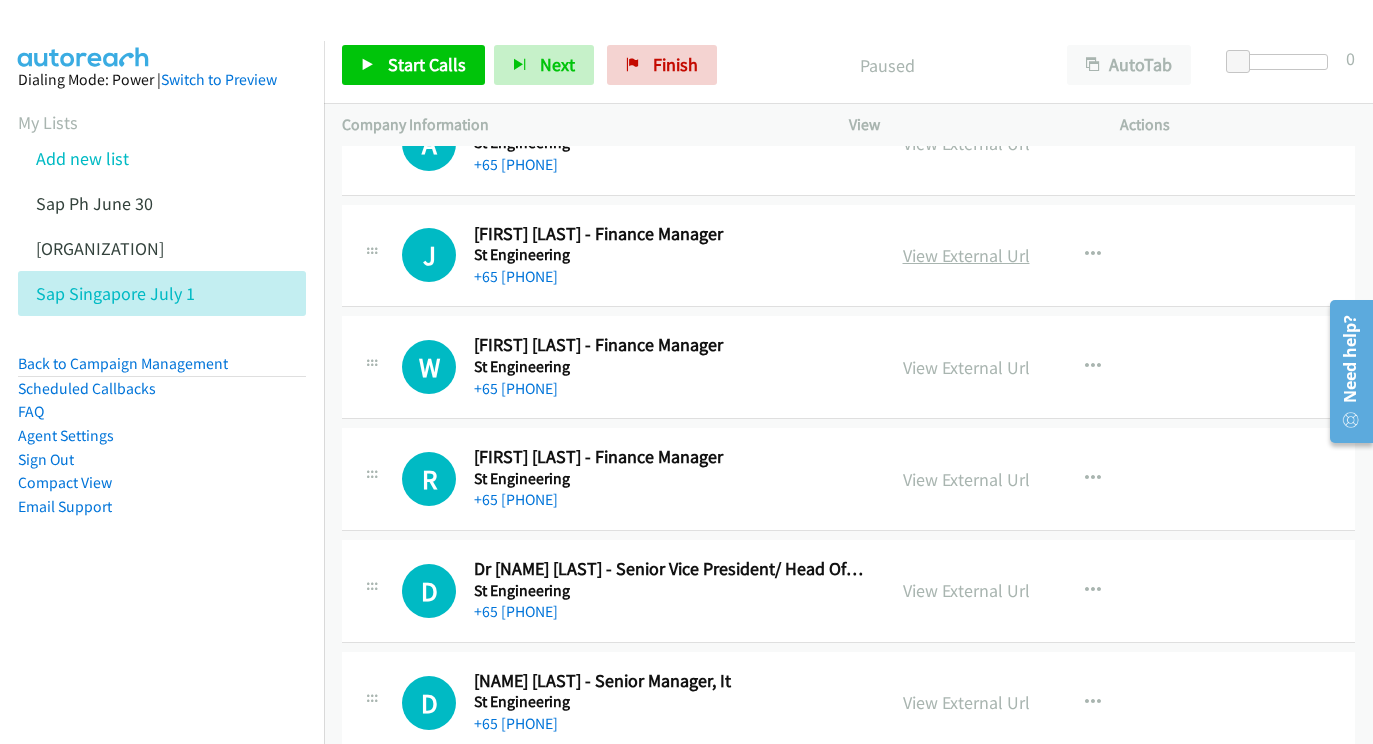 click on "View External Url" at bounding box center [966, 255] 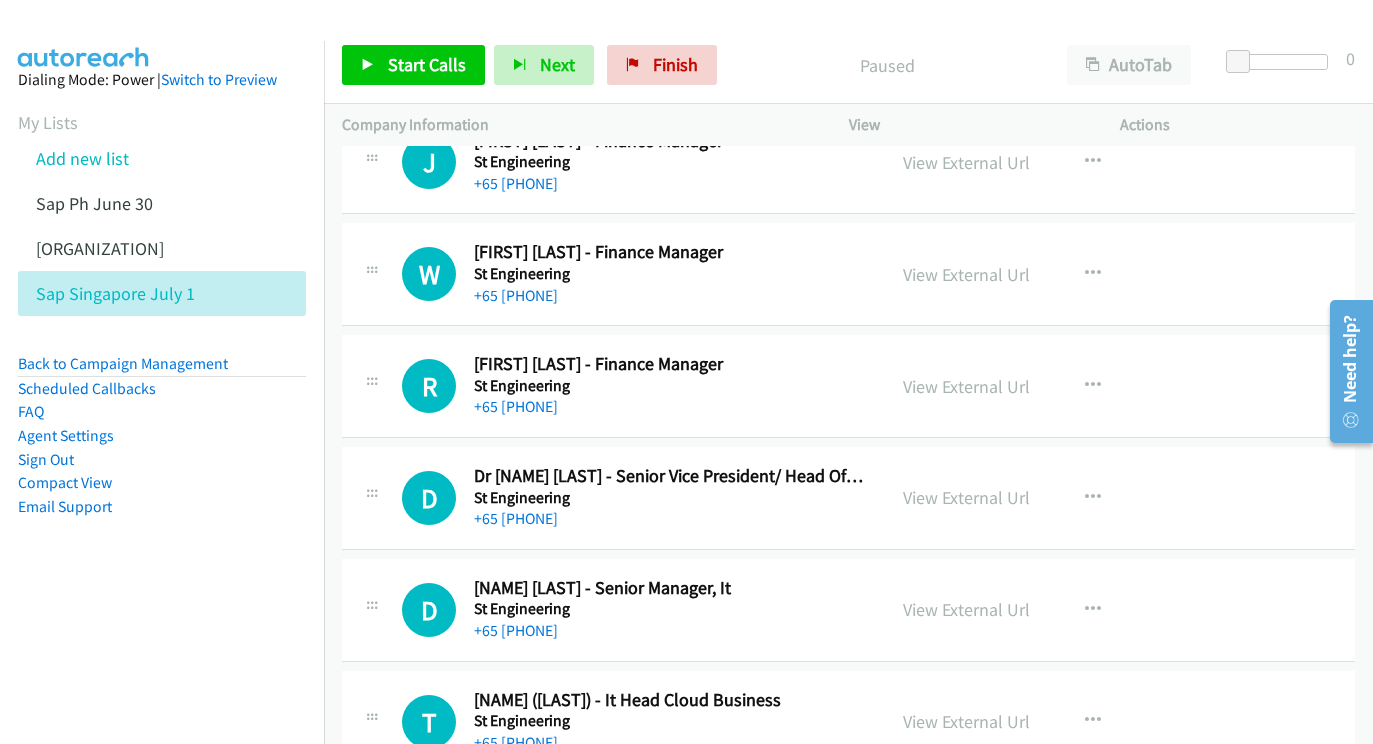 scroll, scrollTop: 686, scrollLeft: 0, axis: vertical 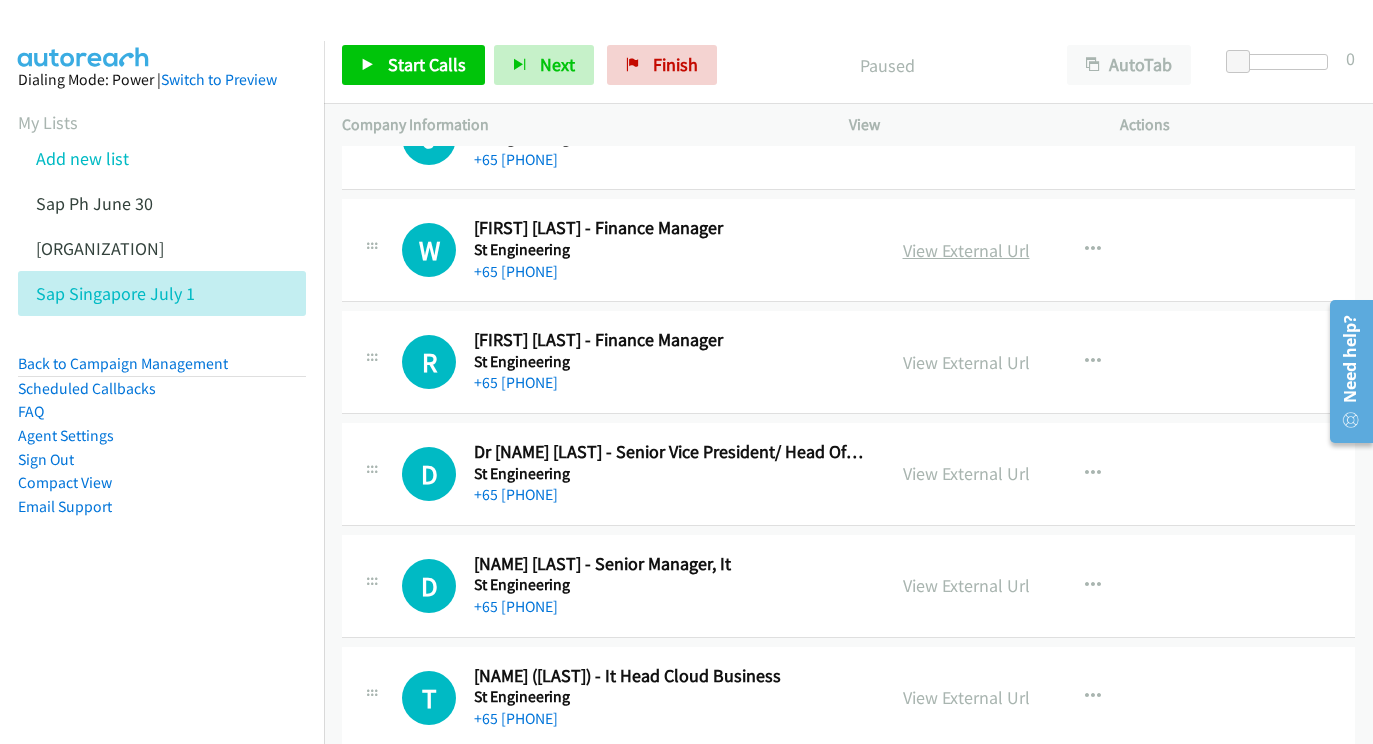 click on "View External Url" at bounding box center (966, 250) 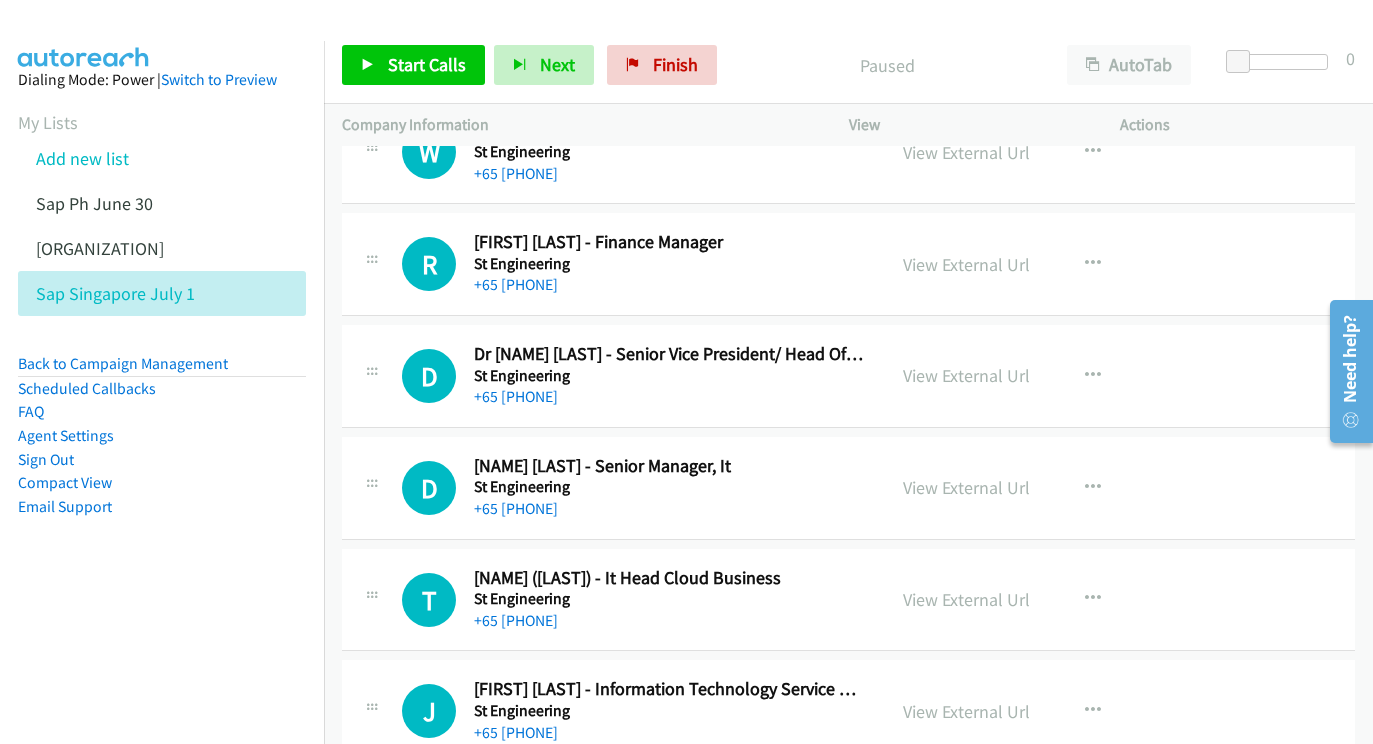 scroll, scrollTop: 811, scrollLeft: 0, axis: vertical 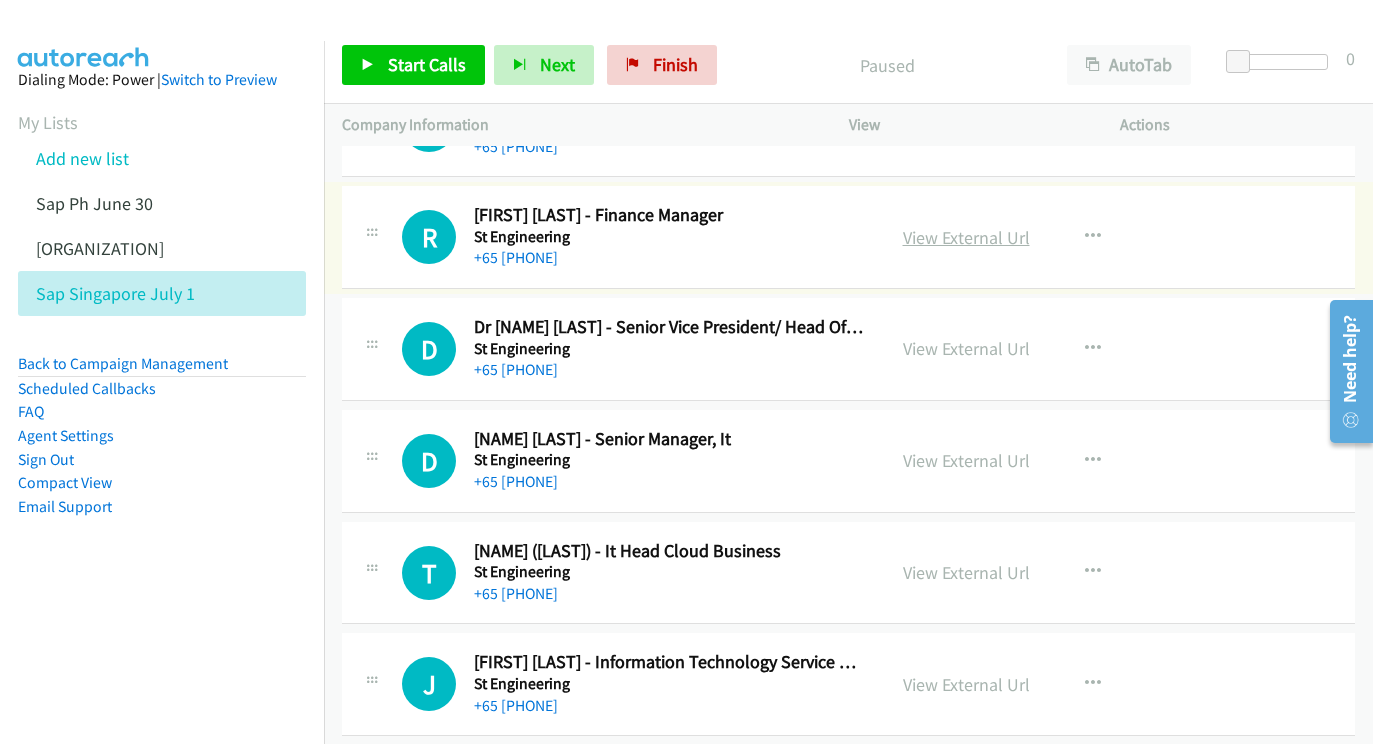 click on "View External Url" at bounding box center [966, 237] 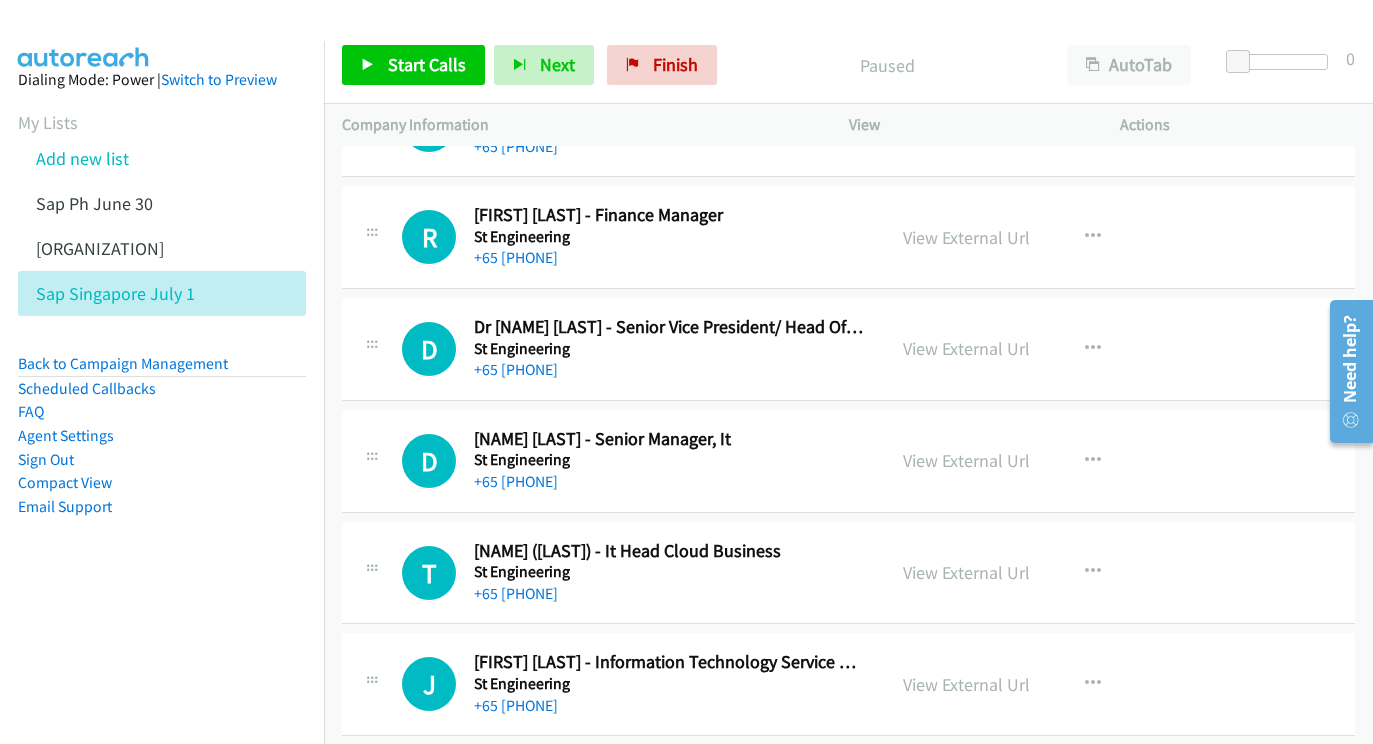 scroll, scrollTop: 935, scrollLeft: 0, axis: vertical 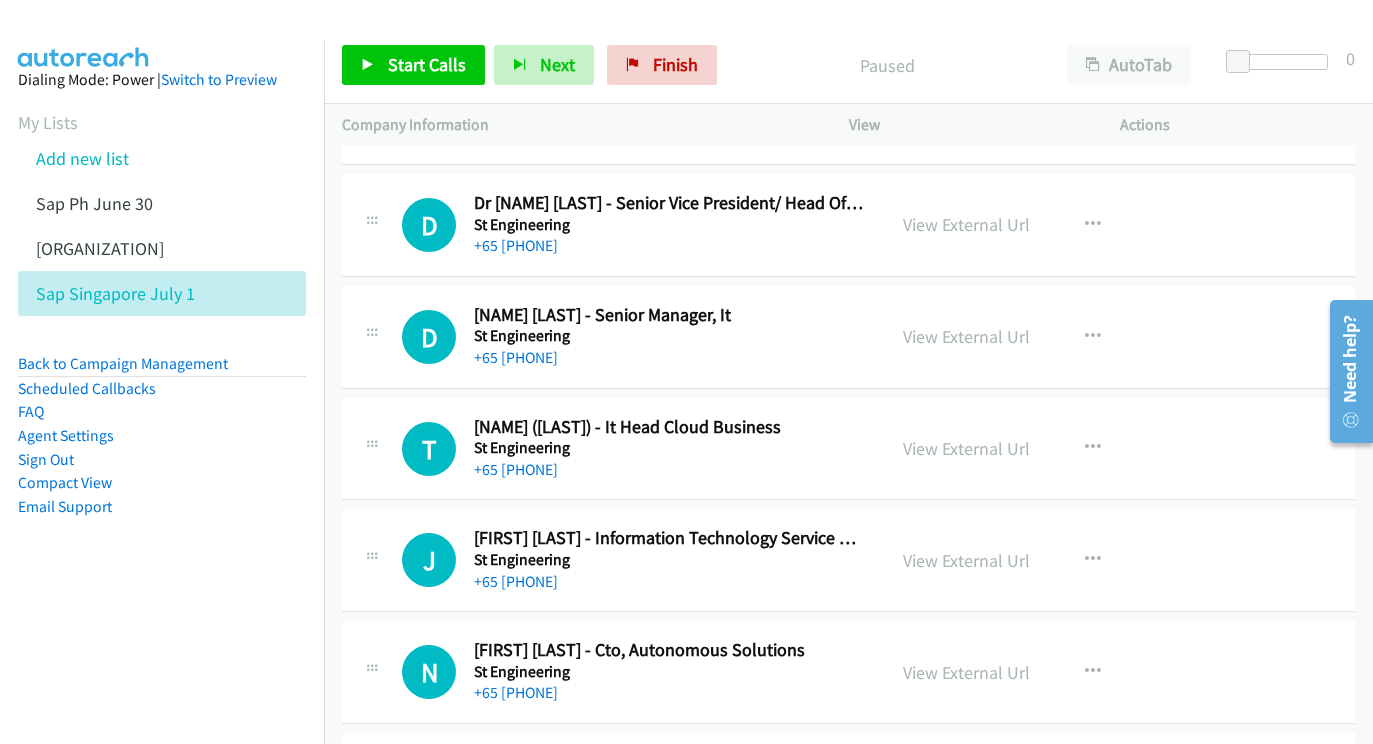 click on "View External Url
View External Url
Schedule/Manage Callback
Start Calls Here
Remove from list
Add to do not call list
Reset Call Status" at bounding box center (1029, 225) 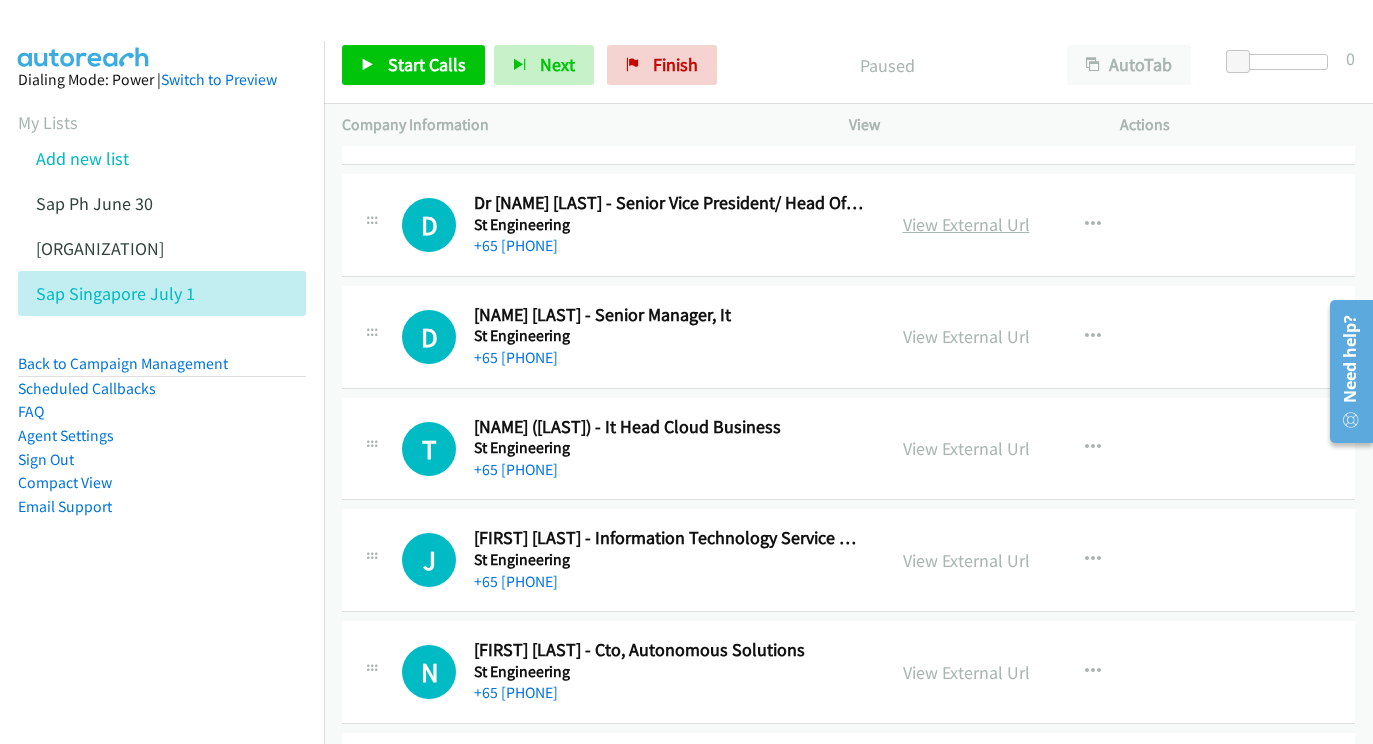 click on "View External Url" at bounding box center [966, 224] 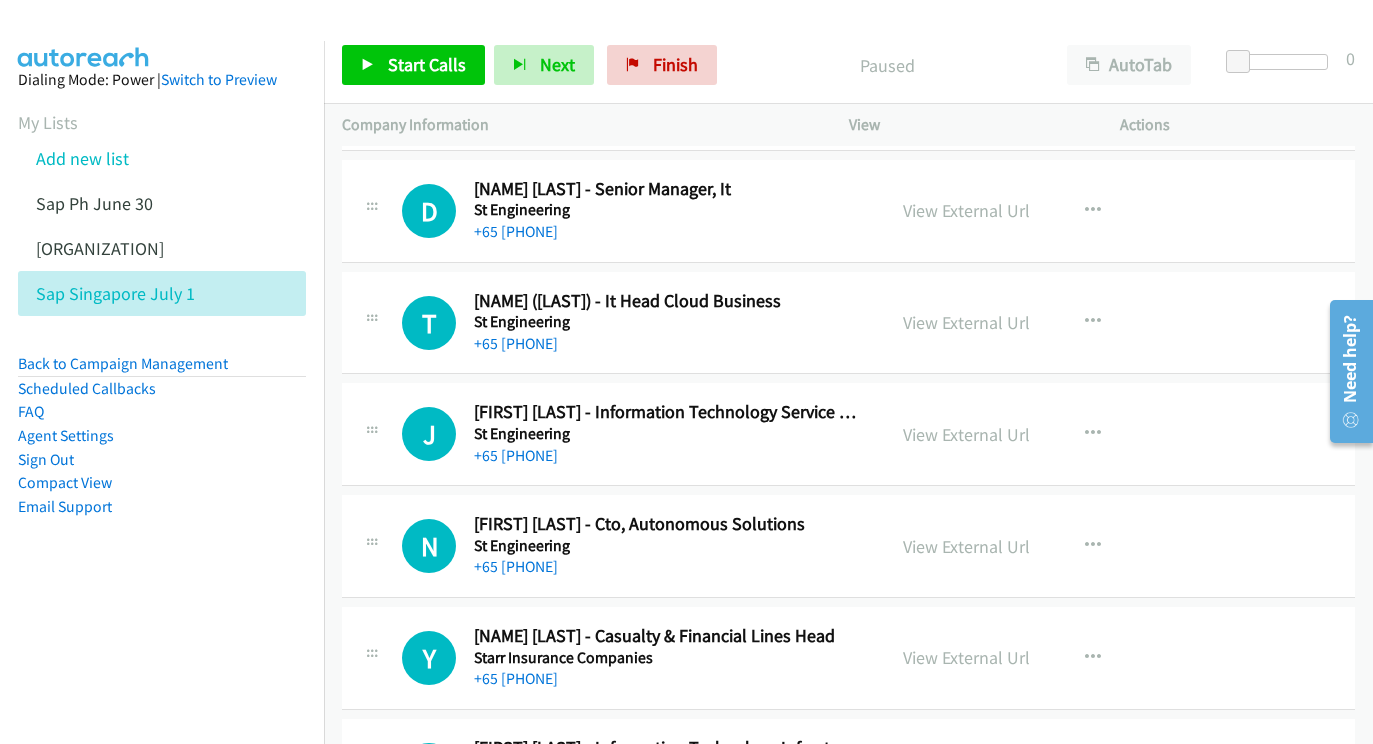 scroll, scrollTop: 1063, scrollLeft: 0, axis: vertical 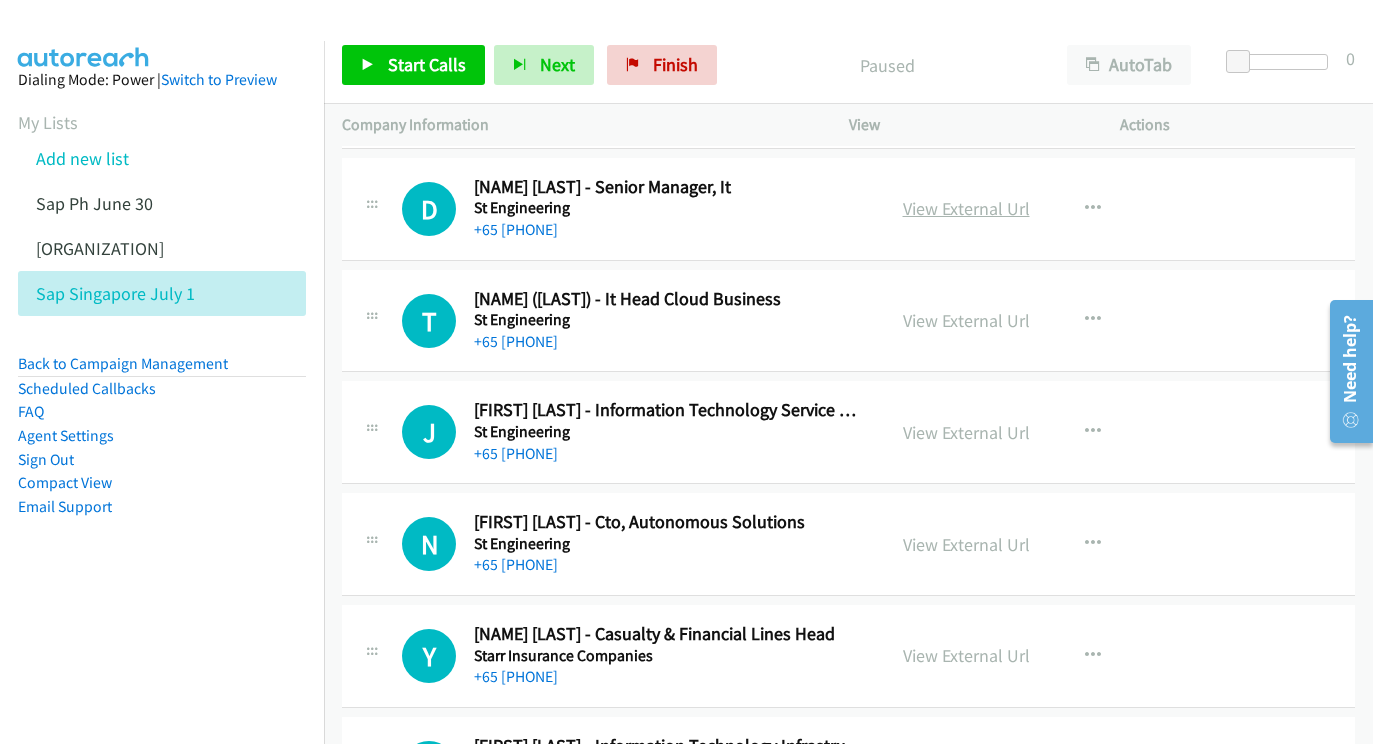 click on "View External Url" at bounding box center [966, 208] 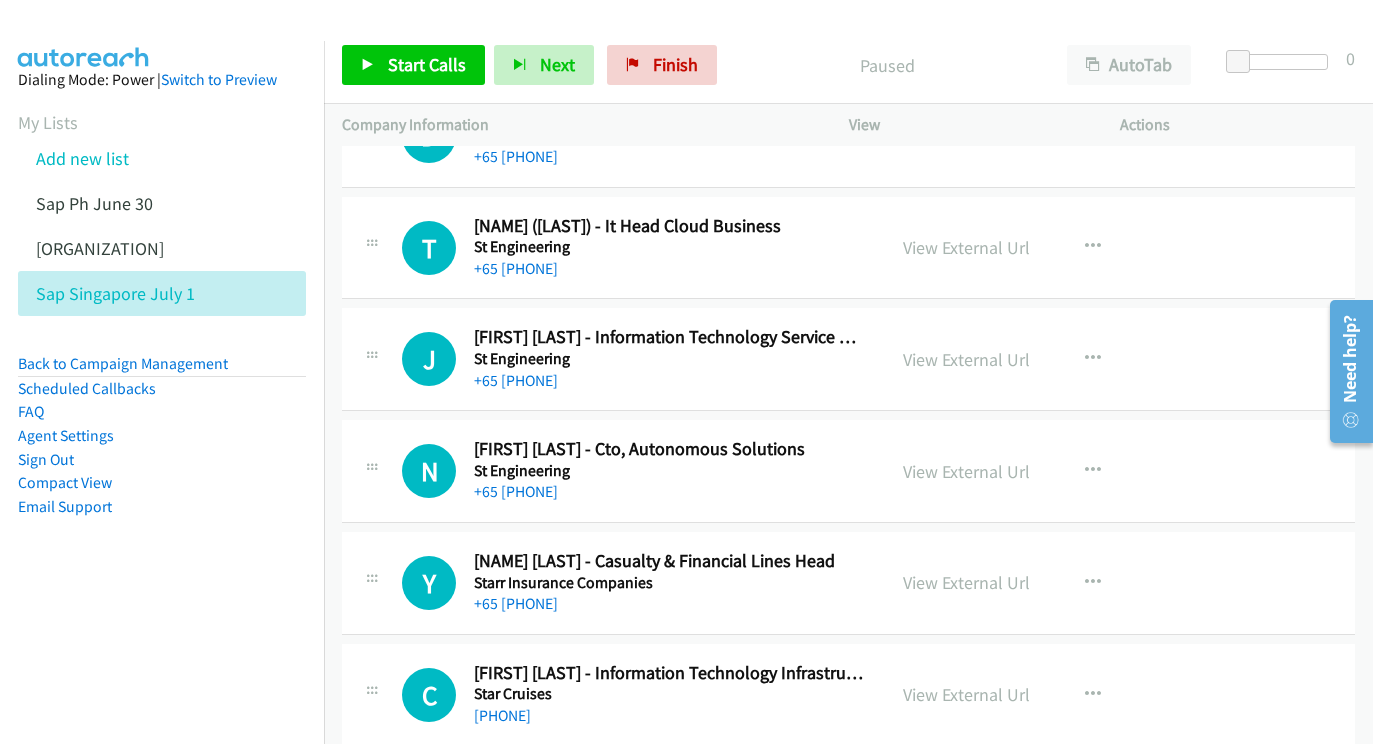 scroll, scrollTop: 1160, scrollLeft: 0, axis: vertical 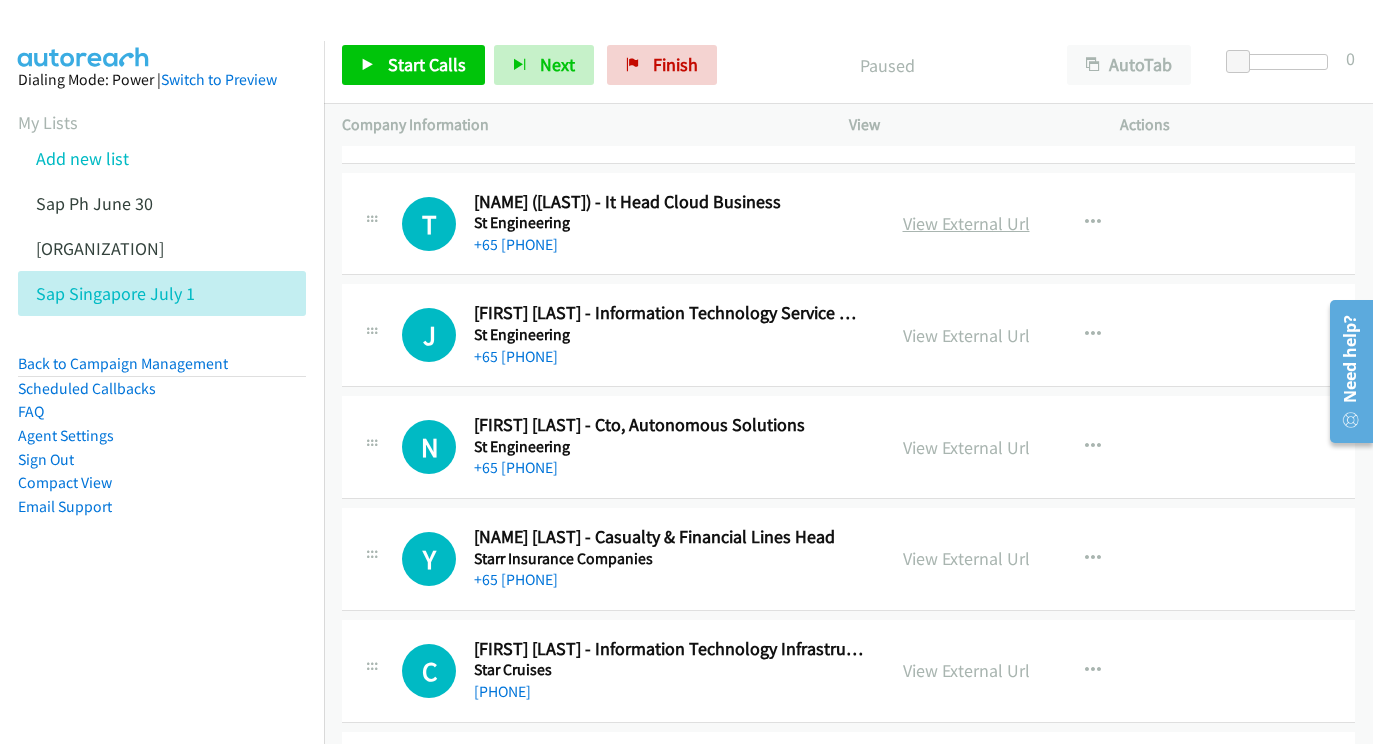 click on "View External Url" at bounding box center [966, 223] 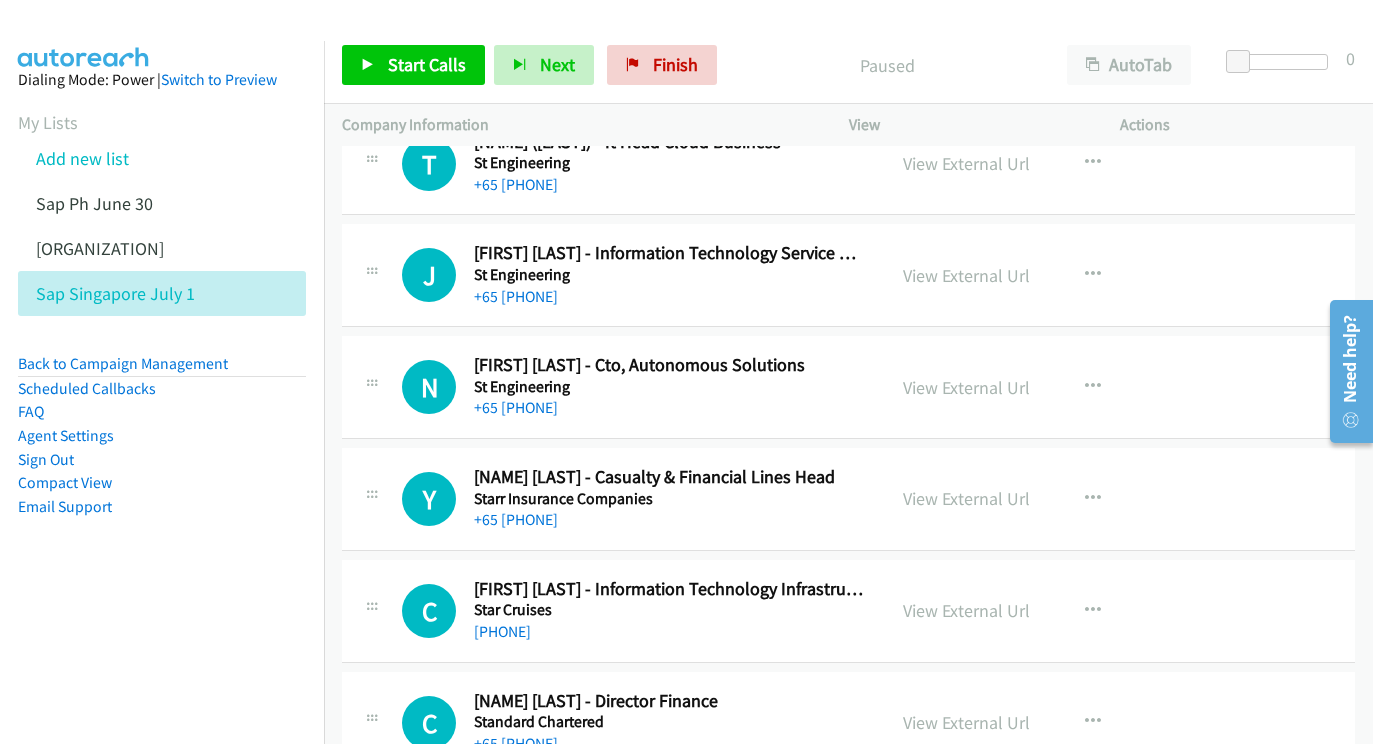 scroll, scrollTop: 1238, scrollLeft: 0, axis: vertical 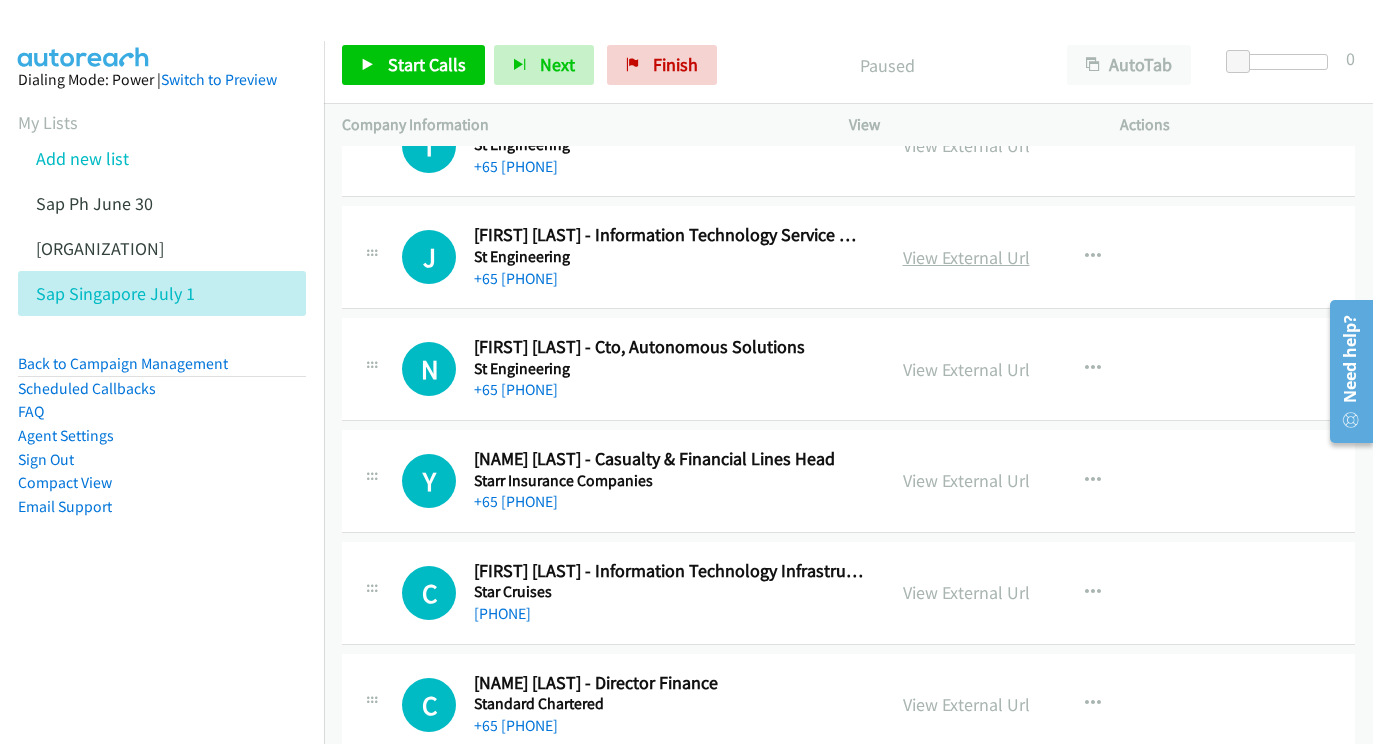 click on "View External Url" at bounding box center [966, 257] 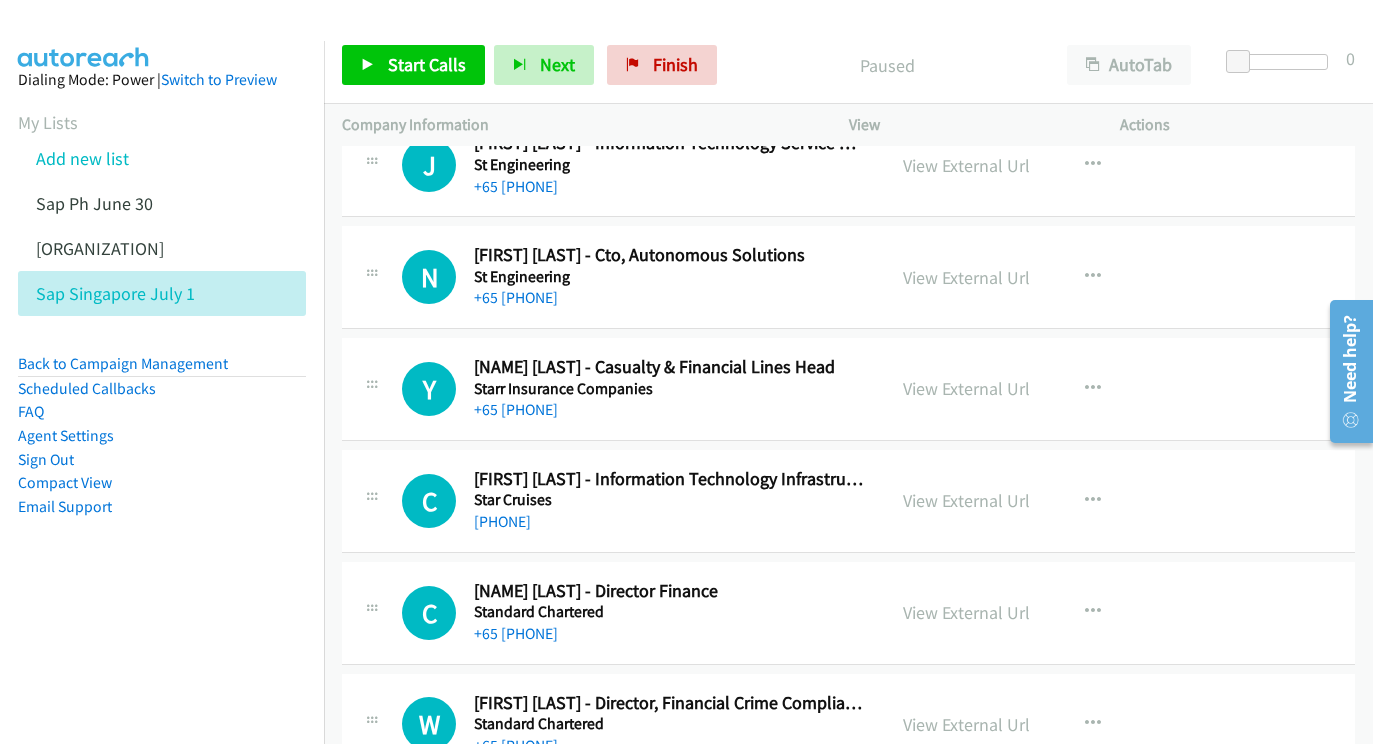 scroll, scrollTop: 1331, scrollLeft: 0, axis: vertical 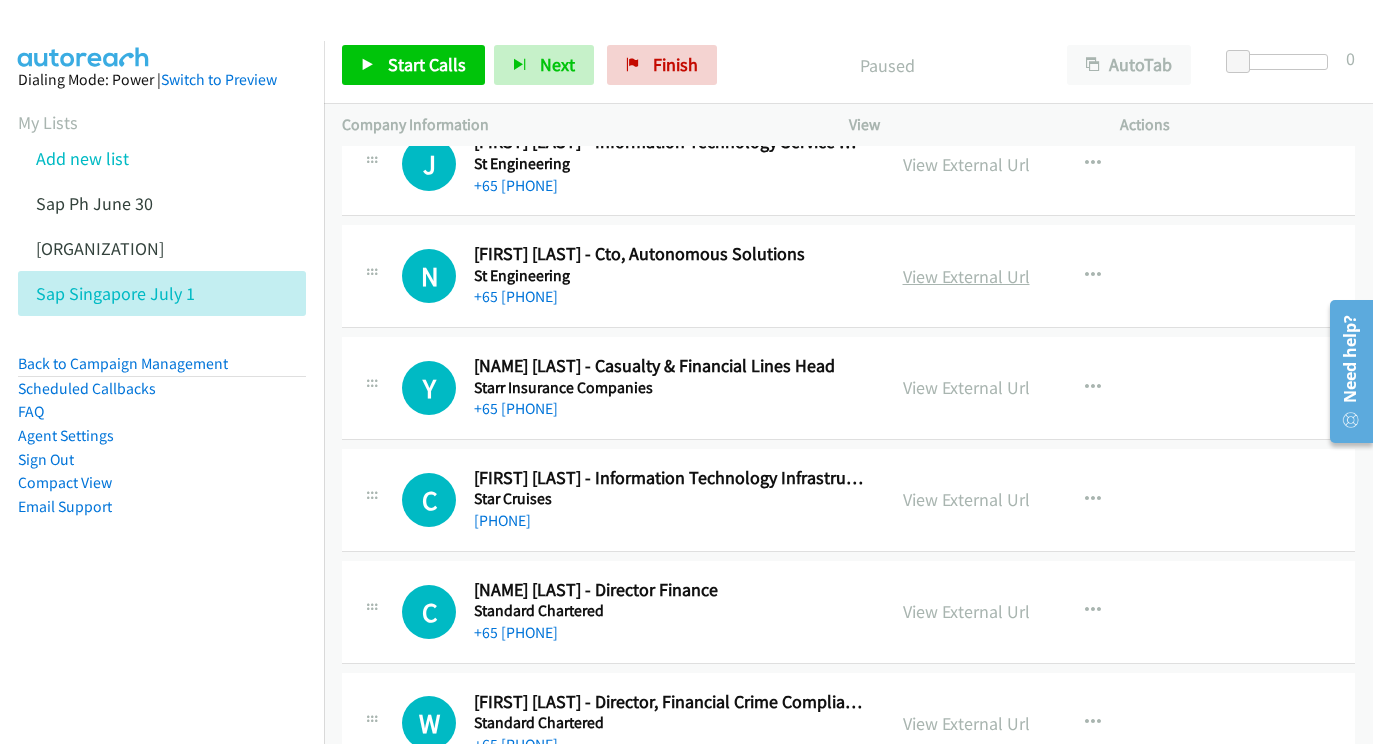 click on "View External Url" at bounding box center [966, 276] 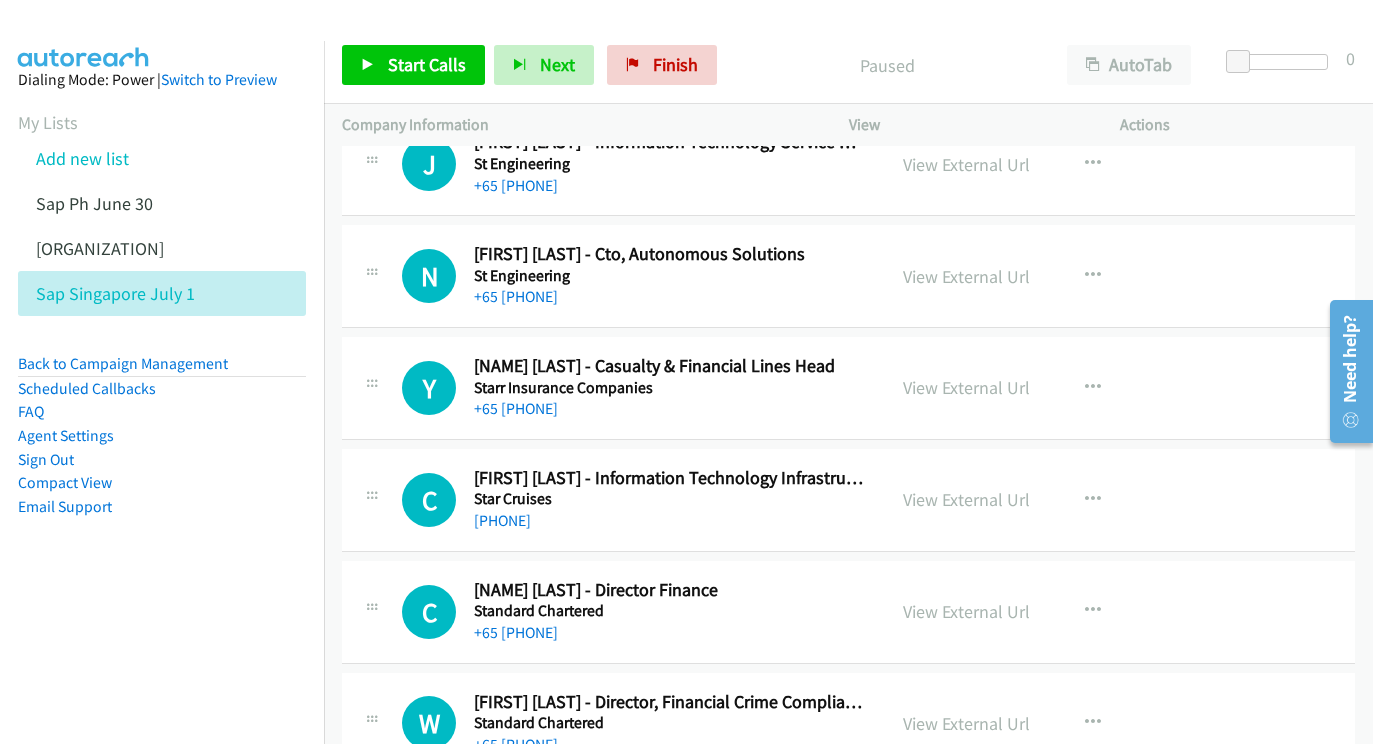 scroll, scrollTop: 1433, scrollLeft: 0, axis: vertical 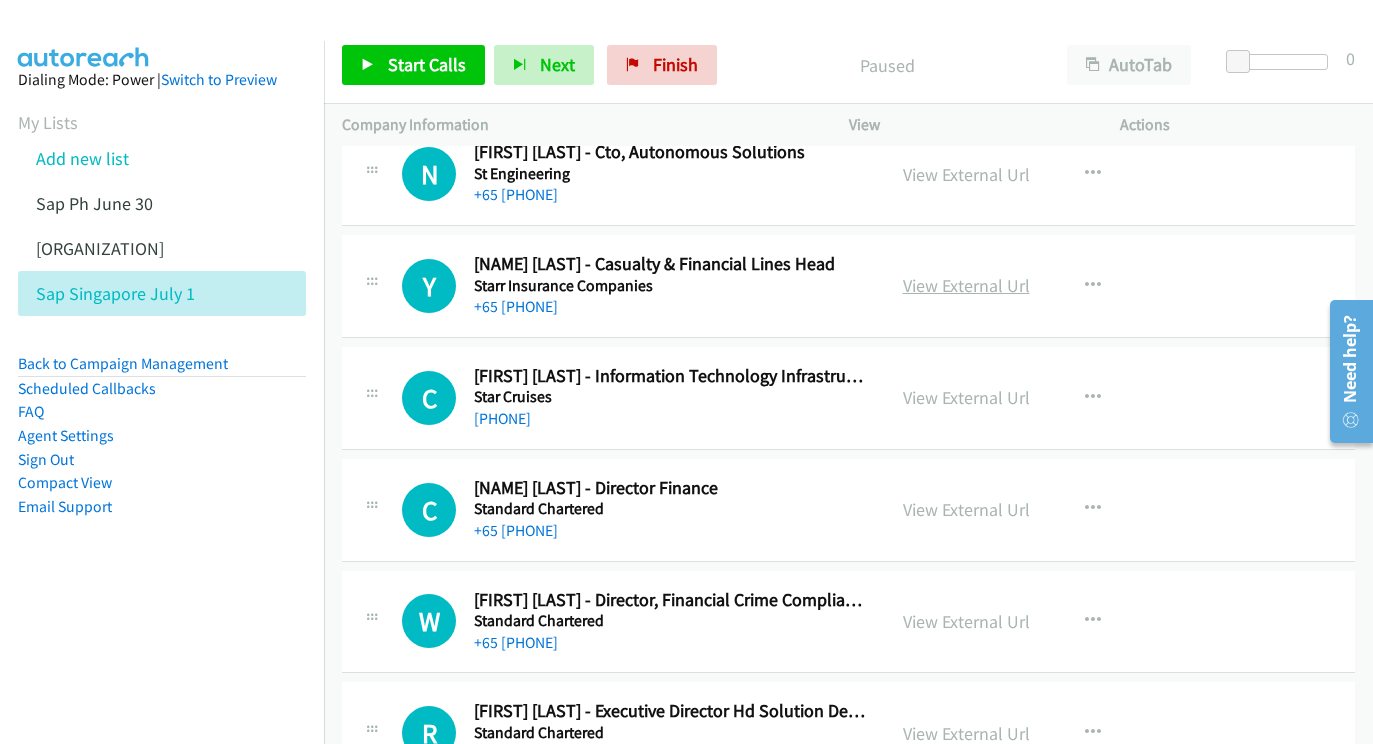 click on "View External Url" at bounding box center (966, 285) 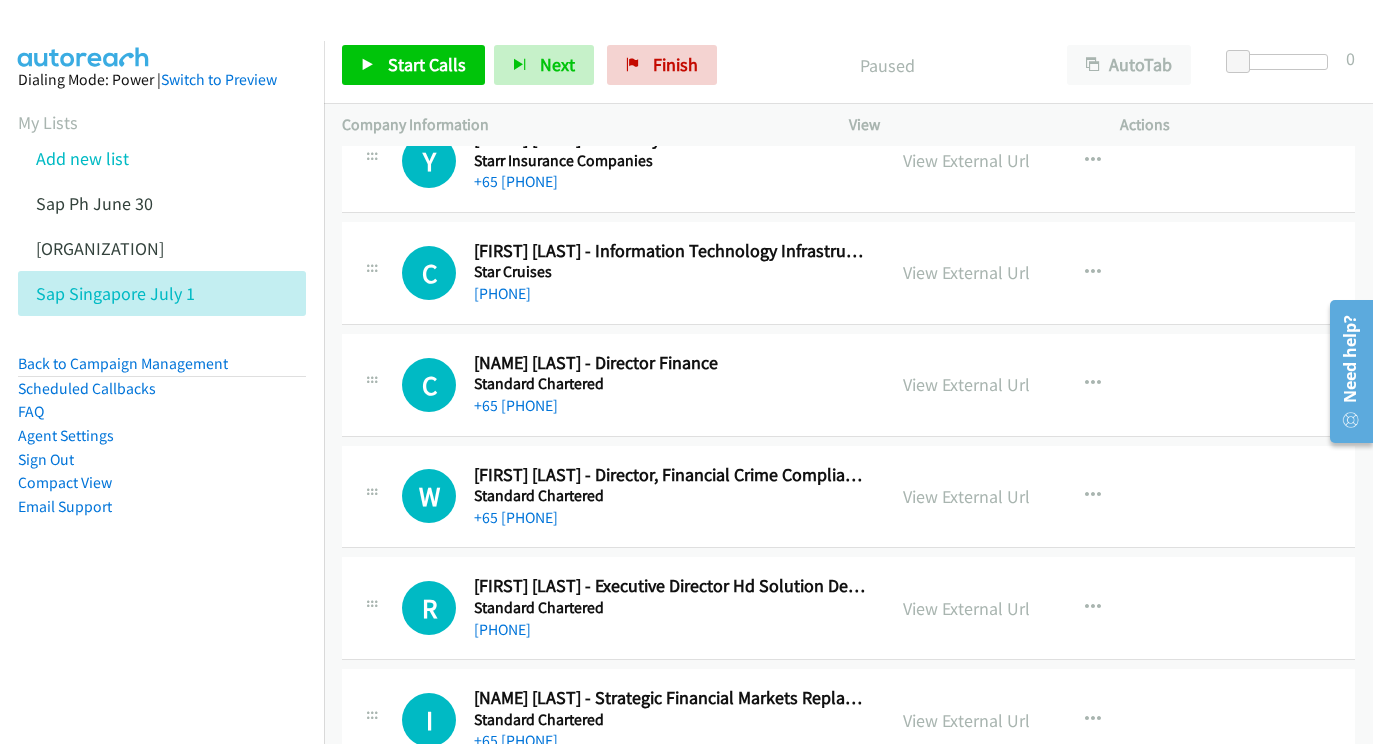 scroll, scrollTop: 1559, scrollLeft: 0, axis: vertical 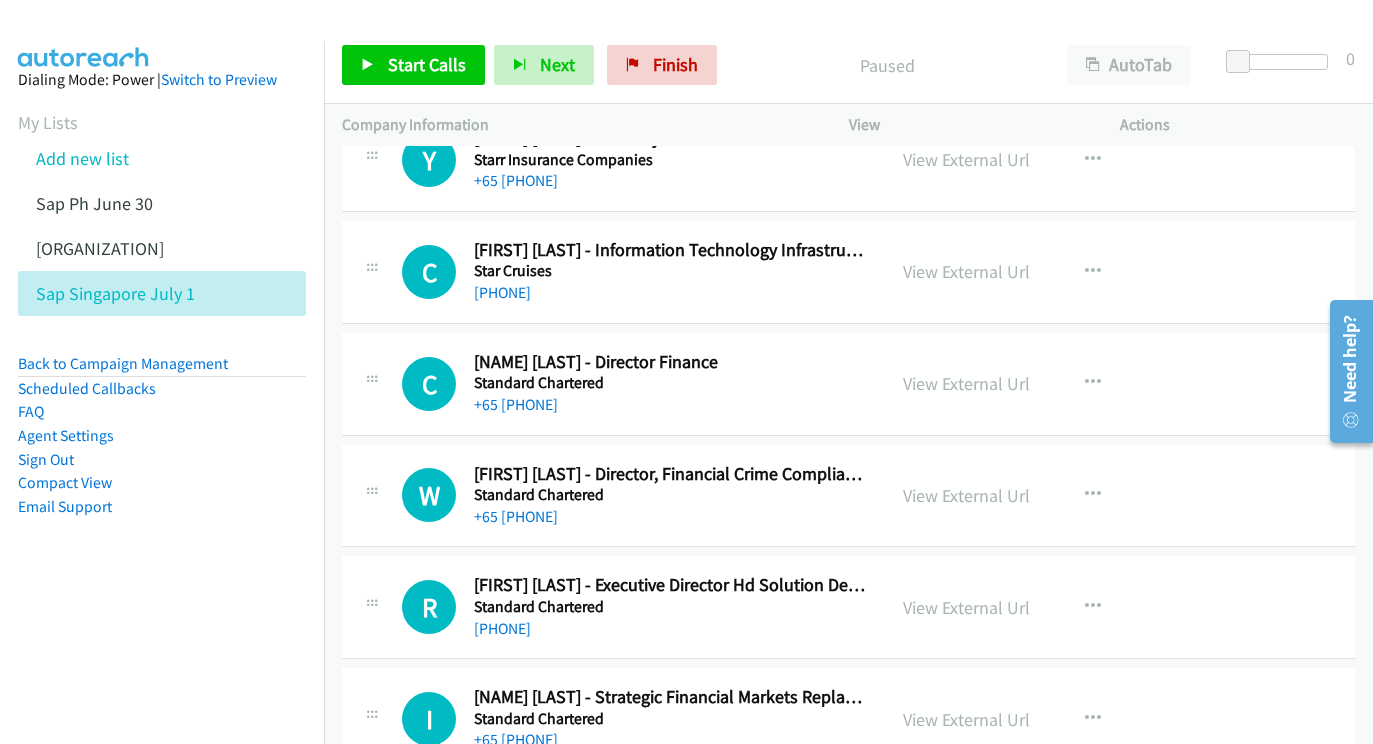click on "View External Url
View External Url
Schedule/Manage Callback
Start Calls Here
Remove from list
Add to do not call list
Reset Call Status" at bounding box center [1029, 272] 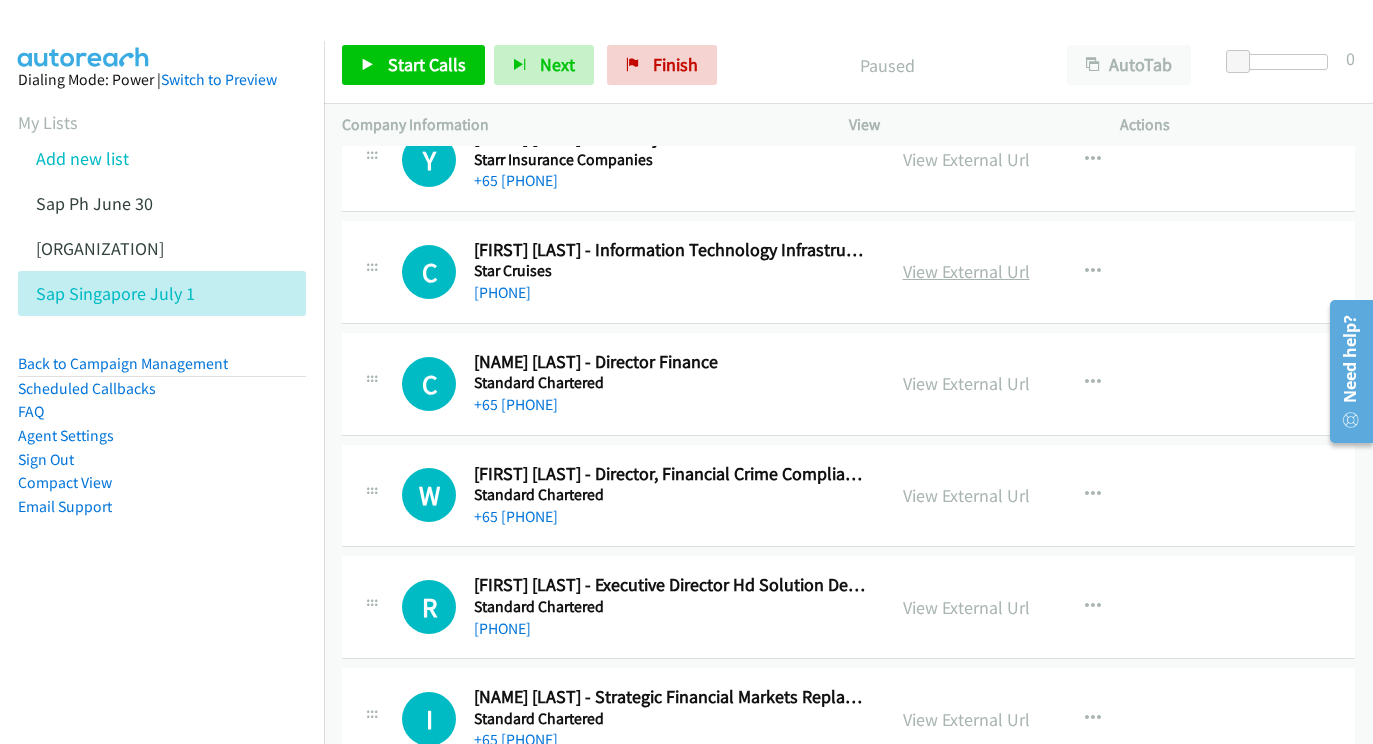 click on "View External Url" at bounding box center (966, 271) 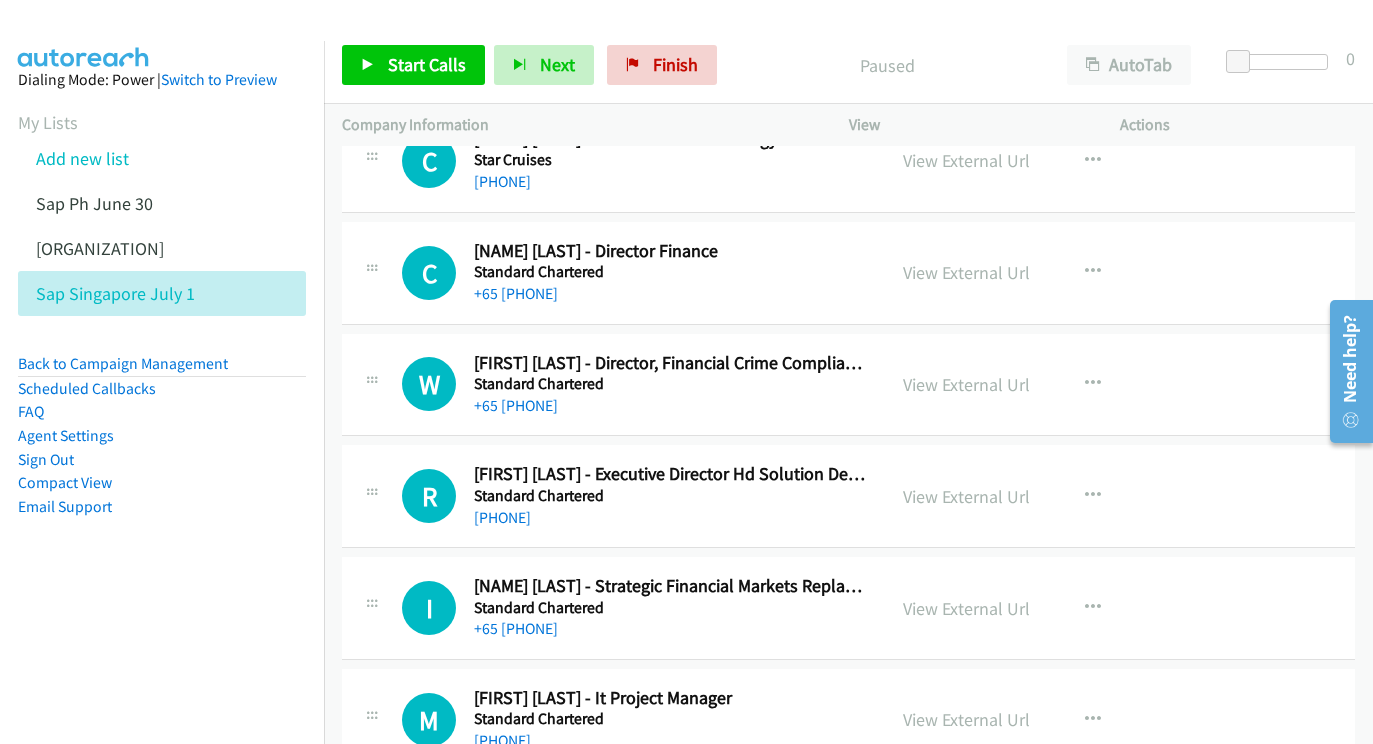 scroll, scrollTop: 1679, scrollLeft: 0, axis: vertical 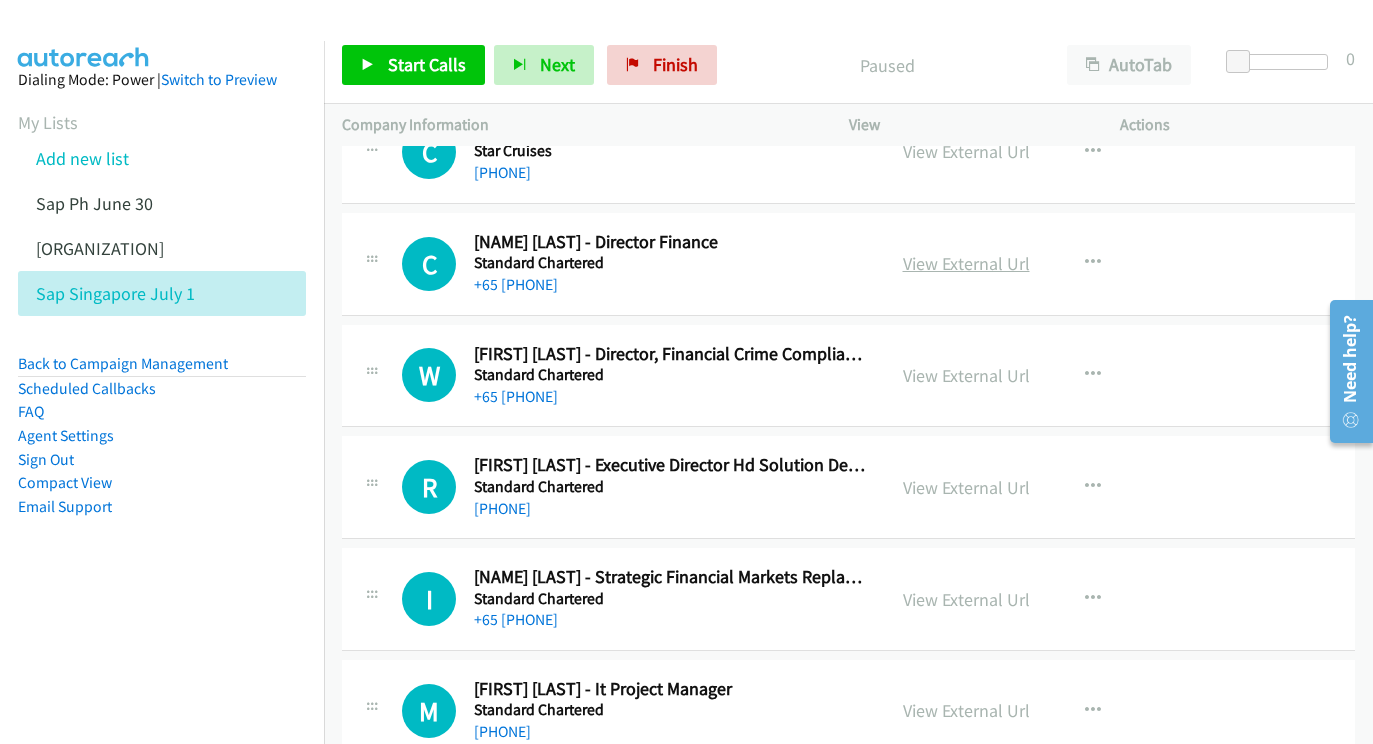 click on "View External Url" at bounding box center [966, 263] 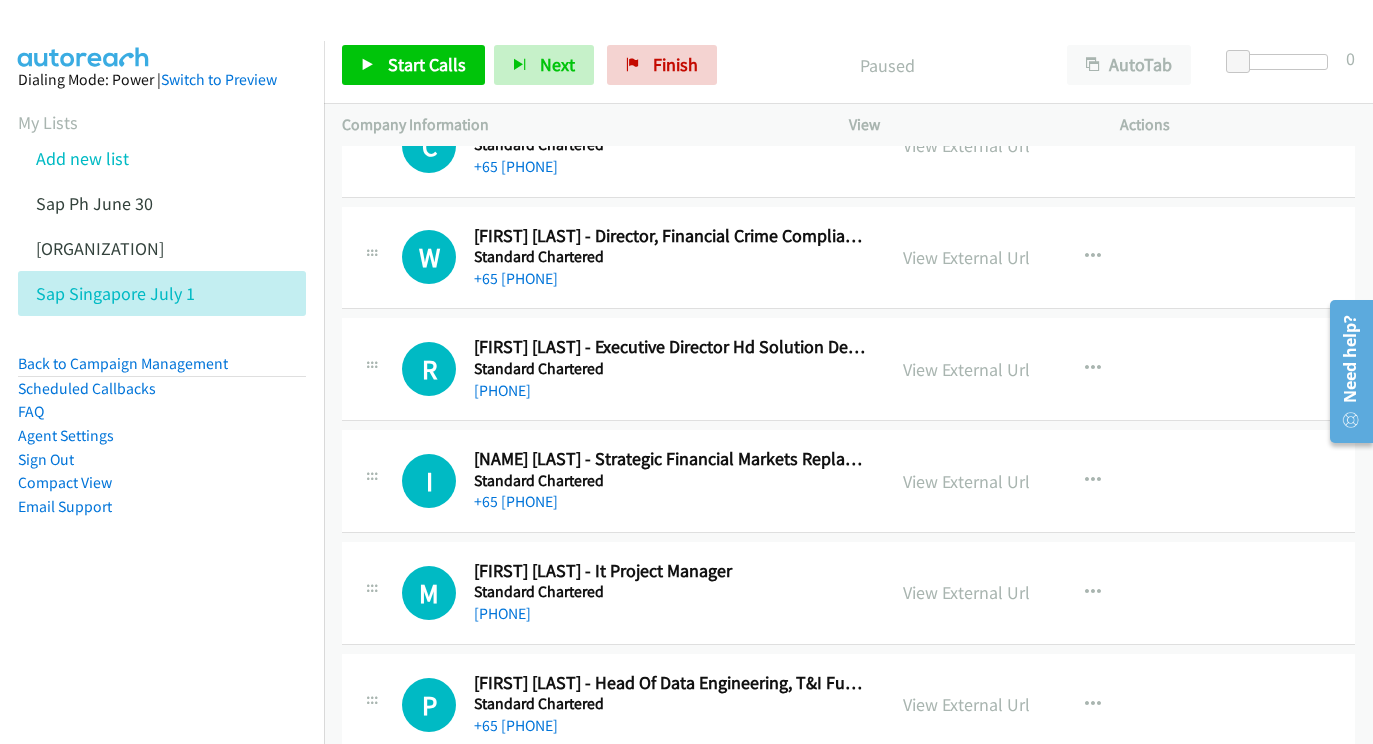 scroll, scrollTop: 1799, scrollLeft: 1, axis: both 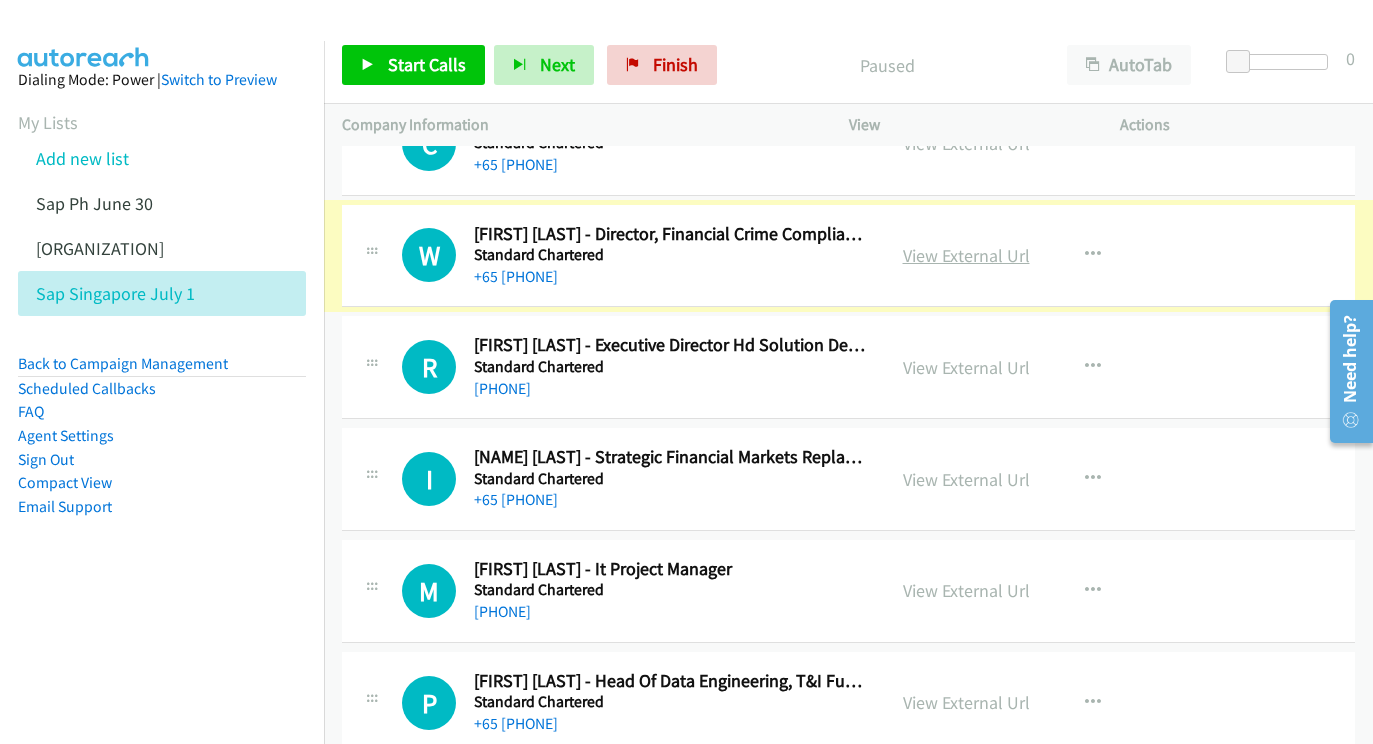 click on "View External Url" at bounding box center [966, 255] 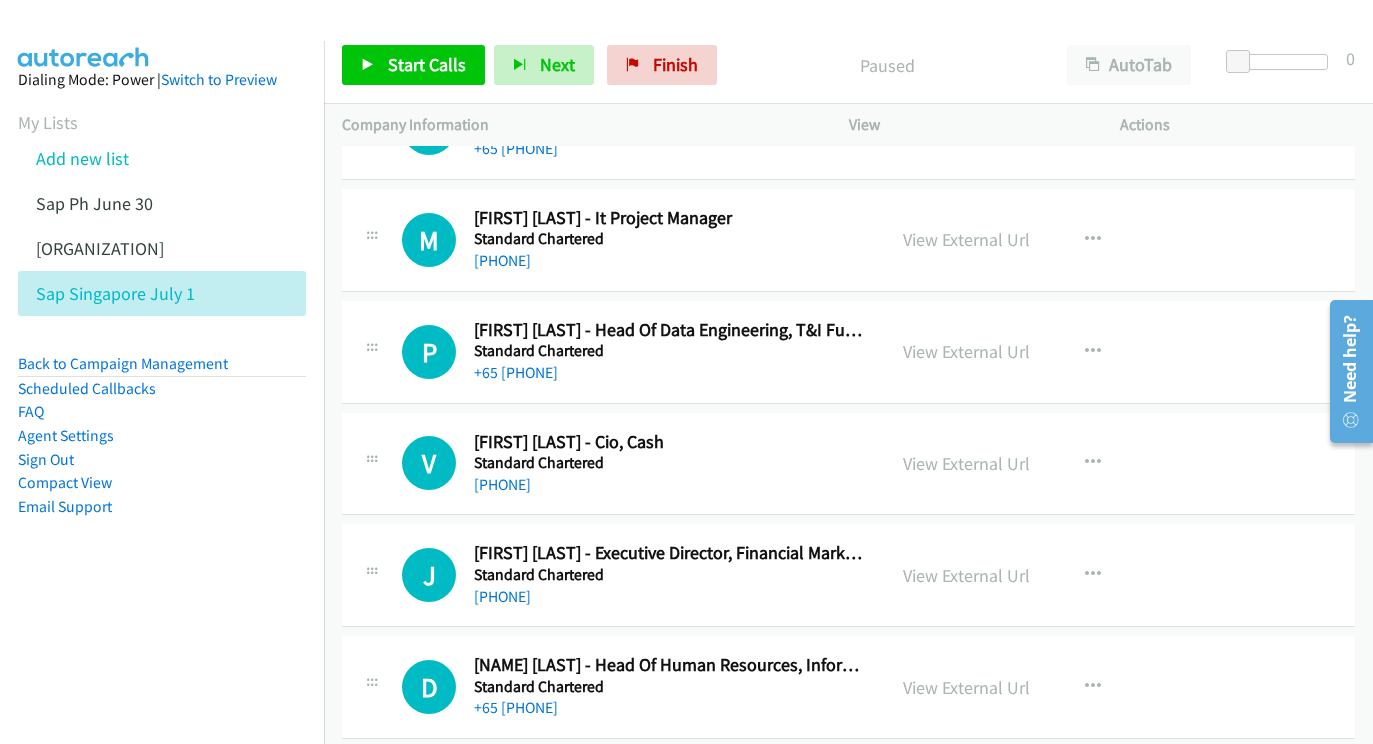 scroll, scrollTop: 2152, scrollLeft: 3, axis: both 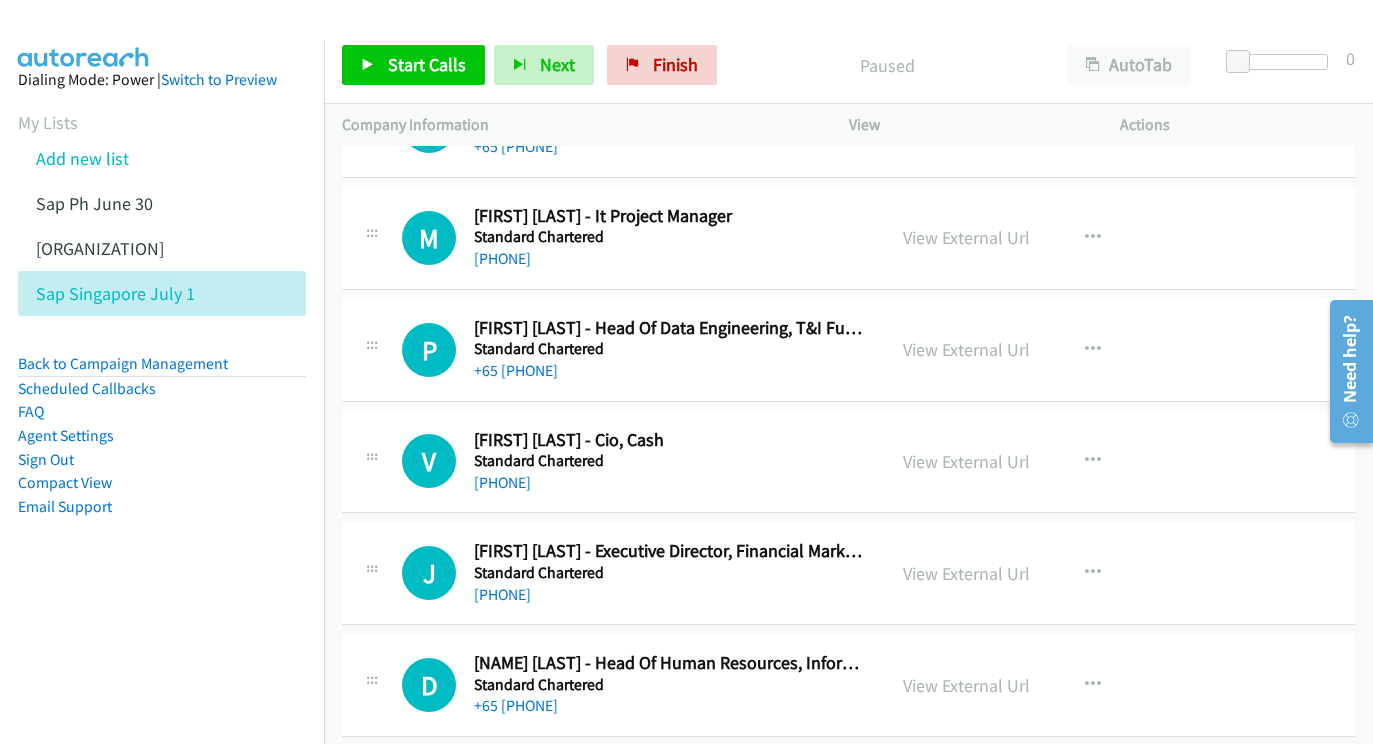 click on "View External Url" at bounding box center (966, 237) 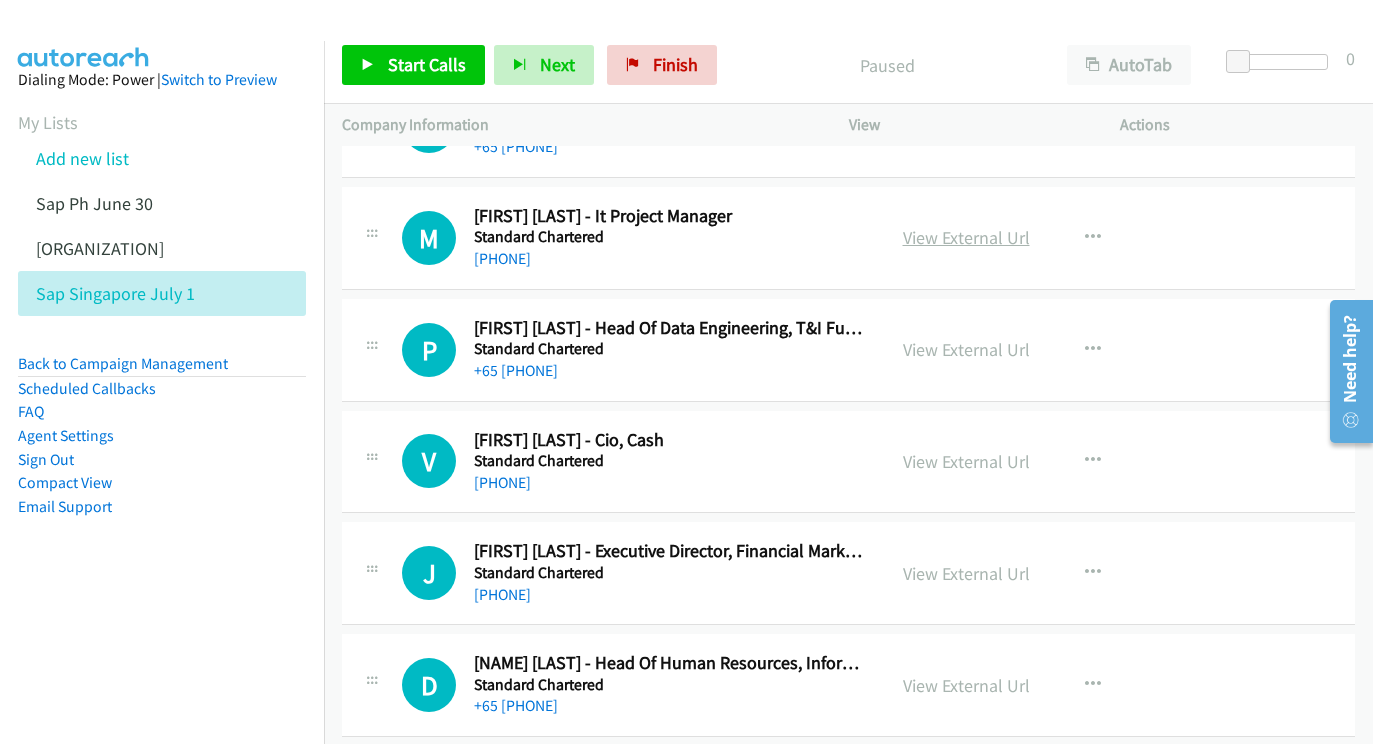 click on "View External Url" at bounding box center (966, 237) 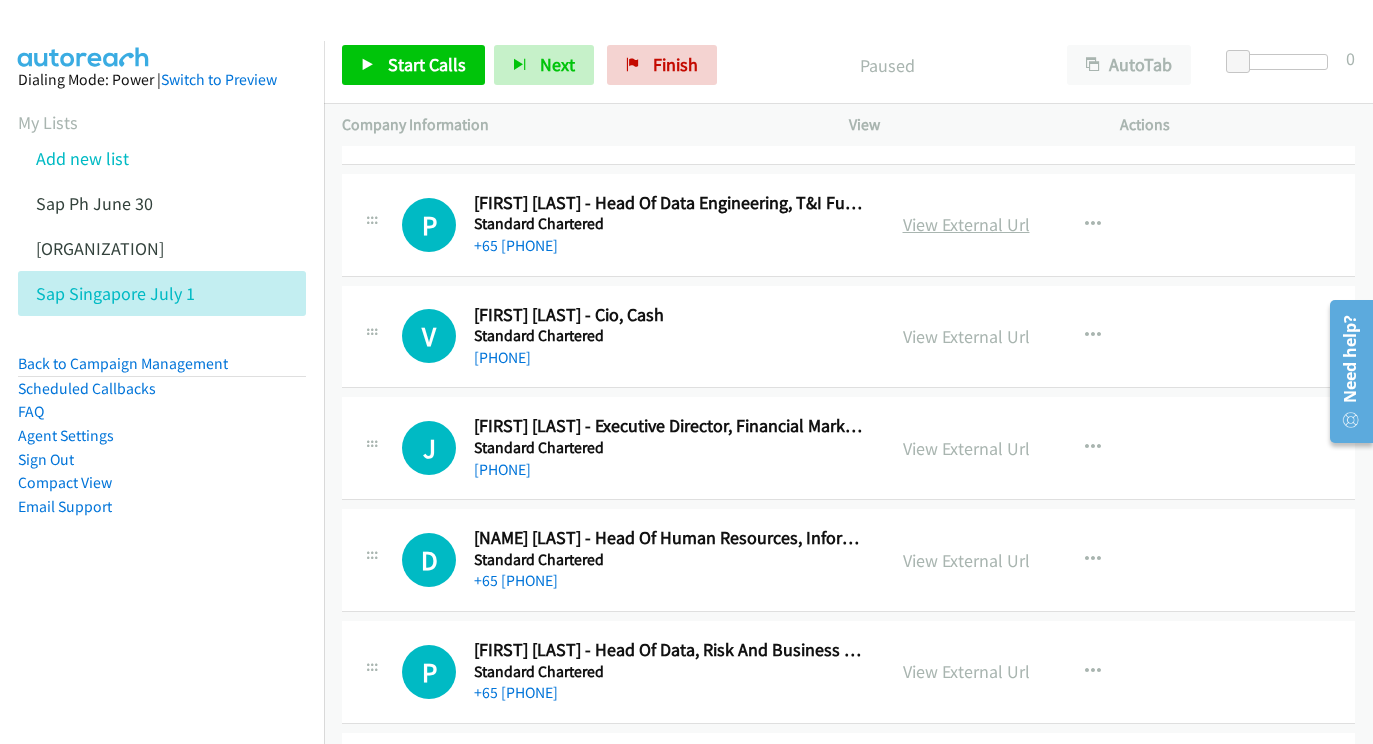 scroll, scrollTop: 2276, scrollLeft: 5, axis: both 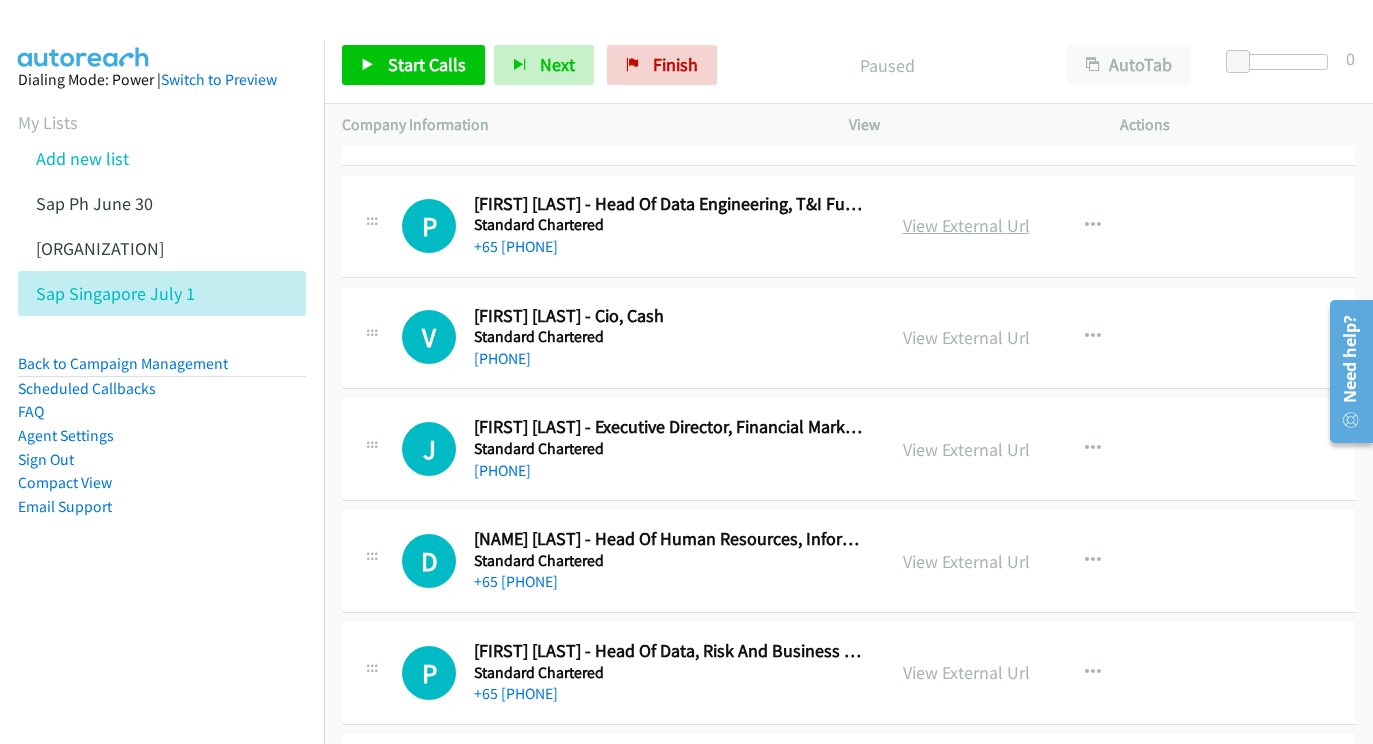 click on "View External Url" at bounding box center (966, 225) 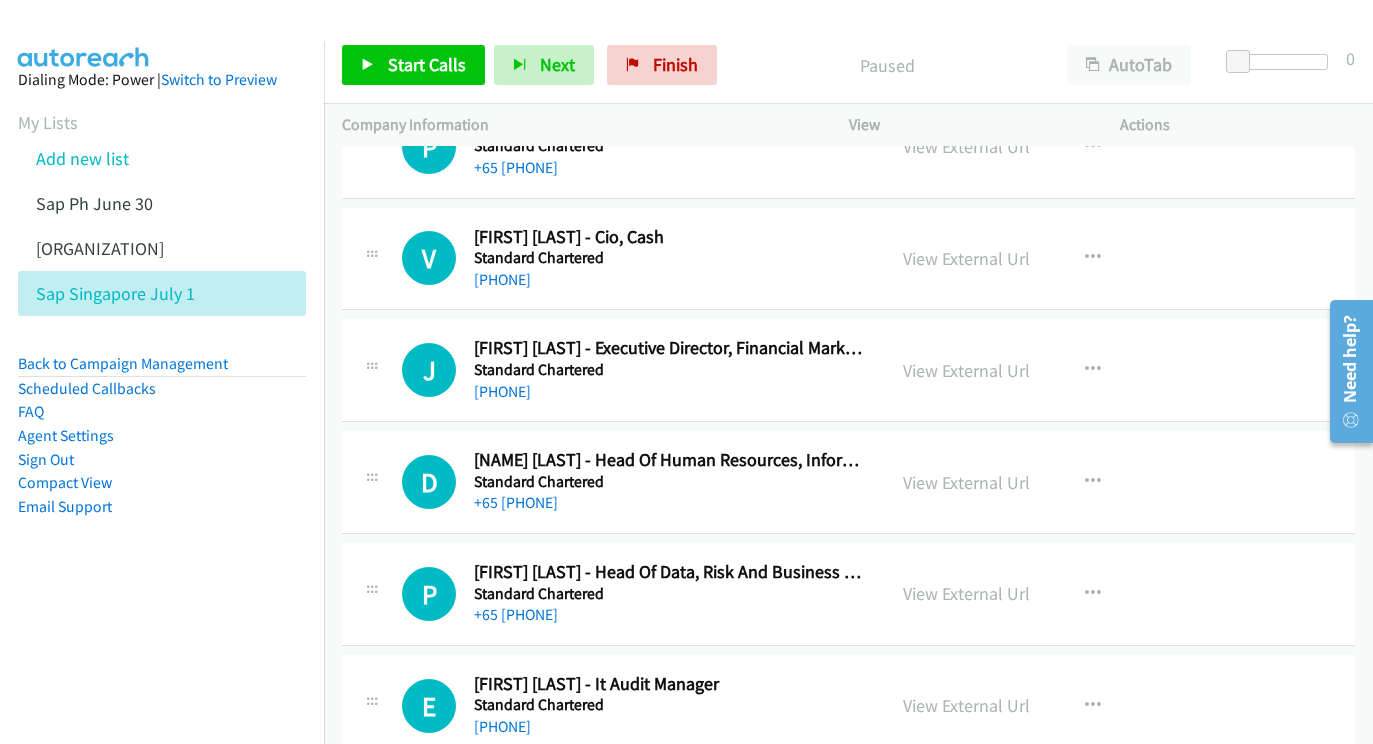 scroll, scrollTop: 2356, scrollLeft: 5, axis: both 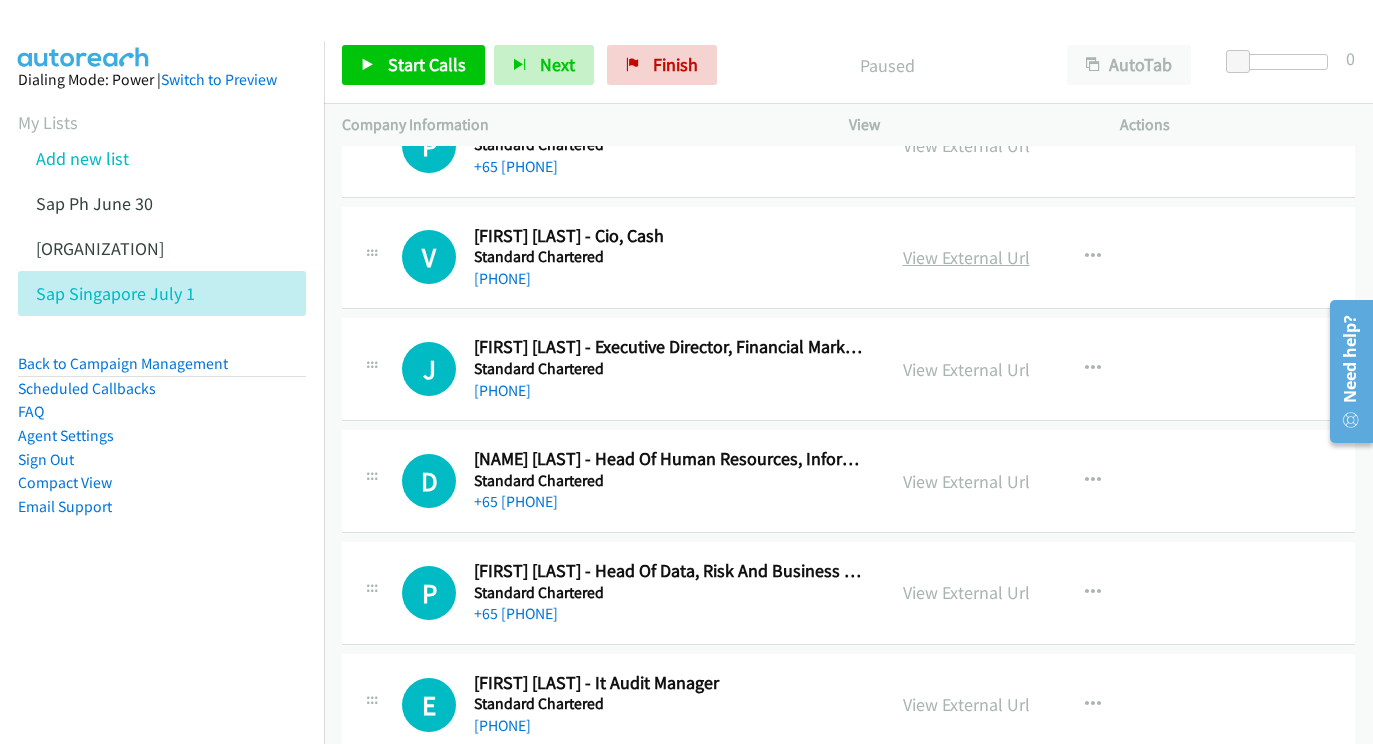 click on "View External Url" at bounding box center (966, 257) 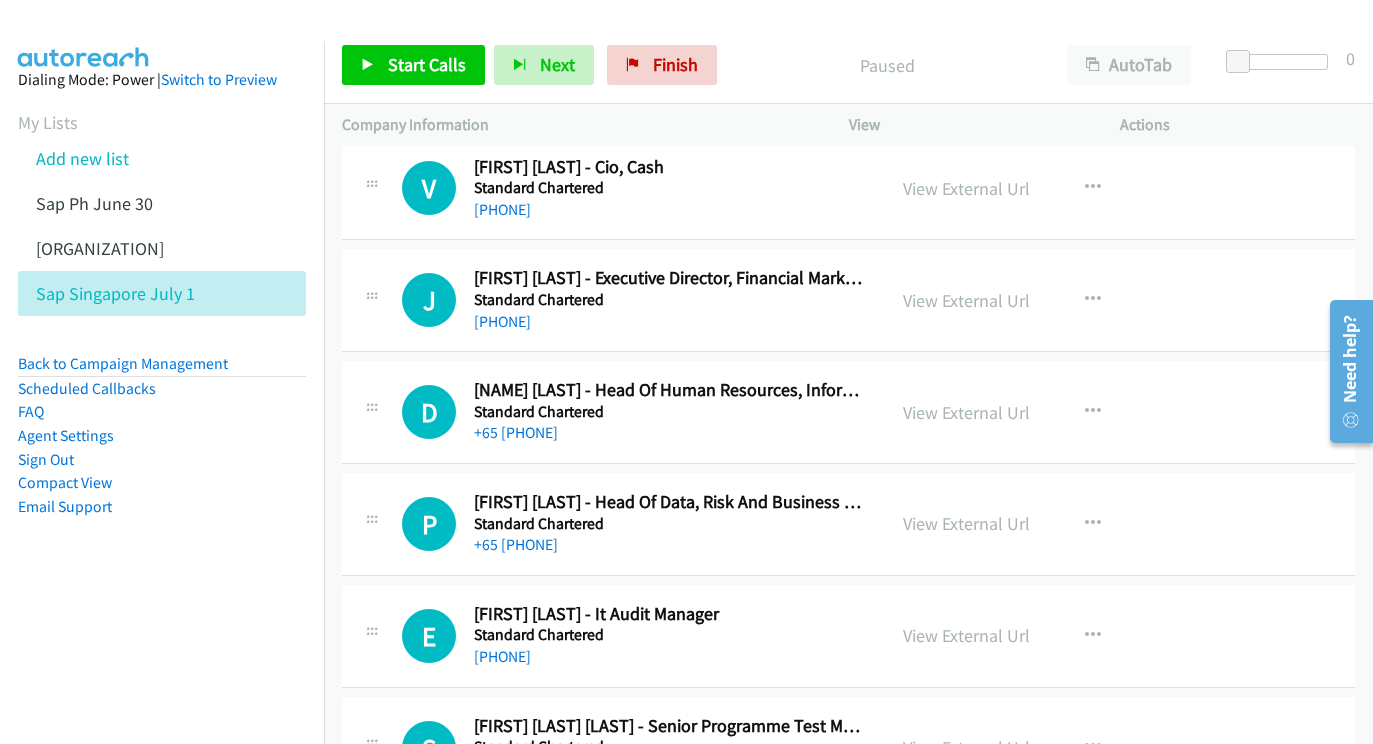 scroll, scrollTop: 2427, scrollLeft: 5, axis: both 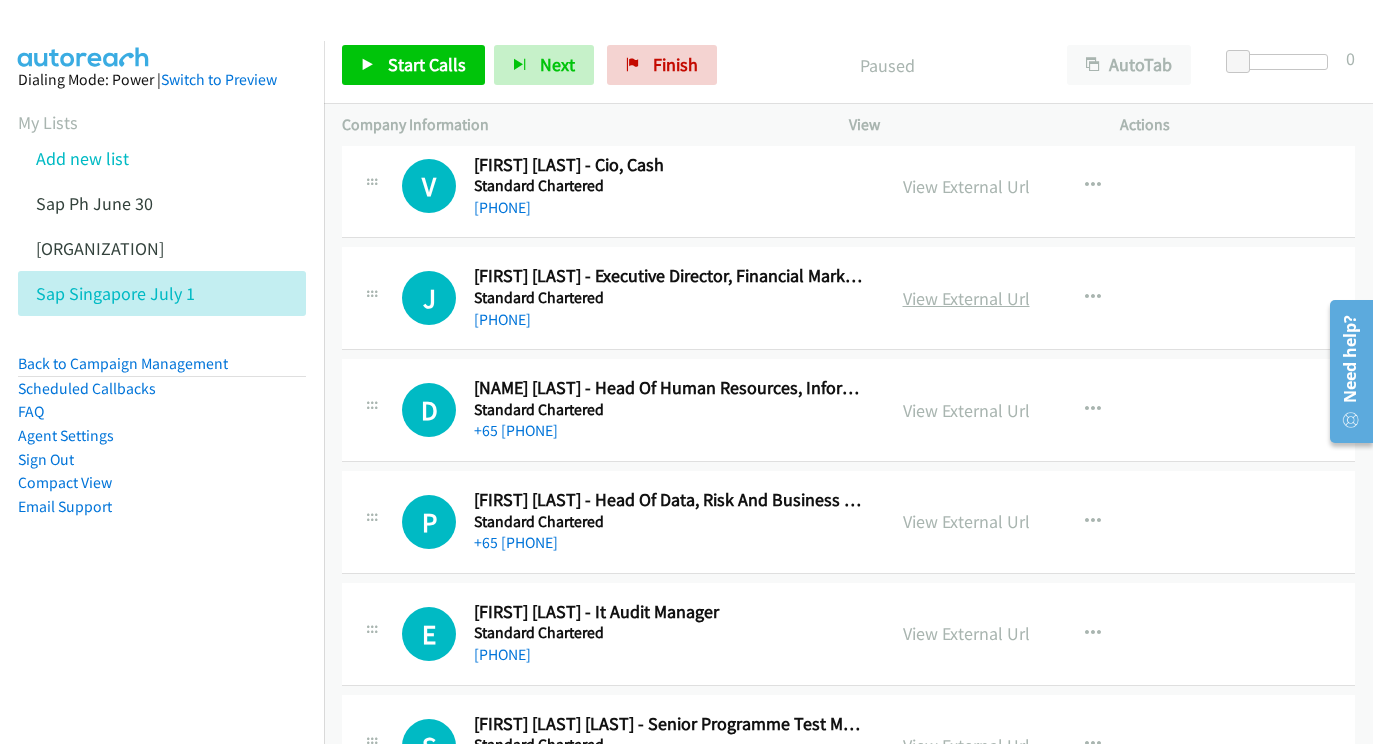click on "View External Url" at bounding box center [966, 298] 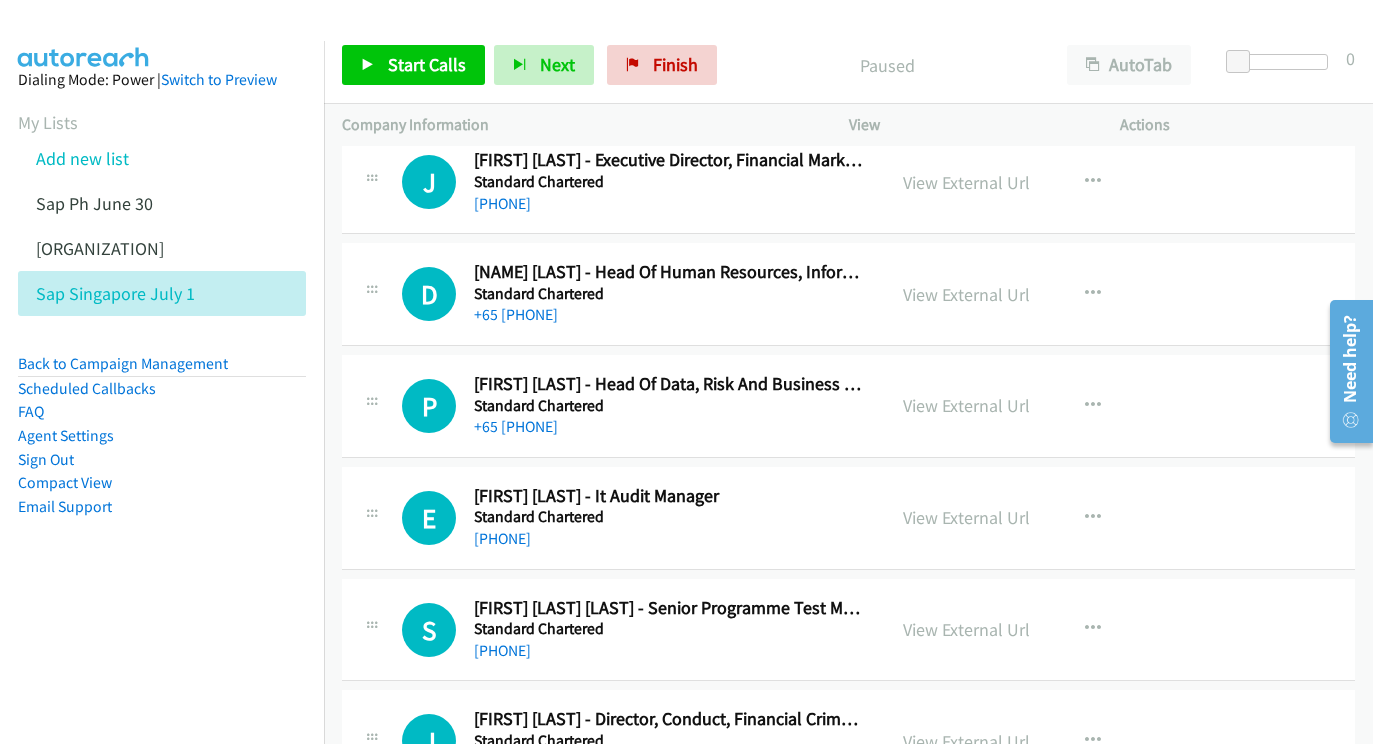 scroll, scrollTop: 2546, scrollLeft: 5, axis: both 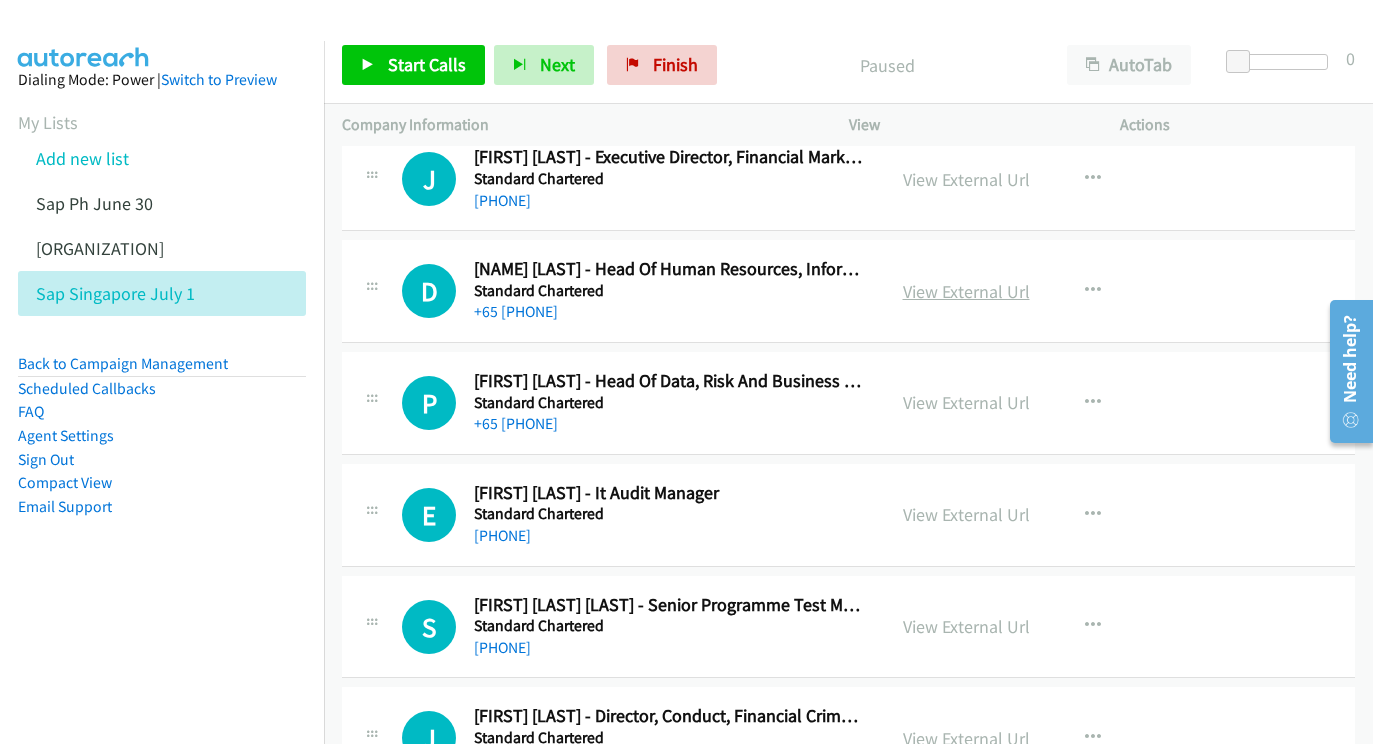 click on "View External Url" at bounding box center (966, 291) 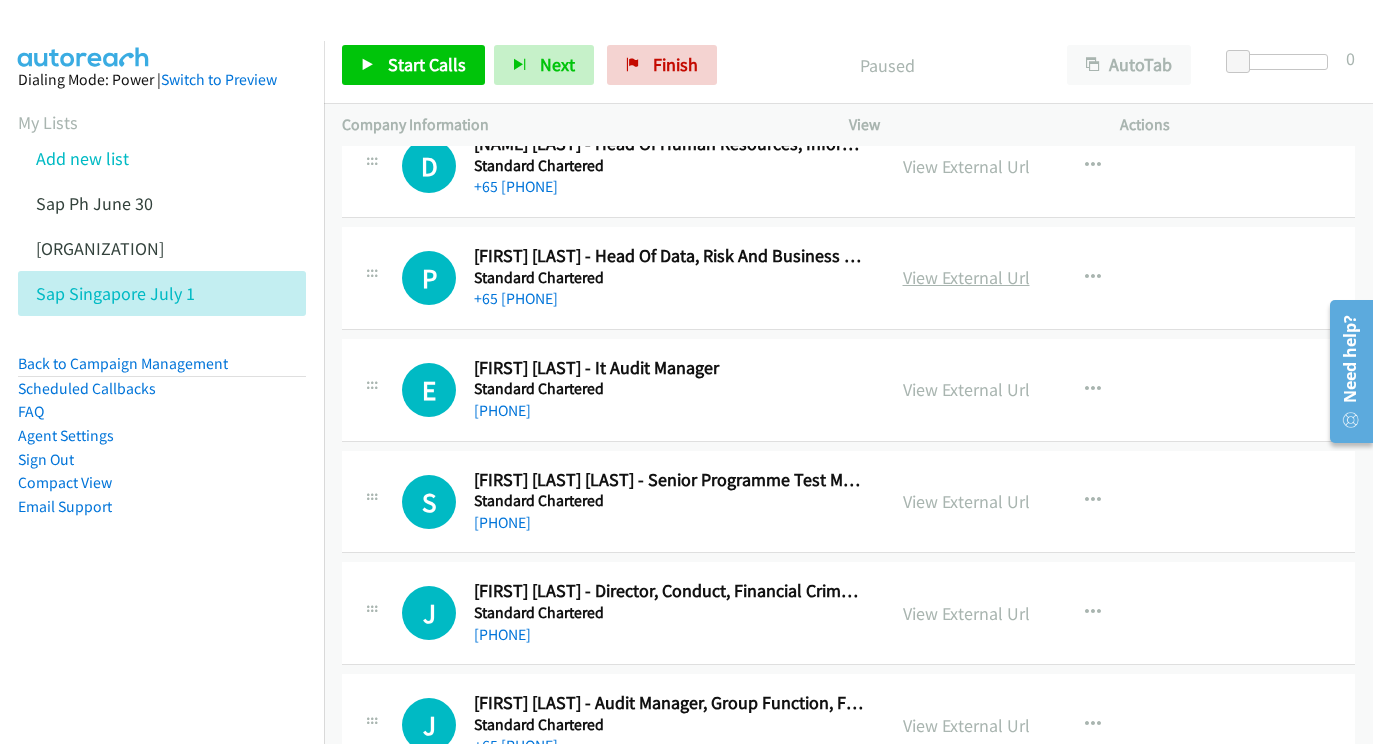 scroll, scrollTop: 2673, scrollLeft: 5, axis: both 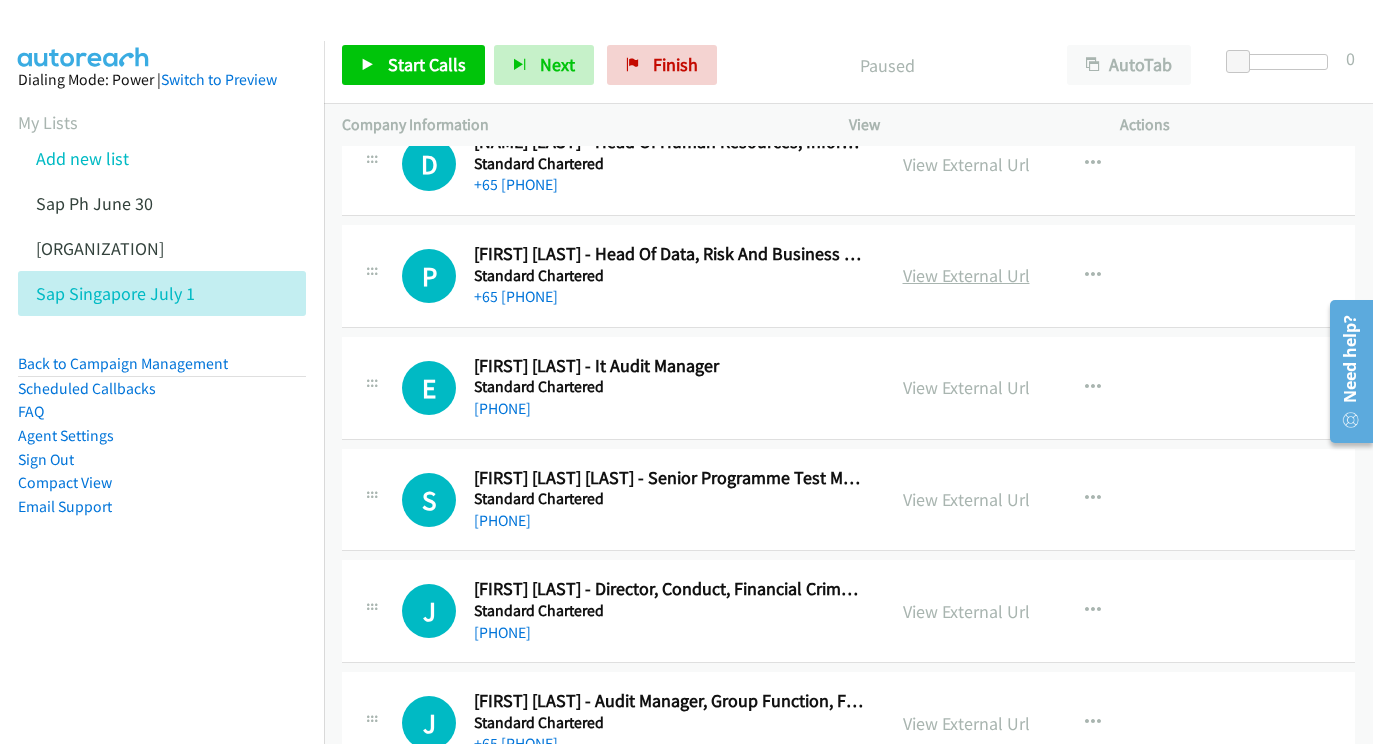 click on "View External Url" at bounding box center (966, 275) 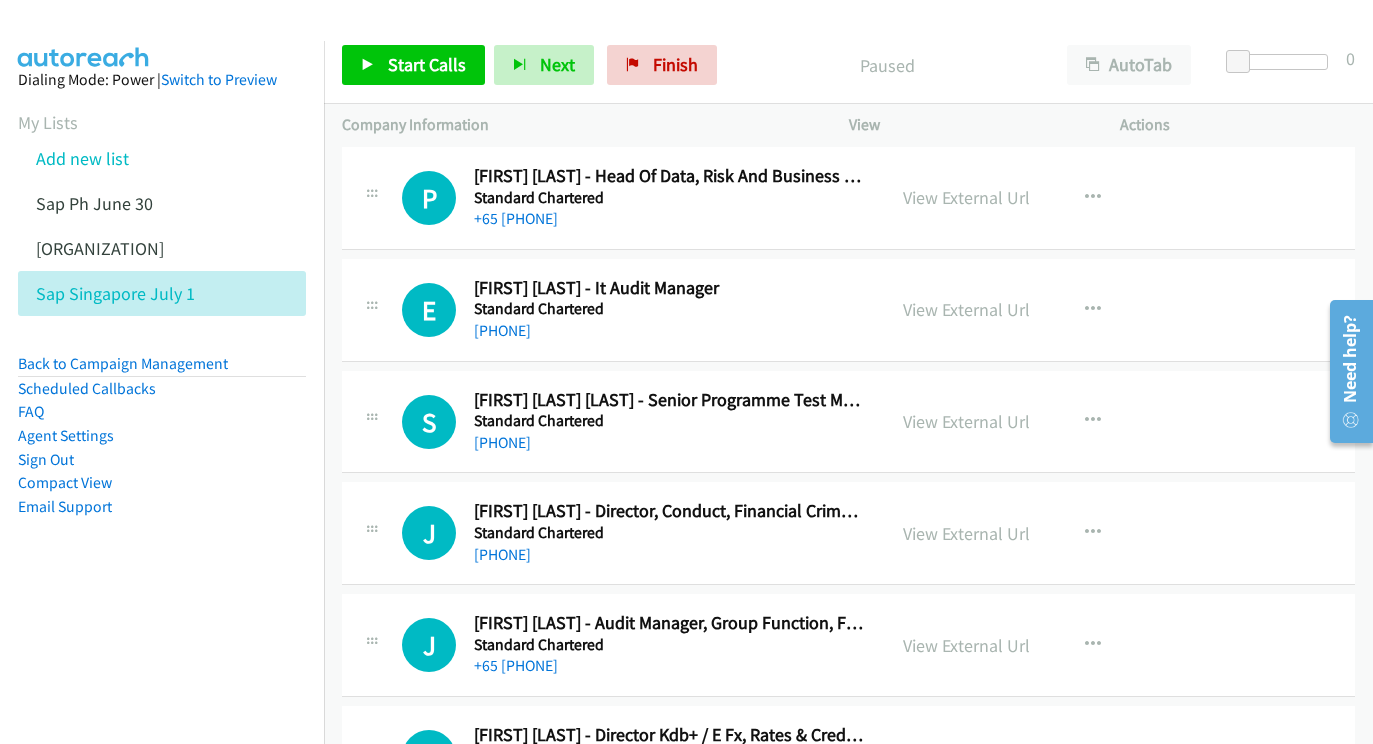 scroll, scrollTop: 2760, scrollLeft: 5, axis: both 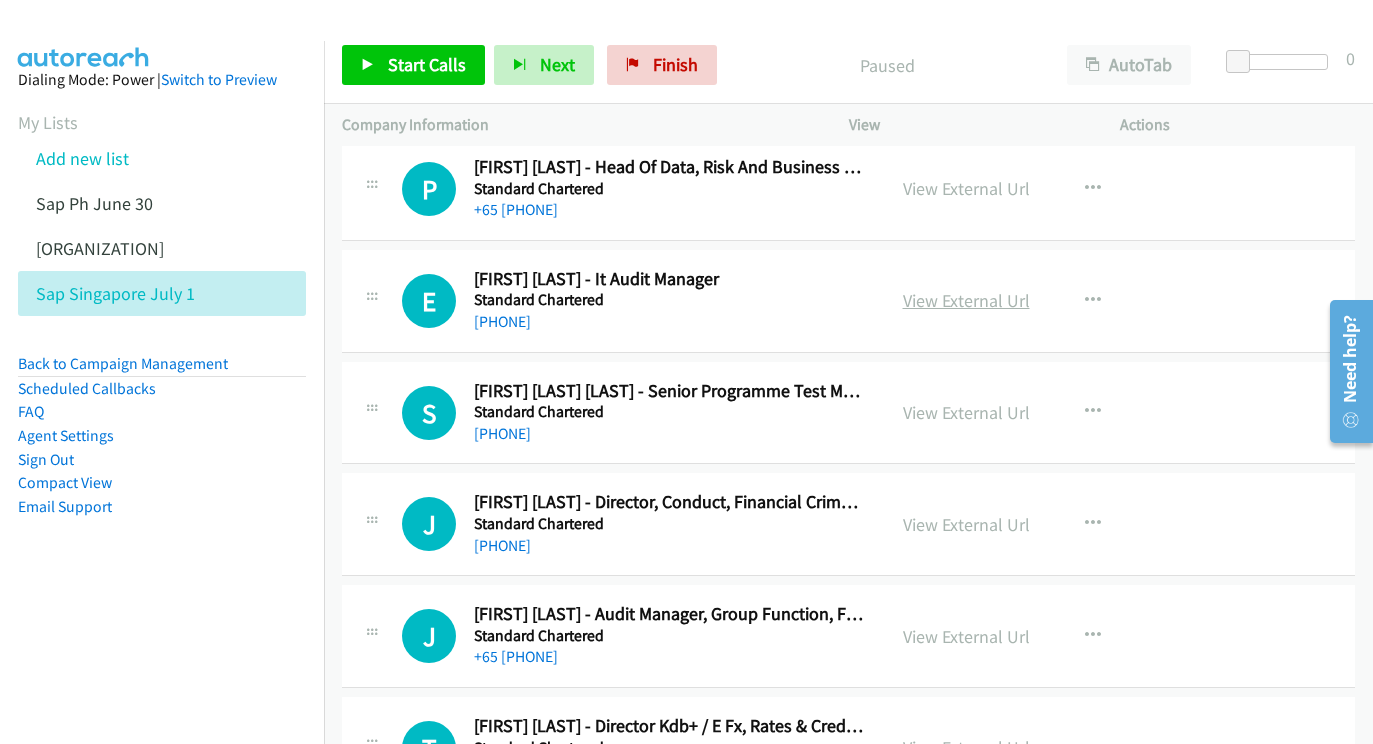 click on "View External Url" at bounding box center [966, 300] 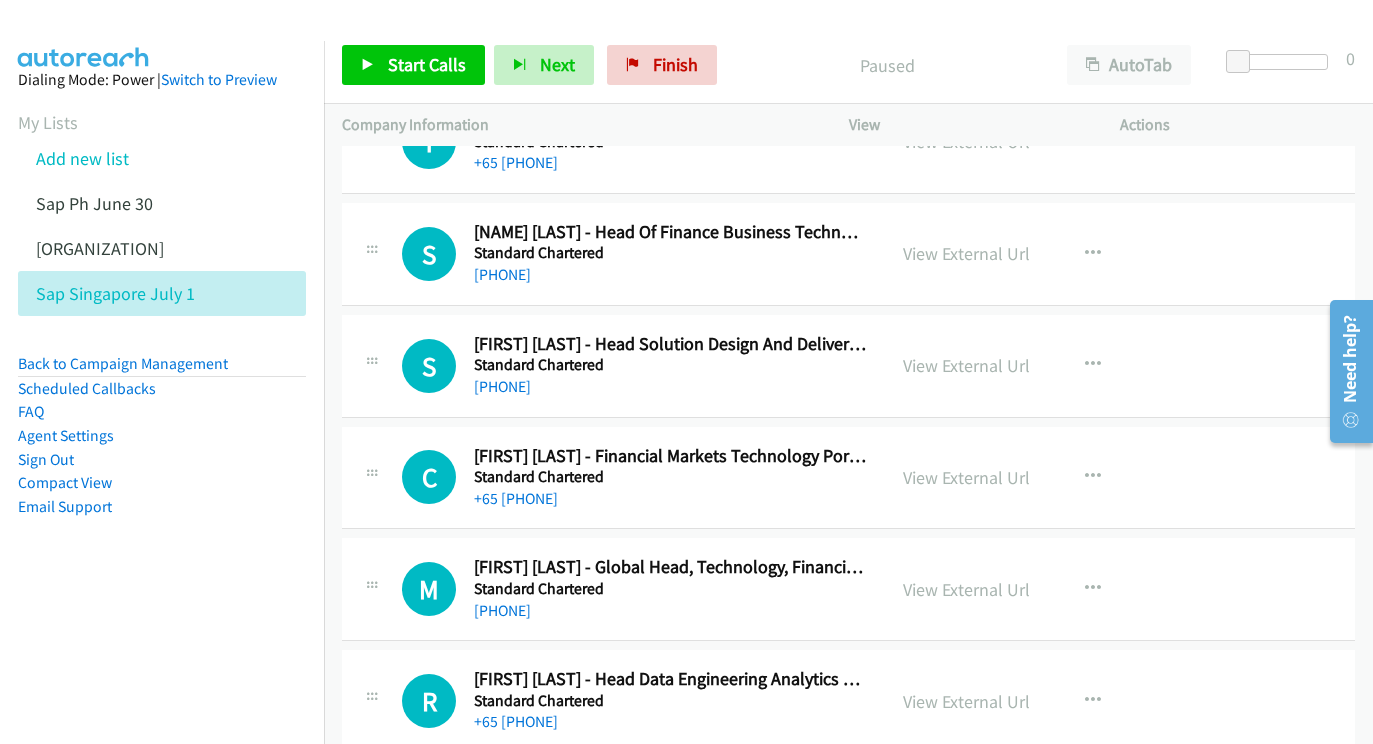 scroll, scrollTop: 3367, scrollLeft: 11, axis: both 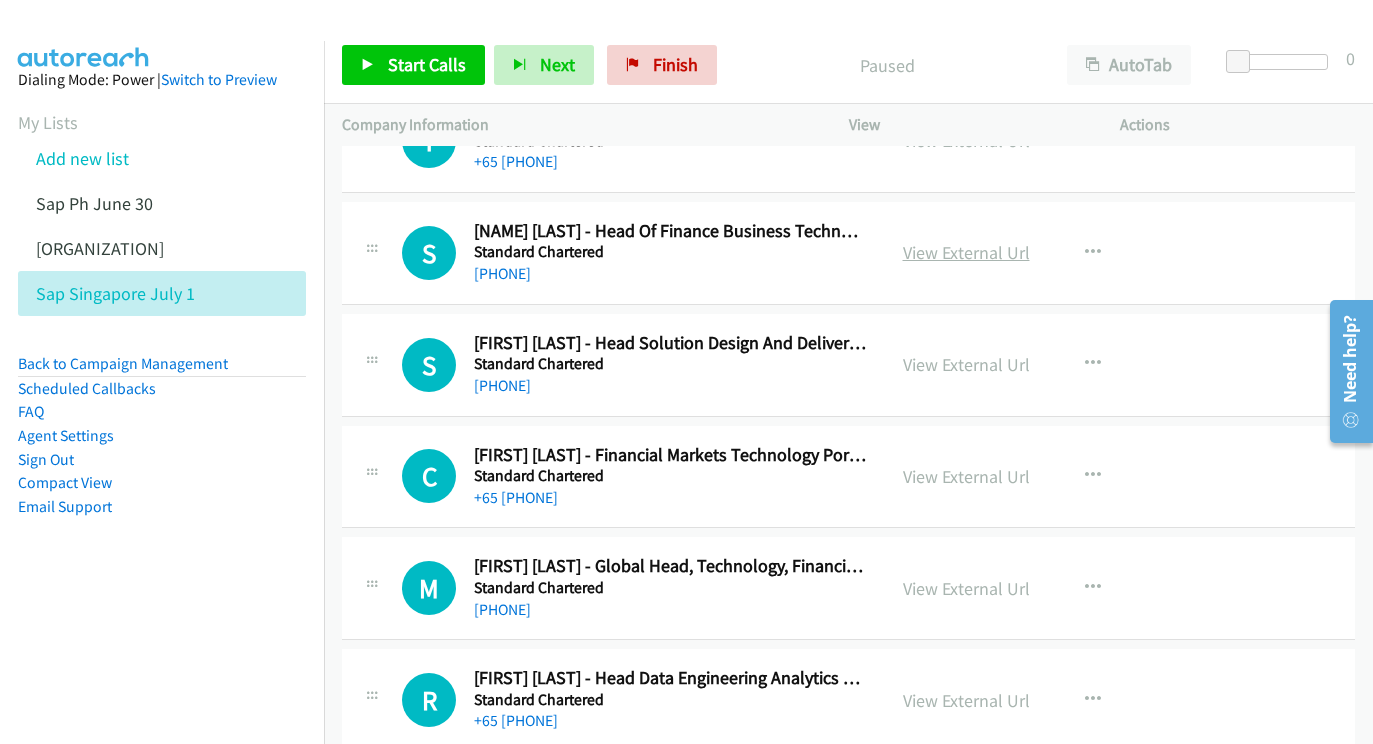 click on "View External Url" at bounding box center [966, 252] 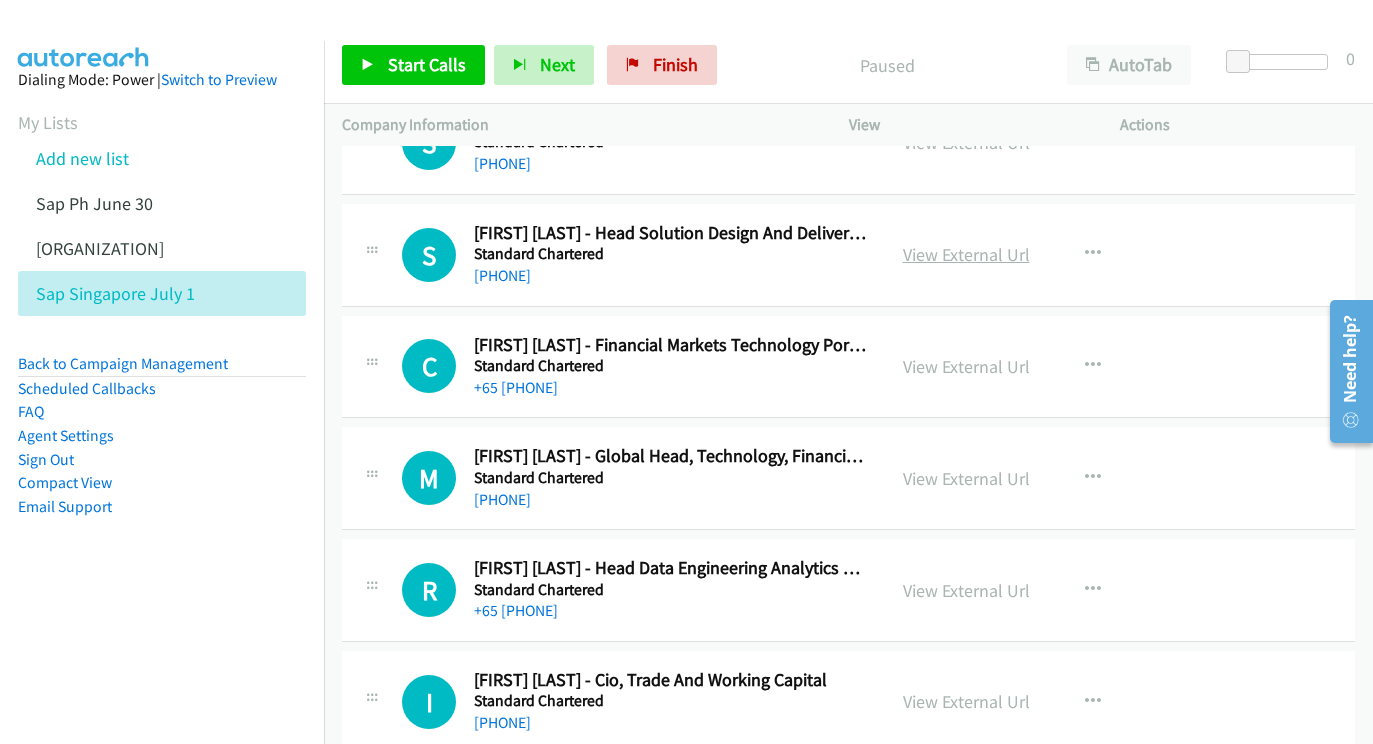 scroll, scrollTop: 3477, scrollLeft: 11, axis: both 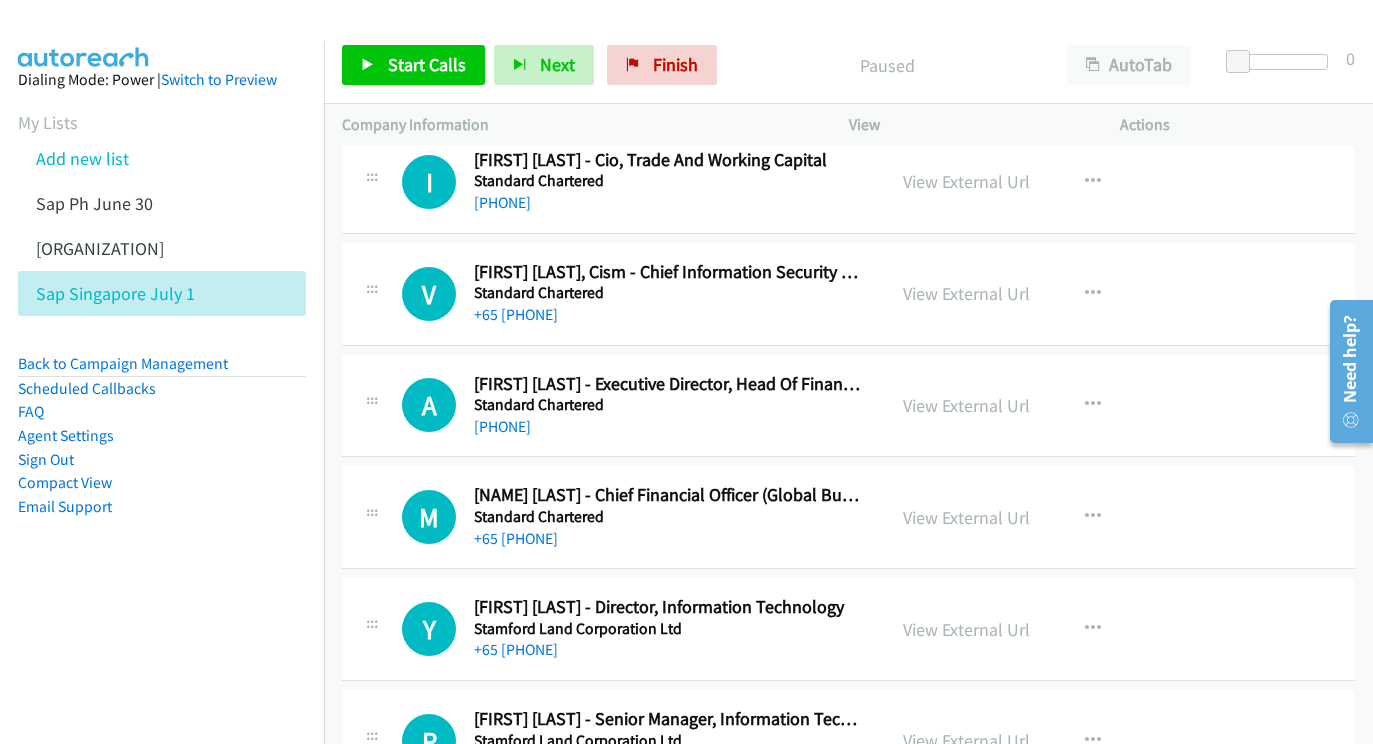 click on "View External Url" at bounding box center (966, 293) 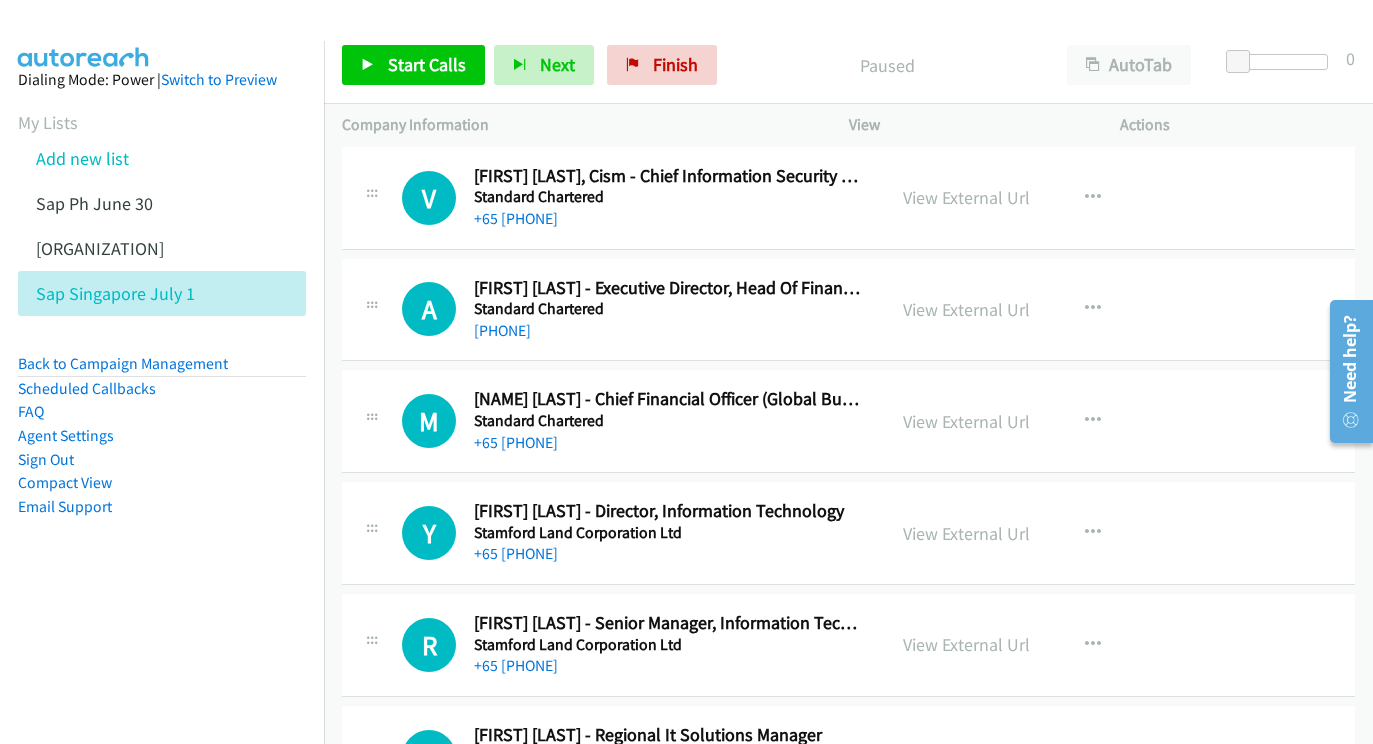 scroll, scrollTop: 4094, scrollLeft: 13, axis: both 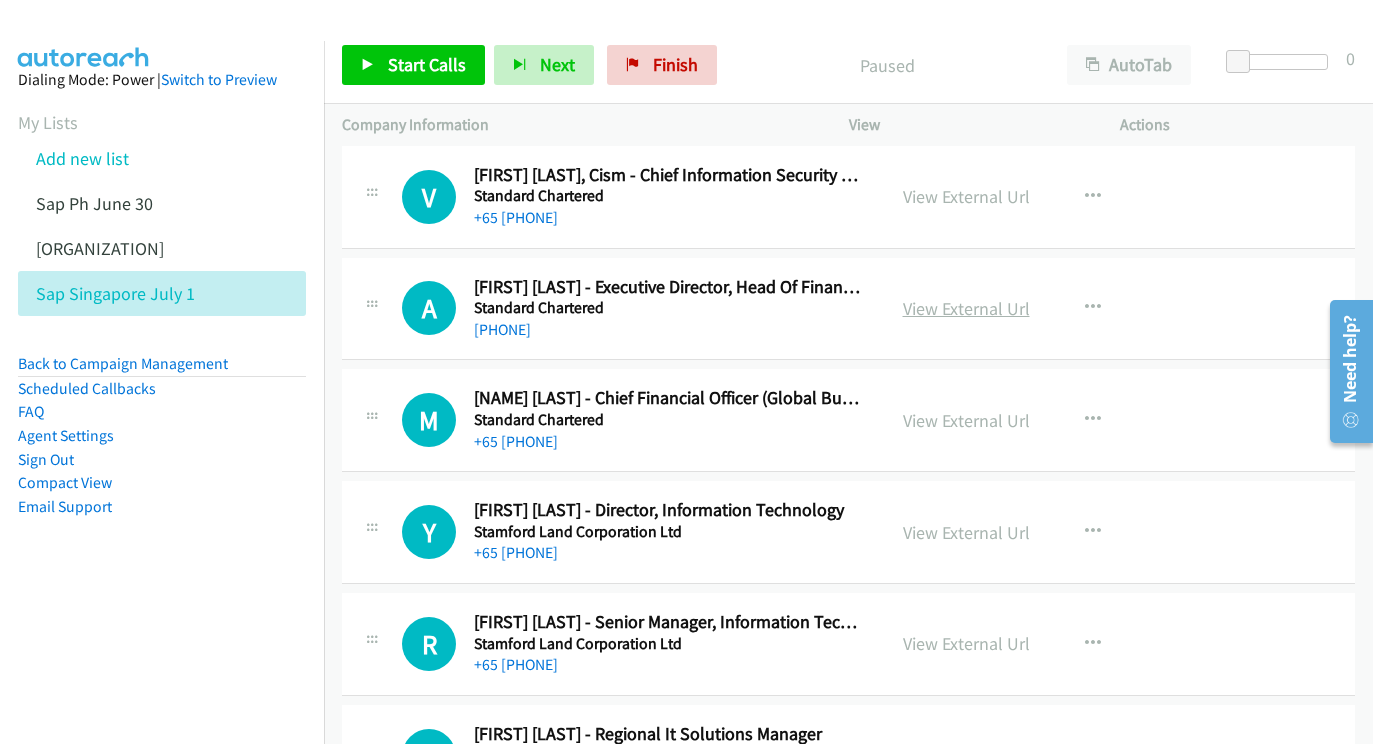 click on "View External Url" at bounding box center [966, 308] 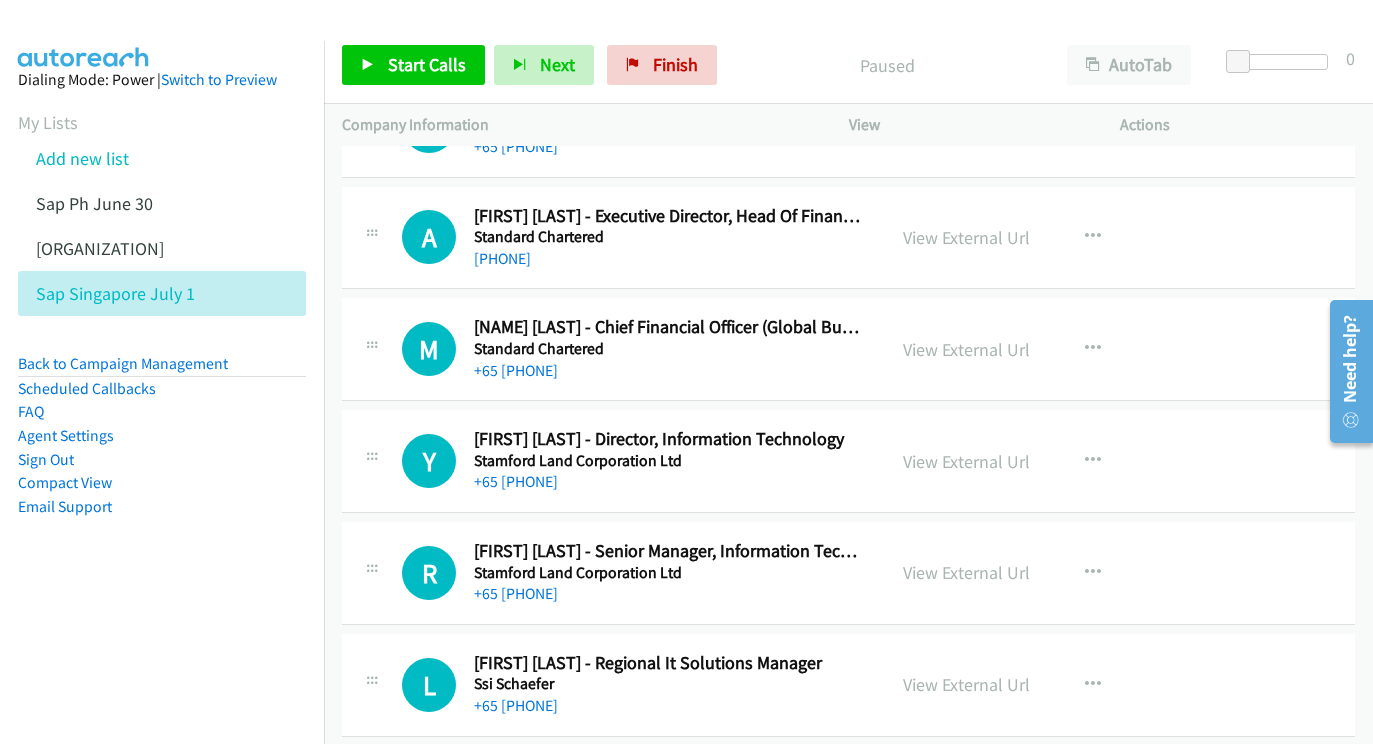 scroll, scrollTop: 4214, scrollLeft: 13, axis: both 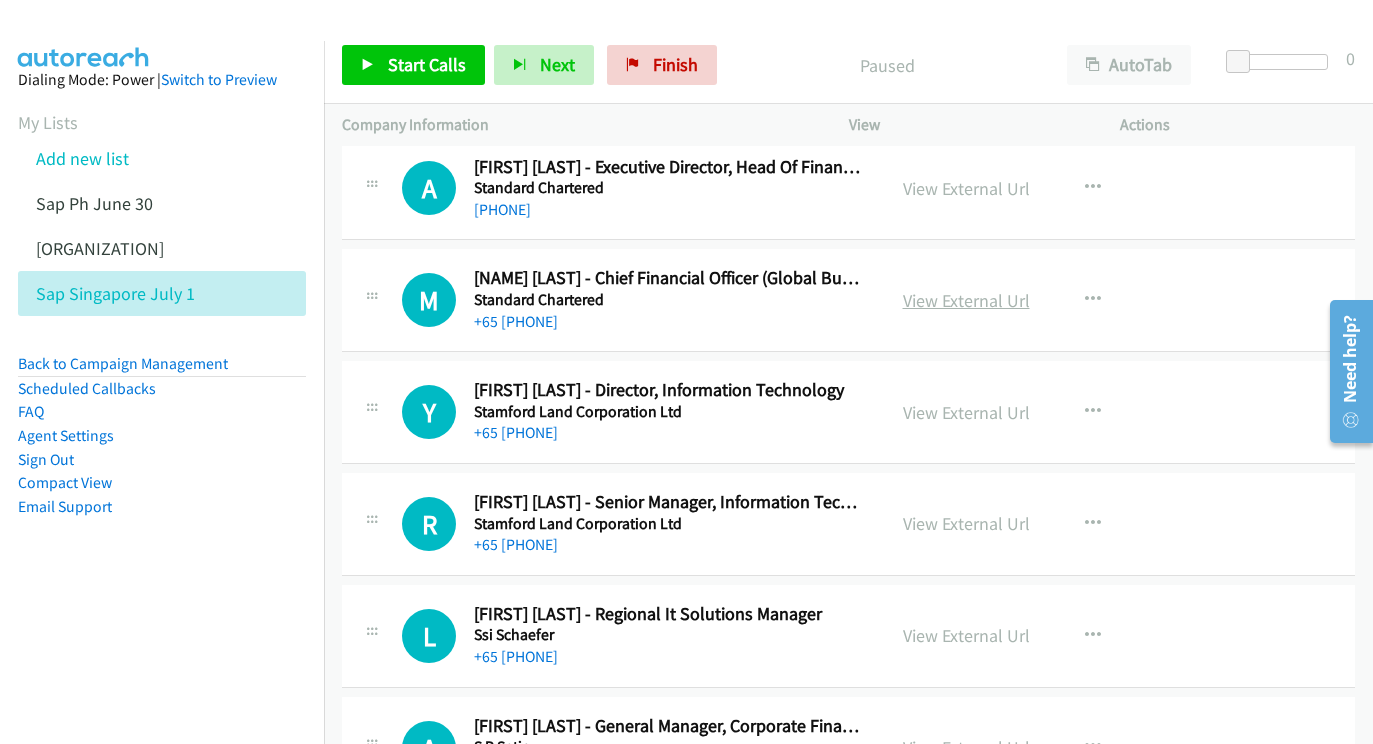 click on "View External Url" at bounding box center [966, 300] 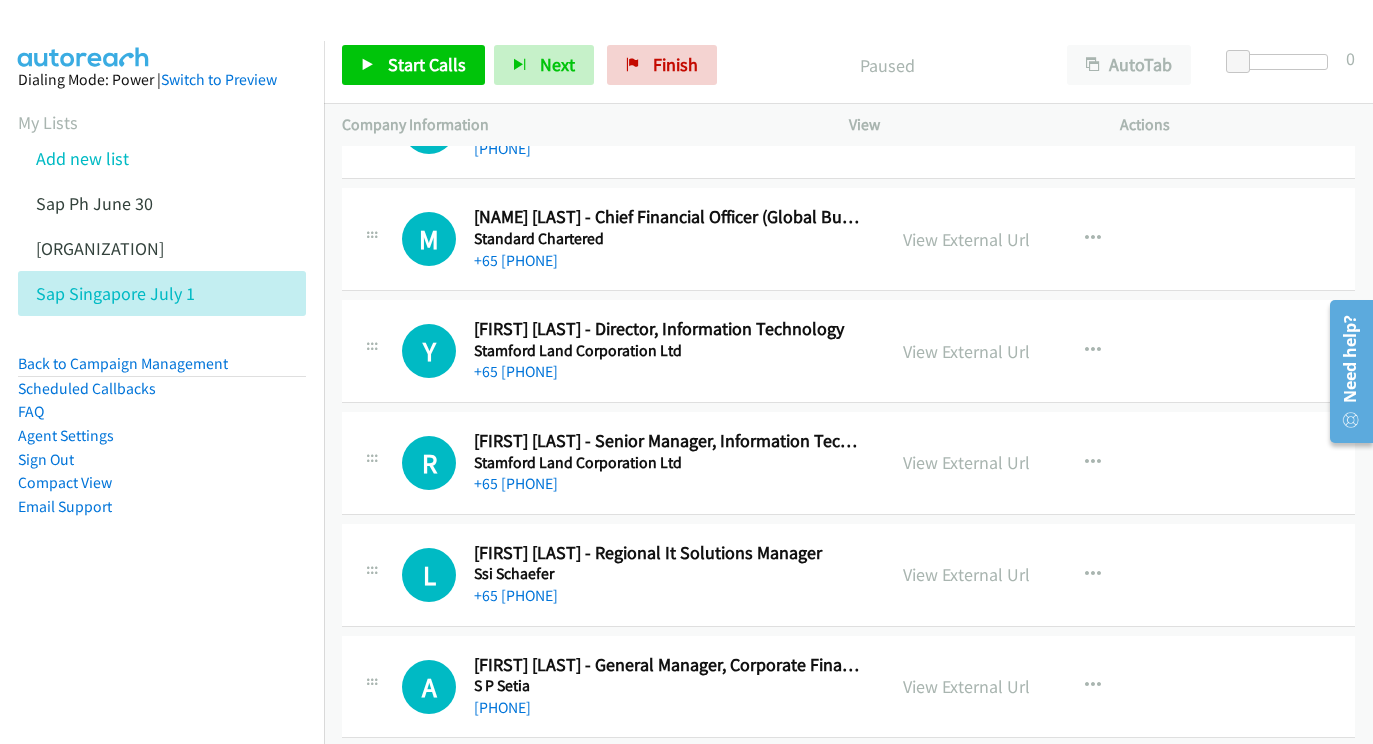 scroll, scrollTop: 4333, scrollLeft: 13, axis: both 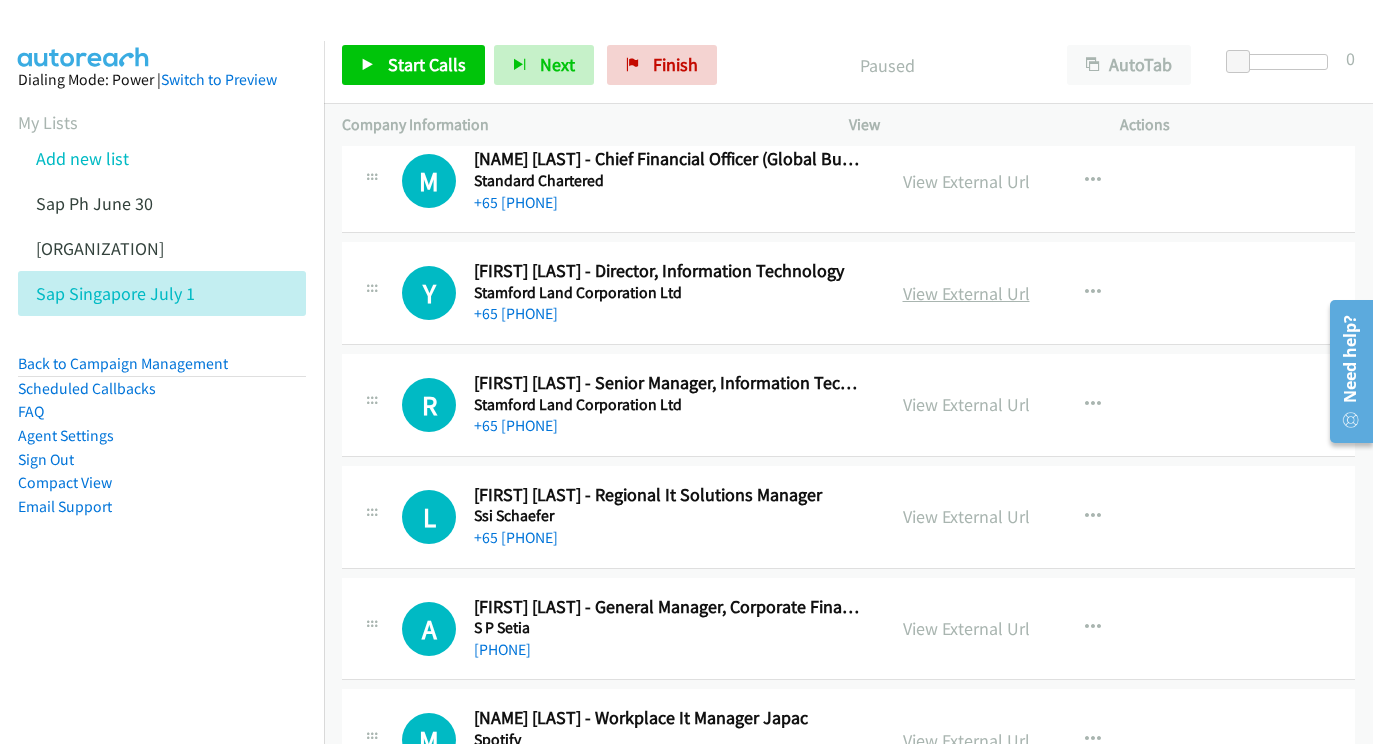 click on "View External Url" at bounding box center [966, 293] 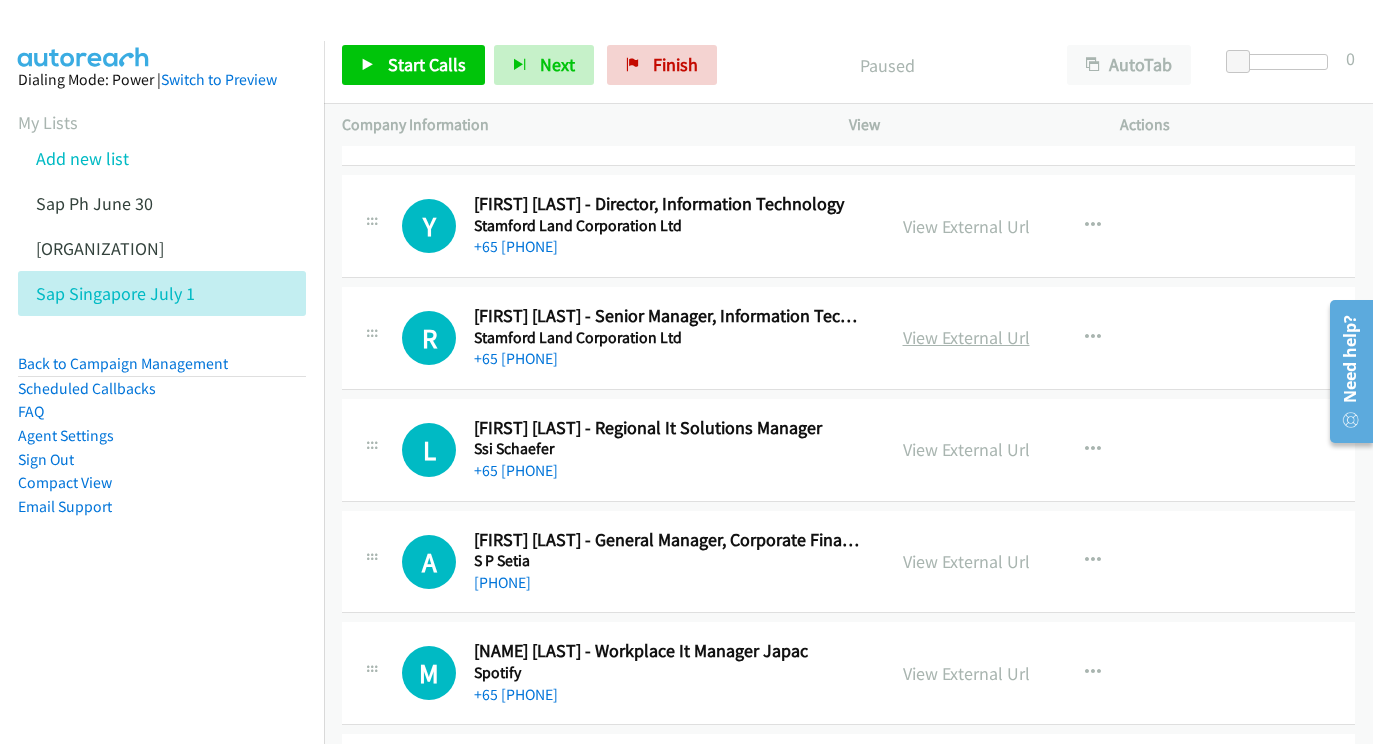 scroll, scrollTop: 4448, scrollLeft: 13, axis: both 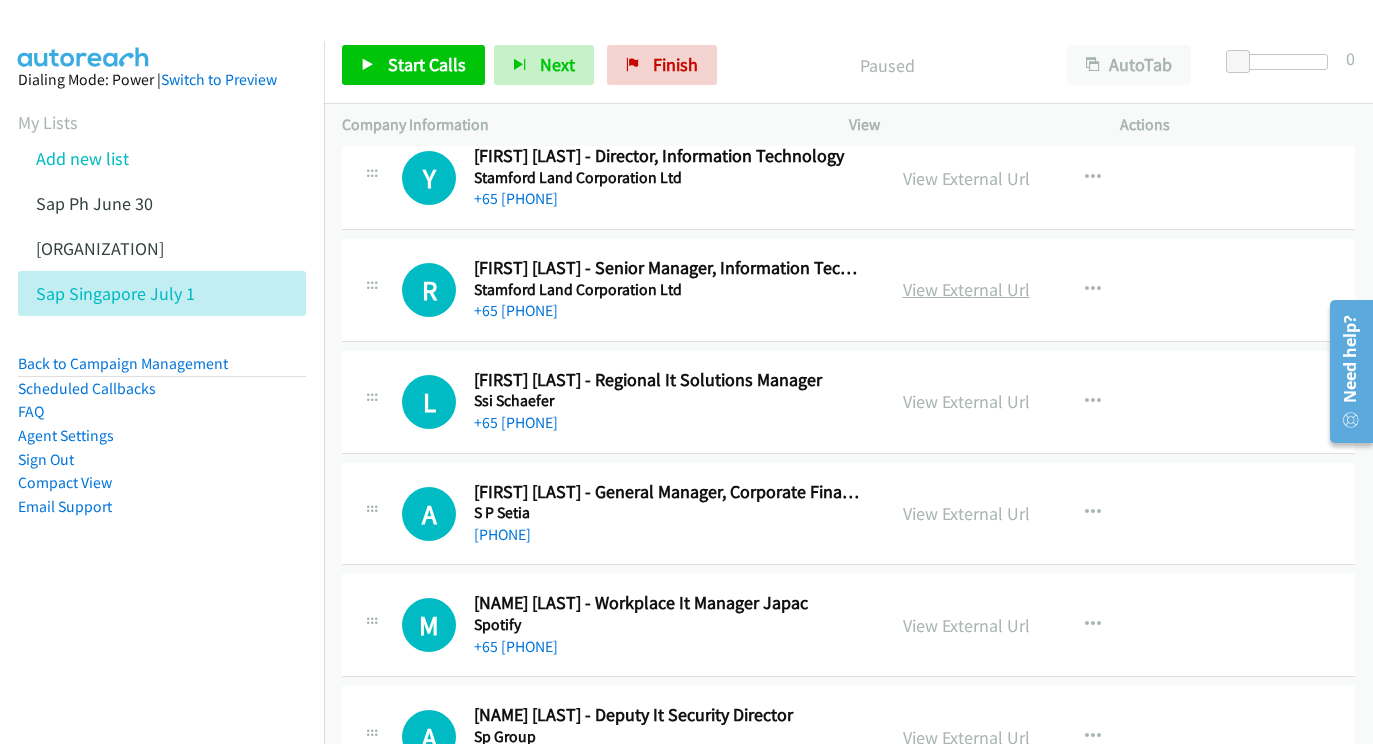 click on "View External Url" at bounding box center [966, 289] 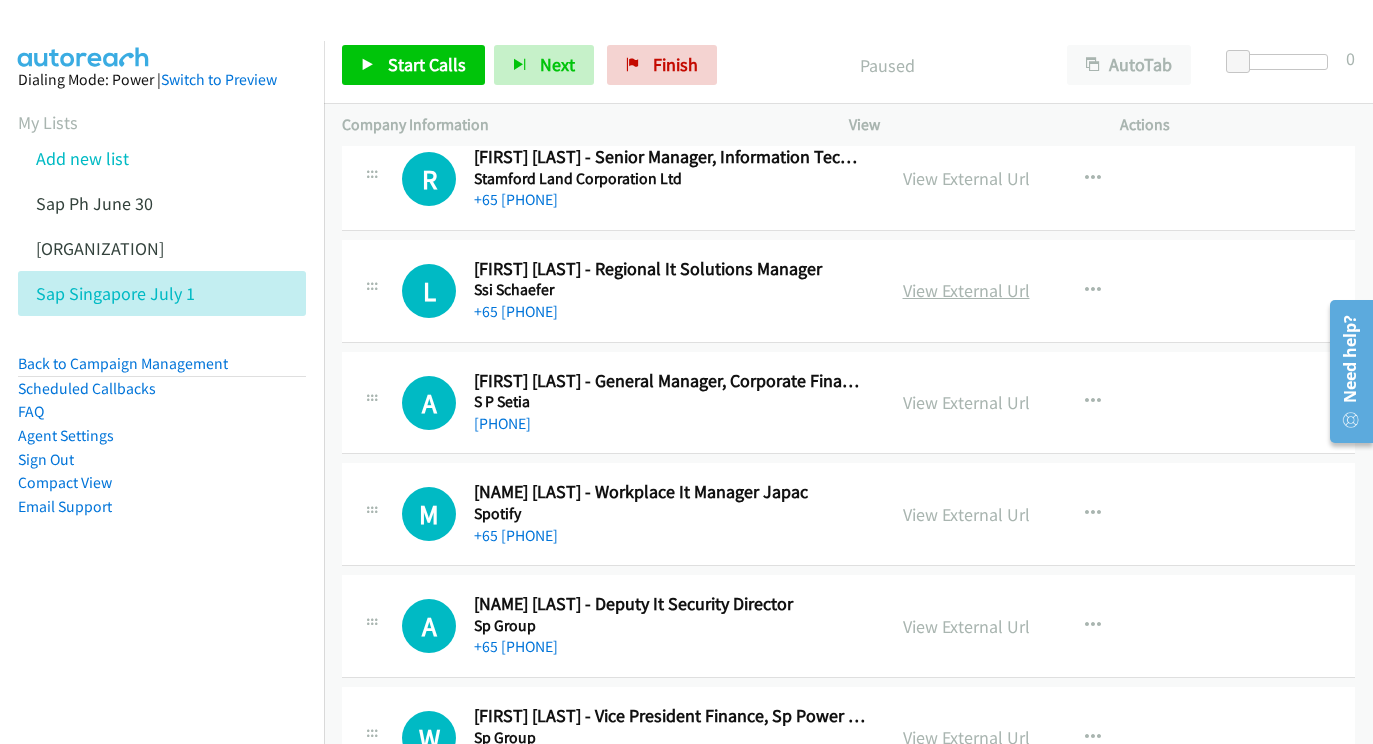 scroll, scrollTop: 4560, scrollLeft: 13, axis: both 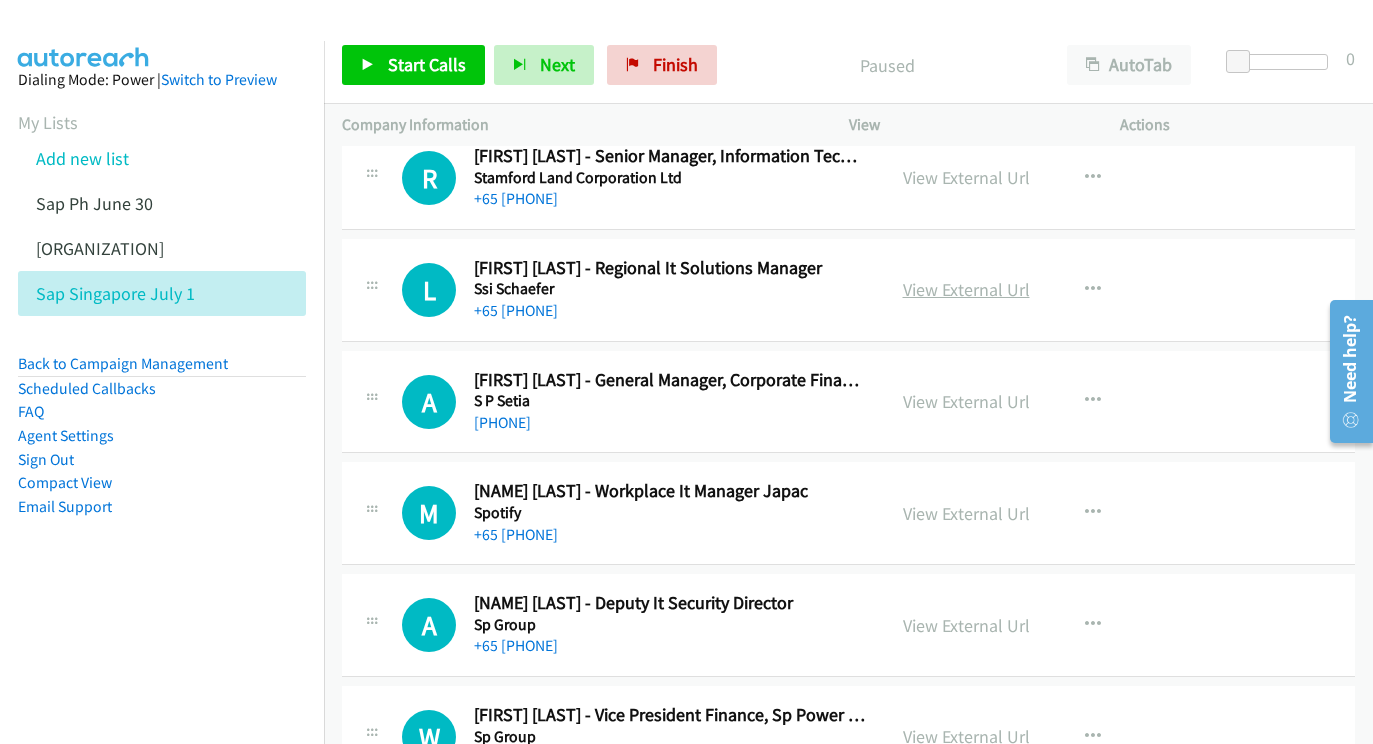 click on "View External Url" at bounding box center (966, 289) 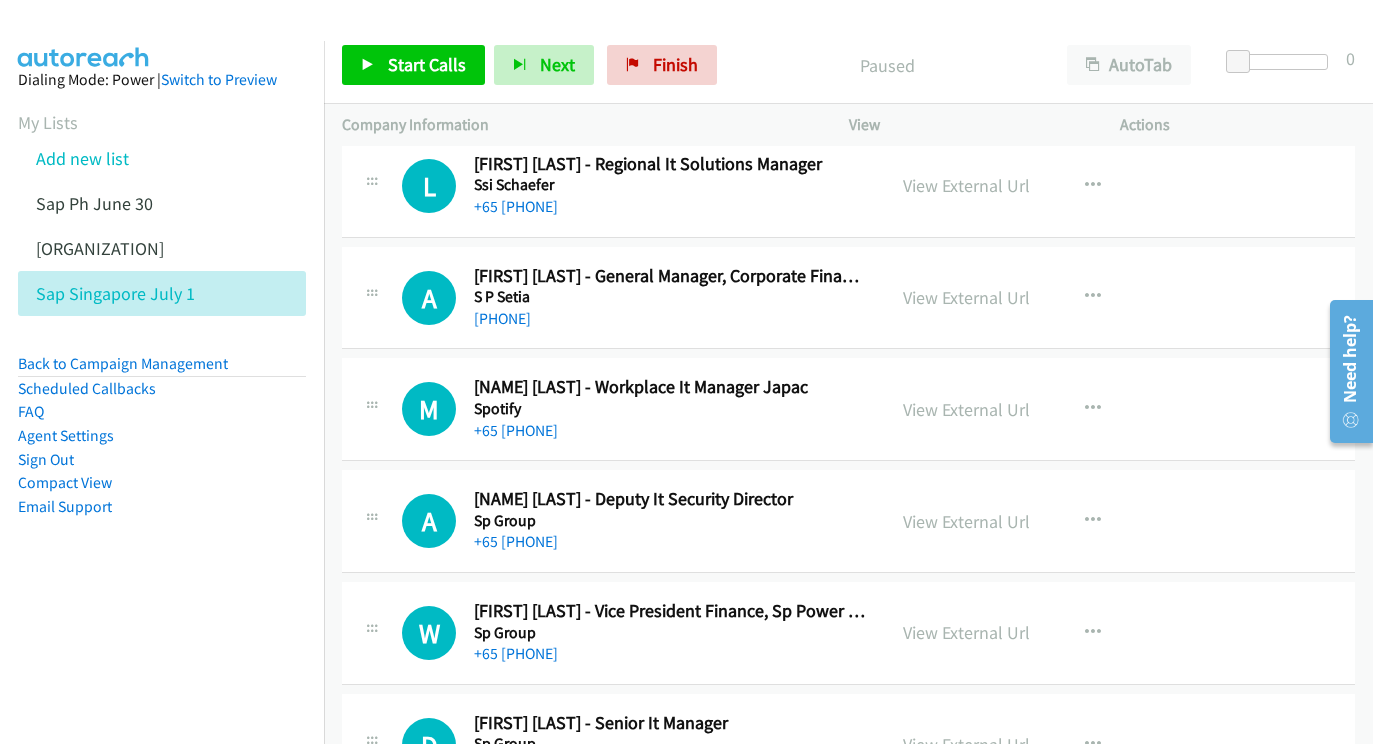 scroll, scrollTop: 4667, scrollLeft: 13, axis: both 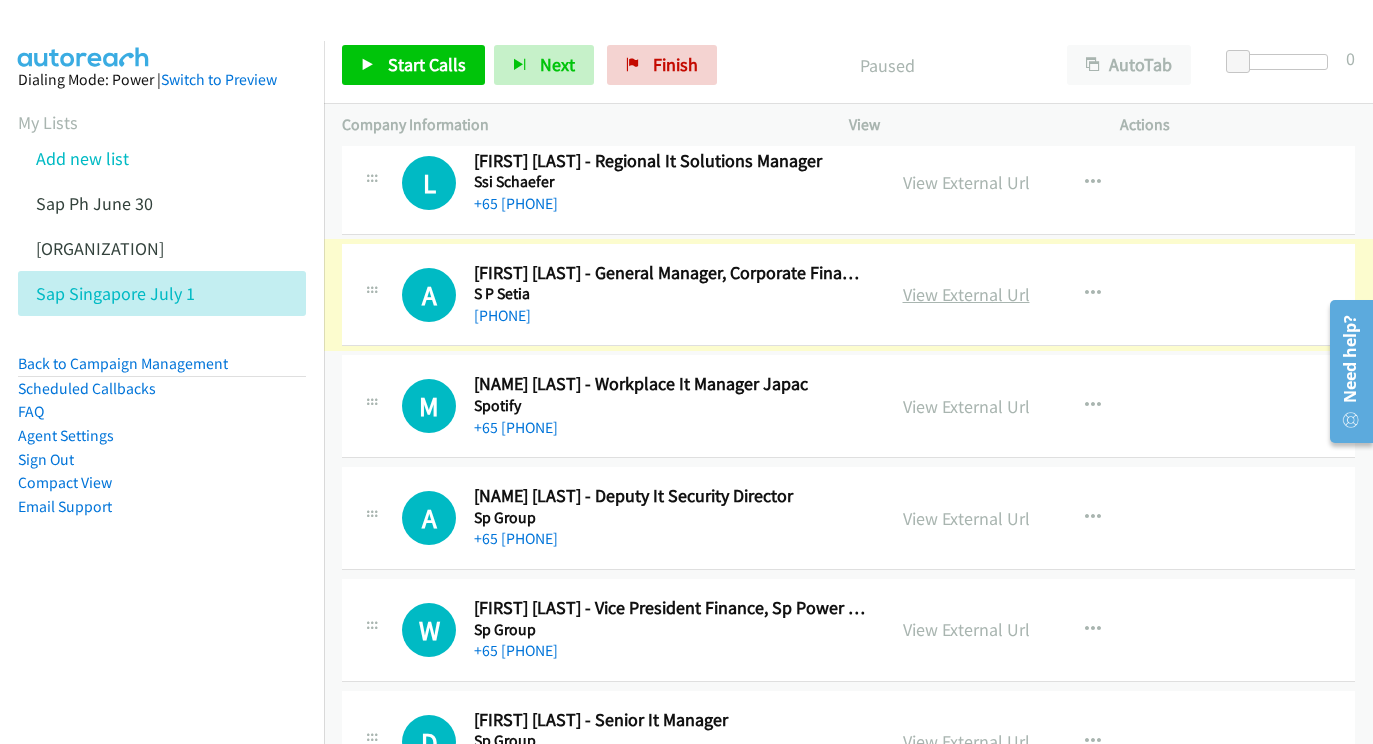 click on "View External Url" at bounding box center [966, 294] 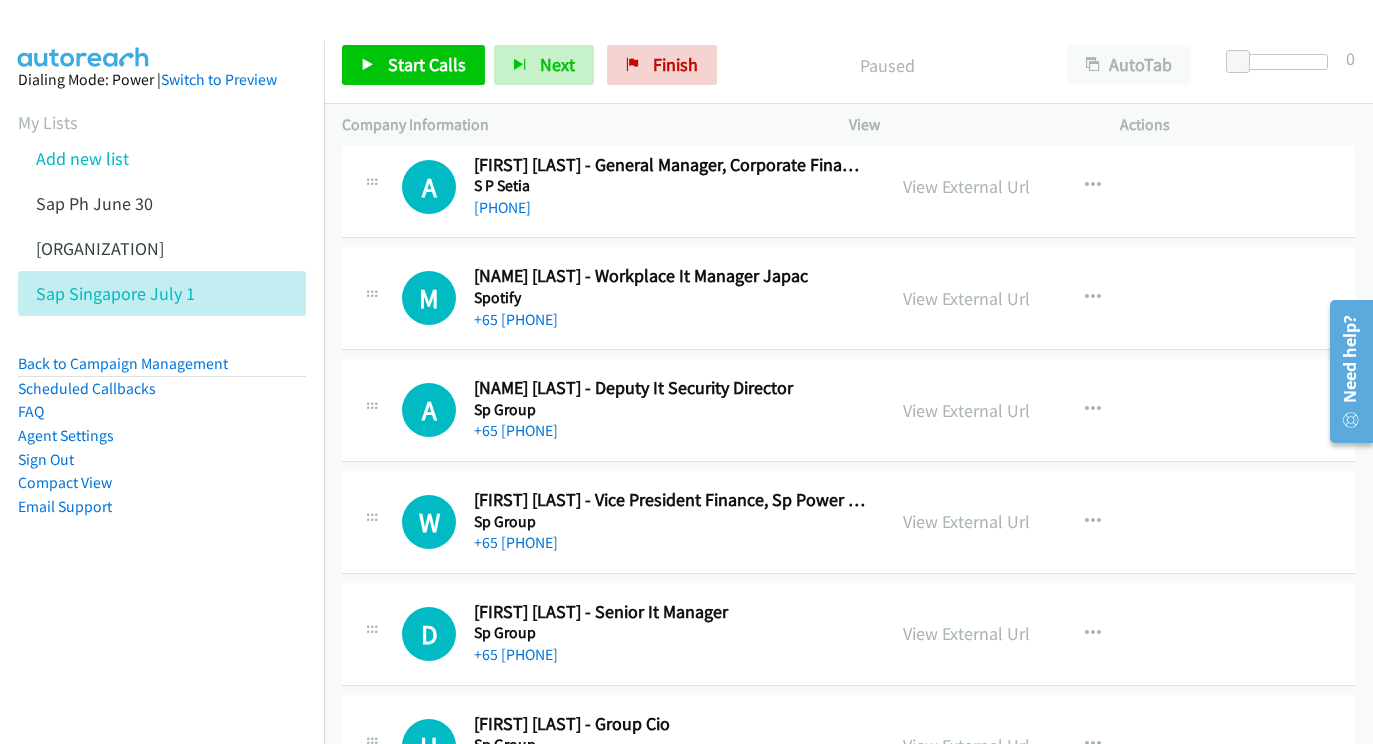 scroll, scrollTop: 4777, scrollLeft: 13, axis: both 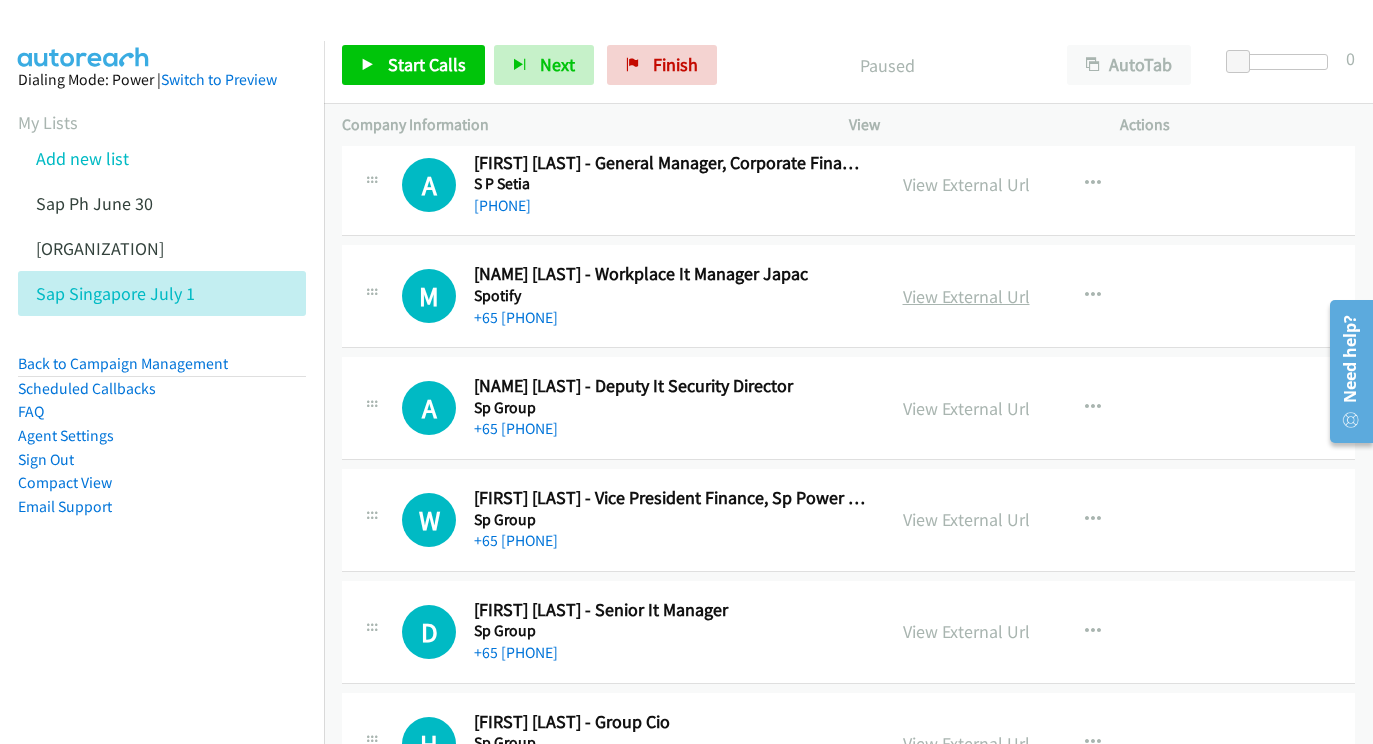 click on "View External Url" at bounding box center (966, 296) 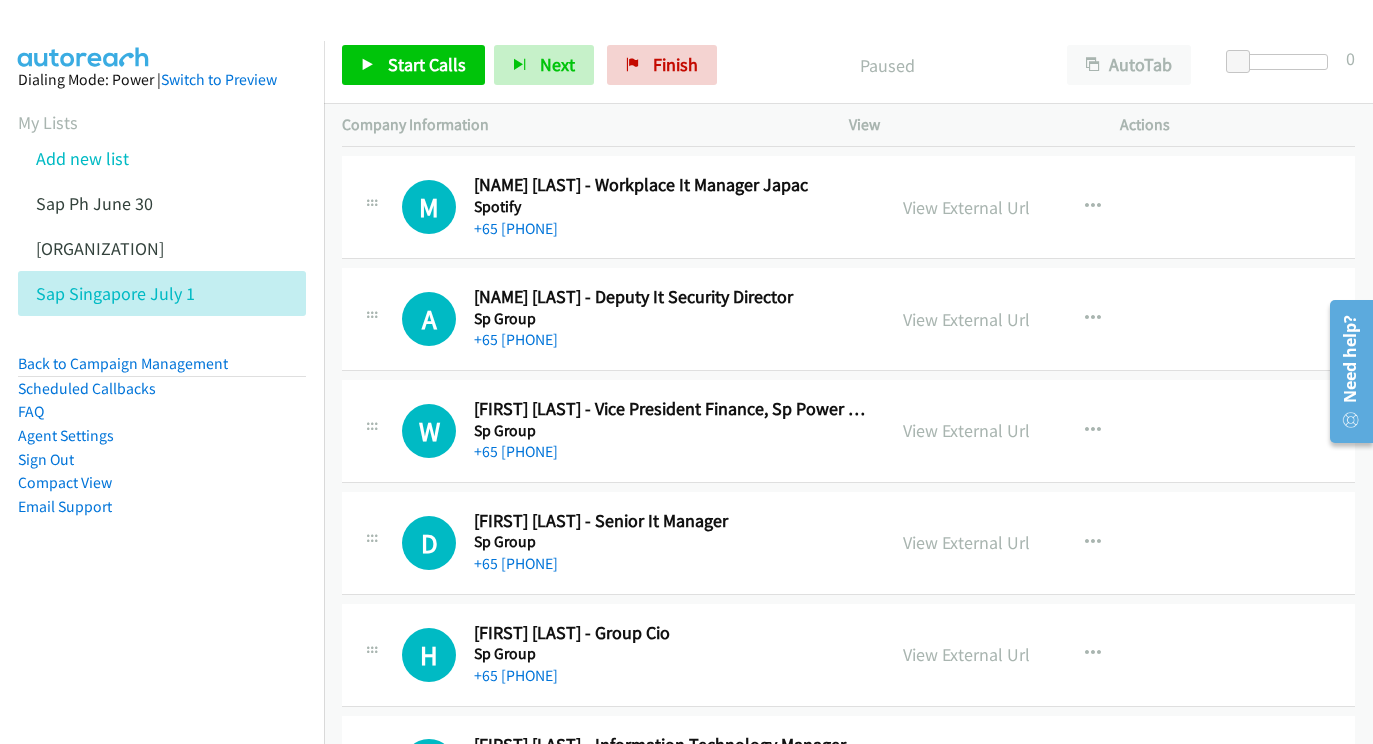 scroll, scrollTop: 4900, scrollLeft: 12, axis: both 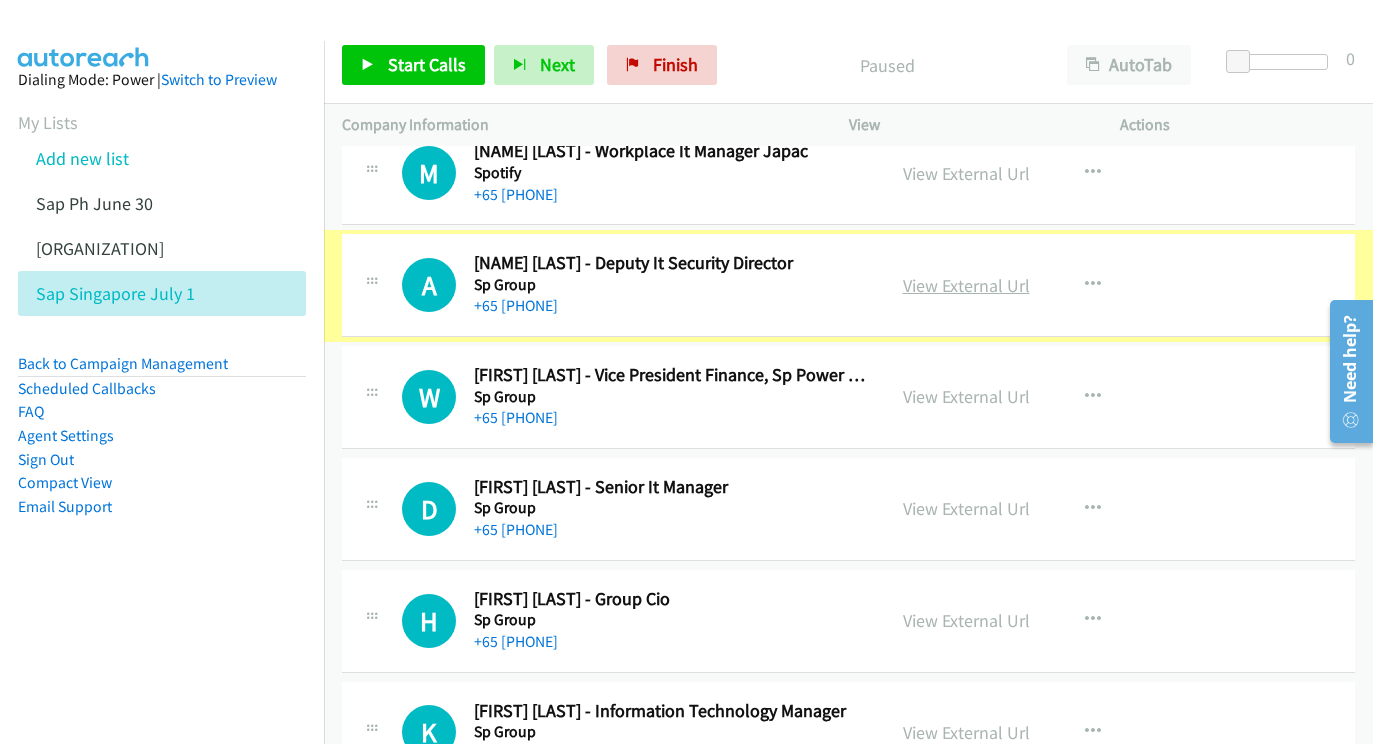 click on "View External Url" at bounding box center (966, 285) 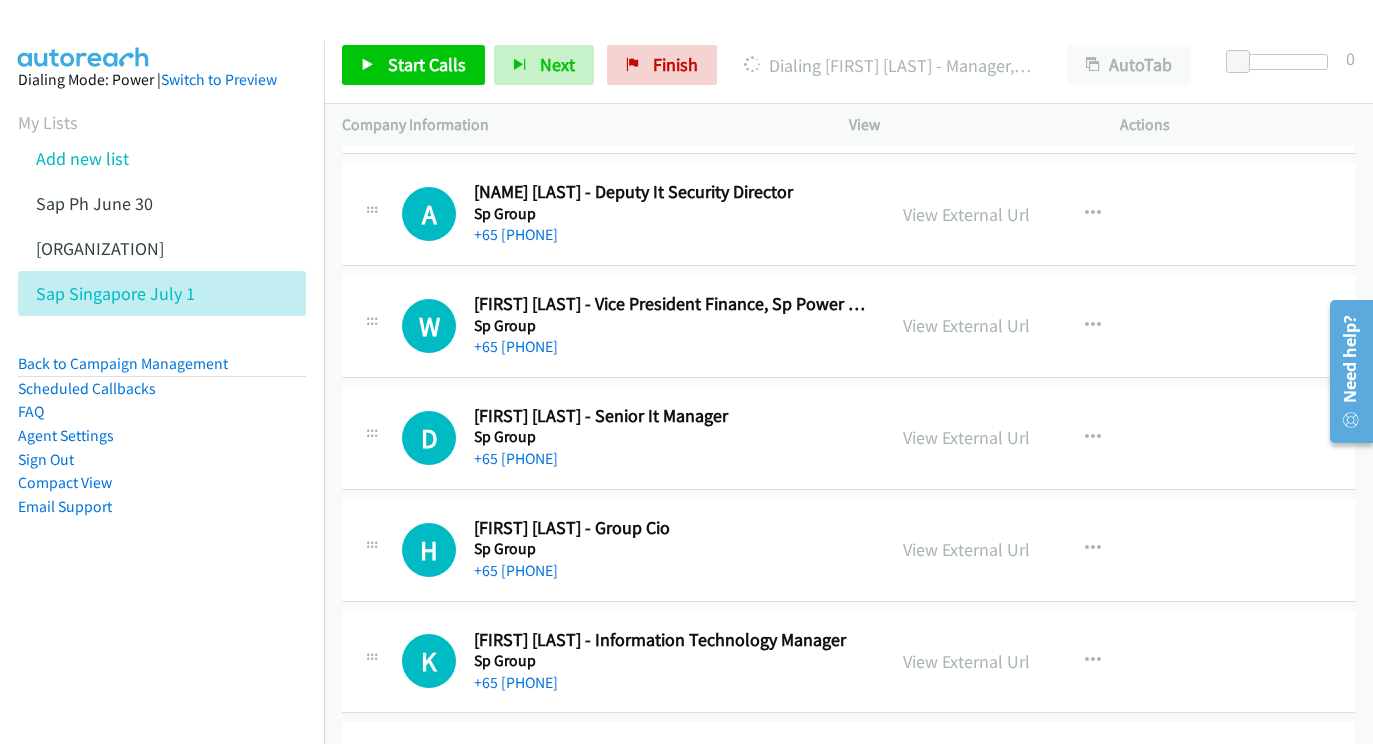 scroll, scrollTop: 4999, scrollLeft: 12, axis: both 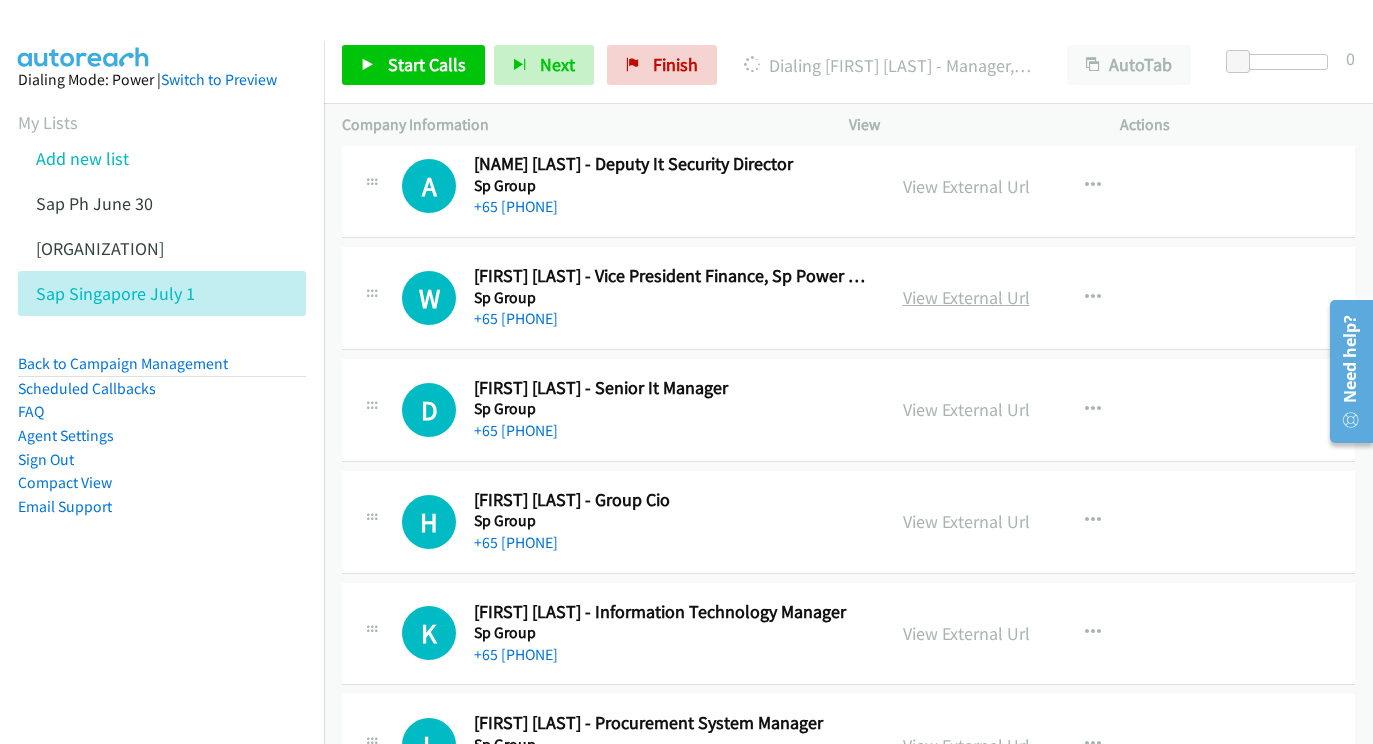 click on "View External Url" at bounding box center [966, 297] 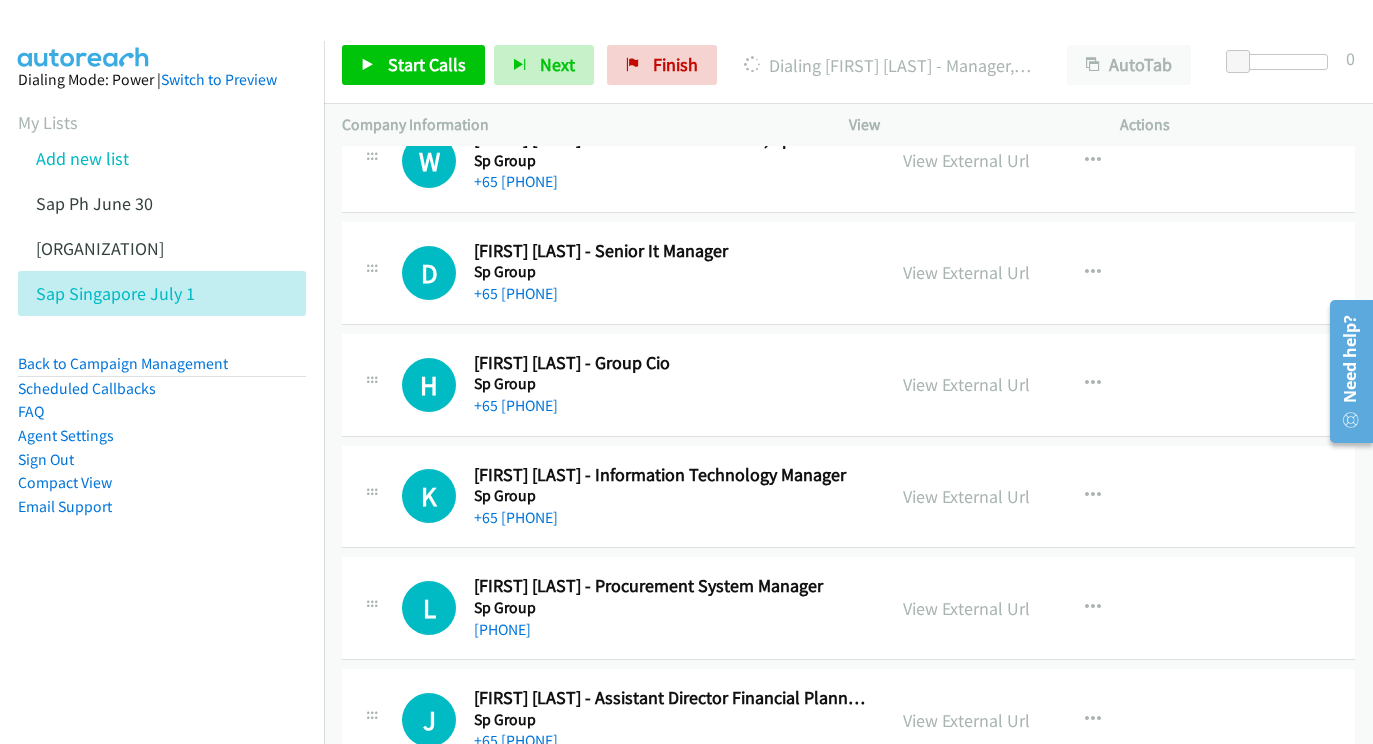 scroll, scrollTop: 5137, scrollLeft: 12, axis: both 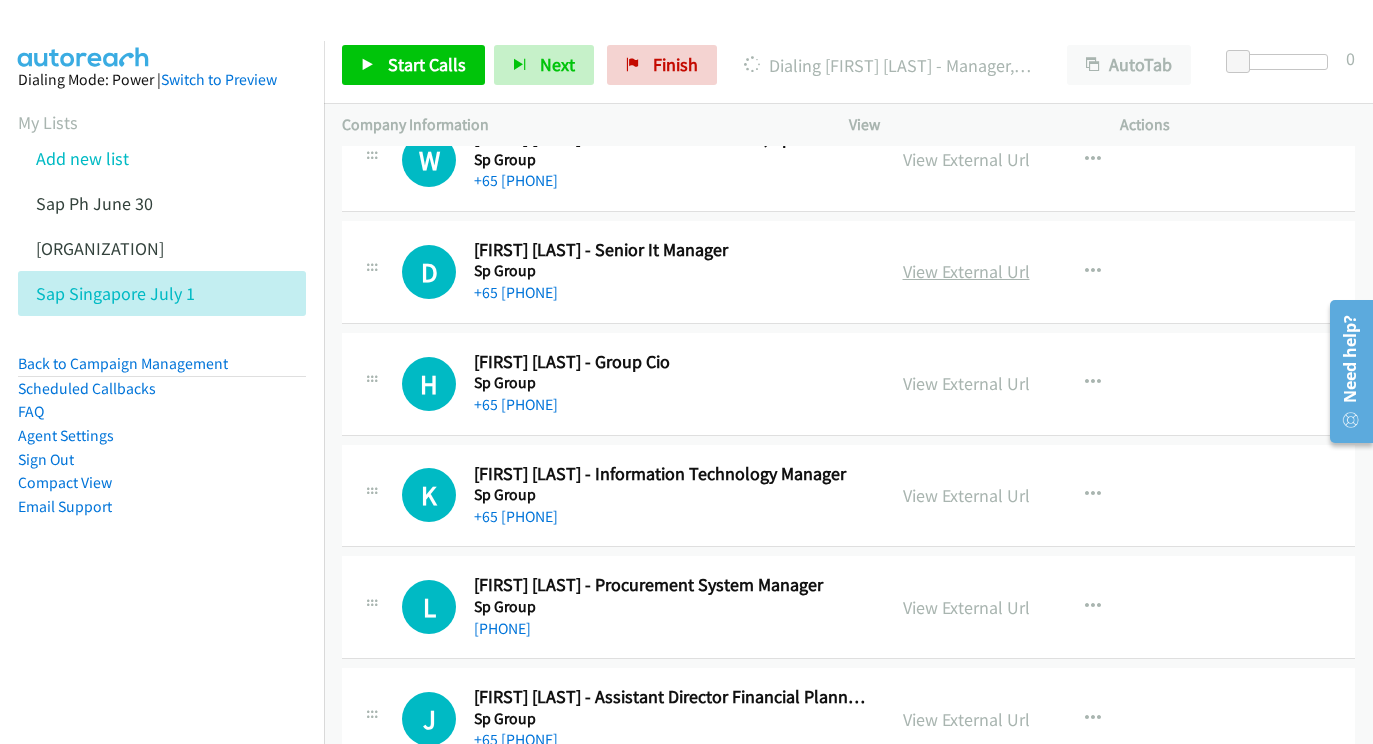 click on "View External Url" at bounding box center (966, 271) 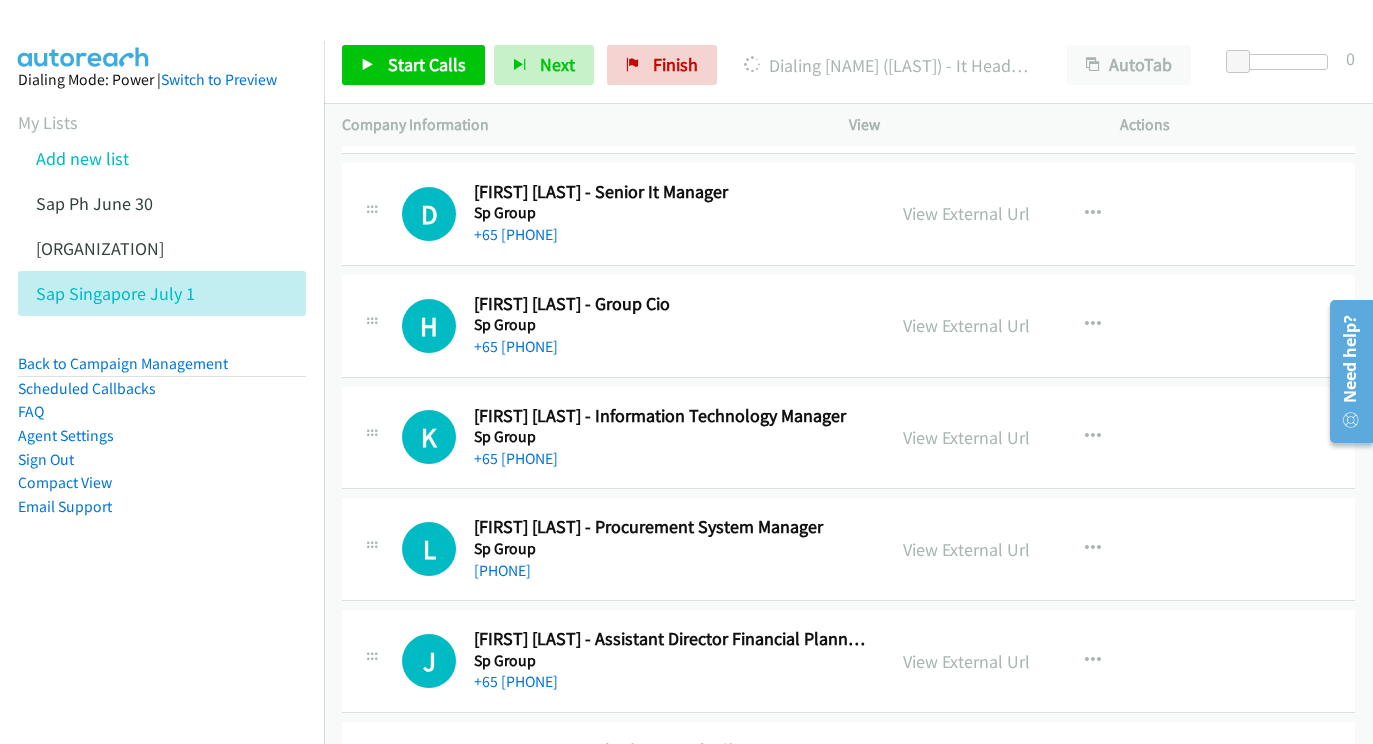 scroll, scrollTop: 5198, scrollLeft: 11, axis: both 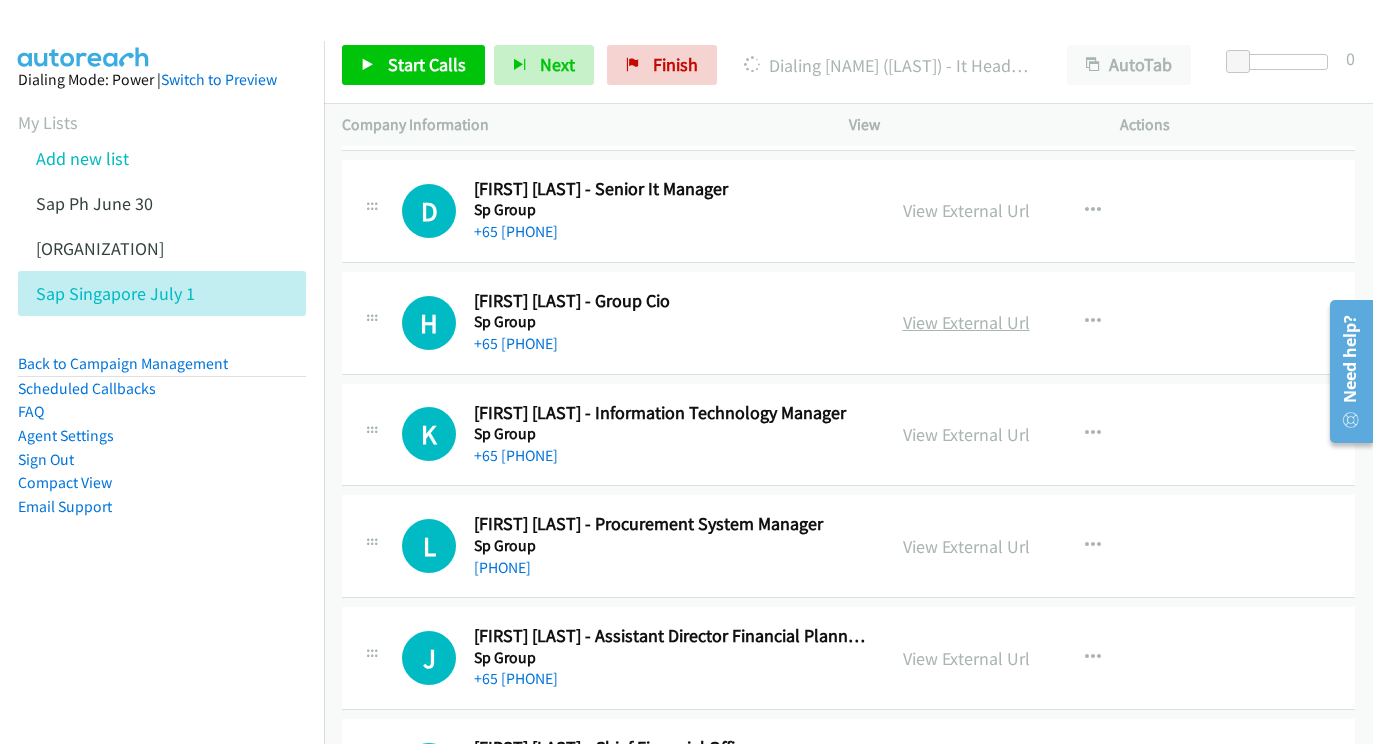 click on "View External Url" at bounding box center (966, 322) 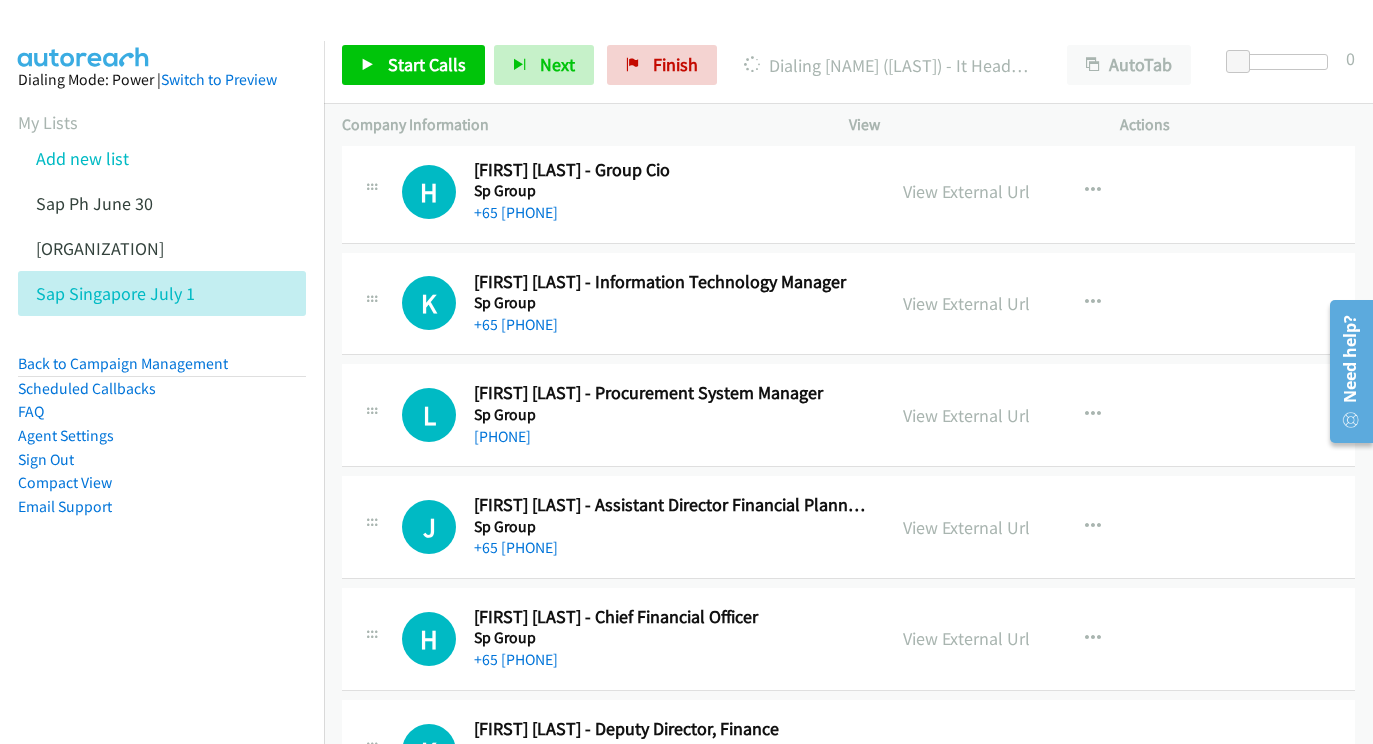 scroll, scrollTop: 5329, scrollLeft: 11, axis: both 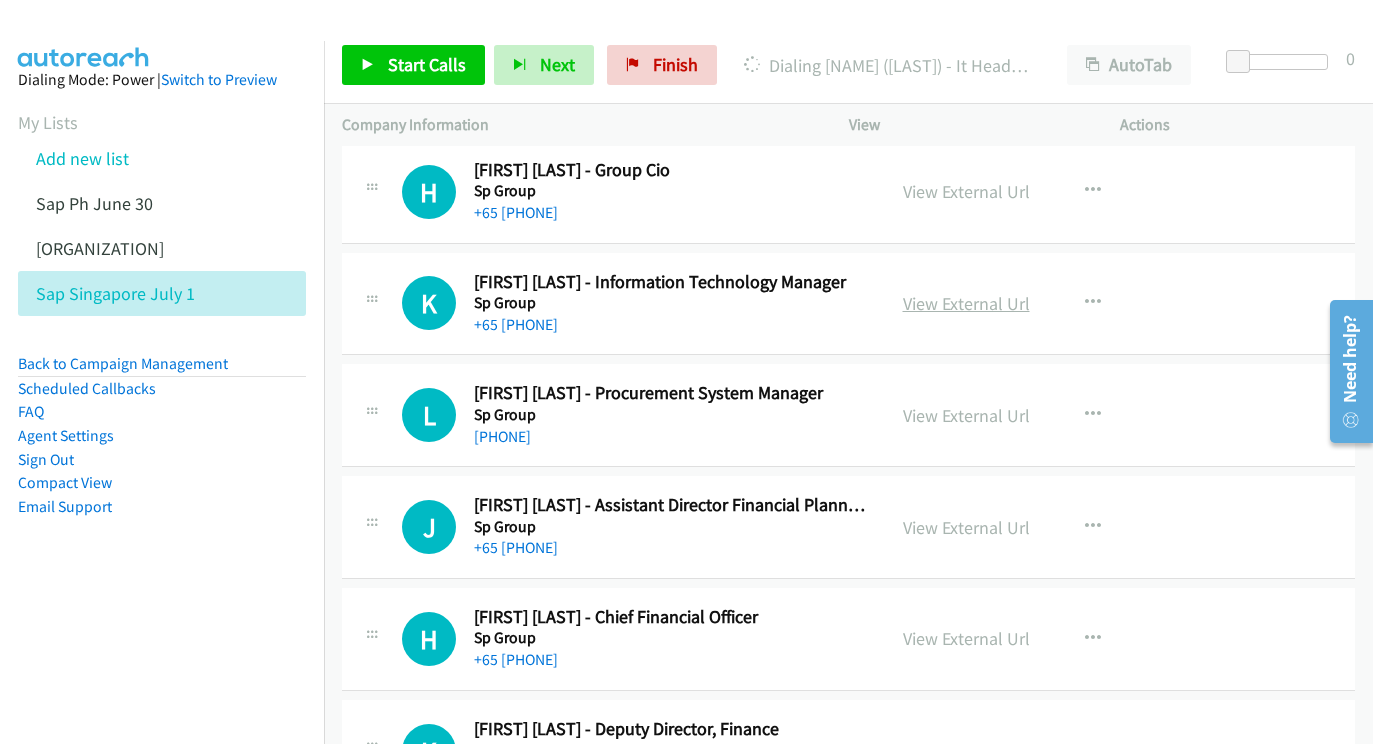 click on "View External Url" at bounding box center (966, 303) 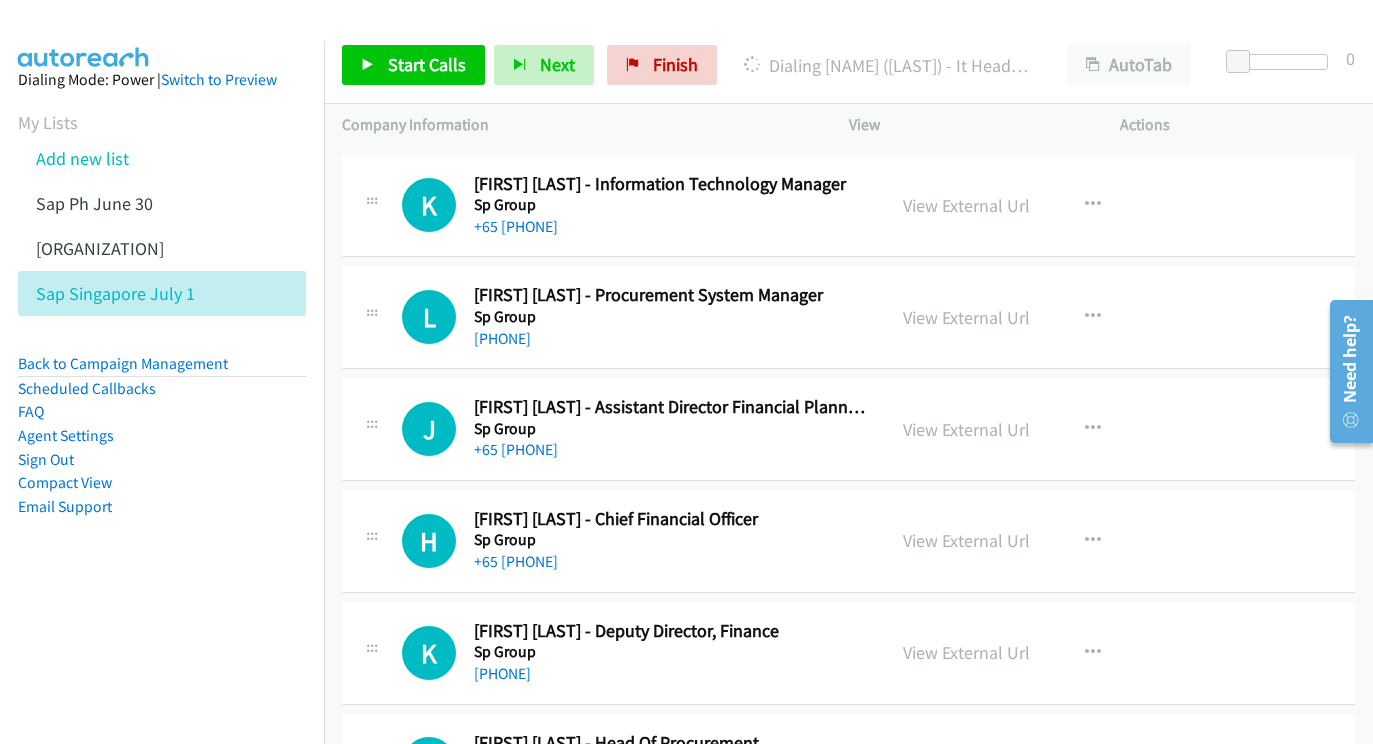 scroll, scrollTop: 5450, scrollLeft: 11, axis: both 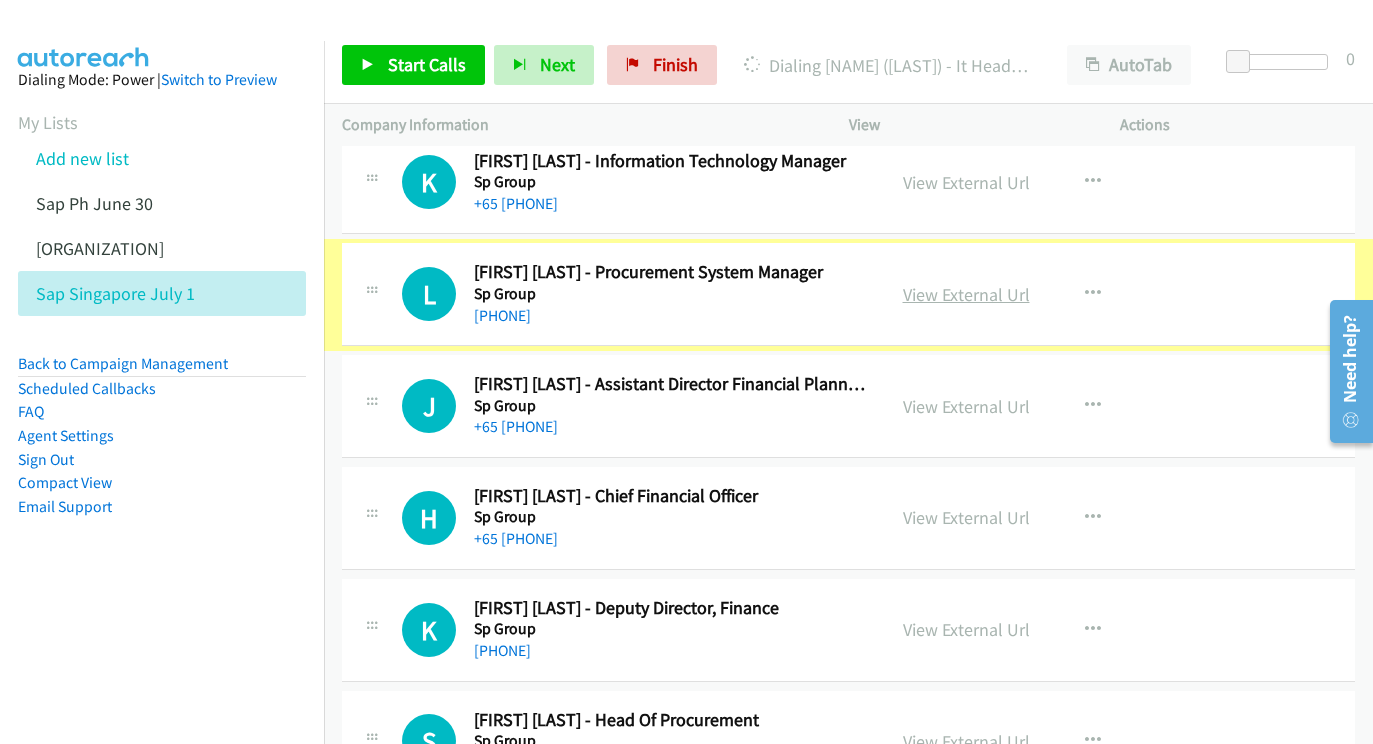 click on "View External Url" at bounding box center (966, 294) 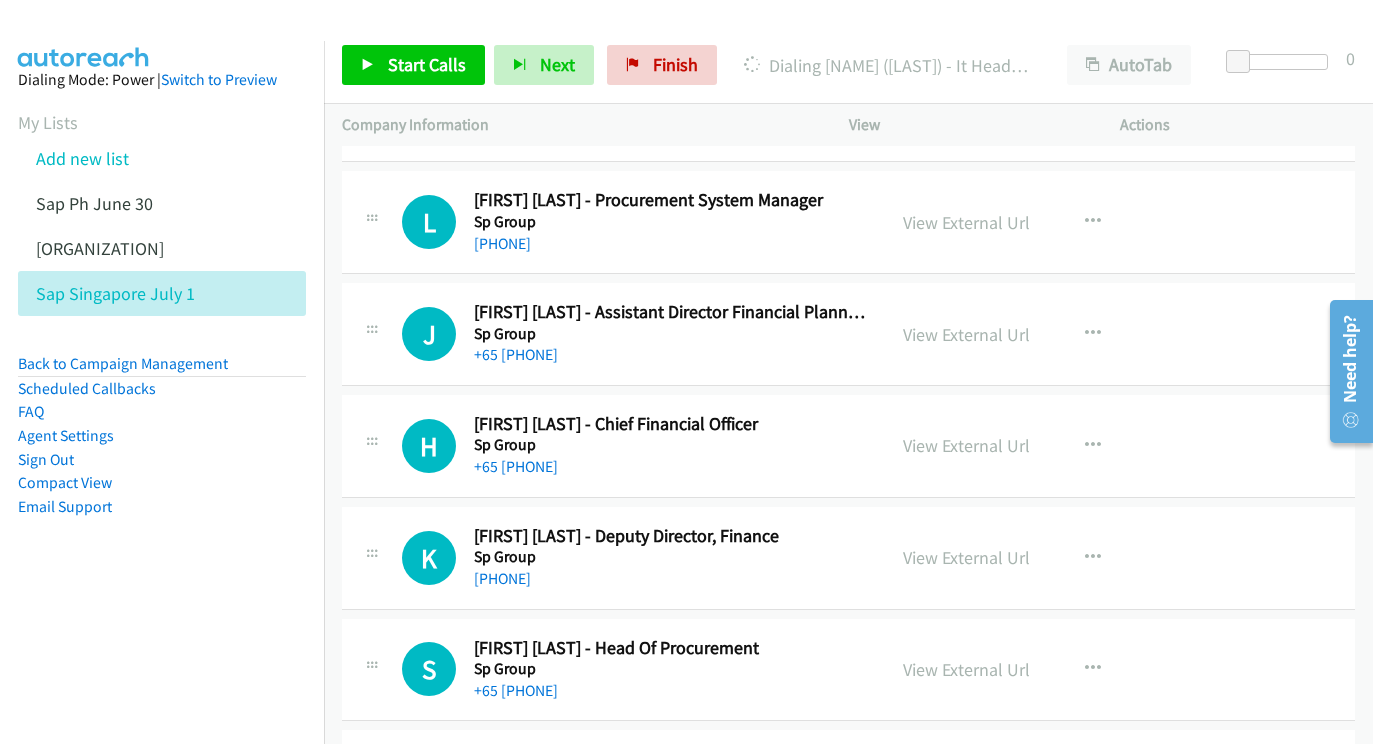 scroll, scrollTop: 5541, scrollLeft: 11, axis: both 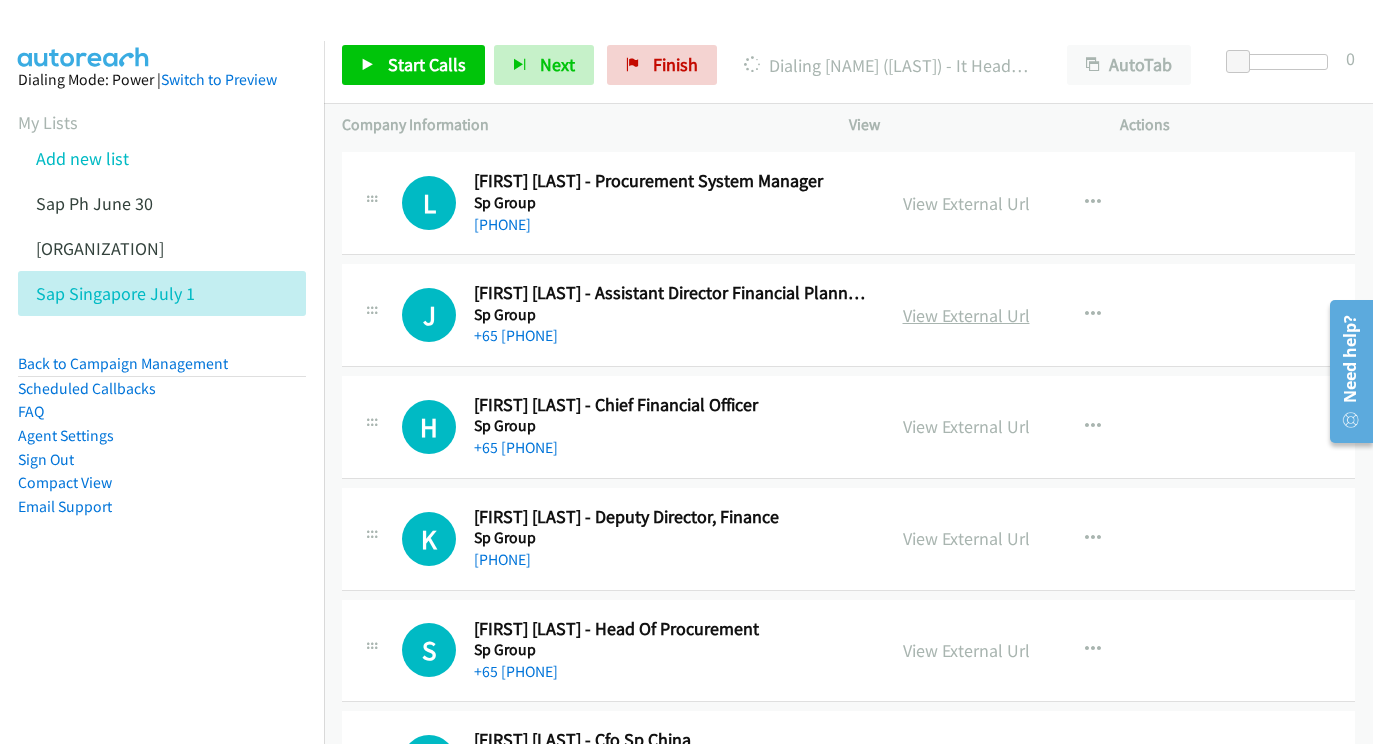 click on "View External Url" at bounding box center (966, 315) 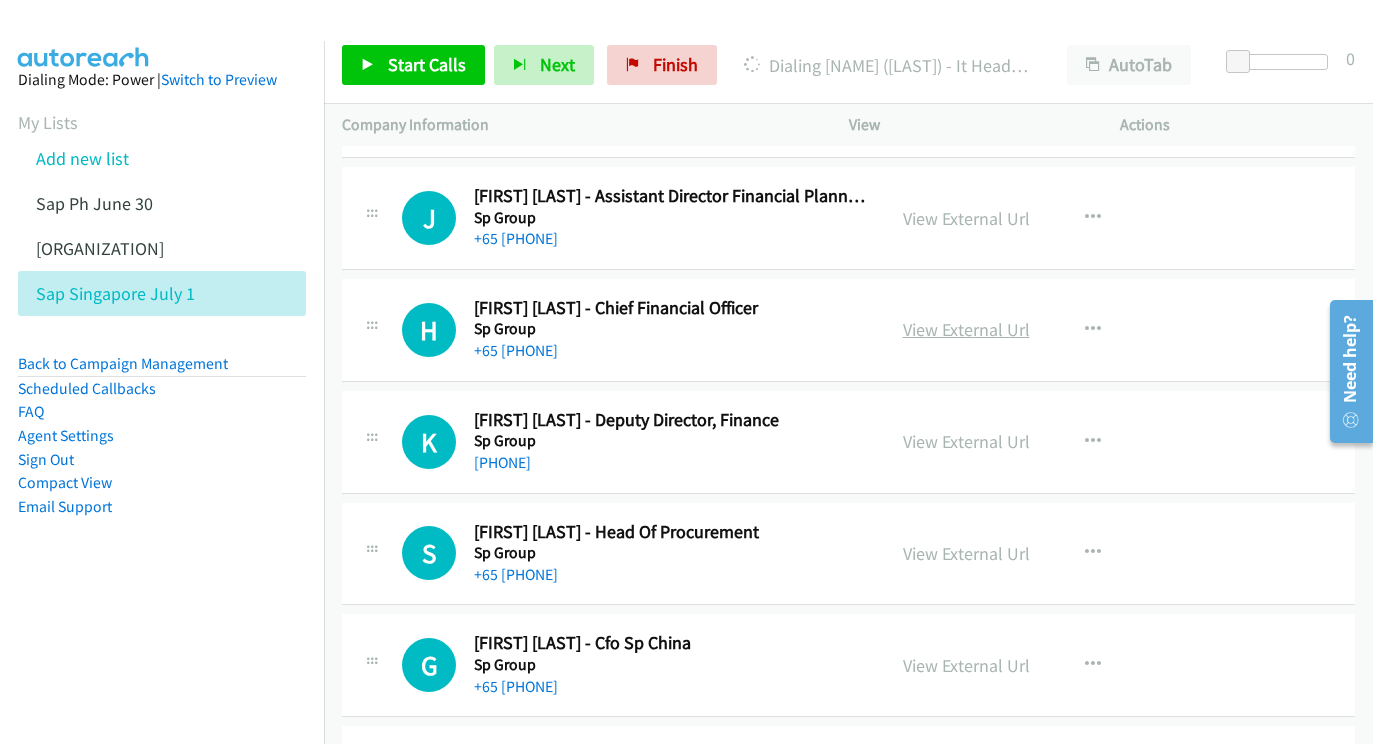 scroll, scrollTop: 5639, scrollLeft: 11, axis: both 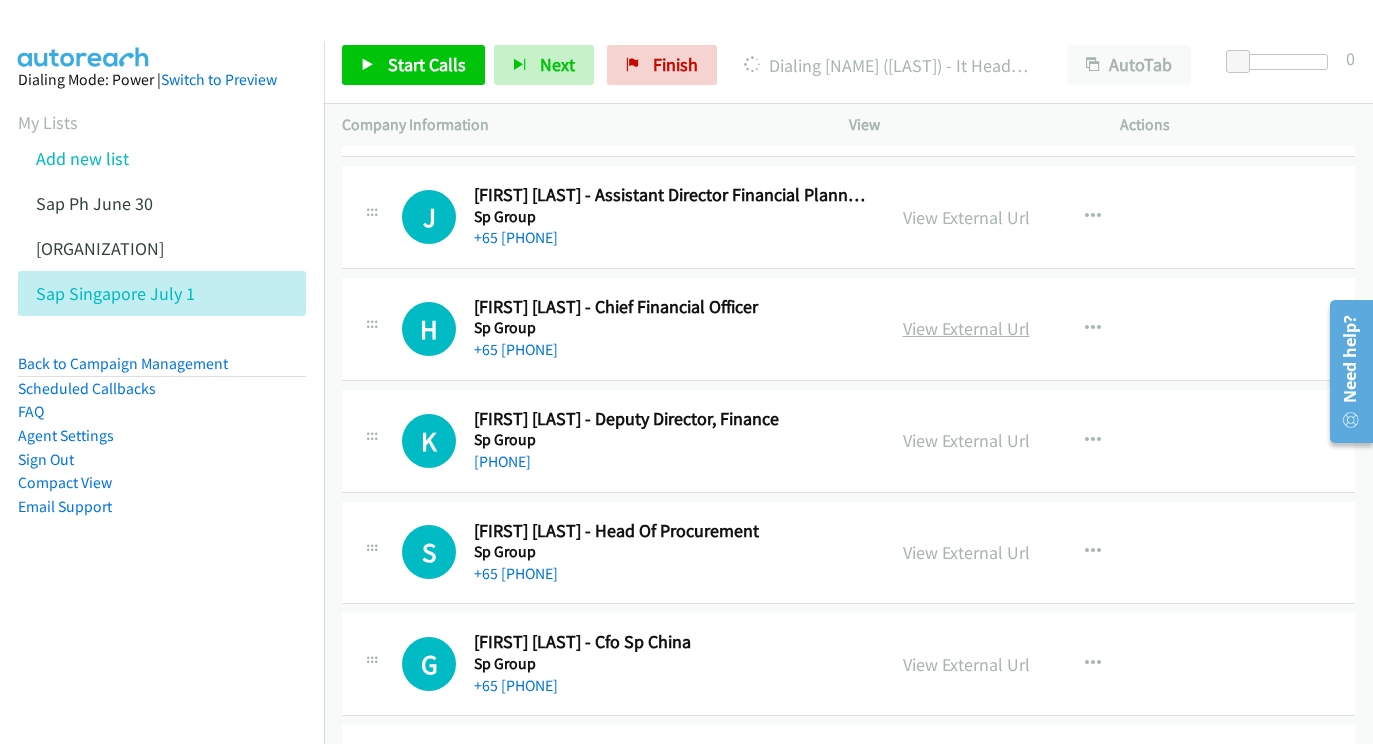 click on "View External Url" at bounding box center (966, 328) 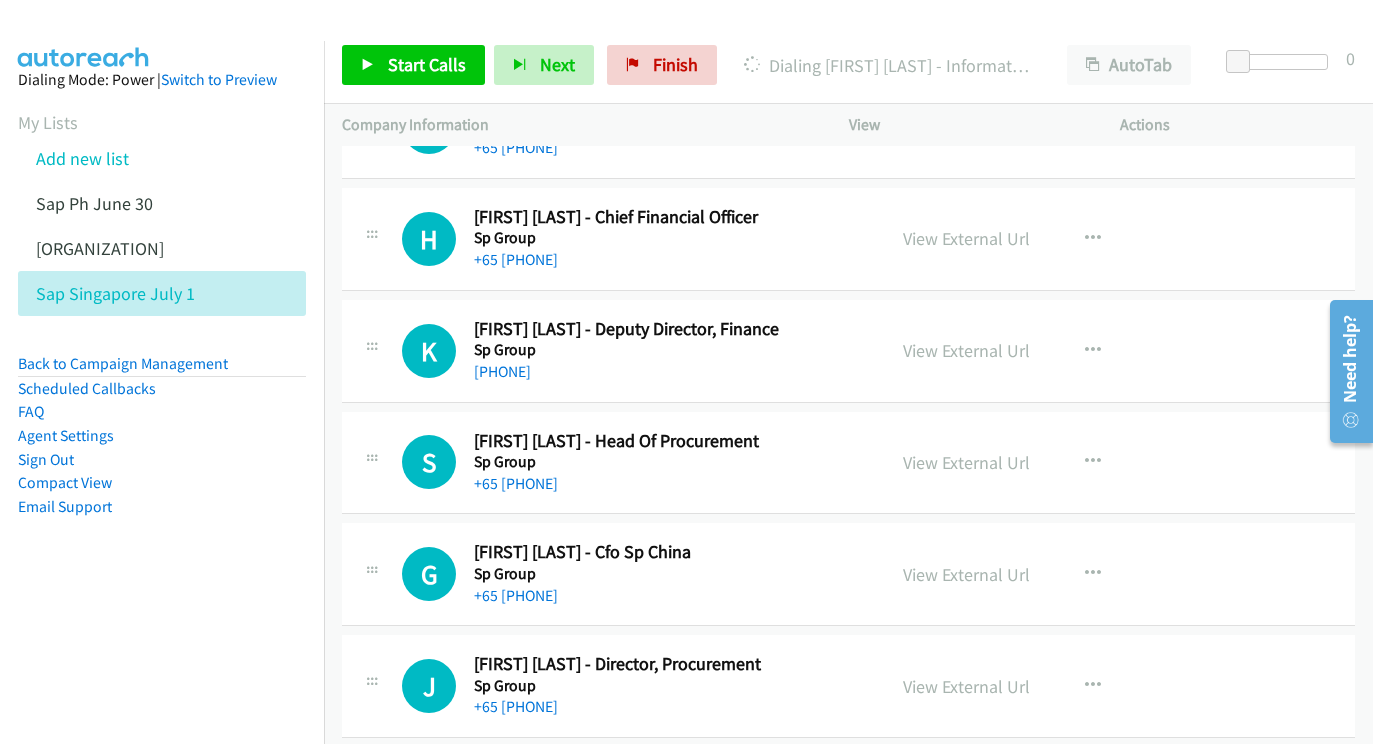 scroll, scrollTop: 5733, scrollLeft: 11, axis: both 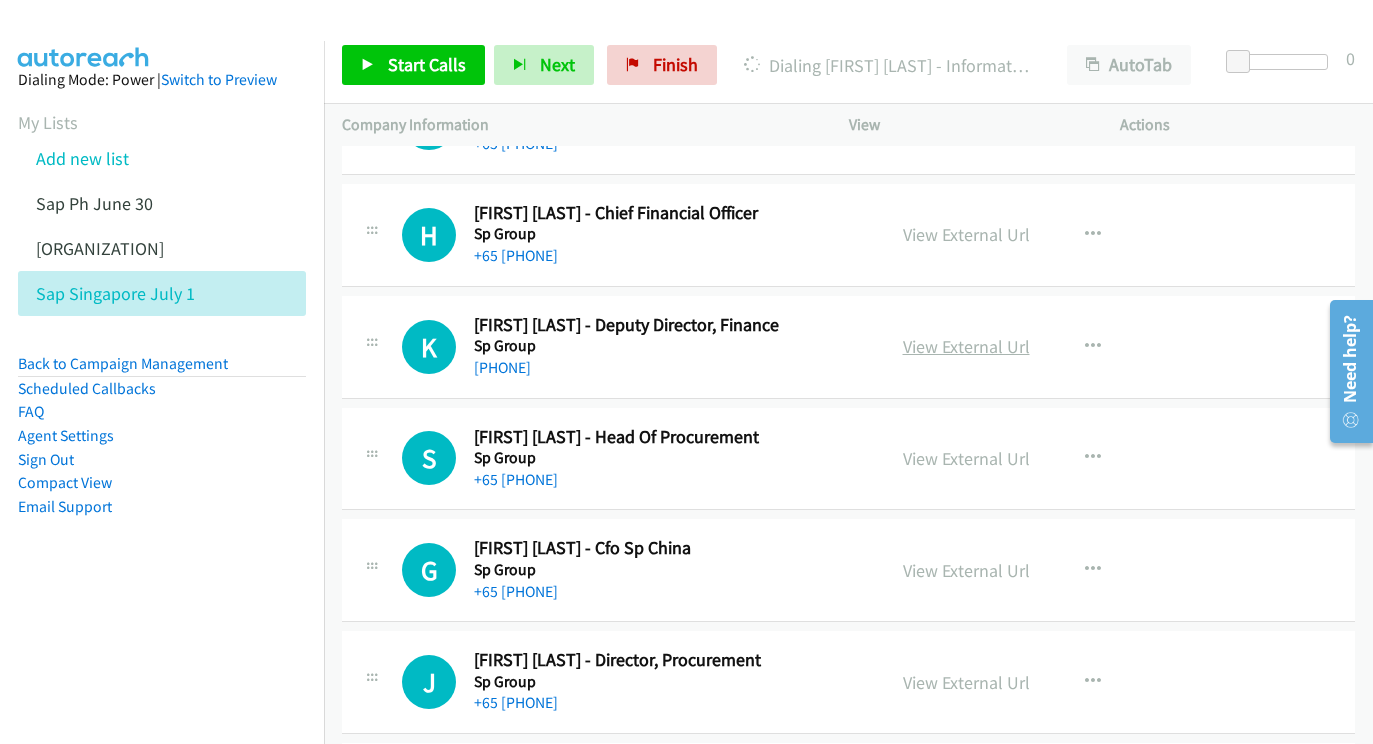 click on "View External Url" at bounding box center [966, 346] 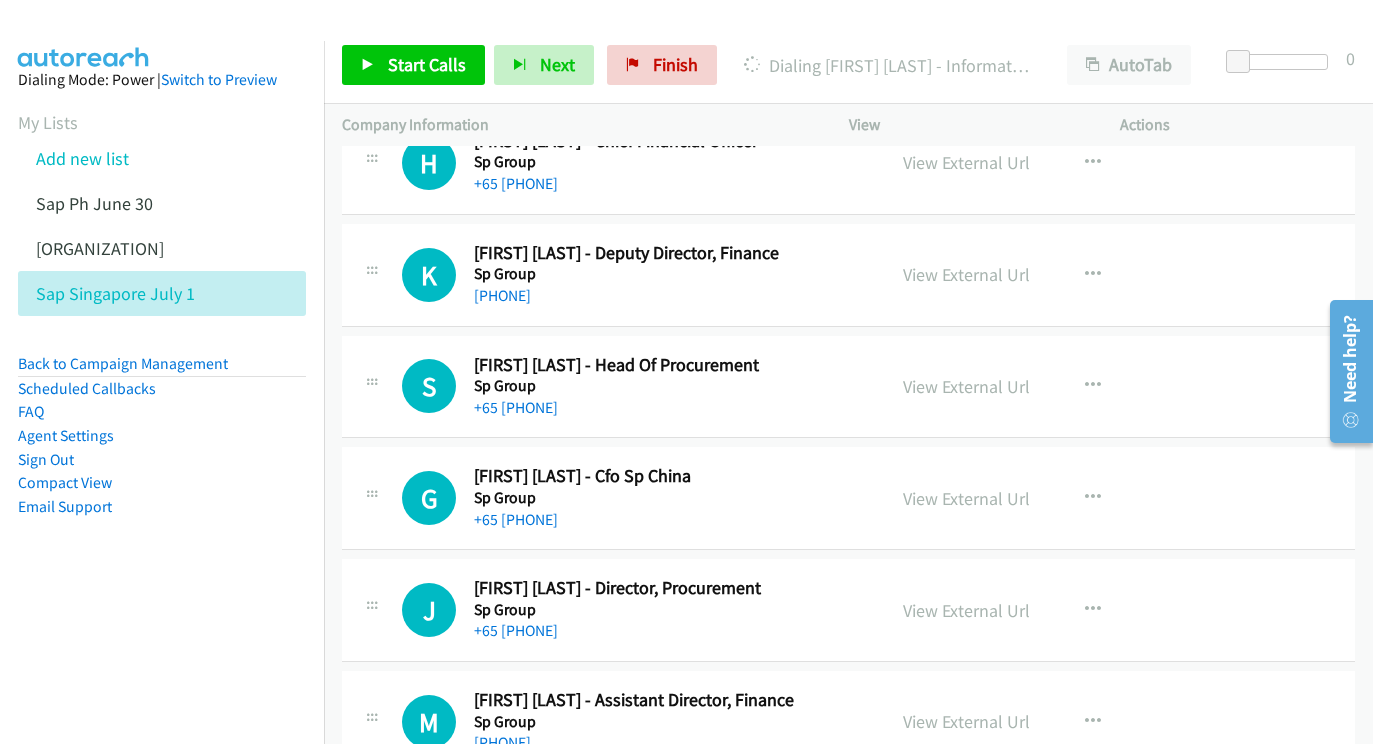 scroll, scrollTop: 5850, scrollLeft: 11, axis: both 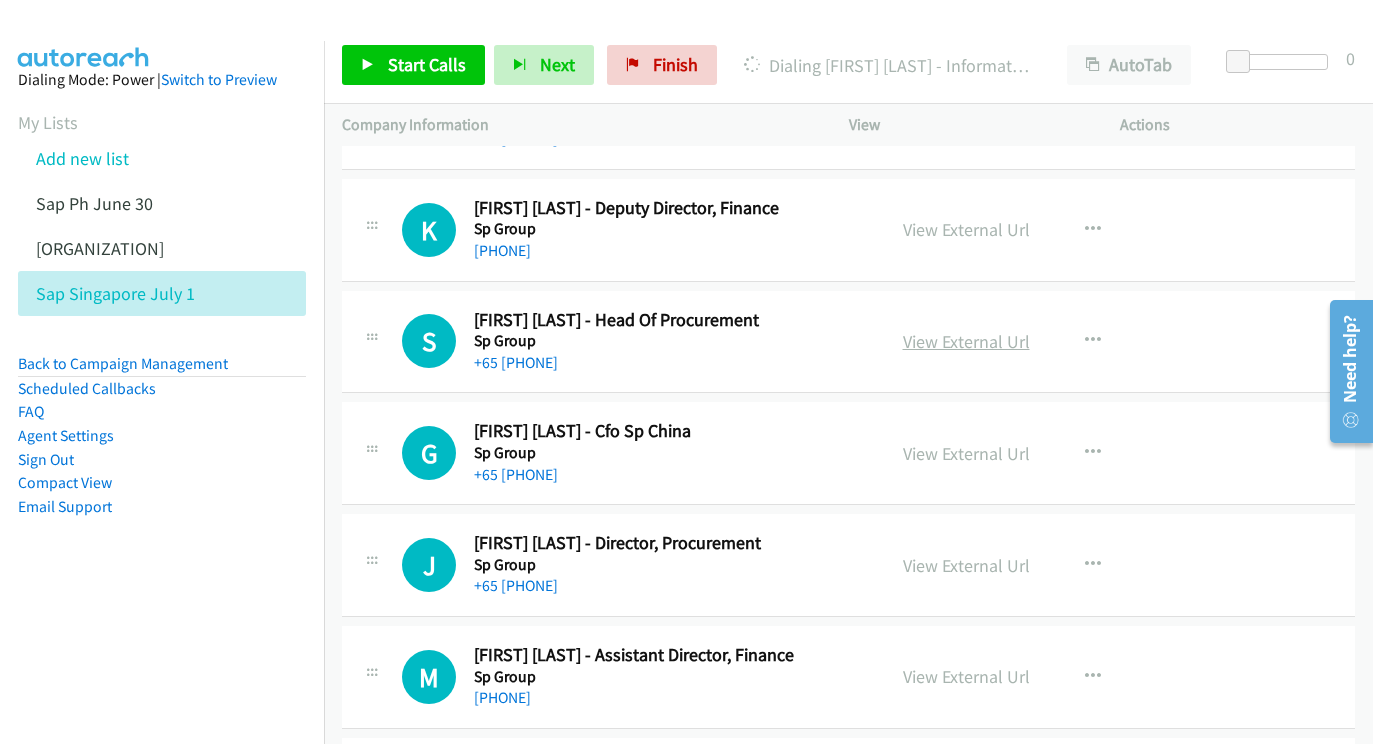 click on "View External Url" at bounding box center (966, 341) 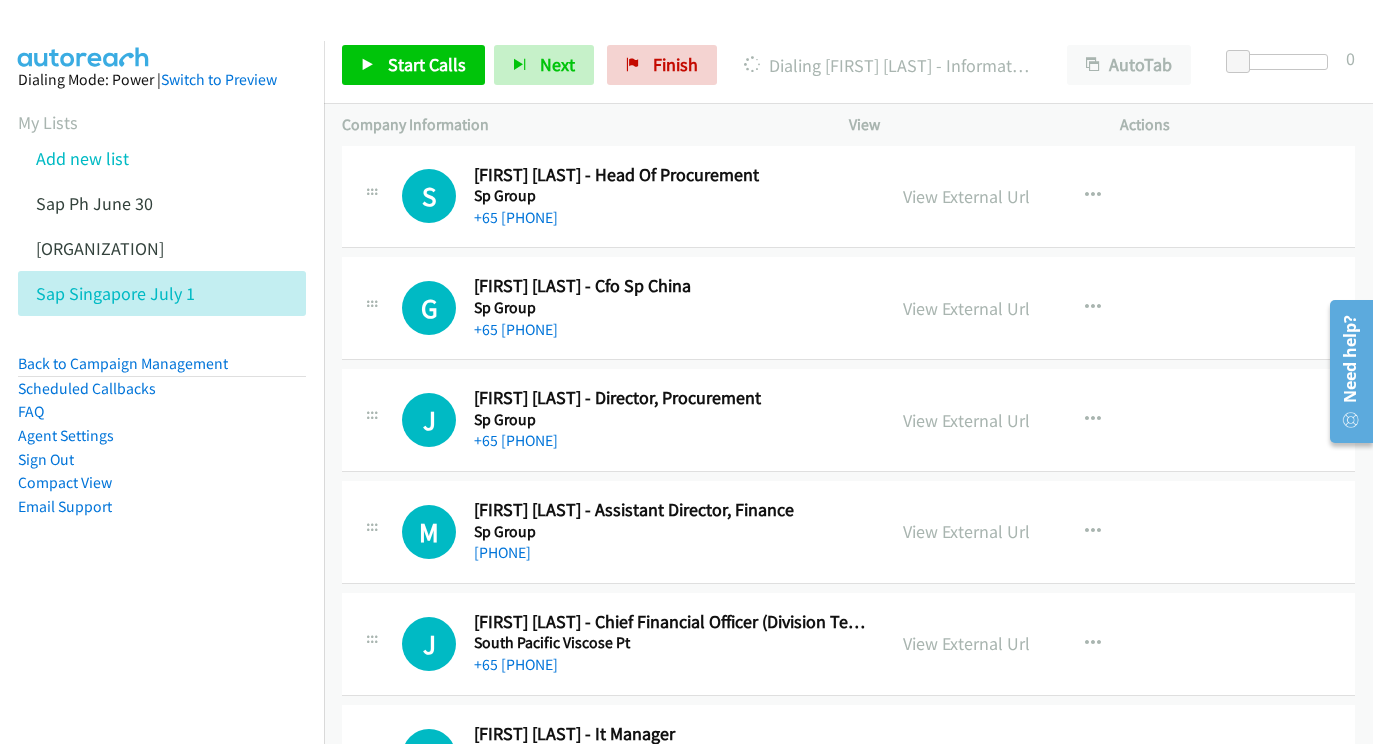 scroll, scrollTop: 5996, scrollLeft: 11, axis: both 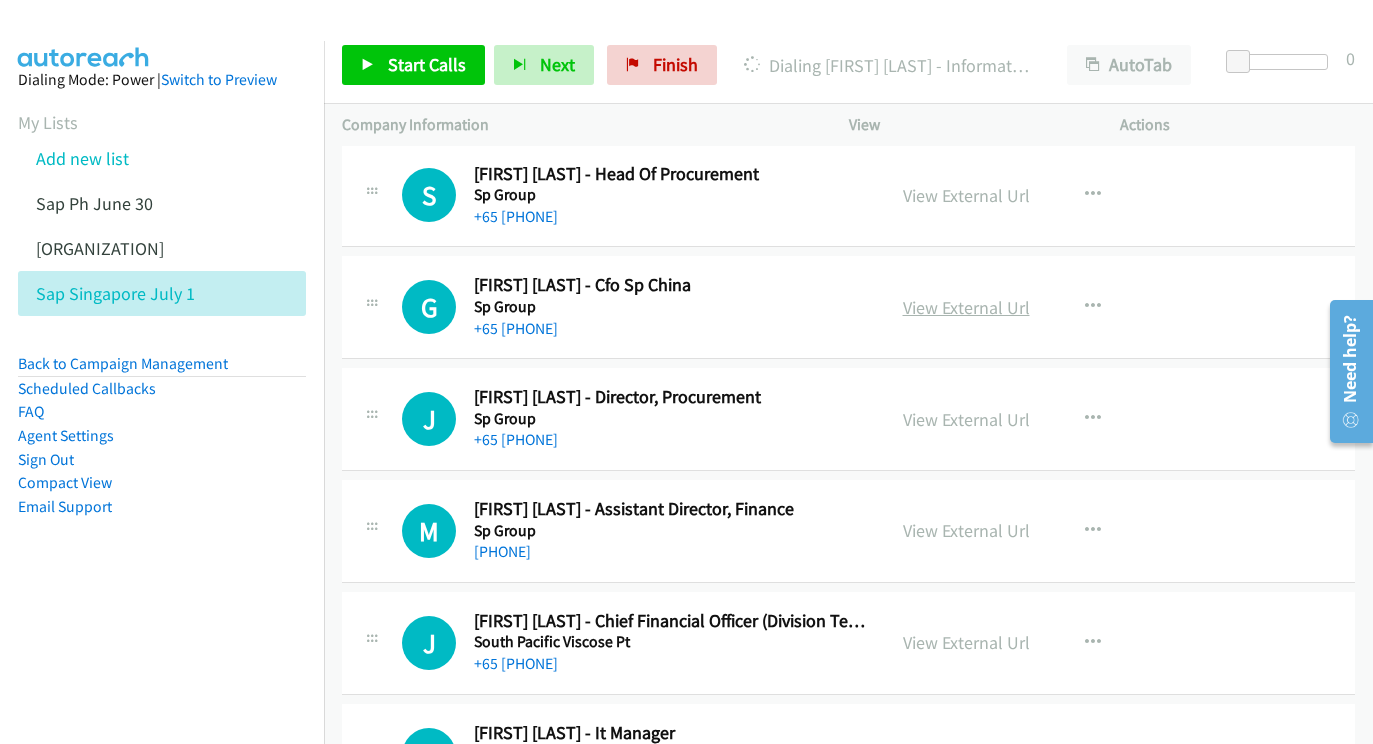 click on "View External Url" at bounding box center (966, 307) 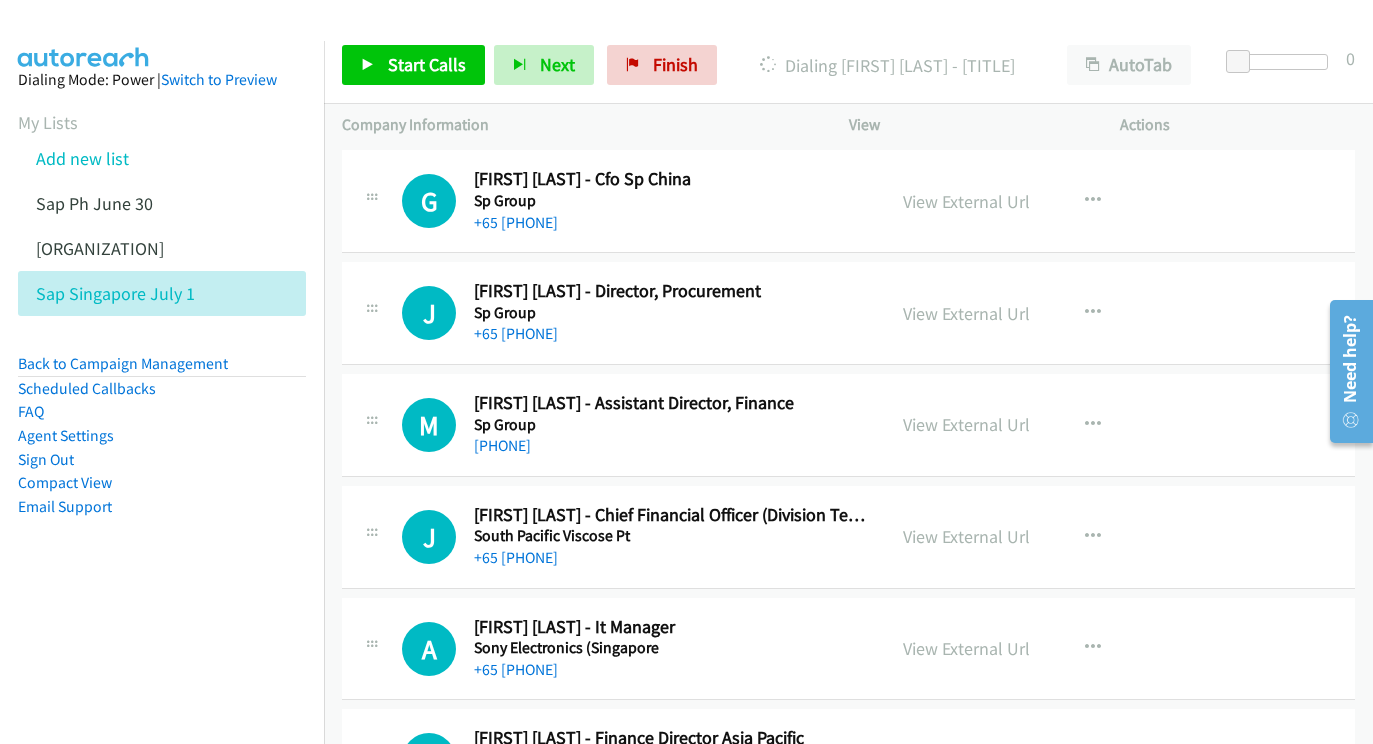 scroll, scrollTop: 6125, scrollLeft: 11, axis: both 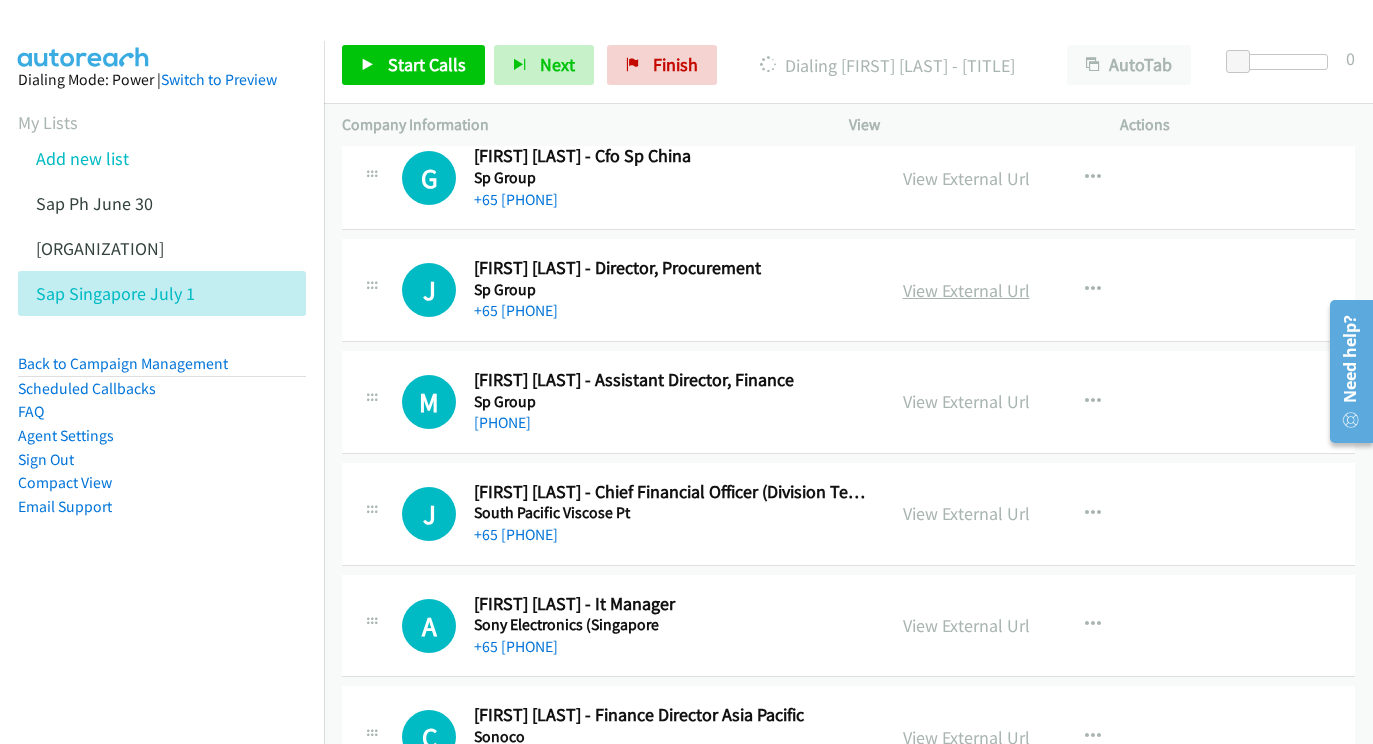 click on "View External Url" at bounding box center (966, 290) 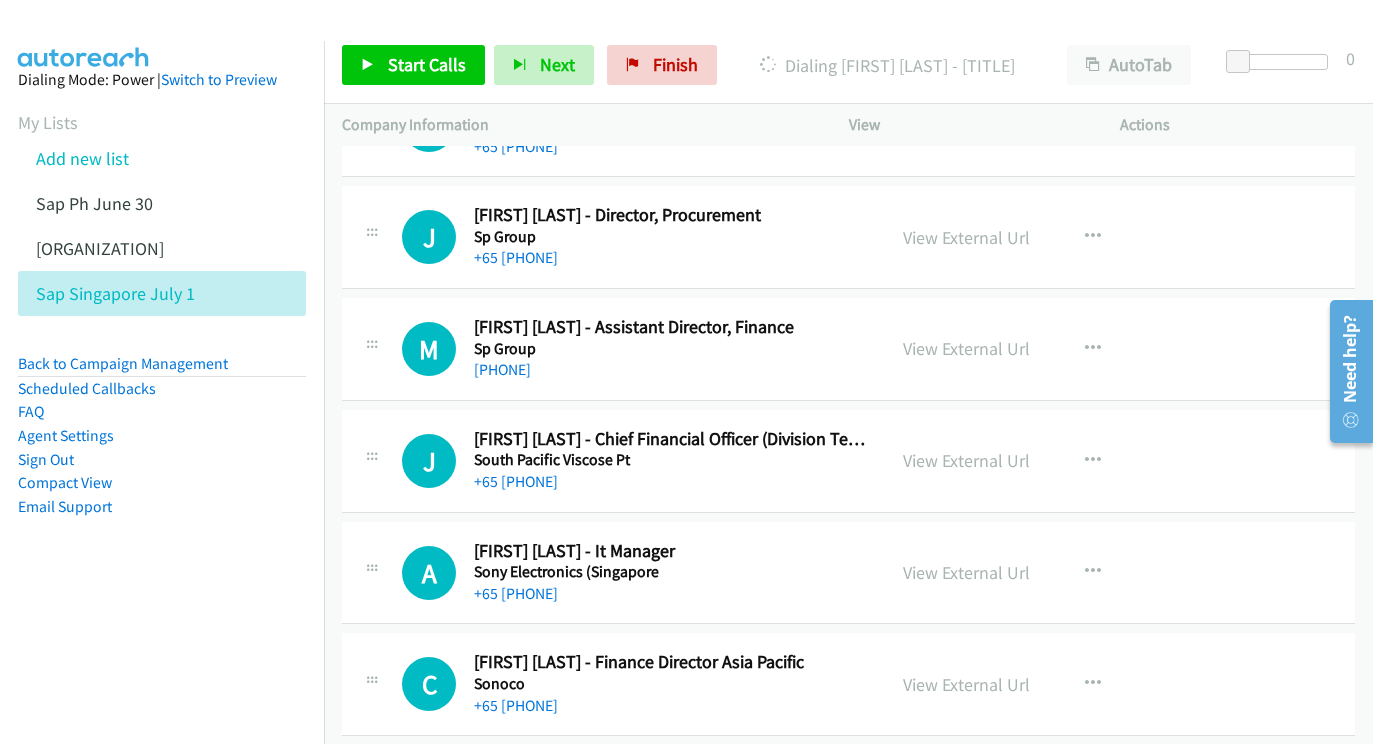 scroll, scrollTop: 6211, scrollLeft: 11, axis: both 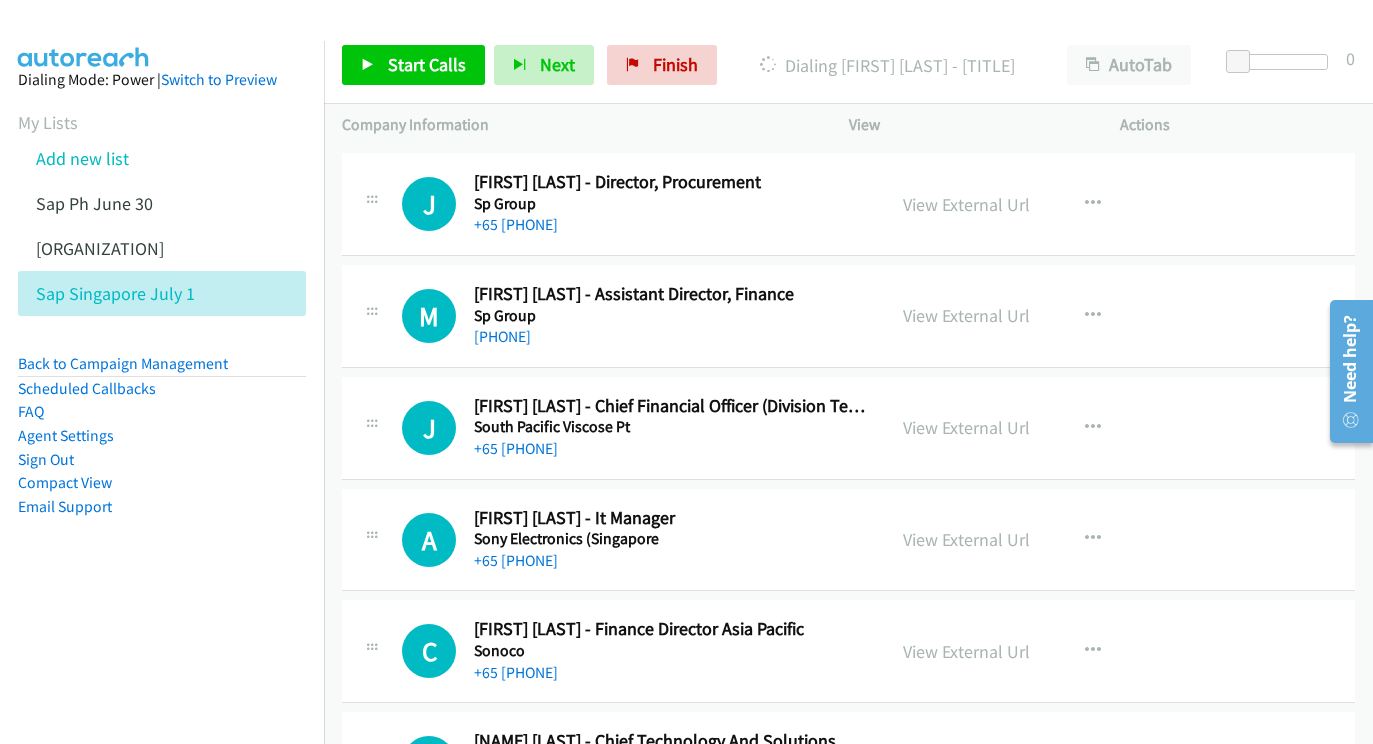 click on "View External Url
View External Url
Schedule/Manage Callback
Start Calls Here
Remove from list
Add to do not call list
Reset Call Status" at bounding box center (1029, 316) 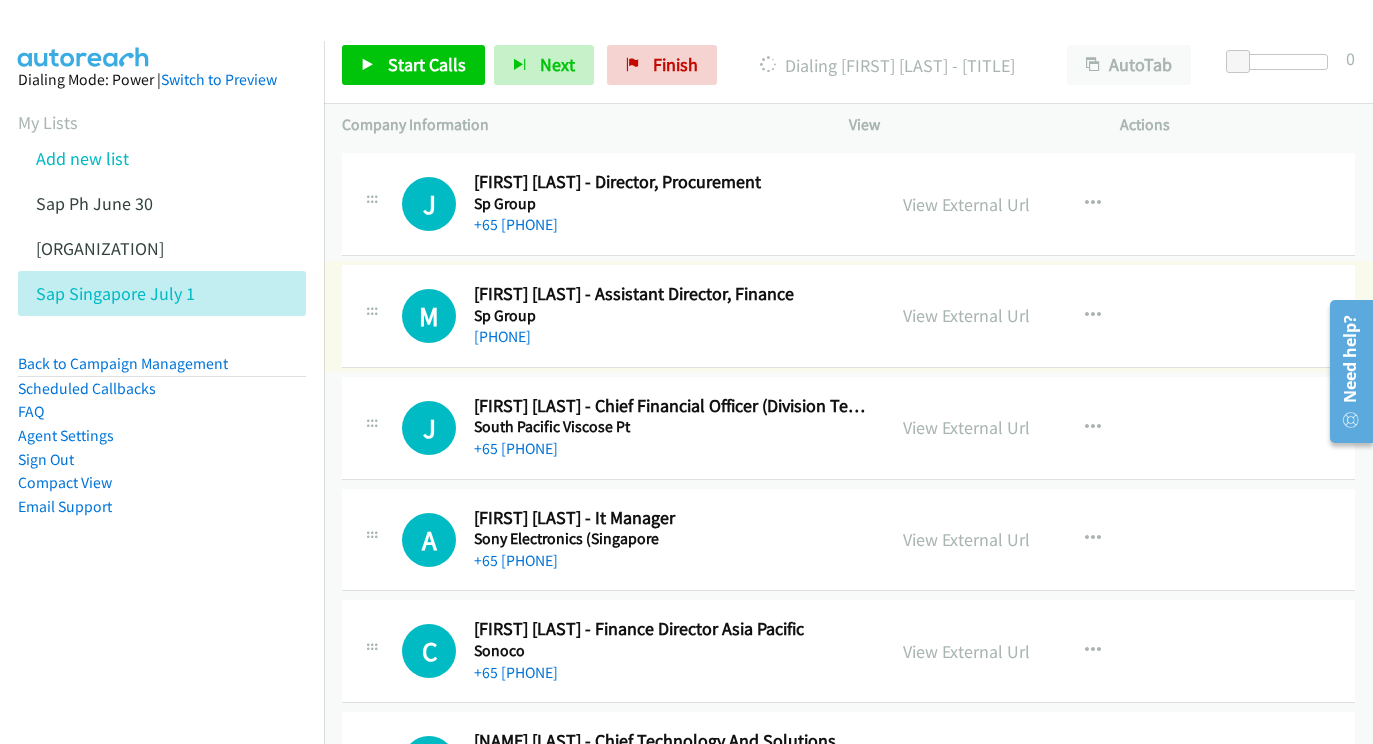 click on "View External Url
View External Url
Schedule/Manage Callback
Start Calls Here
Remove from list
Add to do not call list
Reset Call Status" at bounding box center [1029, 316] 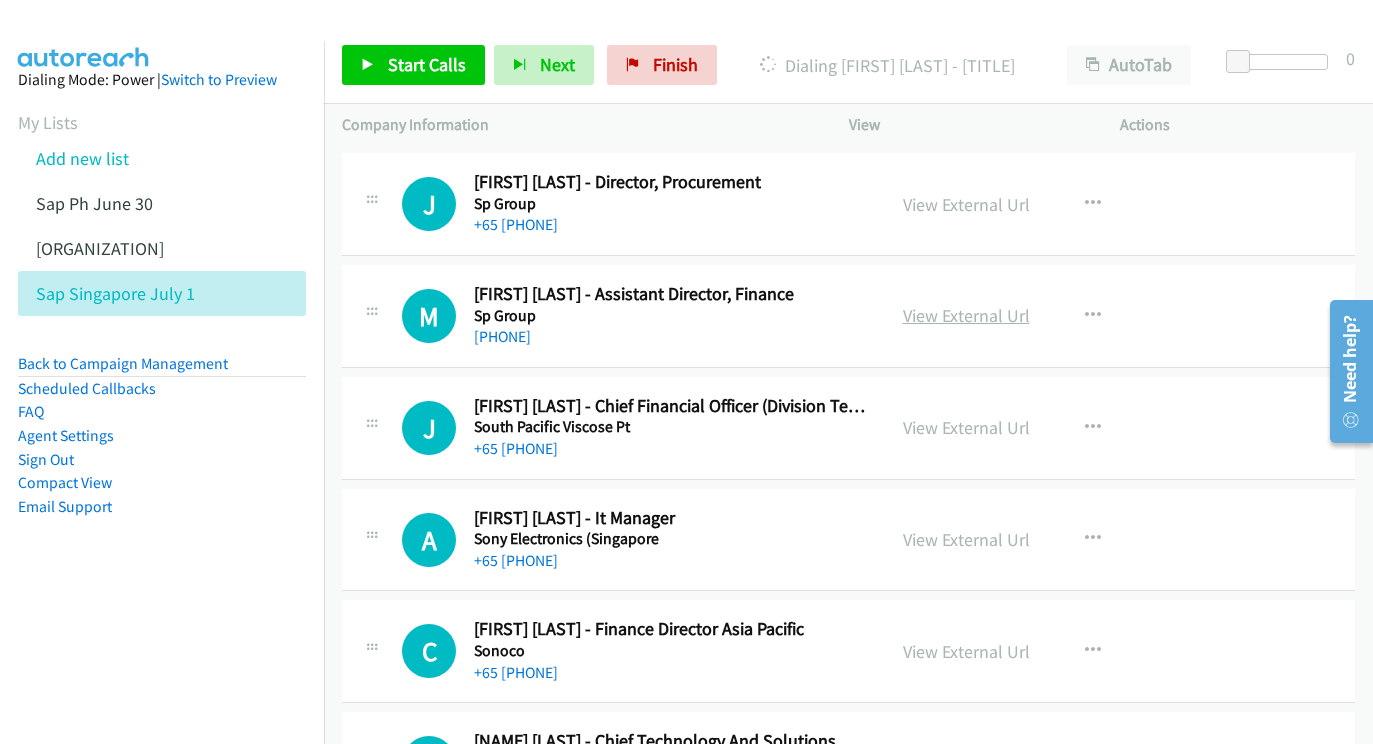 click on "View External Url" at bounding box center (966, 315) 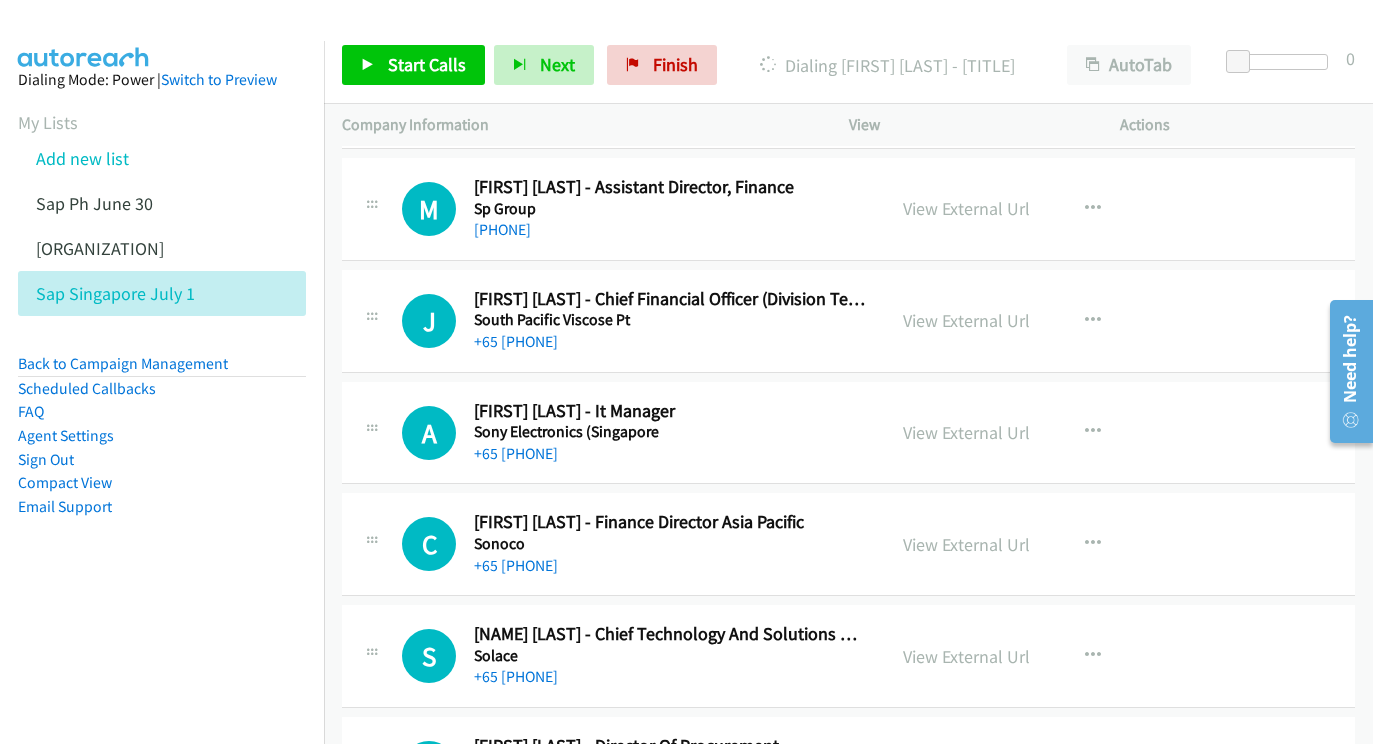 scroll, scrollTop: 6319, scrollLeft: 11, axis: both 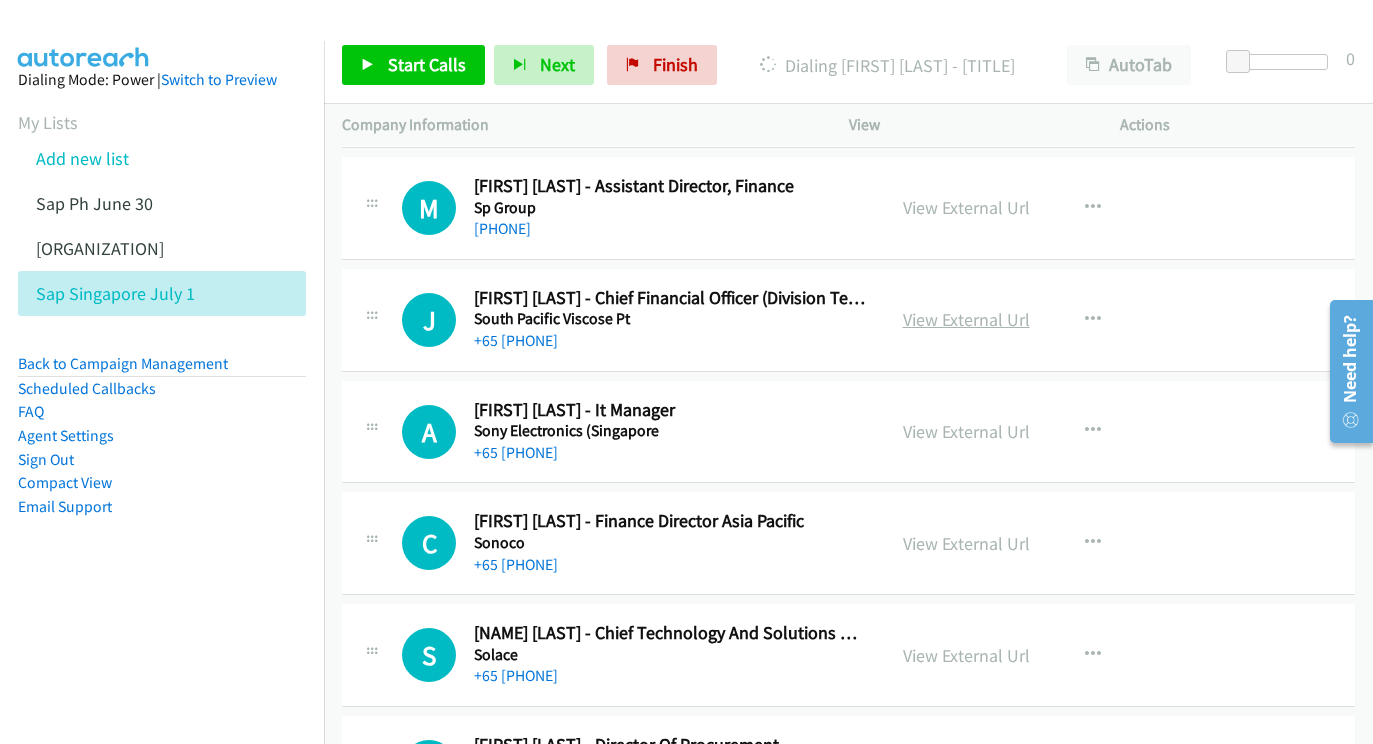 click on "View External Url" at bounding box center [966, 319] 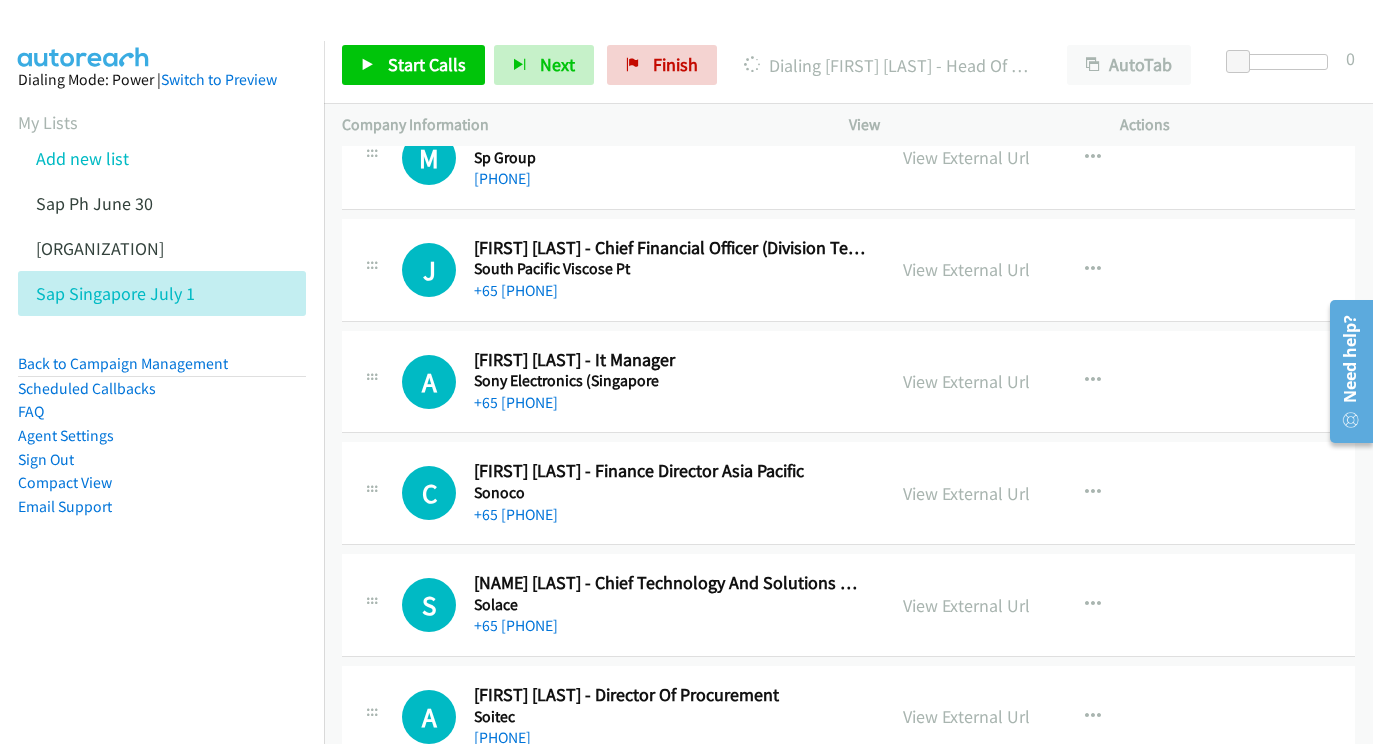scroll, scrollTop: 6372, scrollLeft: 10, axis: both 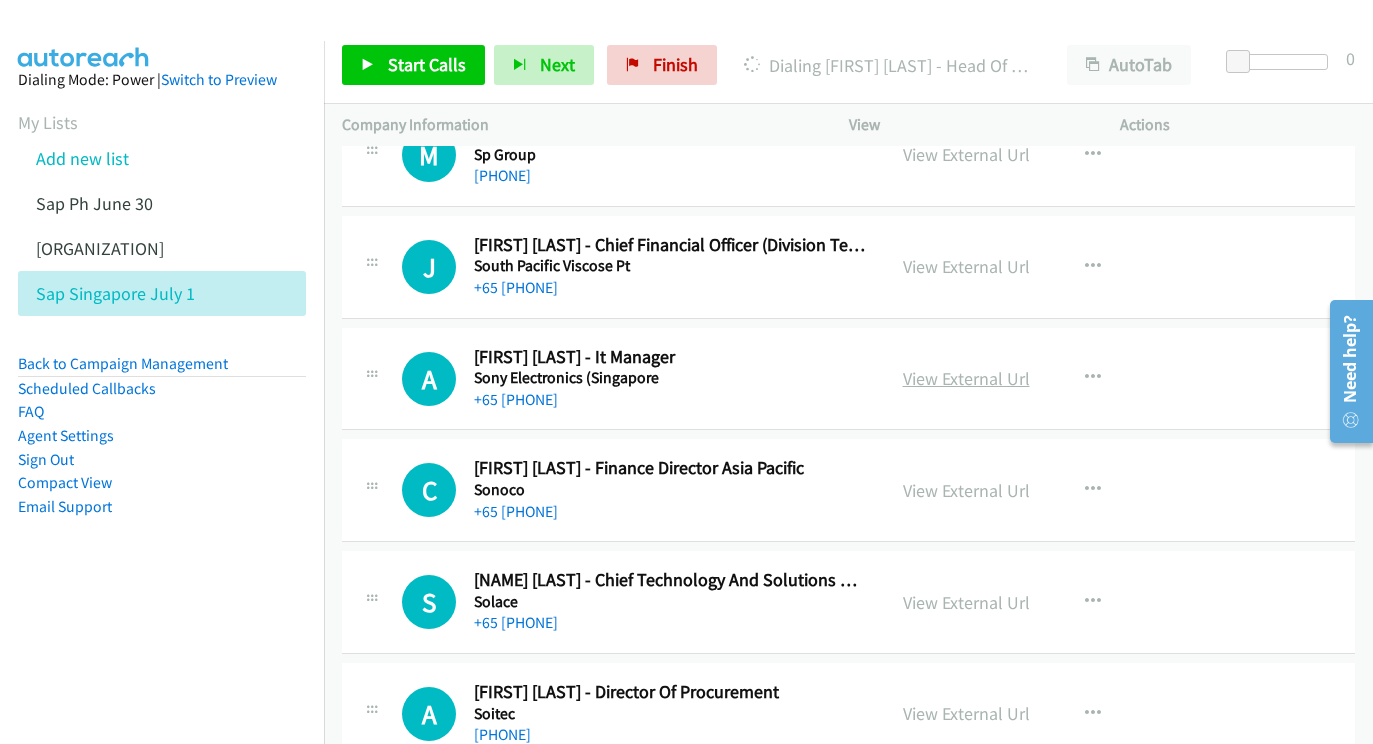 click on "View External Url" at bounding box center [966, 378] 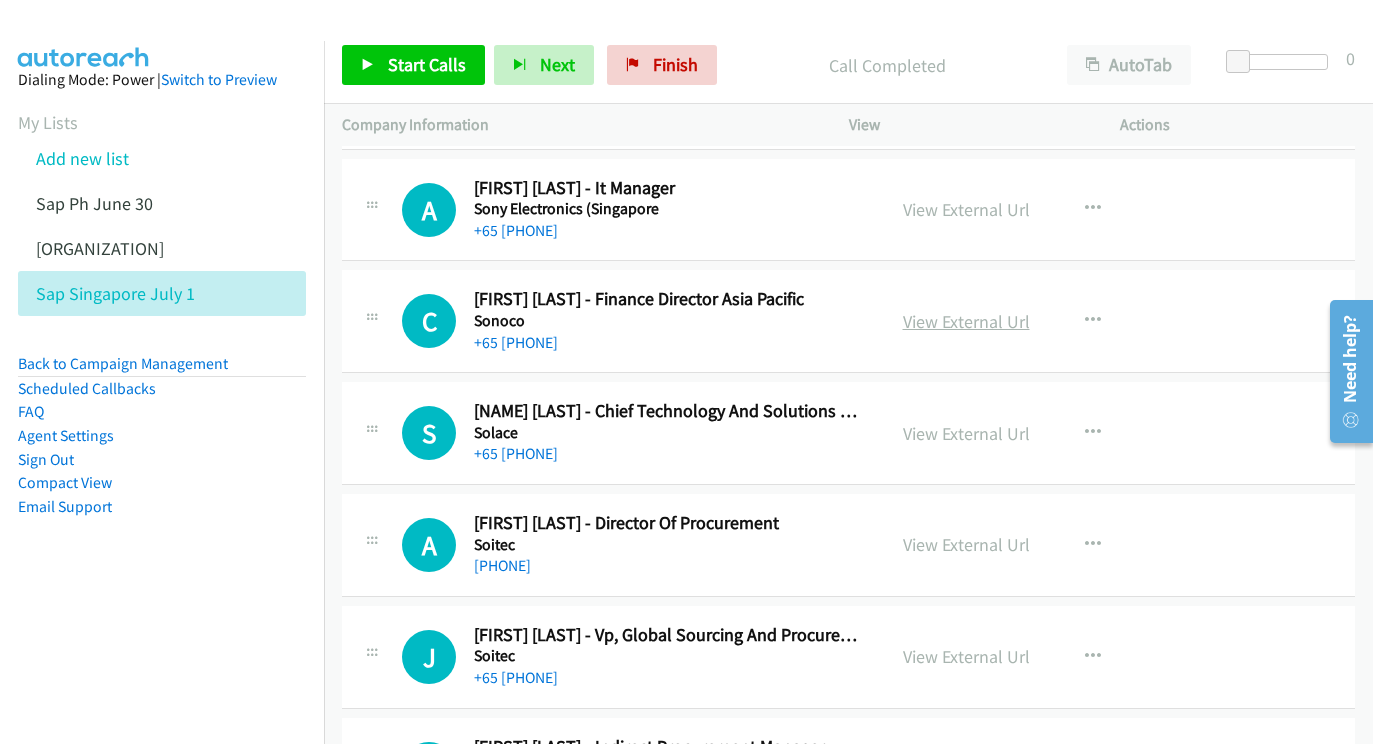 scroll, scrollTop: 6547, scrollLeft: 10, axis: both 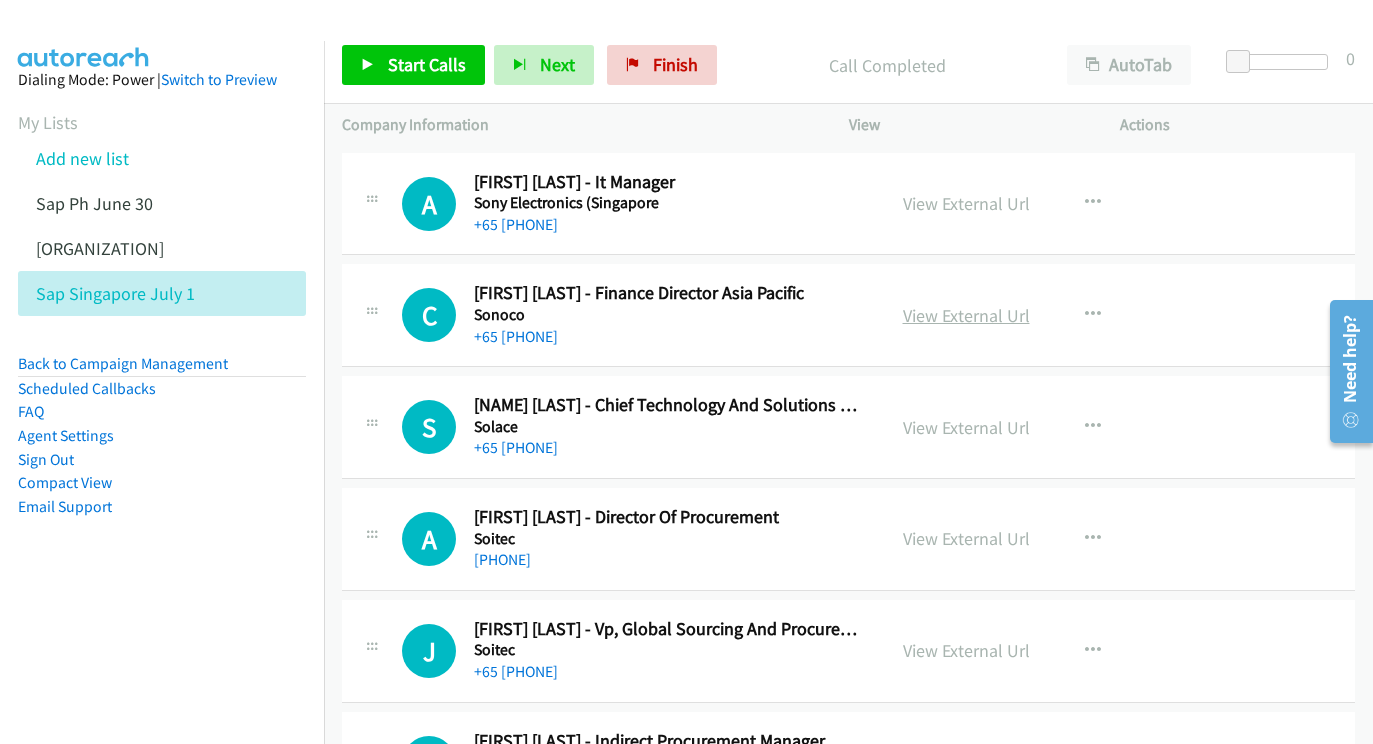 click on "View External Url" at bounding box center (966, 315) 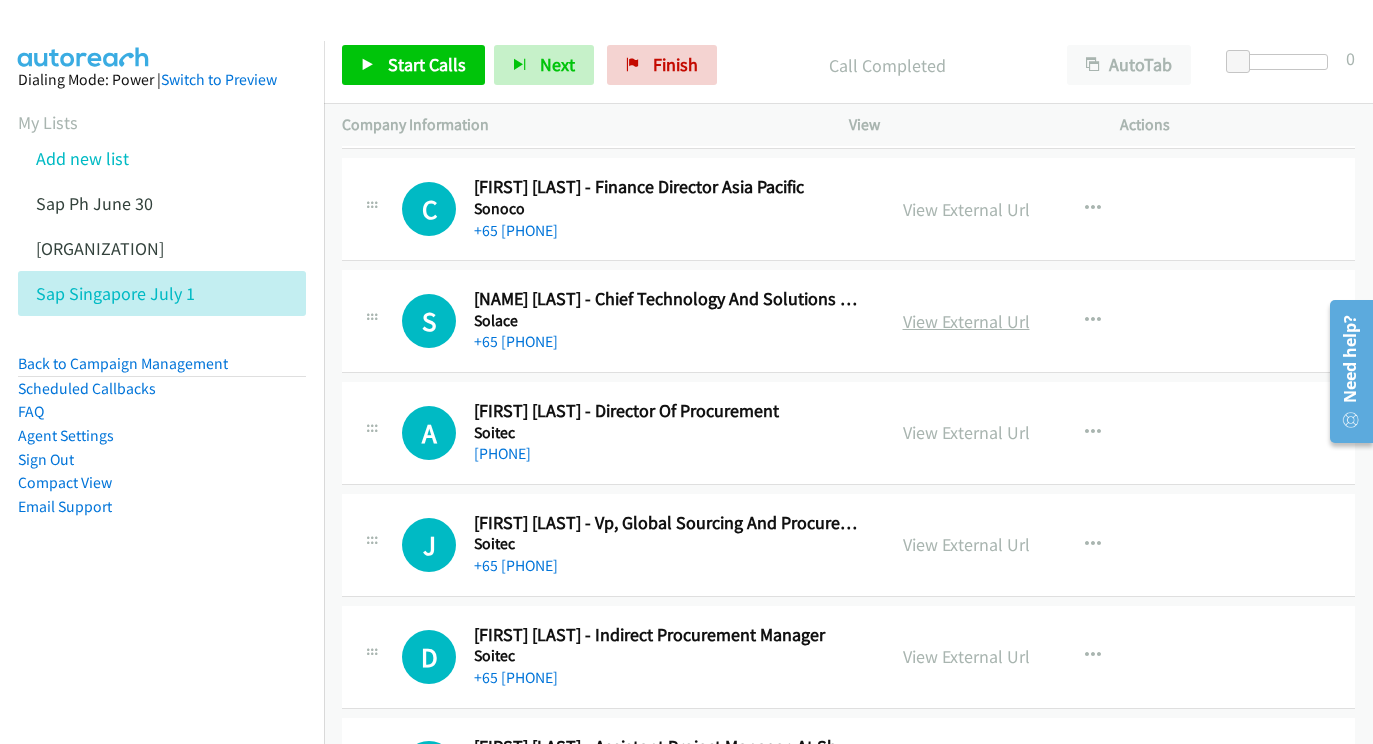 scroll, scrollTop: 6665, scrollLeft: 10, axis: both 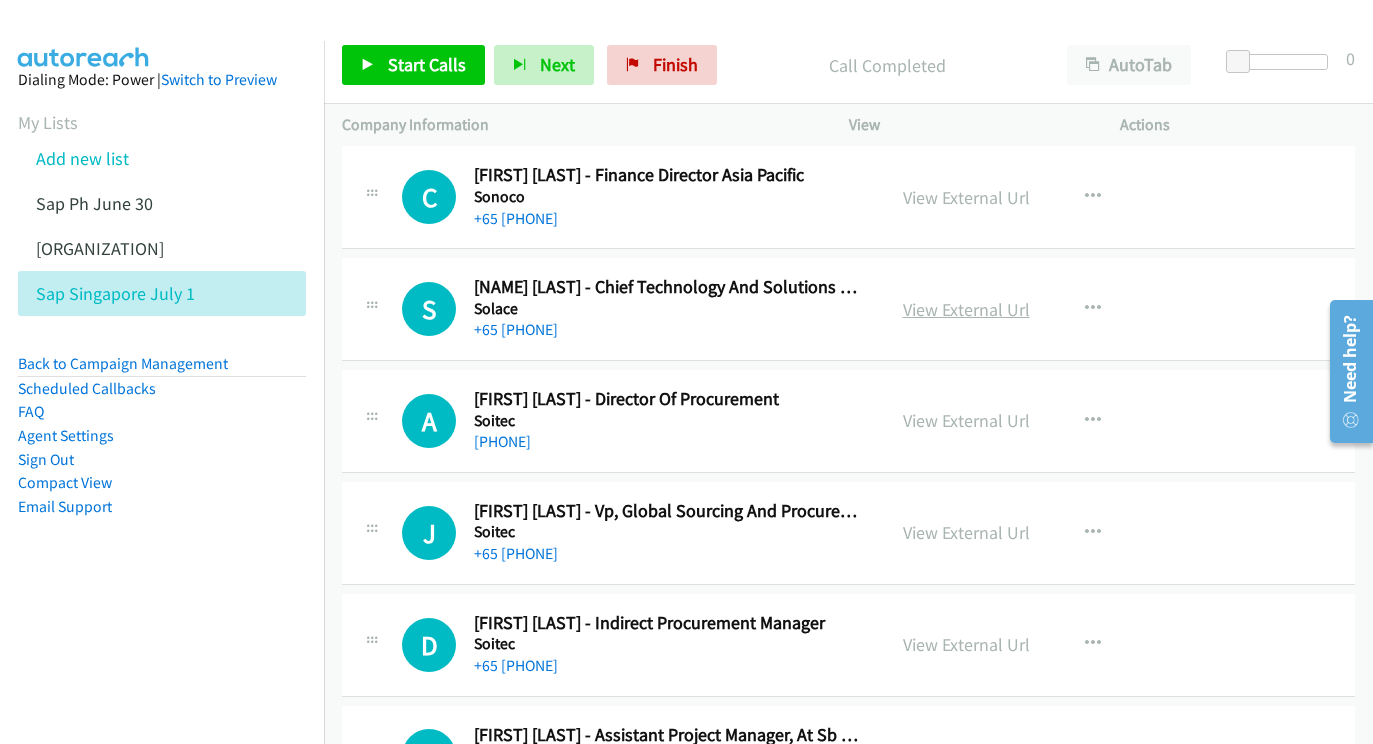 click on "View External Url" at bounding box center [966, 309] 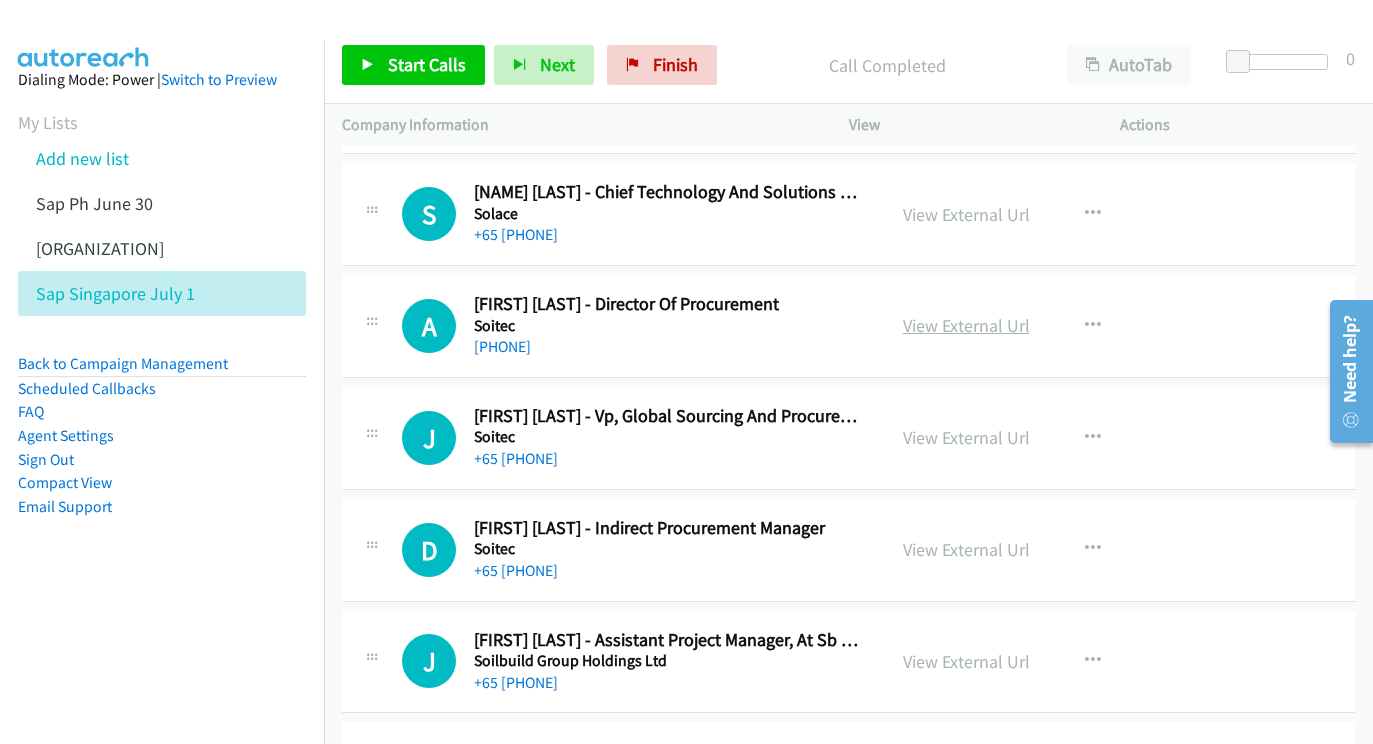 scroll, scrollTop: 6762, scrollLeft: 10, axis: both 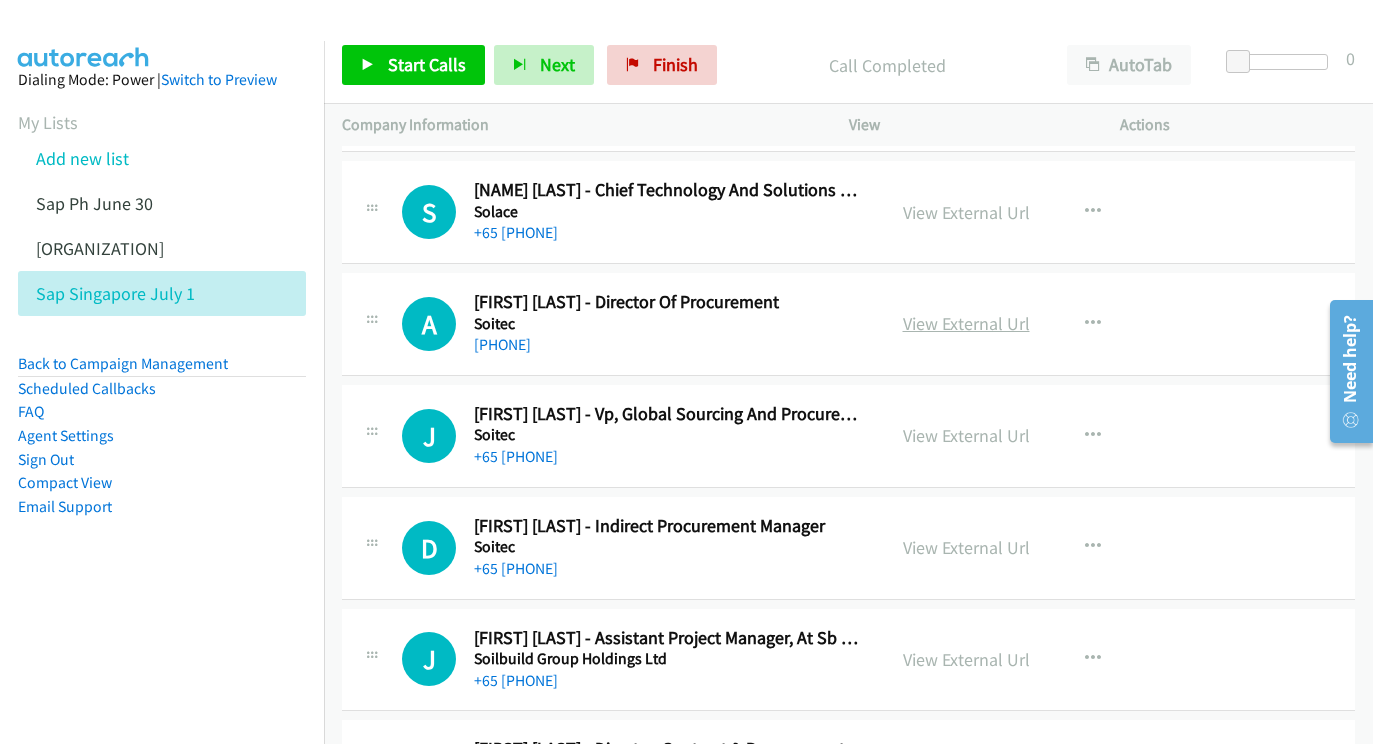 click on "View External Url" at bounding box center (966, 323) 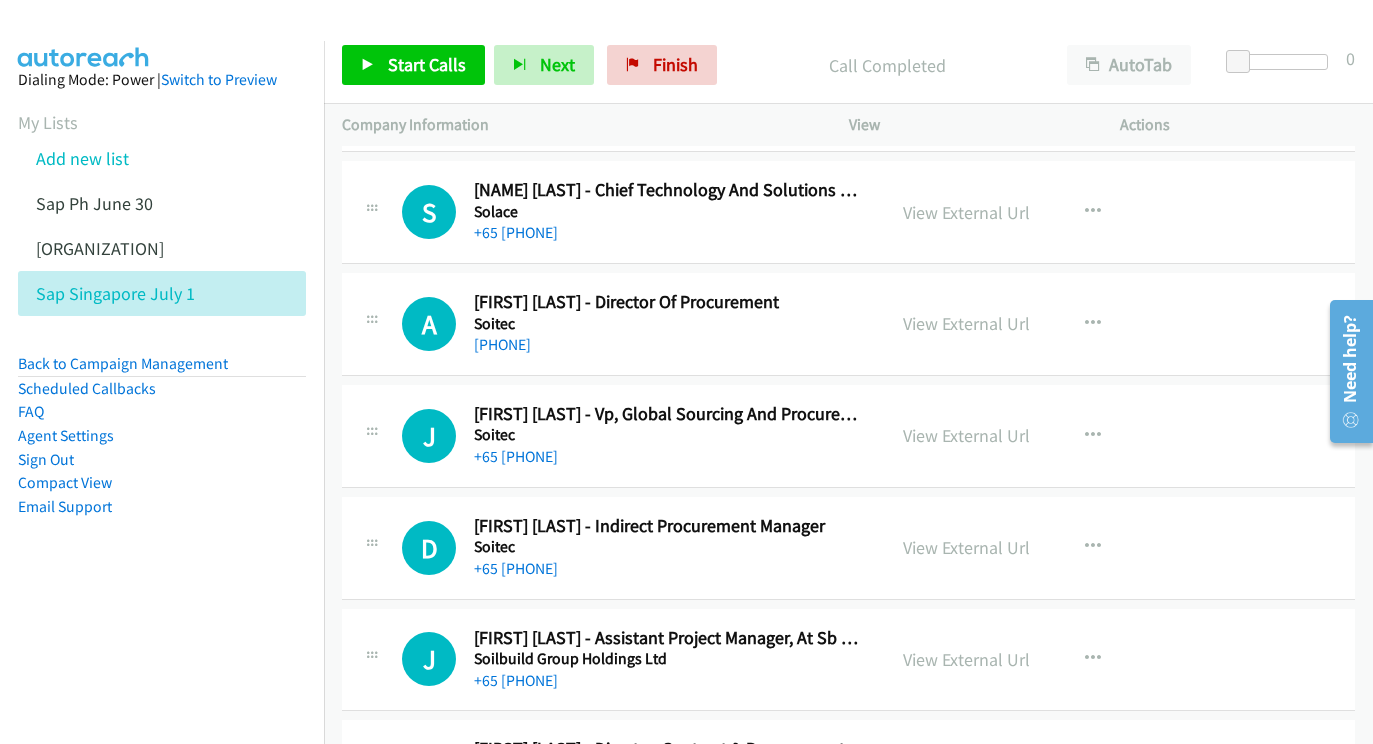 scroll, scrollTop: 6853, scrollLeft: 10, axis: both 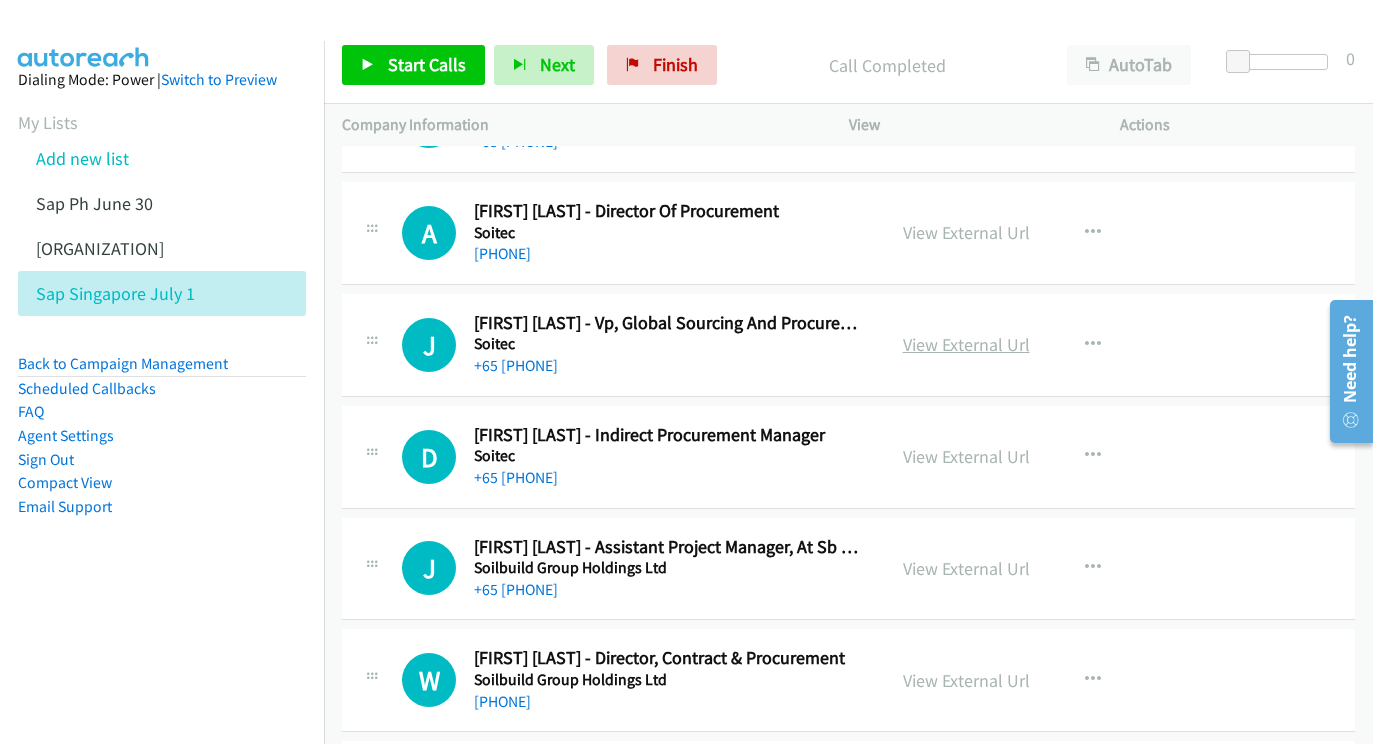 click on "View External Url" at bounding box center (966, 344) 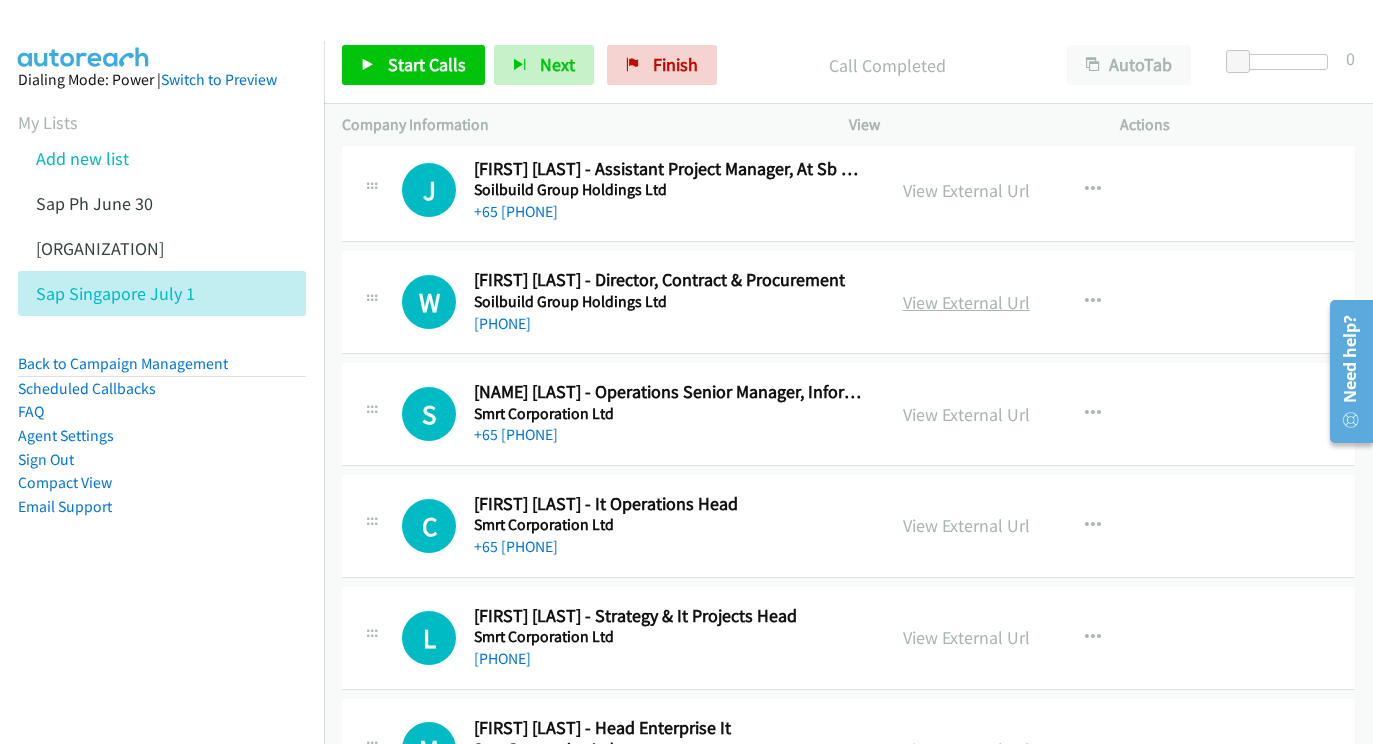 scroll, scrollTop: 7224, scrollLeft: 11, axis: both 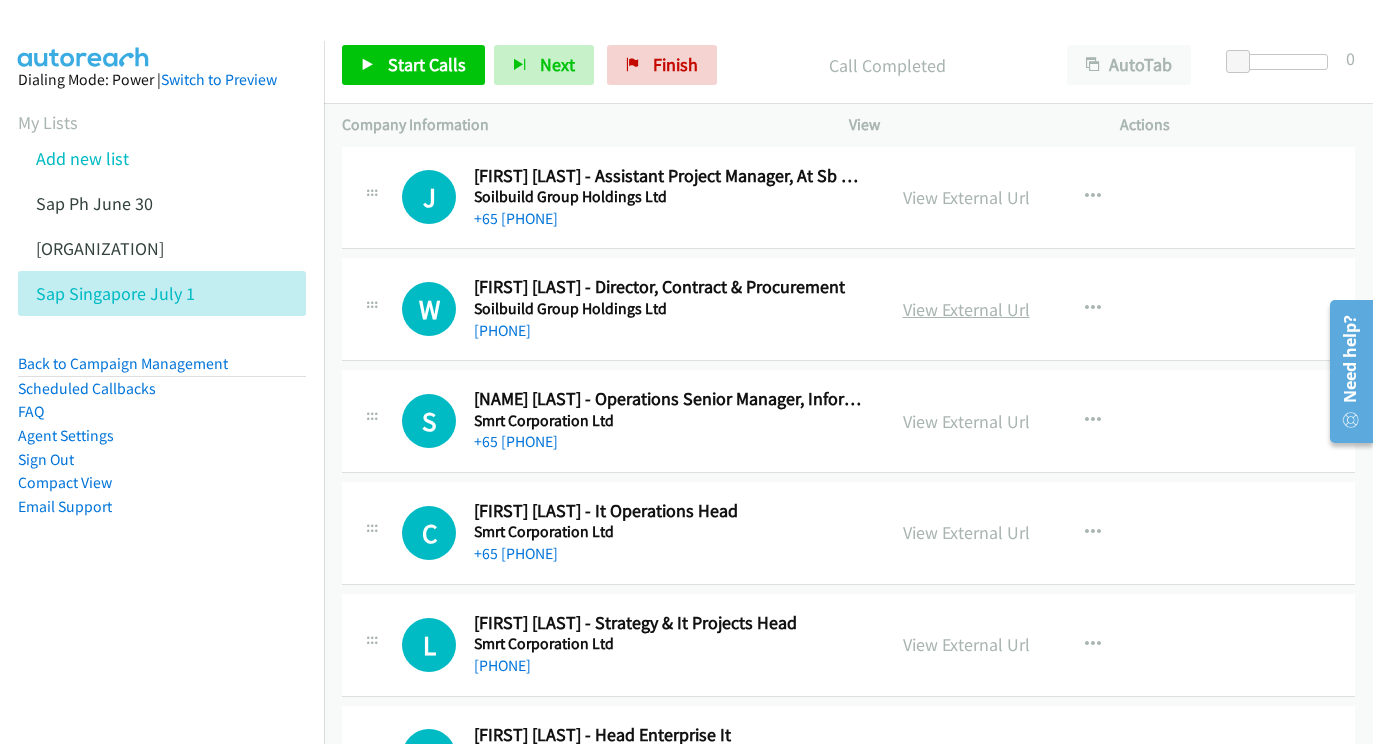 click on "View External Url" at bounding box center [966, 309] 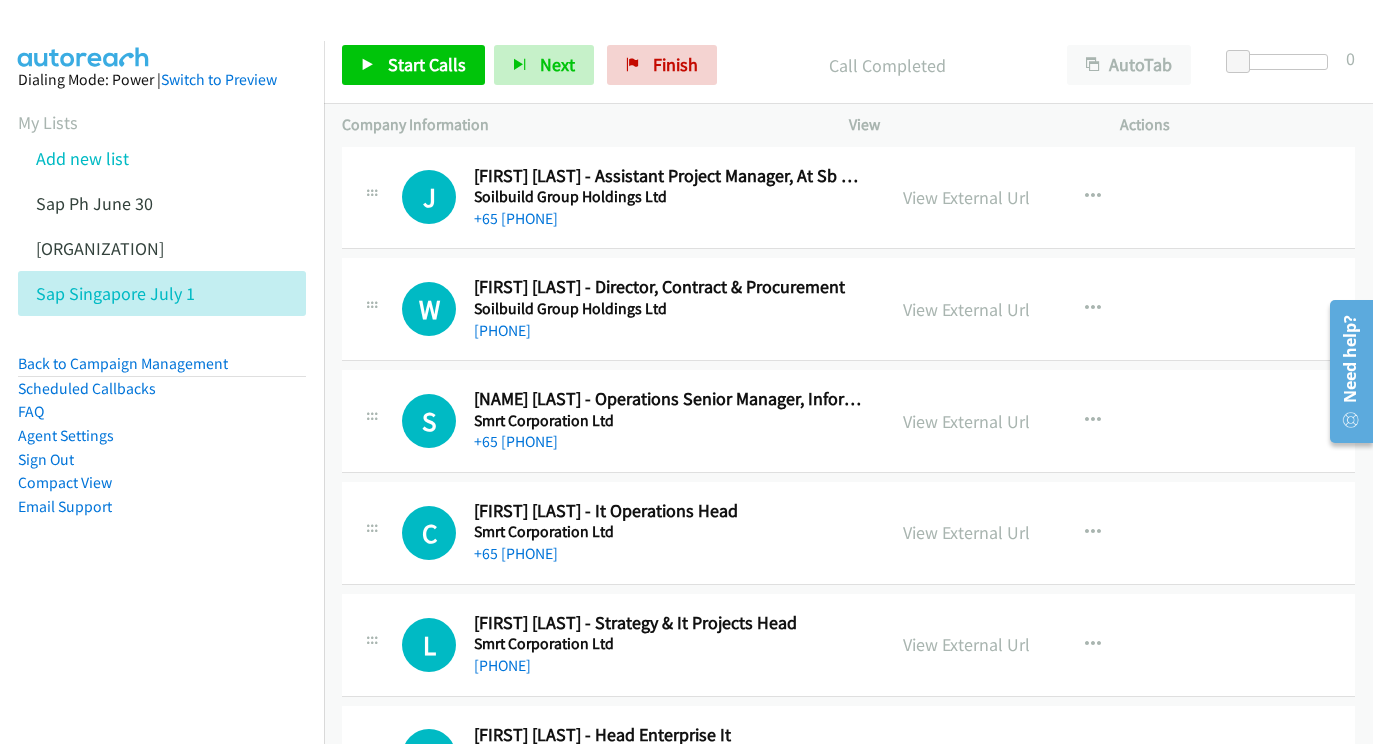 scroll, scrollTop: 7298, scrollLeft: 11, axis: both 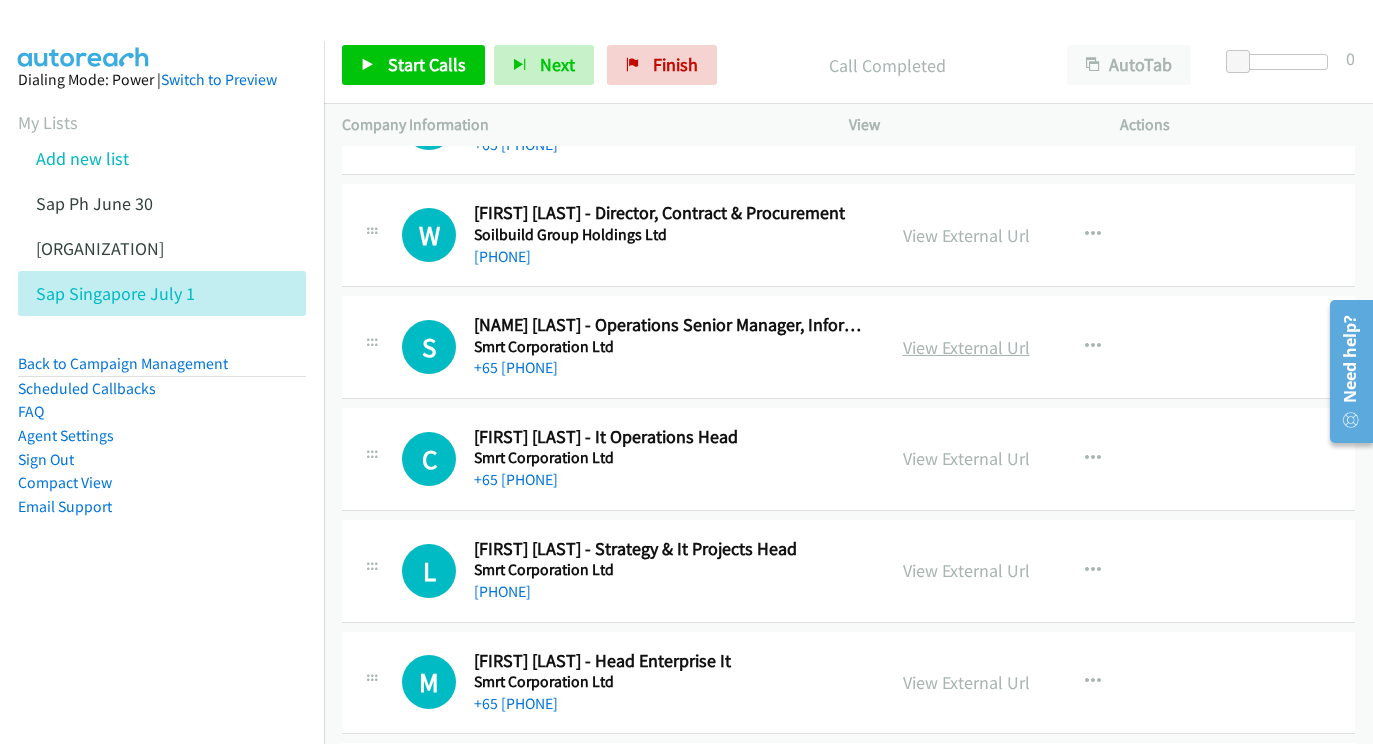 click on "View External Url" at bounding box center (966, 347) 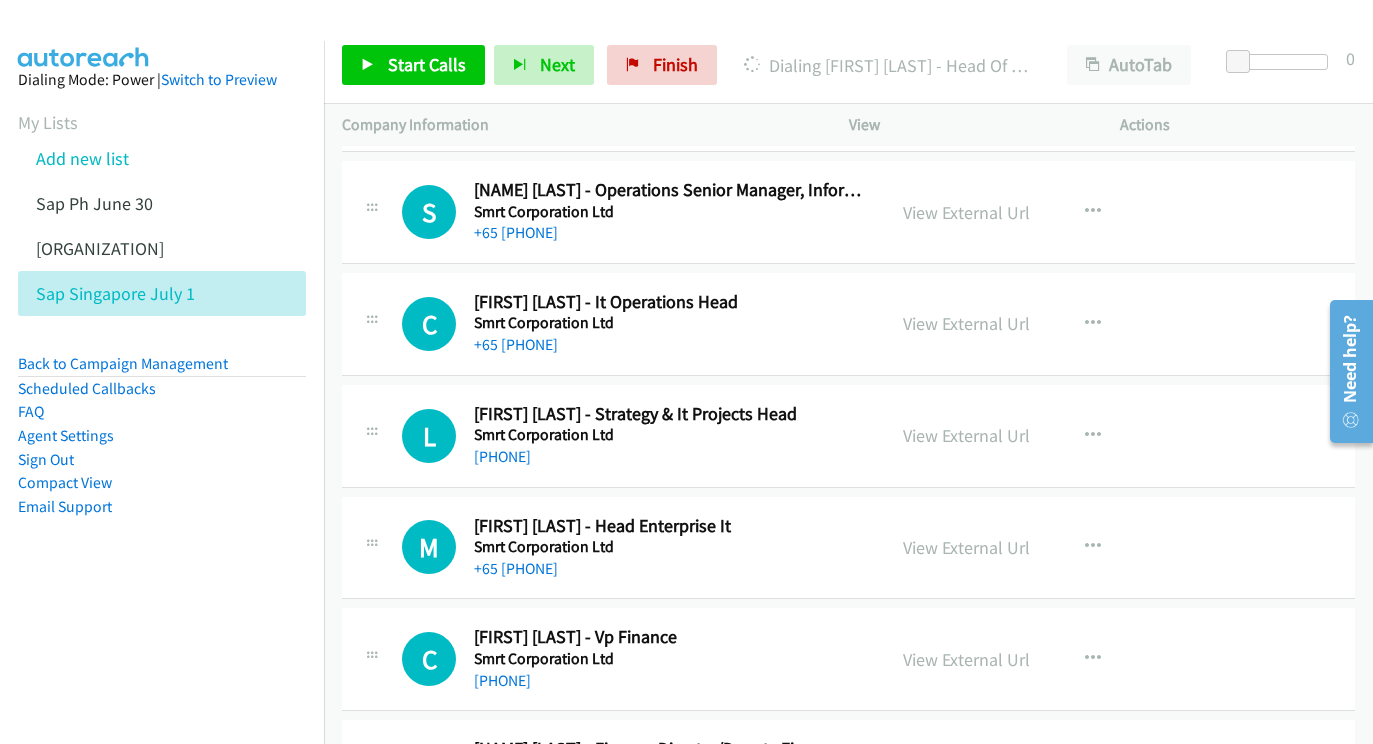 scroll, scrollTop: 7436, scrollLeft: 12, axis: both 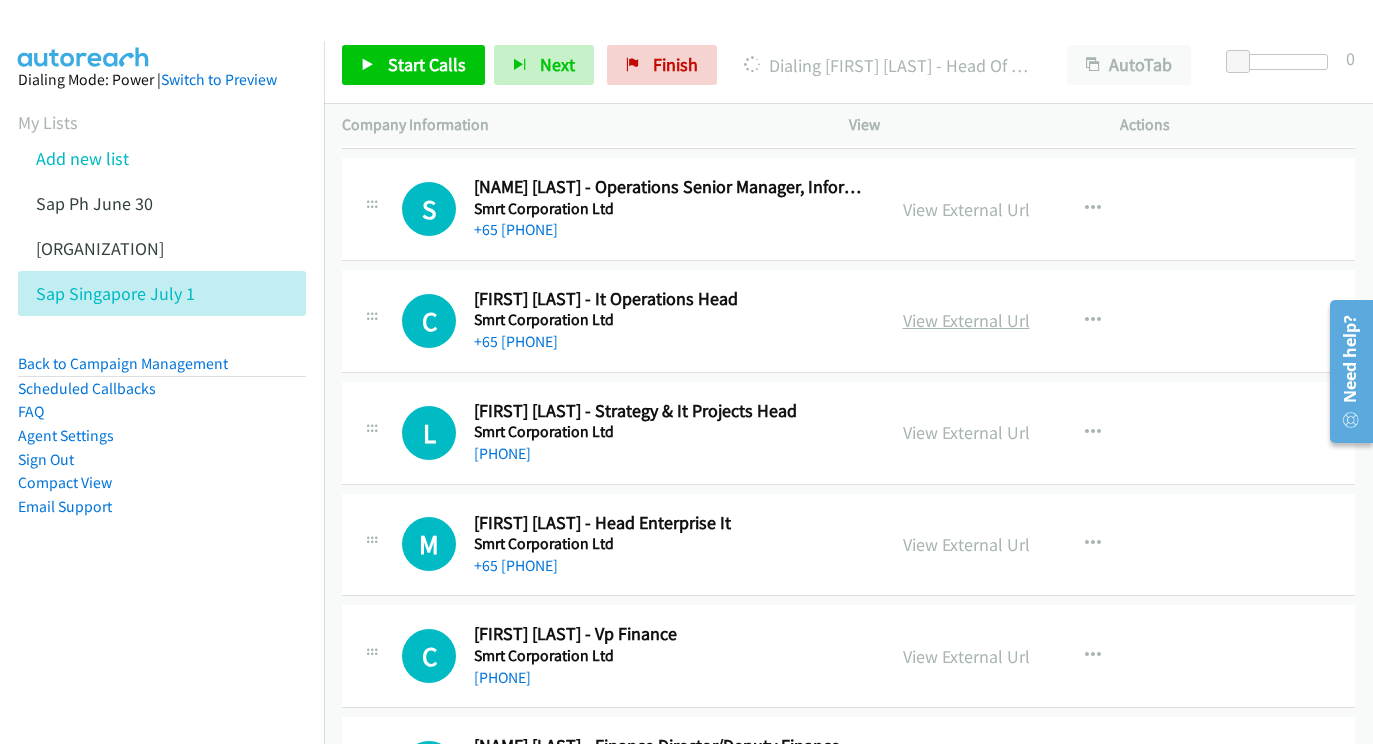 click on "View External Url" at bounding box center [966, 320] 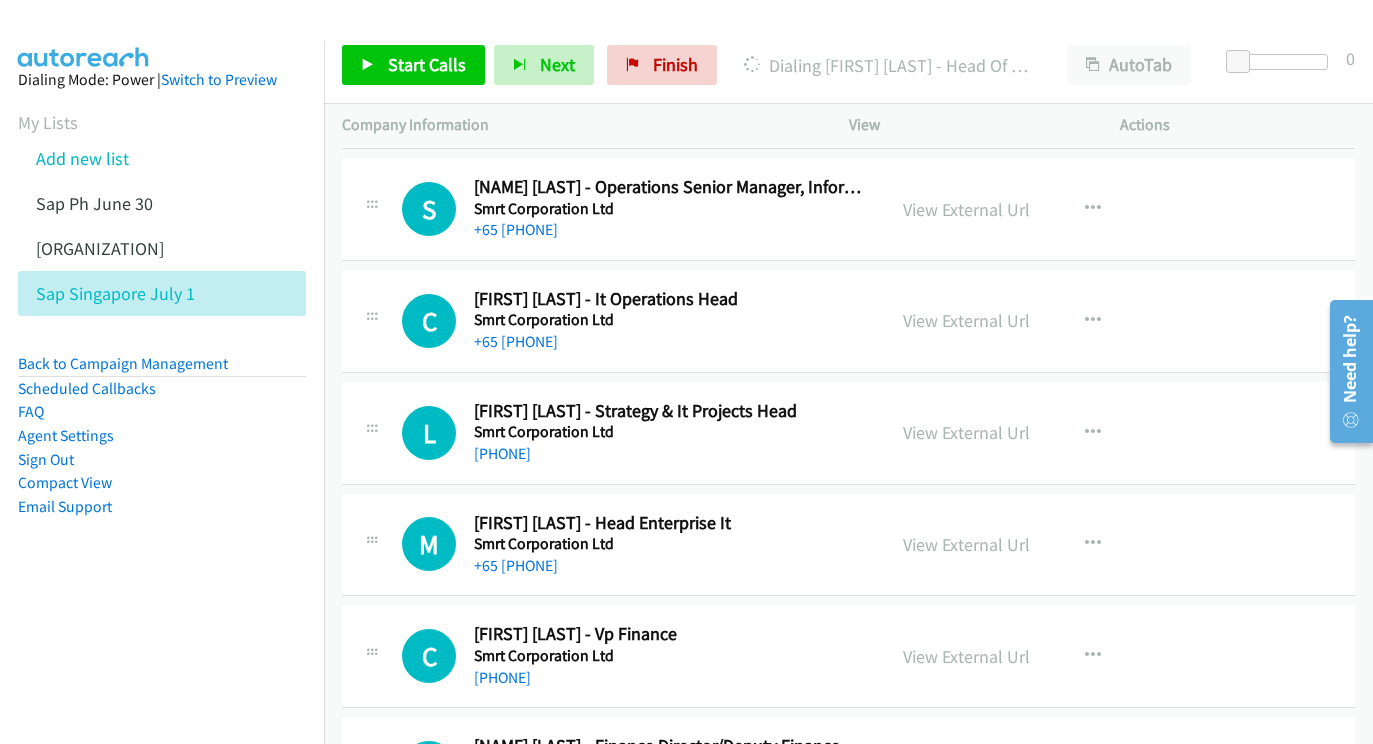 scroll, scrollTop: 7518, scrollLeft: 12, axis: both 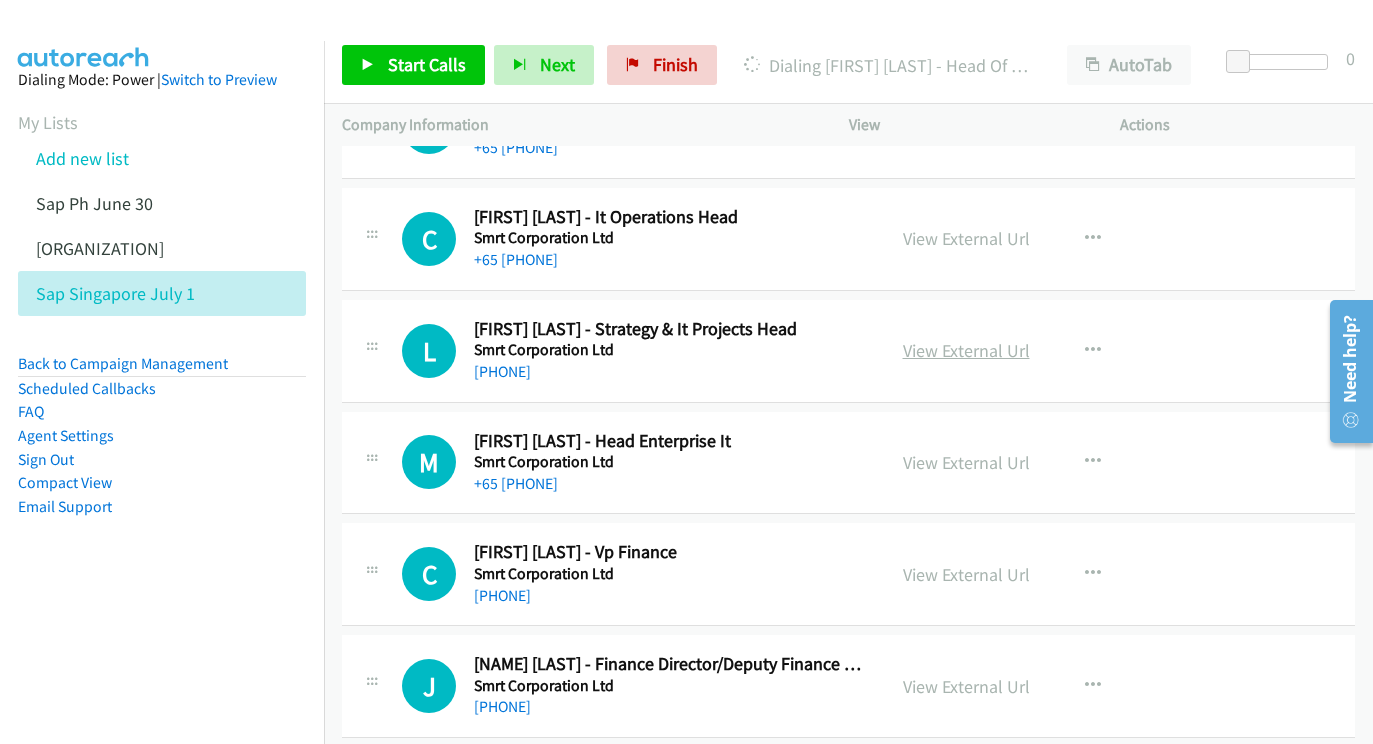 click on "View External Url" at bounding box center [966, 350] 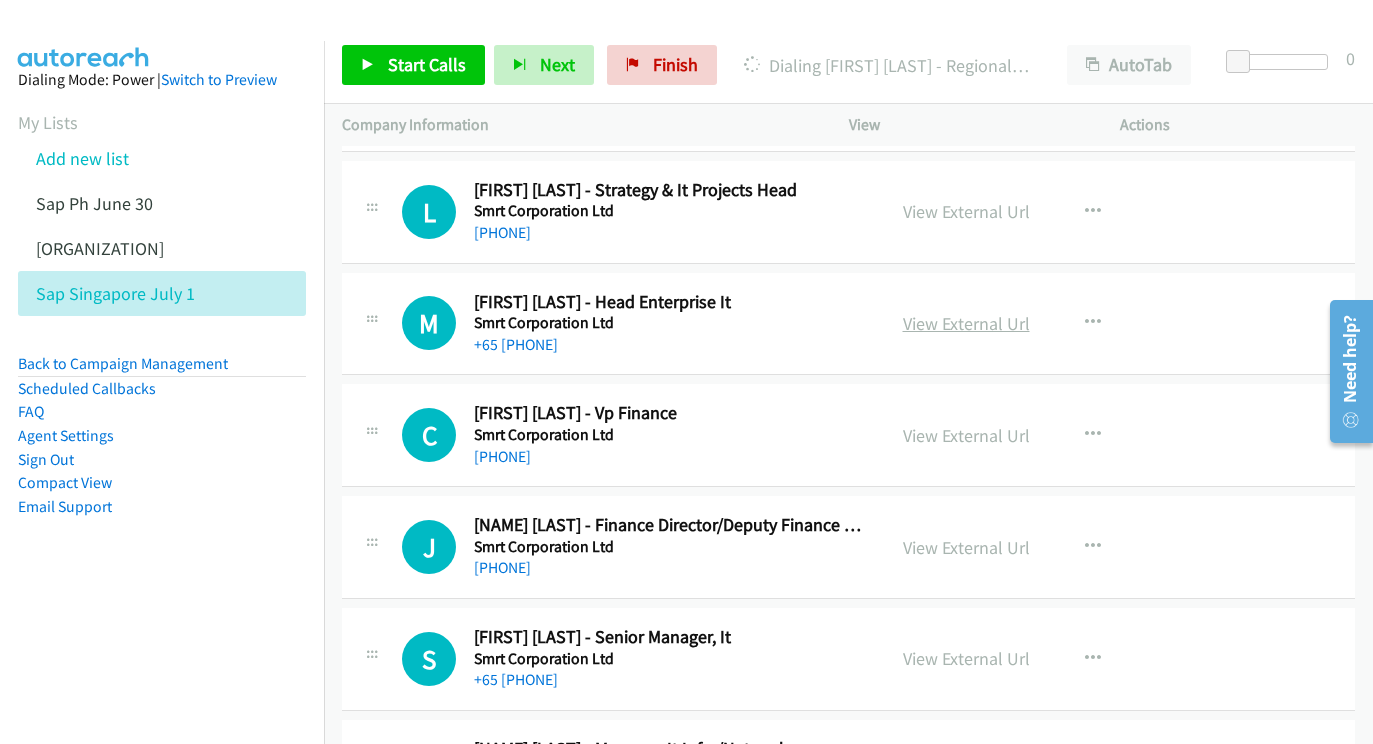 scroll, scrollTop: 7661, scrollLeft: 12, axis: both 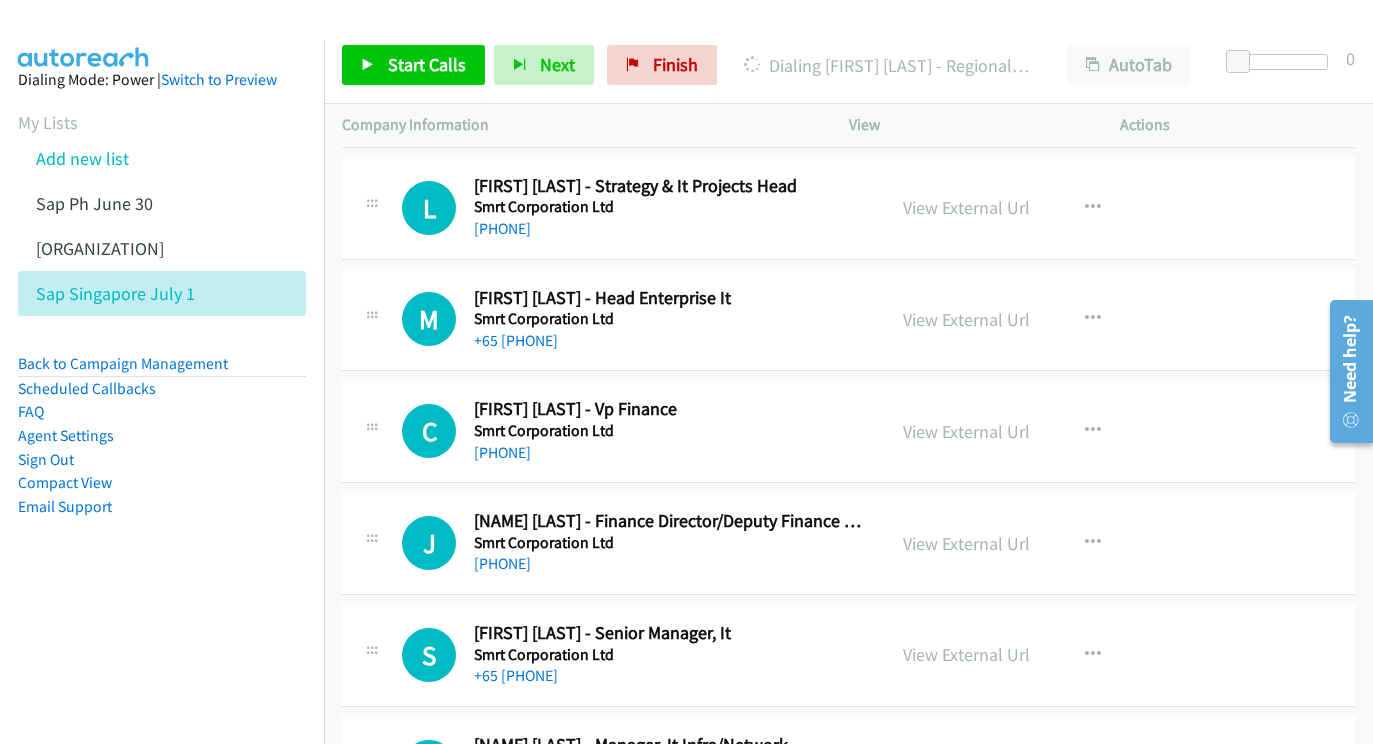click on "View External Url
View External Url
Schedule/Manage Callback
Start Calls Here
Remove from list
Add to do not call list
Reset Call Status" at bounding box center [1029, 320] 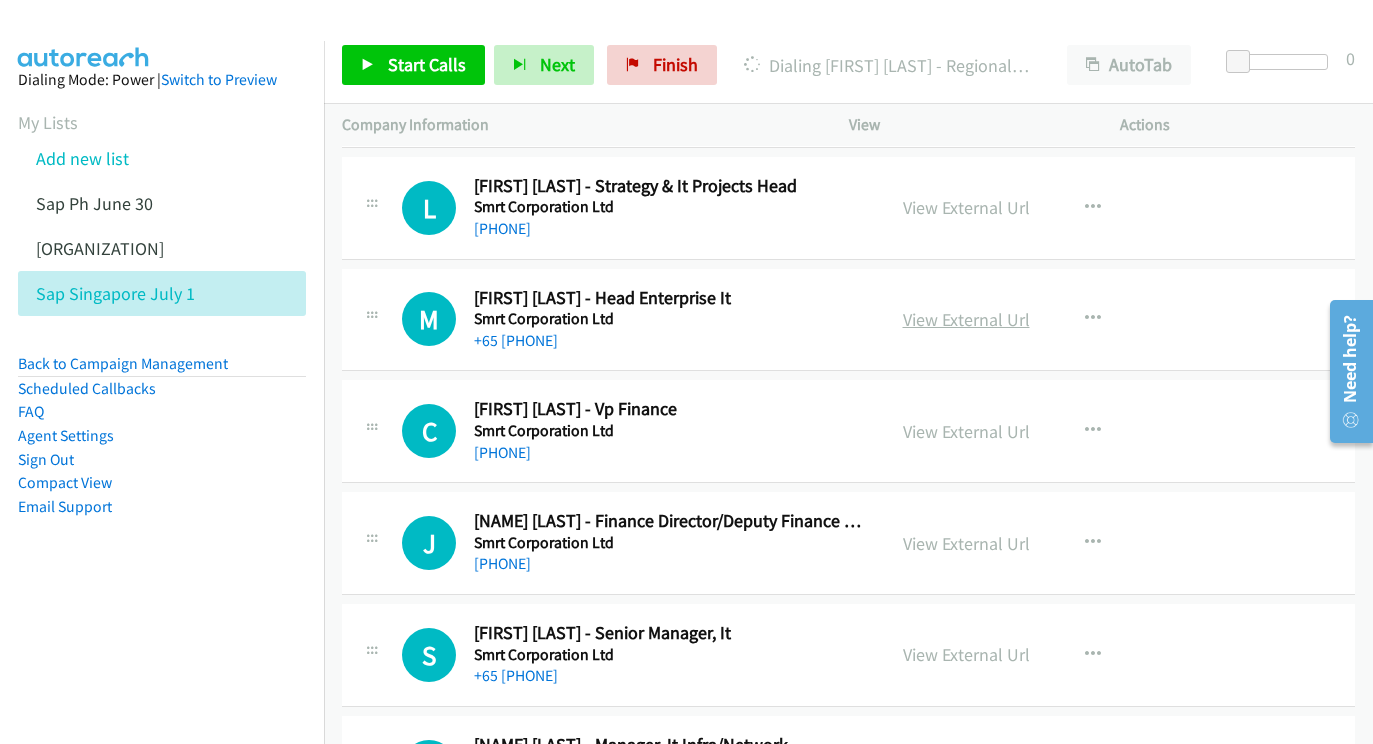 click on "View External Url" at bounding box center [966, 319] 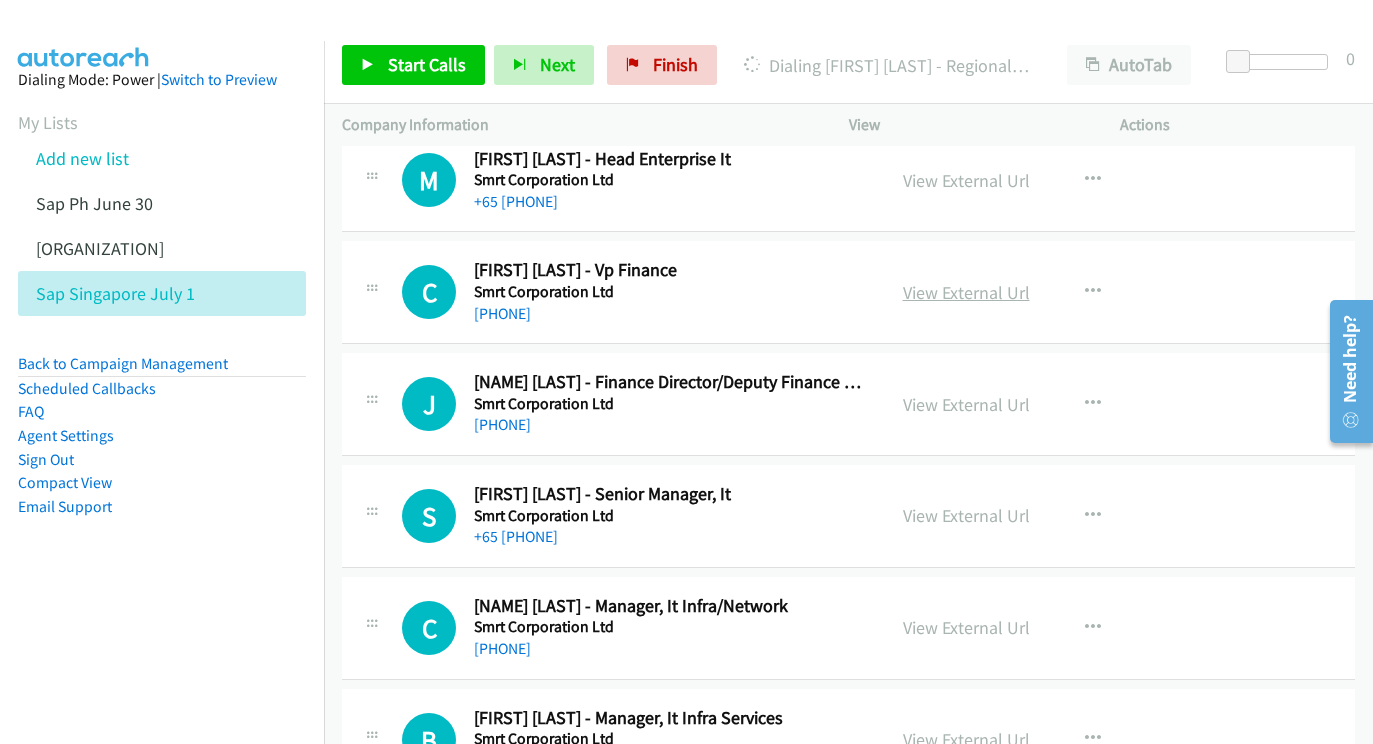 scroll, scrollTop: 7754, scrollLeft: 12, axis: both 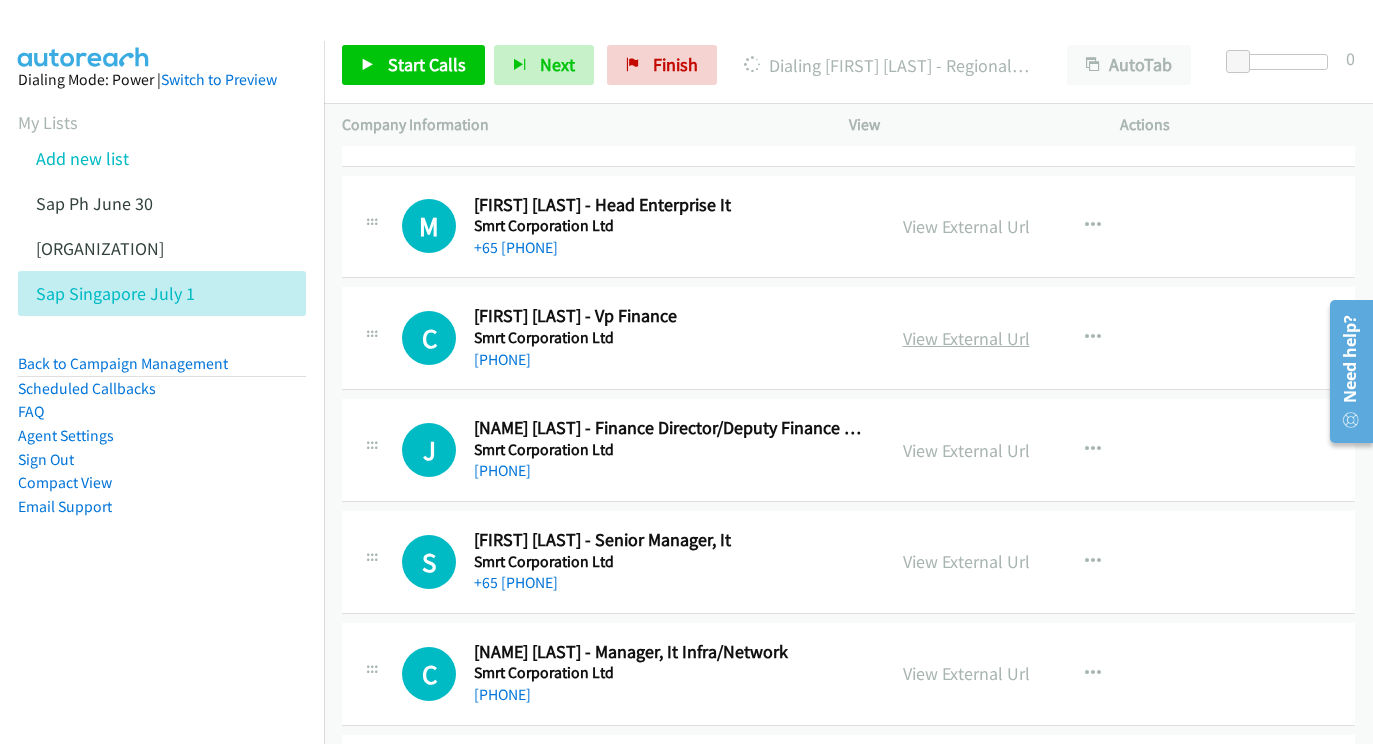 click on "View External Url" at bounding box center (966, 338) 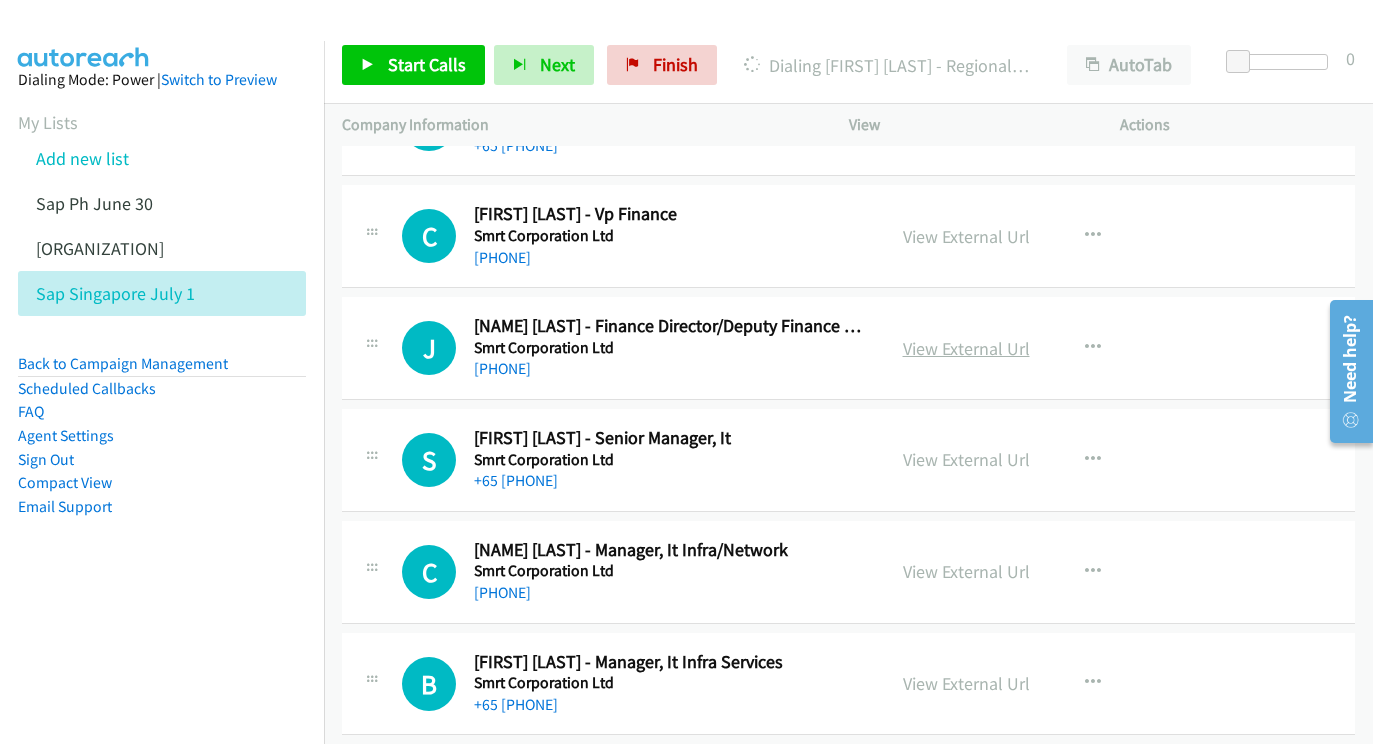 scroll, scrollTop: 7857, scrollLeft: 12, axis: both 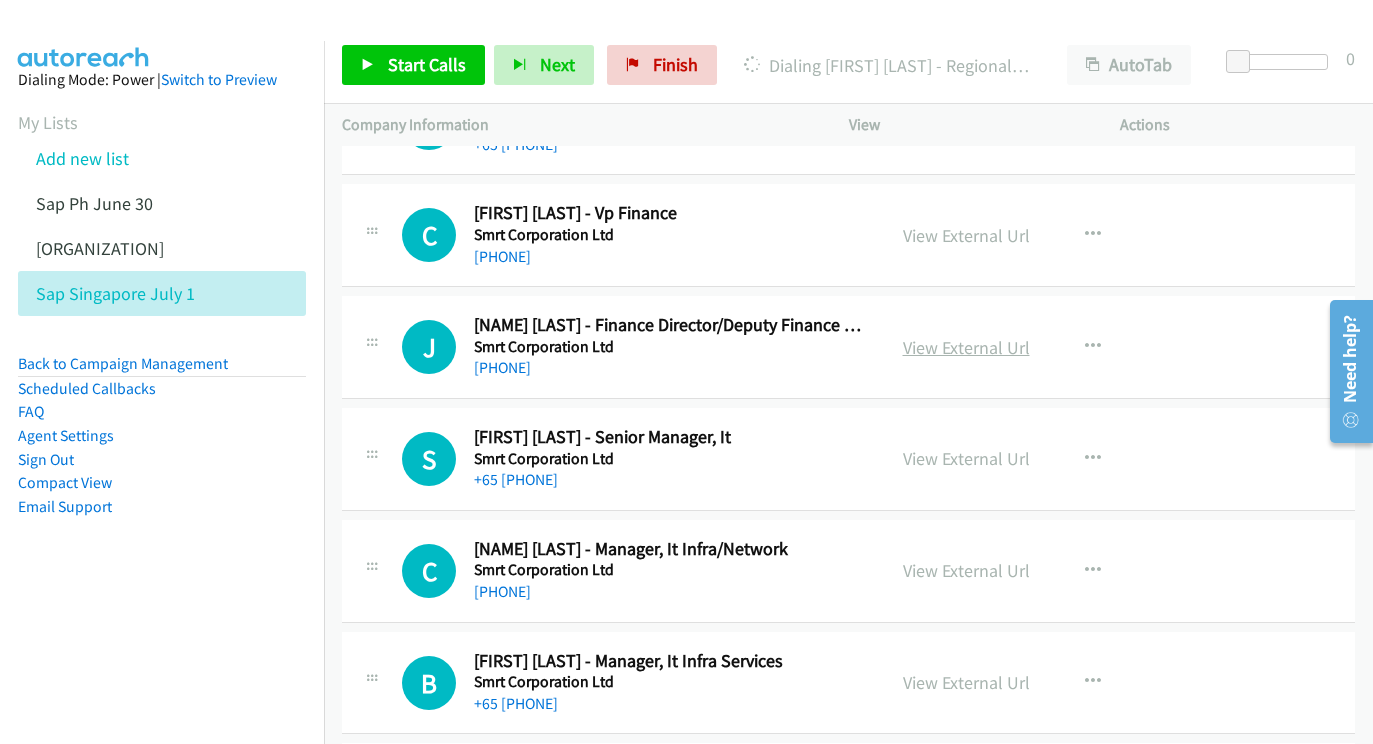 click on "View External Url" at bounding box center [966, 347] 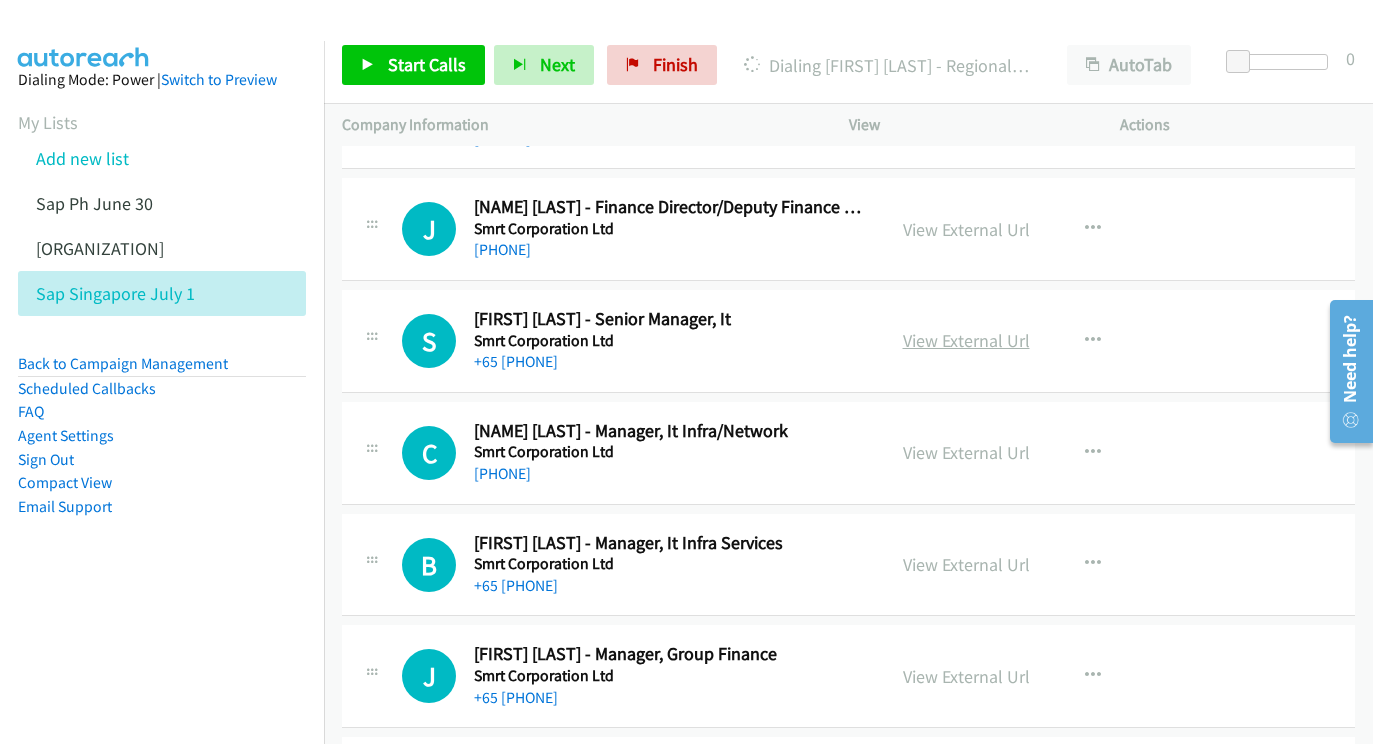 scroll, scrollTop: 7976, scrollLeft: 12, axis: both 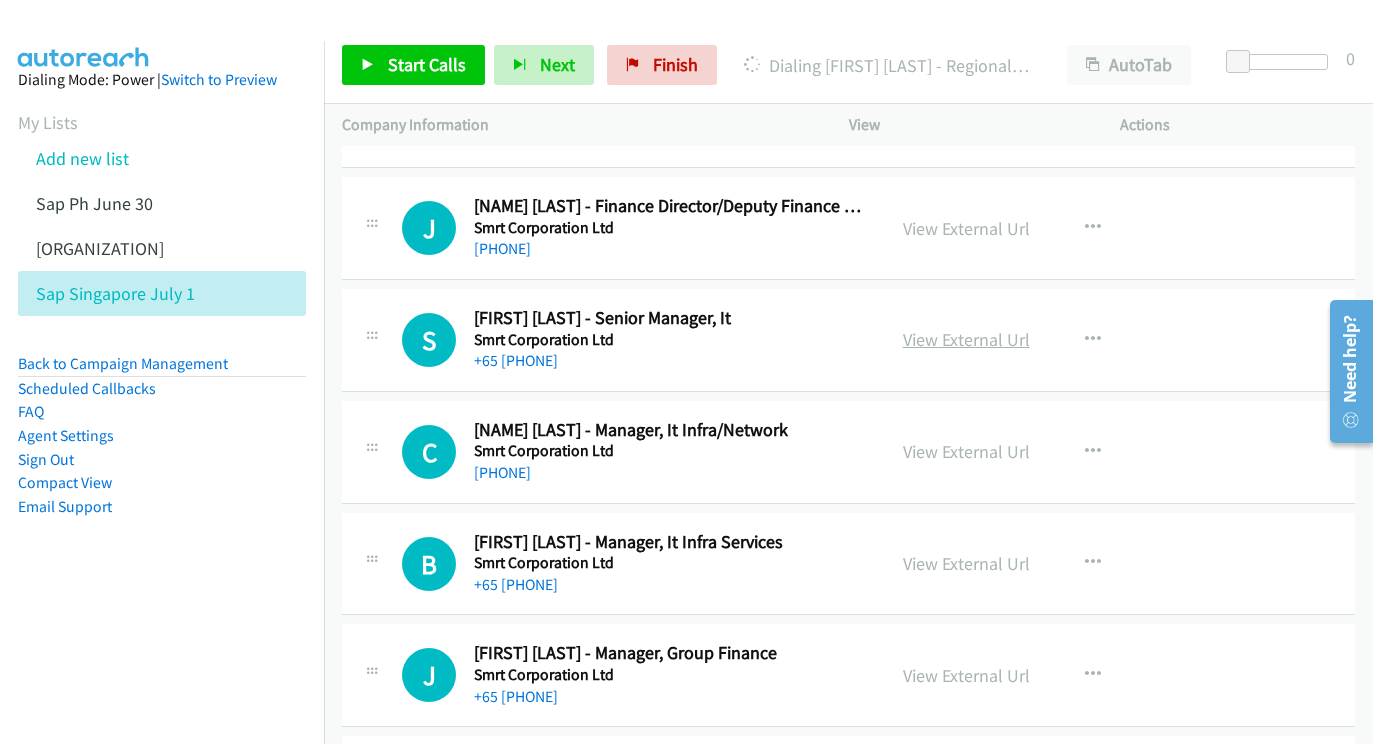 click on "View External Url" at bounding box center [966, 339] 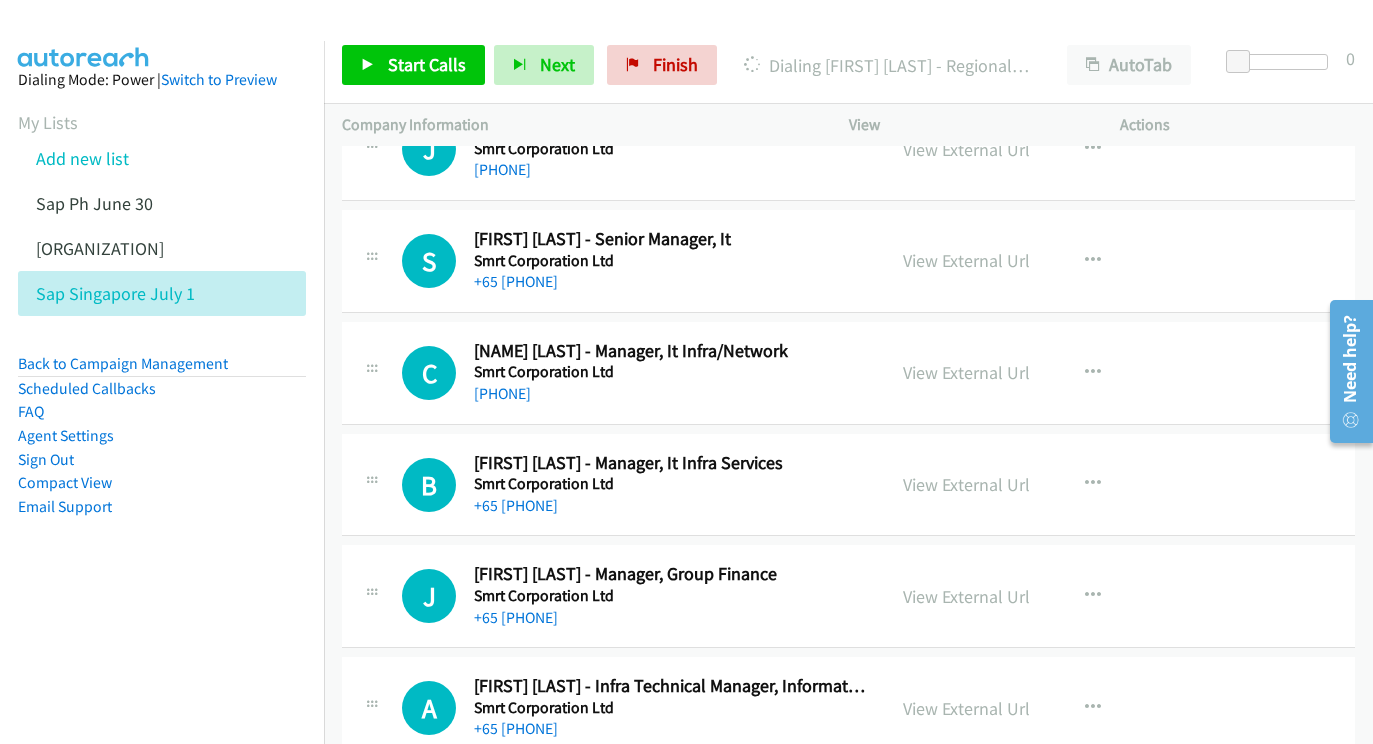 scroll, scrollTop: 8100, scrollLeft: 11, axis: both 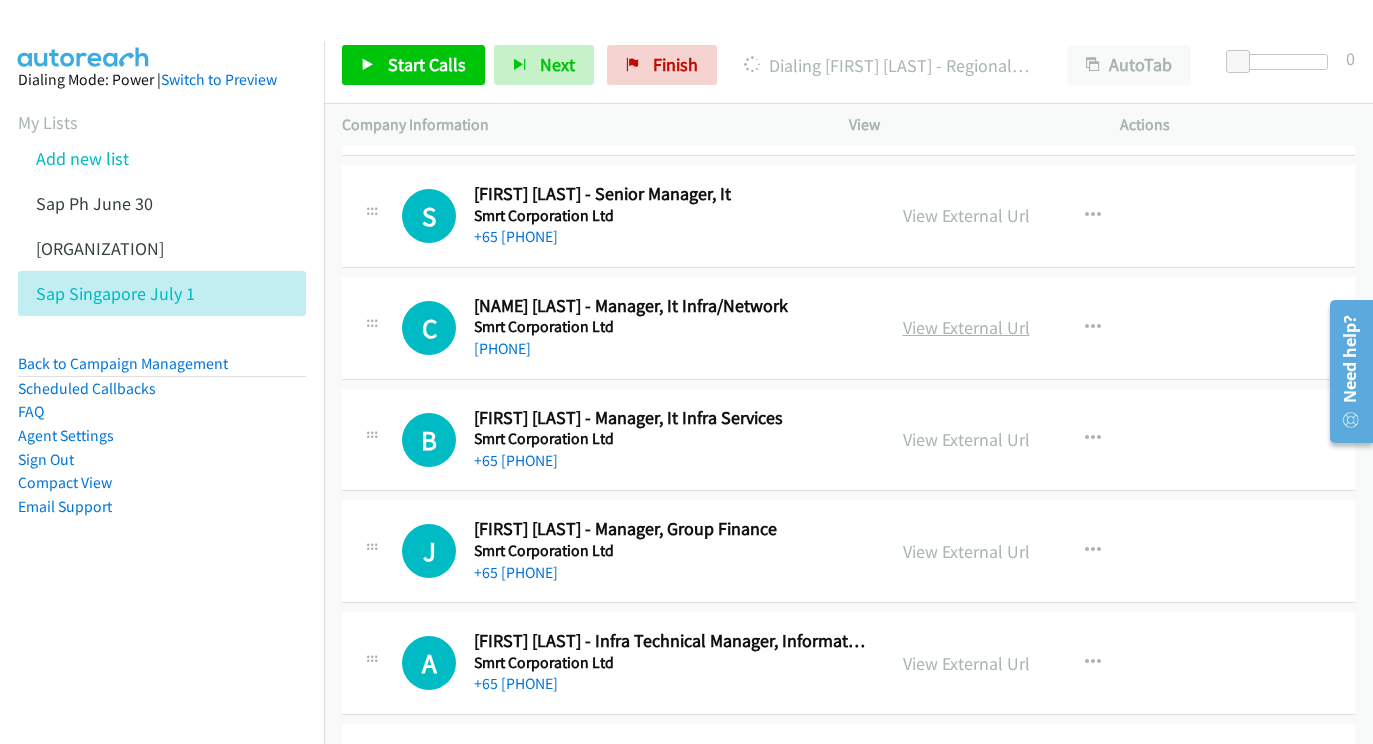 click on "View External Url" at bounding box center (966, 327) 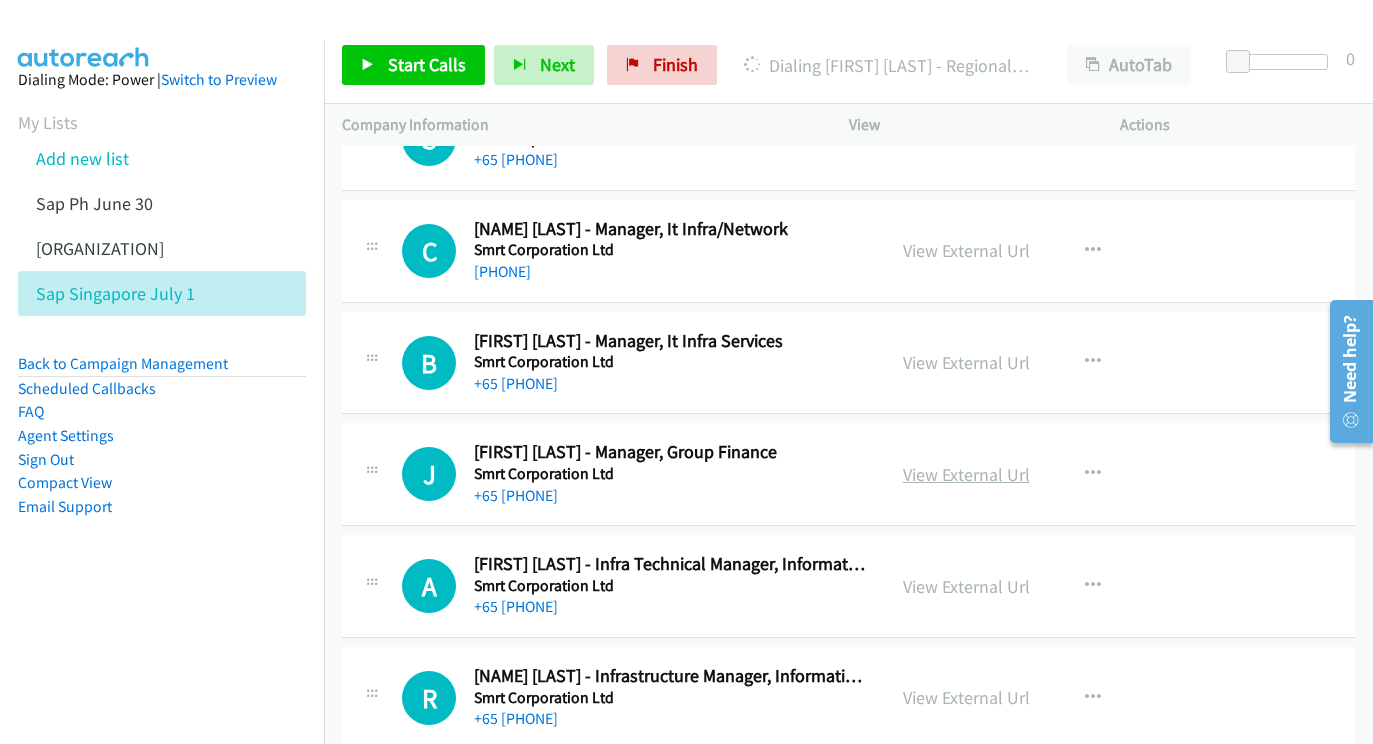 scroll, scrollTop: 8198, scrollLeft: 11, axis: both 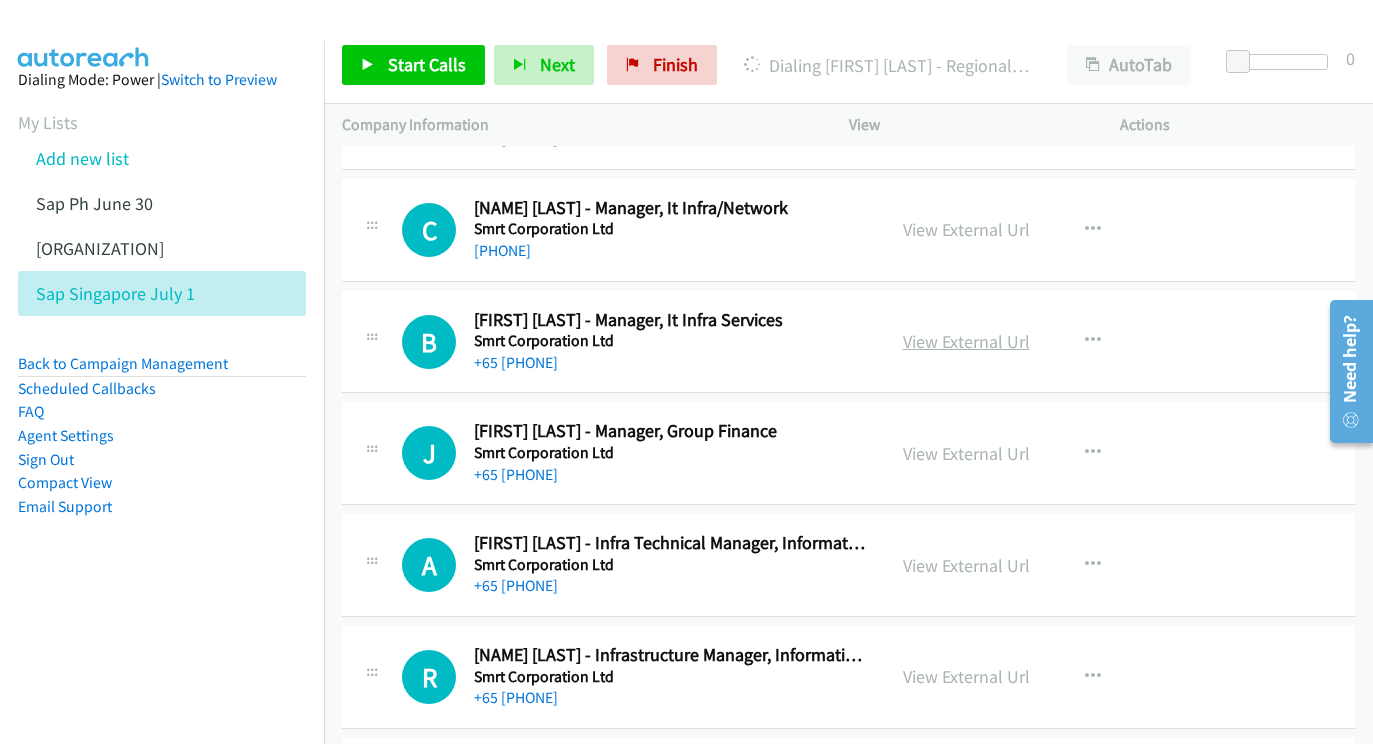 click on "View External Url" at bounding box center (966, 341) 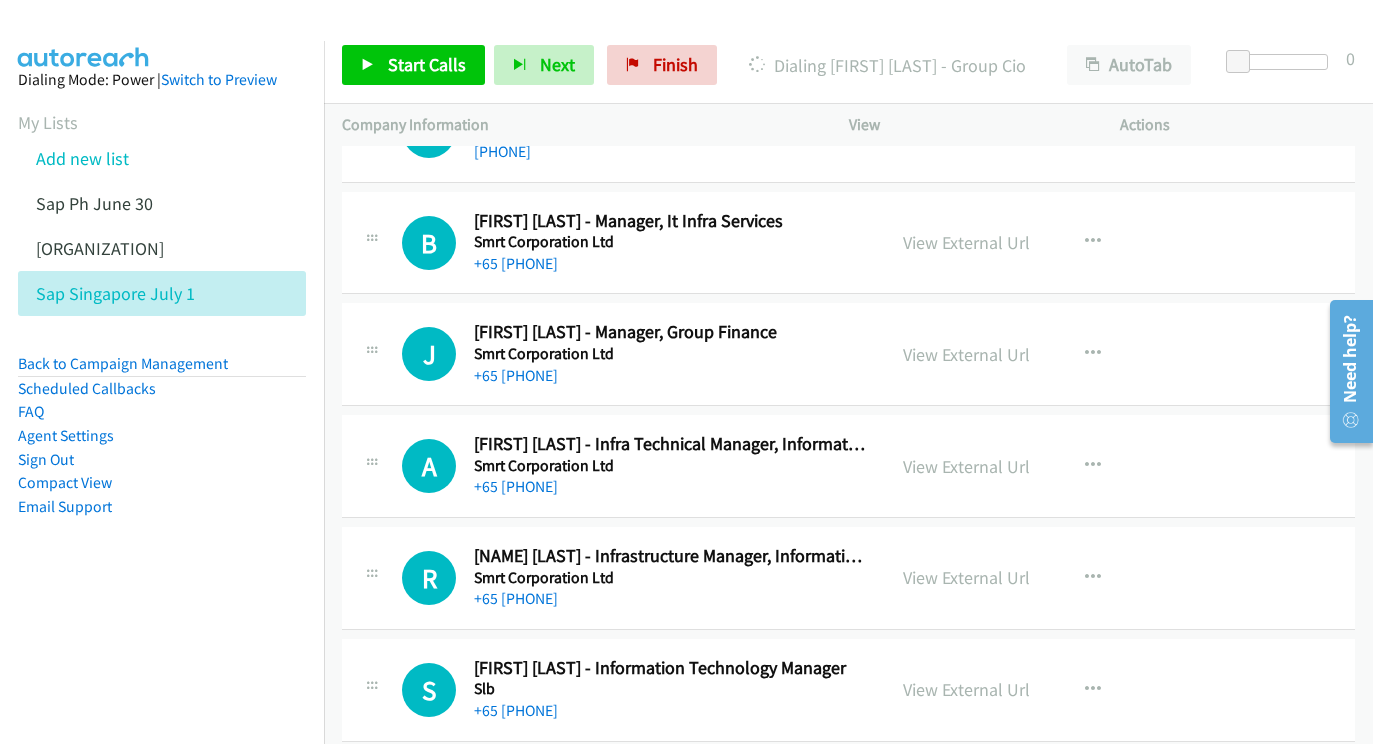 scroll, scrollTop: 8320, scrollLeft: 13, axis: both 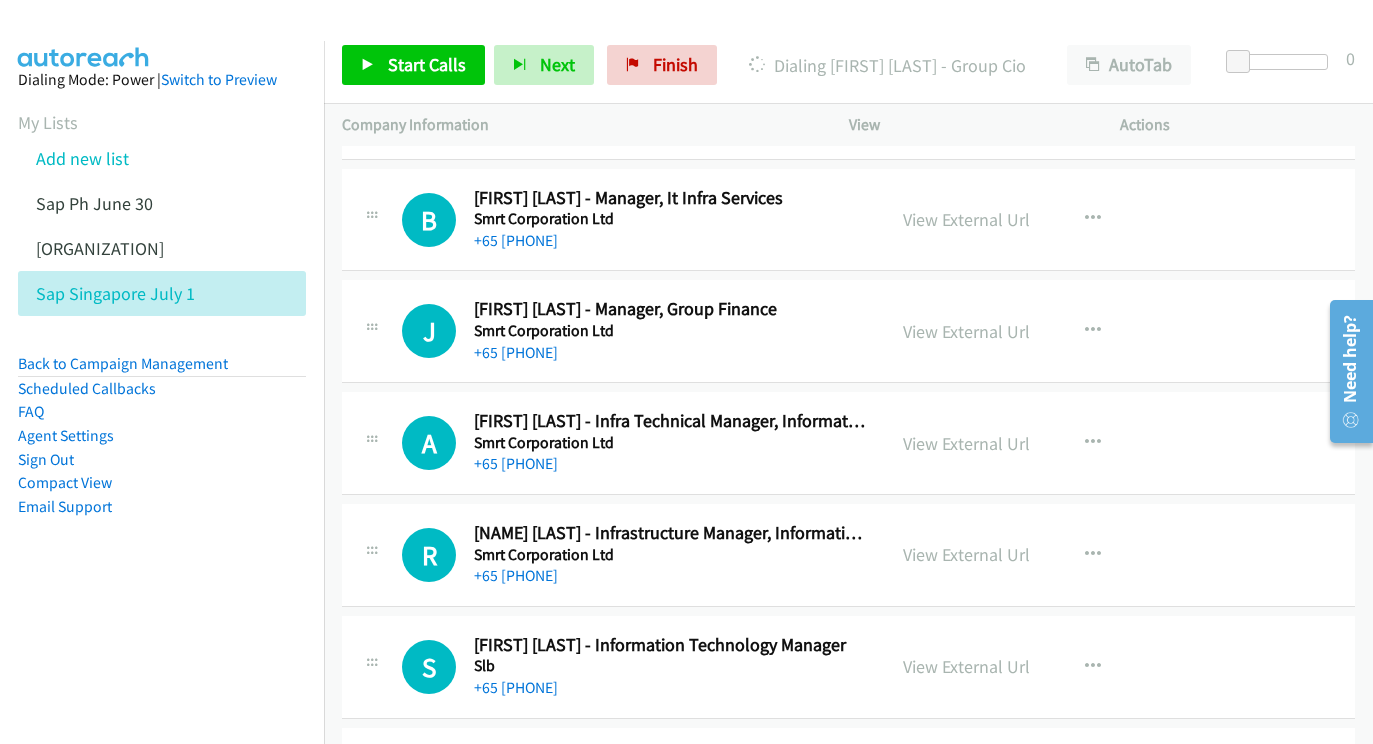 click on "View External Url
View External Url
Schedule/Manage Callback
Start Calls Here
Remove from list
Add to do not call list
Reset Call Status" at bounding box center [1029, 331] 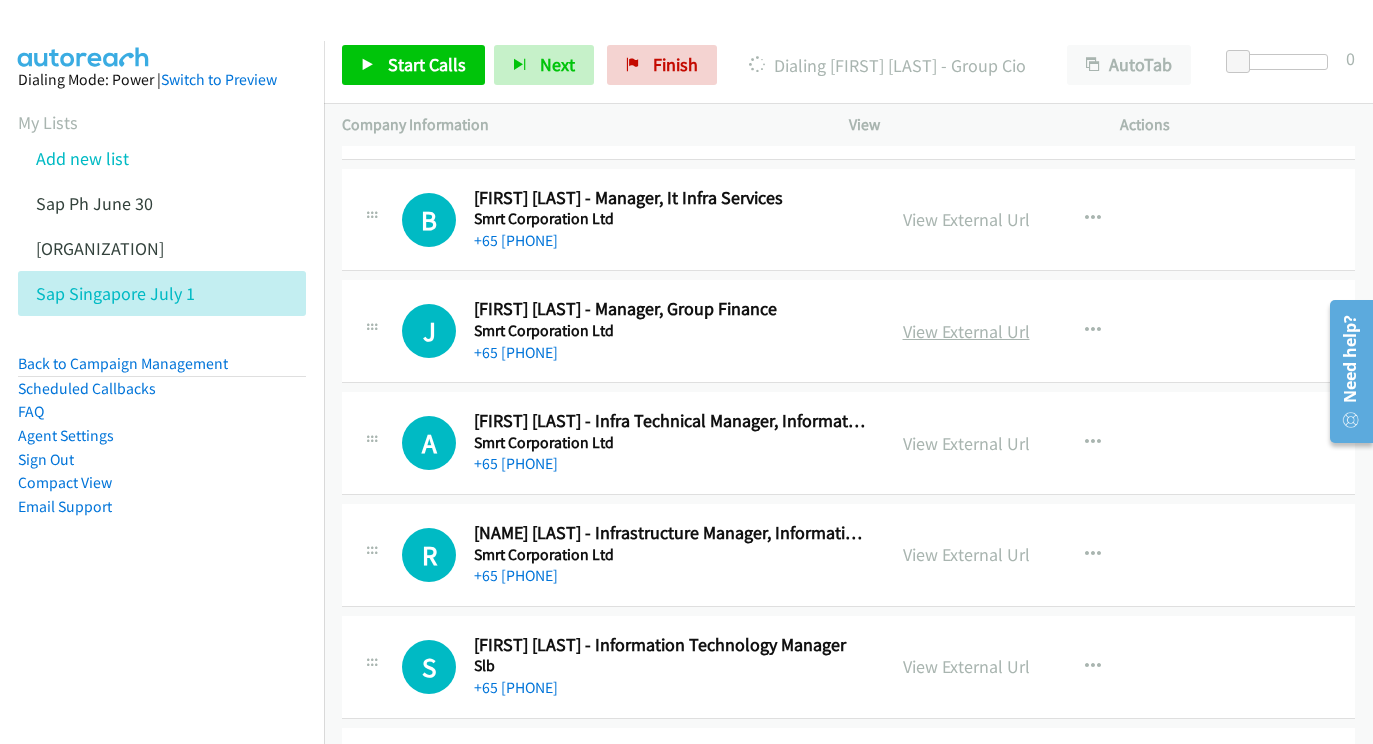 click on "View External Url" at bounding box center (966, 331) 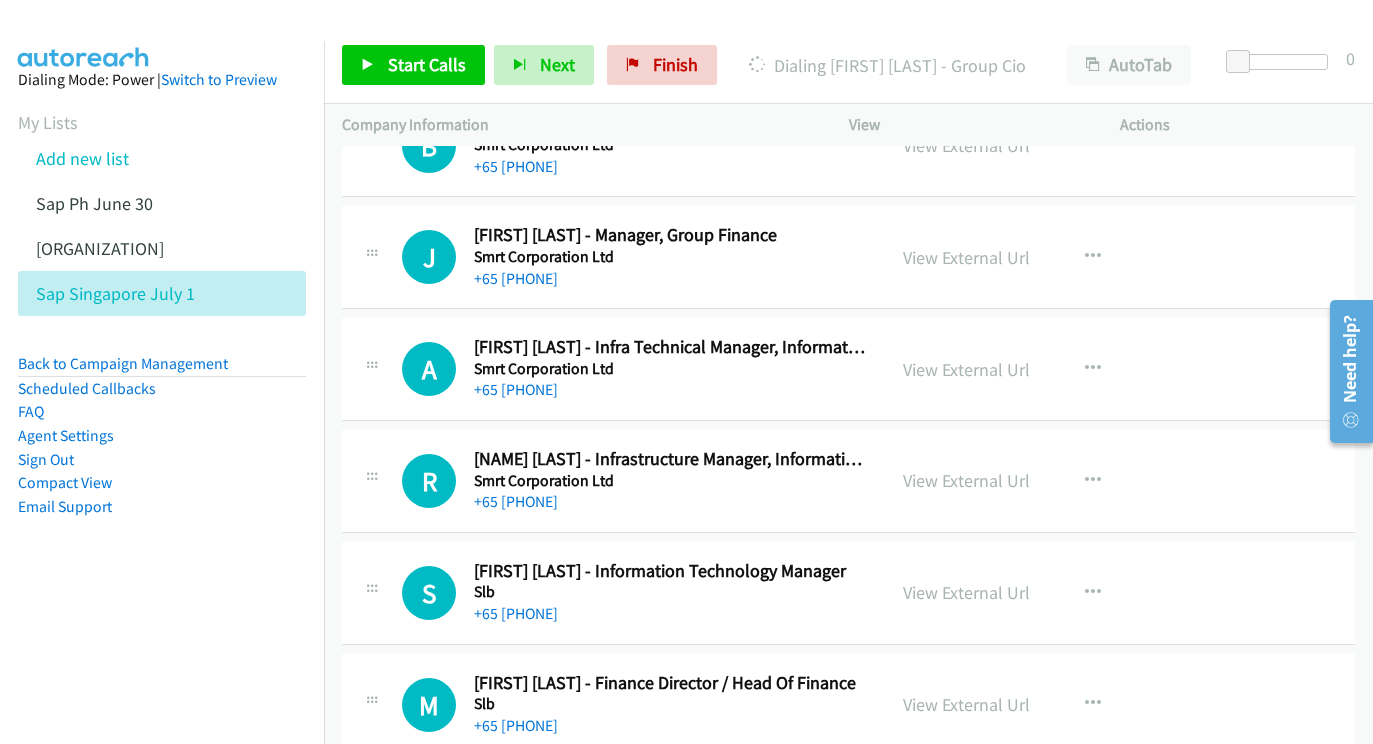 scroll, scrollTop: 8417, scrollLeft: 13, axis: both 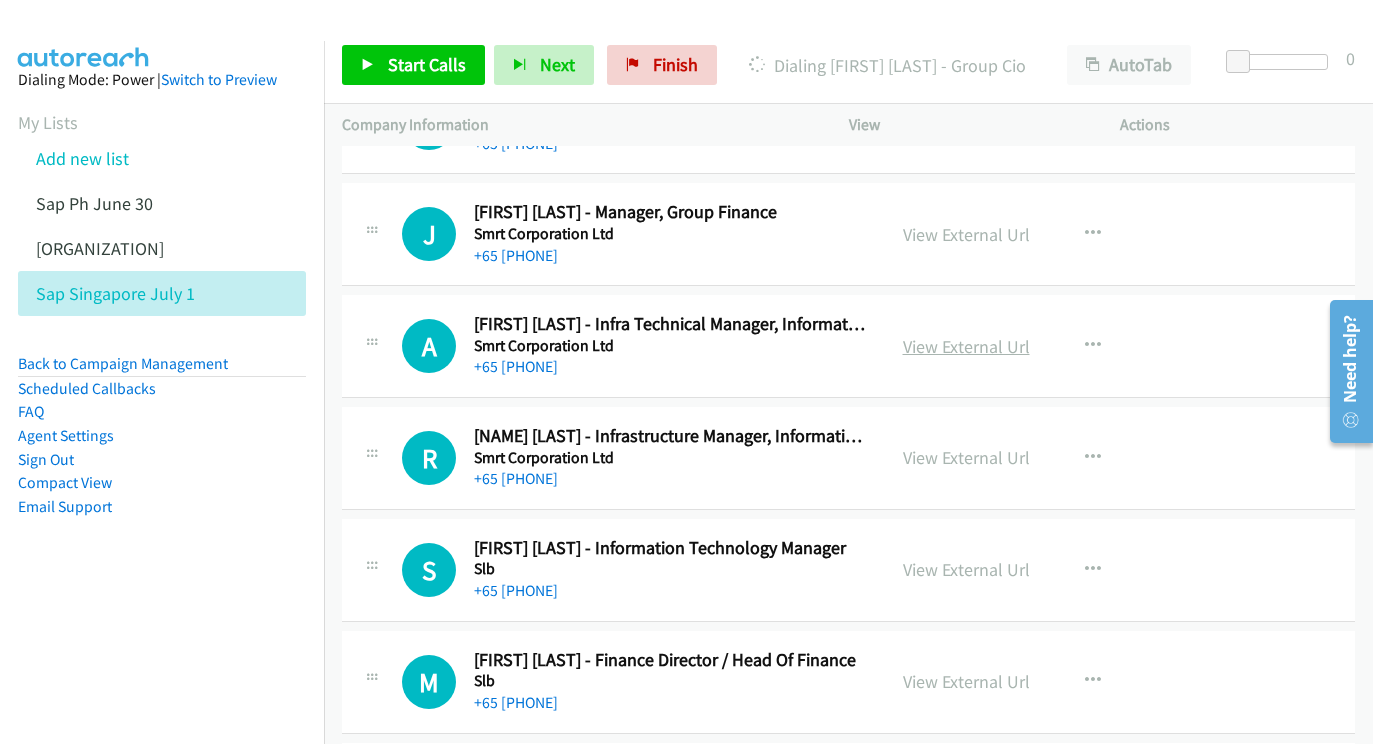 click on "View External Url" at bounding box center (966, 346) 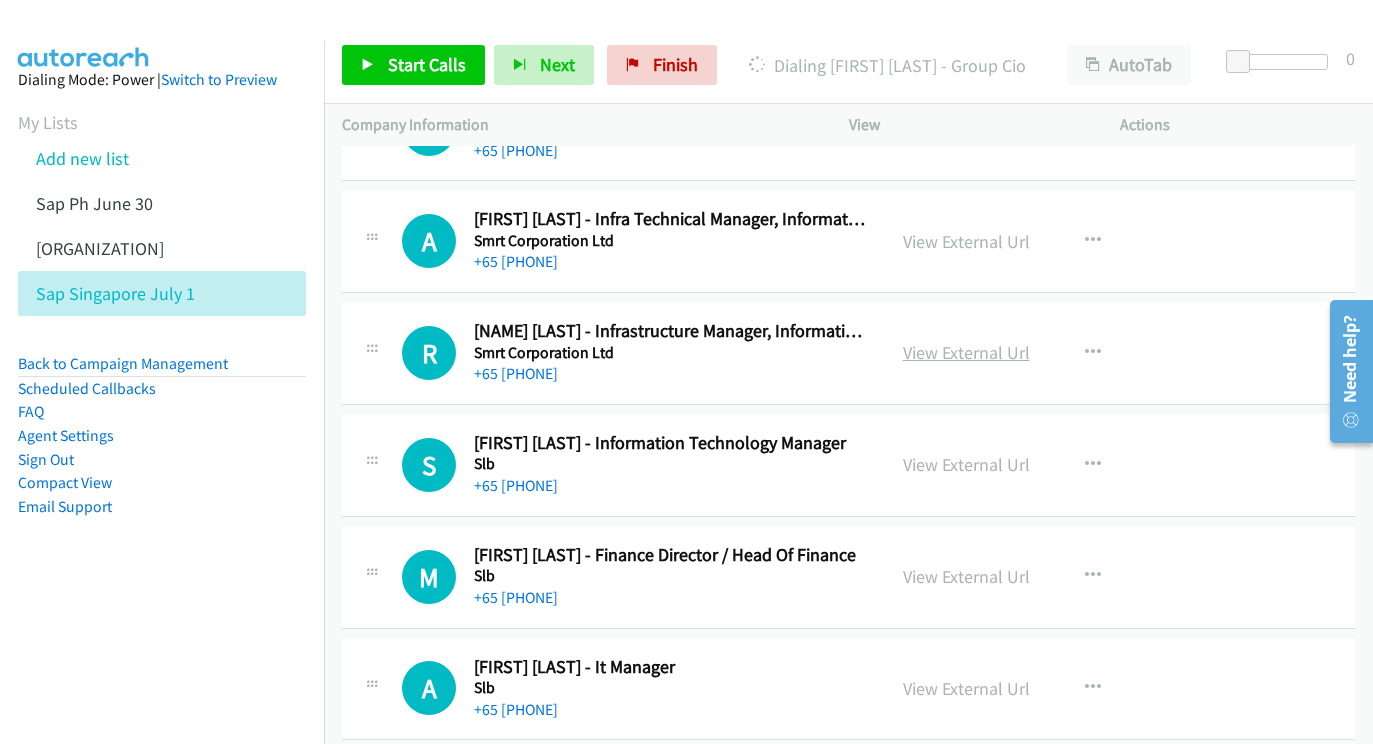 scroll, scrollTop: 8527, scrollLeft: 13, axis: both 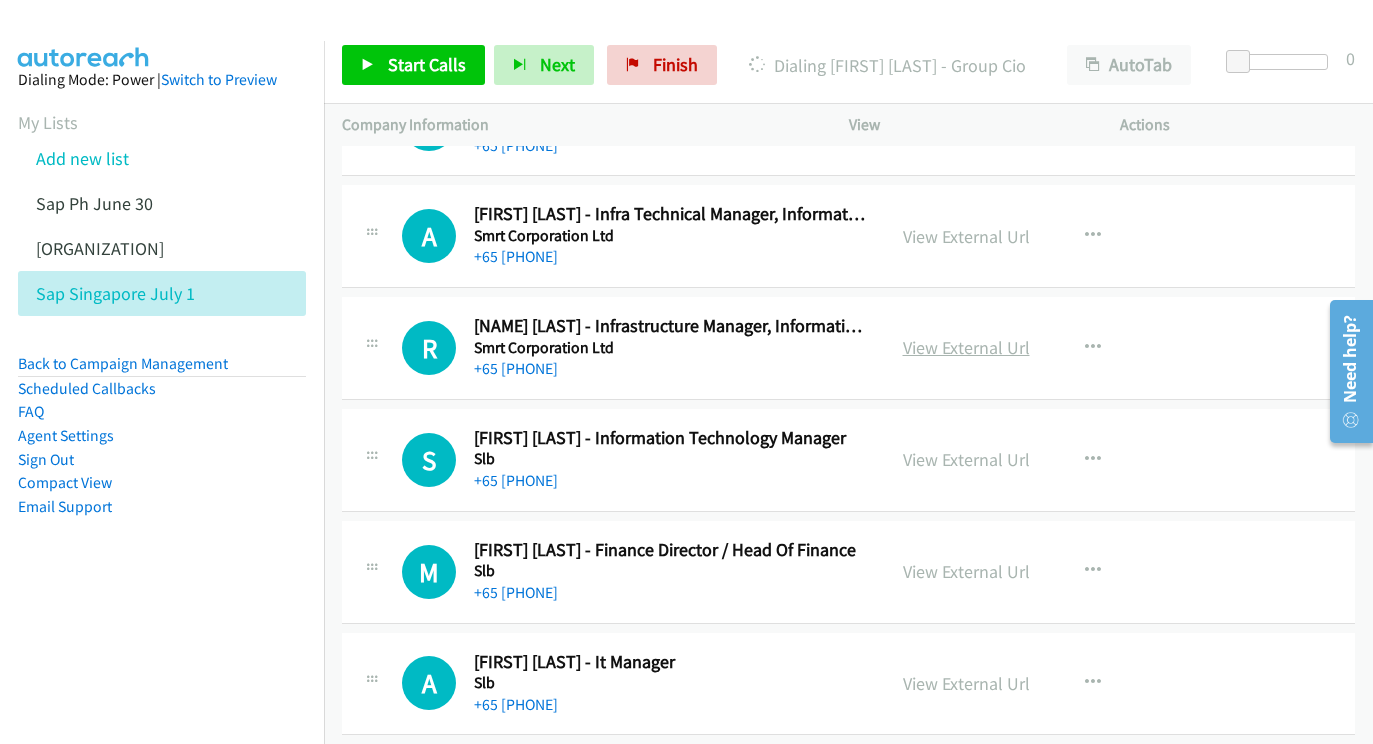 click on "View External Url" at bounding box center [966, 347] 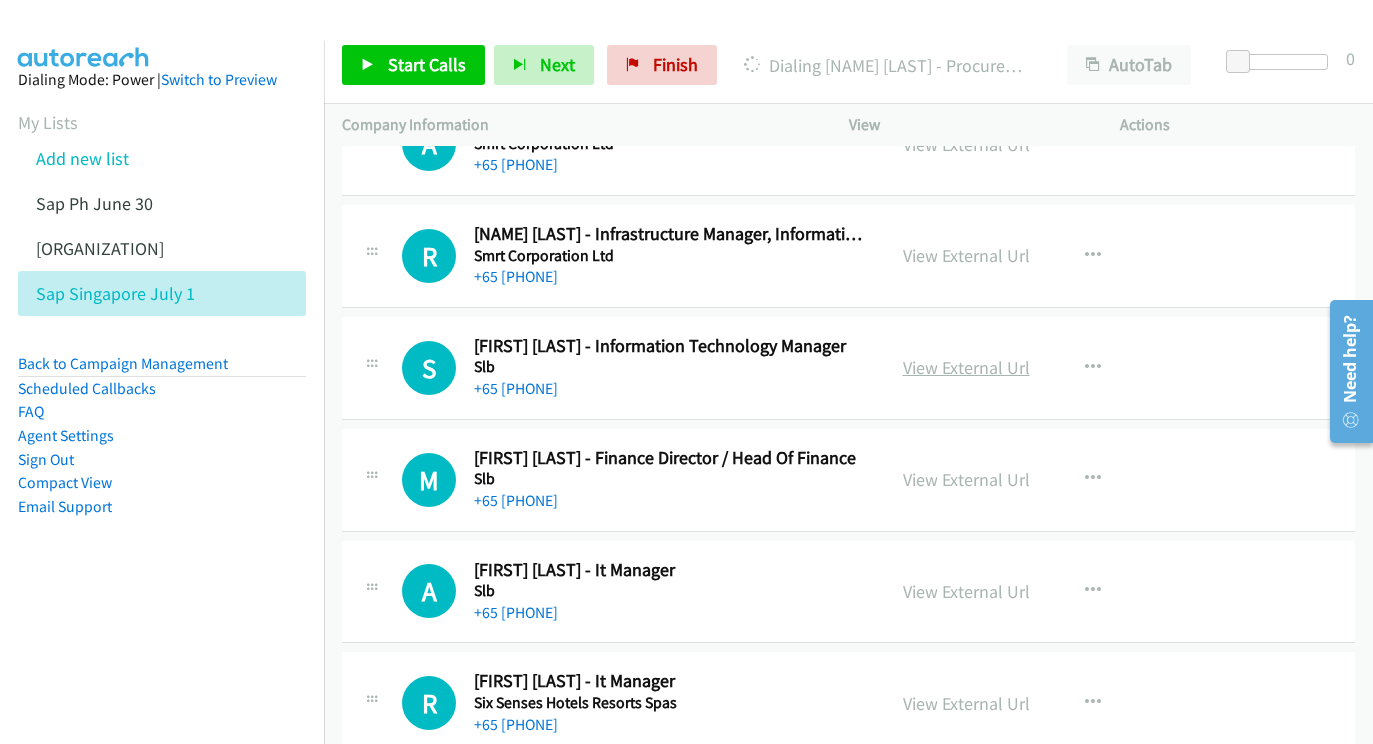 scroll, scrollTop: 8626, scrollLeft: 13, axis: both 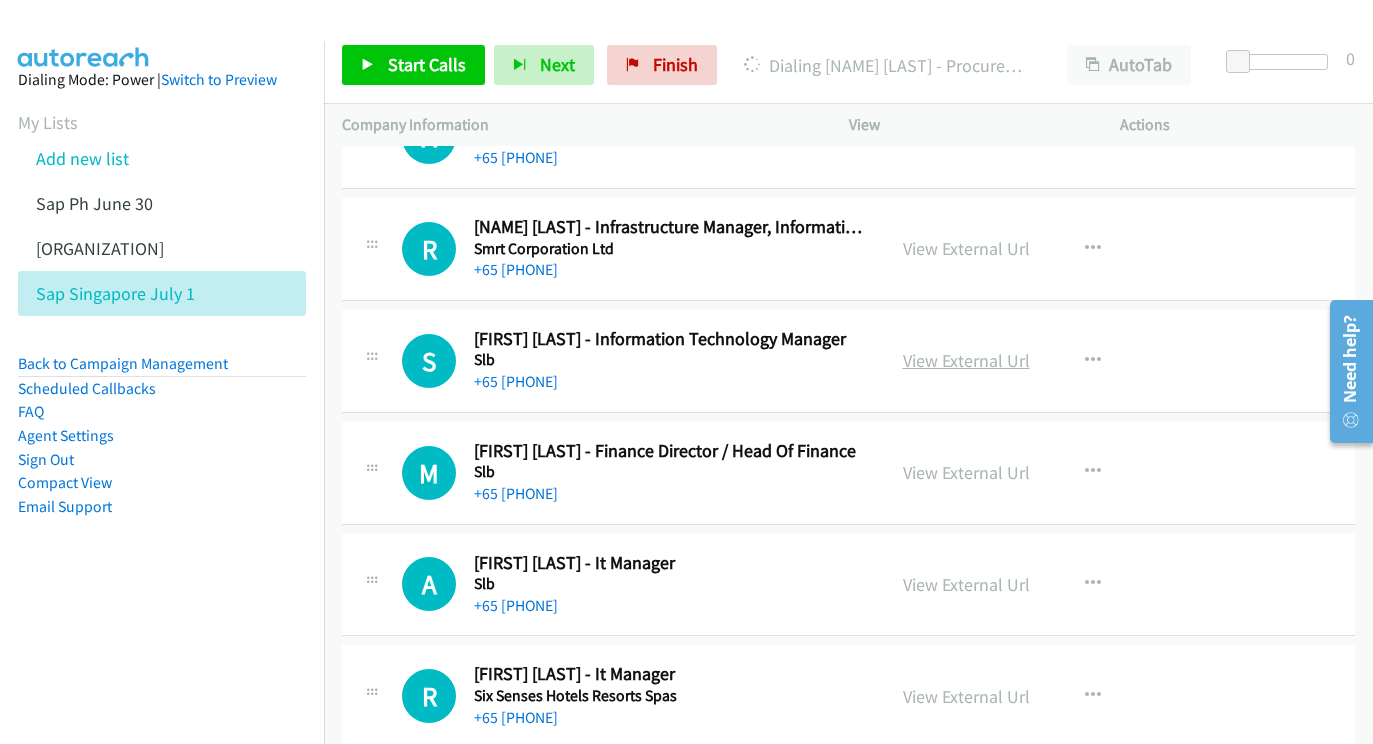 click on "View External Url" at bounding box center (966, 360) 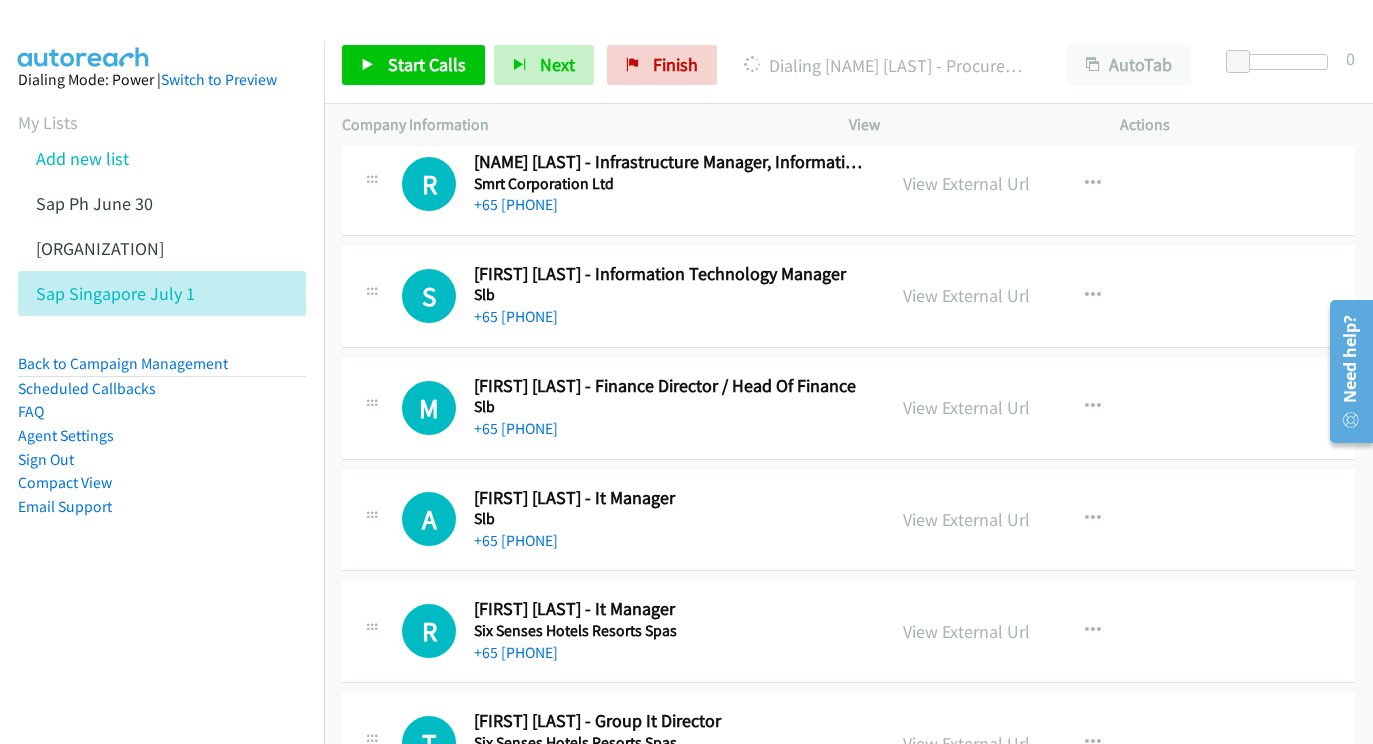 scroll, scrollTop: 8709, scrollLeft: 13, axis: both 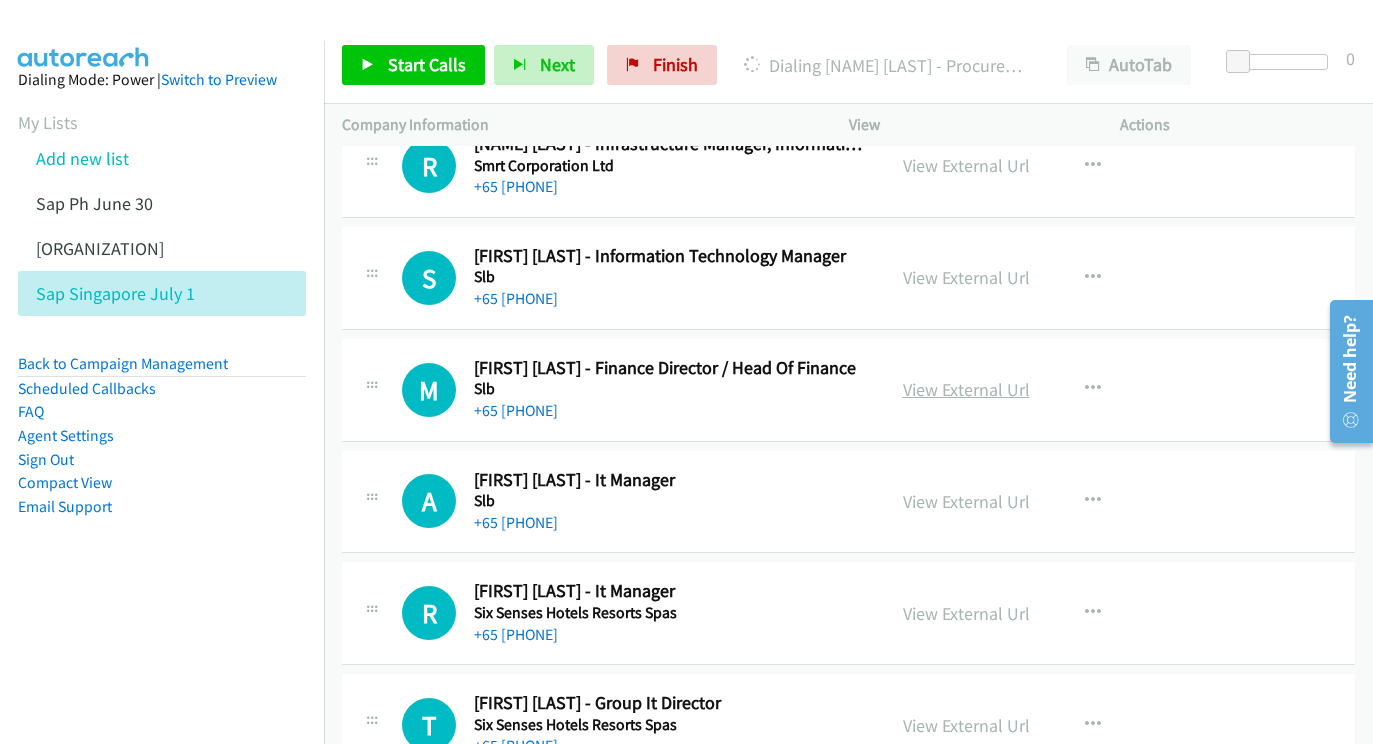 click on "View External Url" at bounding box center (966, 389) 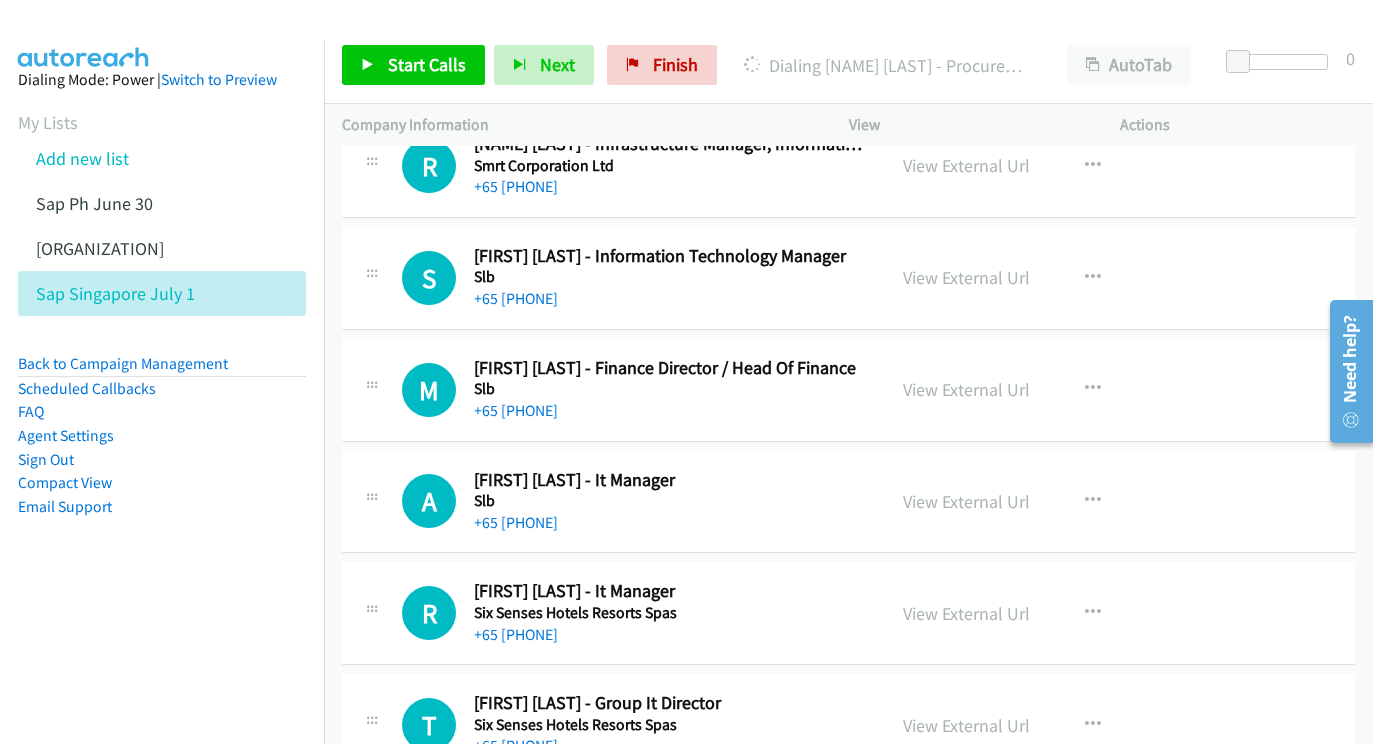scroll, scrollTop: 8823, scrollLeft: 13, axis: both 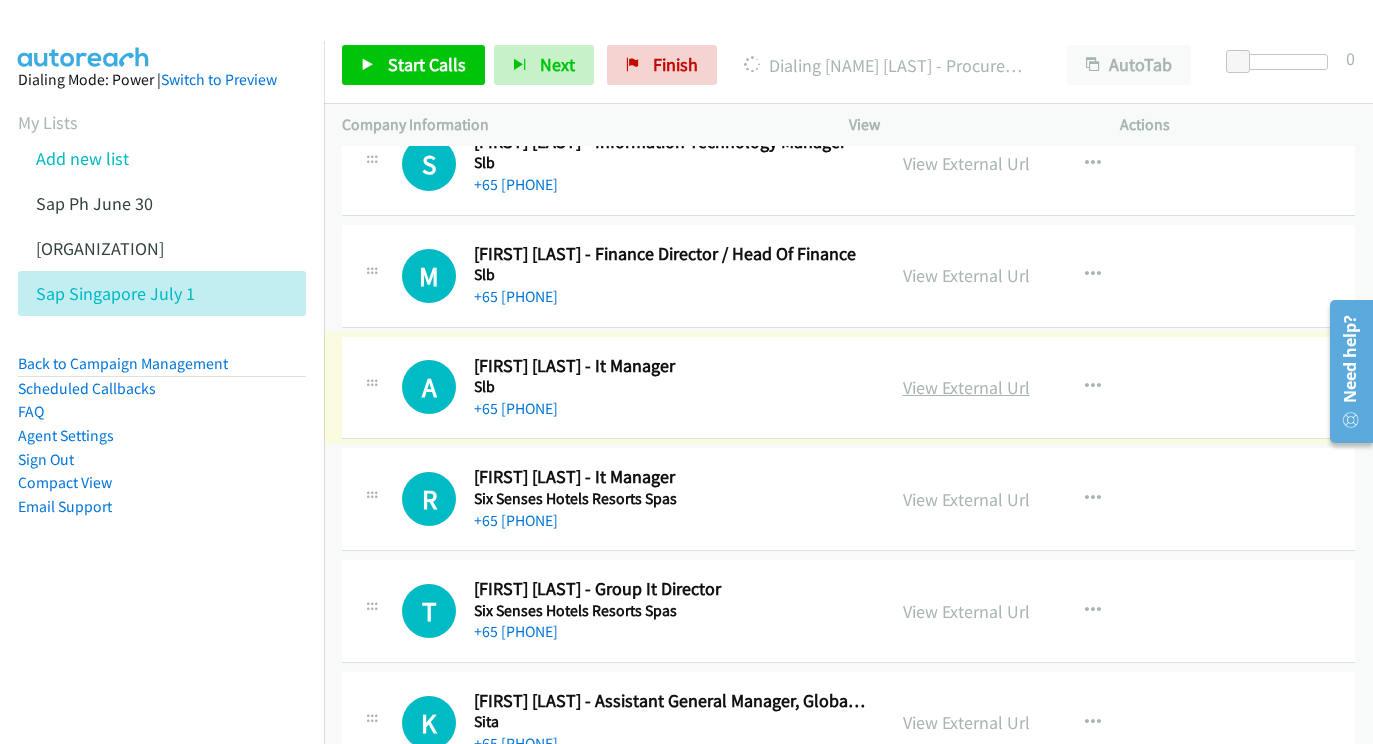 click on "View External Url" at bounding box center [966, 387] 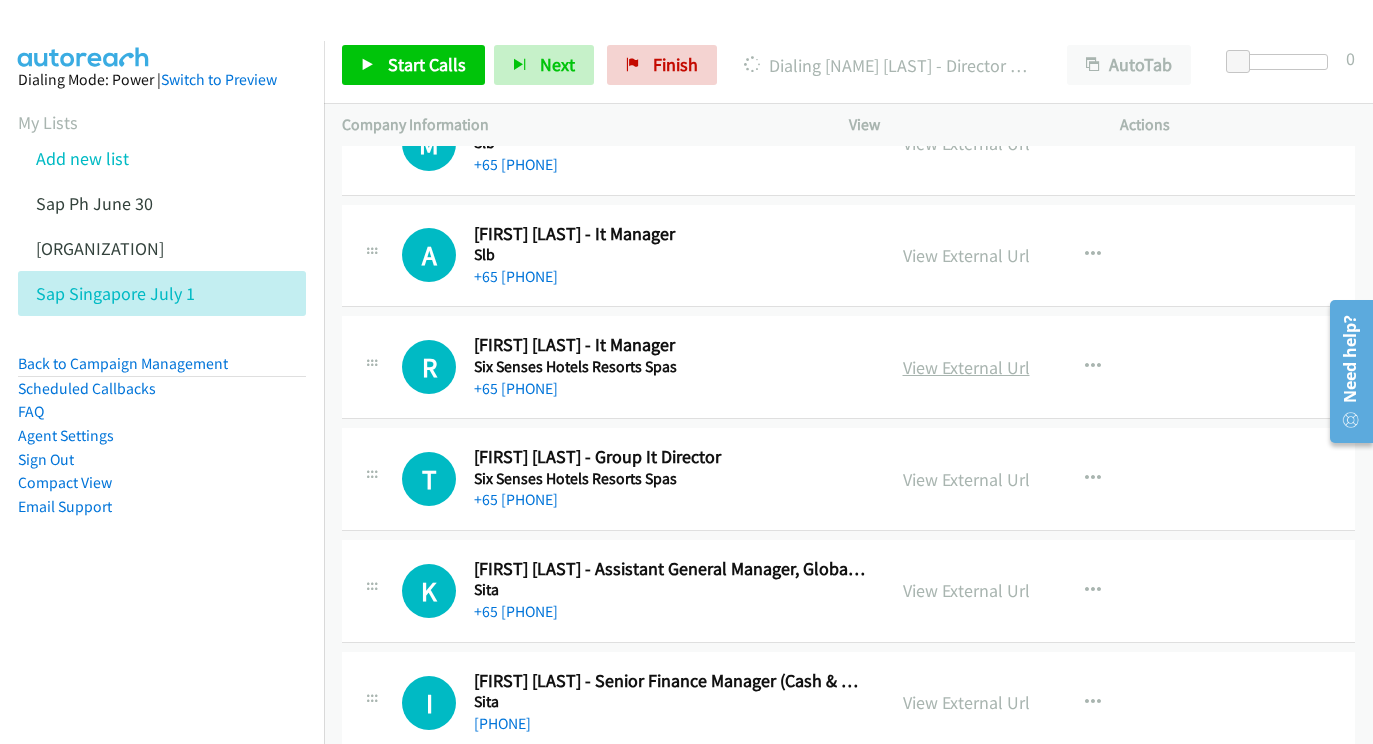 scroll, scrollTop: 8961, scrollLeft: 13, axis: both 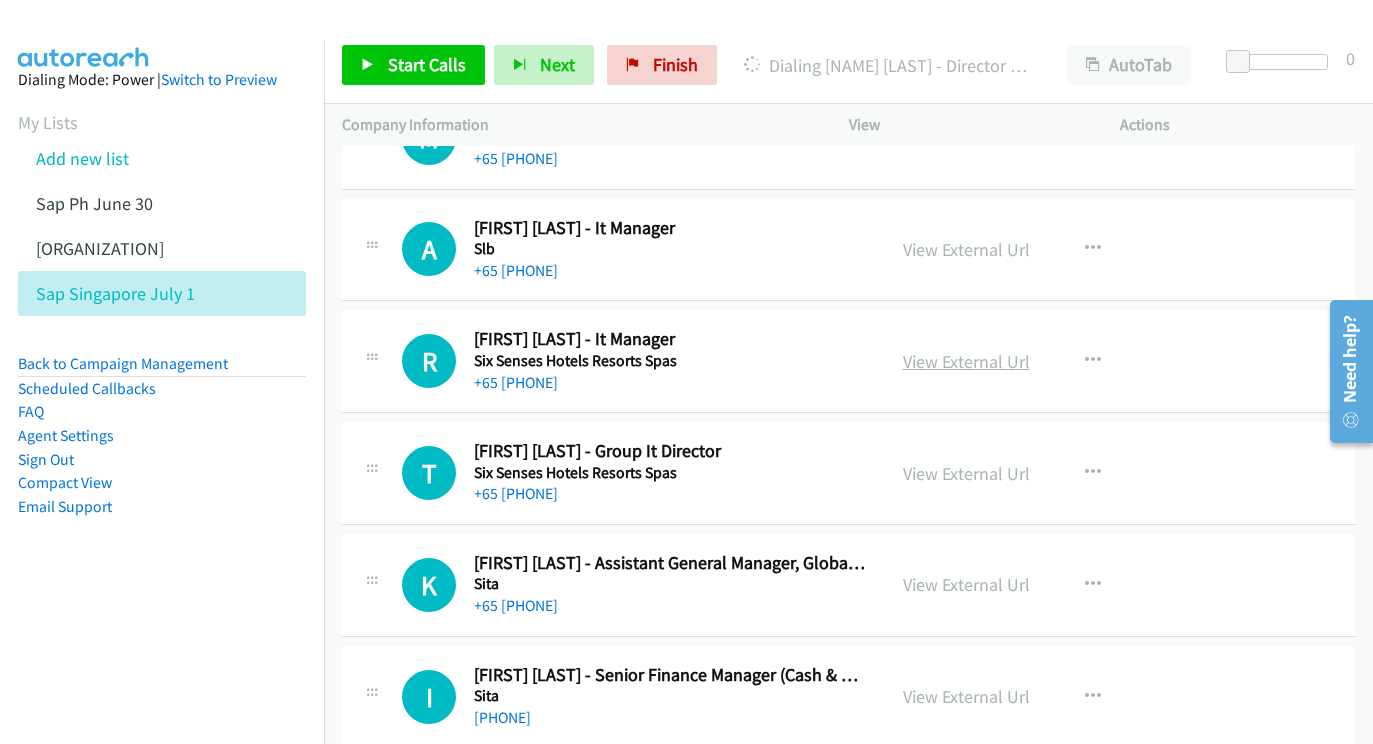 click on "View External Url" at bounding box center [966, 361] 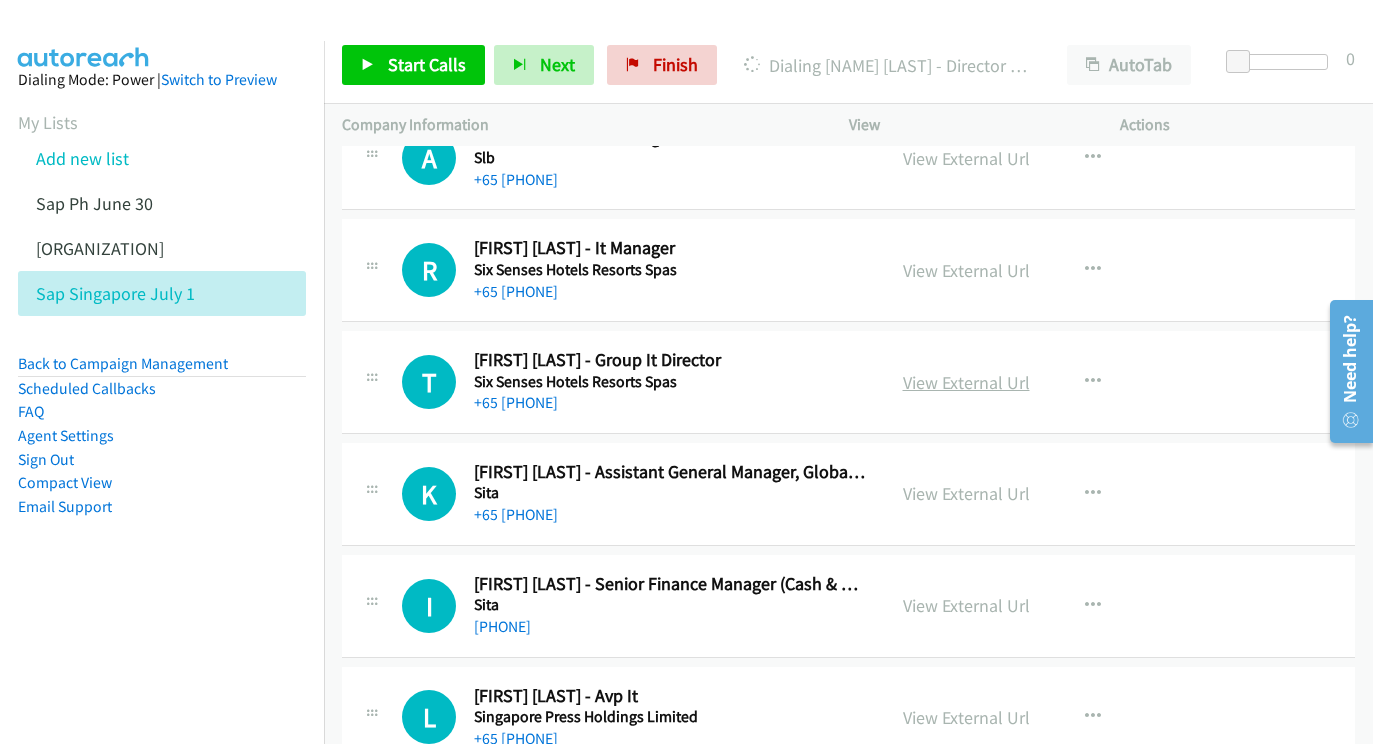scroll, scrollTop: 9051, scrollLeft: 12, axis: both 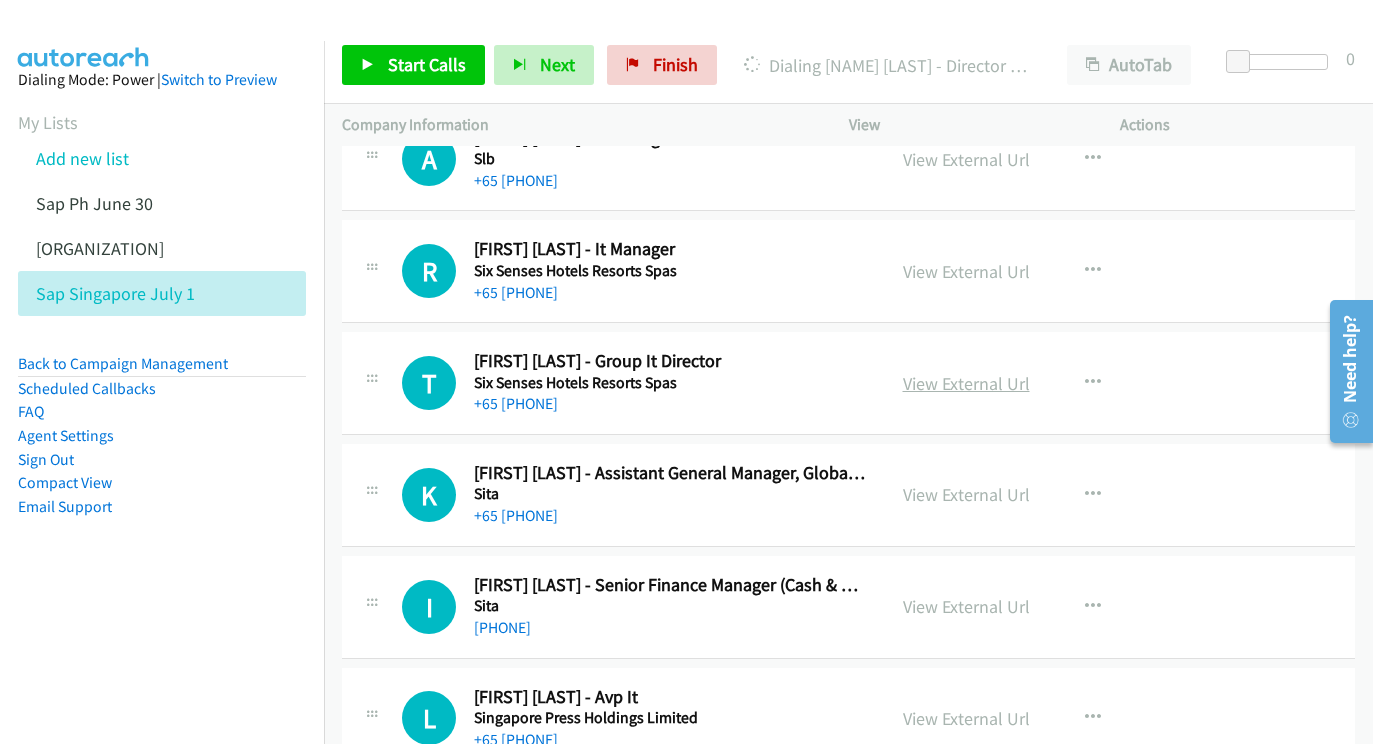 click on "View External Url" at bounding box center [966, 383] 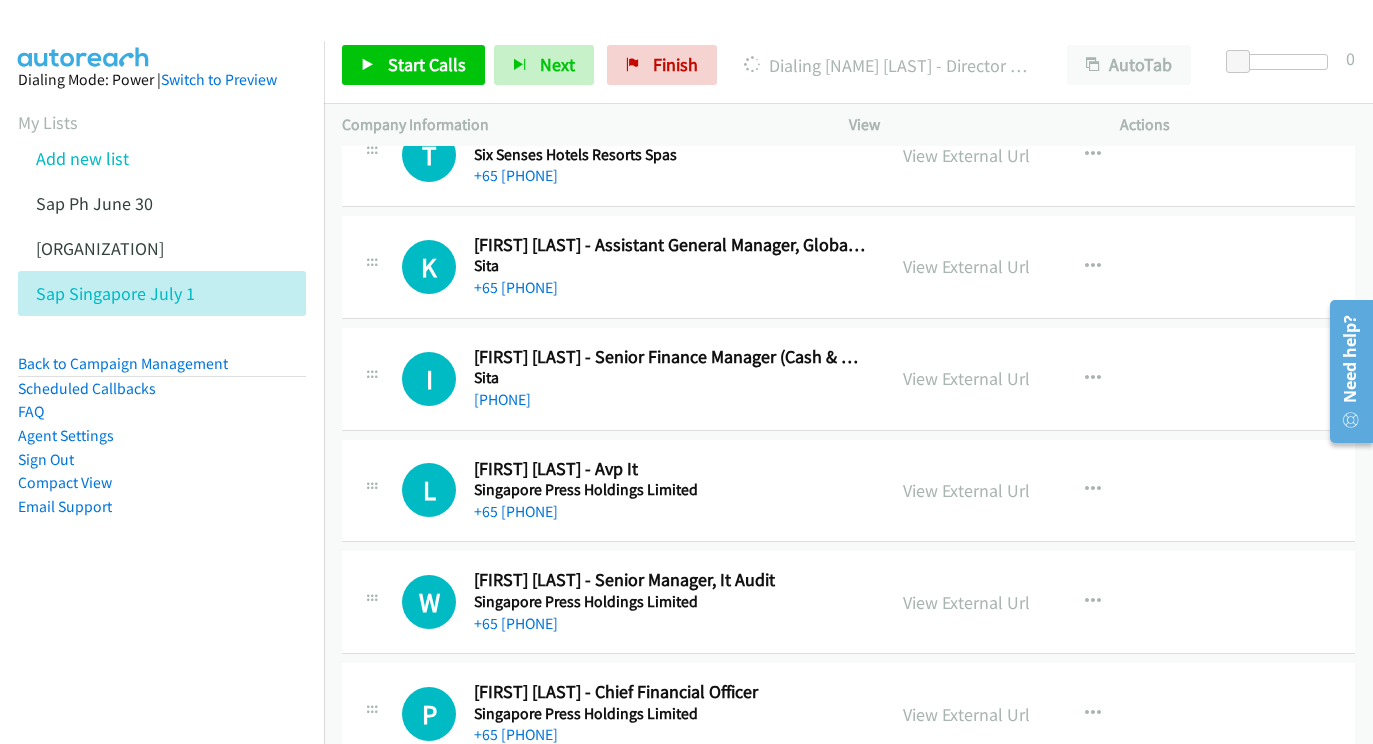scroll, scrollTop: 9284, scrollLeft: 12, axis: both 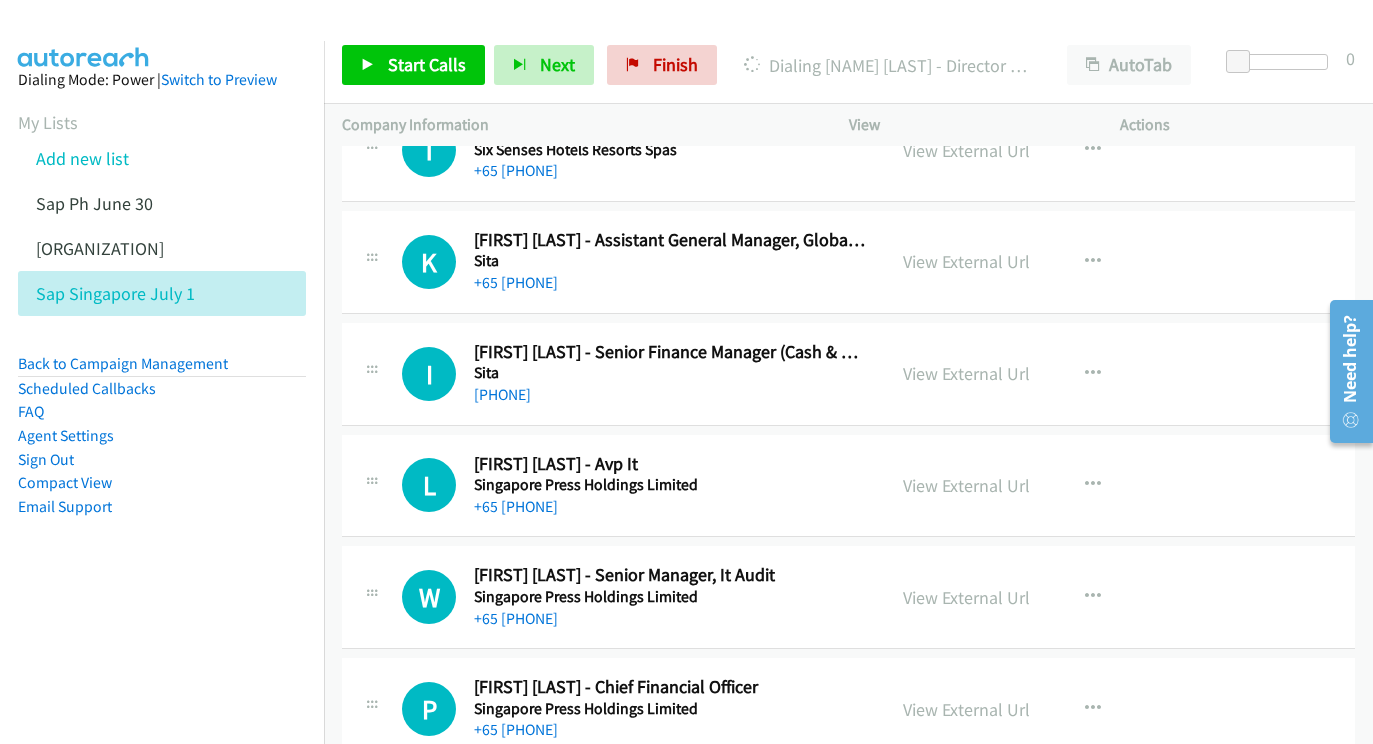 click on "View External Url
View External Url
Schedule/Manage Callback
Start Calls Here
Remove from list
Add to do not call list
Reset Call Status" at bounding box center (1029, 374) 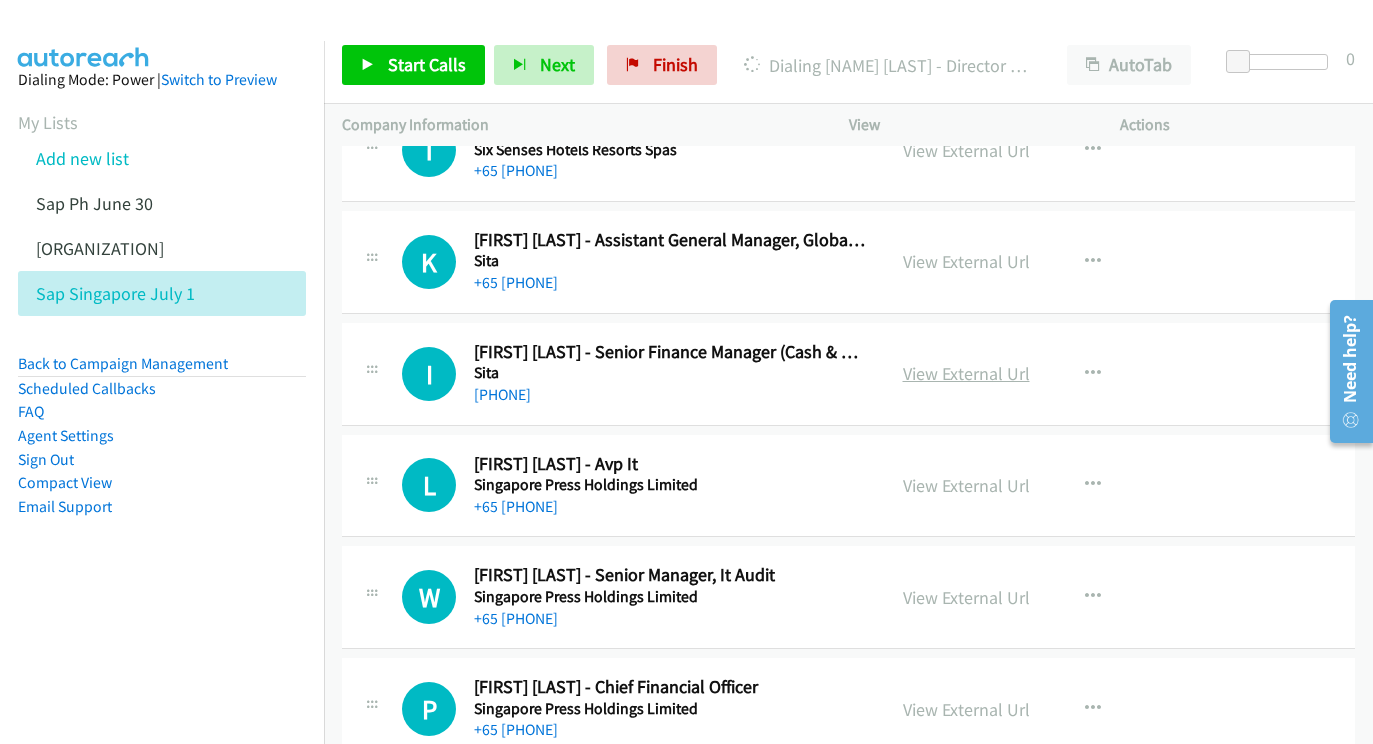 click on "View External Url" at bounding box center (966, 373) 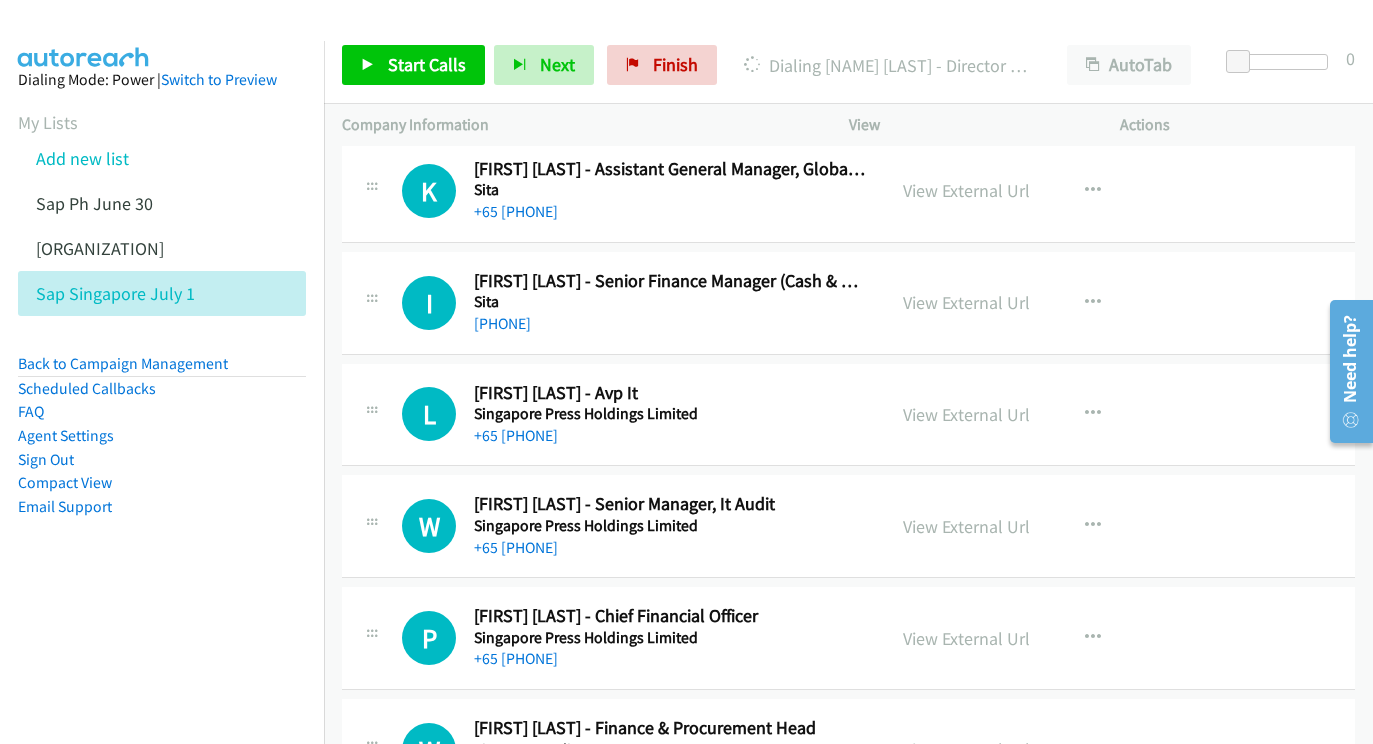 scroll, scrollTop: 9388, scrollLeft: 12, axis: both 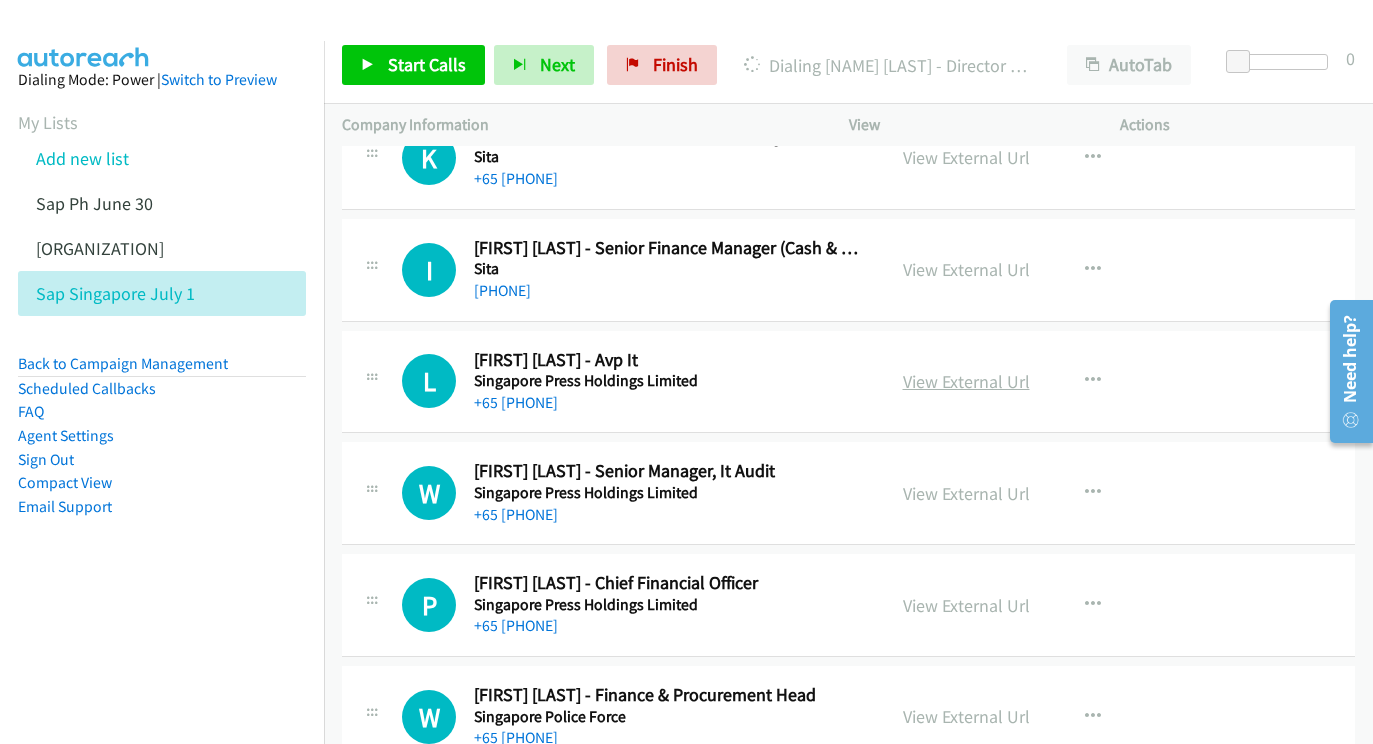 click on "View External Url" at bounding box center [966, 381] 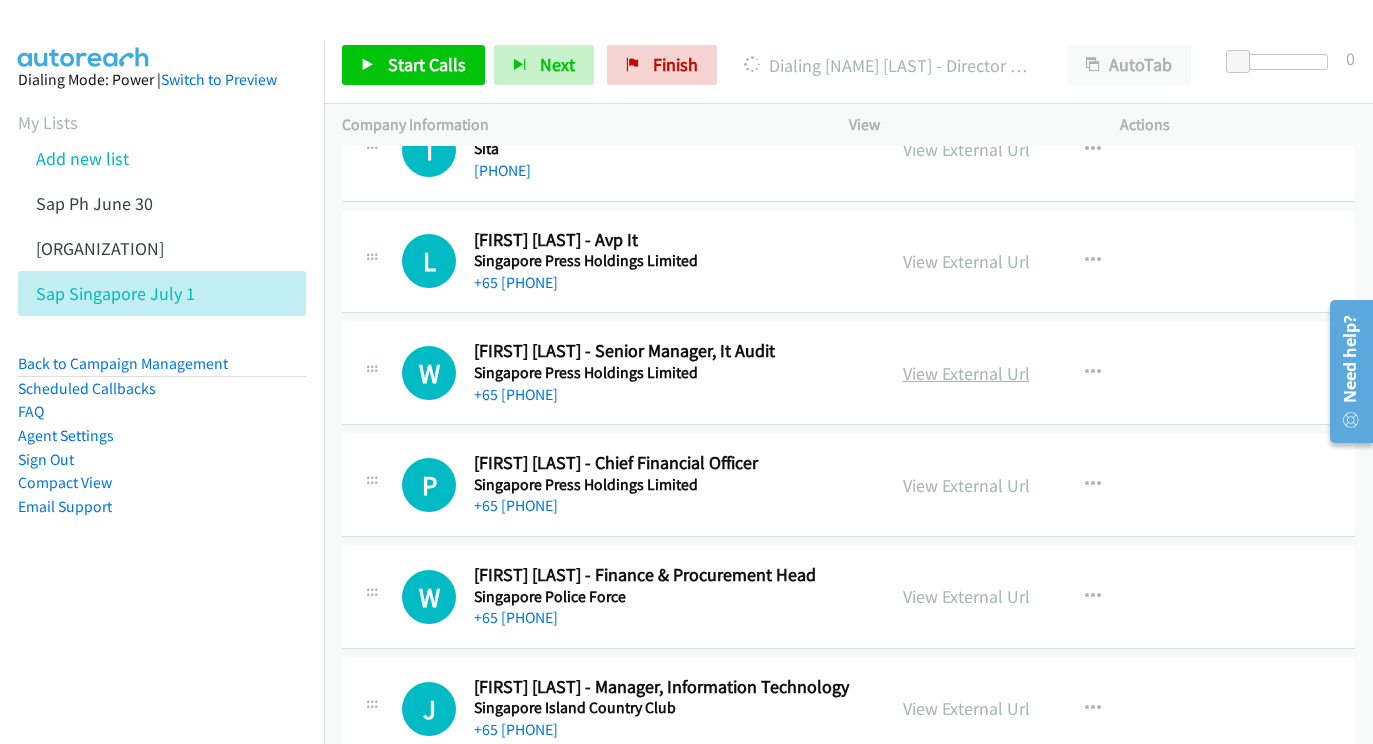 scroll, scrollTop: 9508, scrollLeft: 13, axis: both 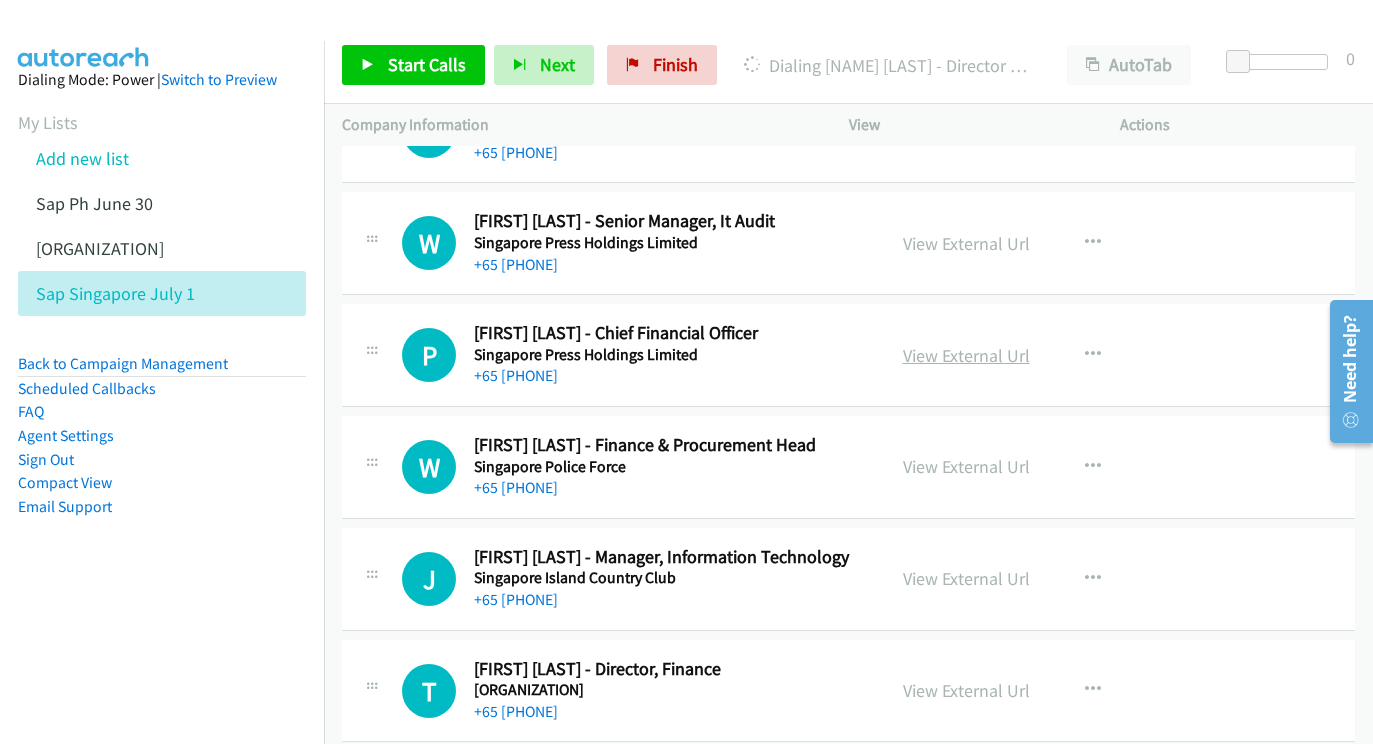 click on "View External Url" at bounding box center (966, 355) 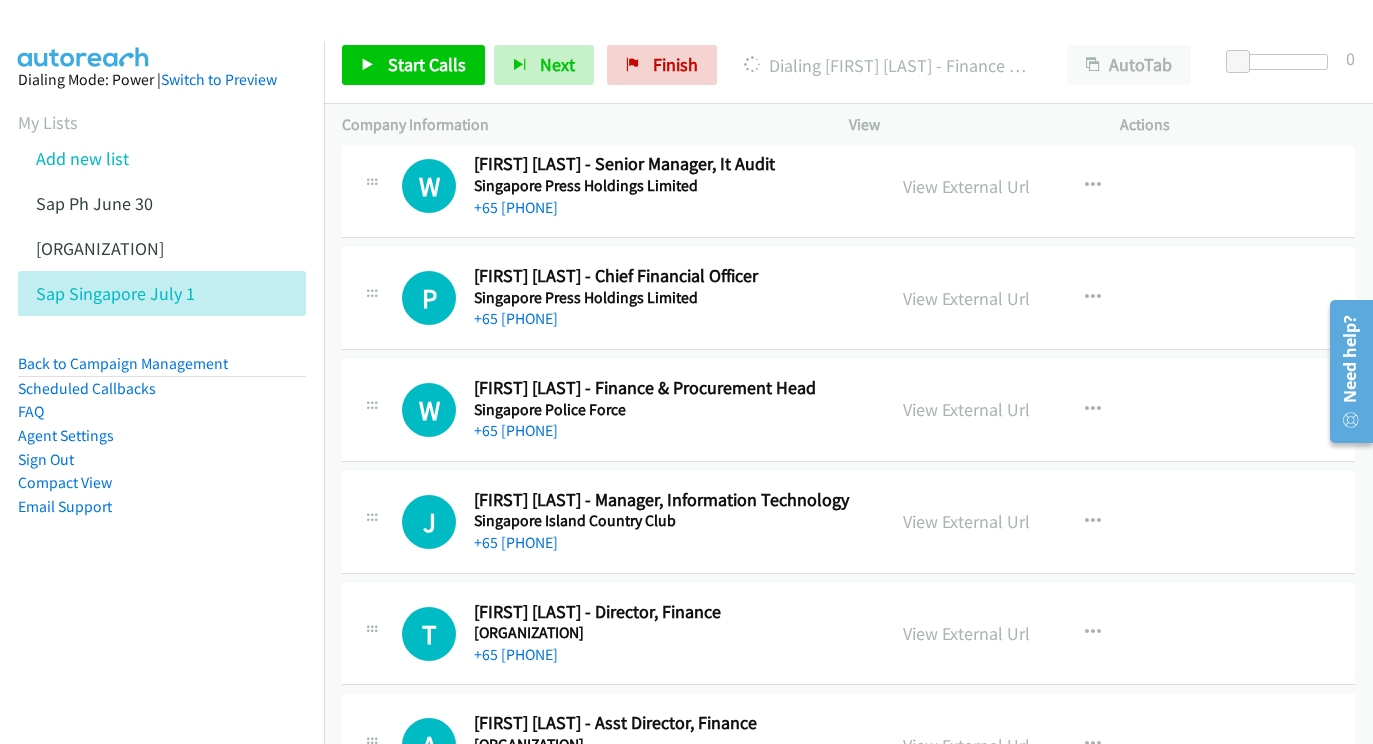 scroll, scrollTop: 9719, scrollLeft: 15, axis: both 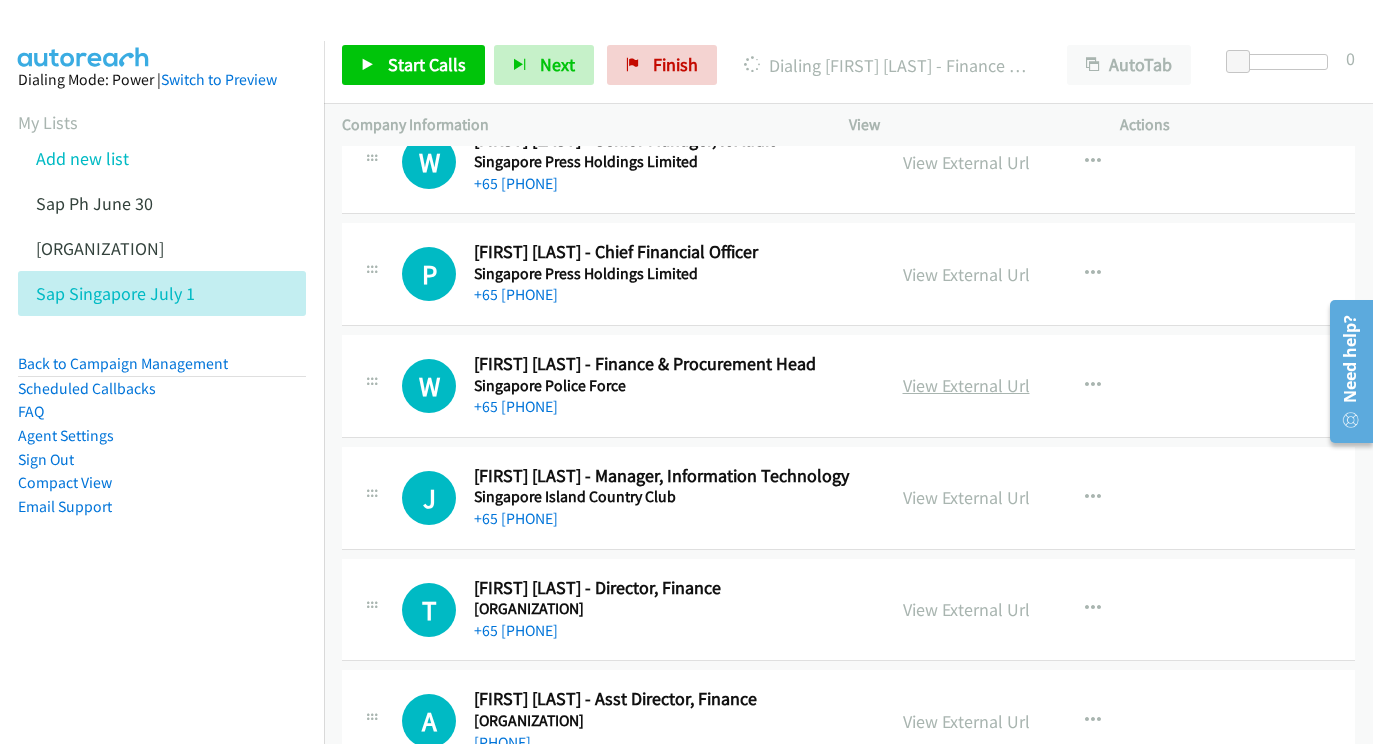 click on "View External Url" at bounding box center (966, 385) 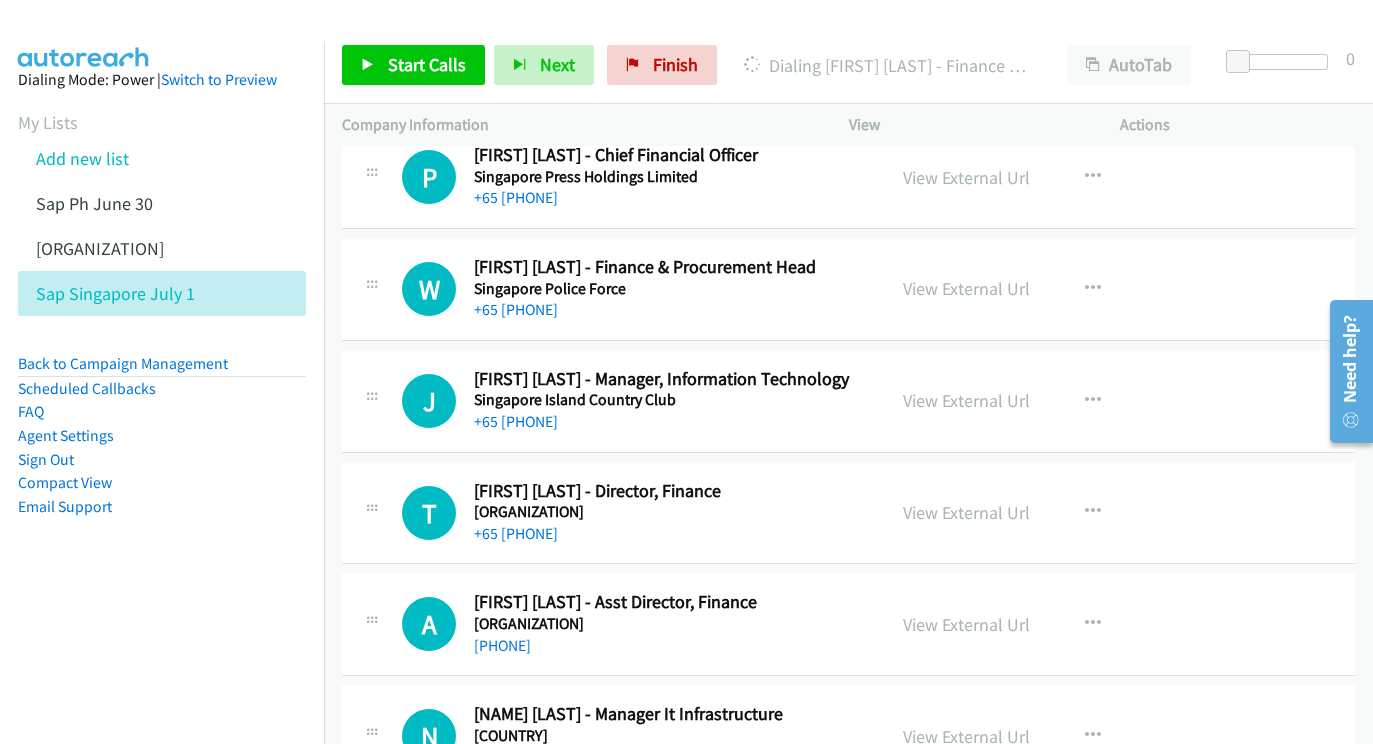scroll, scrollTop: 9817, scrollLeft: 15, axis: both 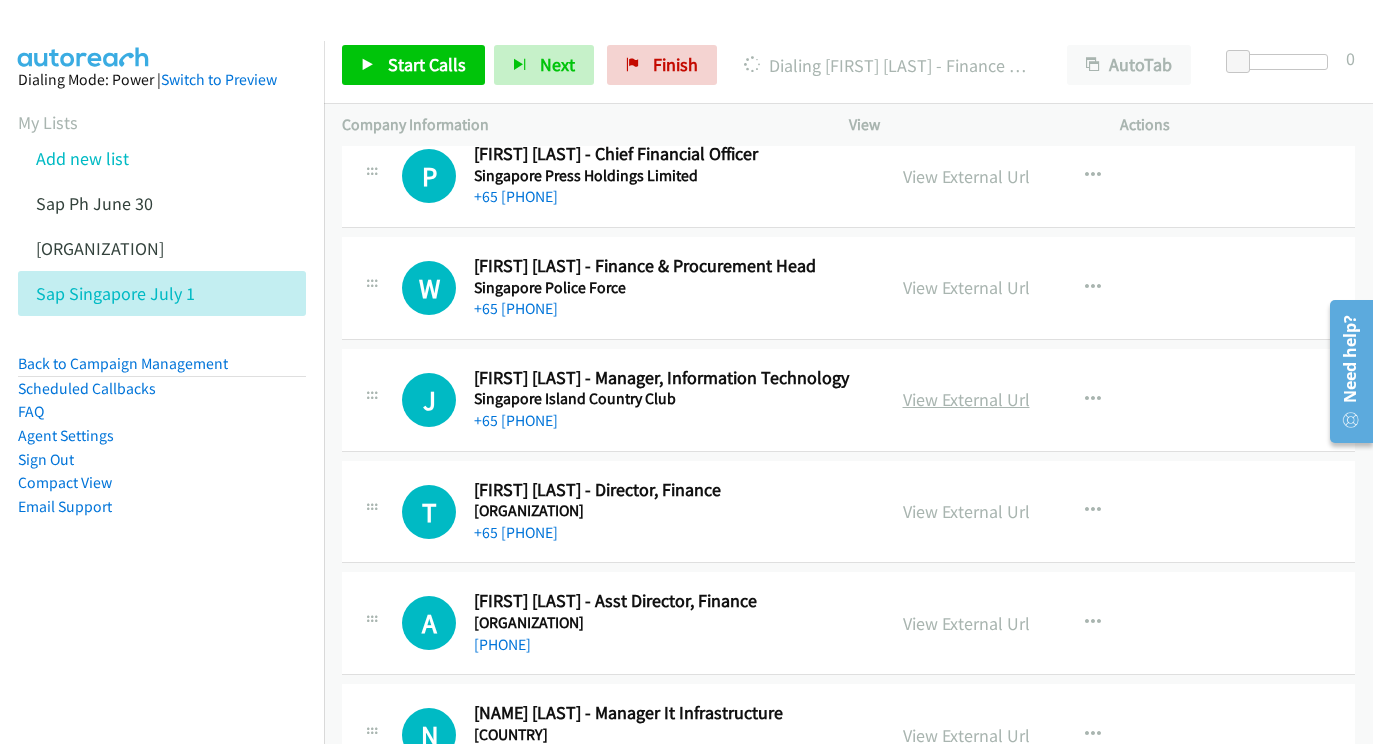 click on "View External Url" at bounding box center [966, 399] 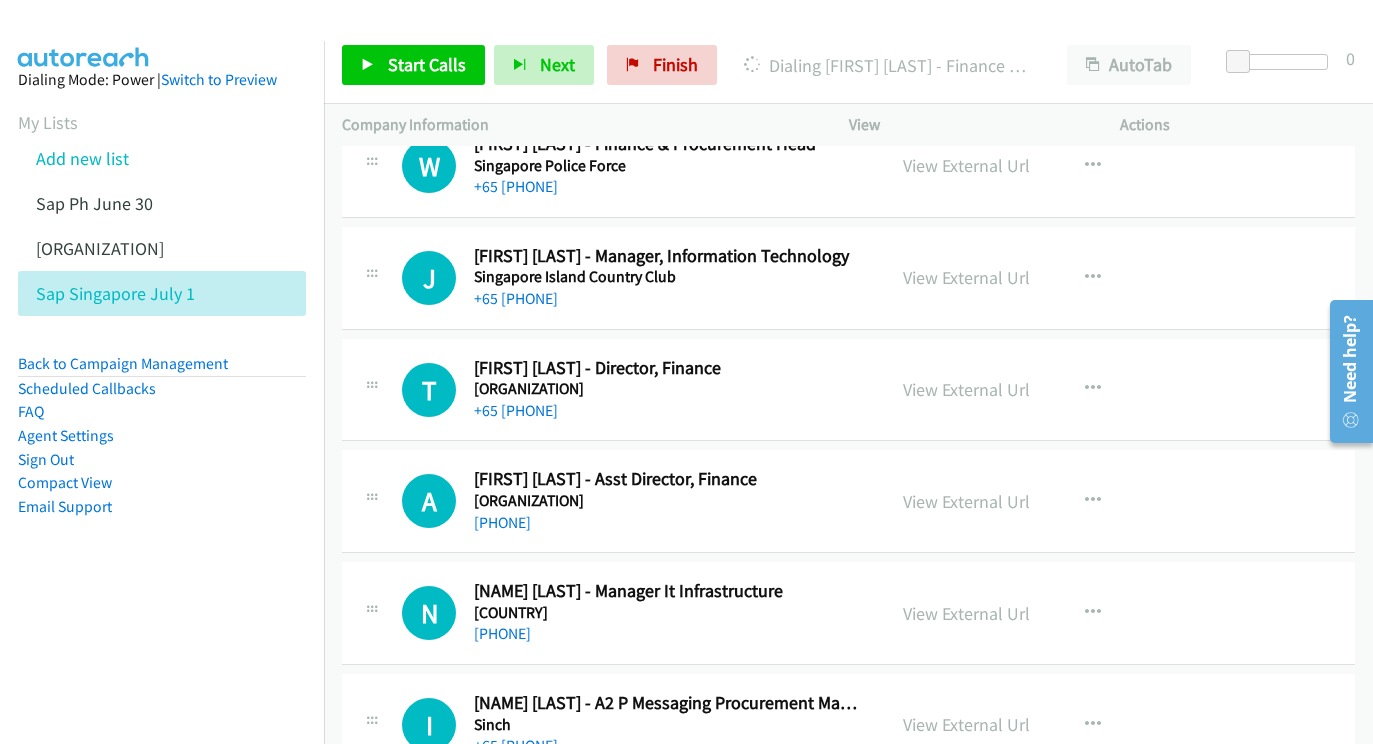 scroll, scrollTop: 9947, scrollLeft: 15, axis: both 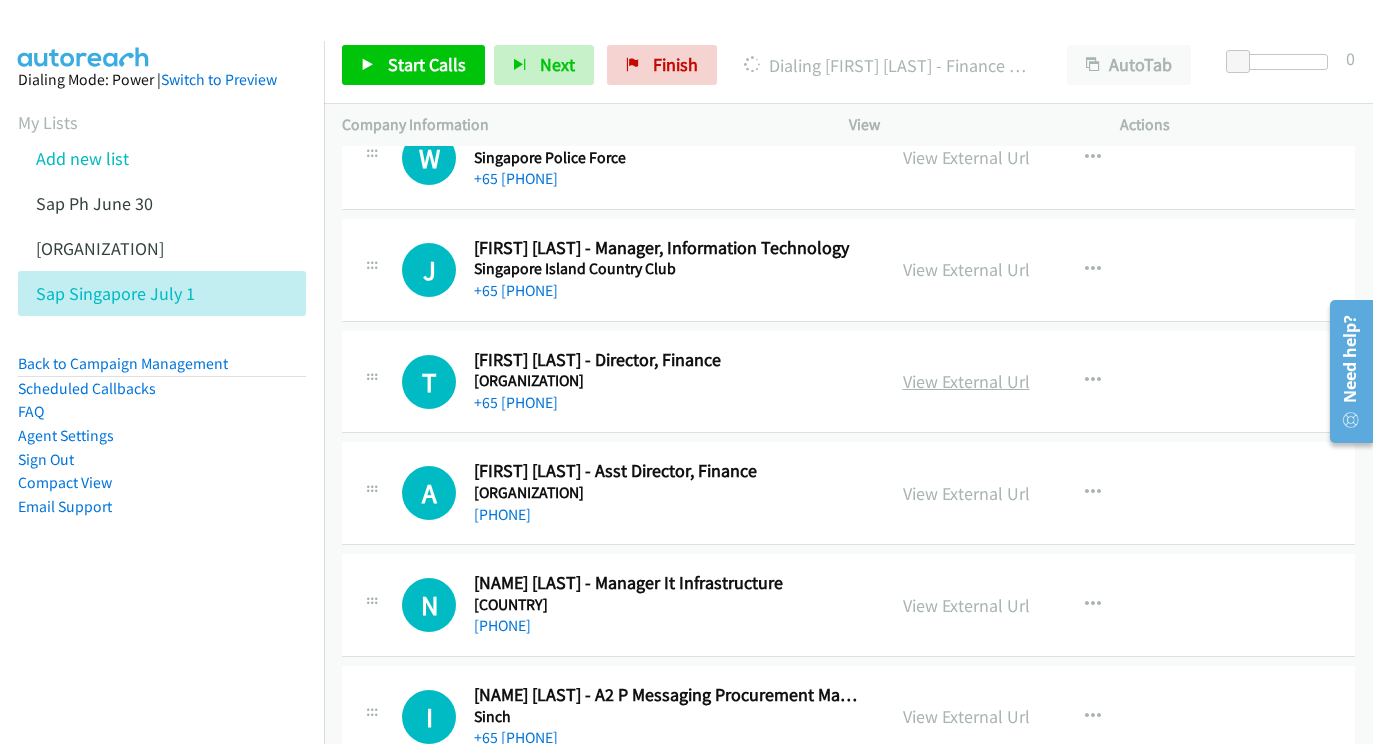 click on "View External Url" at bounding box center (966, 381) 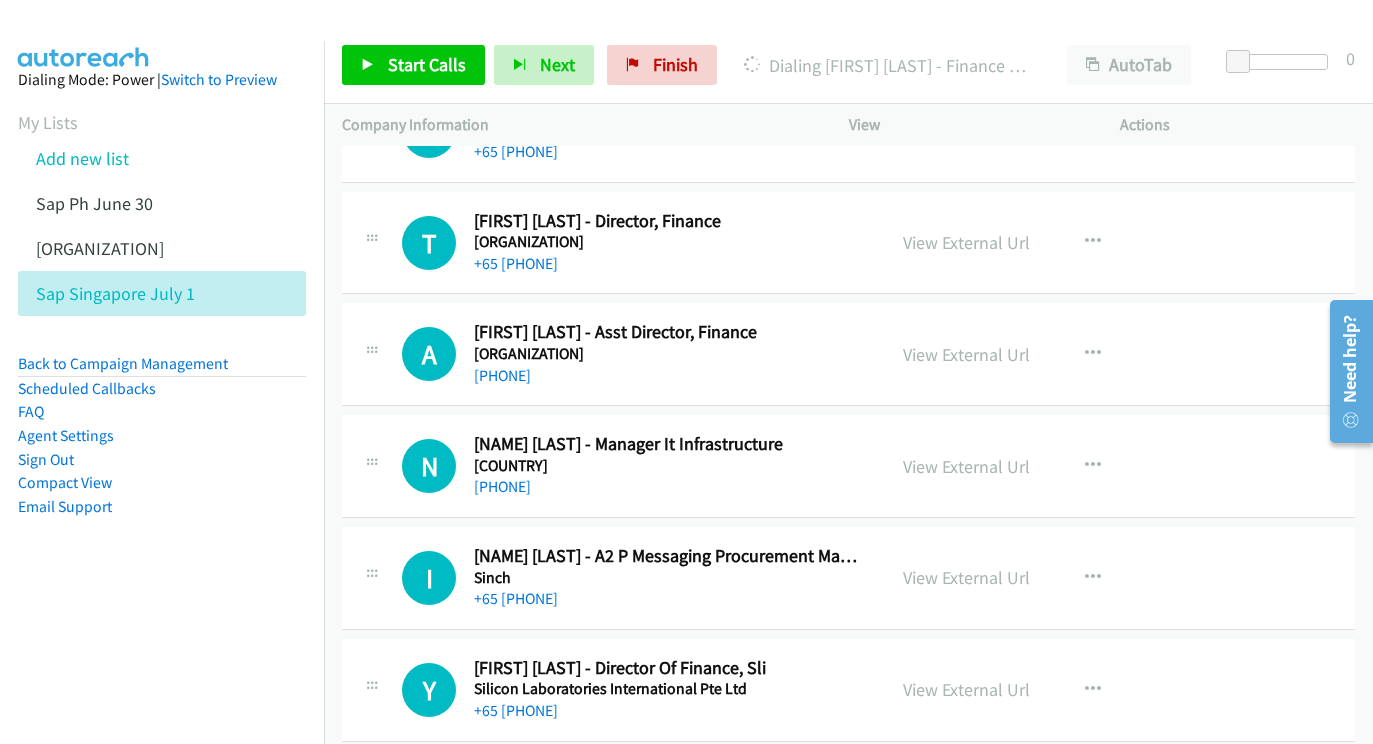 scroll, scrollTop: 10087, scrollLeft: 15, axis: both 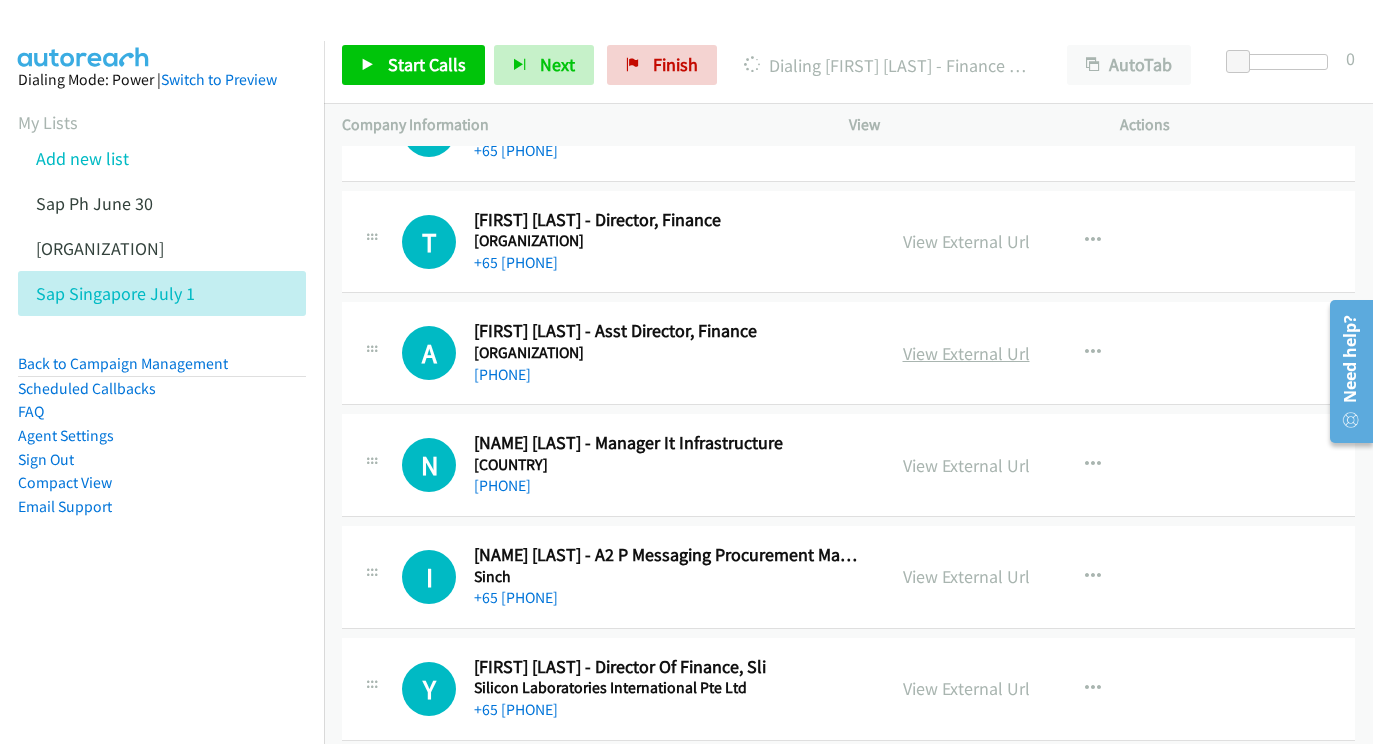 click on "View External Url" at bounding box center (966, 353) 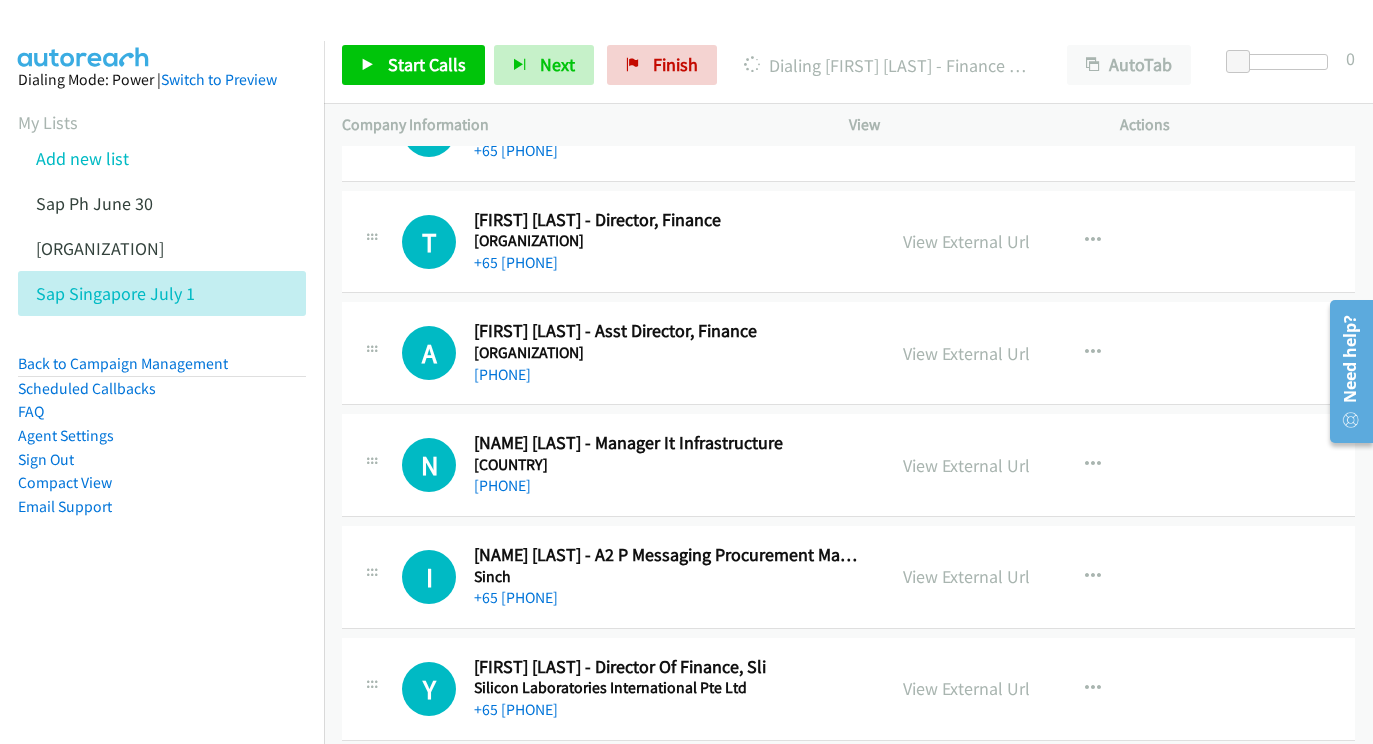 scroll, scrollTop: 0, scrollLeft: 0, axis: both 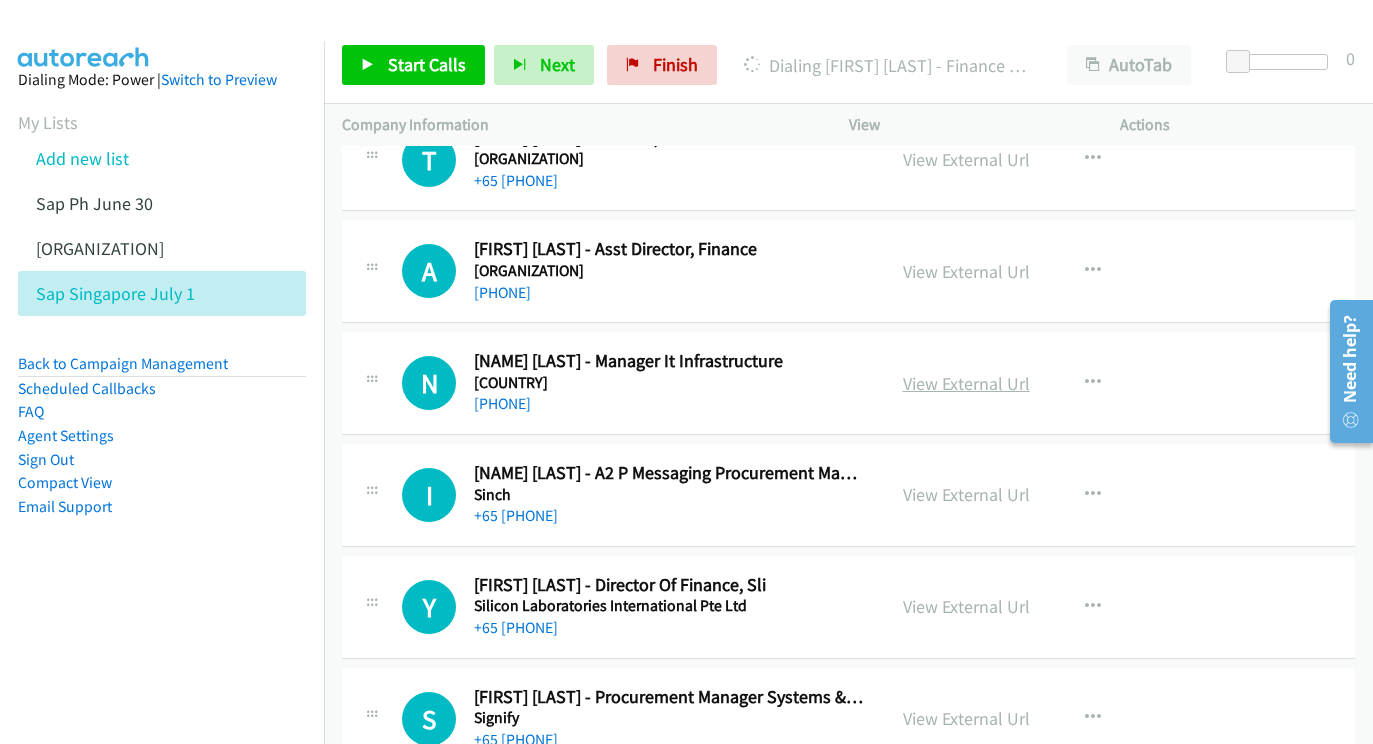 click on "View External Url" at bounding box center (966, 383) 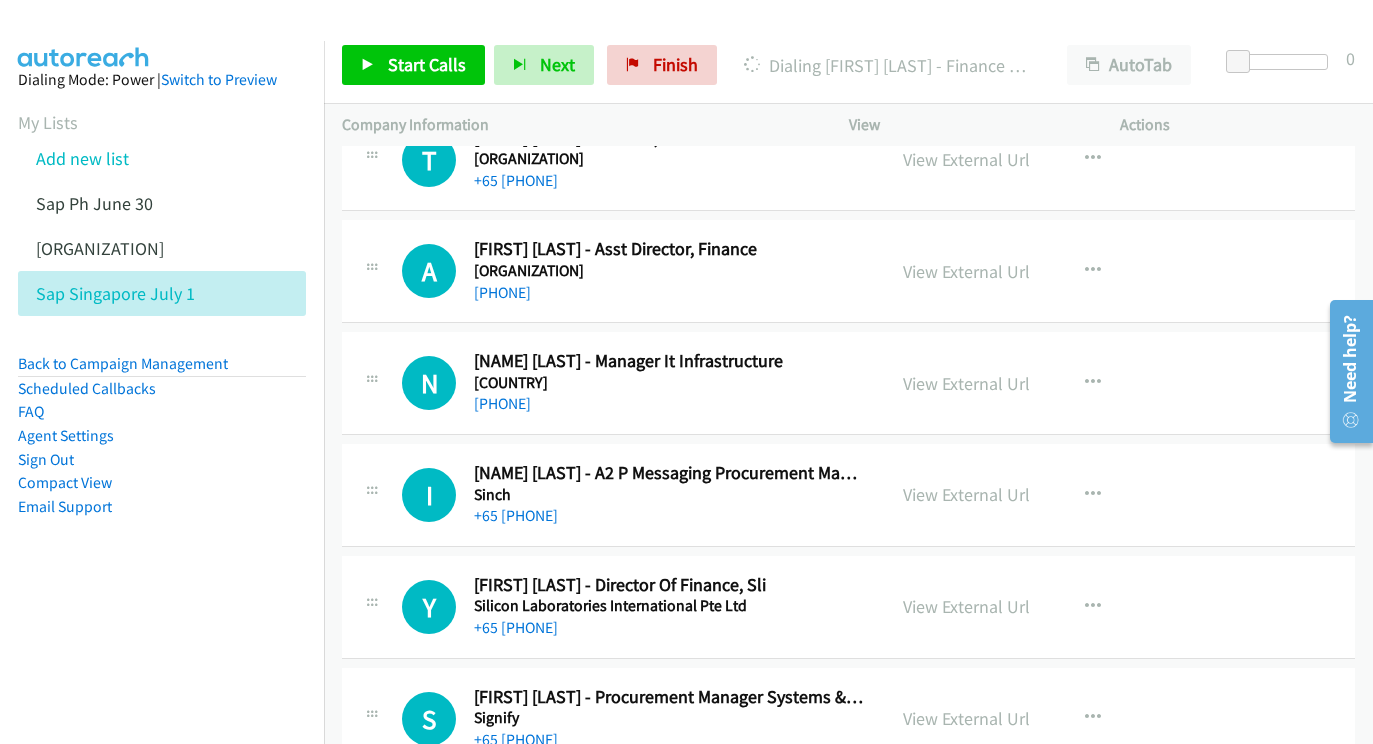 scroll, scrollTop: 10255, scrollLeft: 15, axis: both 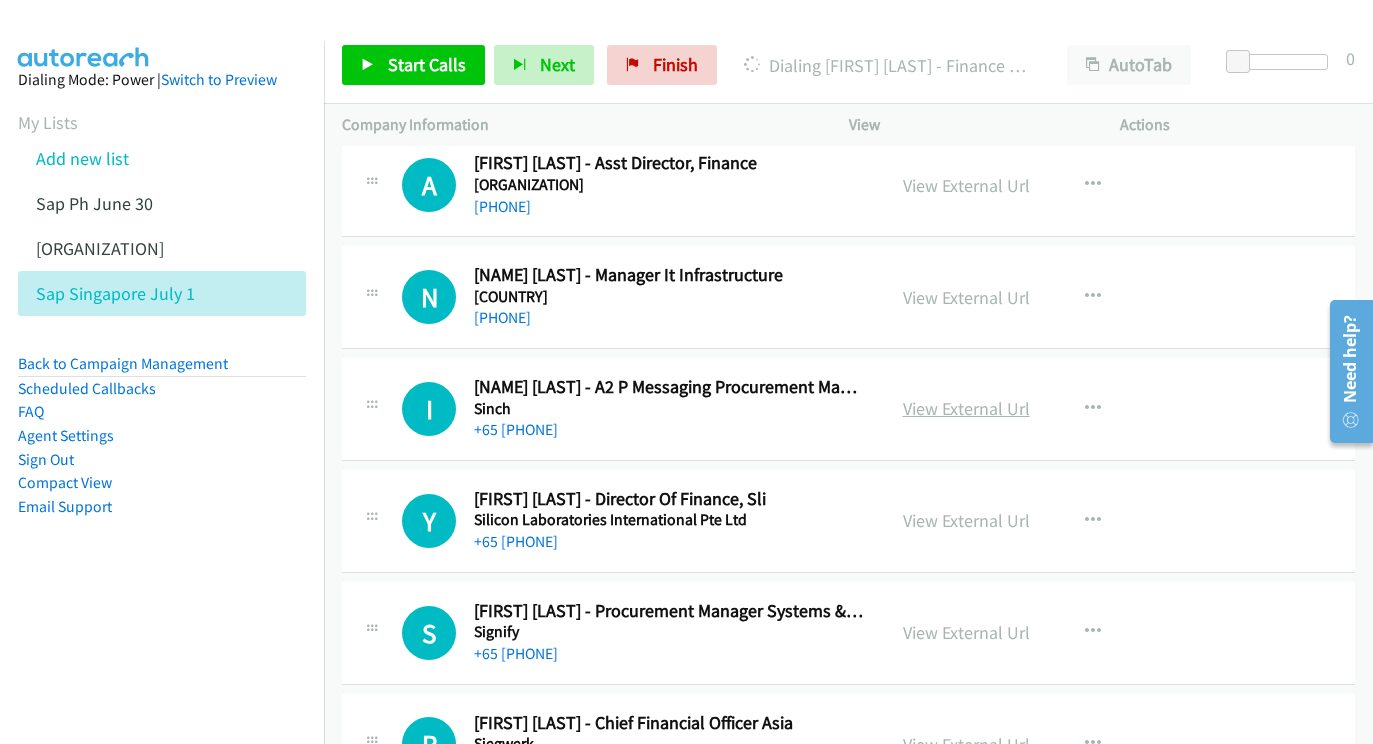 click on "View External Url" at bounding box center [966, 408] 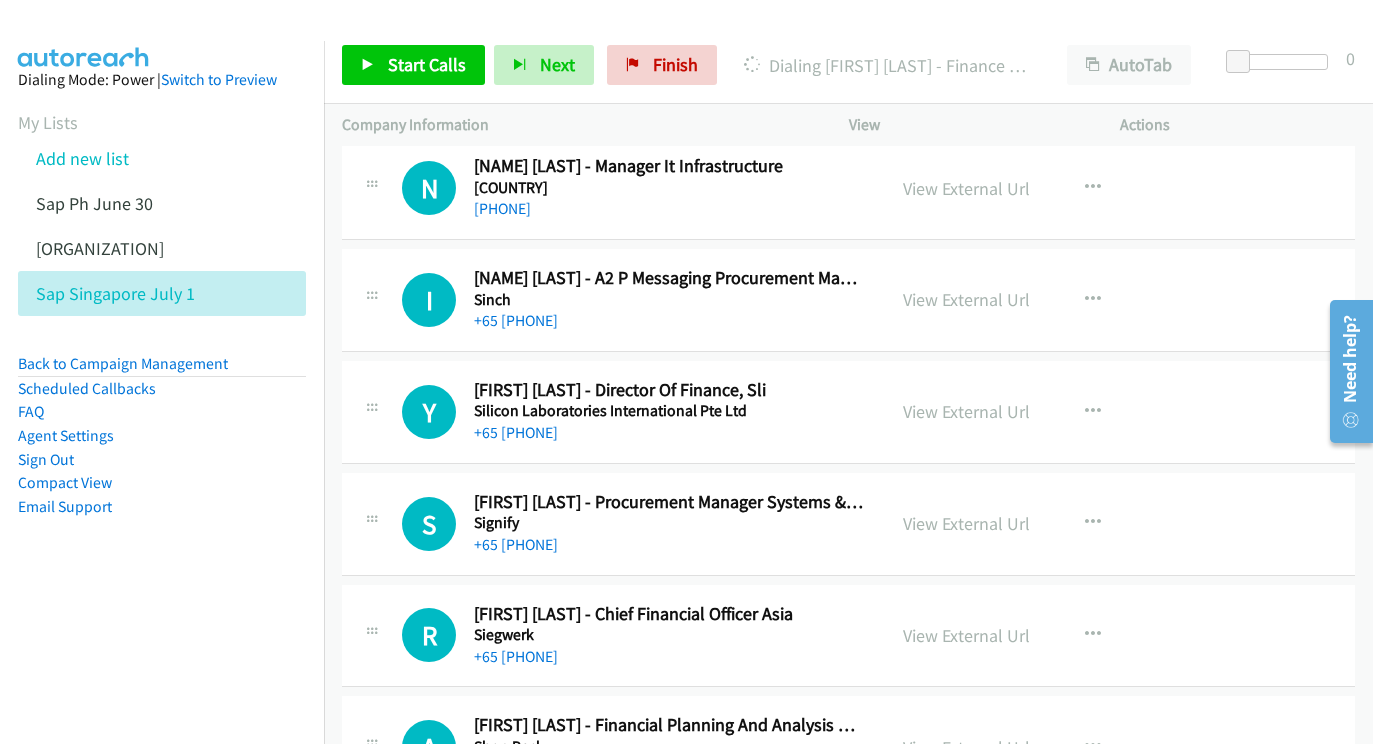 scroll, scrollTop: 10367, scrollLeft: 15, axis: both 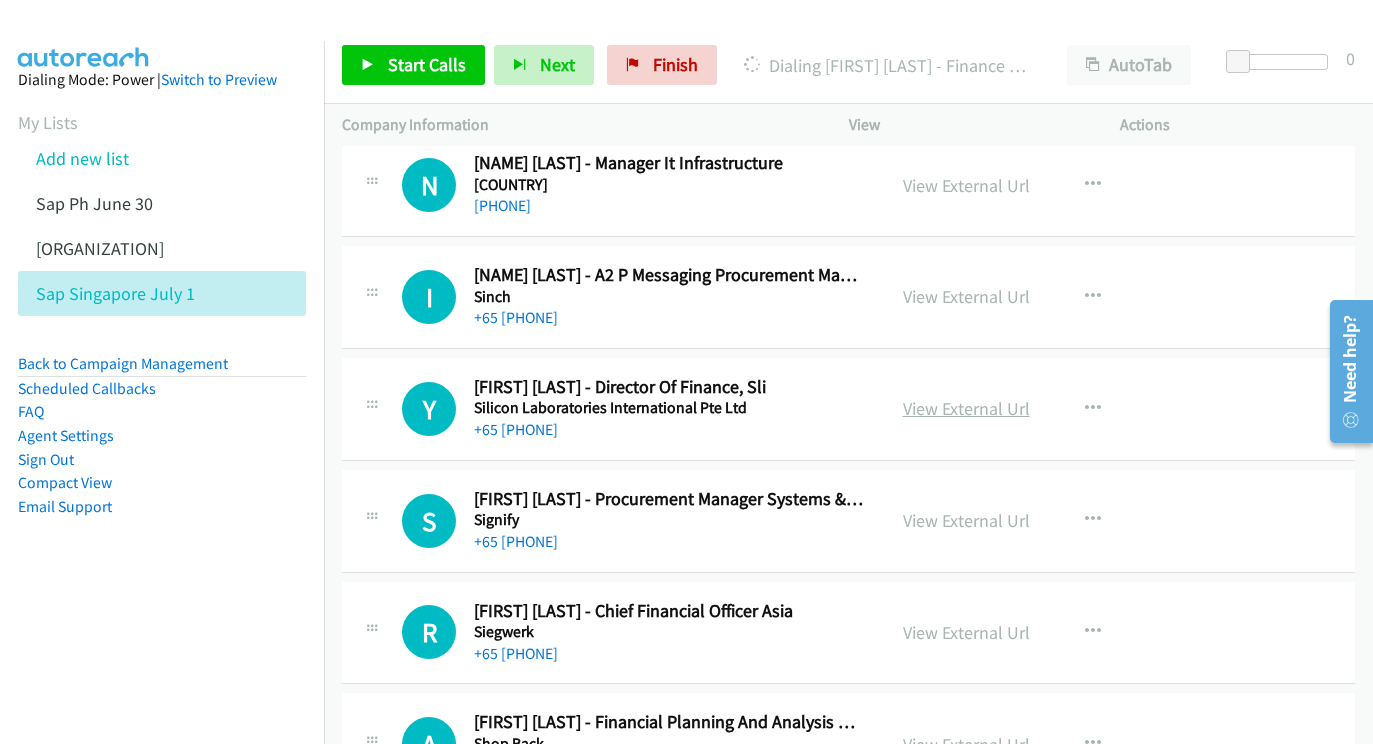 click on "View External Url" at bounding box center (966, 408) 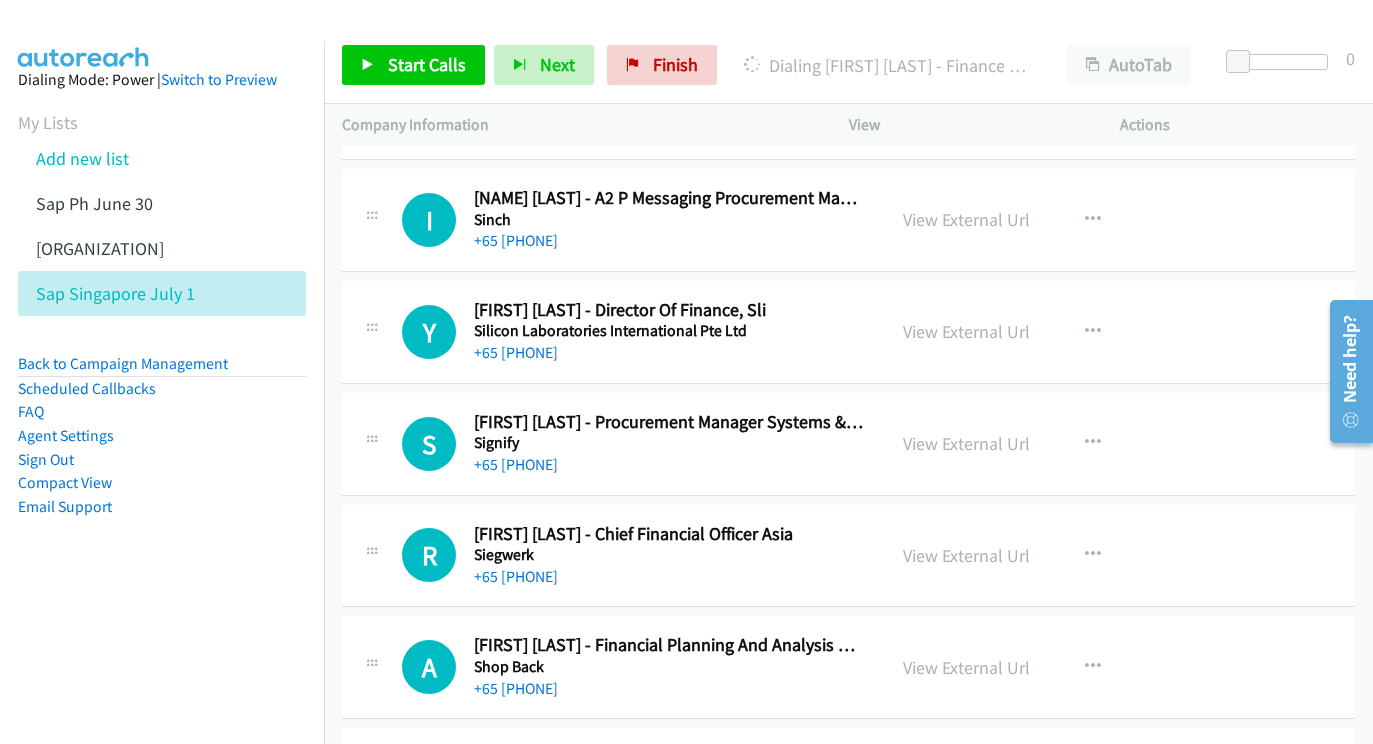 scroll, scrollTop: 10495, scrollLeft: 15, axis: both 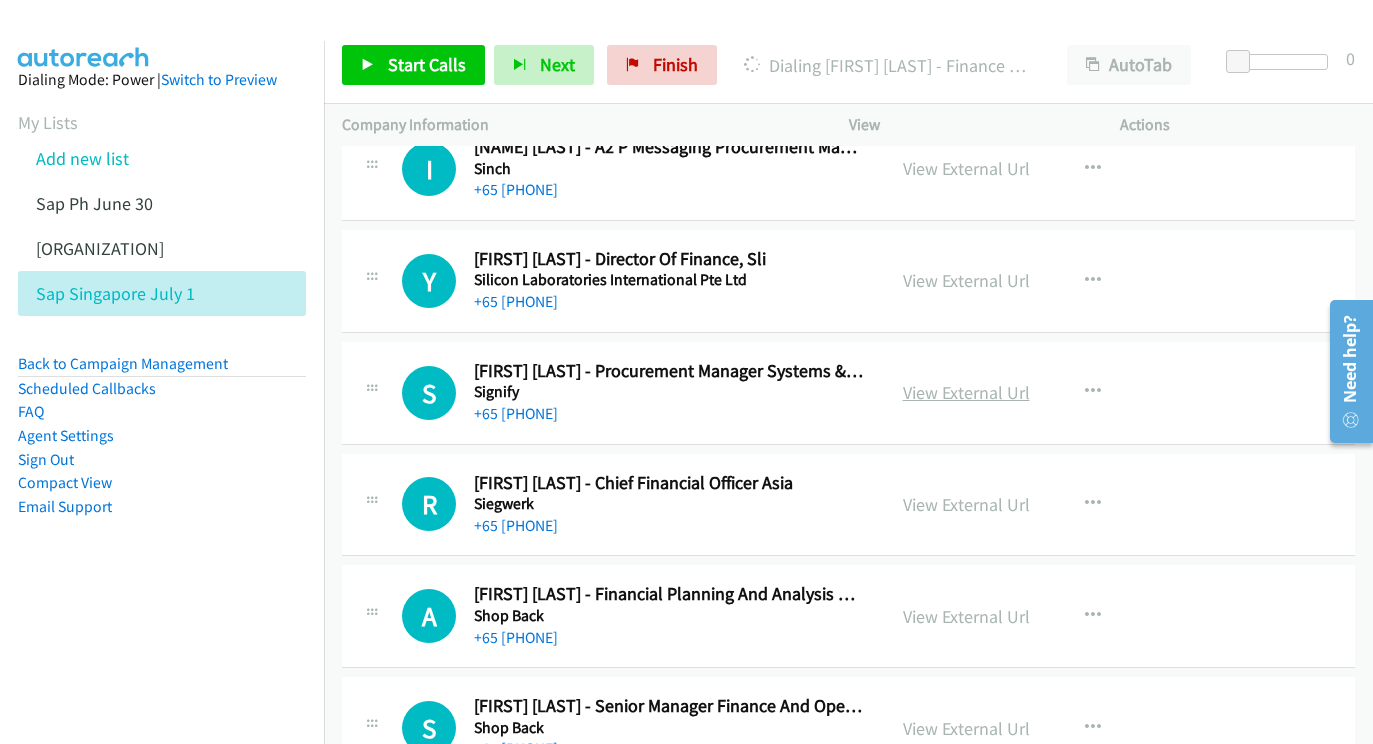 click on "View External Url" at bounding box center [966, 392] 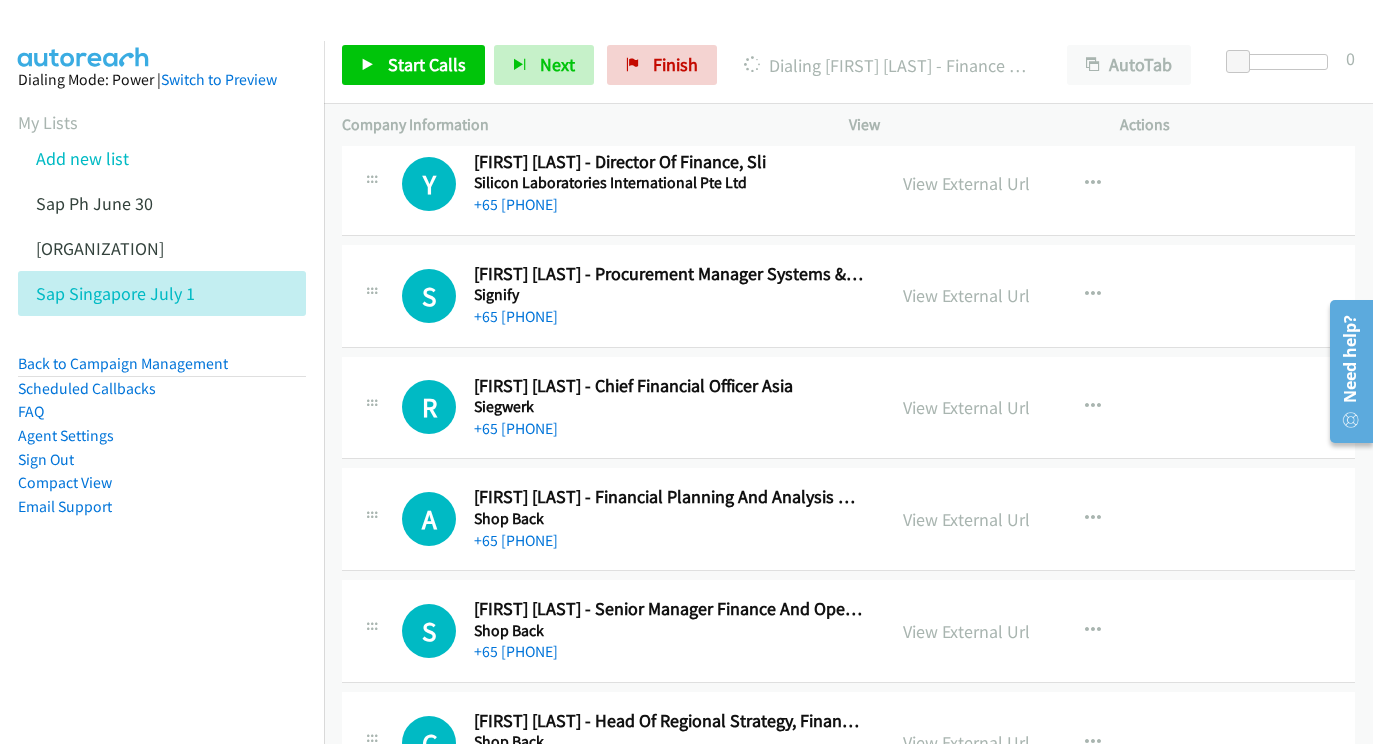 scroll, scrollTop: 10594, scrollLeft: 15, axis: both 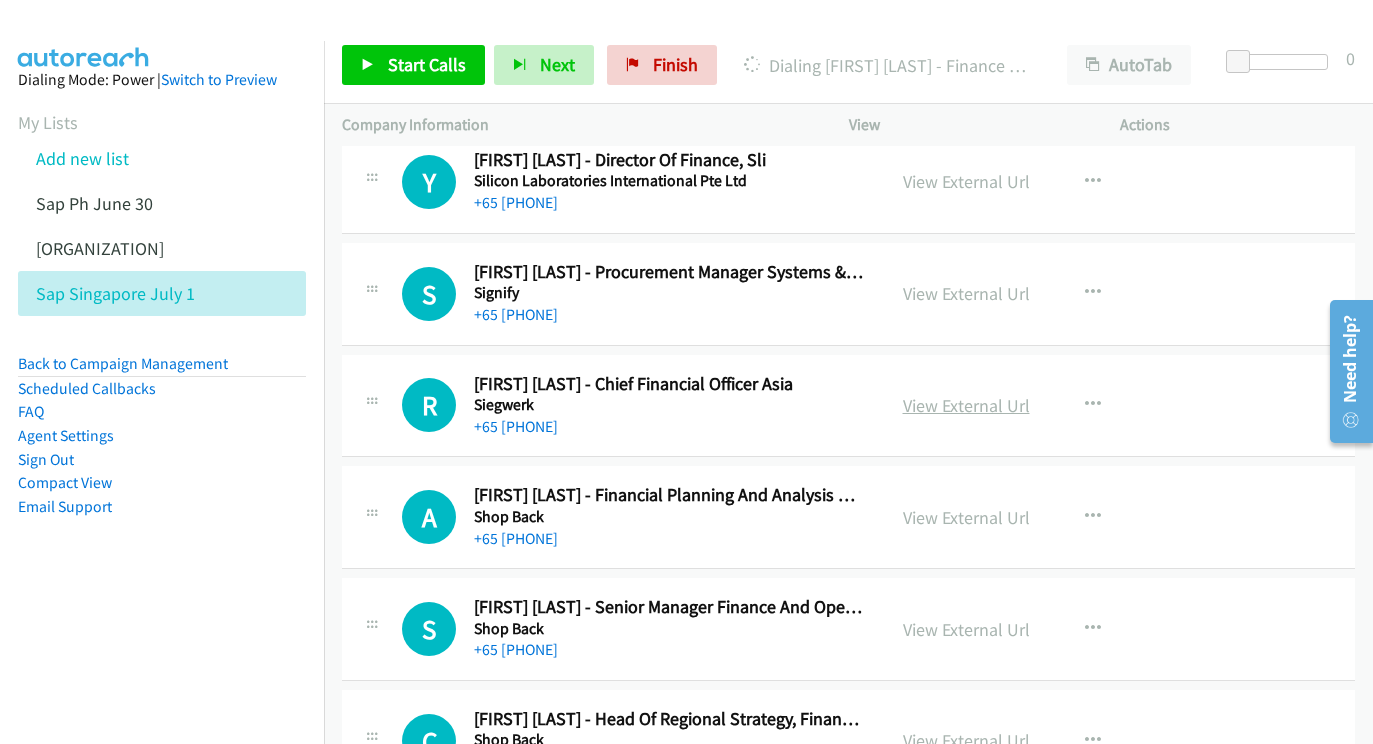 click on "View External Url" at bounding box center (966, 405) 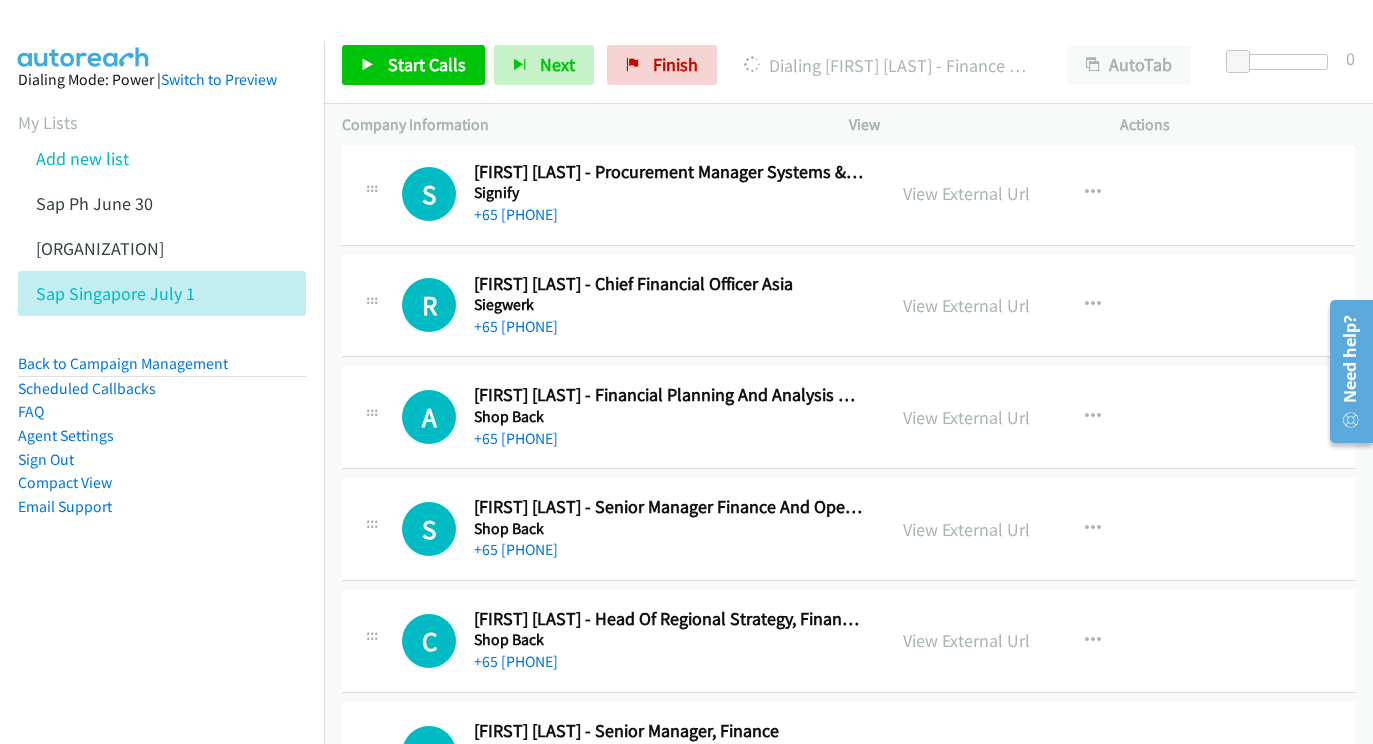 scroll, scrollTop: 10697, scrollLeft: 15, axis: both 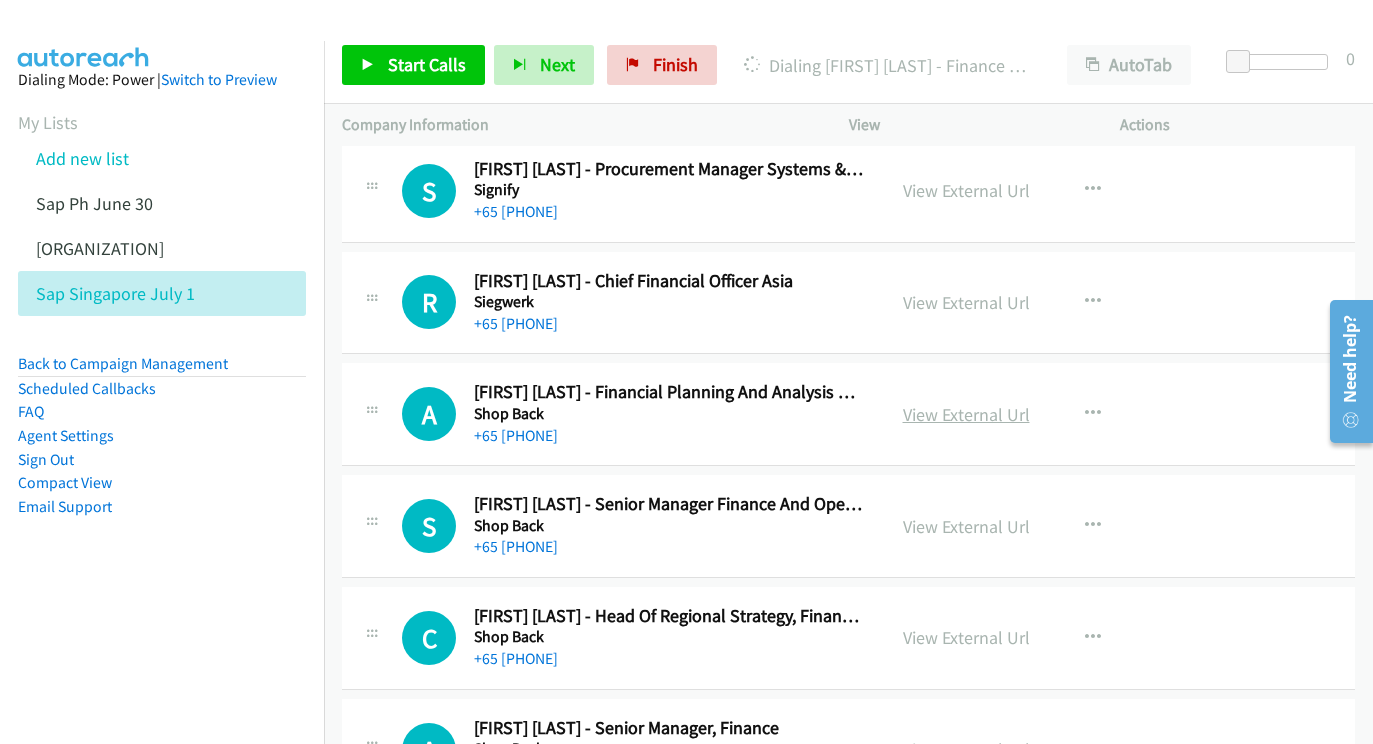 click on "View External Url" at bounding box center [966, 414] 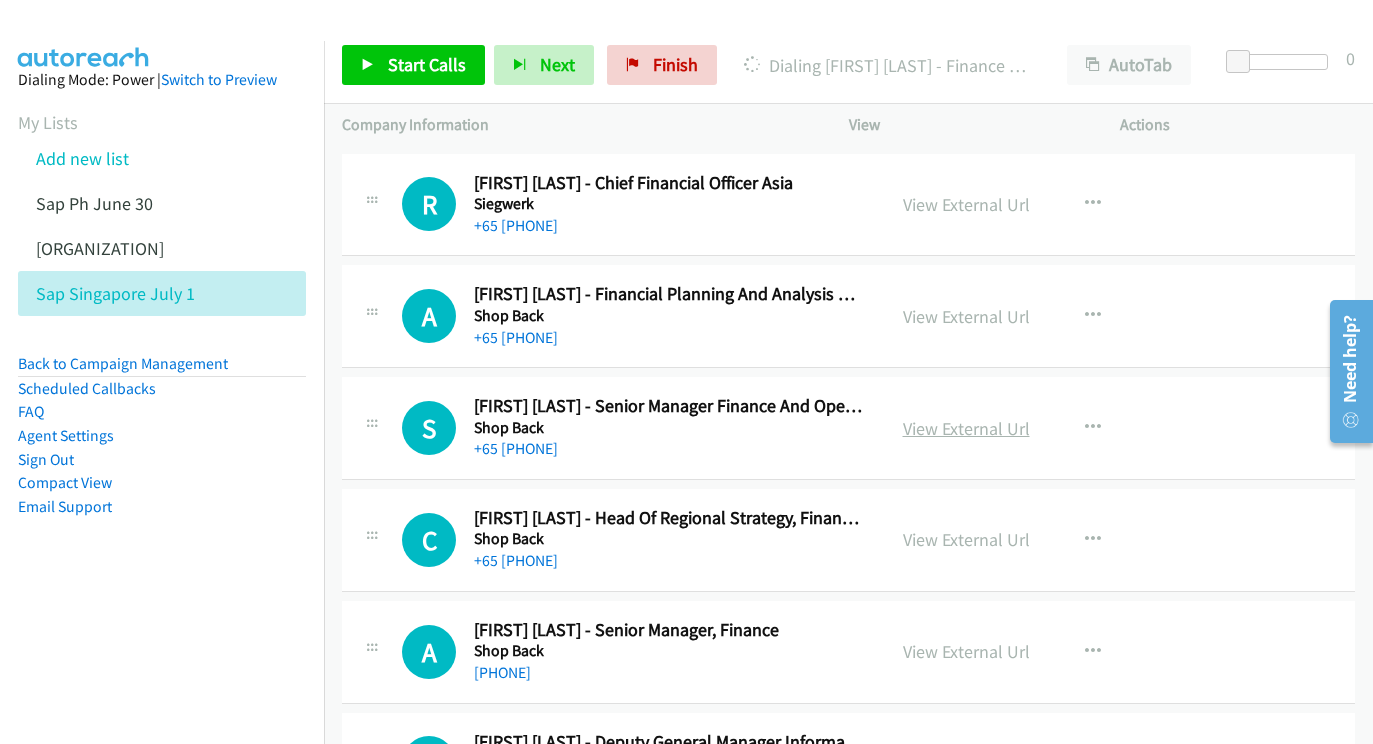 scroll, scrollTop: 10798, scrollLeft: 15, axis: both 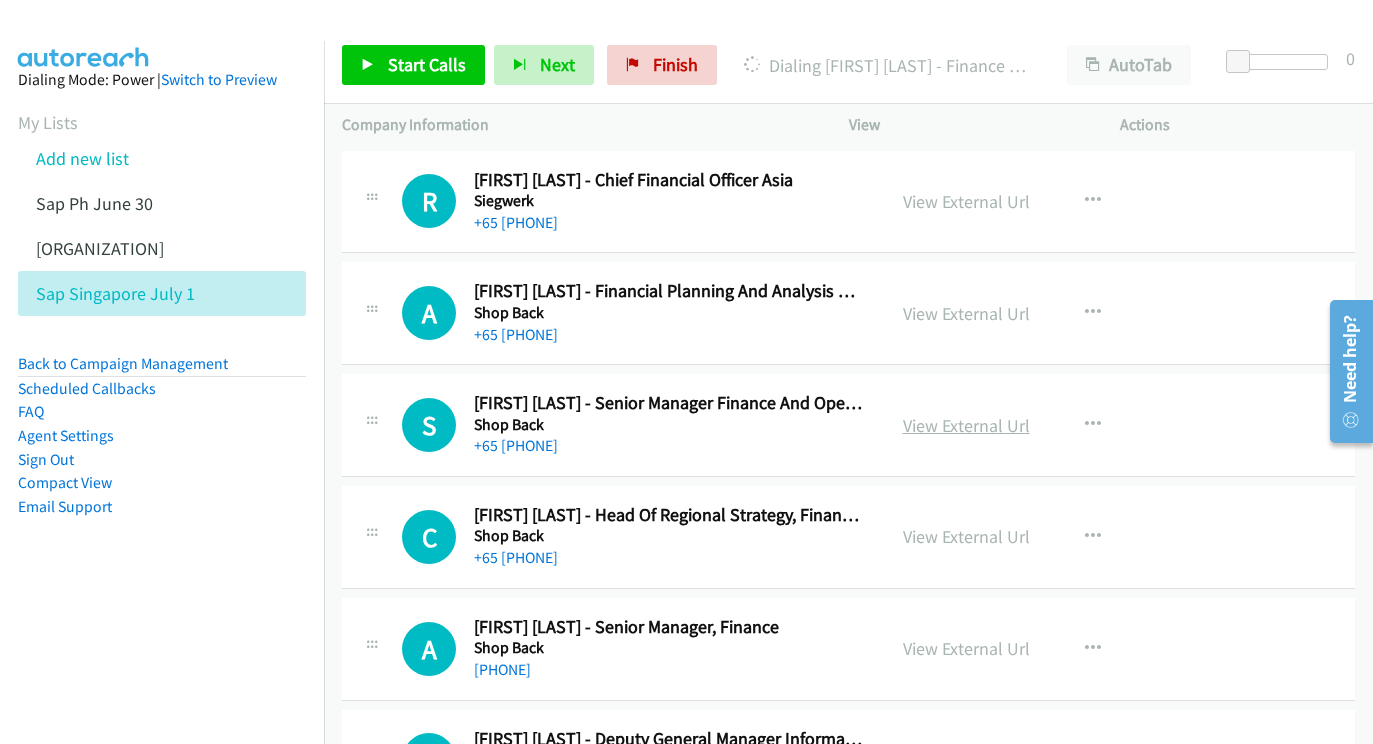 click on "View External Url" at bounding box center (966, 425) 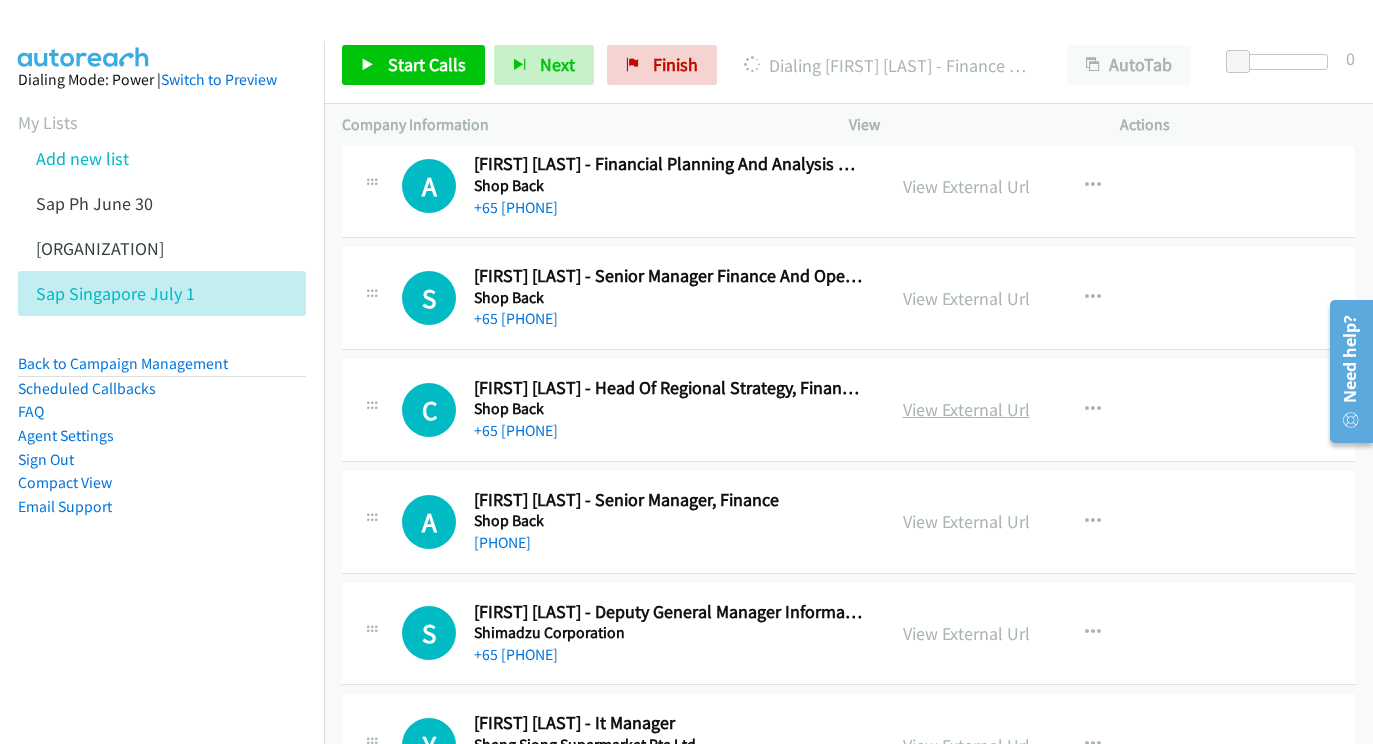 scroll, scrollTop: 10932, scrollLeft: 16, axis: both 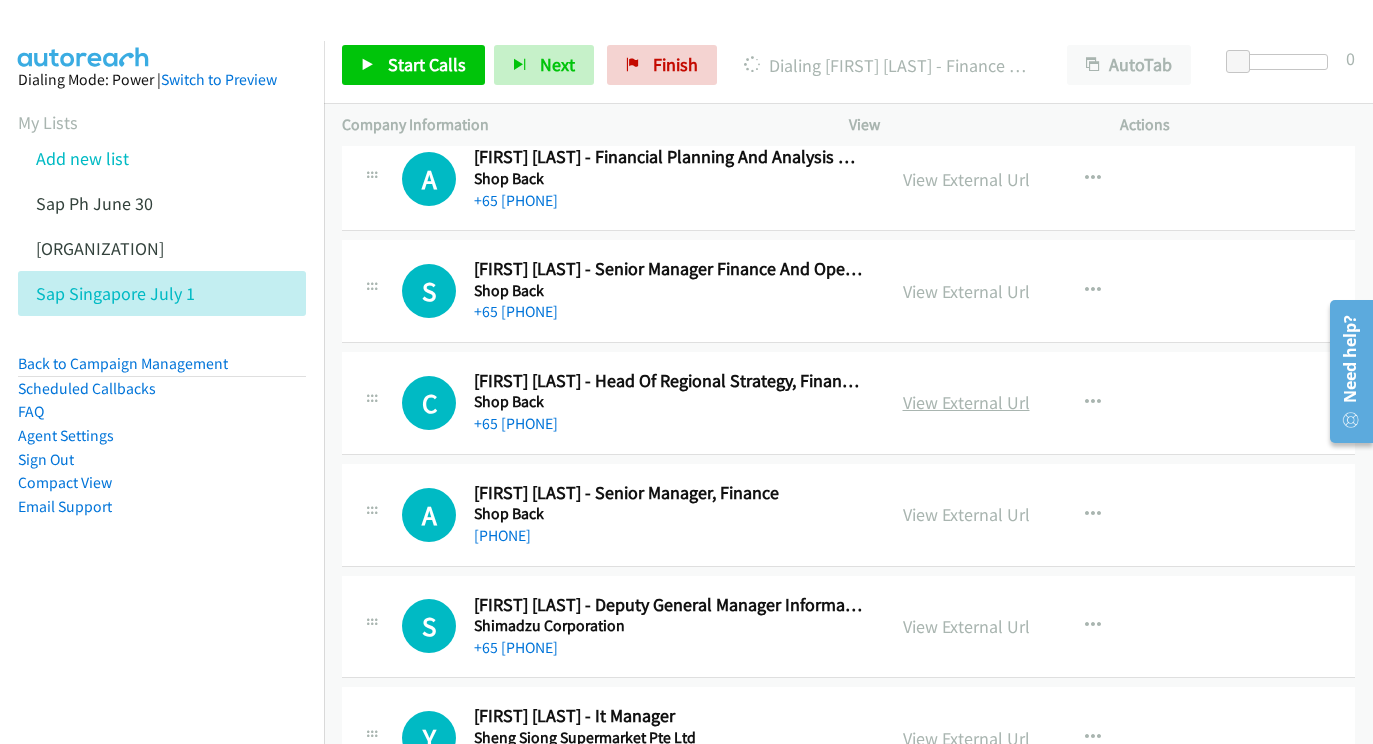 click on "View External Url" at bounding box center [966, 402] 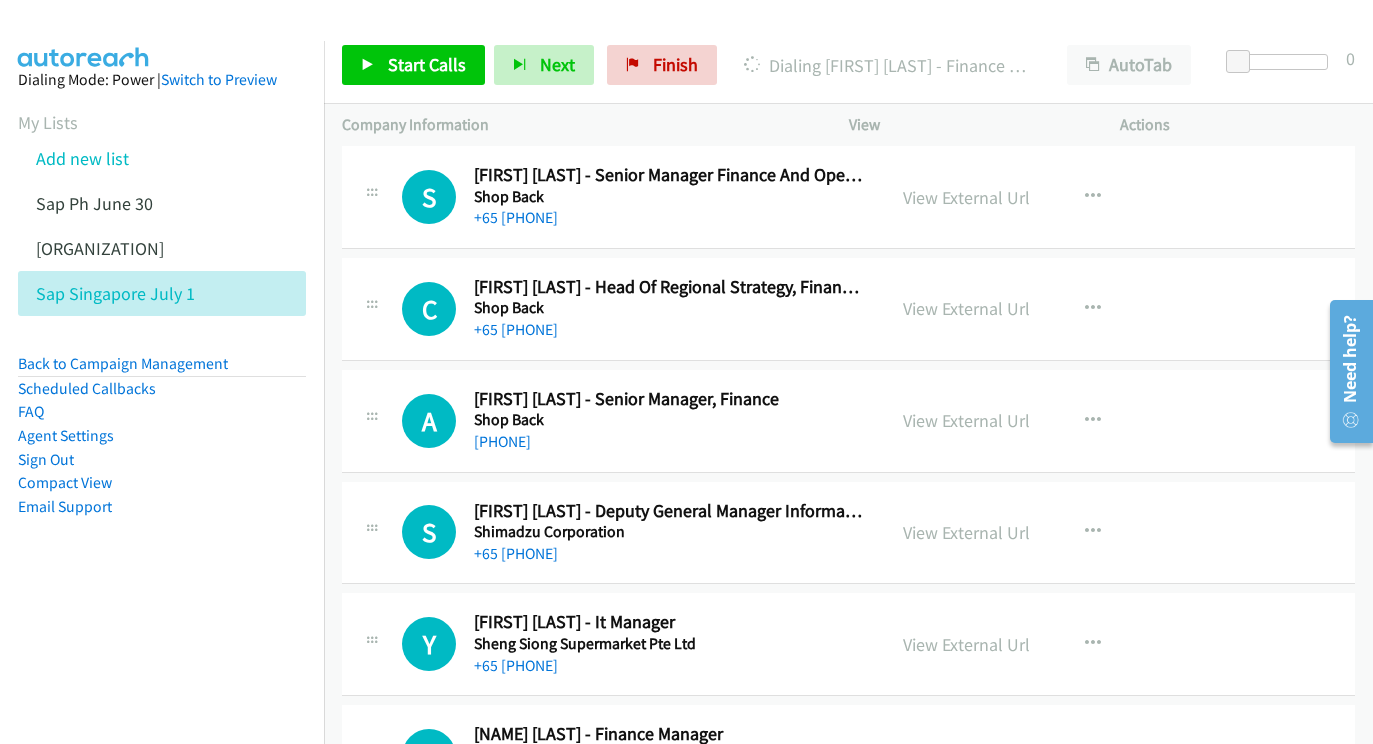 scroll, scrollTop: 11028, scrollLeft: 16, axis: both 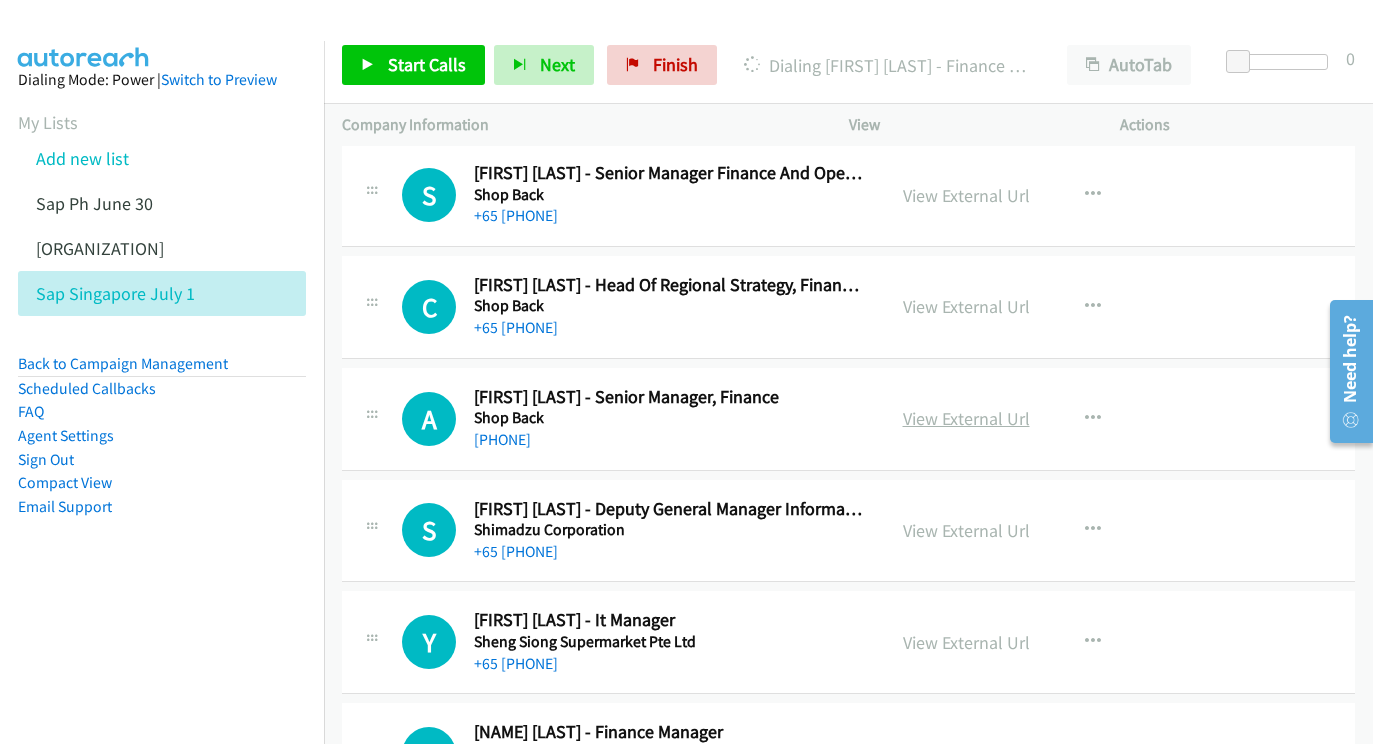 click on "View External Url" at bounding box center [966, 418] 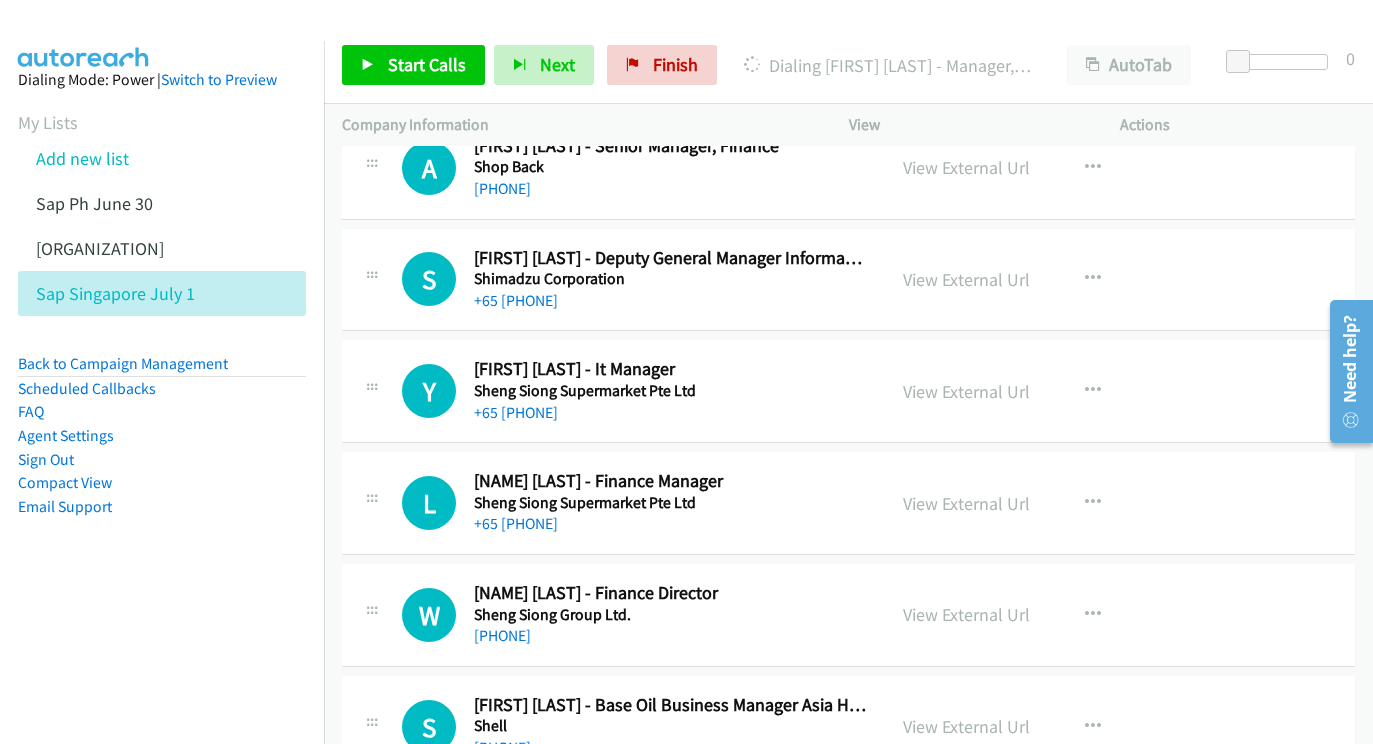 scroll, scrollTop: 11283, scrollLeft: 20, axis: both 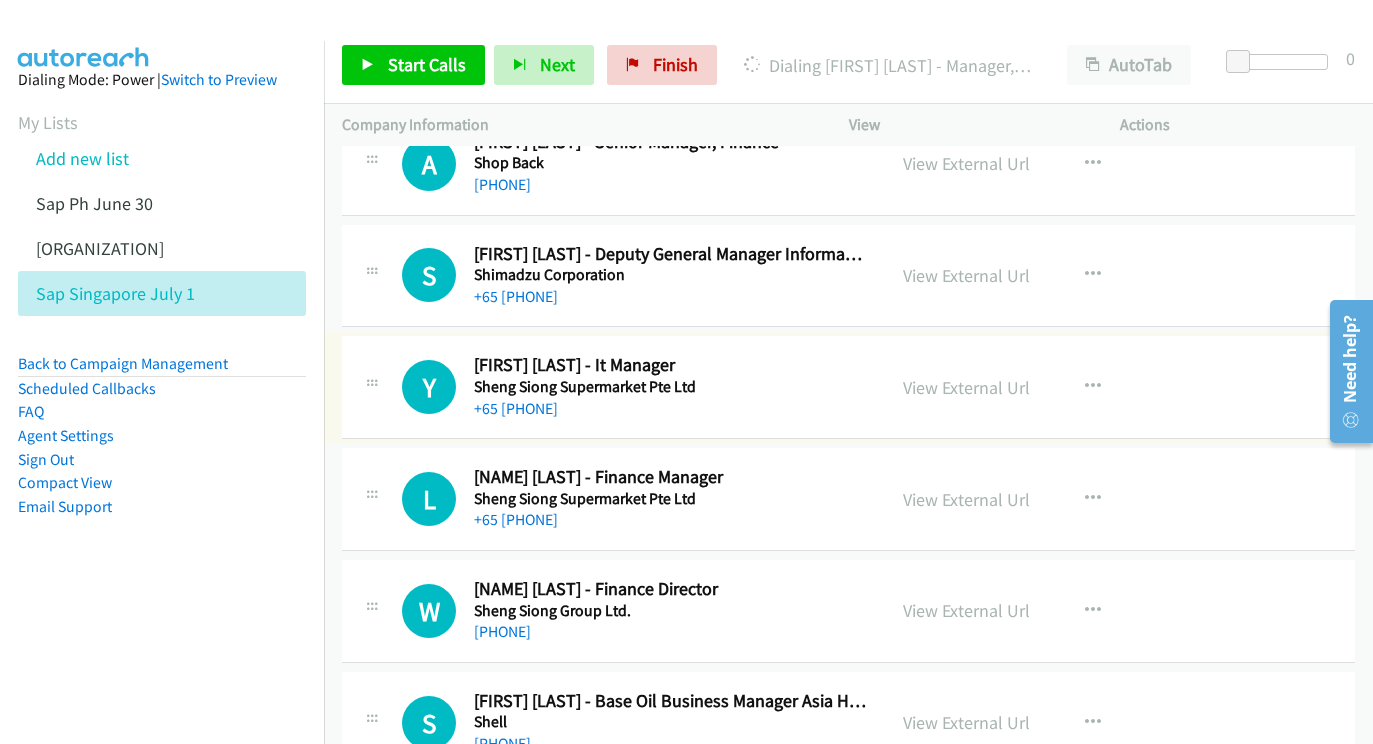 click on "View External Url" at bounding box center [966, 387] 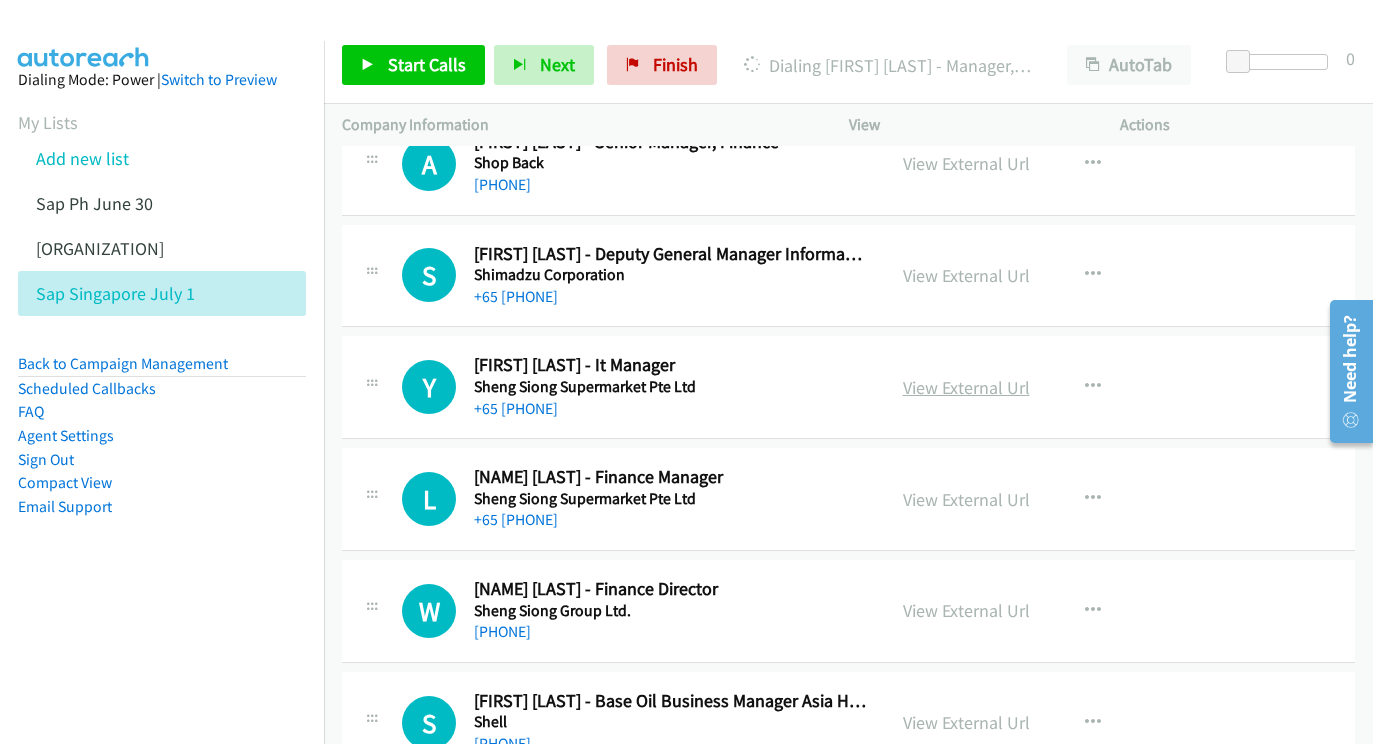 click on "View External Url" at bounding box center (966, 387) 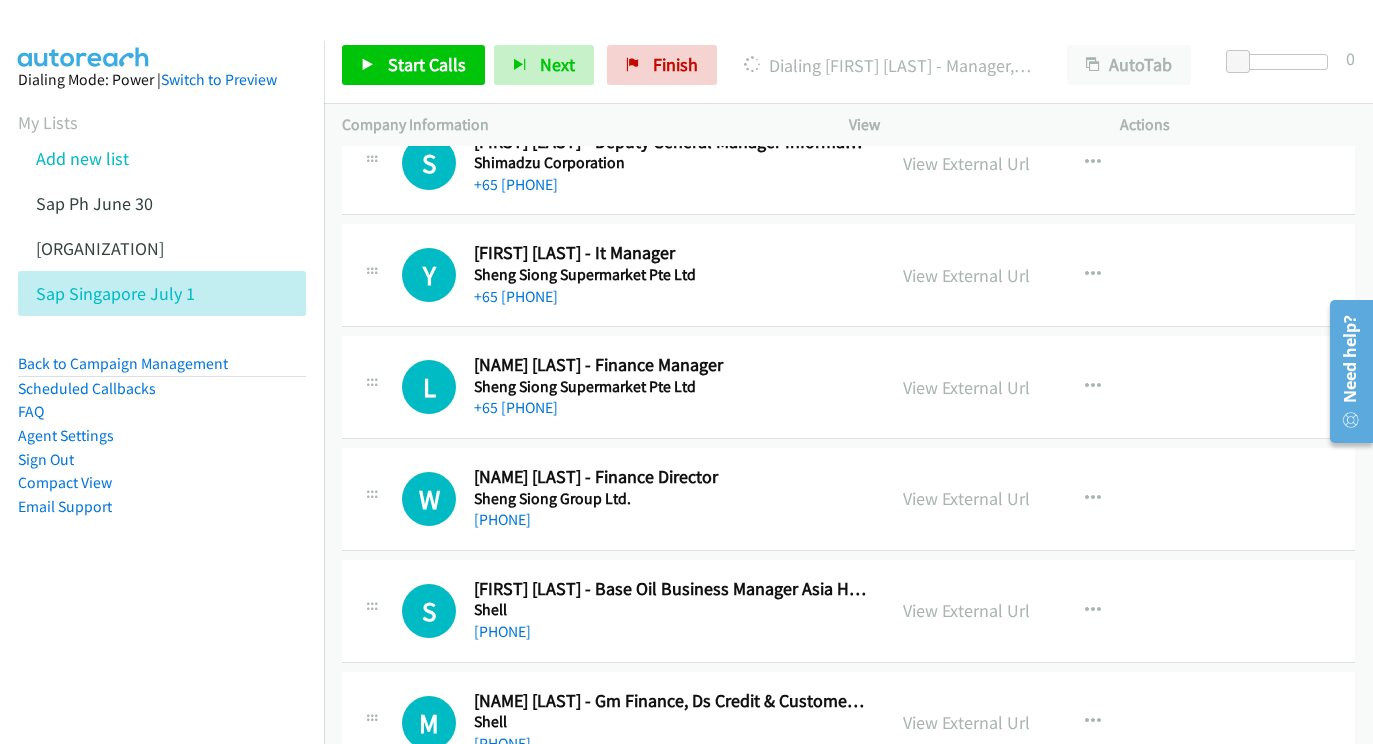 scroll, scrollTop: 11395, scrollLeft: 20, axis: both 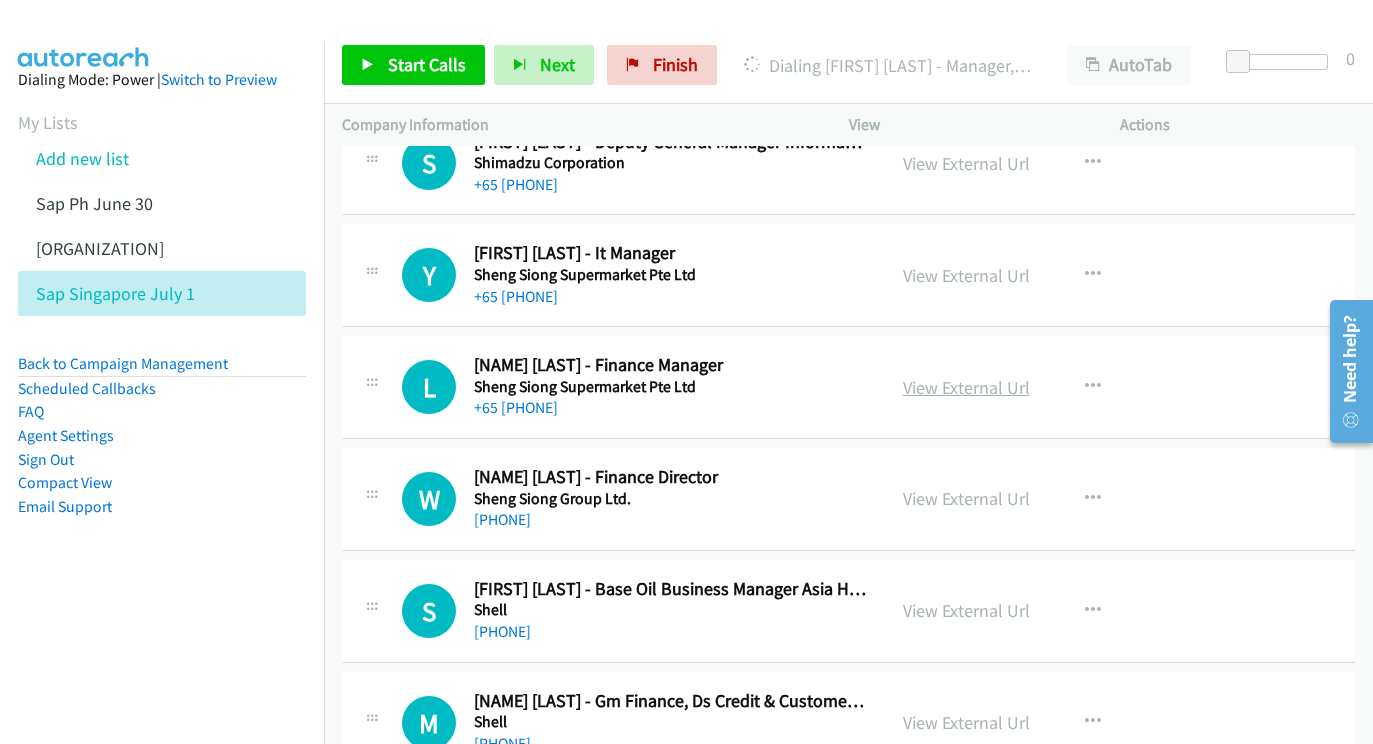 click on "View External Url" at bounding box center (966, 387) 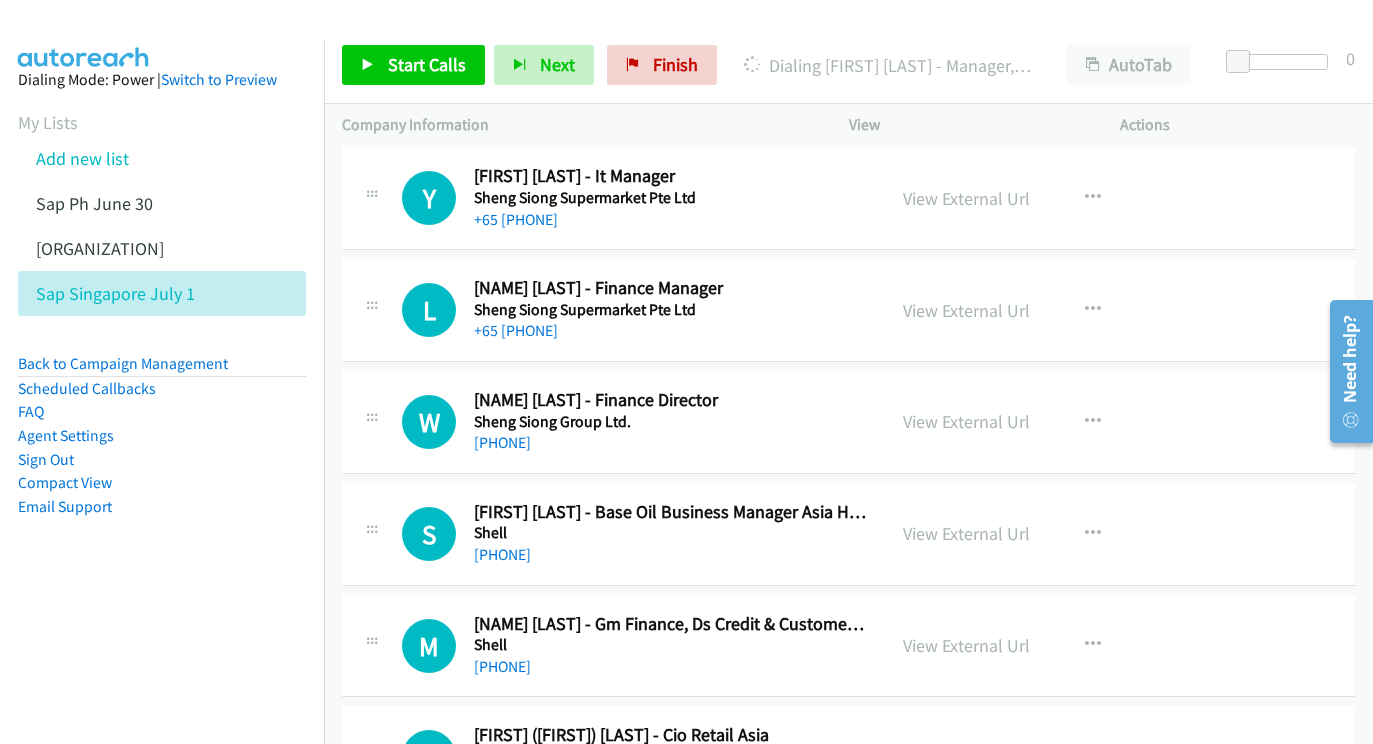scroll, scrollTop: 11474, scrollLeft: 20, axis: both 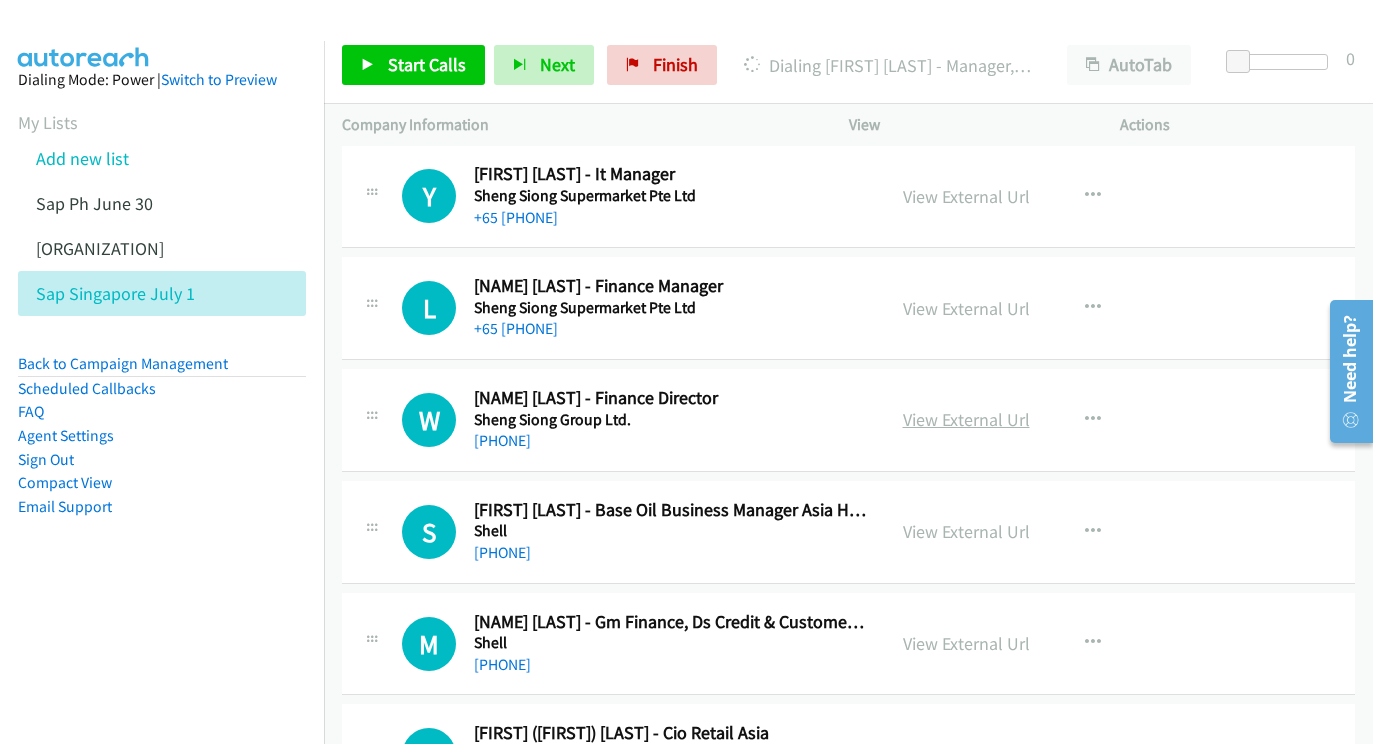 click on "View External Url" at bounding box center (966, 419) 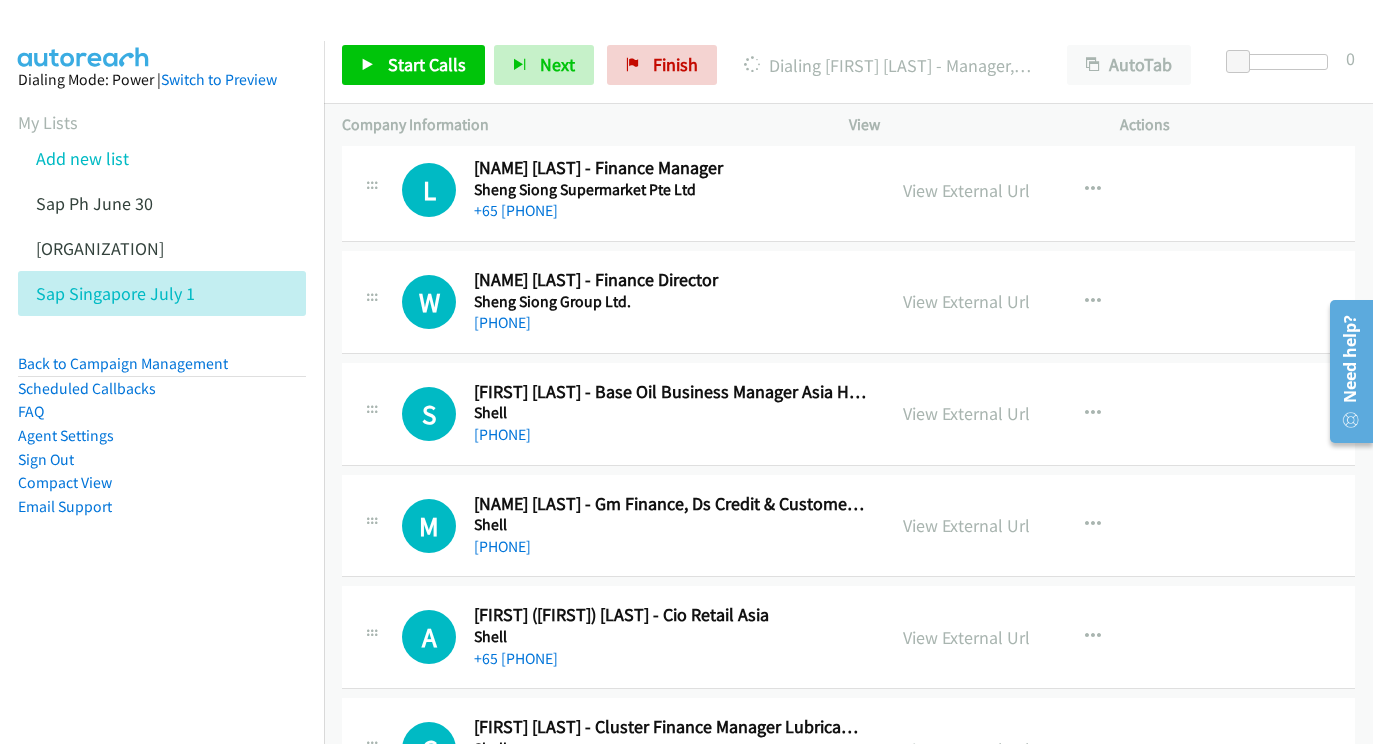 scroll, scrollTop: 11593, scrollLeft: 20, axis: both 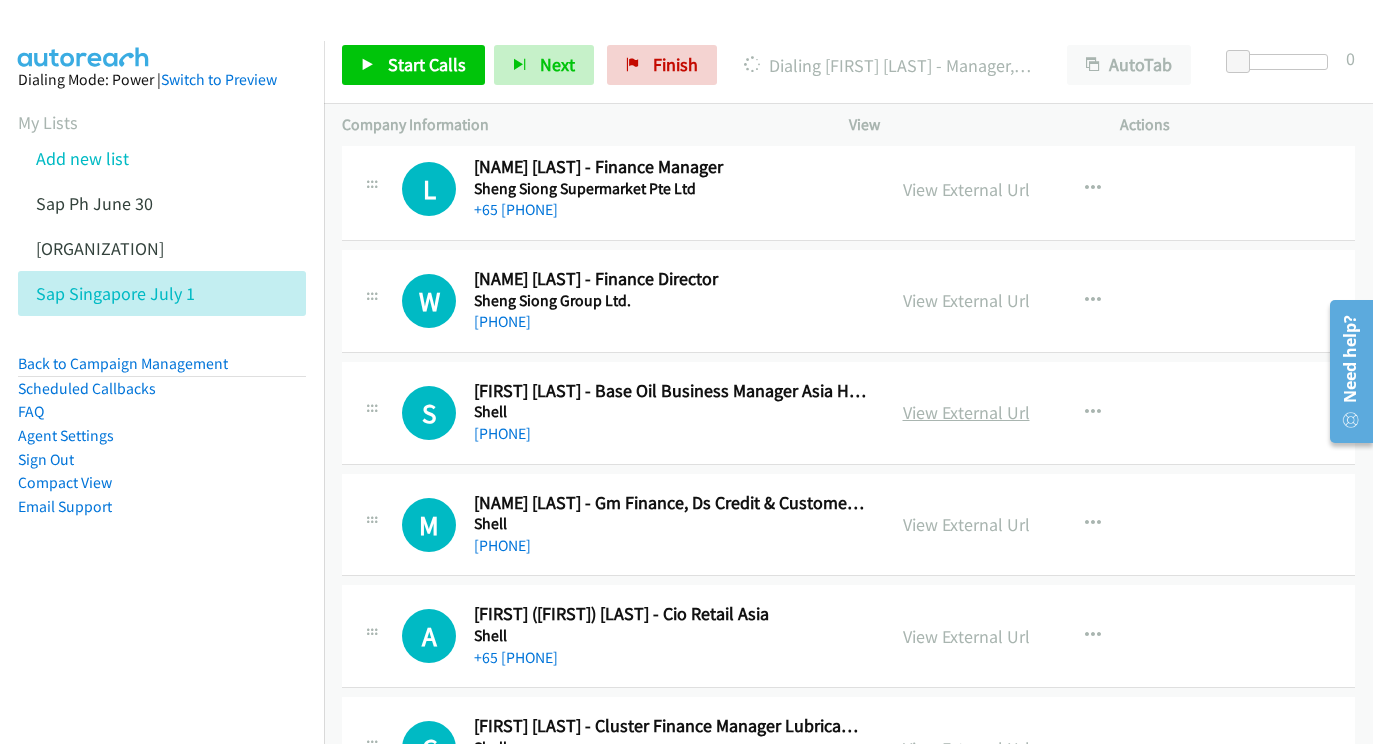 click on "View External Url" at bounding box center [966, 412] 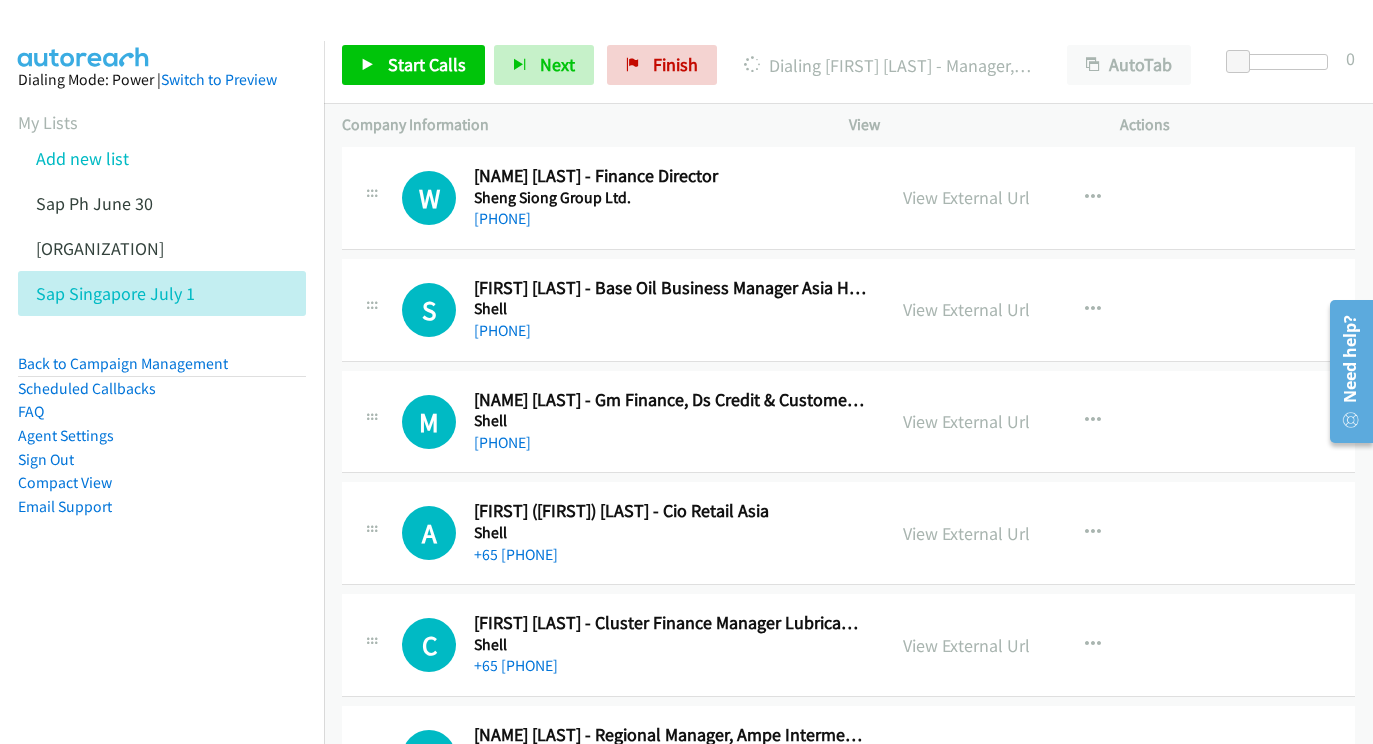 scroll, scrollTop: 11709, scrollLeft: 21, axis: both 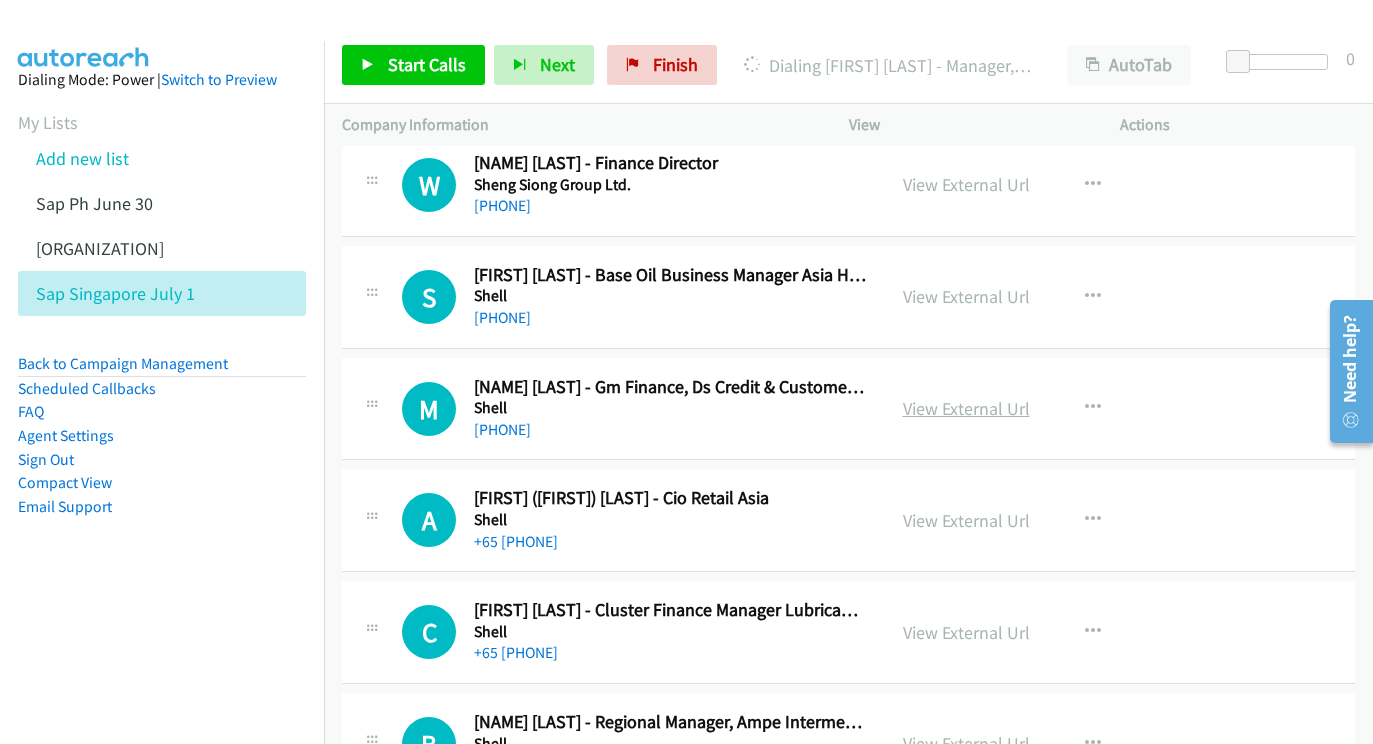 click on "View External Url" at bounding box center (966, 408) 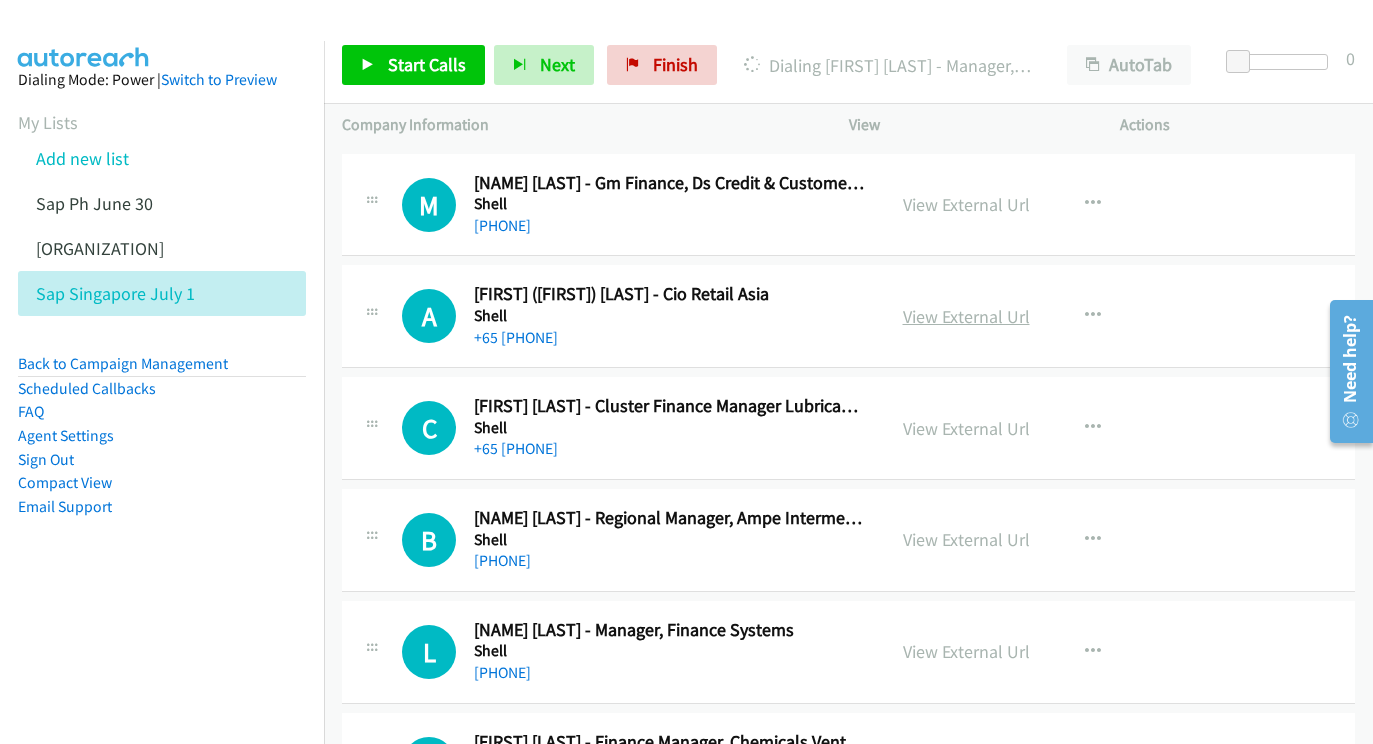 scroll, scrollTop: 11914, scrollLeft: 21, axis: both 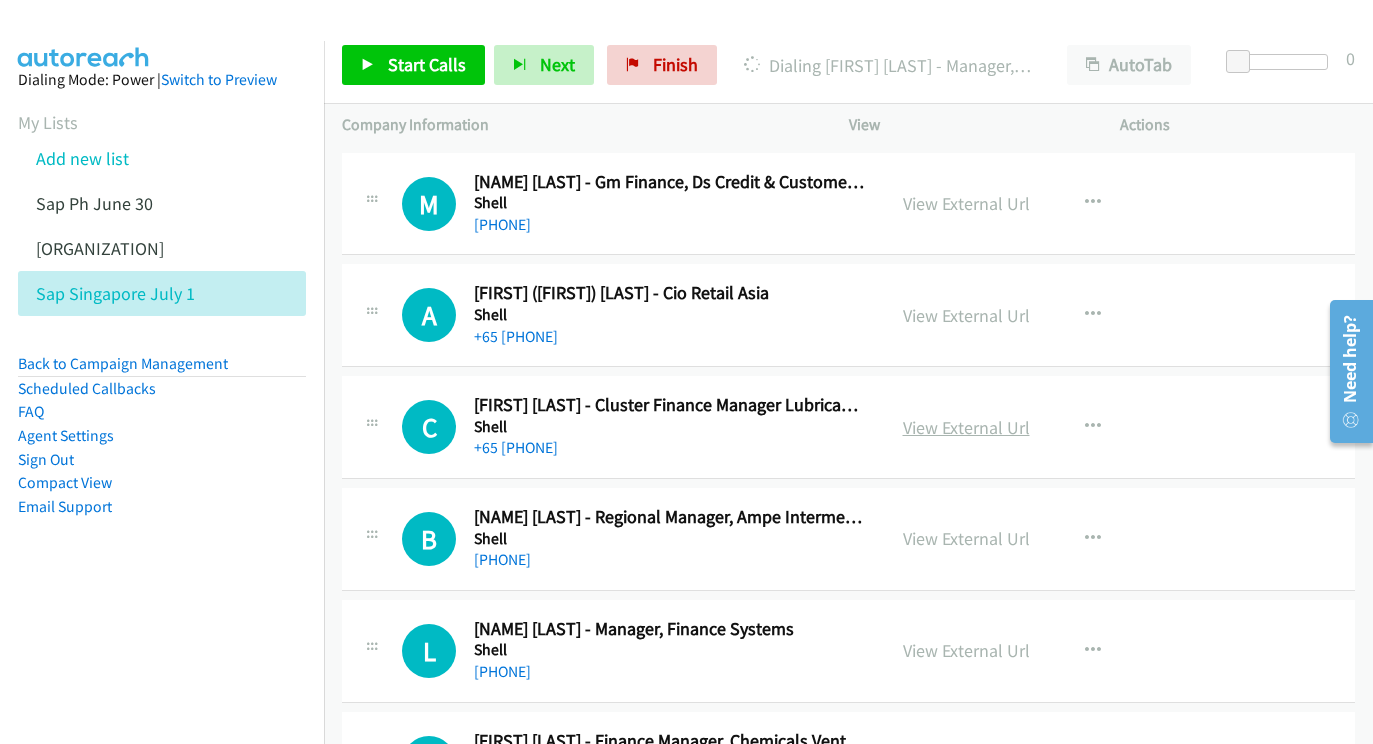 click on "View External Url" at bounding box center [966, 427] 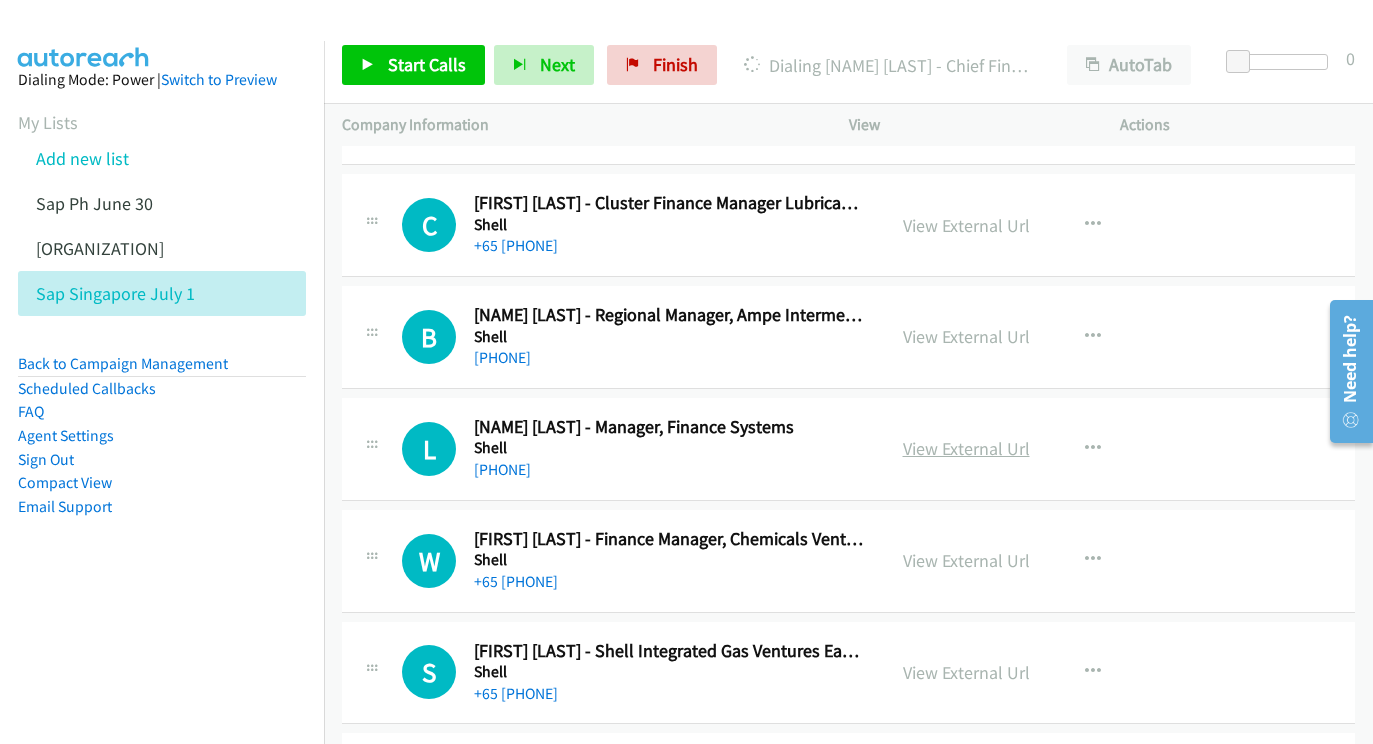 scroll, scrollTop: 12148, scrollLeft: 20, axis: both 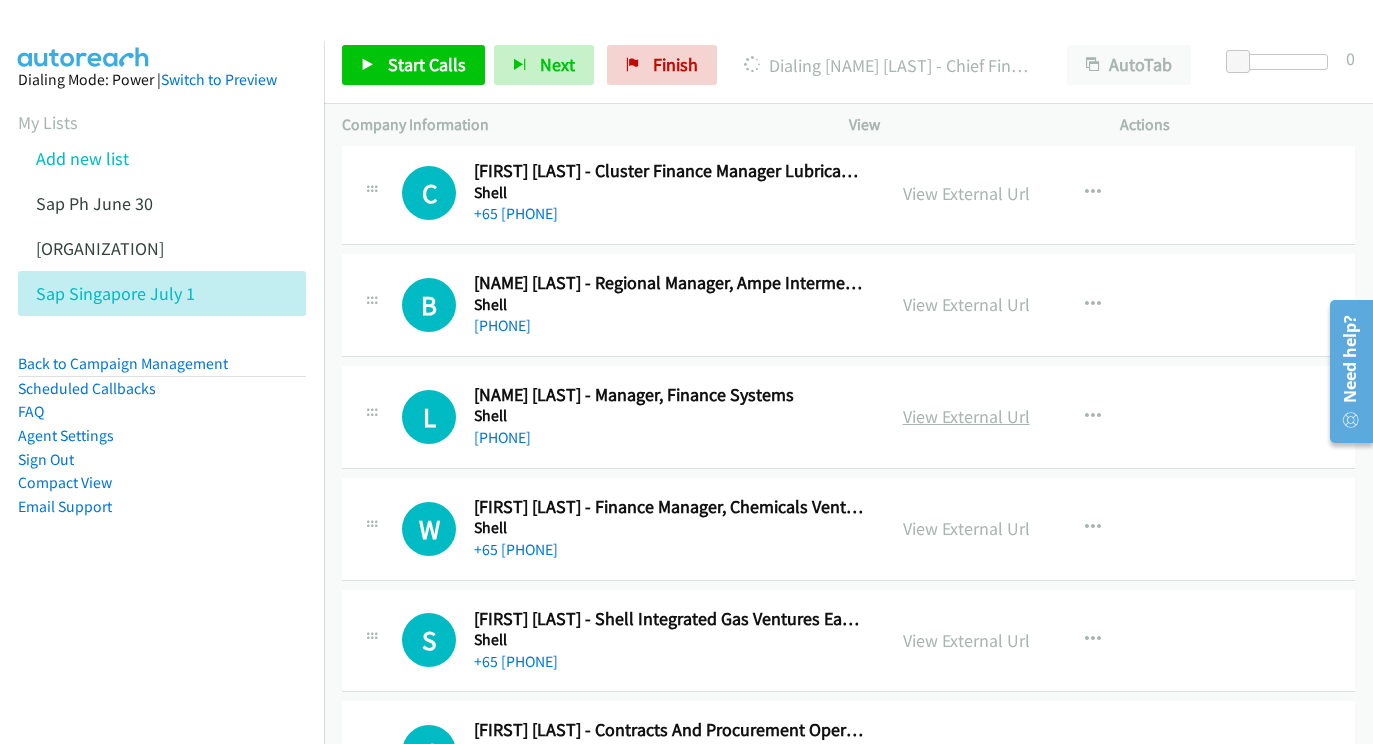 click on "View External Url" at bounding box center (966, 416) 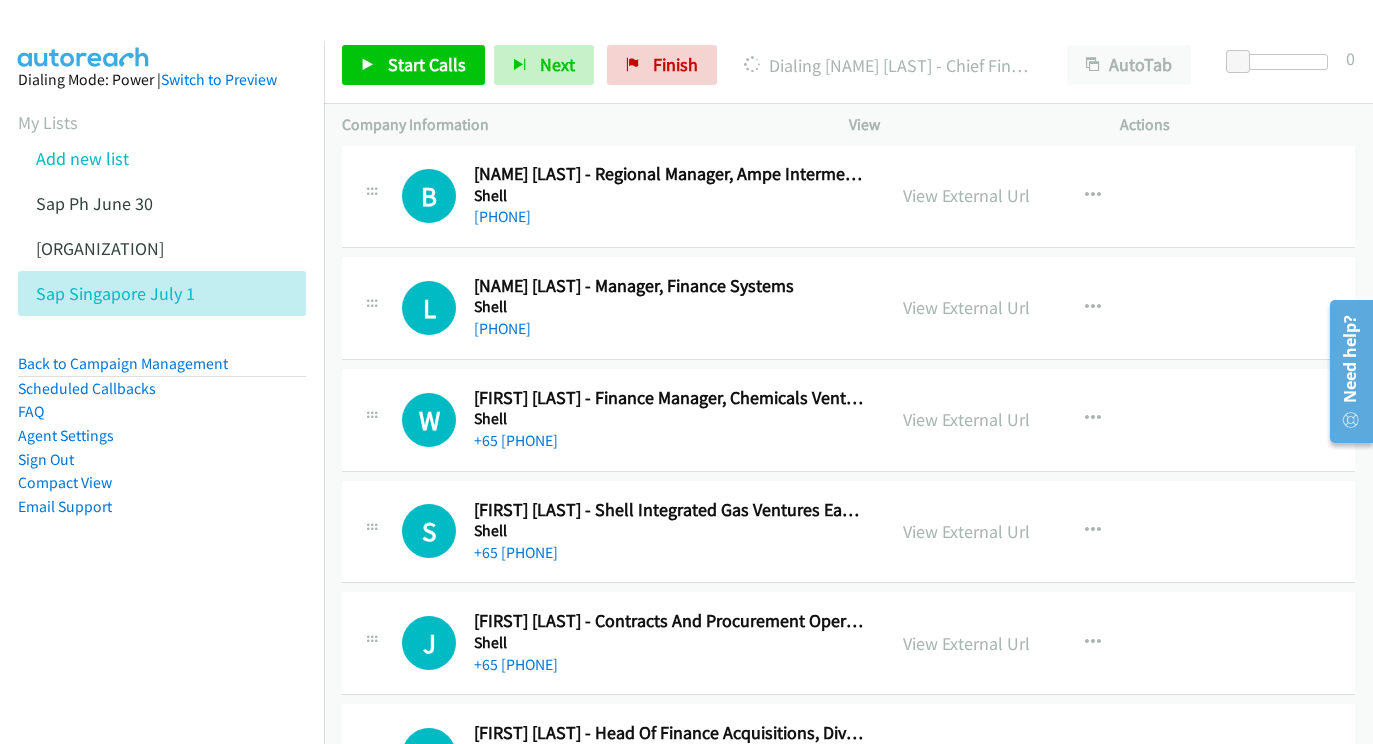 scroll, scrollTop: 12261, scrollLeft: 20, axis: both 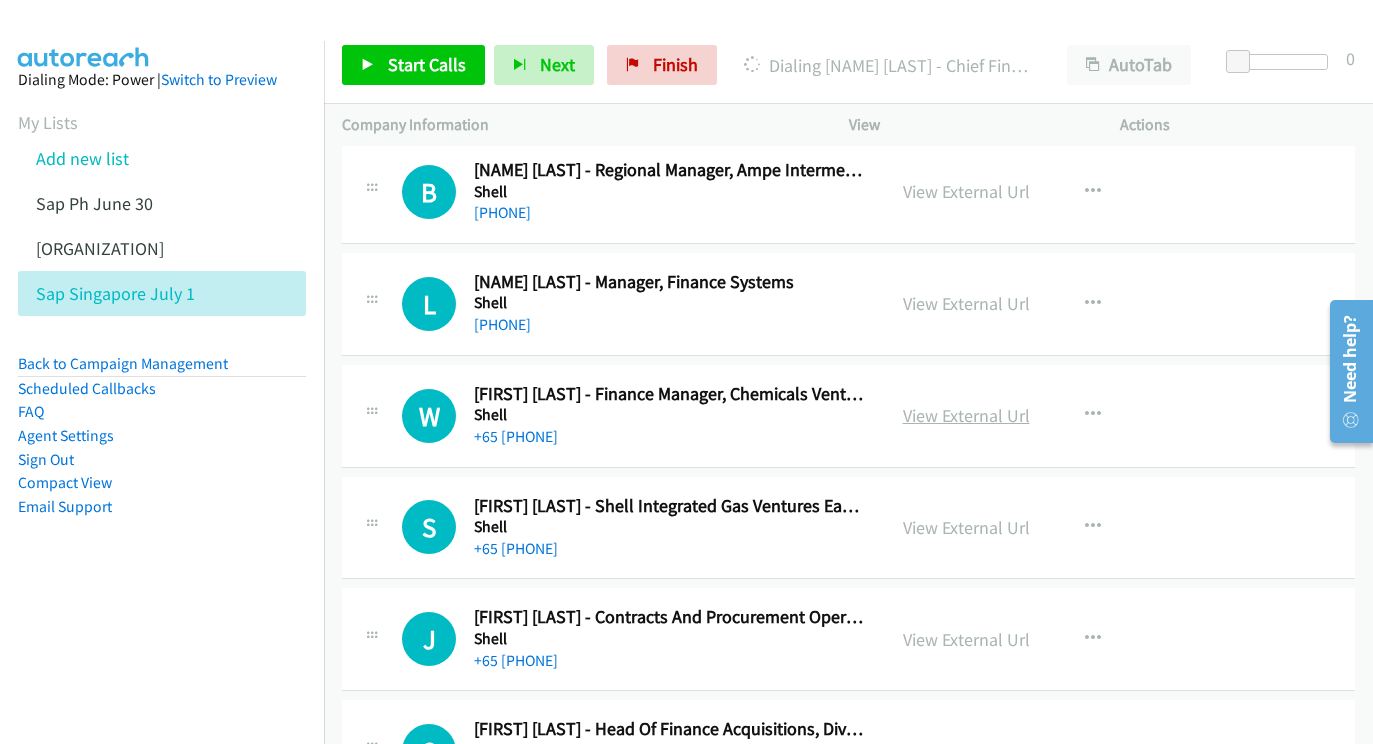 click on "View External Url" at bounding box center (966, 415) 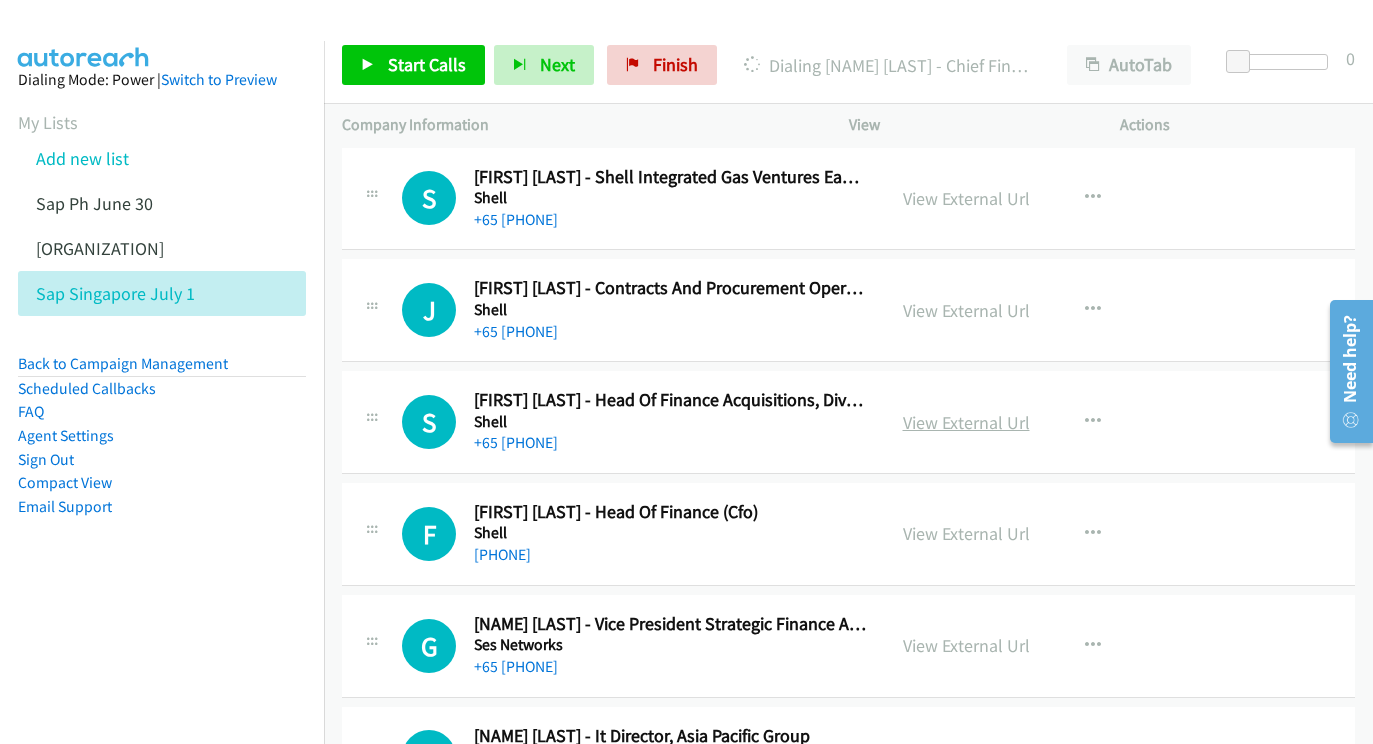 scroll, scrollTop: 12591, scrollLeft: 20, axis: both 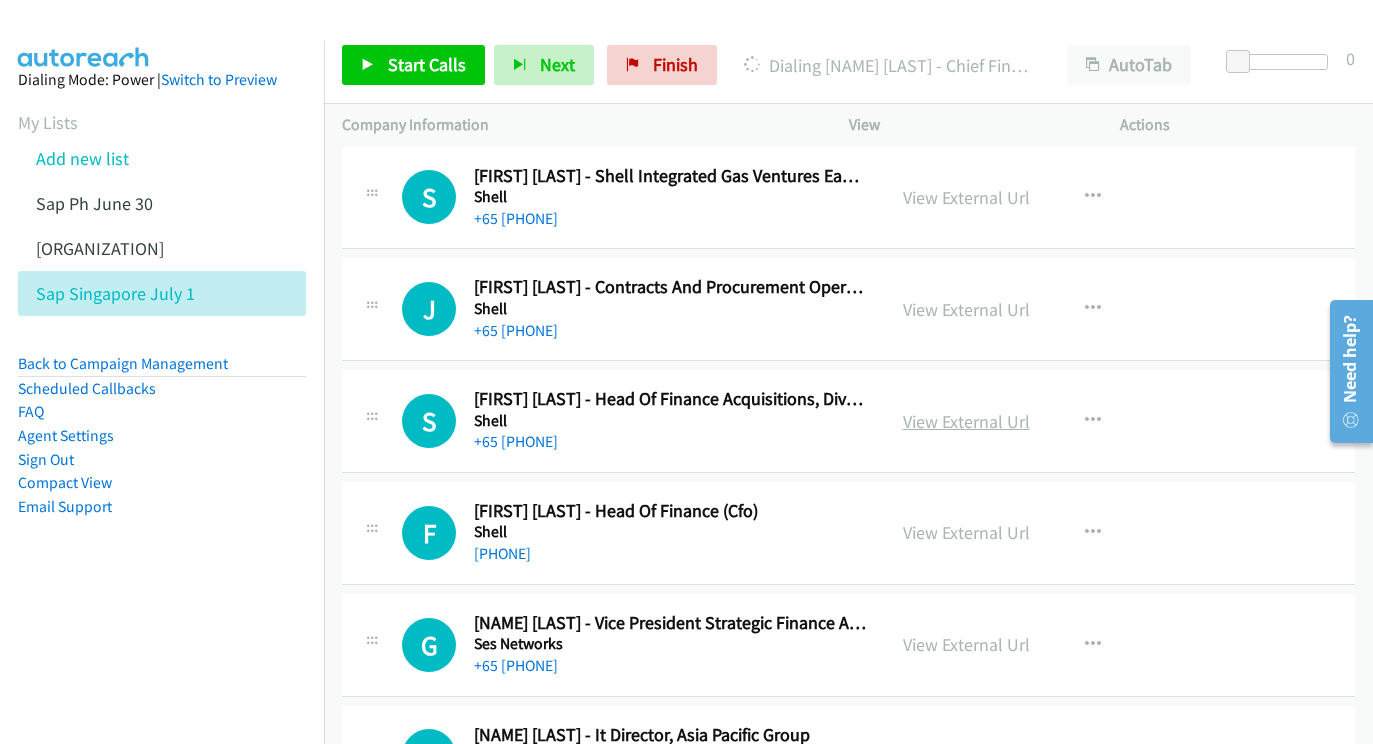 click on "View External Url" at bounding box center (966, 421) 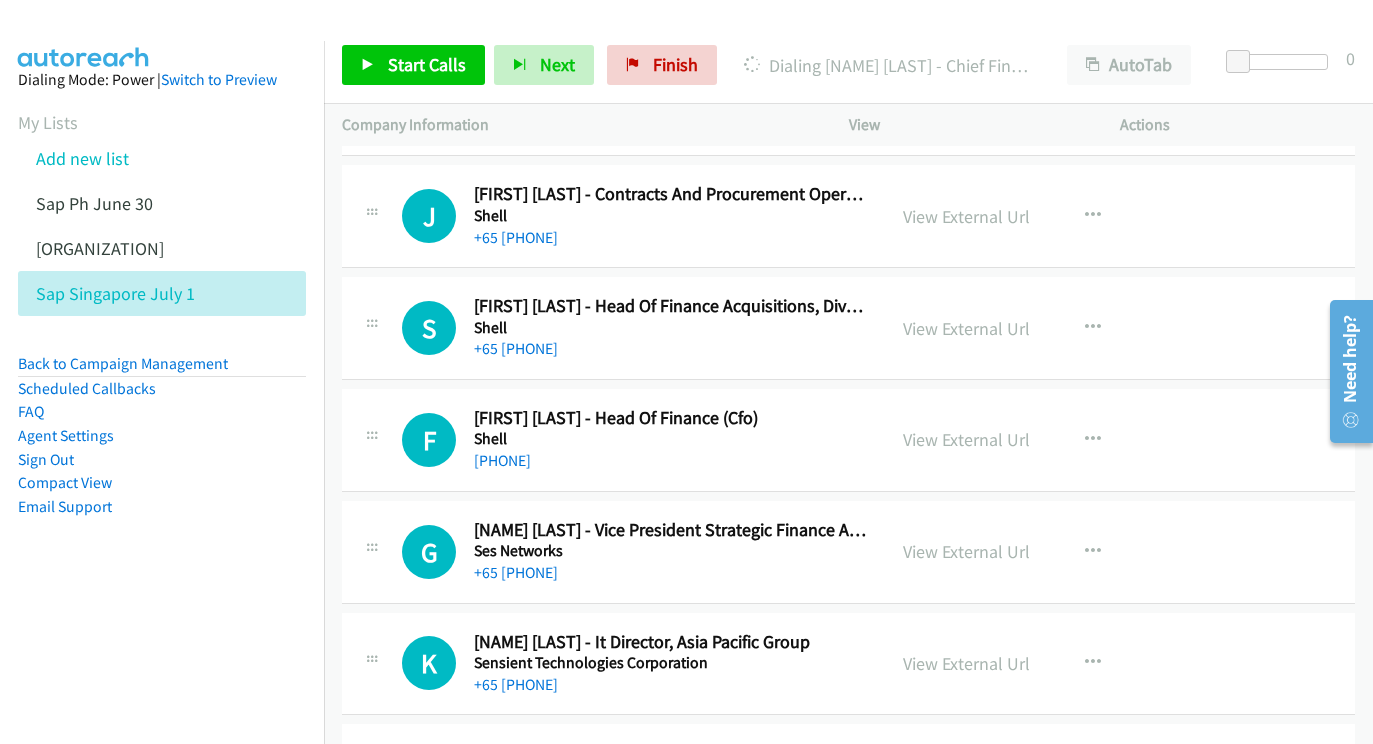 scroll, scrollTop: 12684, scrollLeft: 19, axis: both 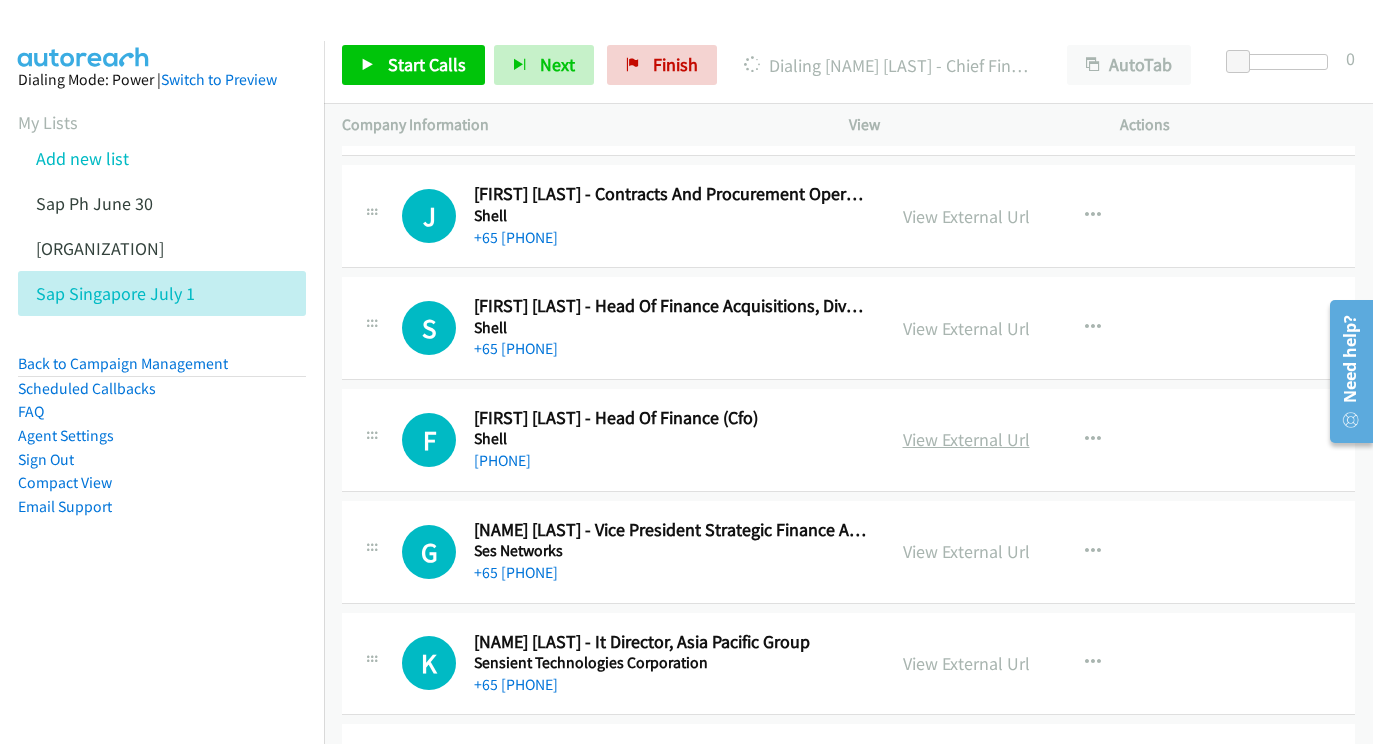 click on "View External Url" at bounding box center [966, 439] 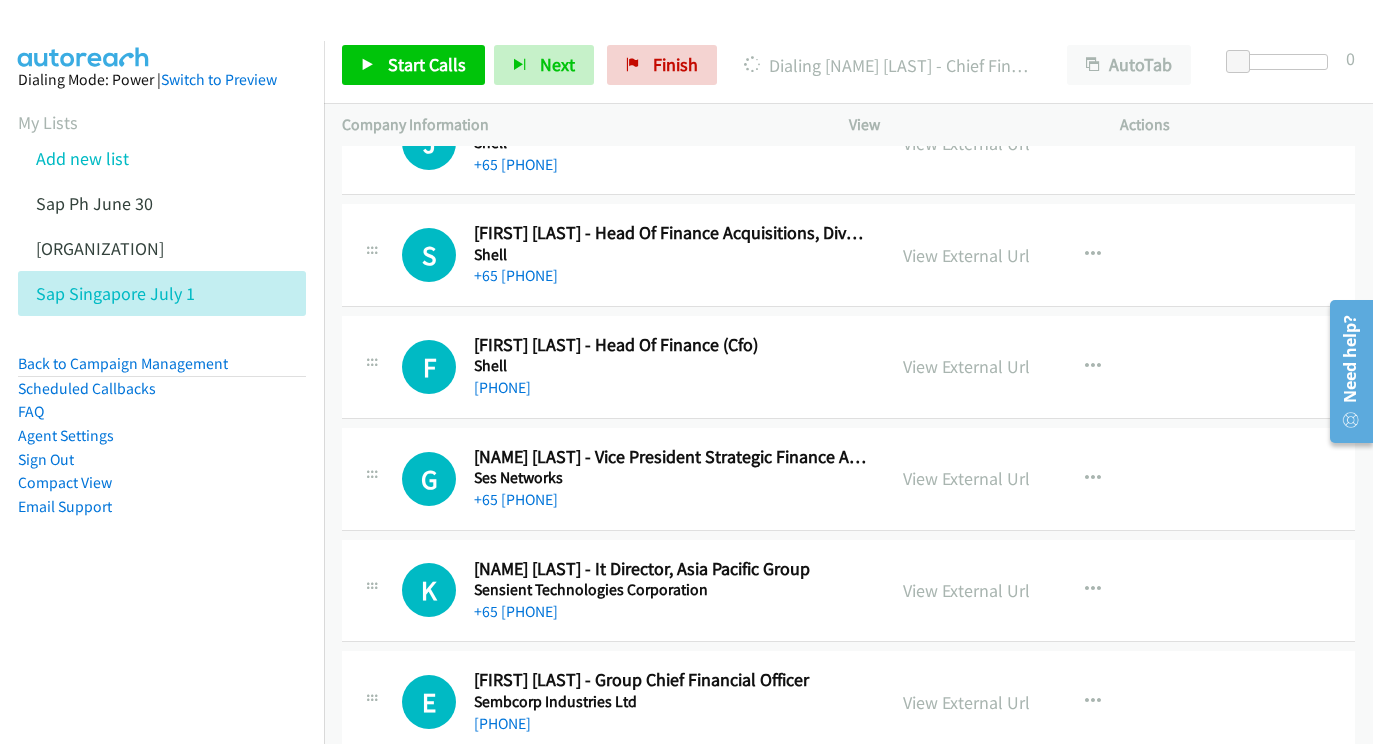 scroll, scrollTop: 12768, scrollLeft: 19, axis: both 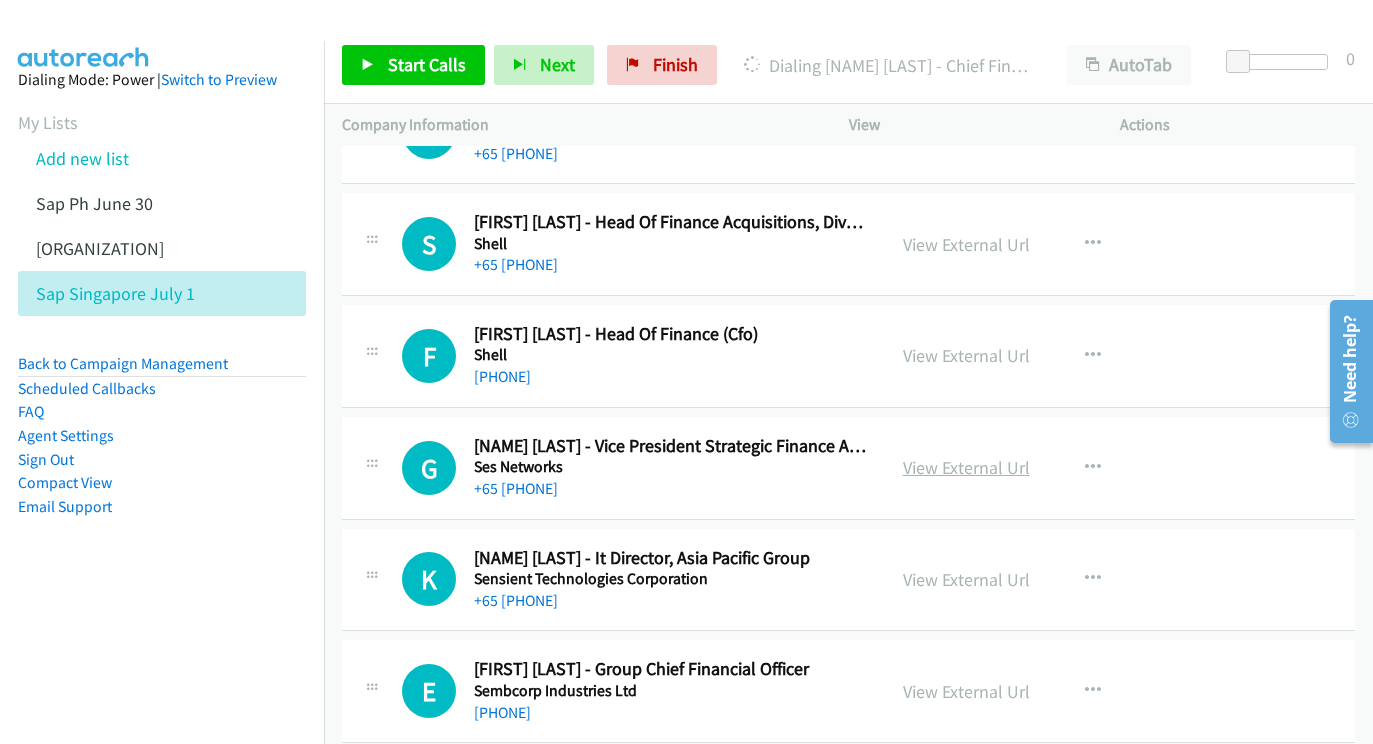 click on "View External Url" at bounding box center (966, 467) 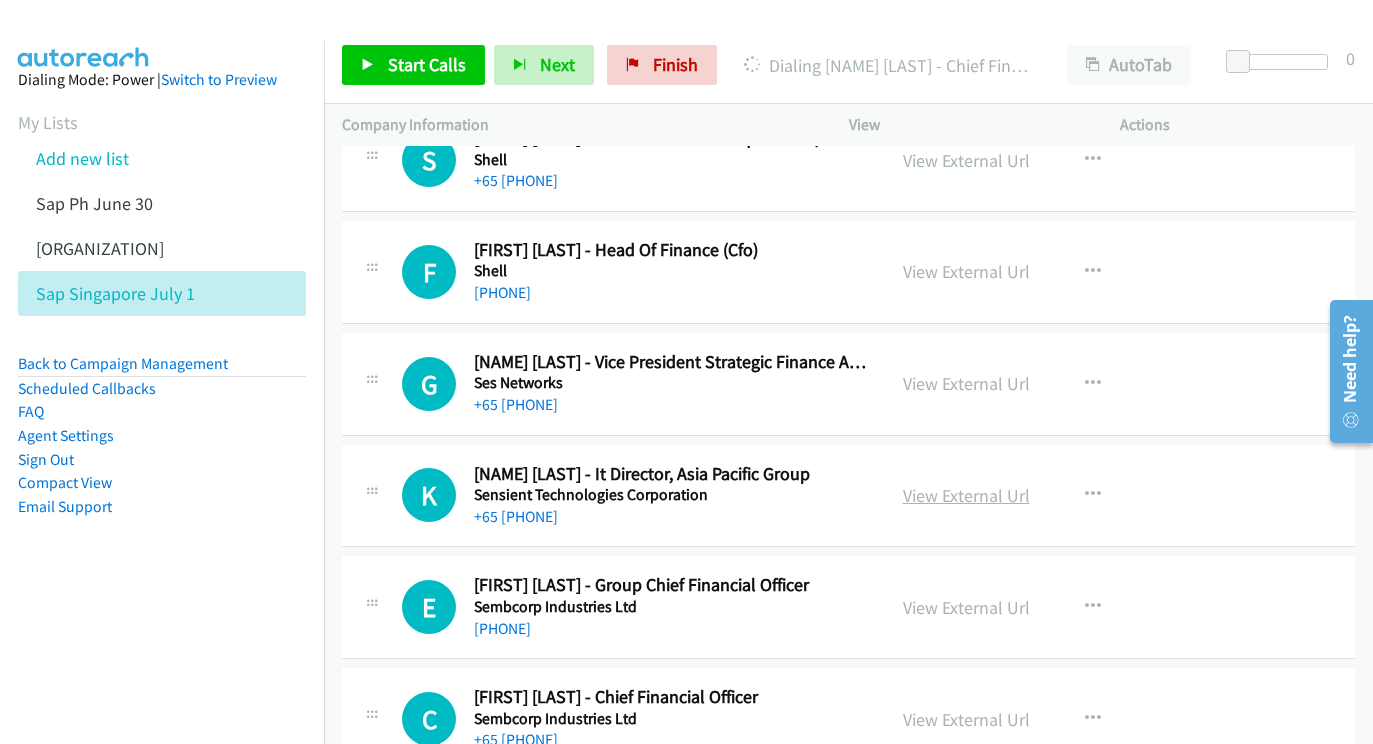 scroll, scrollTop: 12853, scrollLeft: 20, axis: both 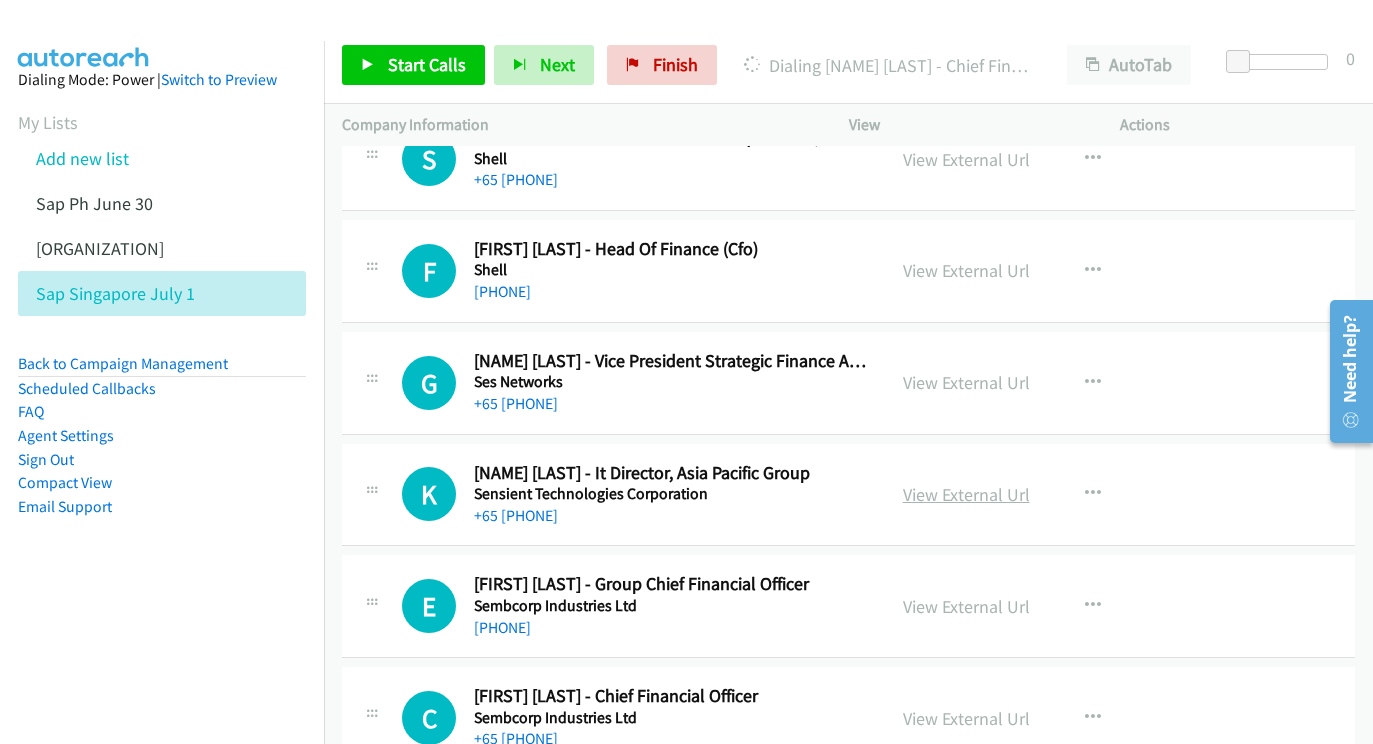 click on "View External Url" at bounding box center [966, 494] 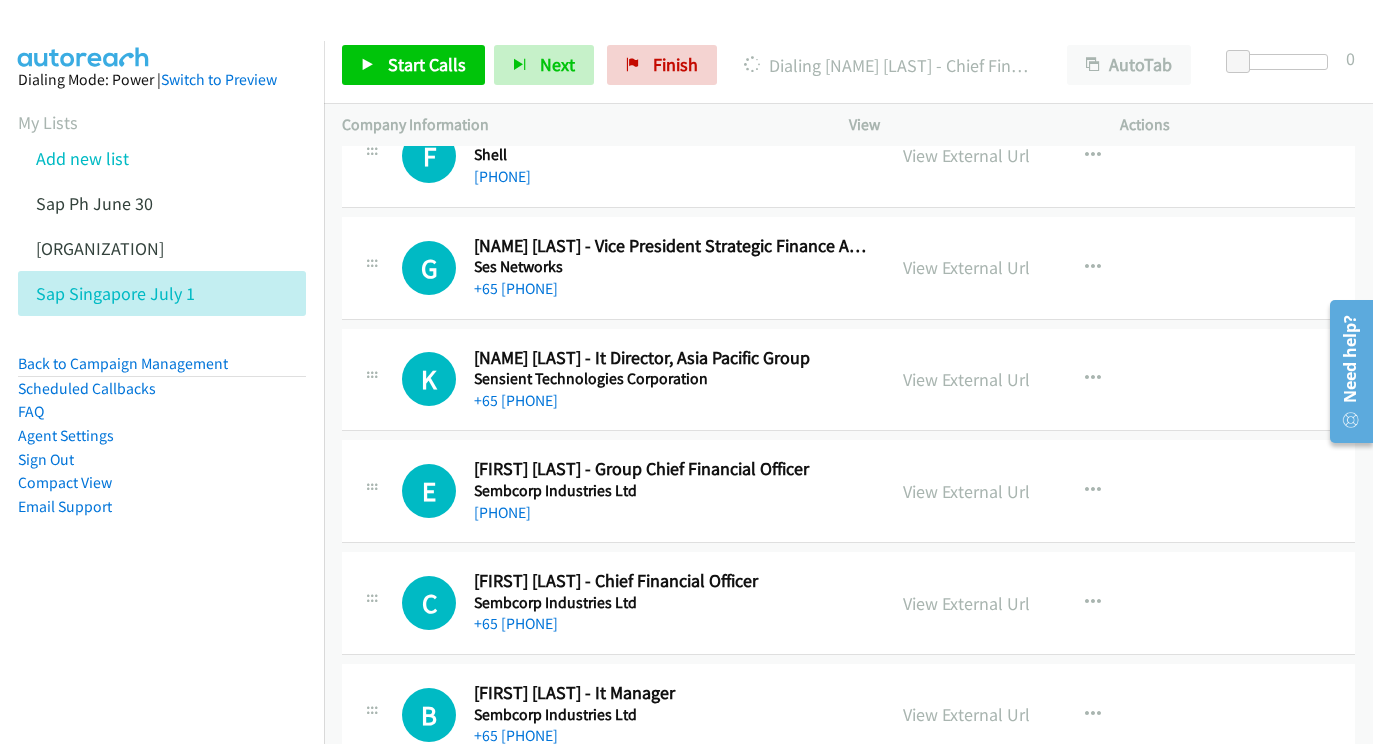 scroll, scrollTop: 12971, scrollLeft: 20, axis: both 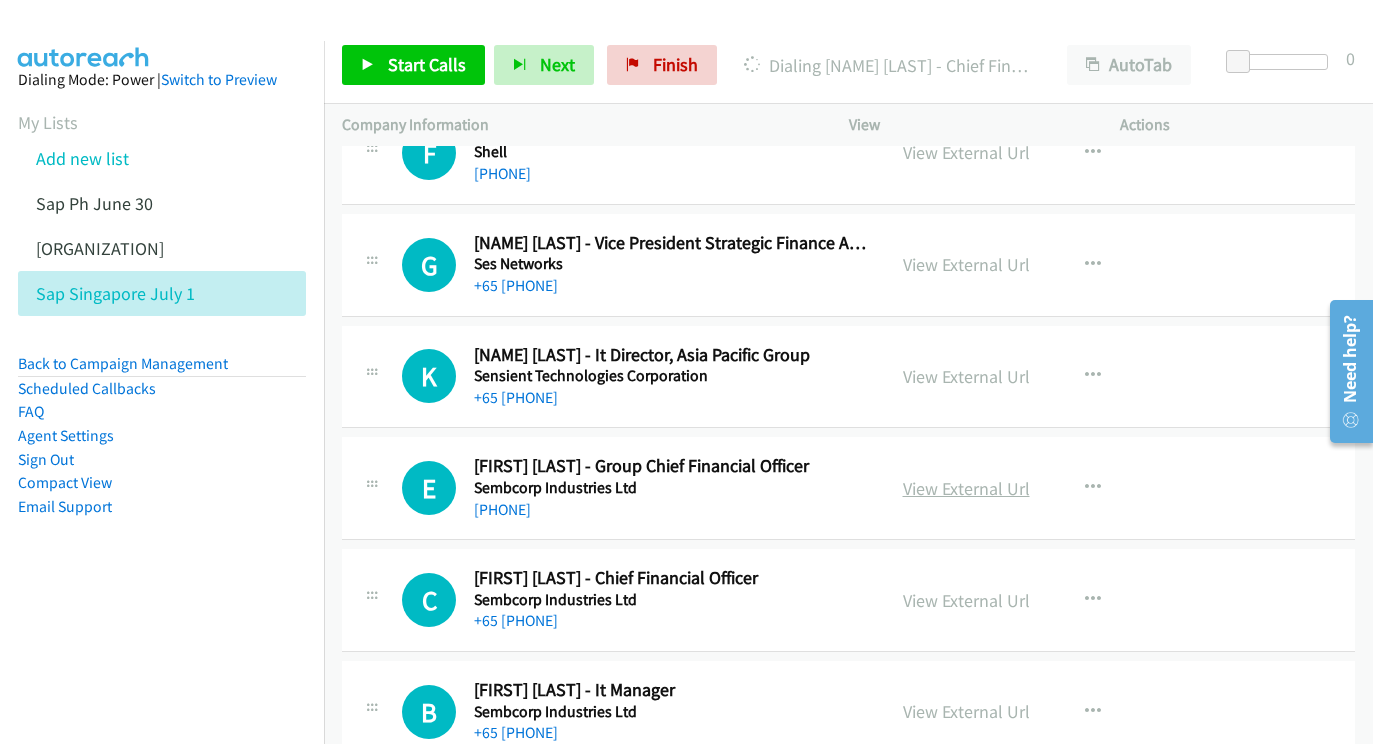 click on "View External Url" at bounding box center (966, 488) 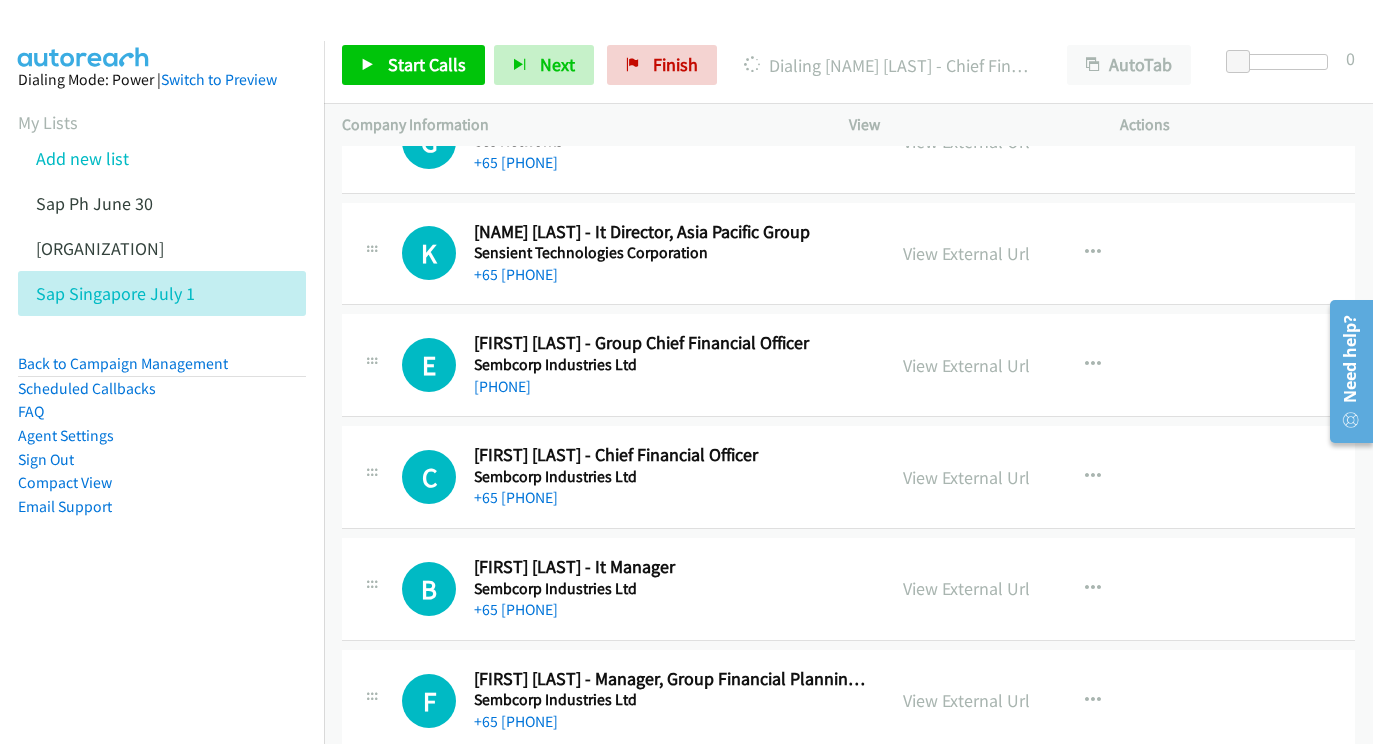 scroll, scrollTop: 13096, scrollLeft: 20, axis: both 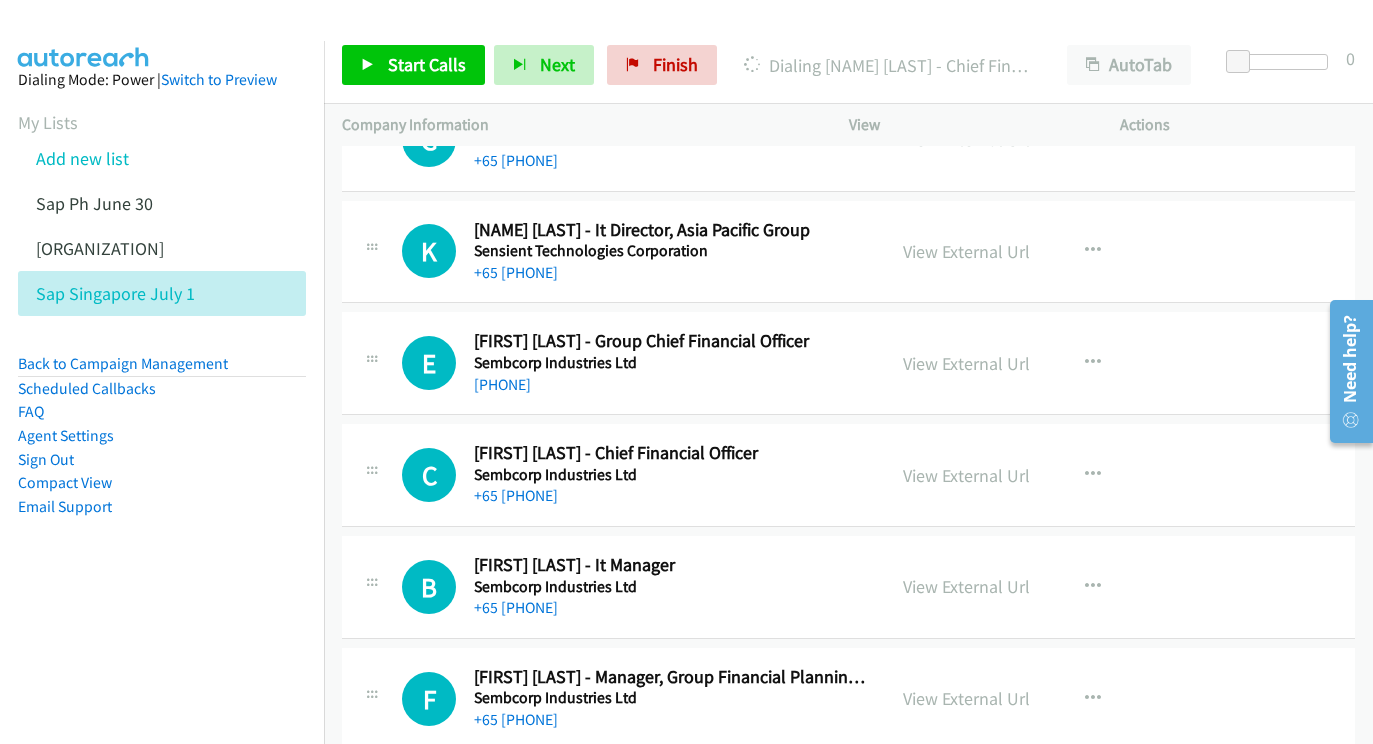 click on "View External Url
View External Url
Schedule/Manage Callback
Start Calls Here
Remove from list
Add to do not call list
Reset Call Status" at bounding box center [1029, 475] 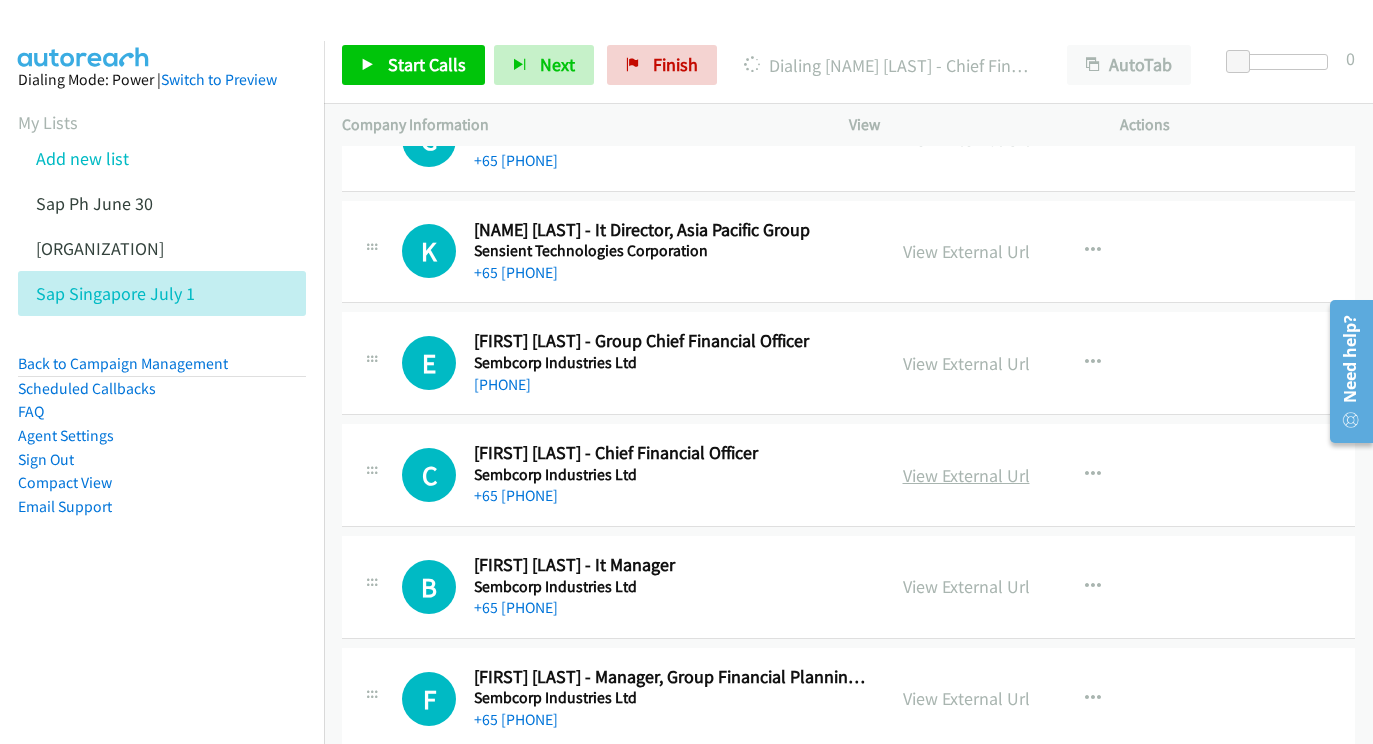click on "View External Url" at bounding box center (966, 475) 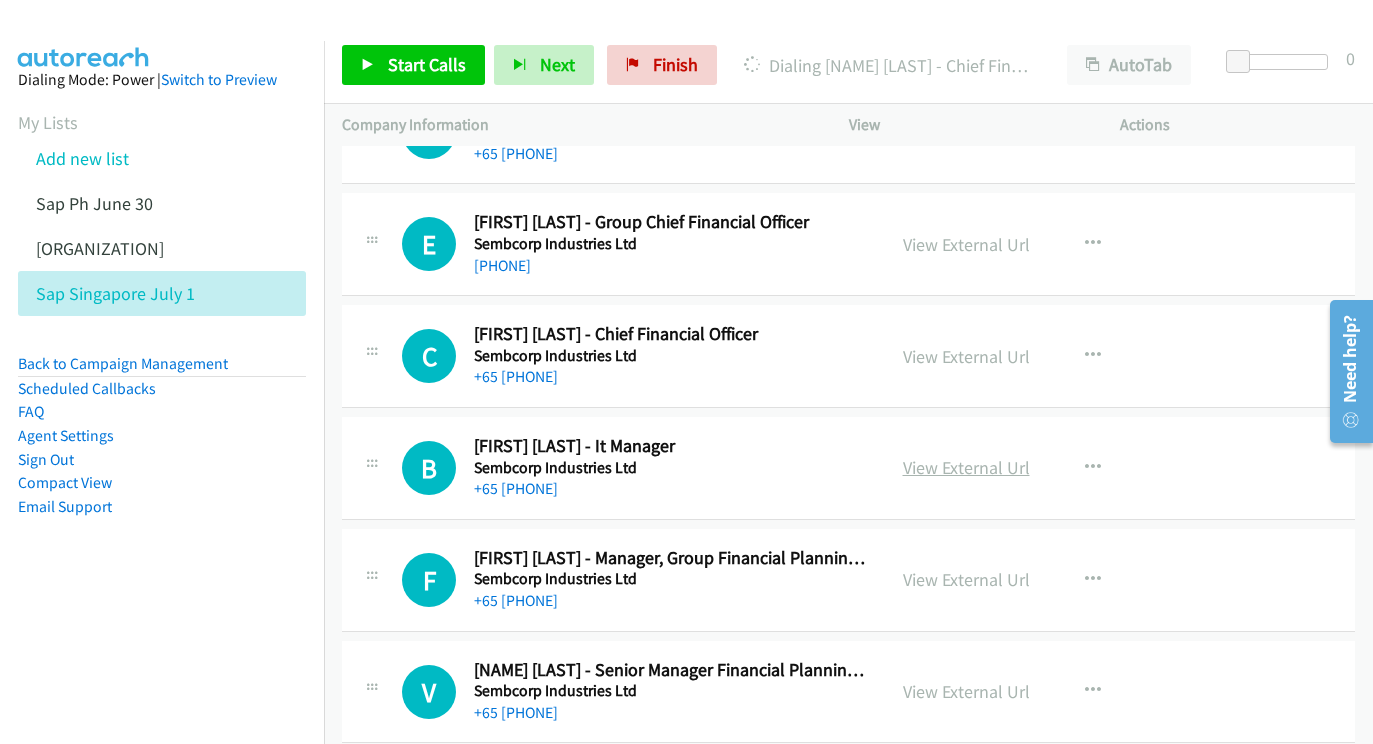 scroll, scrollTop: 13215, scrollLeft: 20, axis: both 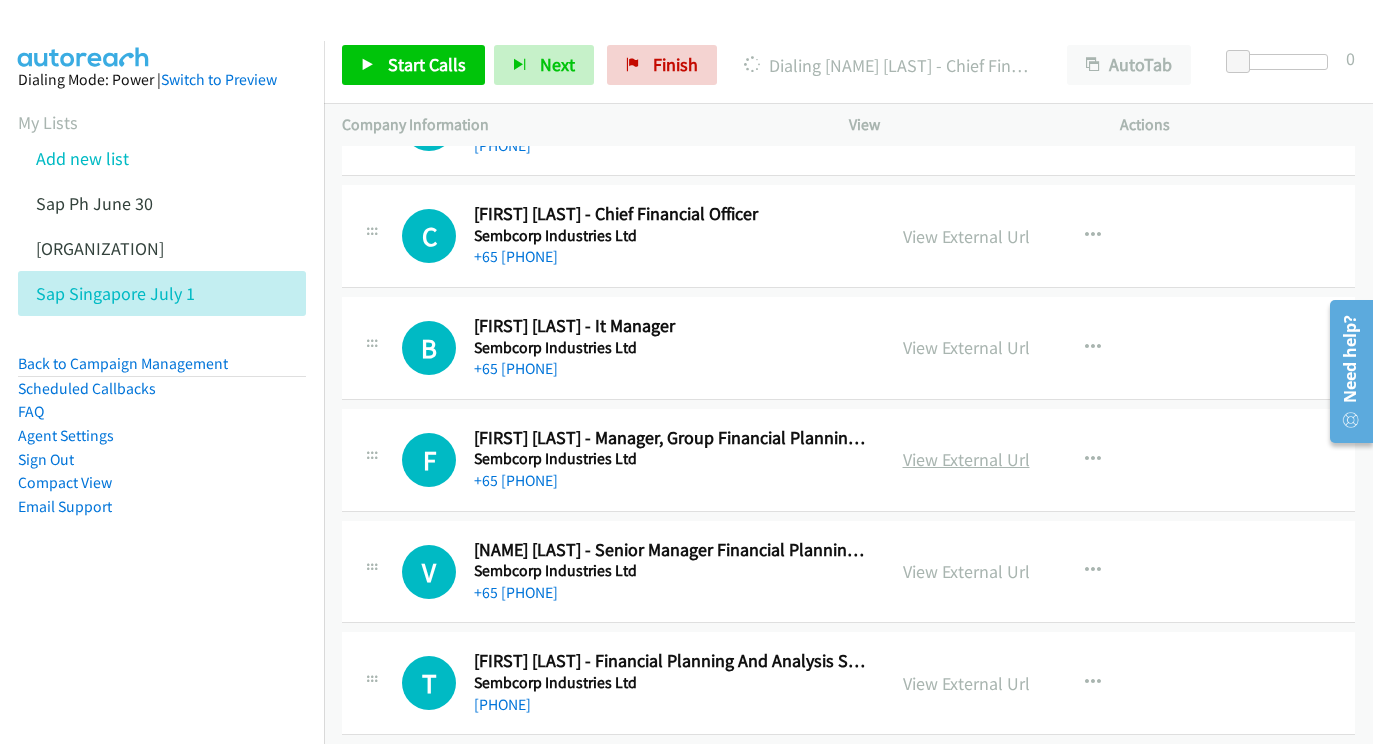 click on "View External Url" at bounding box center (966, 459) 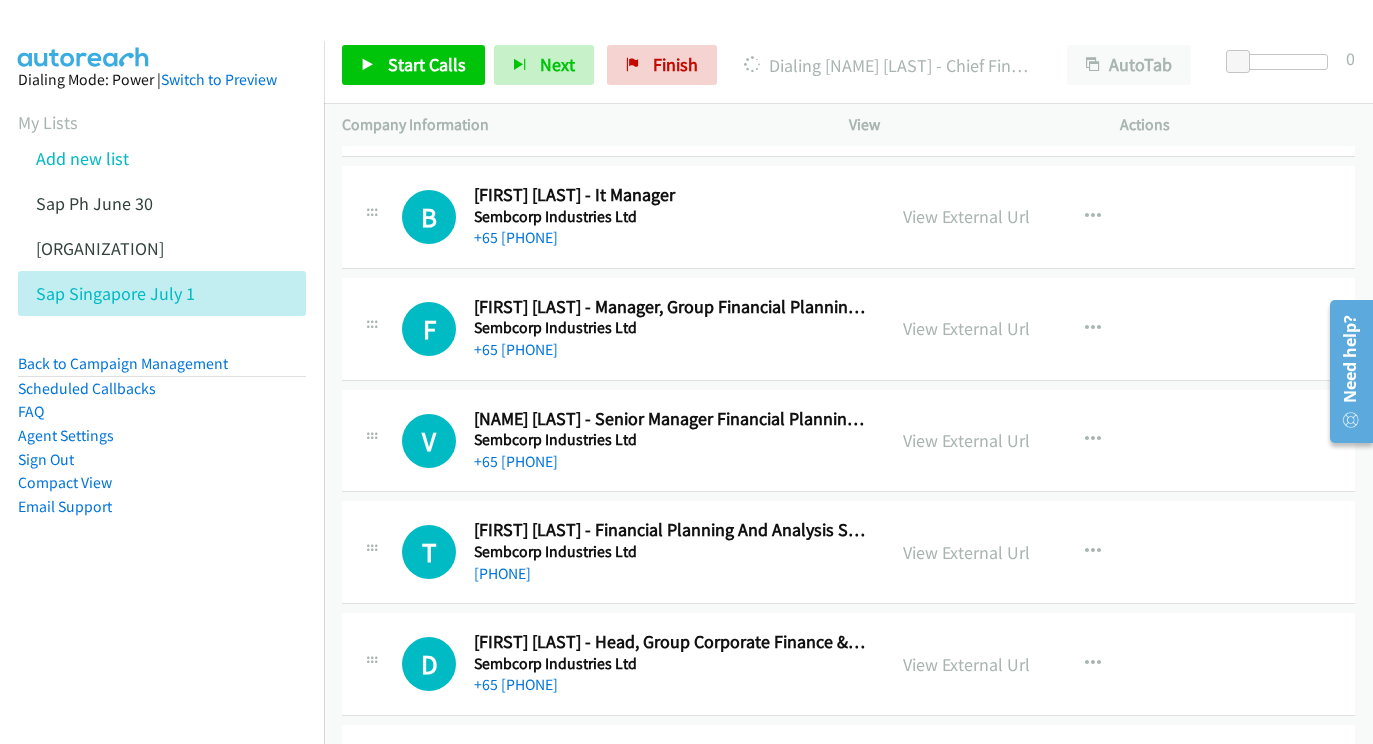 scroll, scrollTop: 13476, scrollLeft: 20, axis: both 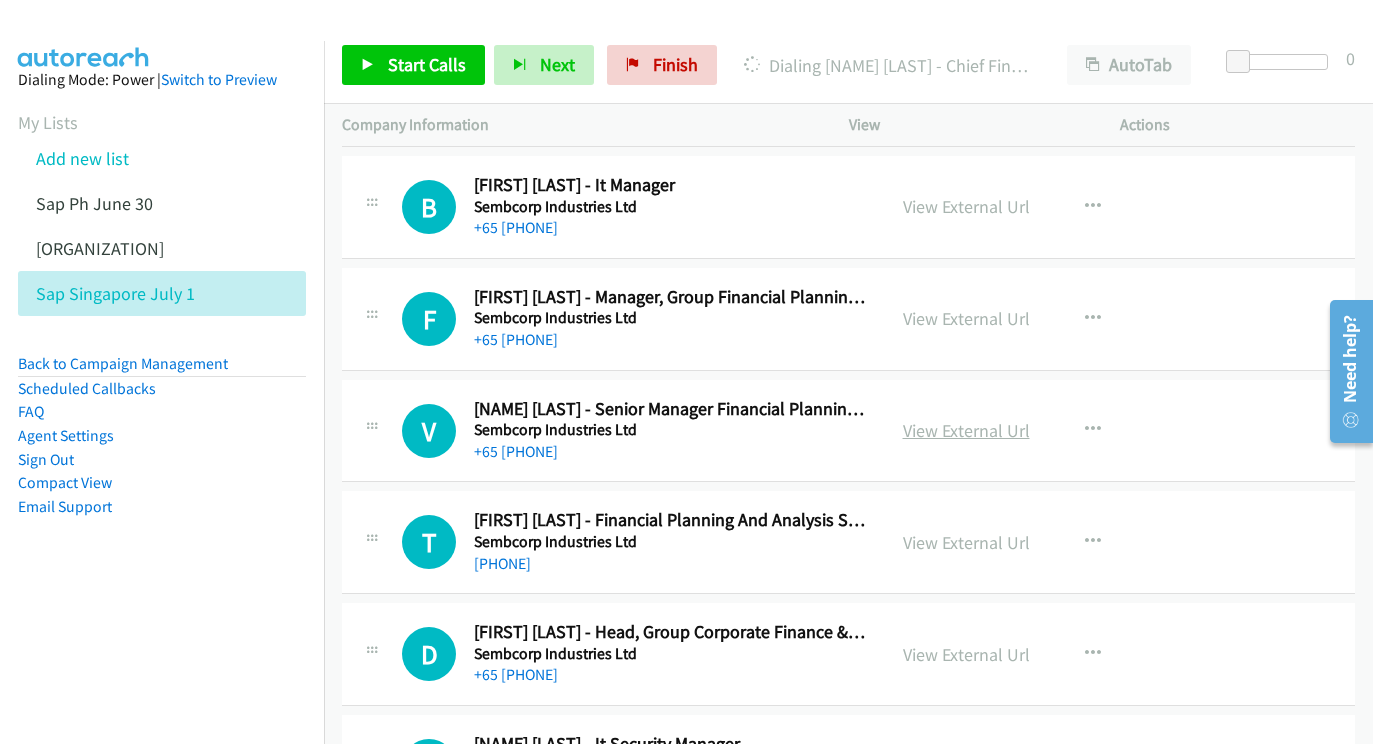 click on "View External Url" at bounding box center [966, 430] 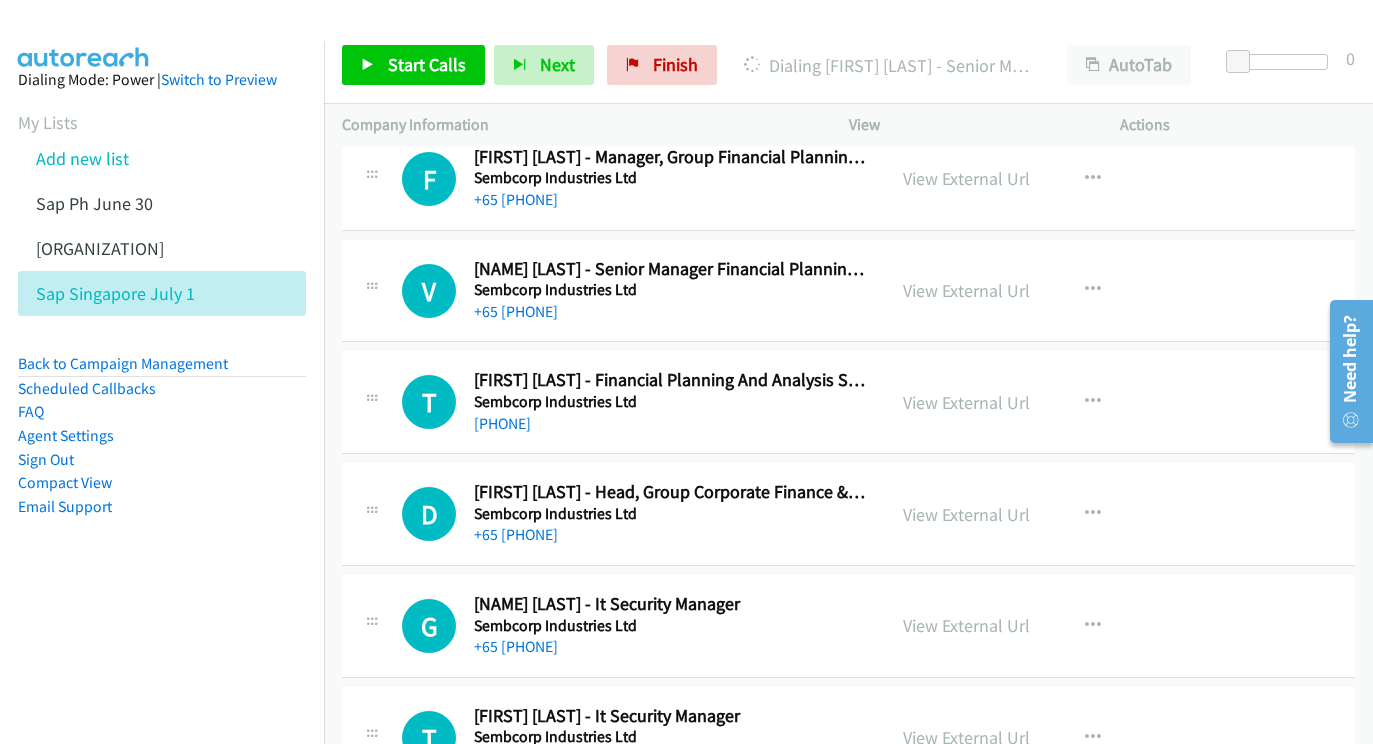 scroll, scrollTop: 13616, scrollLeft: 22, axis: both 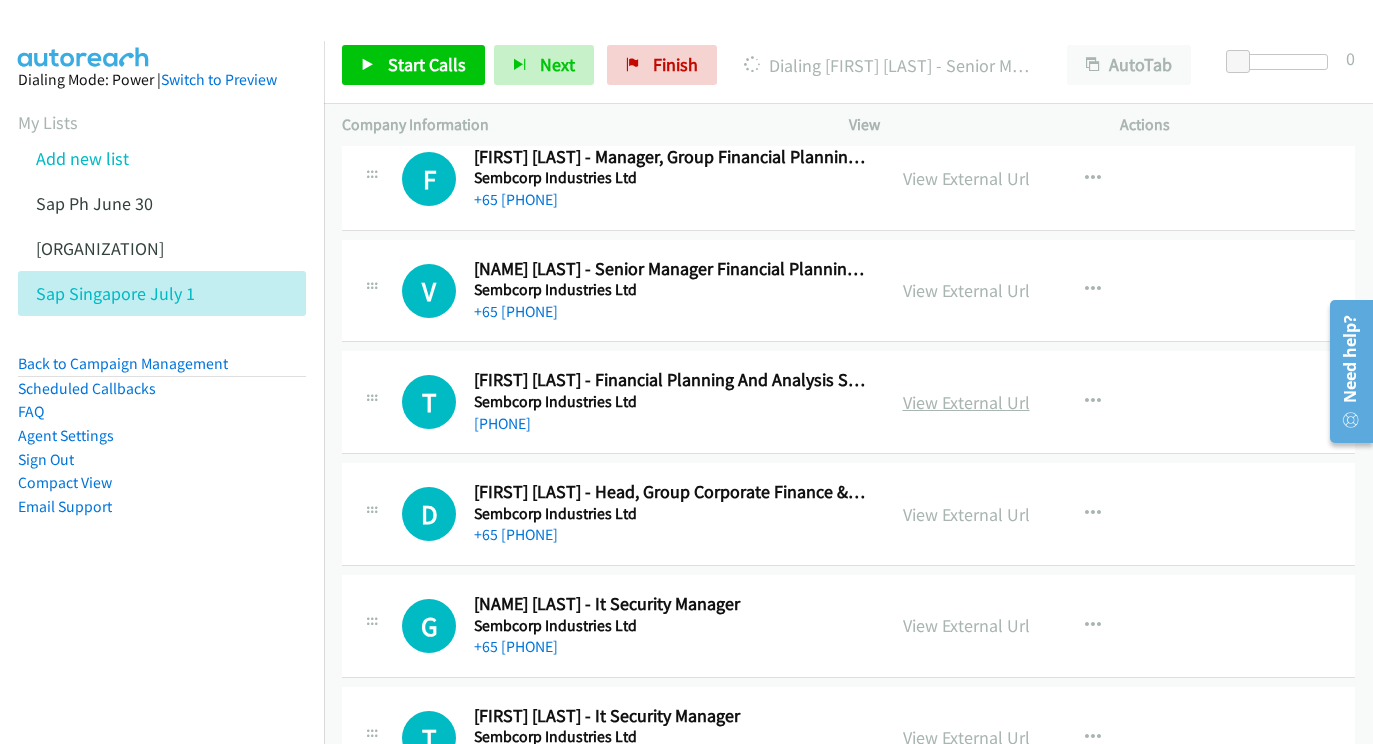 click on "View External Url" at bounding box center (966, 402) 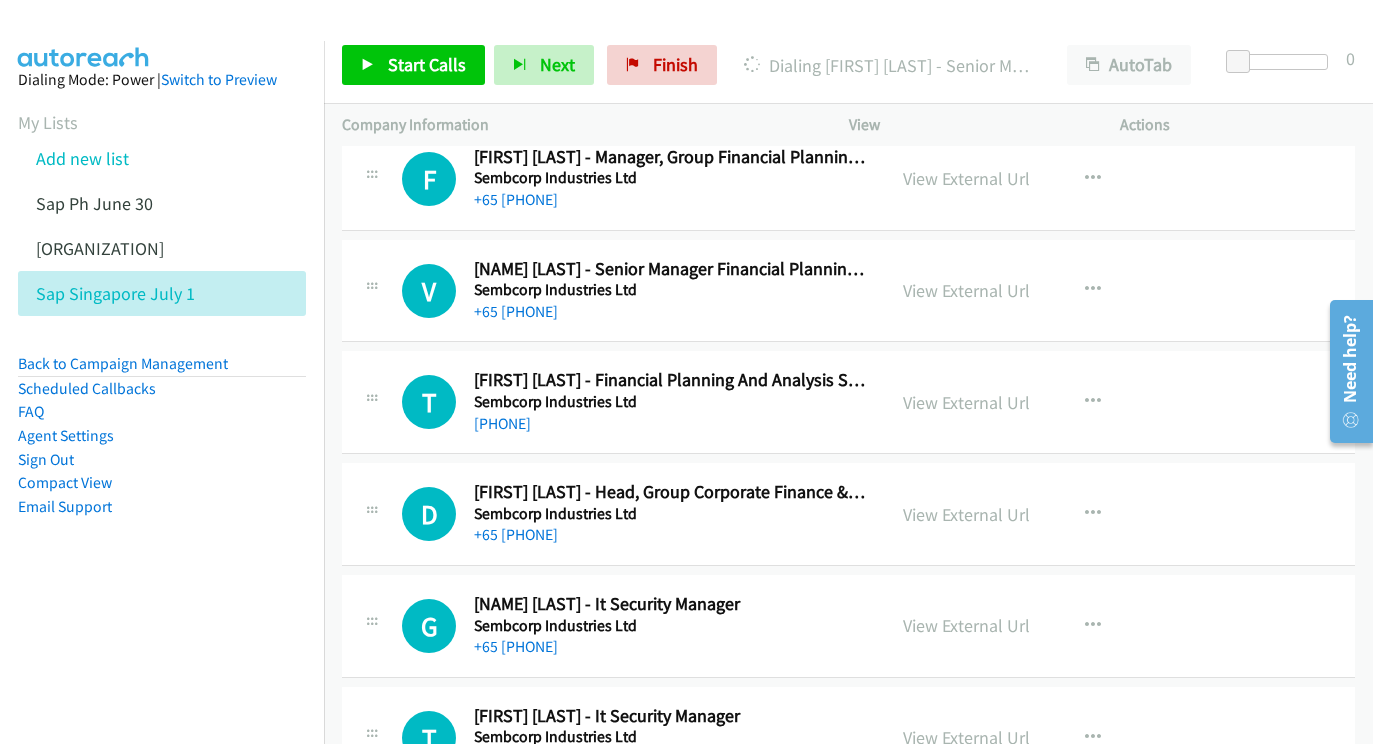 scroll, scrollTop: 13698, scrollLeft: 22, axis: both 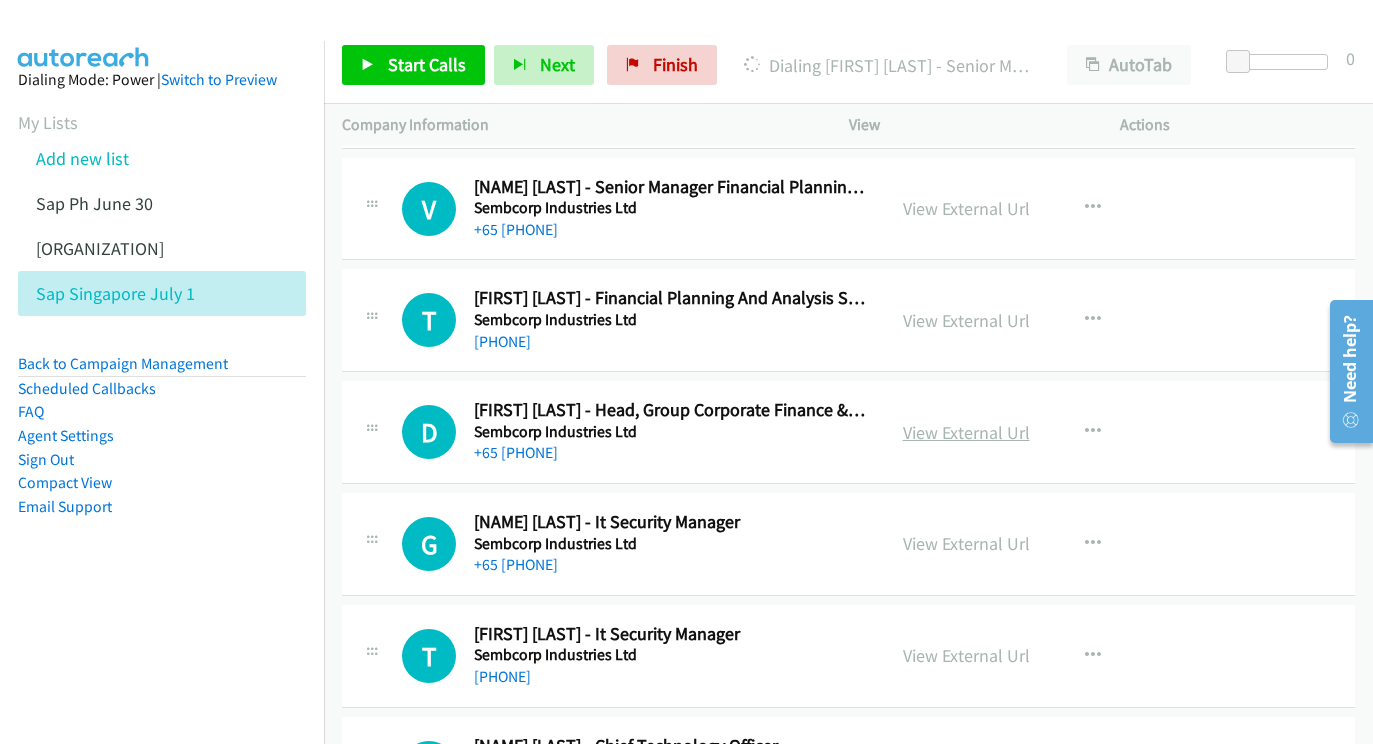 click on "View External Url" at bounding box center (966, 432) 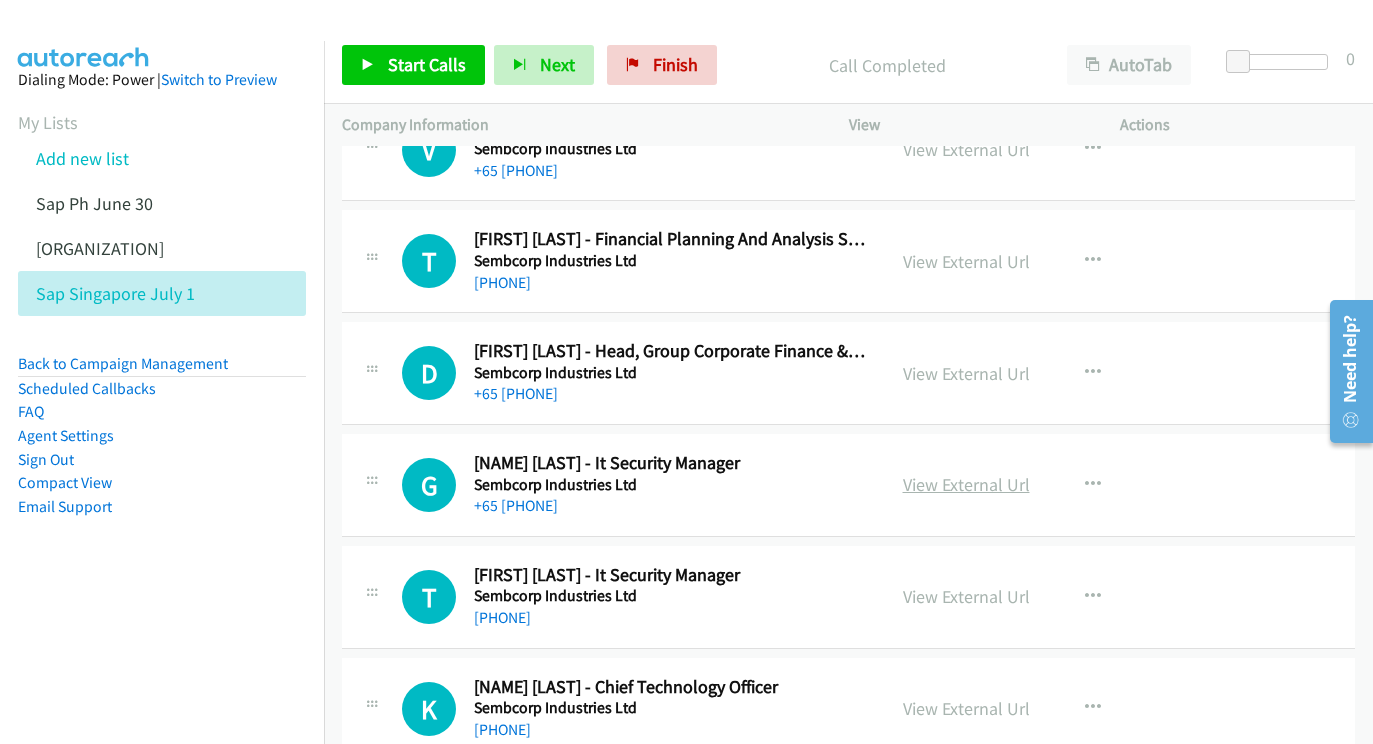 scroll, scrollTop: 13783, scrollLeft: 22, axis: both 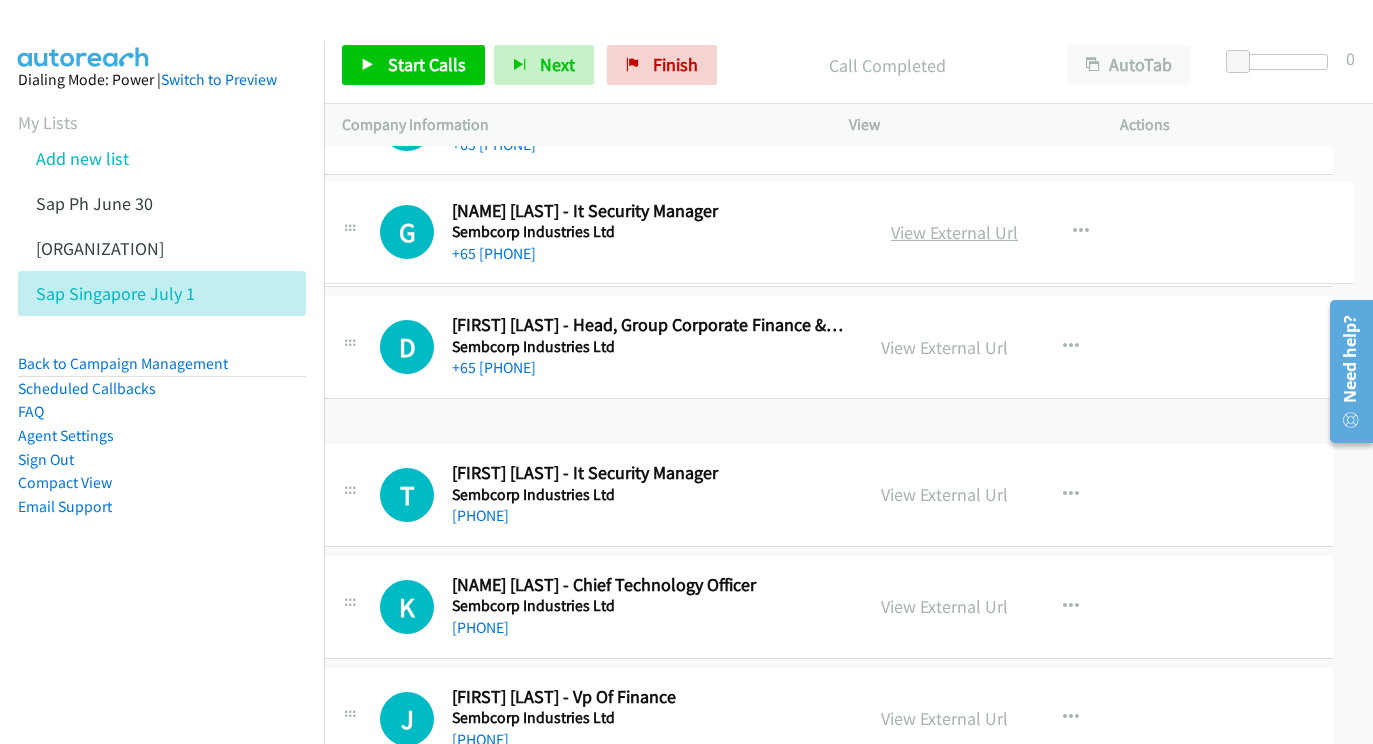 click on "View External Url" at bounding box center (954, 232) 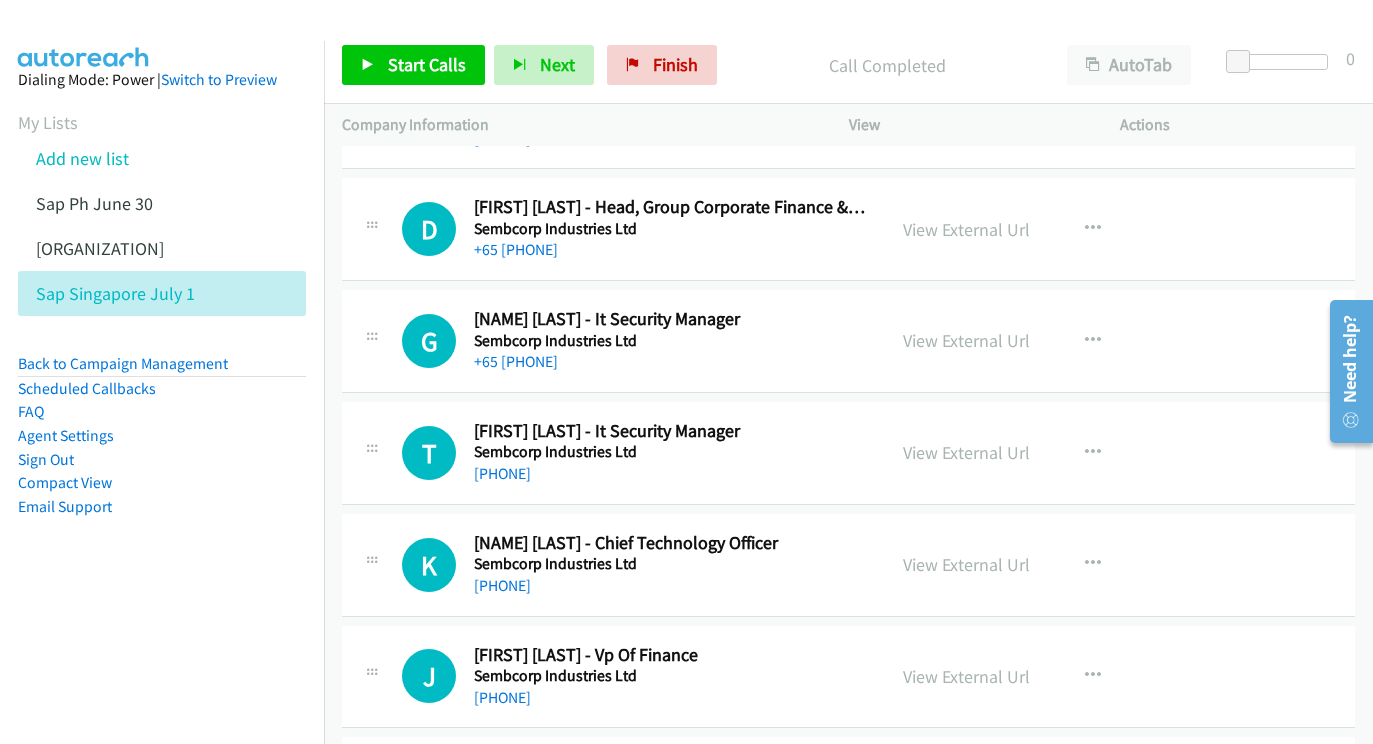 scroll, scrollTop: 13909, scrollLeft: 22, axis: both 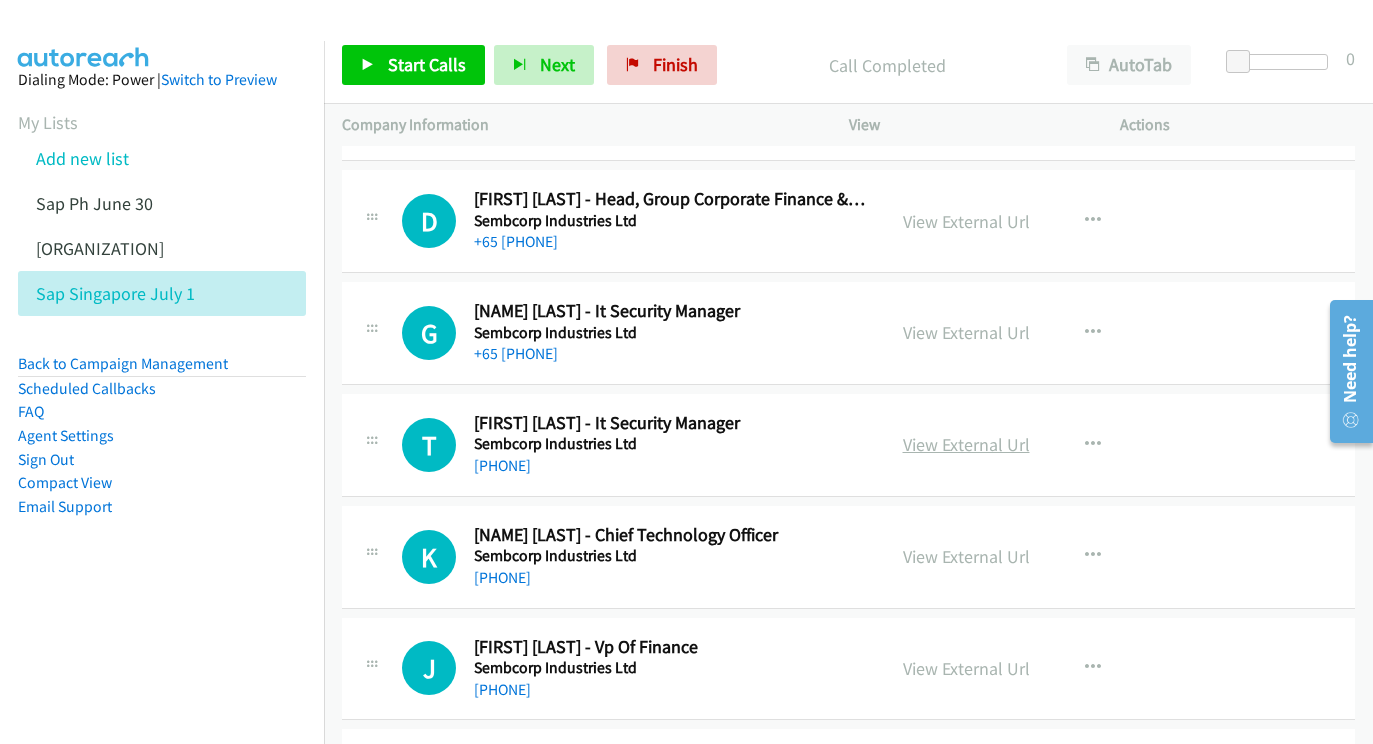 click on "View External Url" at bounding box center (966, 444) 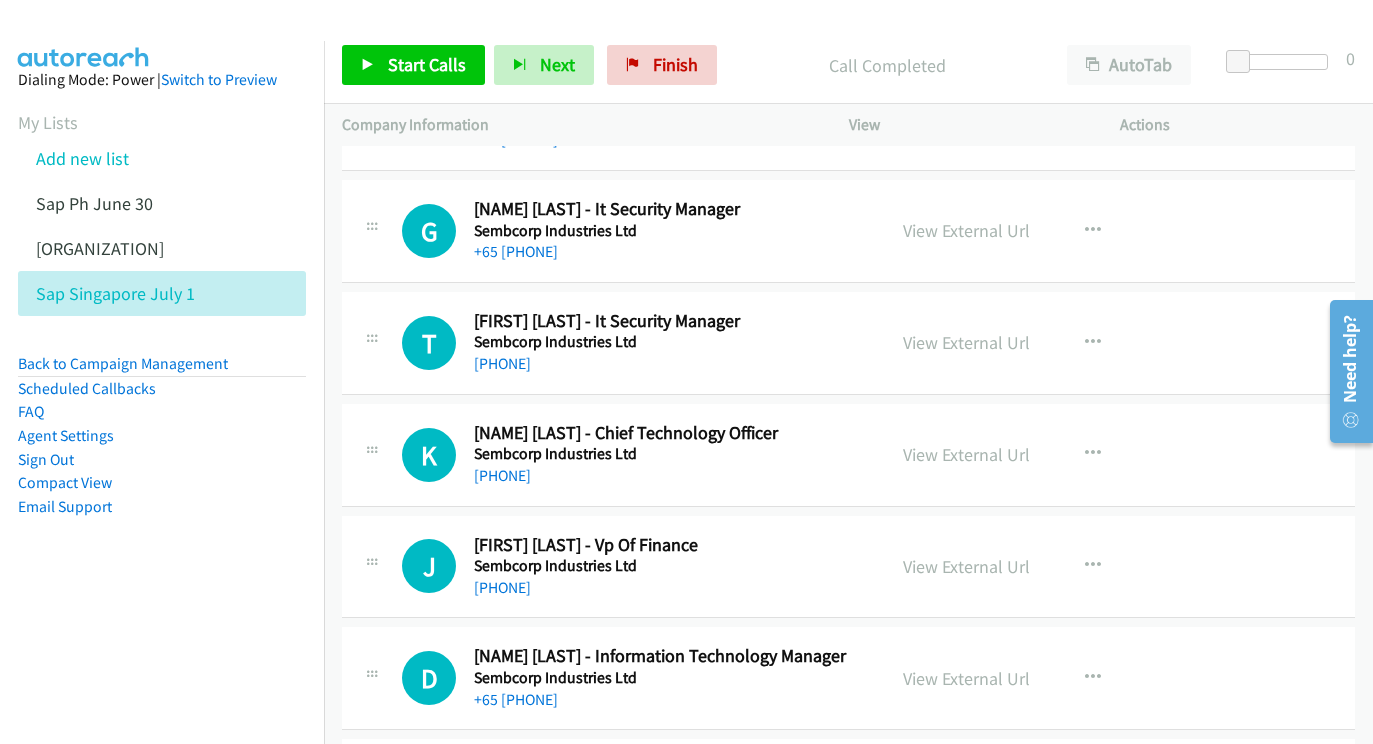 scroll, scrollTop: 14012, scrollLeft: 22, axis: both 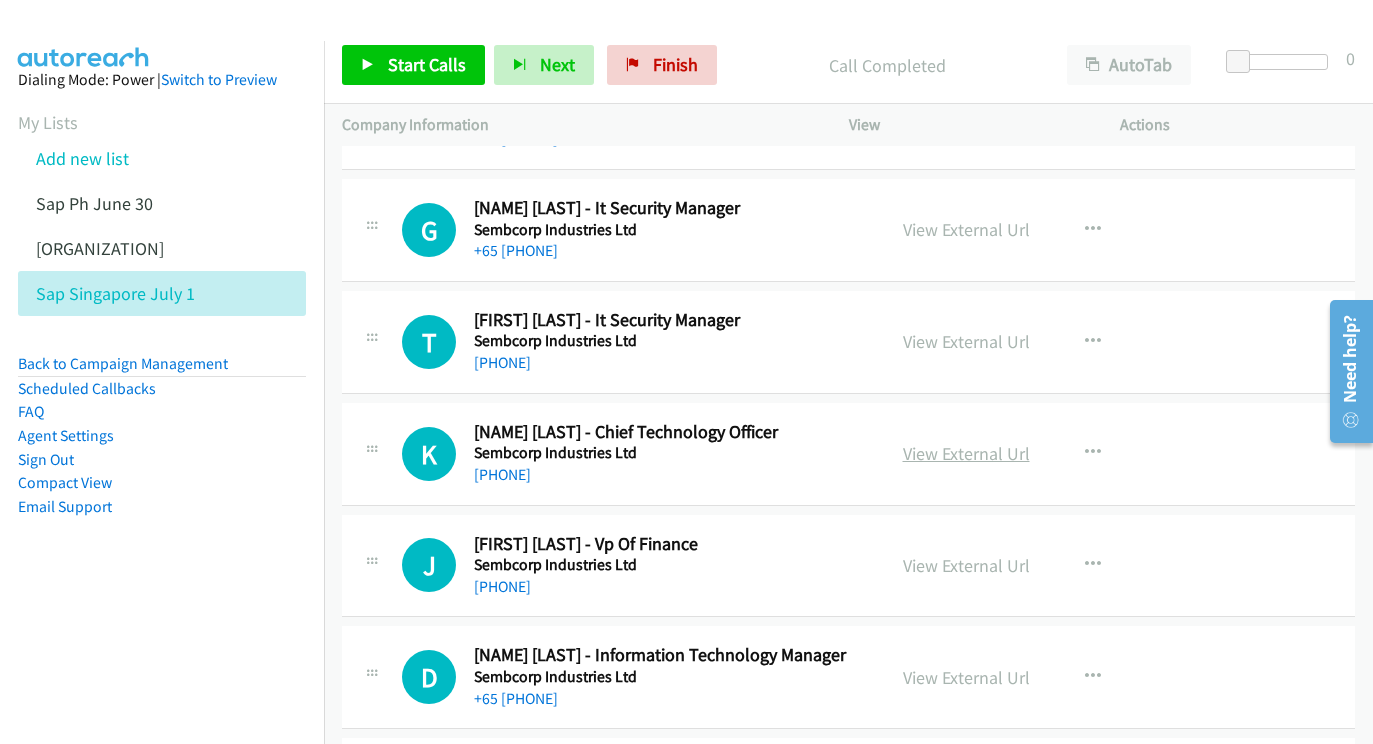 click on "View External Url" at bounding box center (966, 453) 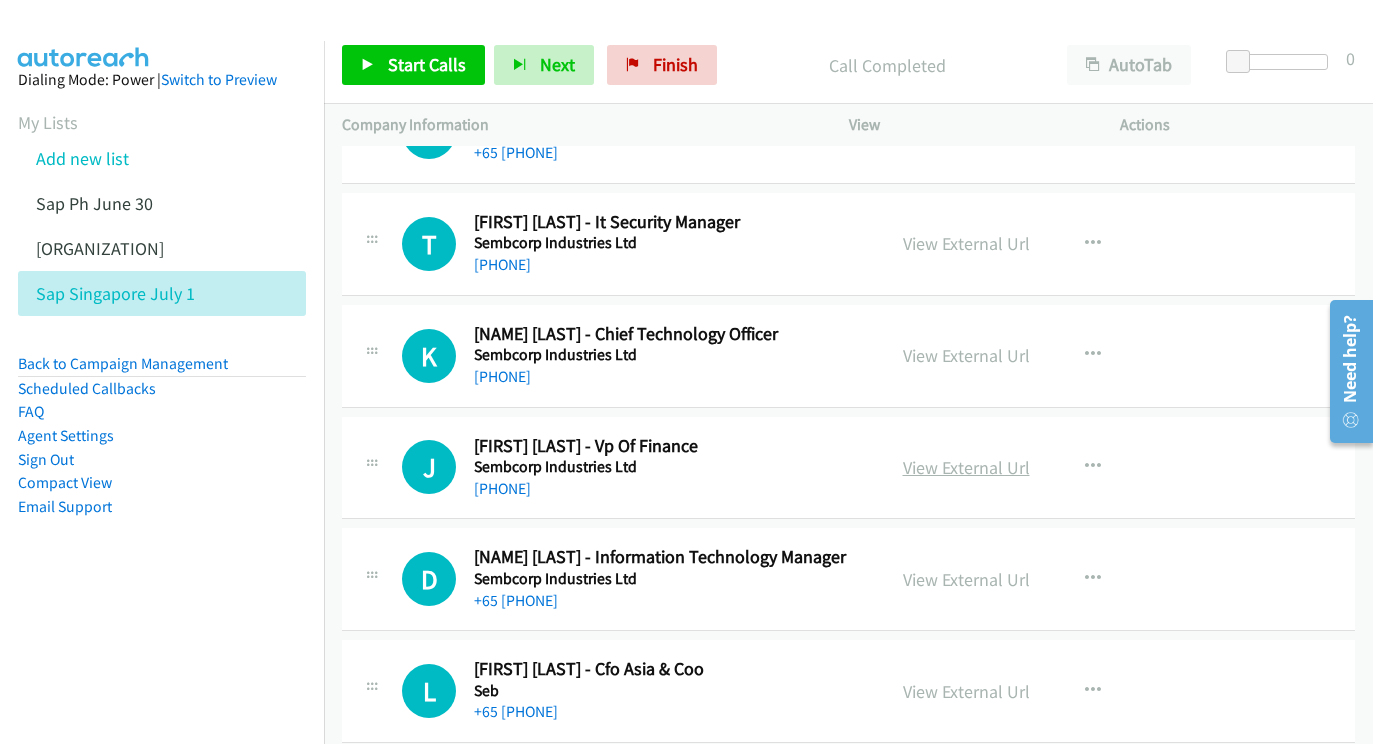 scroll, scrollTop: 14112, scrollLeft: 22, axis: both 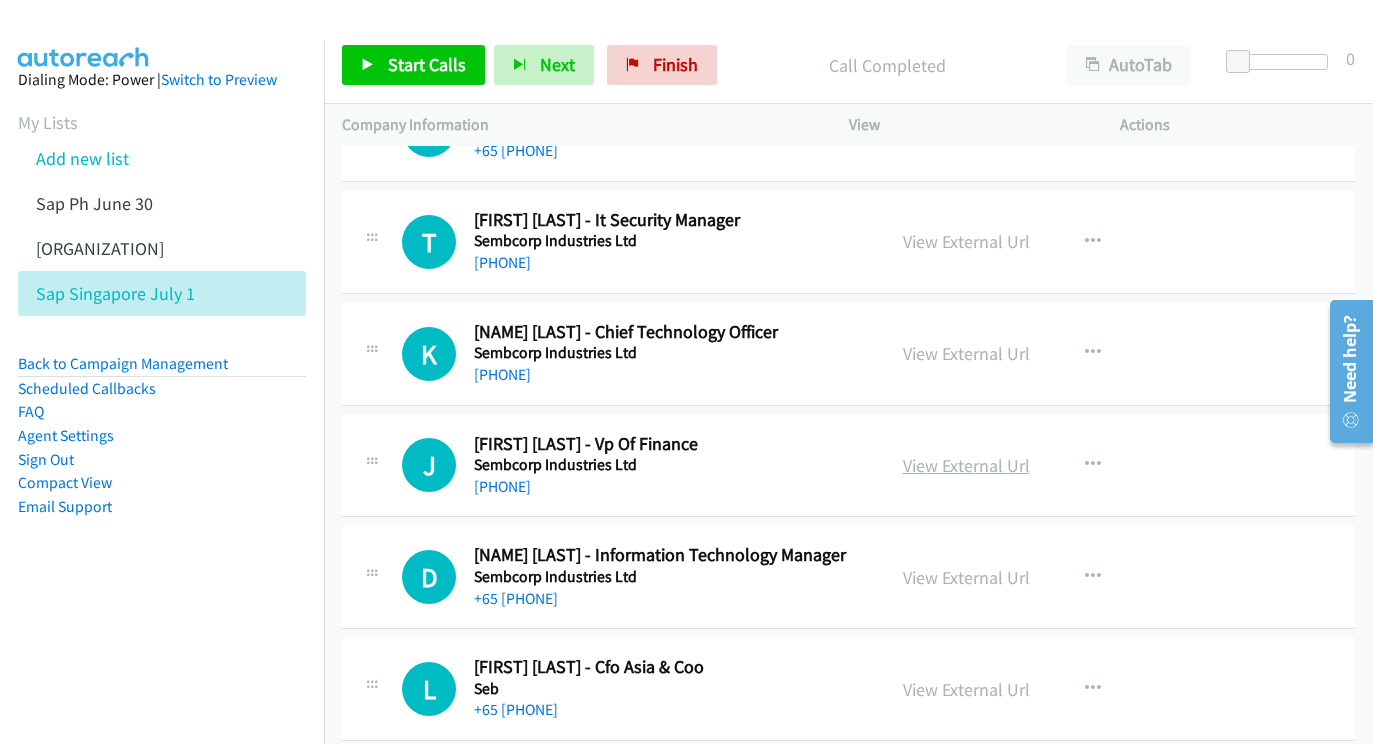 click on "View External Url" at bounding box center (966, 465) 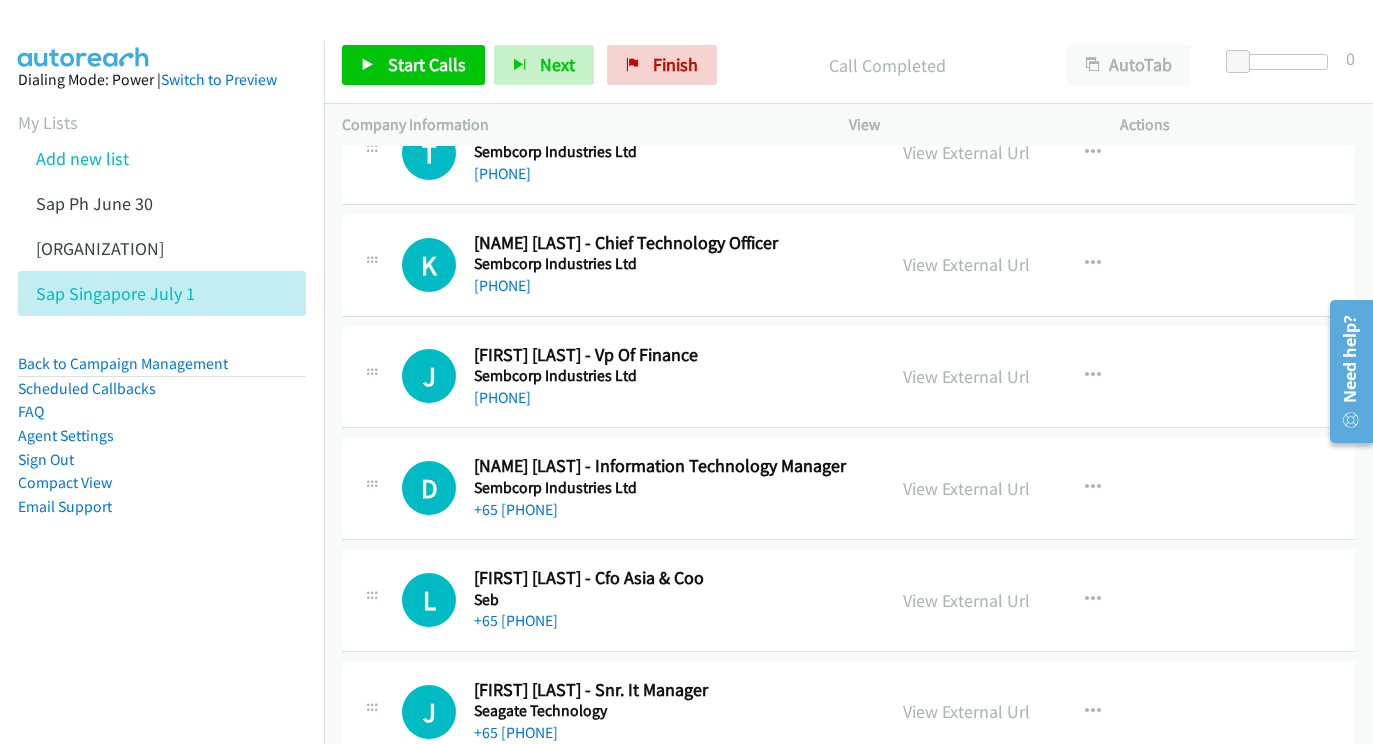 scroll, scrollTop: 14214, scrollLeft: 22, axis: both 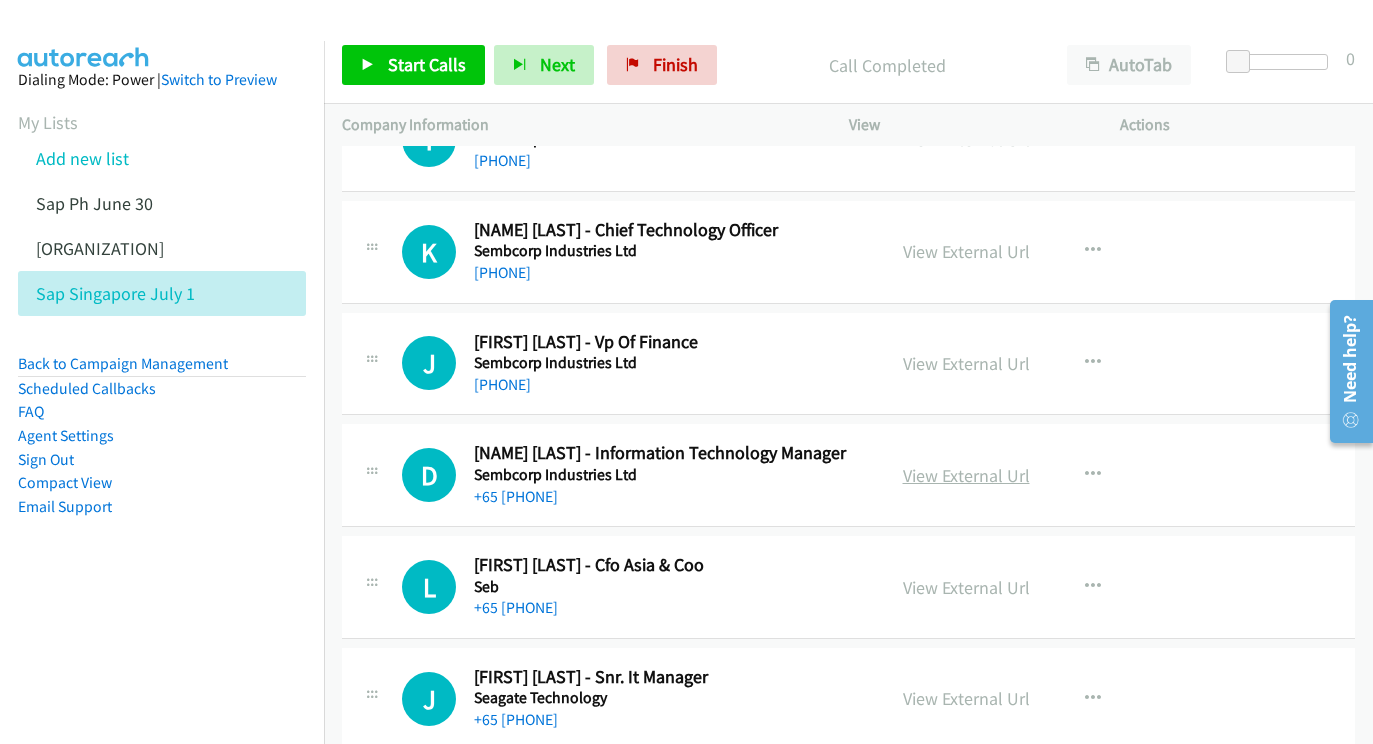 click on "View External Url" at bounding box center (966, 475) 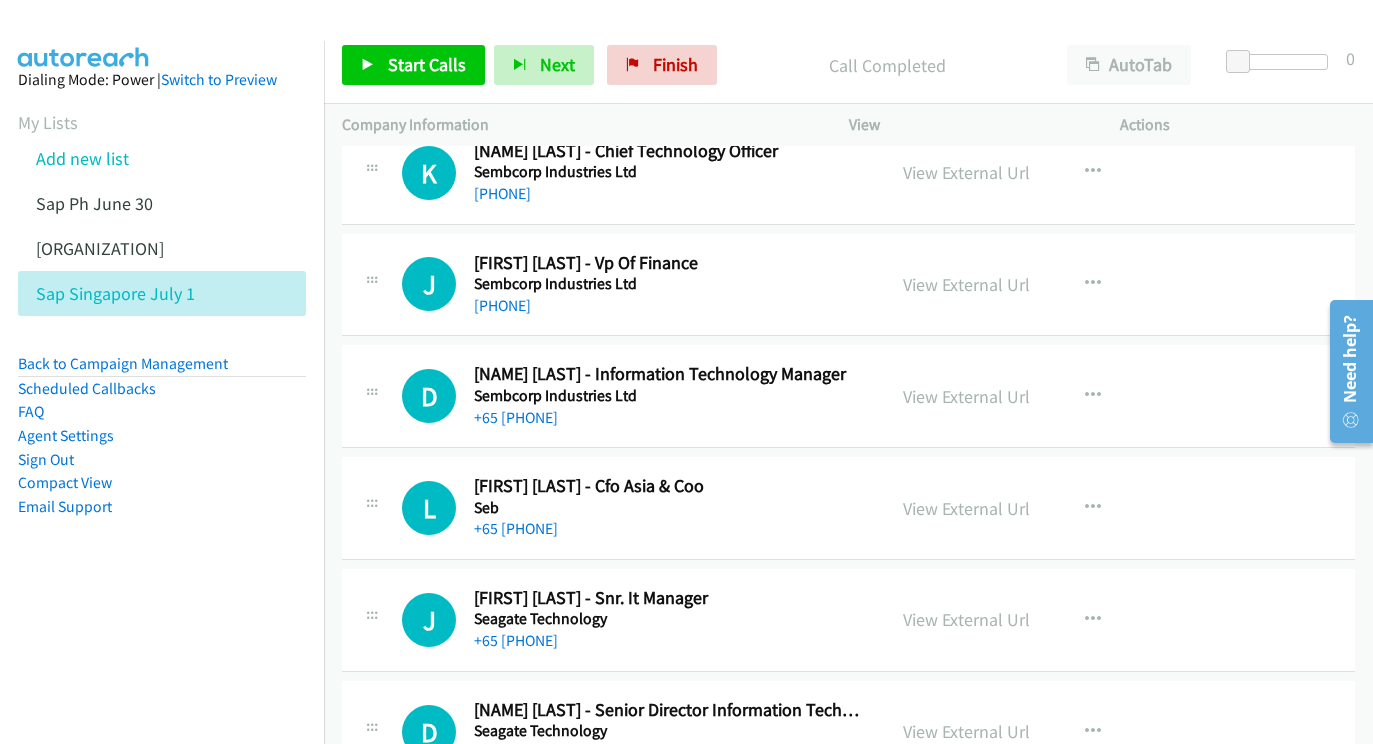 scroll, scrollTop: 14324, scrollLeft: 22, axis: both 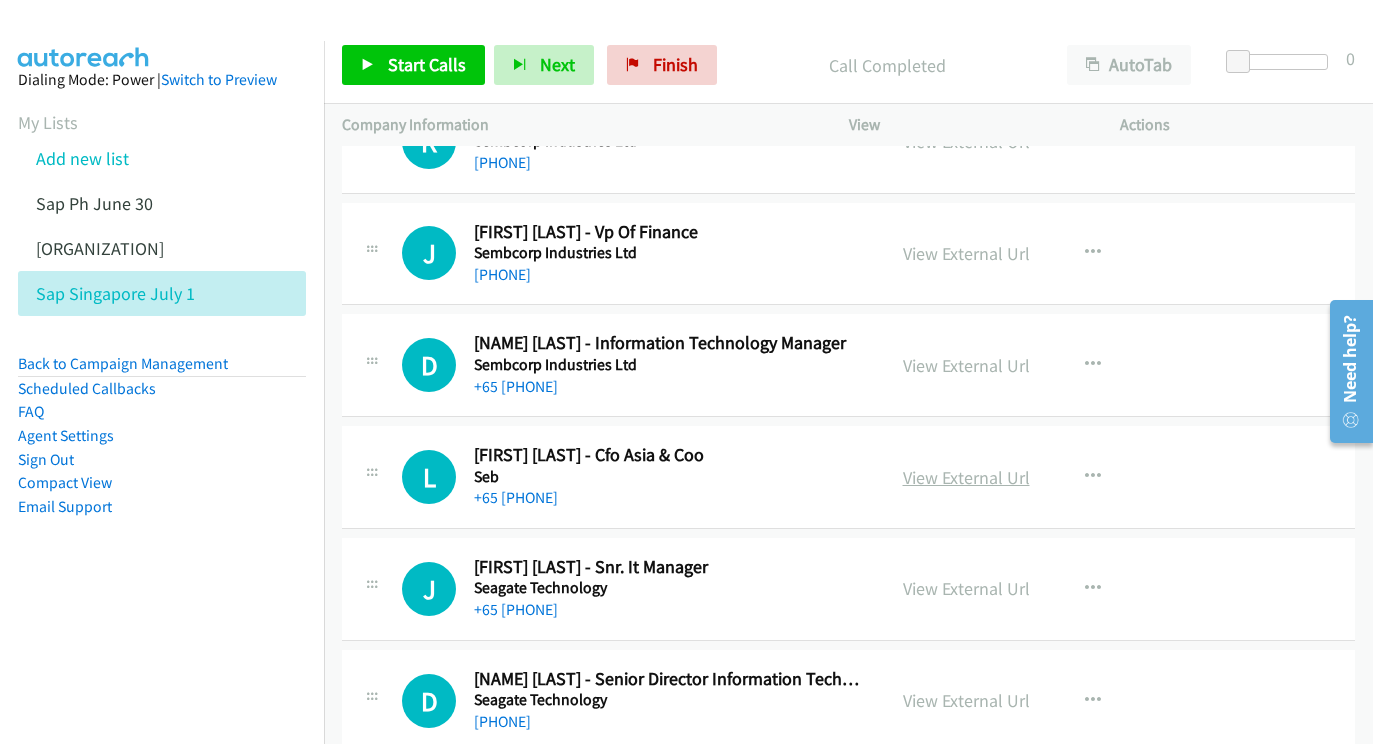 click on "View External Url" at bounding box center [966, 477] 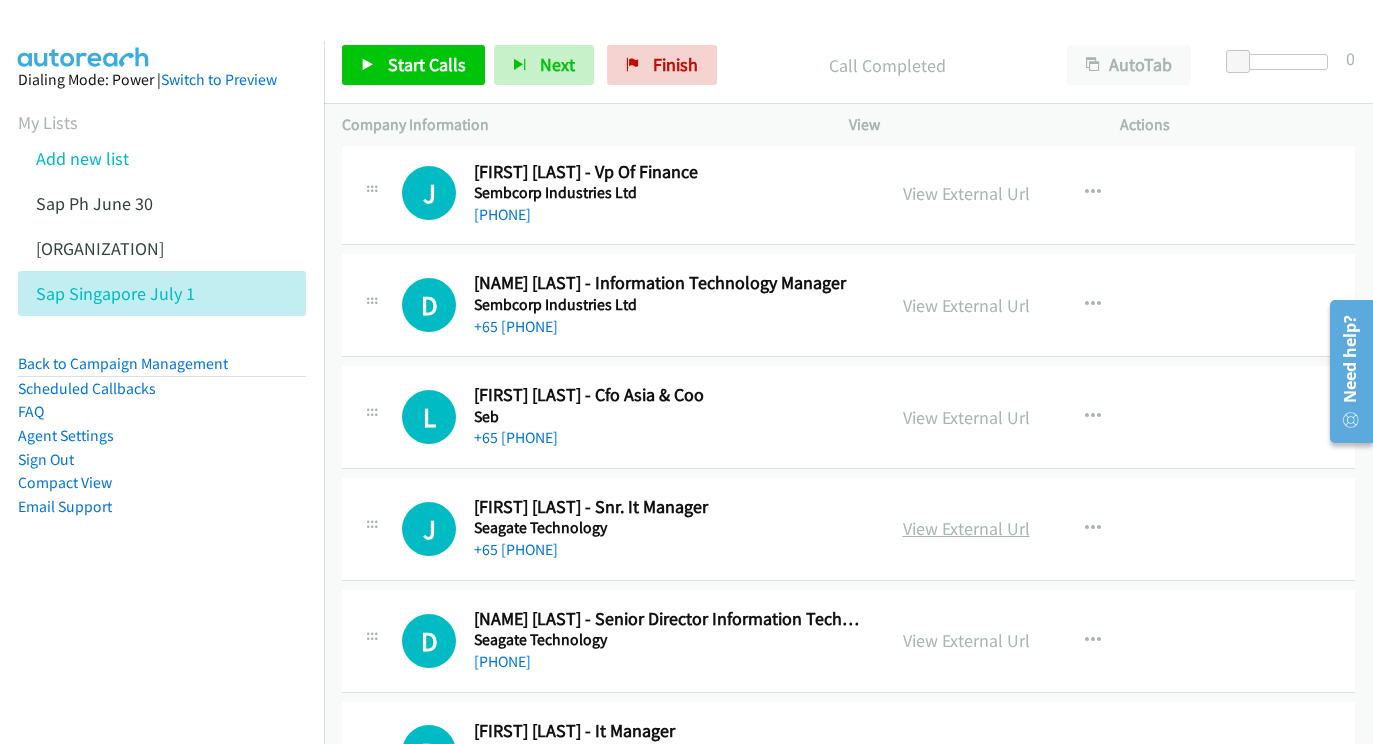 scroll, scrollTop: 14394, scrollLeft: 22, axis: both 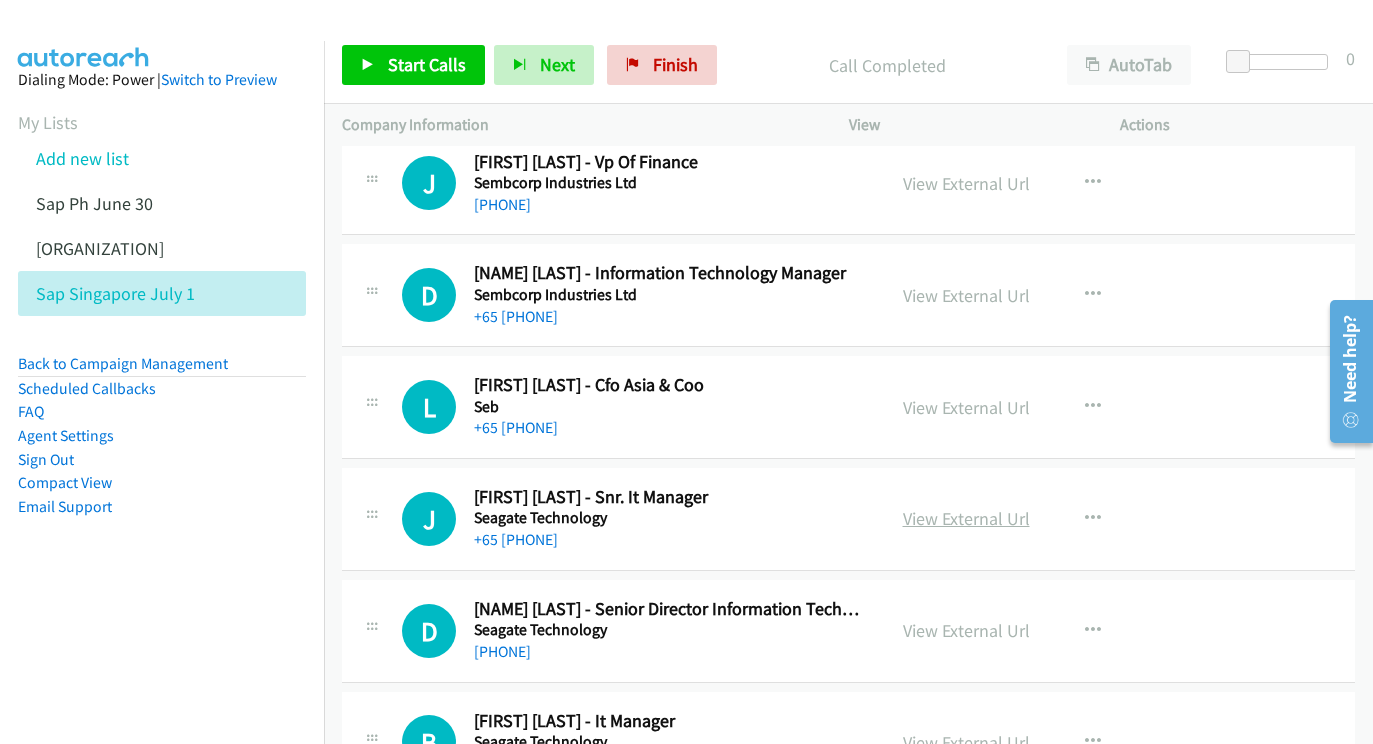 click on "View External Url" at bounding box center (966, 518) 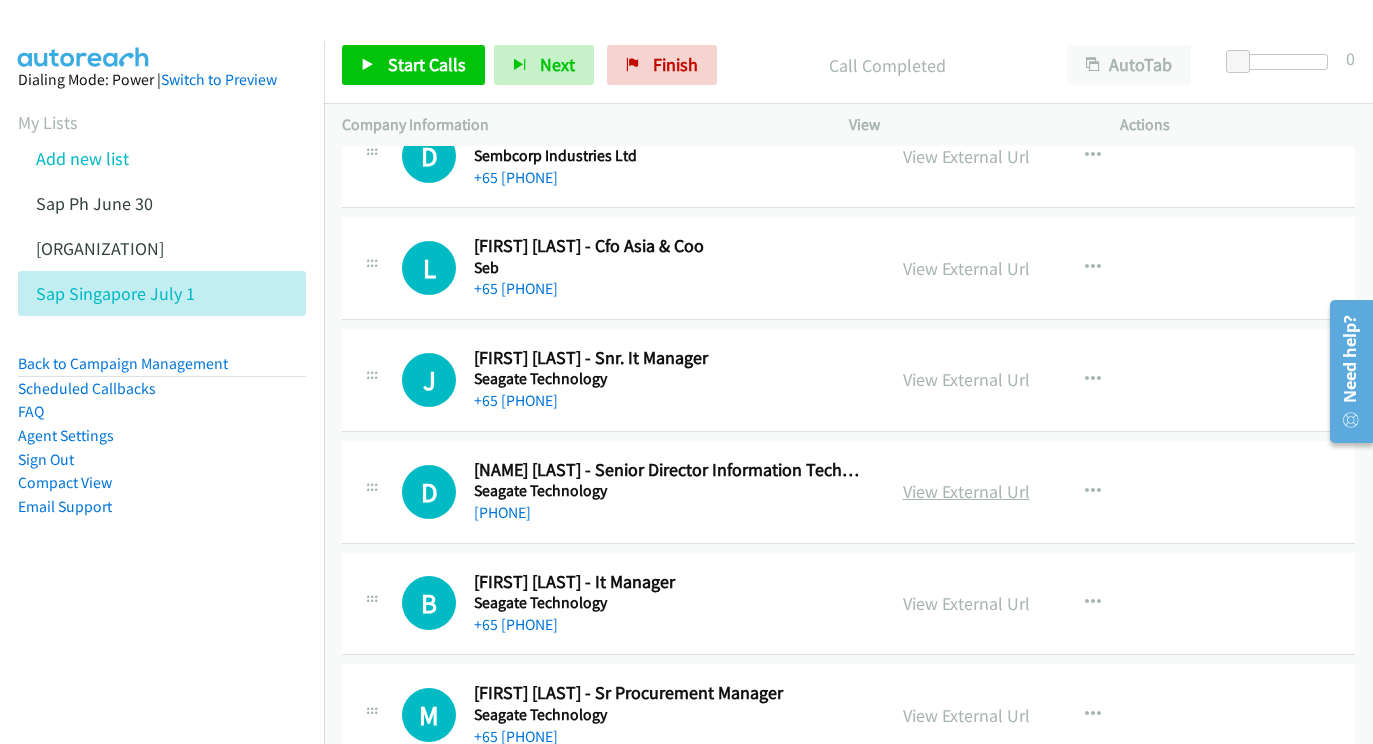 scroll, scrollTop: 14554, scrollLeft: 22, axis: both 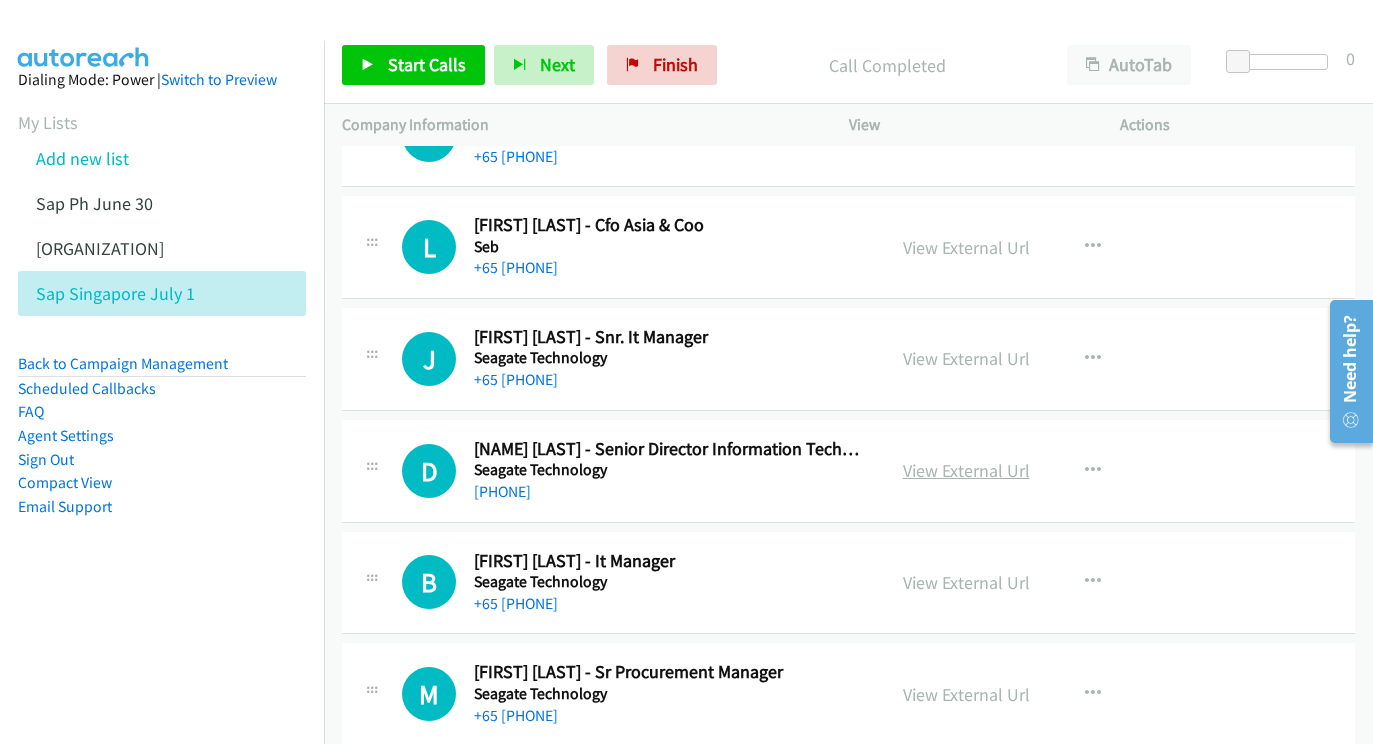 click on "View External Url" at bounding box center [966, 470] 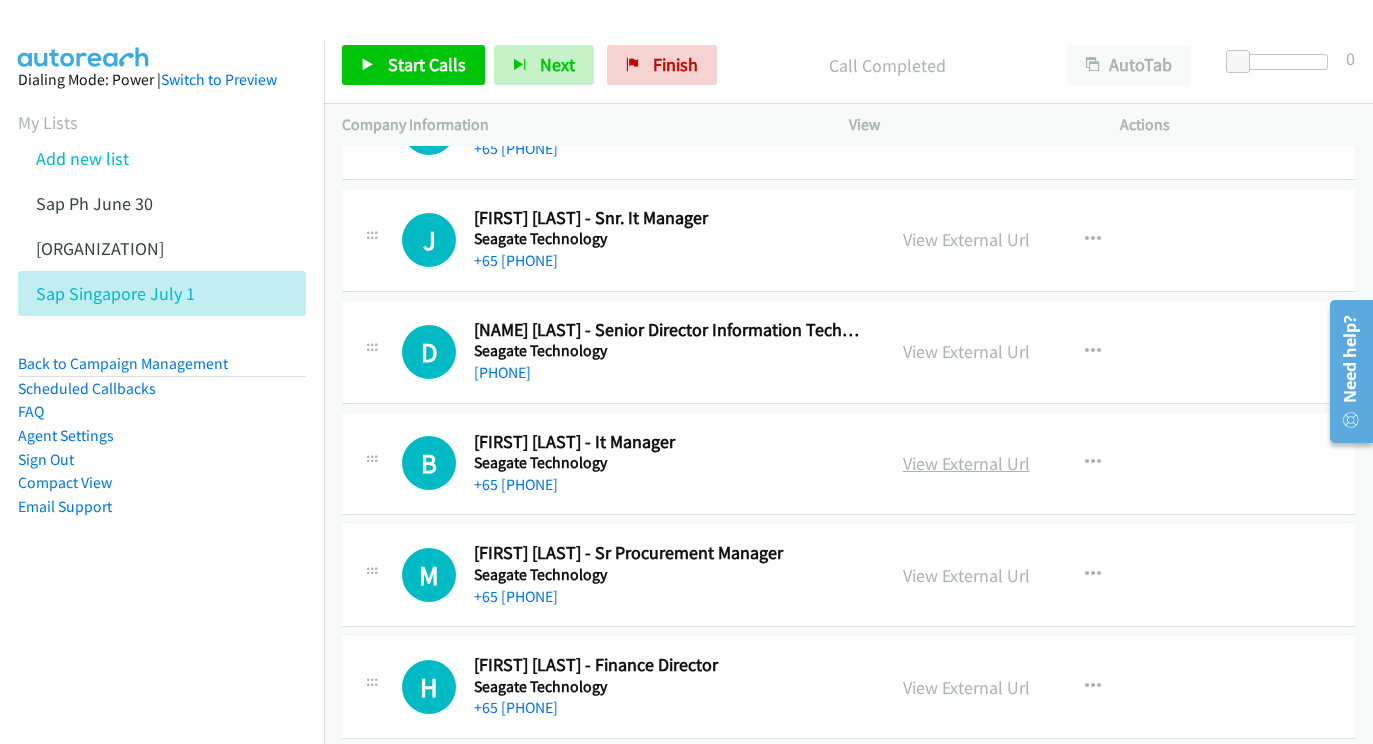 scroll, scrollTop: 14673, scrollLeft: 21, axis: both 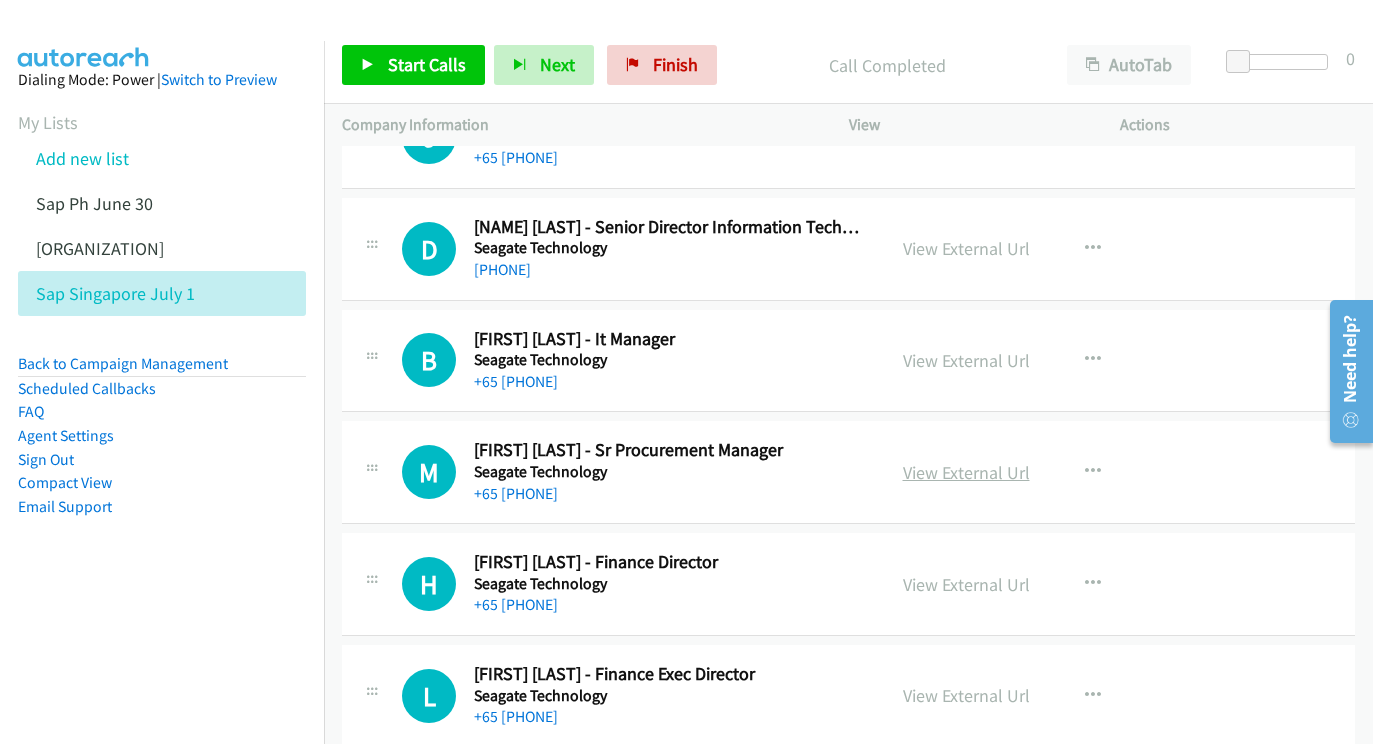 click on "View External Url" at bounding box center [966, 472] 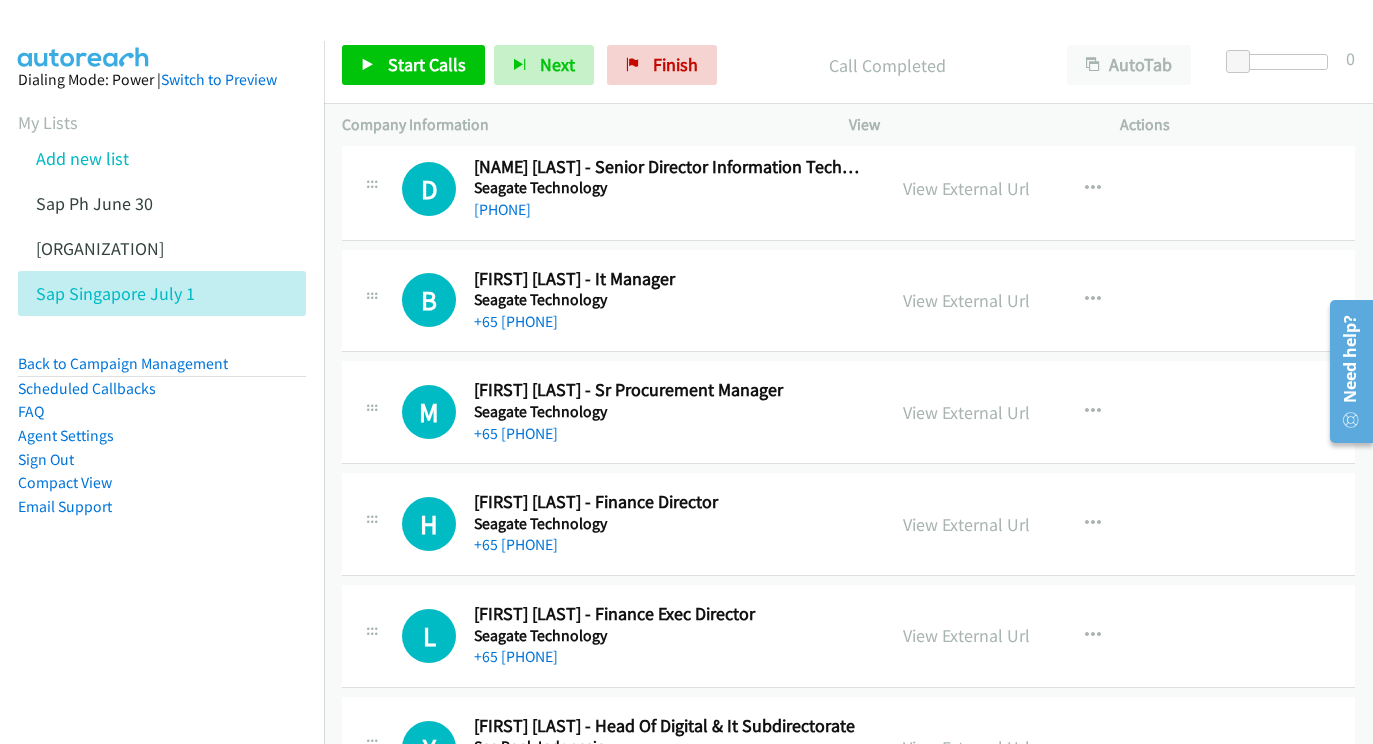 scroll, scrollTop: 14857, scrollLeft: 21, axis: both 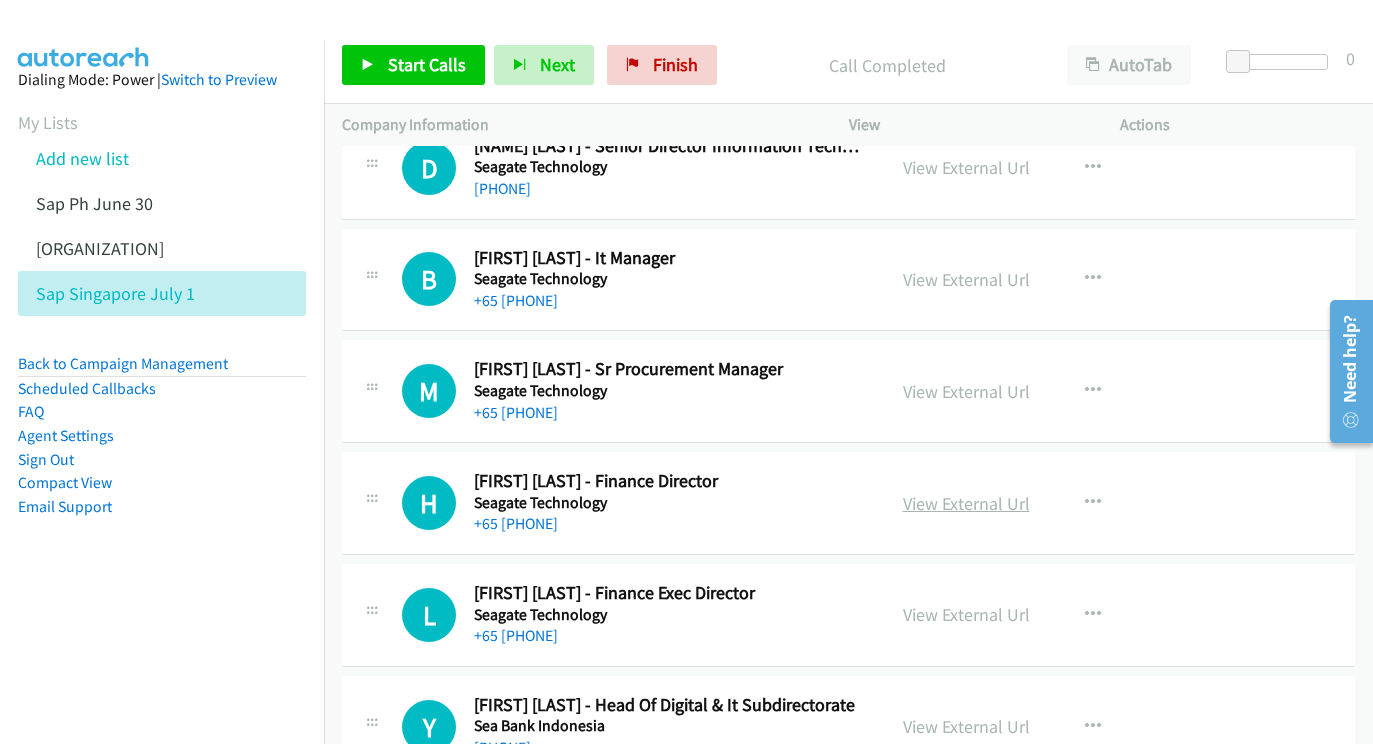 click on "View External Url" at bounding box center (966, 503) 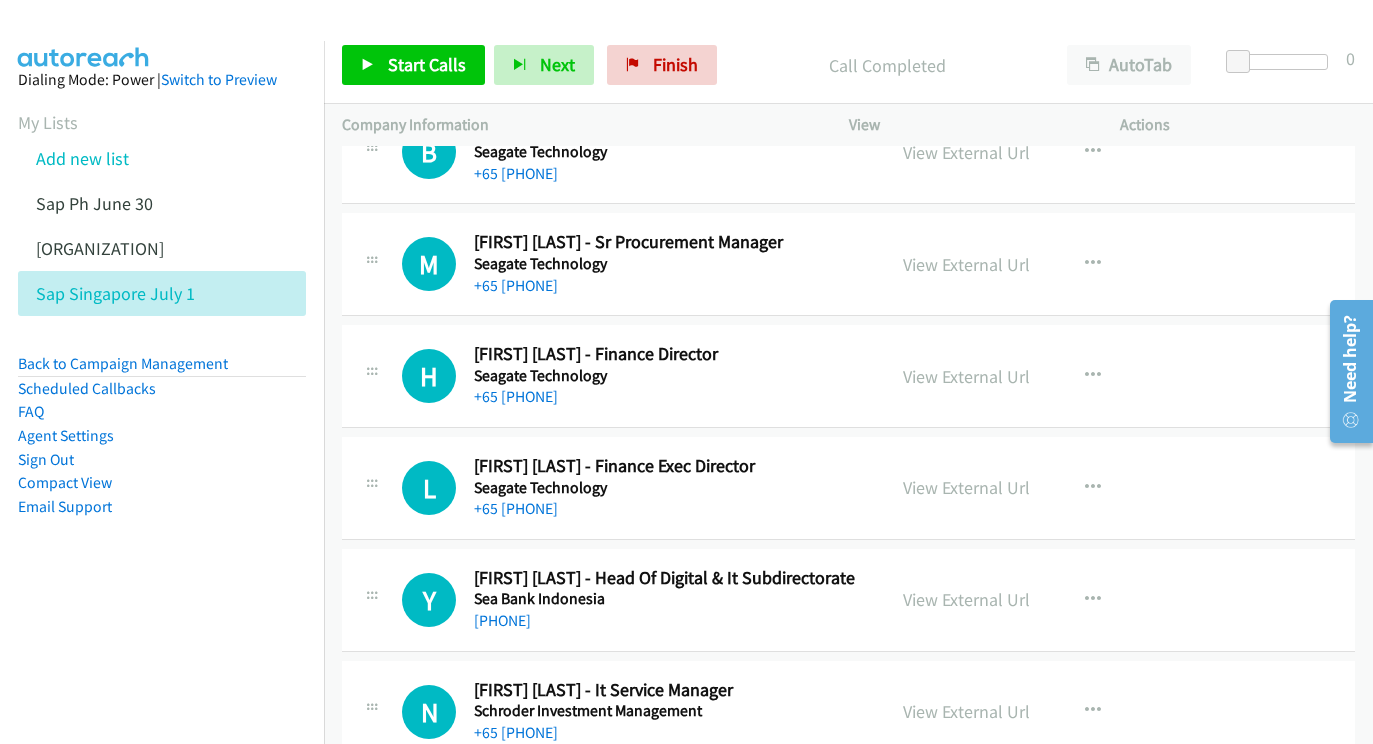 scroll, scrollTop: 14986, scrollLeft: 21, axis: both 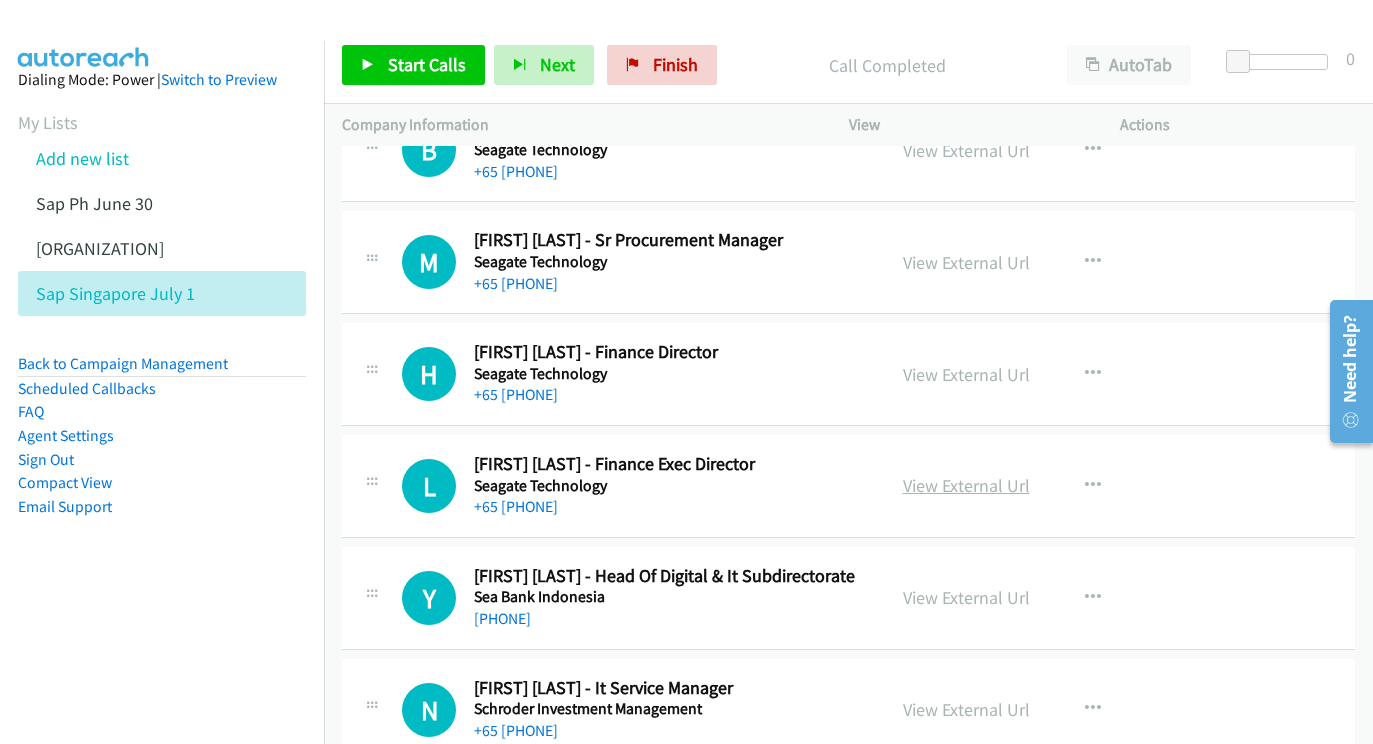click on "View External Url" at bounding box center (966, 485) 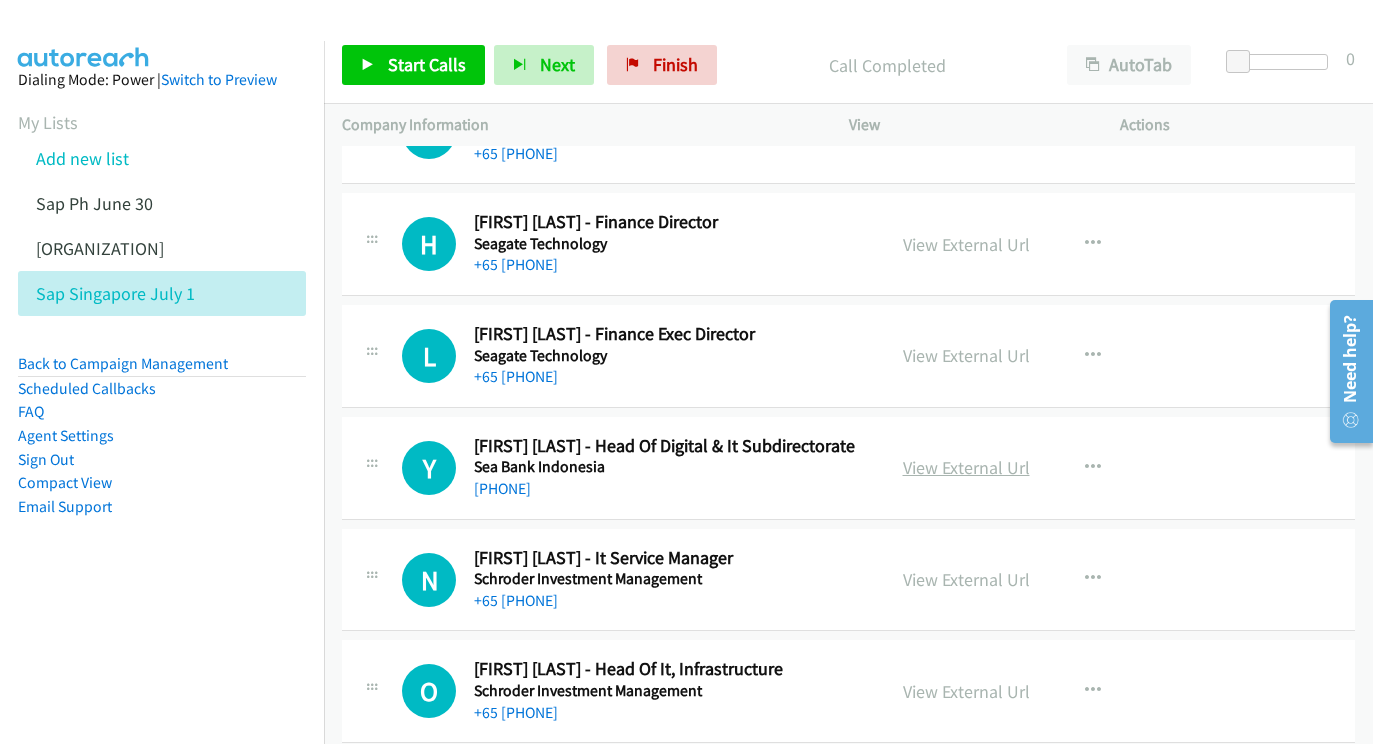 scroll, scrollTop: 15117, scrollLeft: 21, axis: both 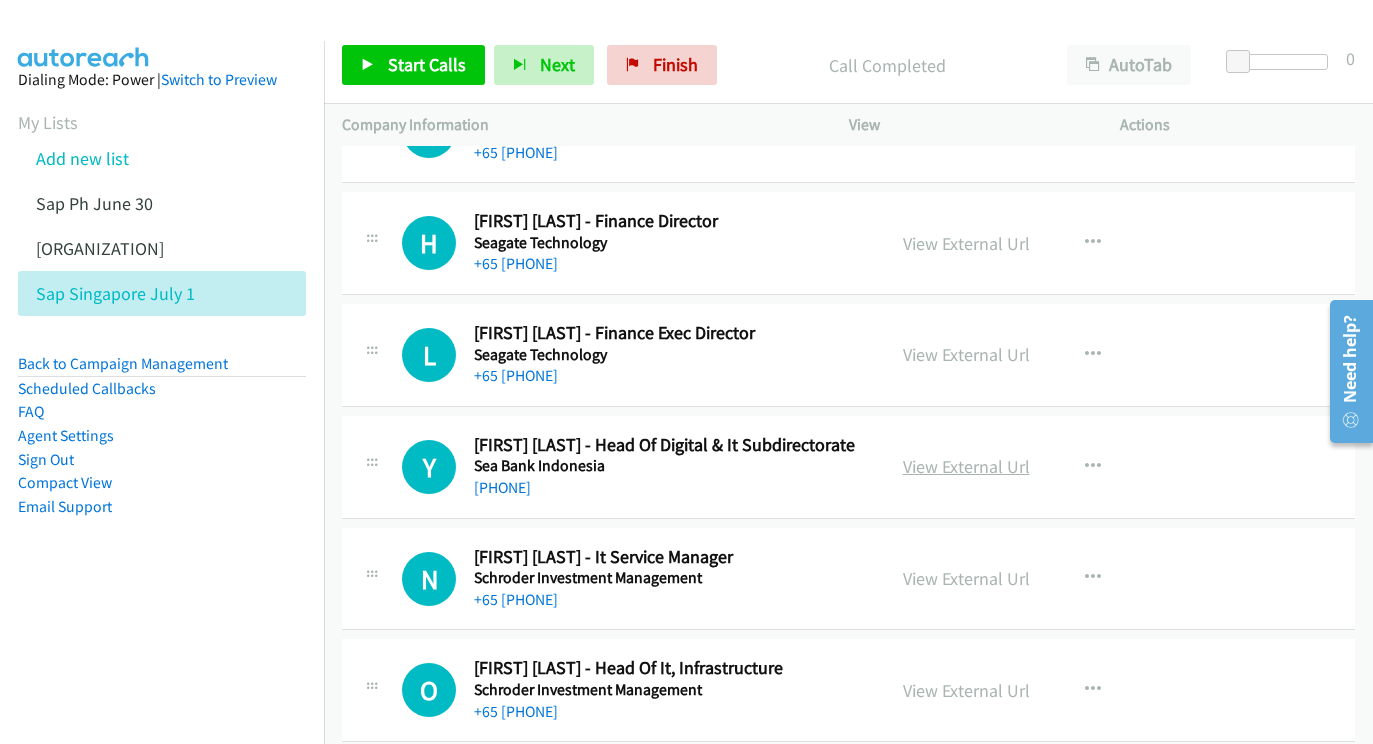click on "View External Url" at bounding box center (966, 466) 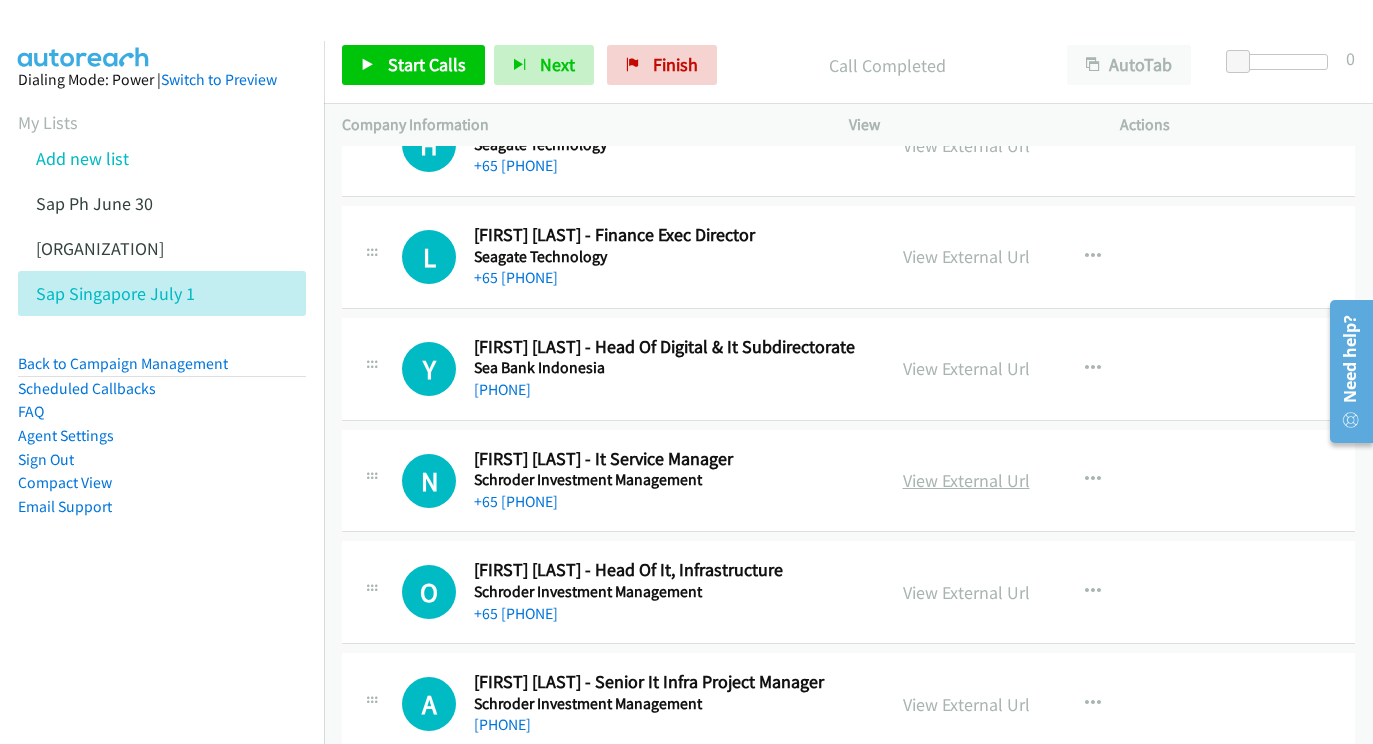 scroll, scrollTop: 15216, scrollLeft: 21, axis: both 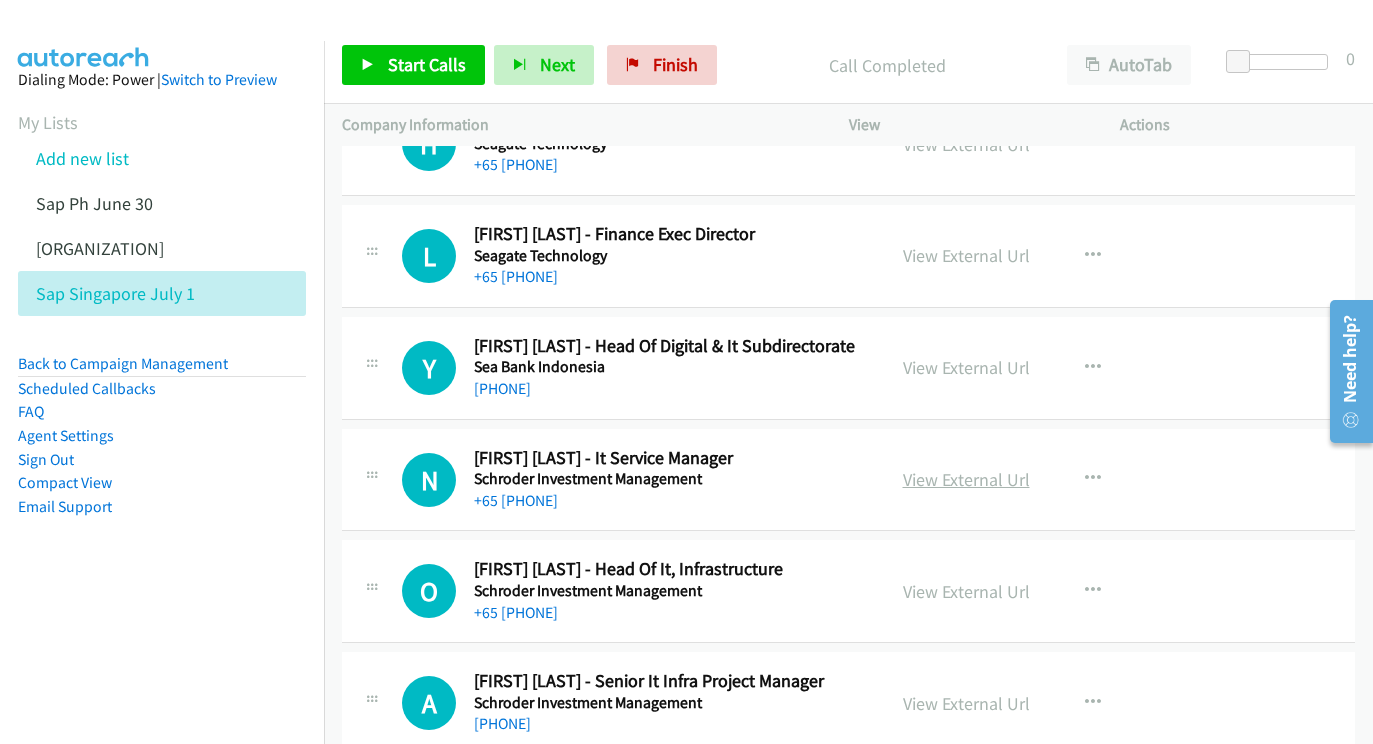 click on "View External Url" at bounding box center (966, 479) 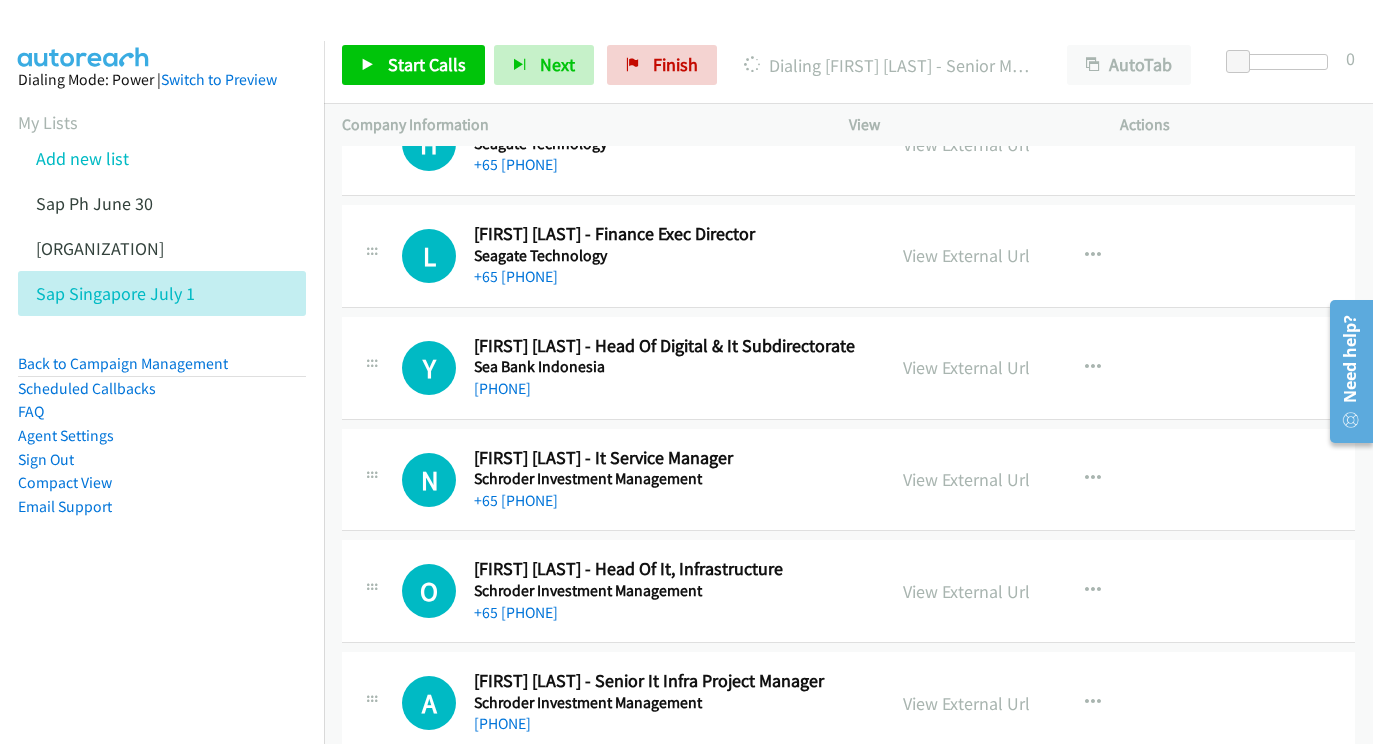 scroll, scrollTop: 15318, scrollLeft: 21, axis: both 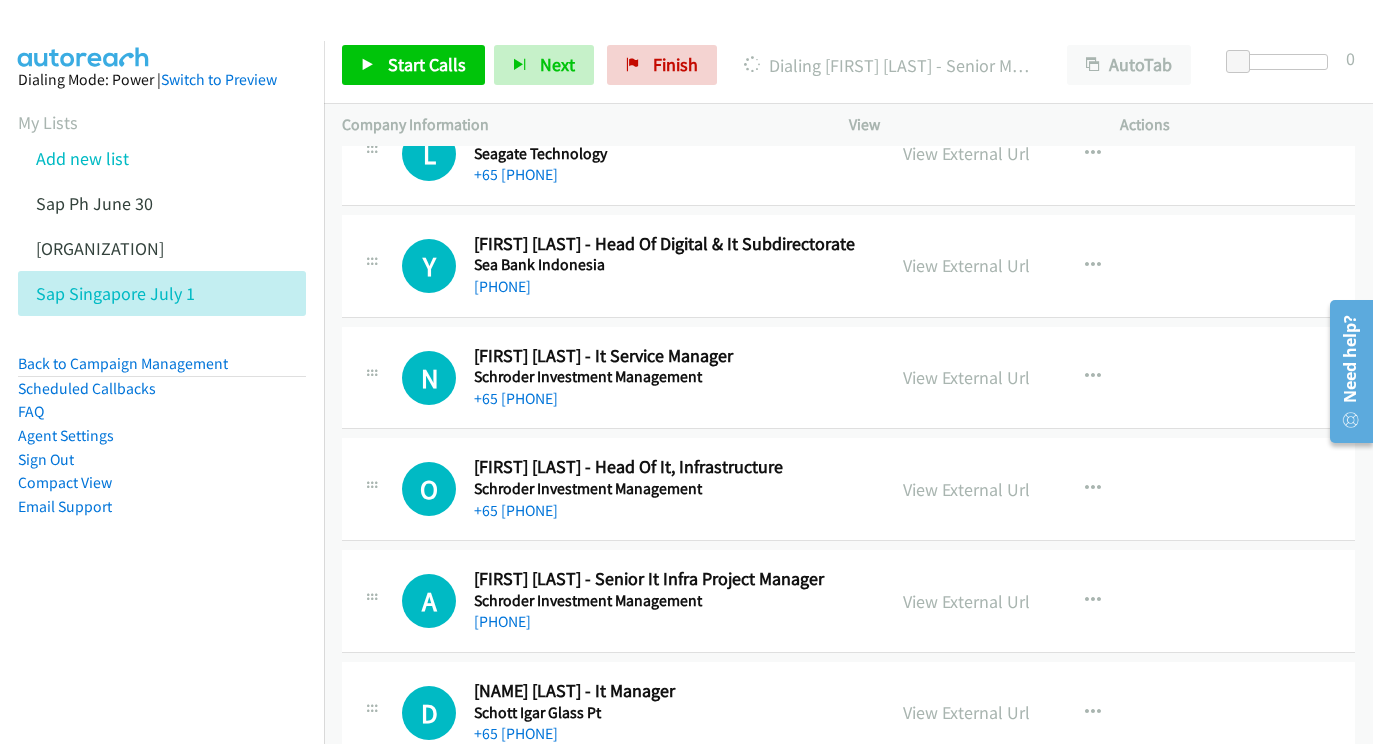 click on "View External Url" at bounding box center (966, 489) 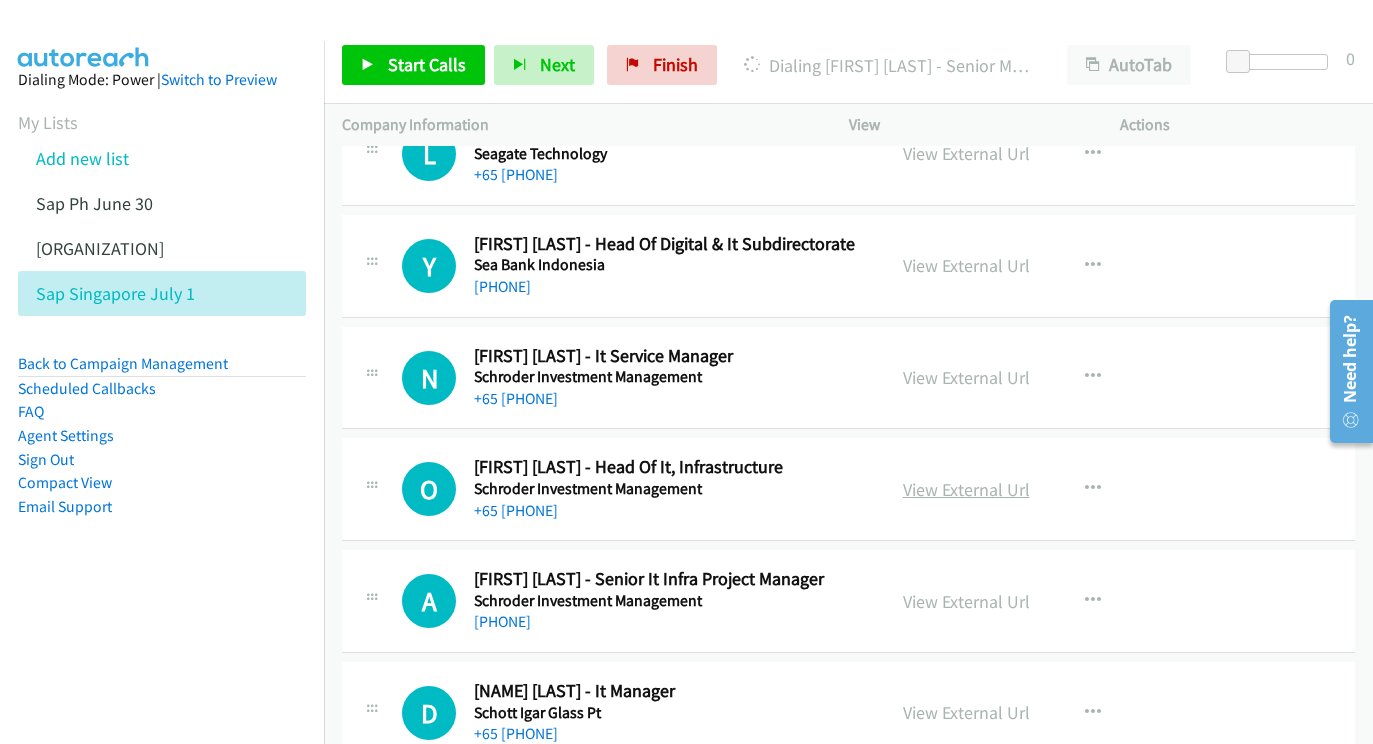 click on "View External Url" at bounding box center (966, 489) 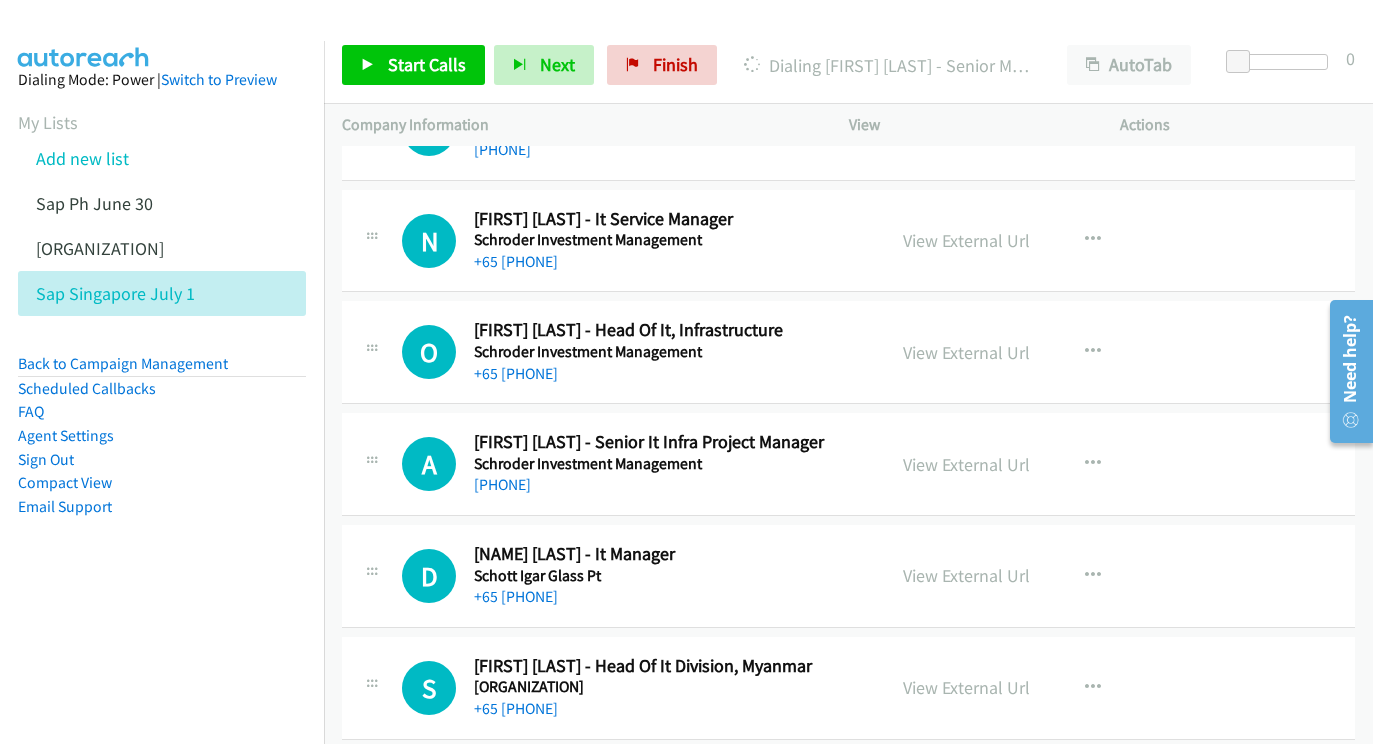 scroll, scrollTop: 15457, scrollLeft: 21, axis: both 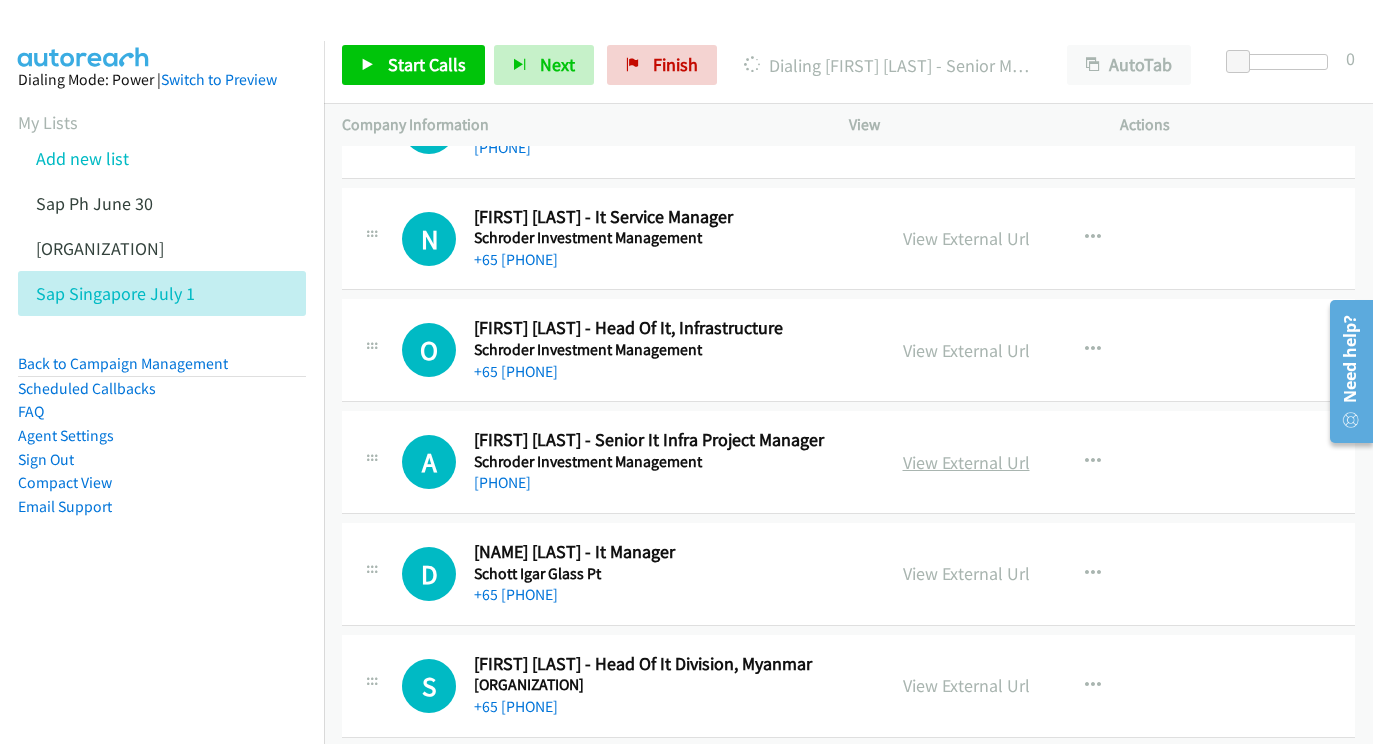 click on "View External Url" at bounding box center [966, 462] 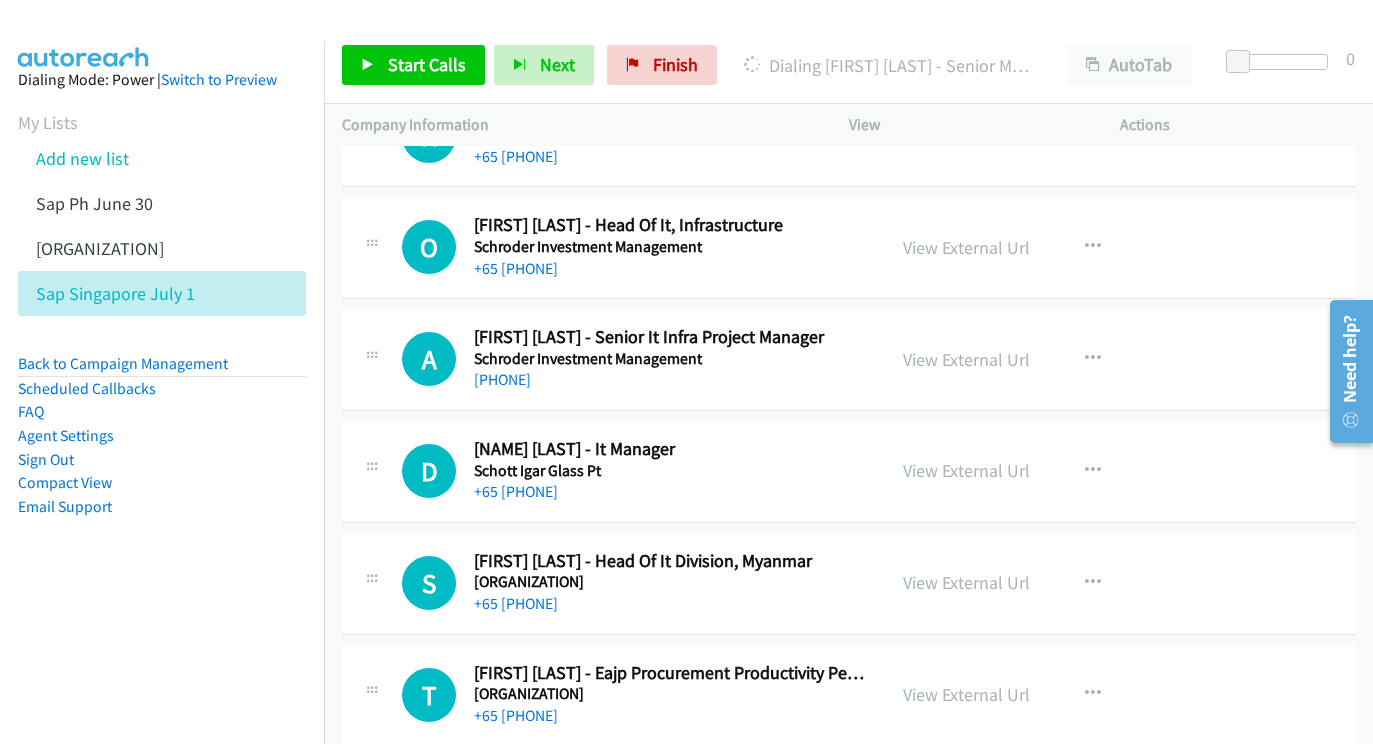 scroll, scrollTop: 15561, scrollLeft: 21, axis: both 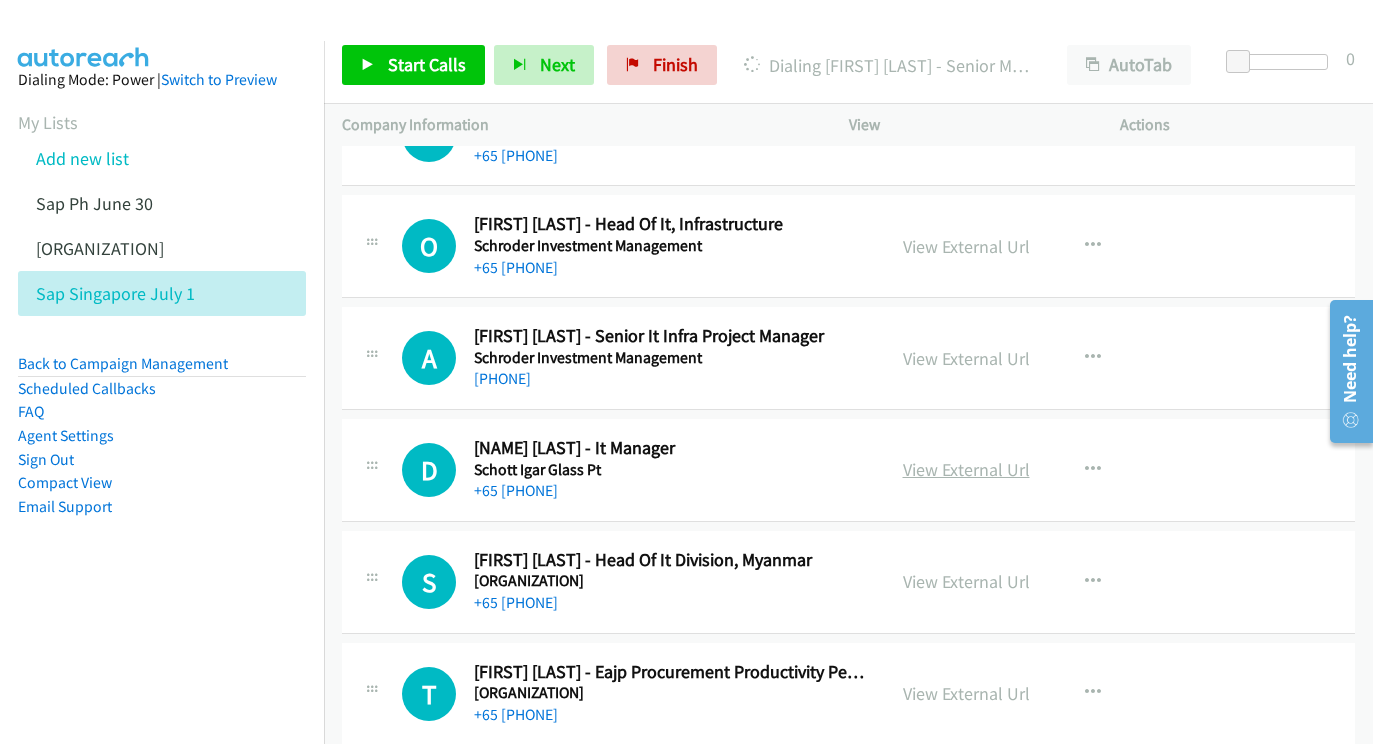 click on "View External Url" at bounding box center (966, 469) 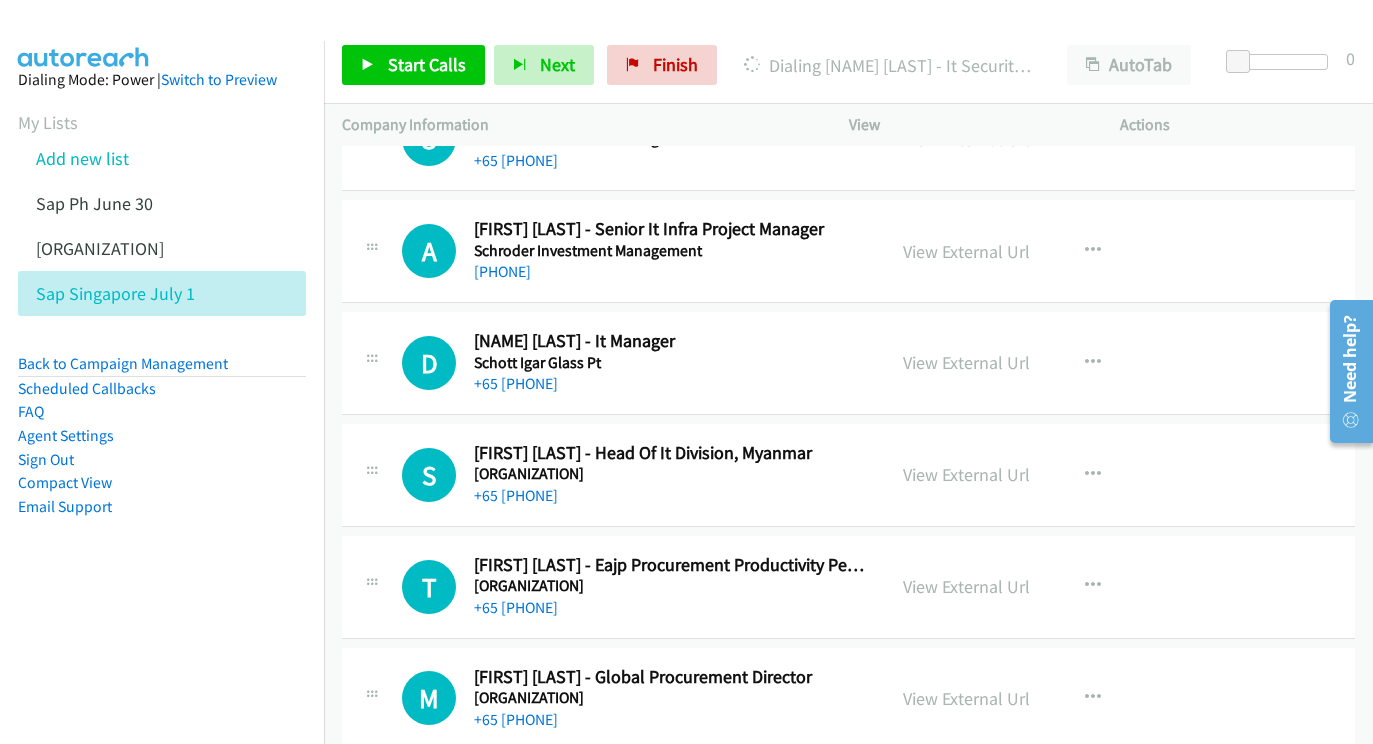 scroll, scrollTop: 15695, scrollLeft: 20, axis: both 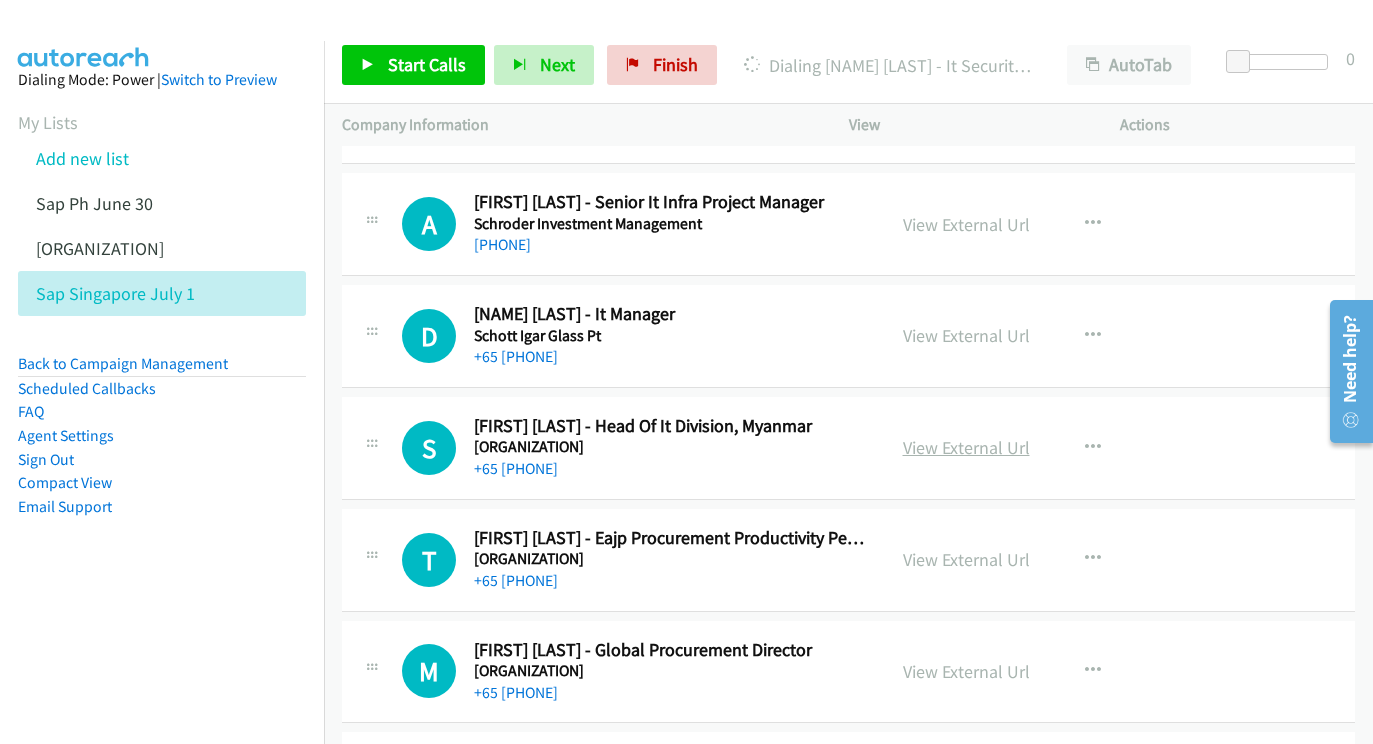 click on "View External Url" at bounding box center [966, 447] 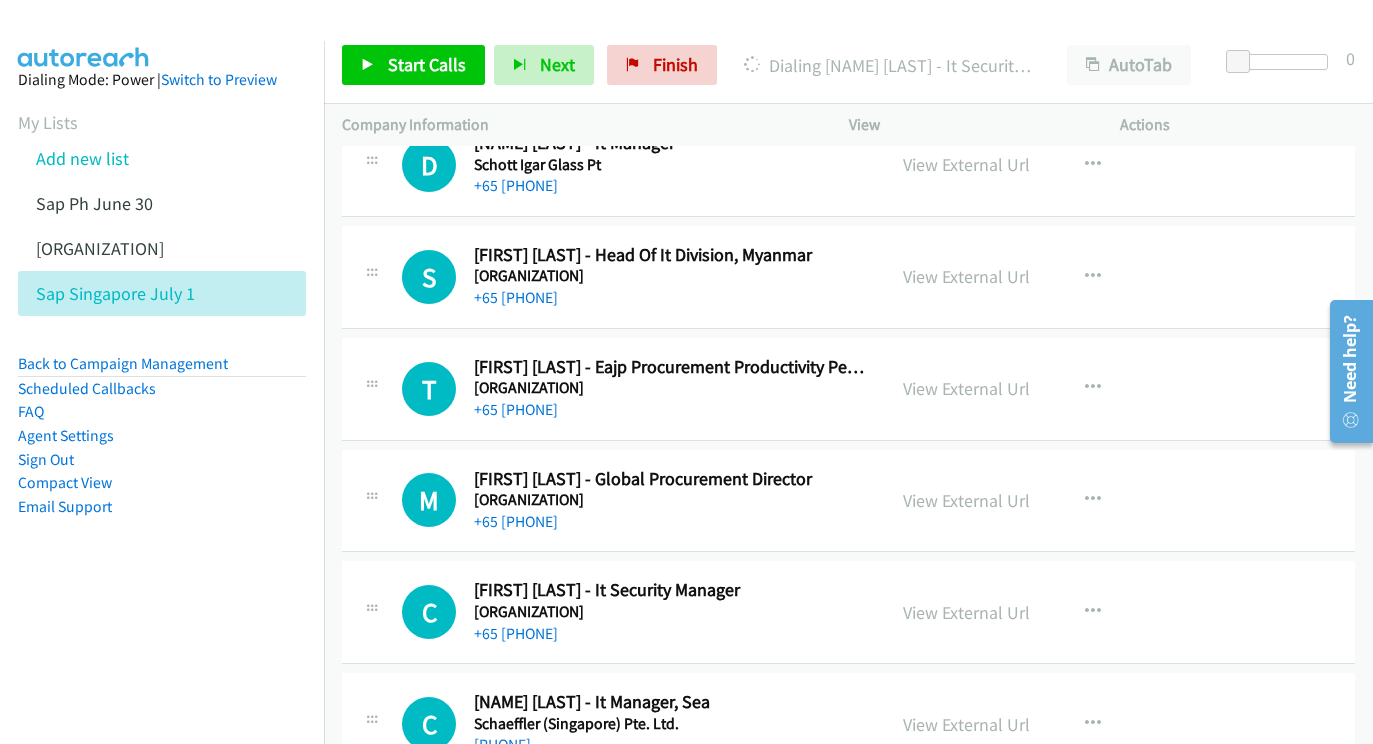 scroll, scrollTop: 15880, scrollLeft: 22, axis: both 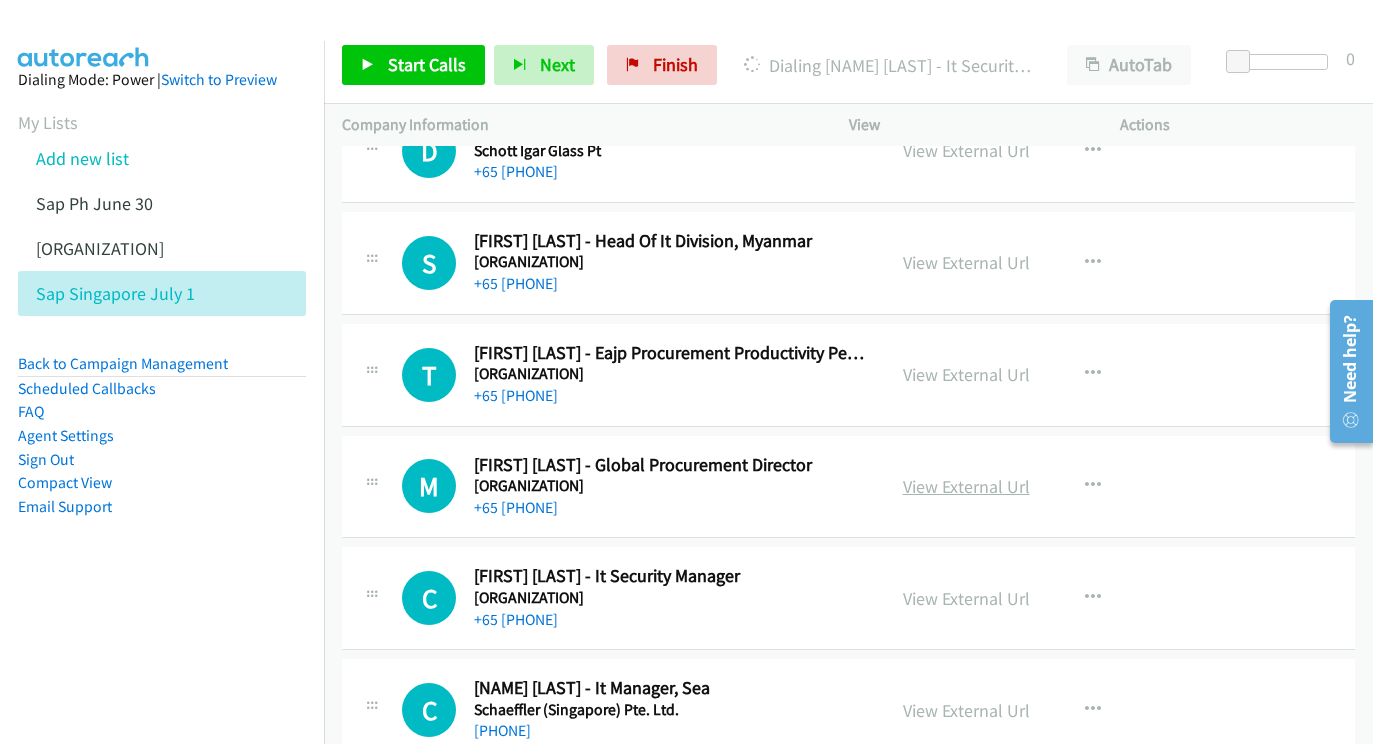 click on "View External Url" at bounding box center (966, 486) 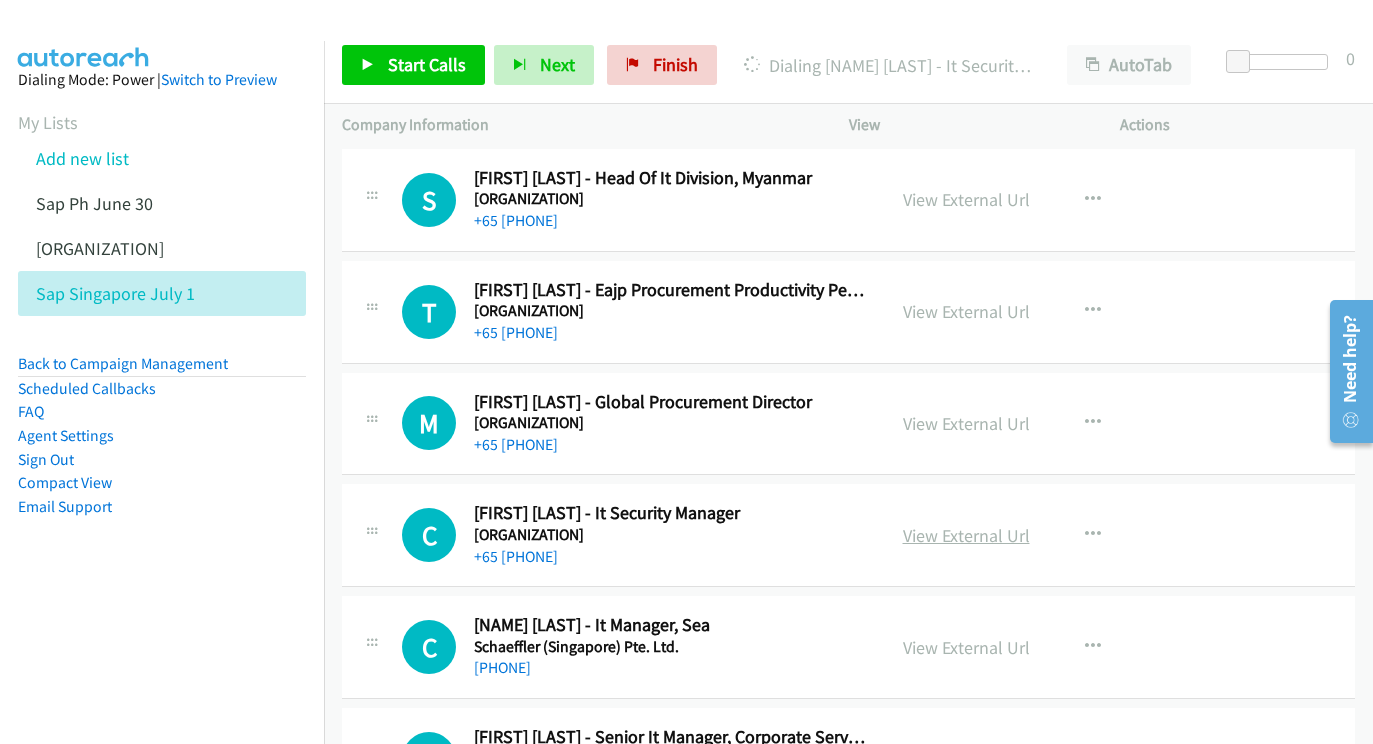 scroll, scrollTop: 15966, scrollLeft: 22, axis: both 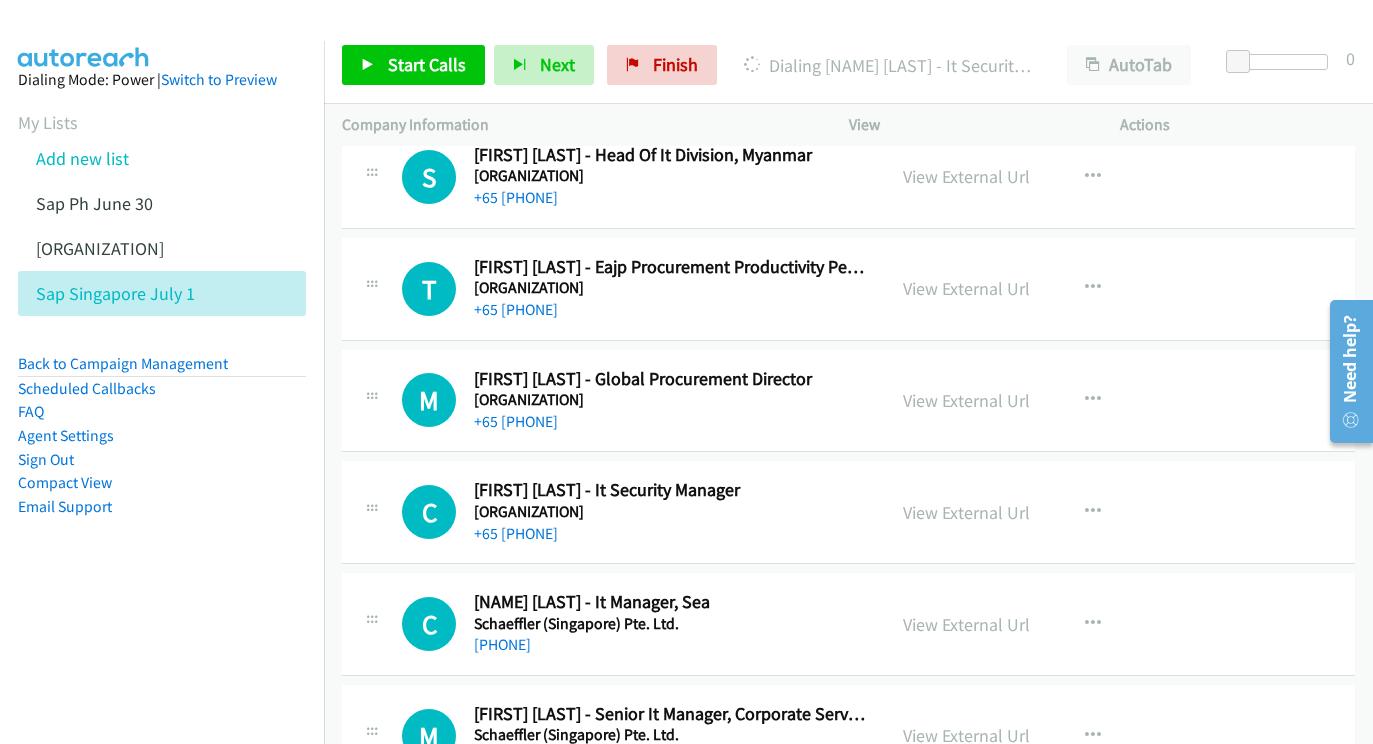 click on "View External Url
View External Url
Schedule/Manage Callback
Start Calls Here
Remove from list
Add to do not call list
Reset Call Status" at bounding box center (1029, 512) 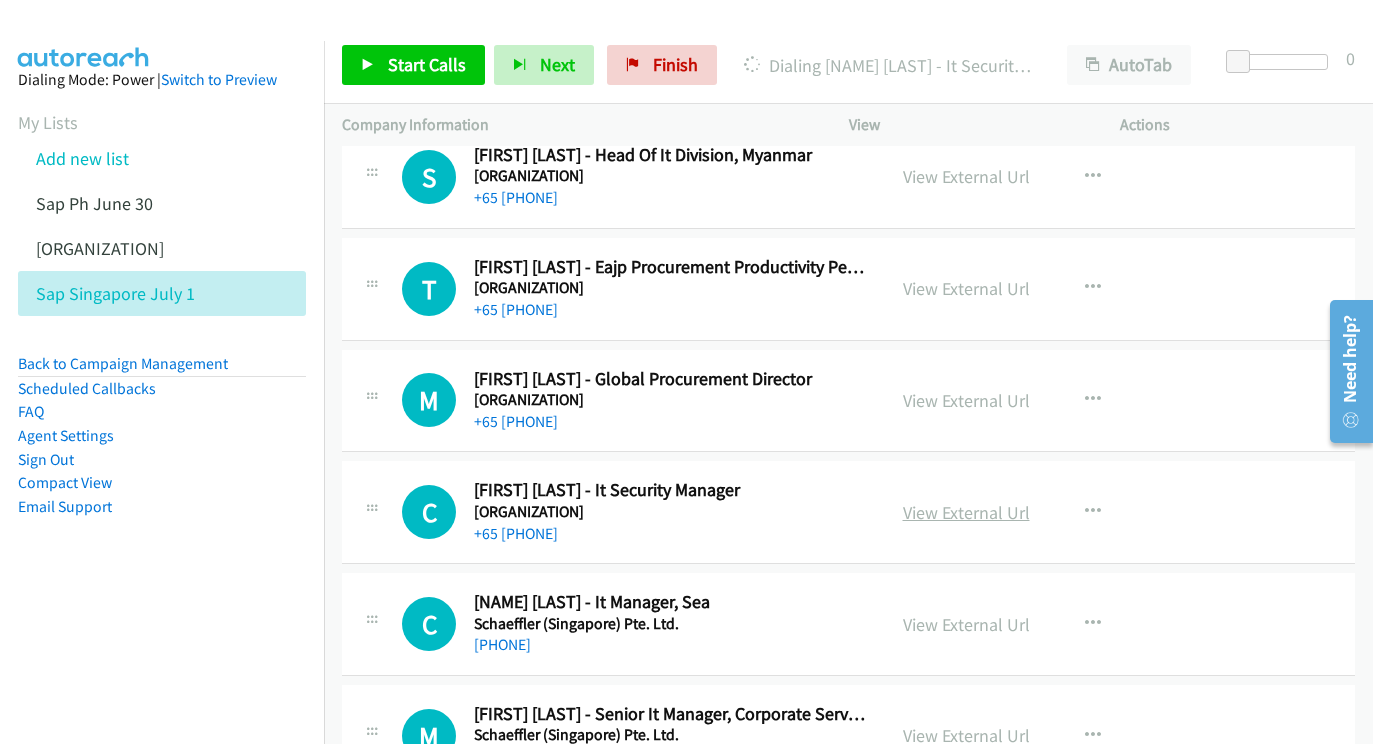 click on "View External Url" at bounding box center [966, 512] 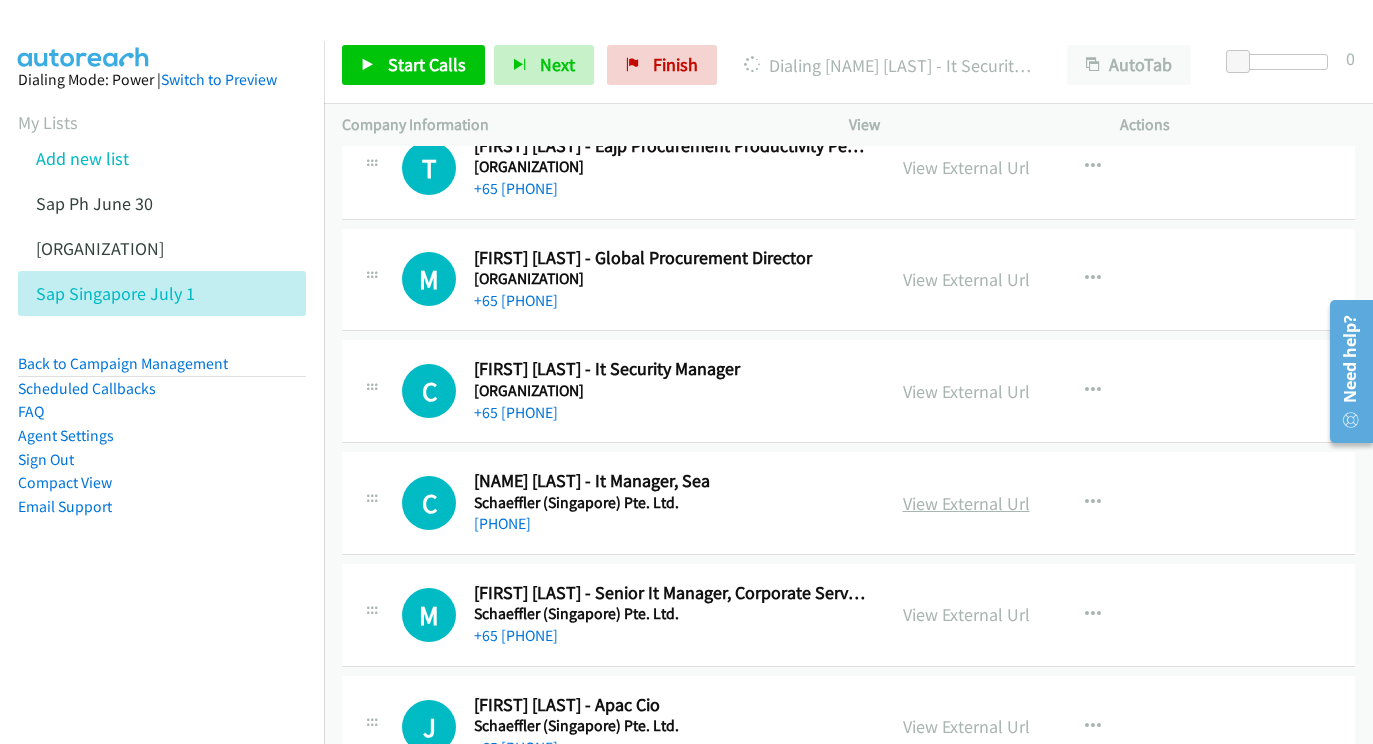 scroll, scrollTop: 16096, scrollLeft: 23, axis: both 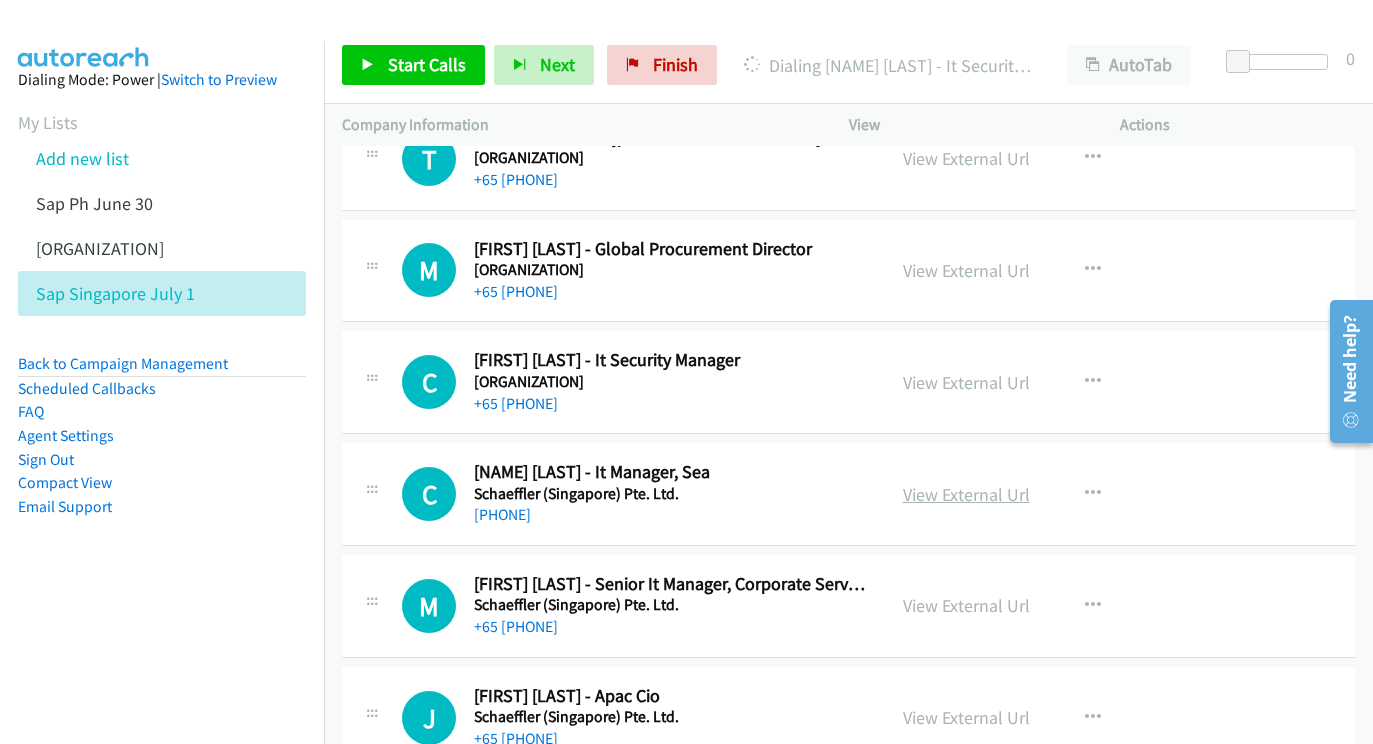 click on "View External Url" at bounding box center [966, 494] 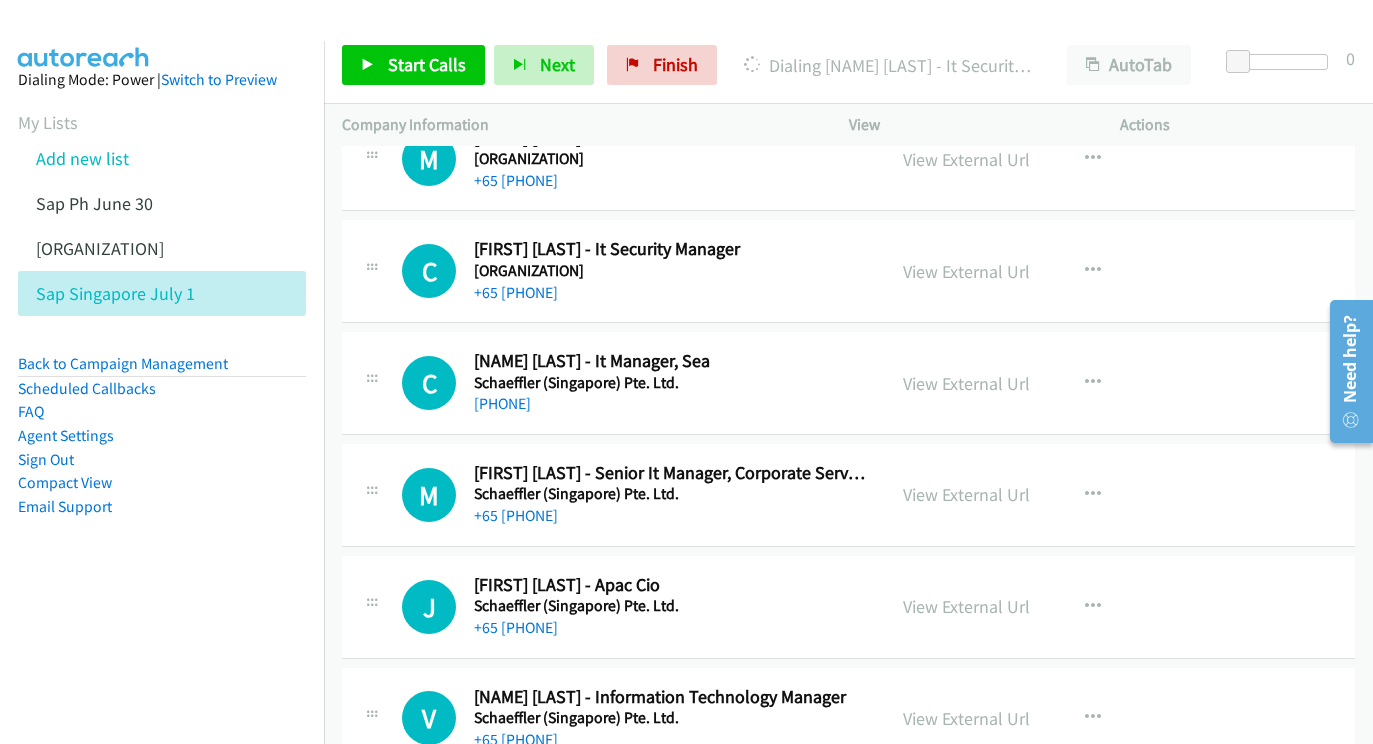 scroll, scrollTop: 16241, scrollLeft: 23, axis: both 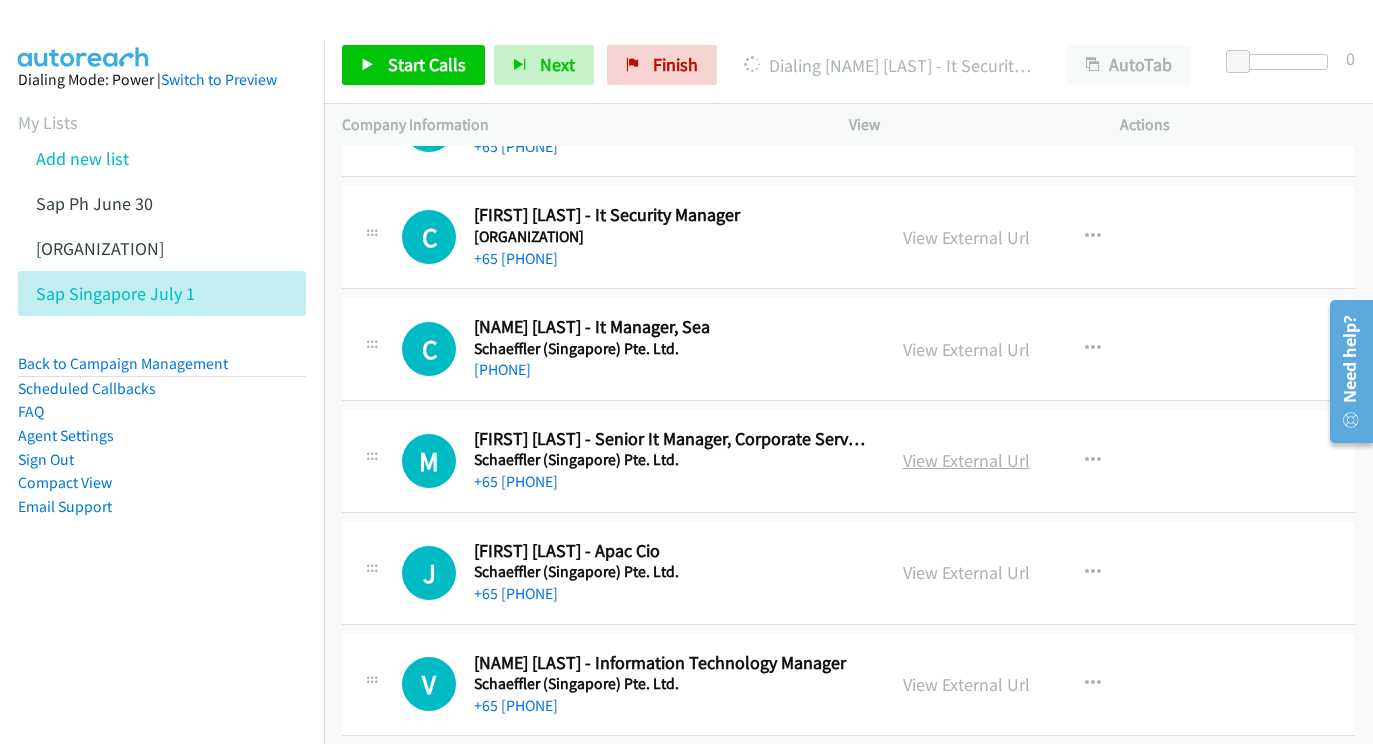 click on "View External Url" at bounding box center [966, 460] 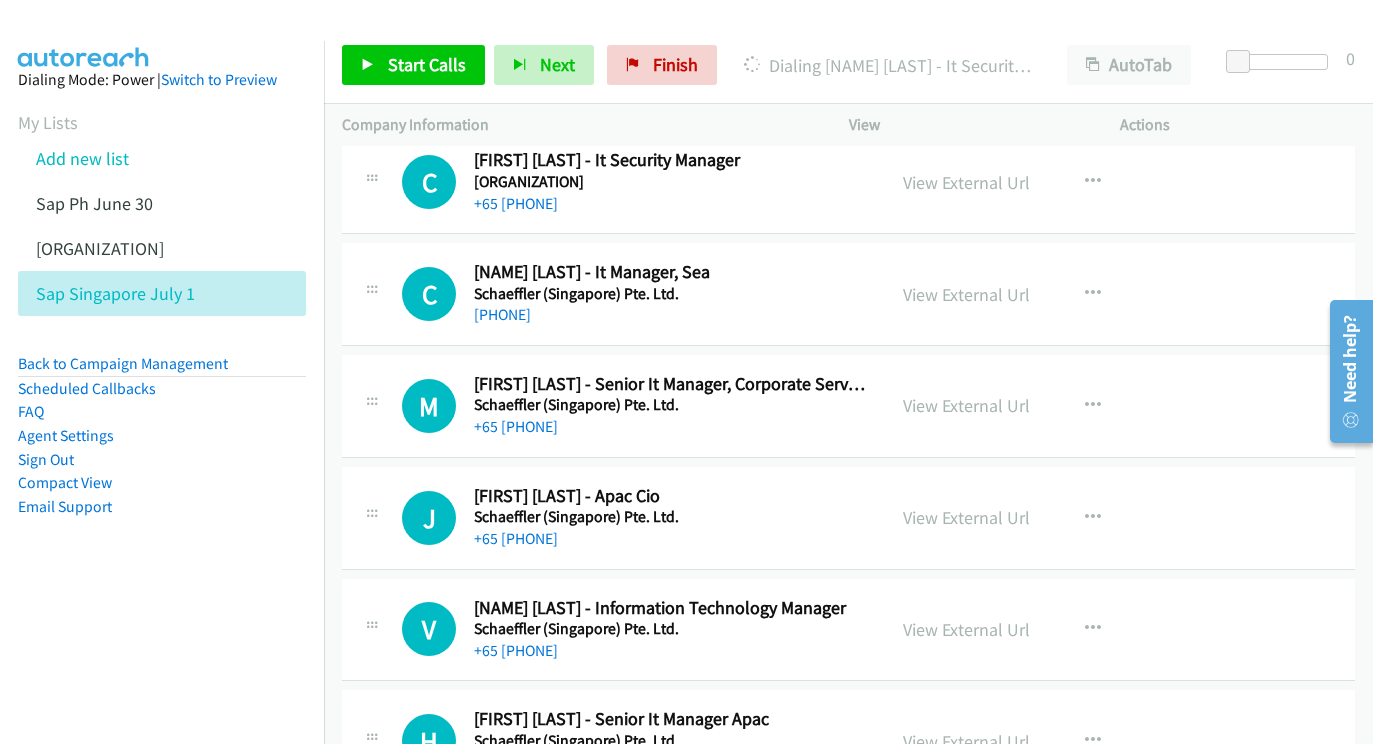 scroll, scrollTop: 16333, scrollLeft: 23, axis: both 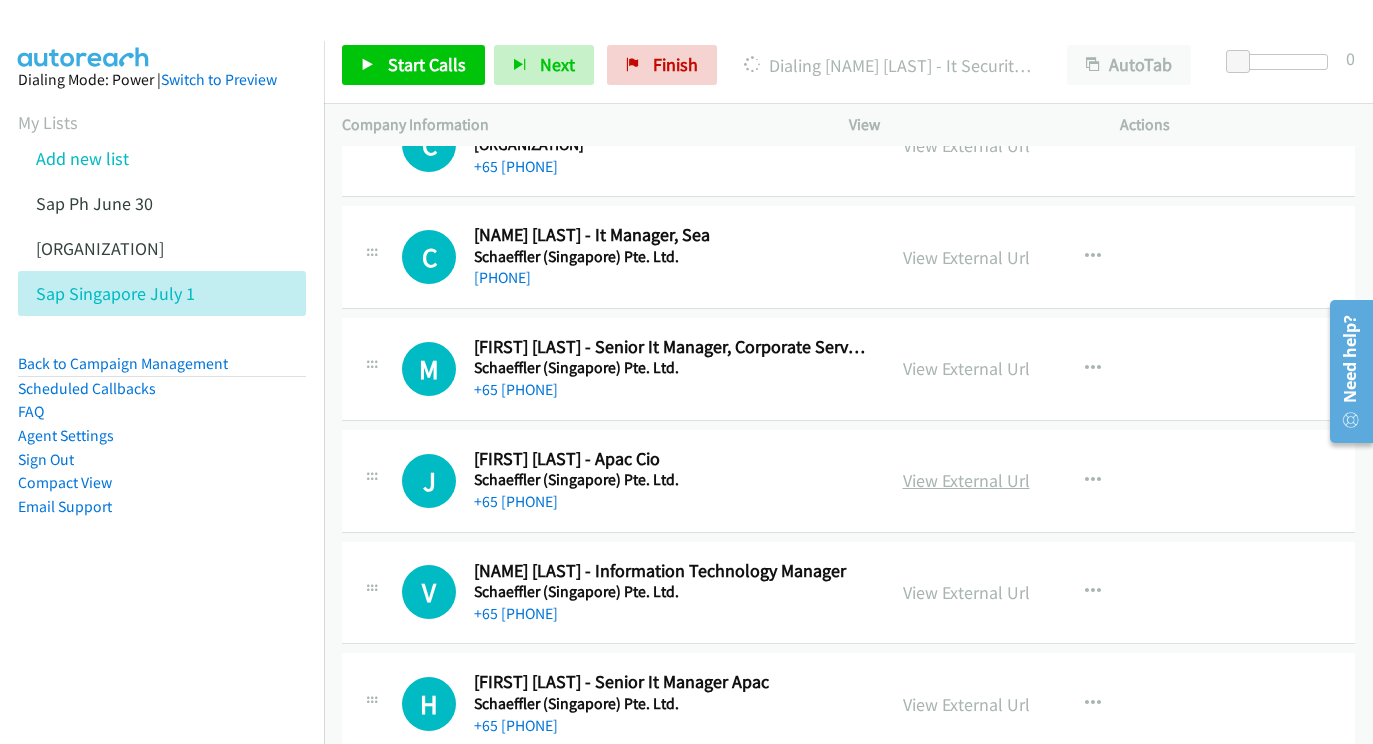 click on "View External Url" at bounding box center (966, 480) 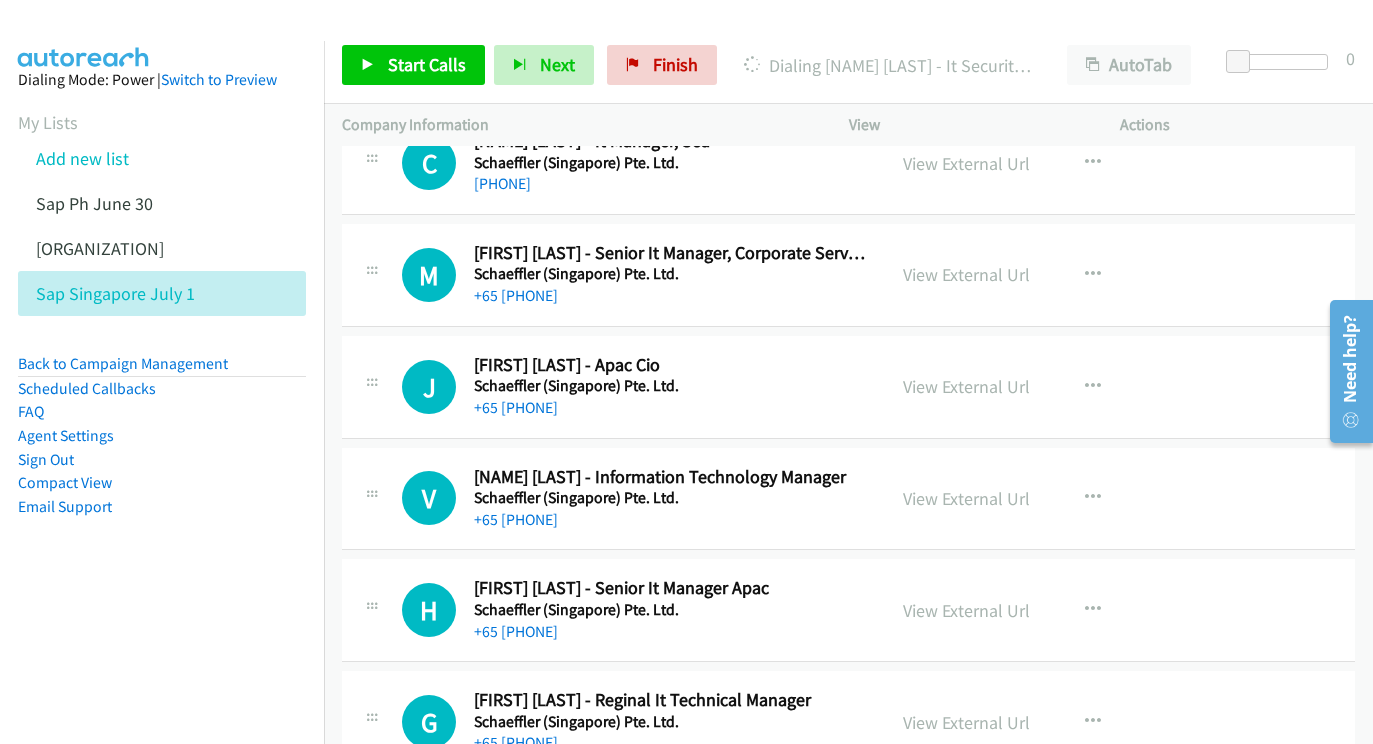 scroll, scrollTop: 16429, scrollLeft: 24, axis: both 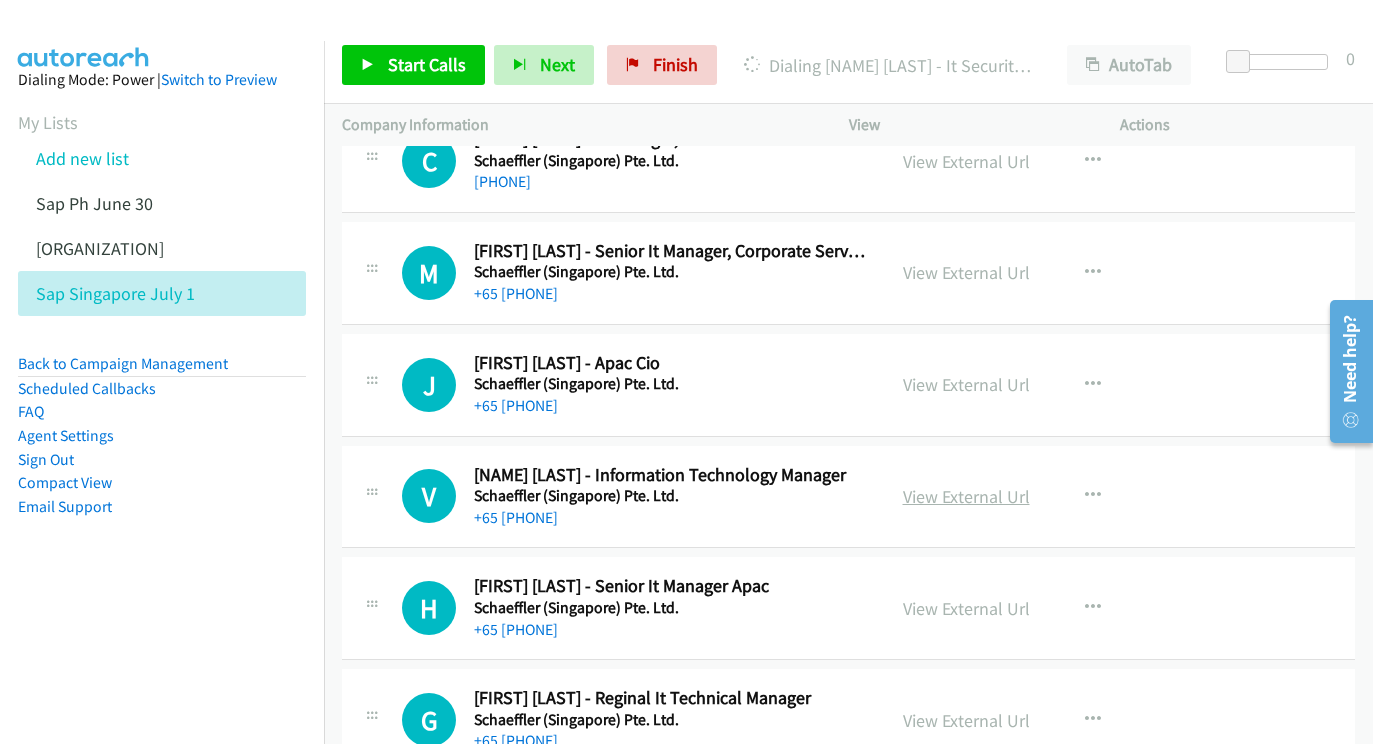 click on "View External Url" at bounding box center [966, 496] 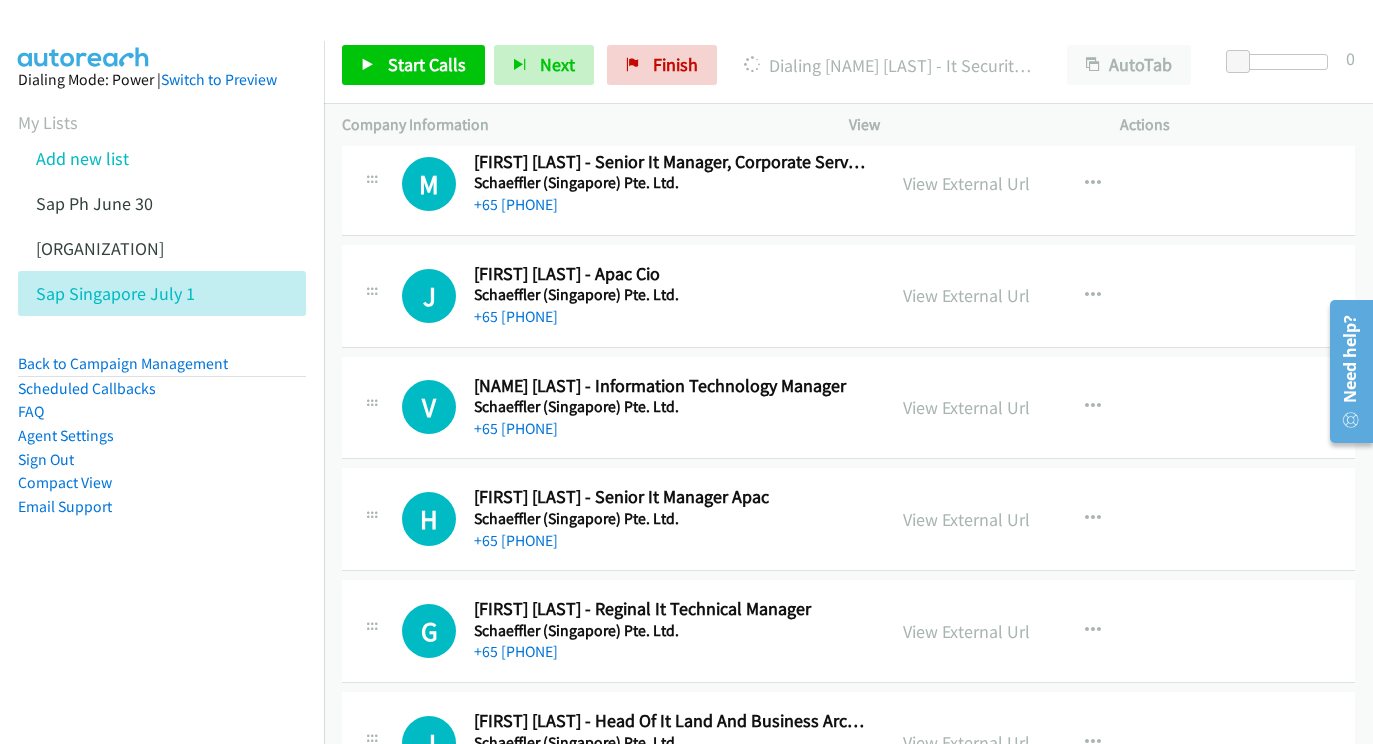 scroll, scrollTop: 16548, scrollLeft: 24, axis: both 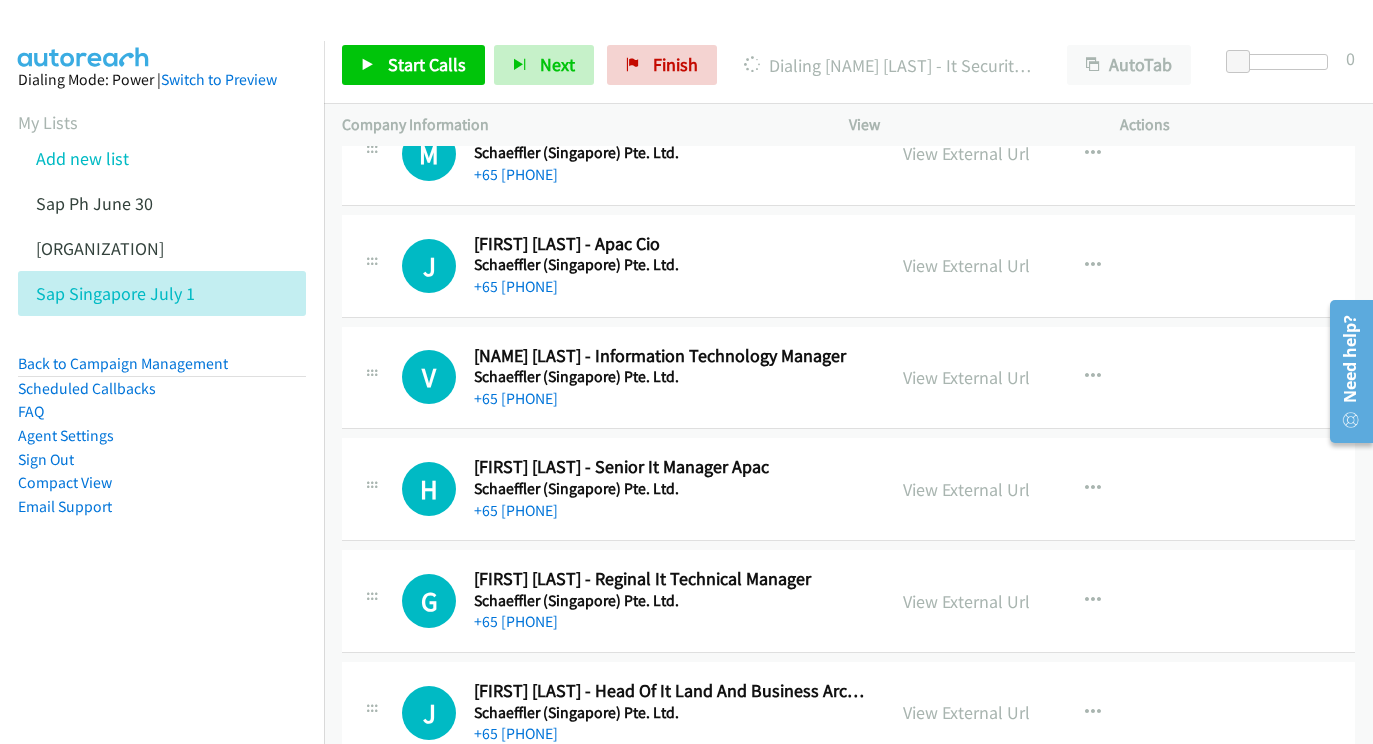 click on "View External Url
View External Url
Schedule/Manage Callback
Start Calls Here
Remove from list
Add to do not call list
Reset Call Status" at bounding box center (1029, 489) 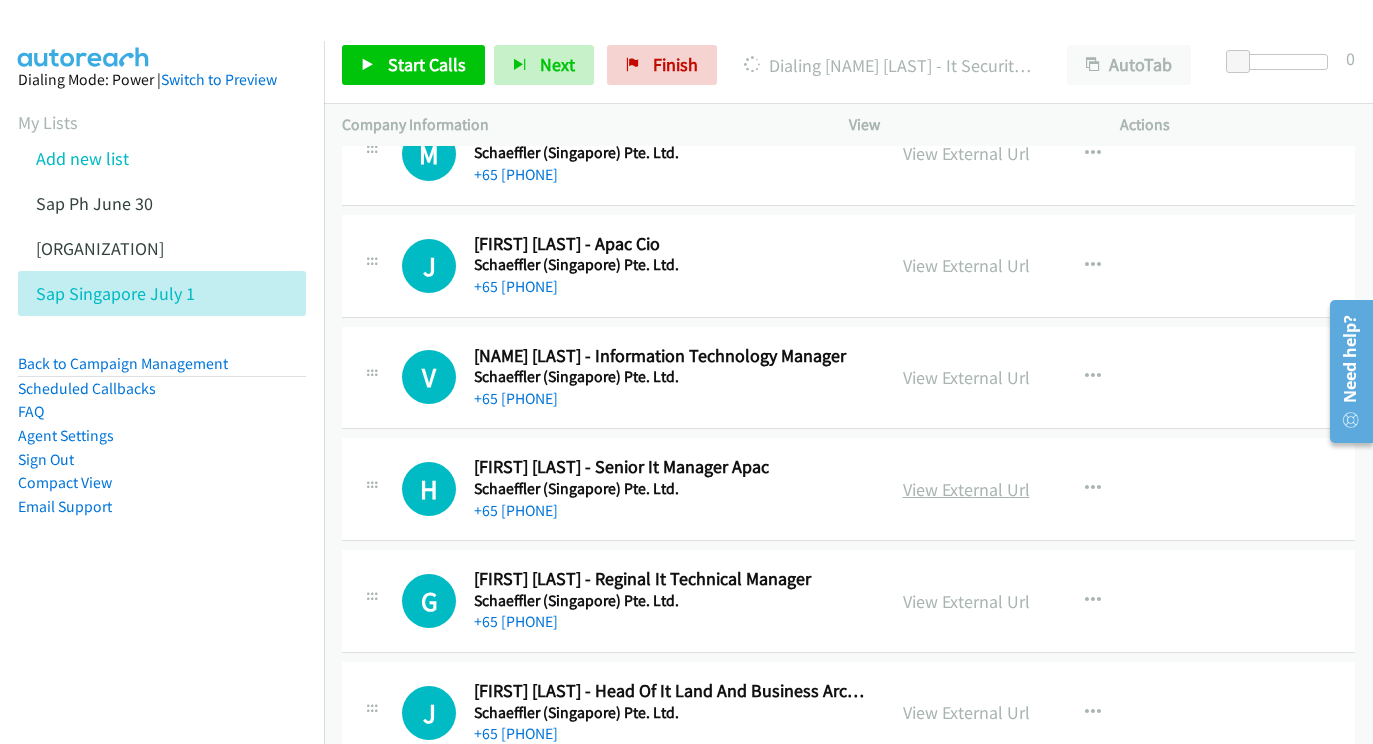 click on "View External Url" at bounding box center [966, 489] 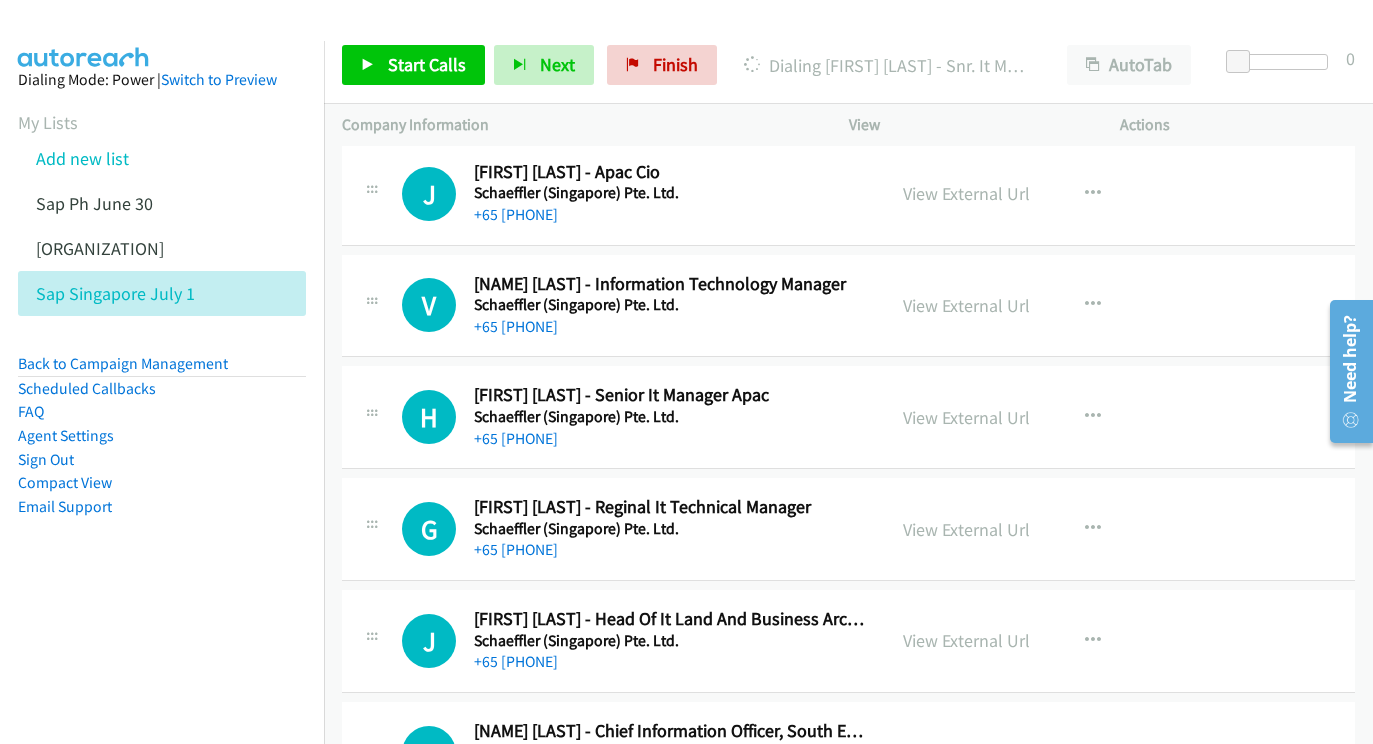 scroll, scrollTop: 16649, scrollLeft: 24, axis: both 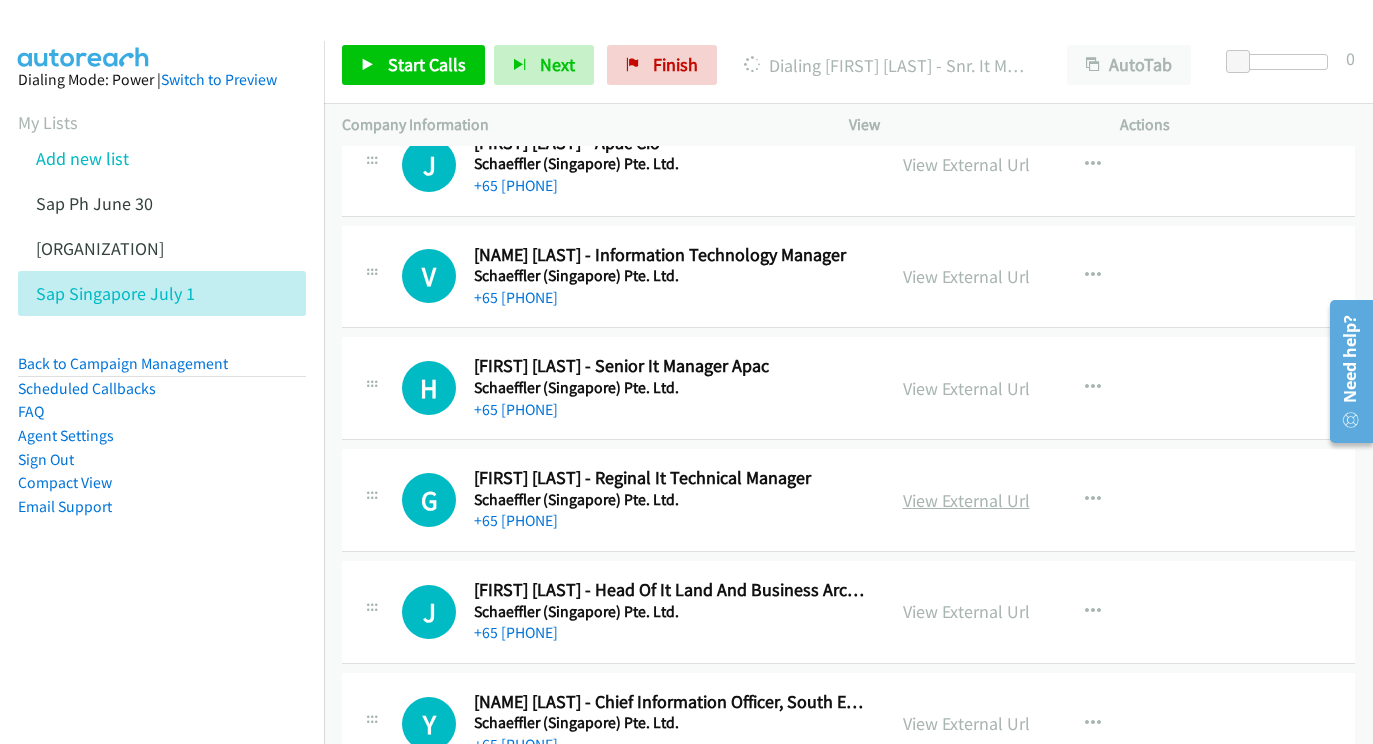 click on "View External Url" at bounding box center [966, 500] 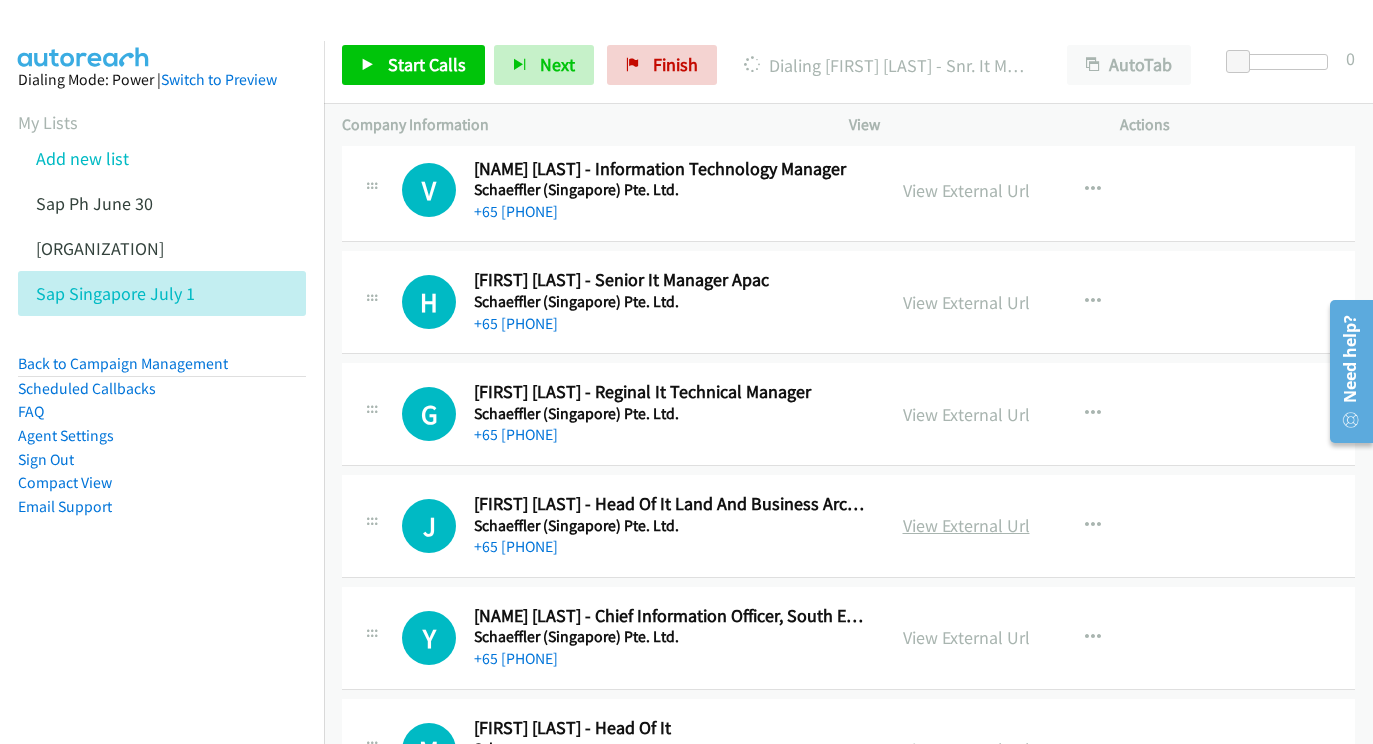 scroll, scrollTop: 16736, scrollLeft: 23, axis: both 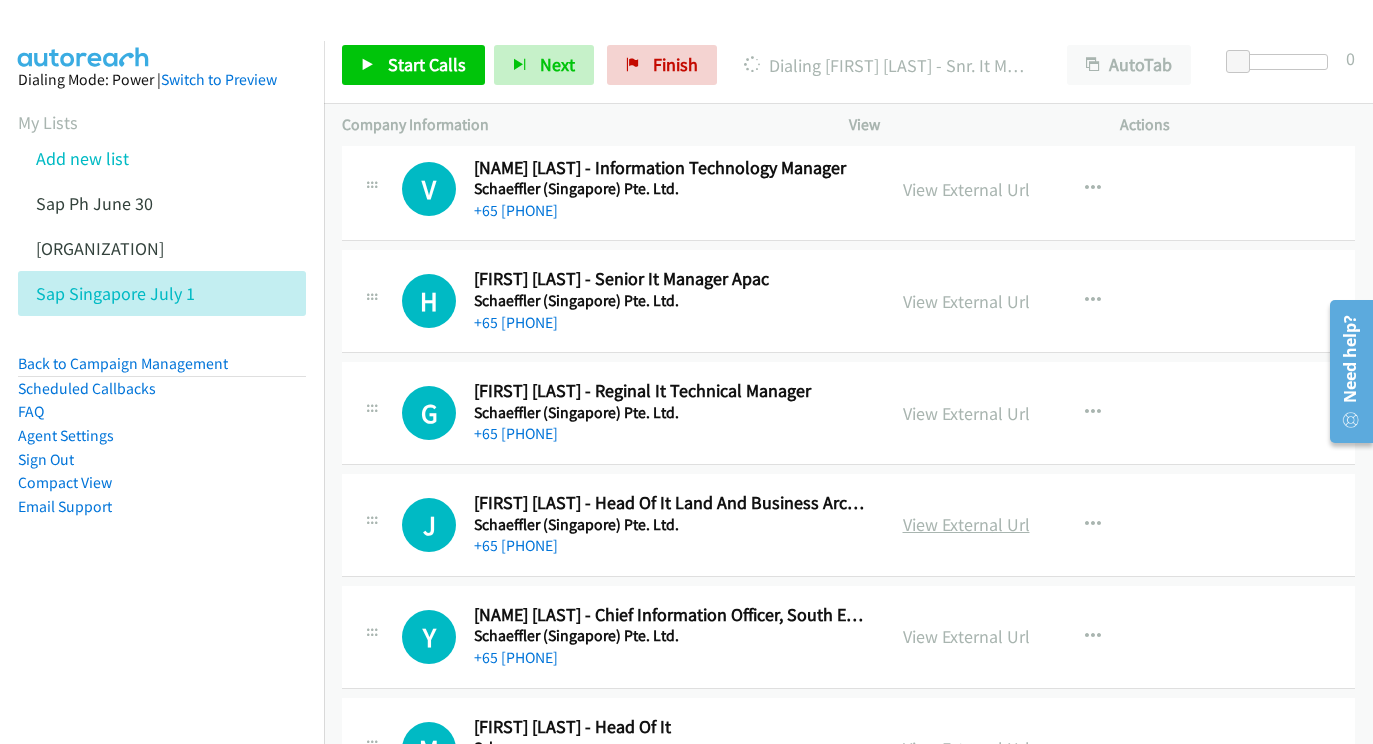 click on "View External Url" at bounding box center (966, 524) 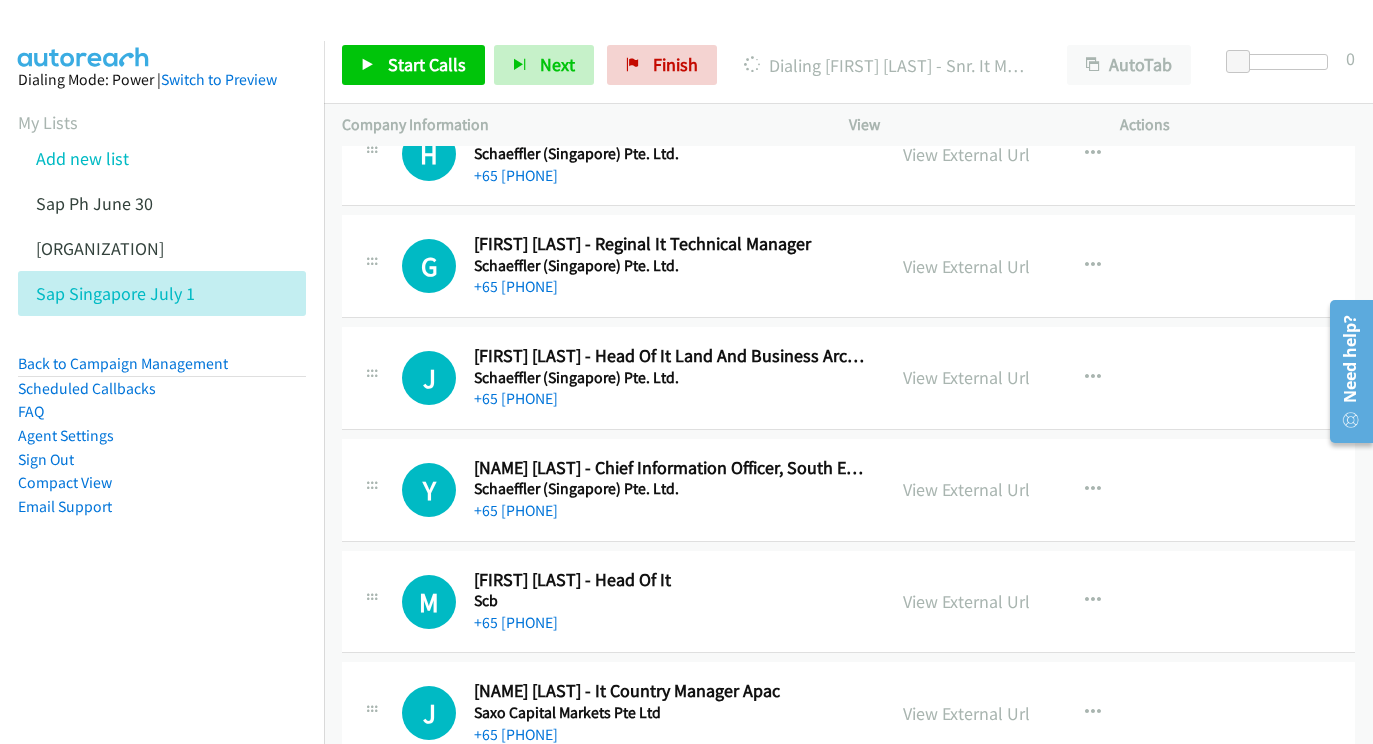 scroll, scrollTop: 16895, scrollLeft: 23, axis: both 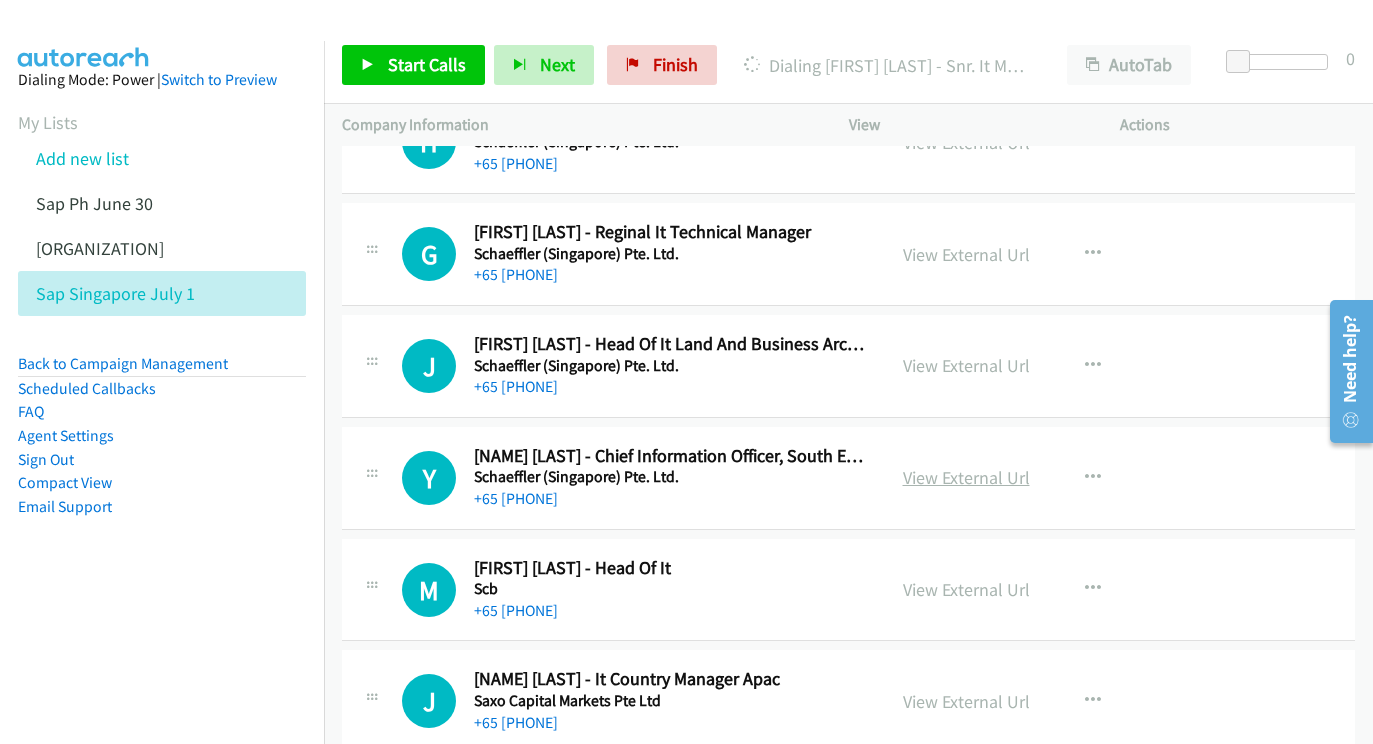 click on "View External Url" at bounding box center (966, 477) 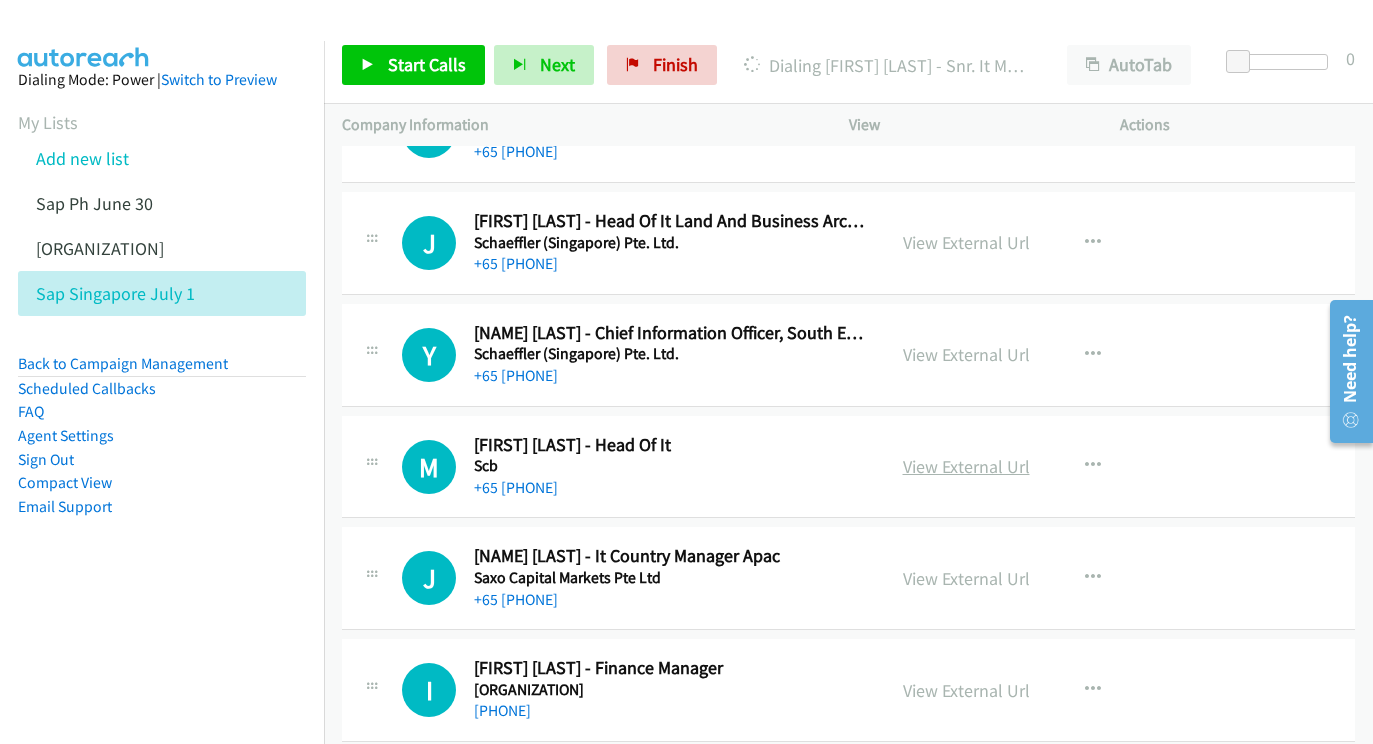scroll, scrollTop: 17017, scrollLeft: 25, axis: both 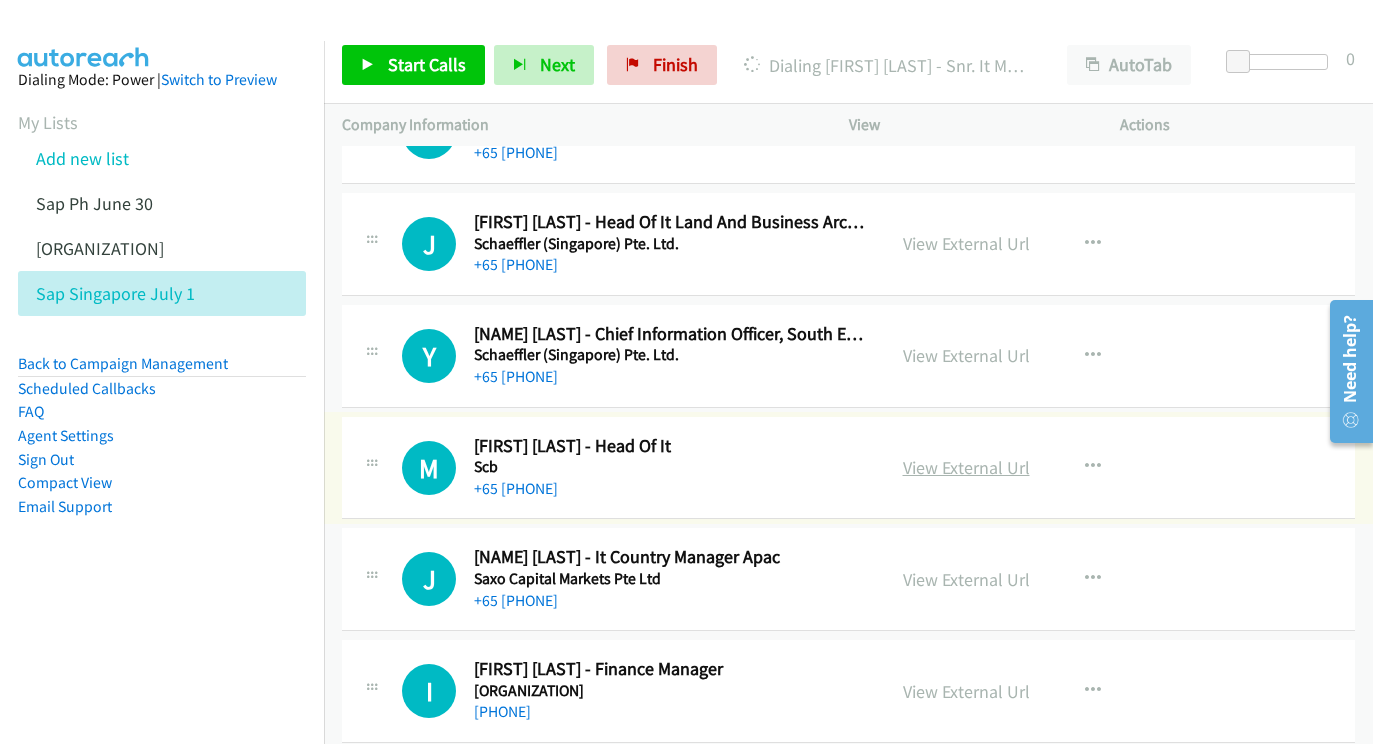 click on "View External Url" at bounding box center [966, 467] 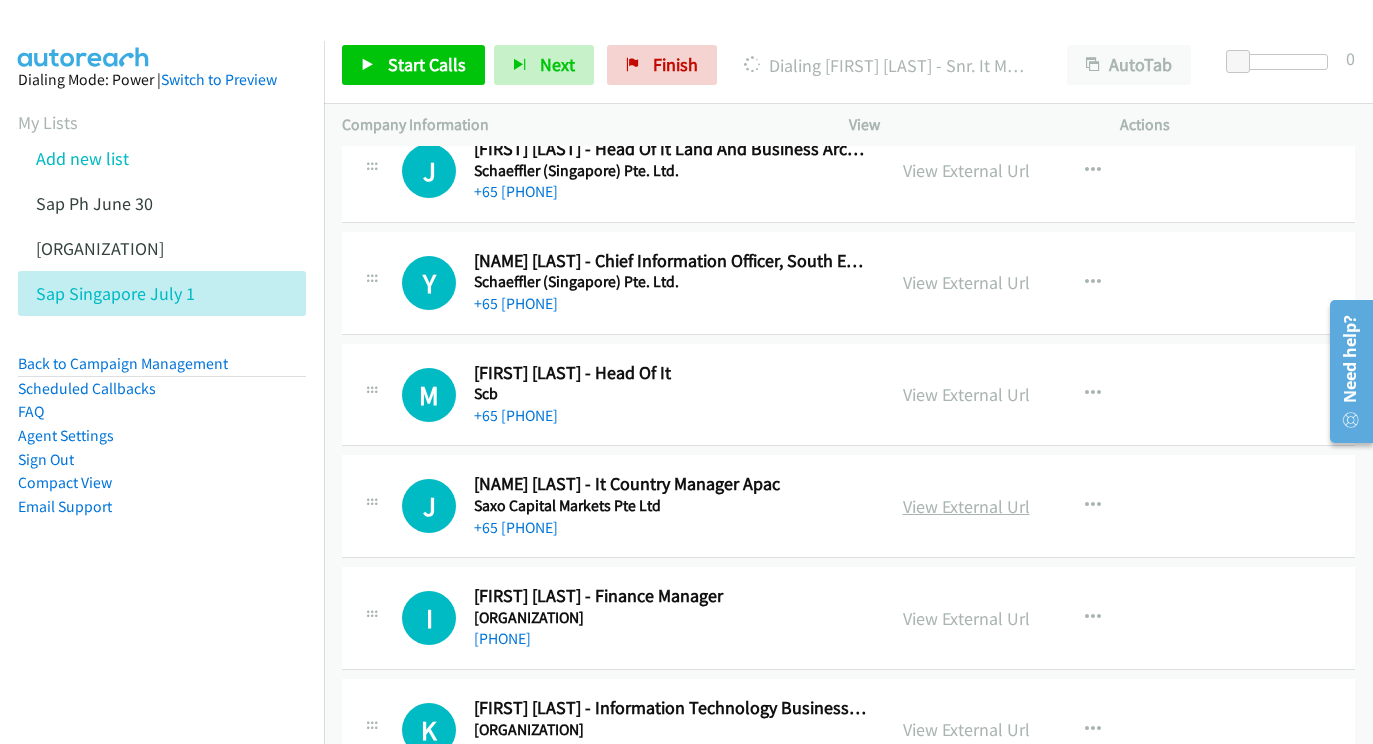 scroll, scrollTop: 17095, scrollLeft: 25, axis: both 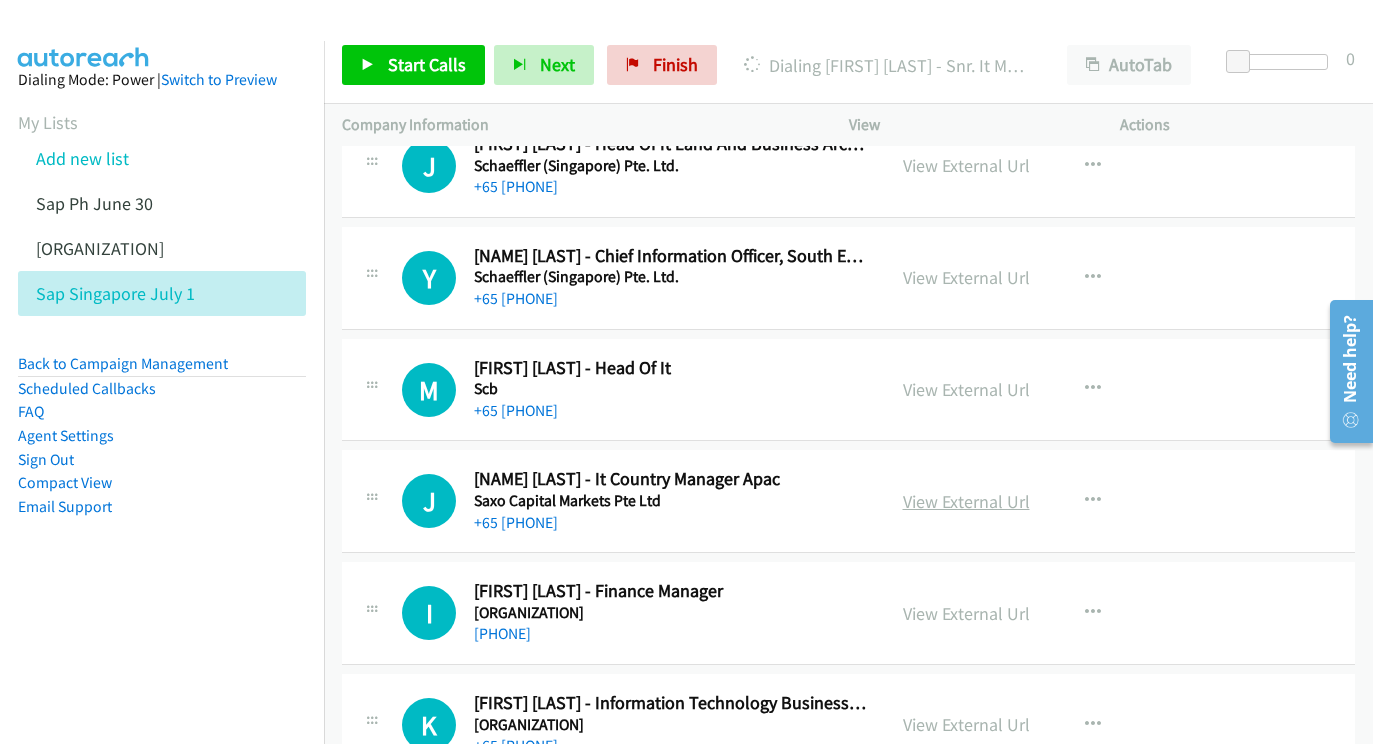 click on "View External Url" at bounding box center (966, 501) 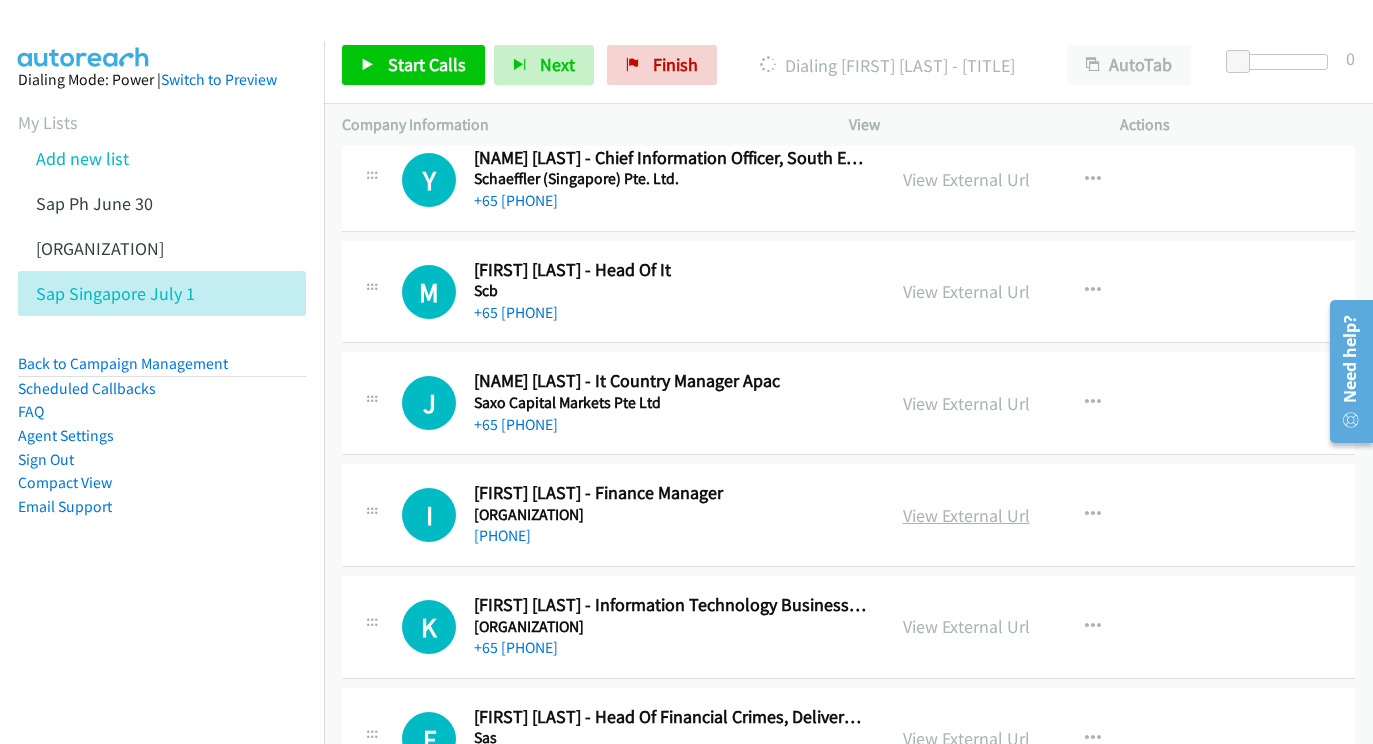scroll, scrollTop: 17197, scrollLeft: 25, axis: both 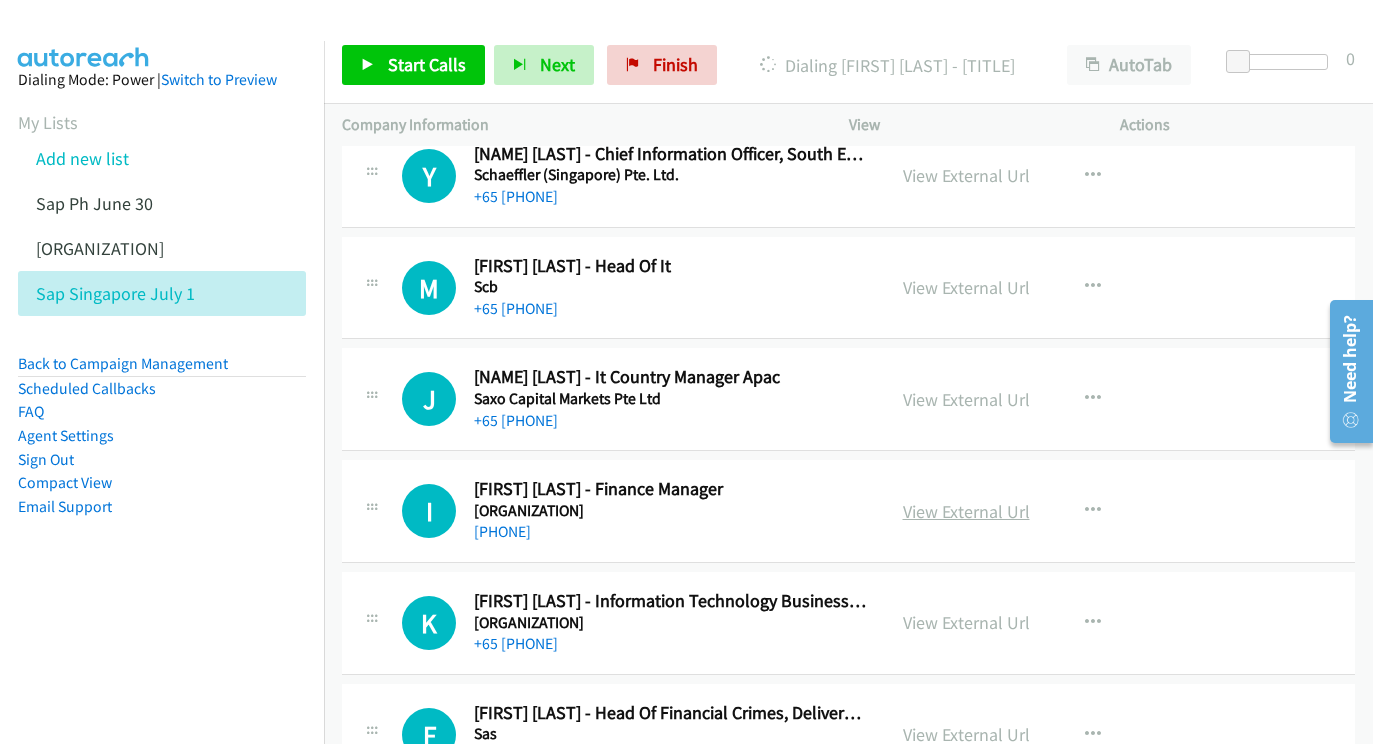 click on "View External Url" at bounding box center [966, 511] 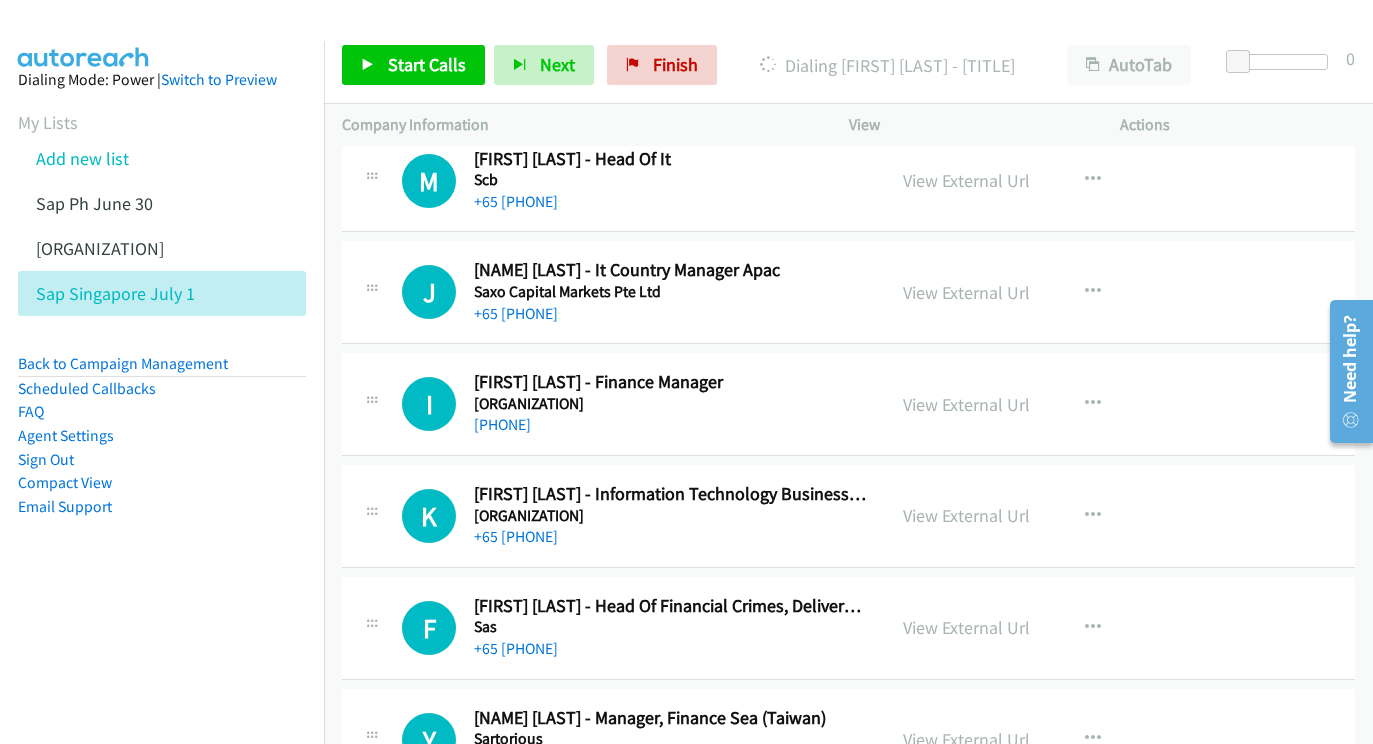 scroll, scrollTop: 17329, scrollLeft: 25, axis: both 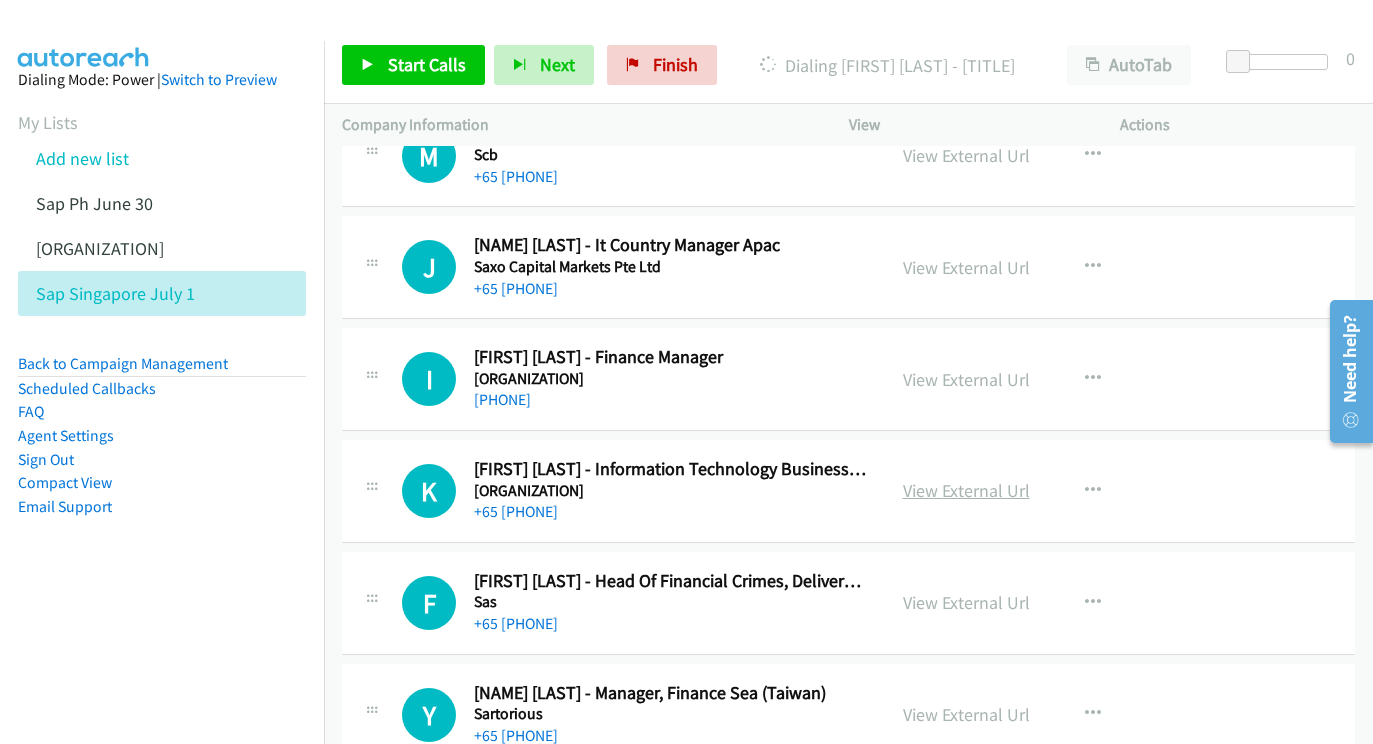 click on "View External Url" at bounding box center [966, 490] 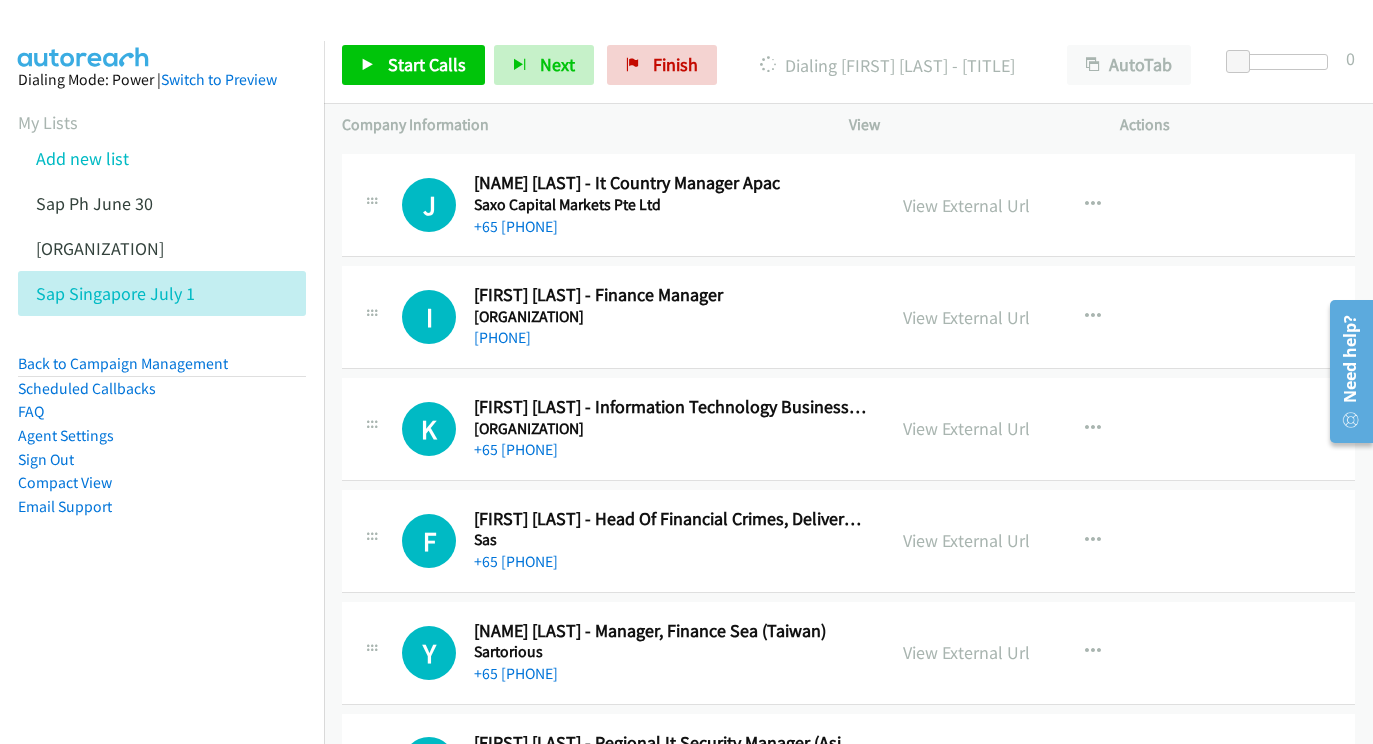scroll, scrollTop: 17403, scrollLeft: 25, axis: both 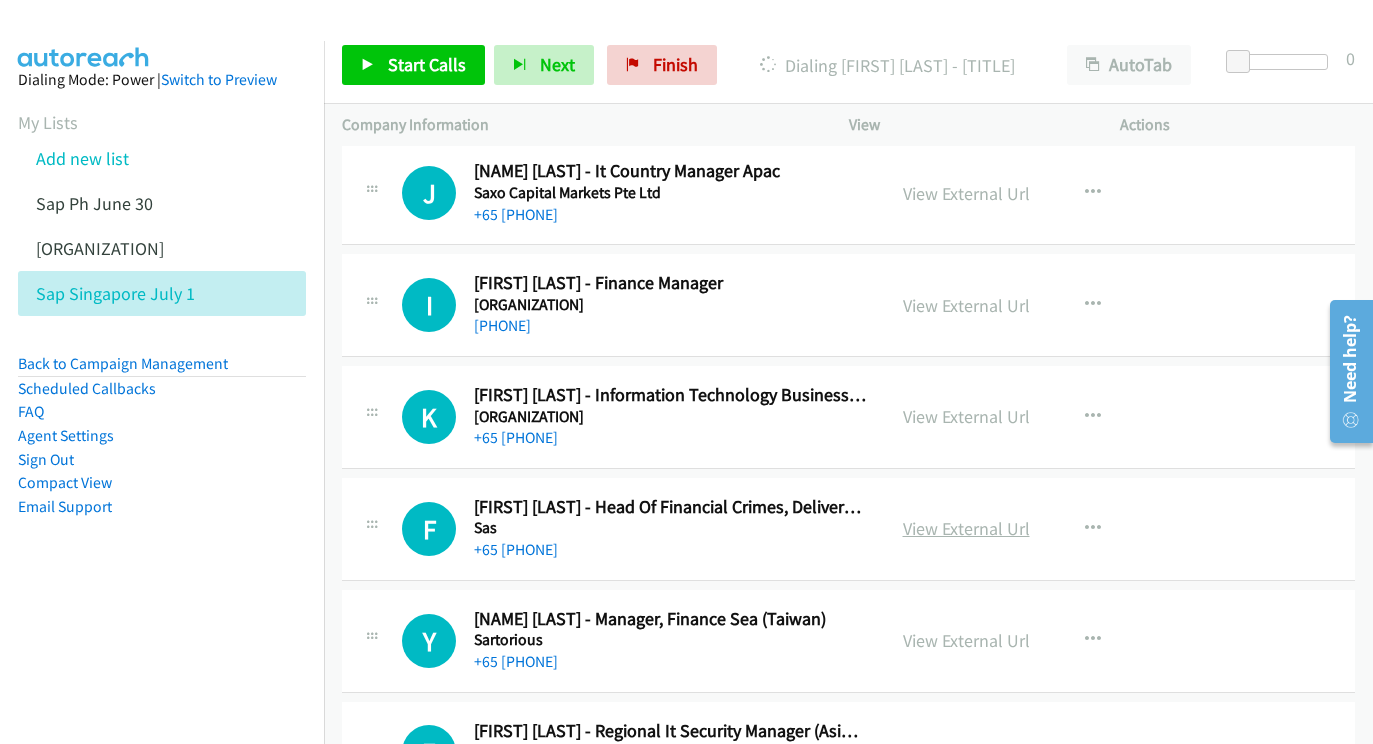 click on "View External Url" at bounding box center (966, 528) 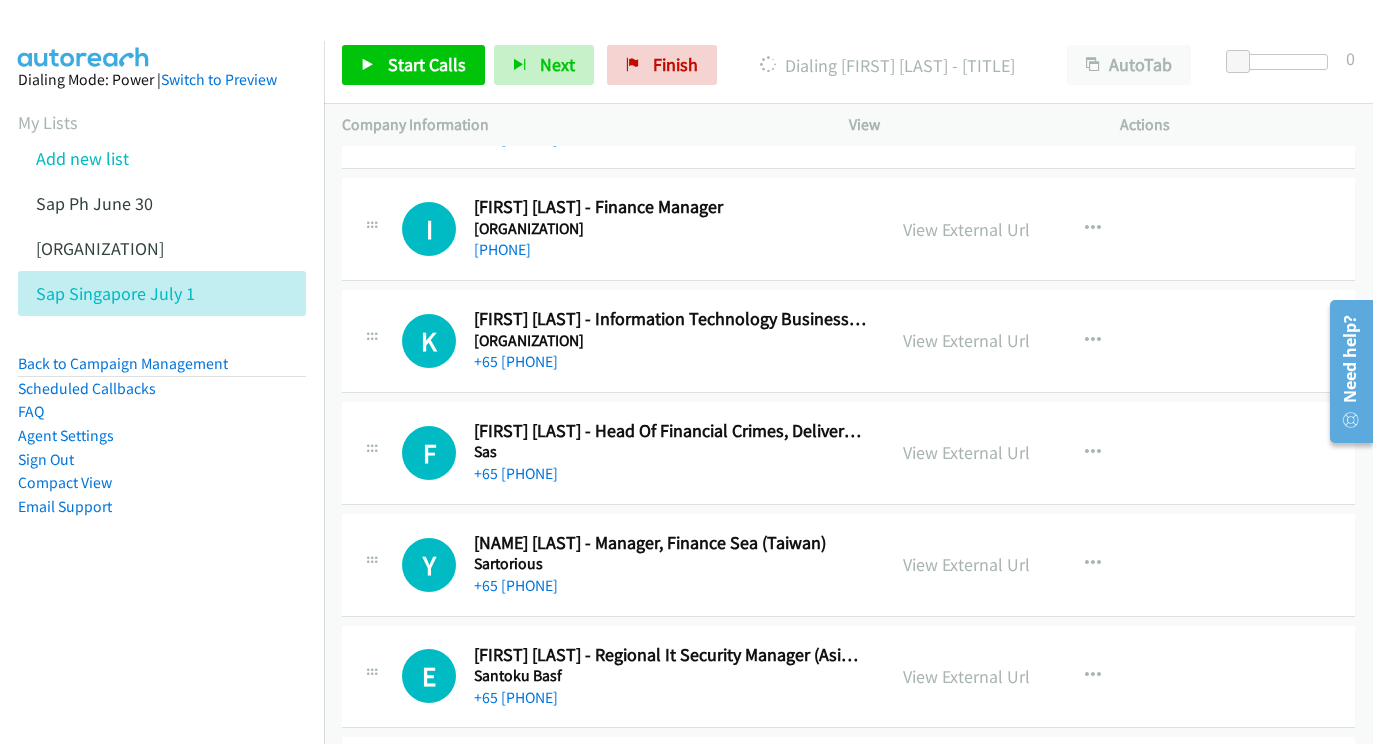 scroll, scrollTop: 17541, scrollLeft: 25, axis: both 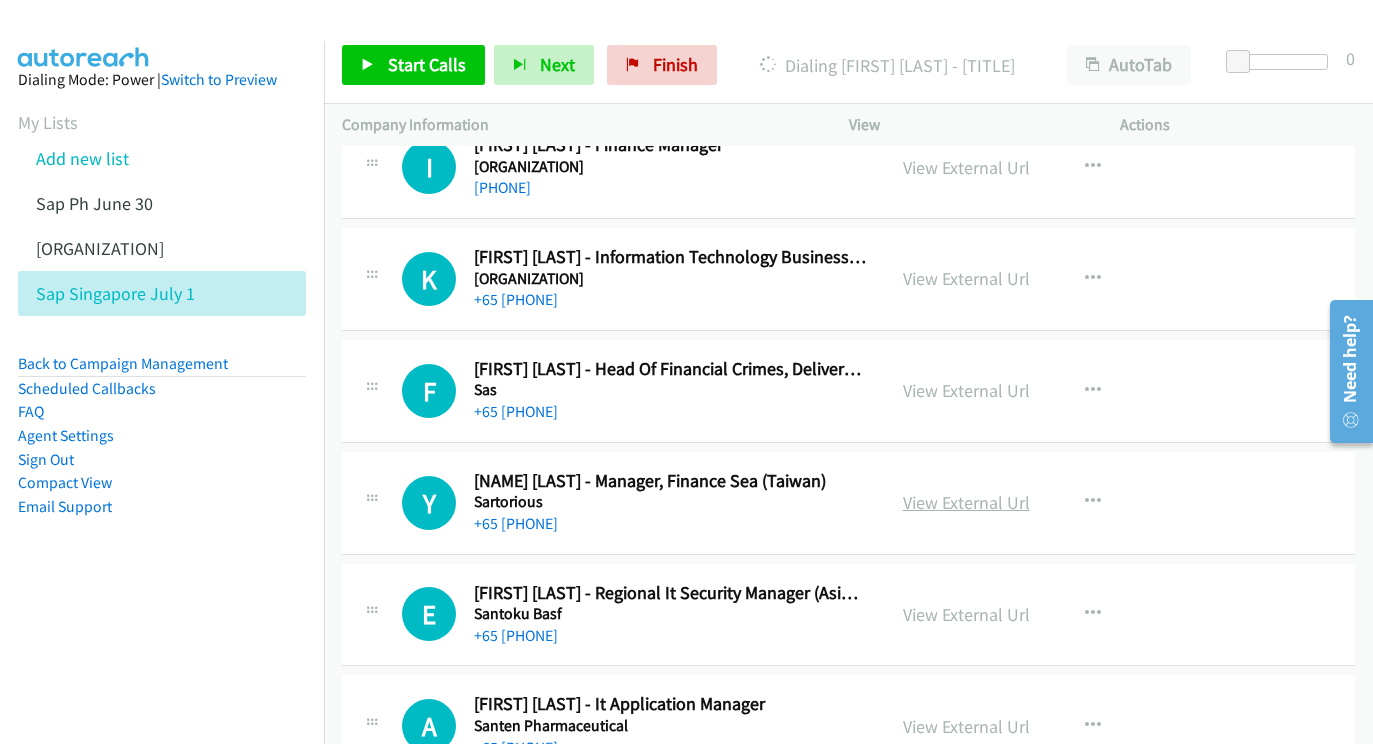 click on "View External Url" at bounding box center [966, 502] 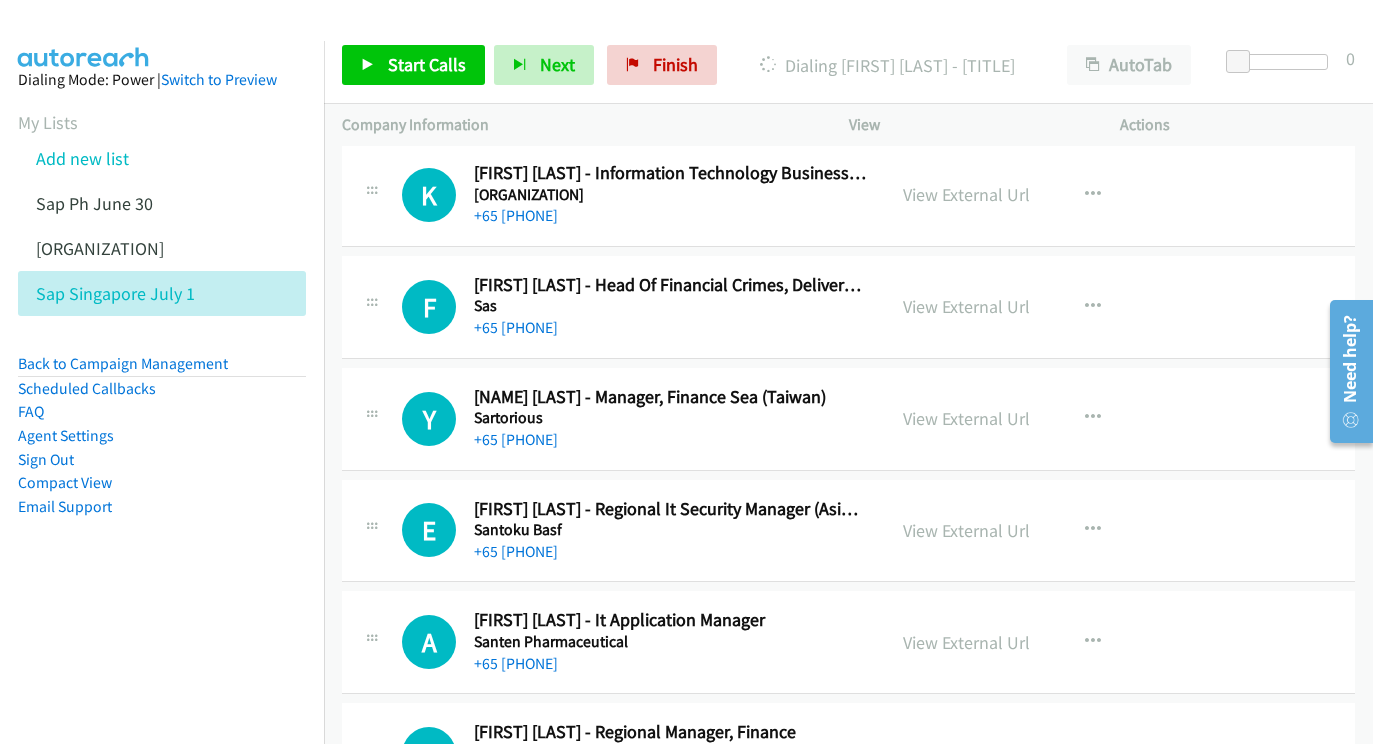 scroll, scrollTop: 17655, scrollLeft: 25, axis: both 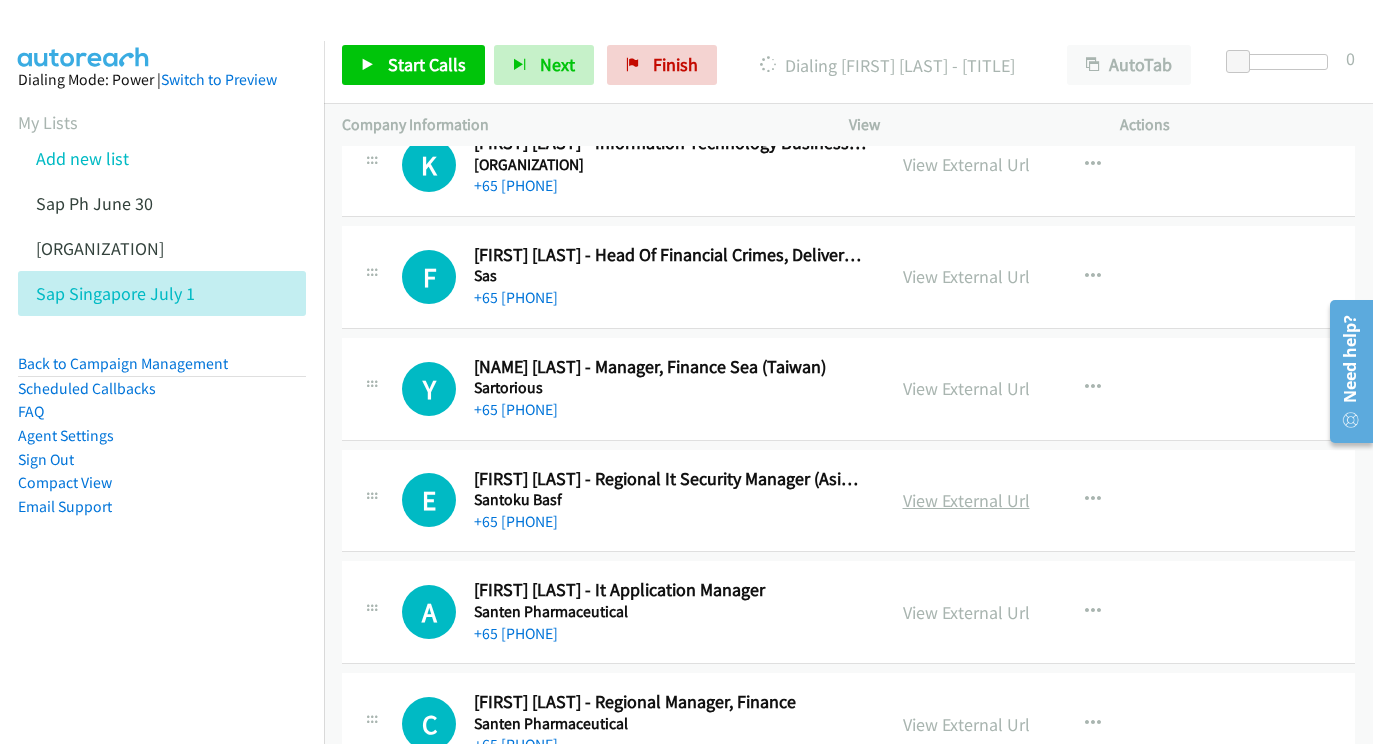 click on "View External Url" at bounding box center [966, 500] 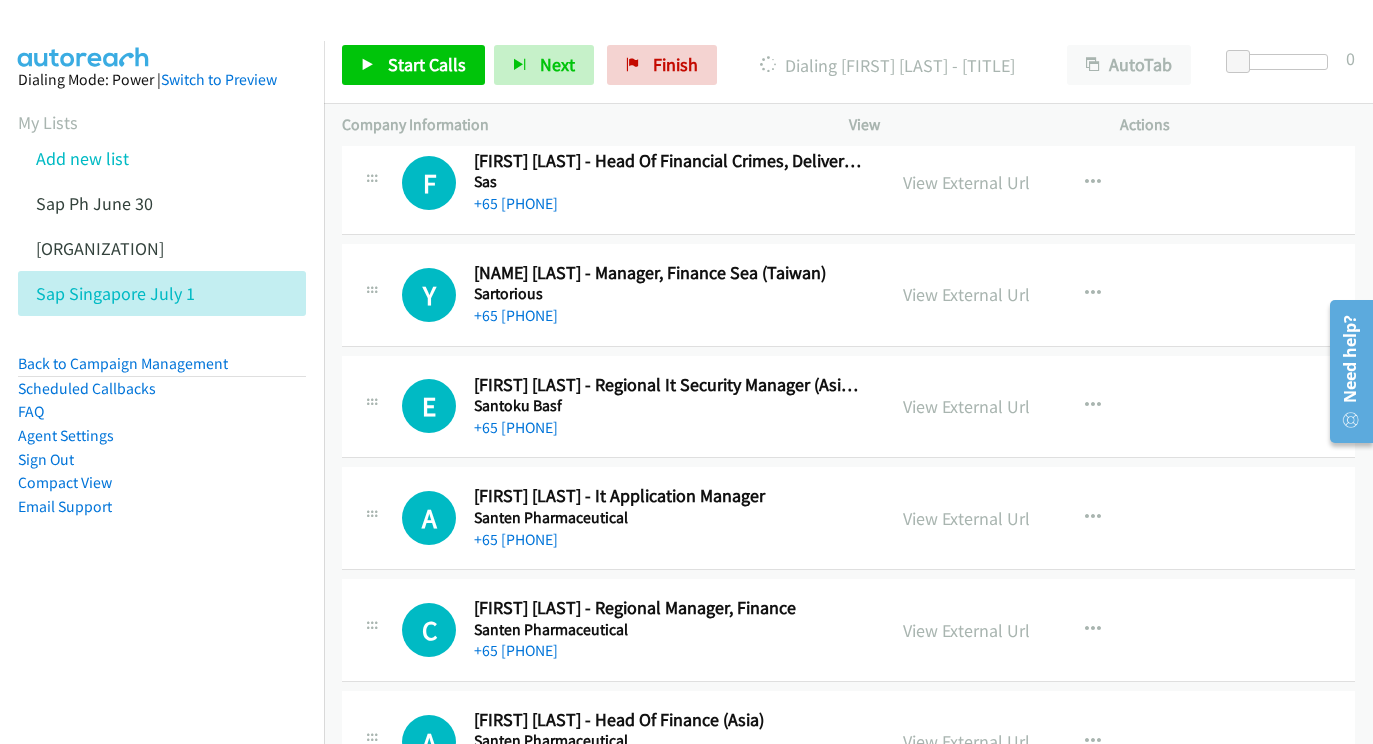 scroll, scrollTop: 17769, scrollLeft: 25, axis: both 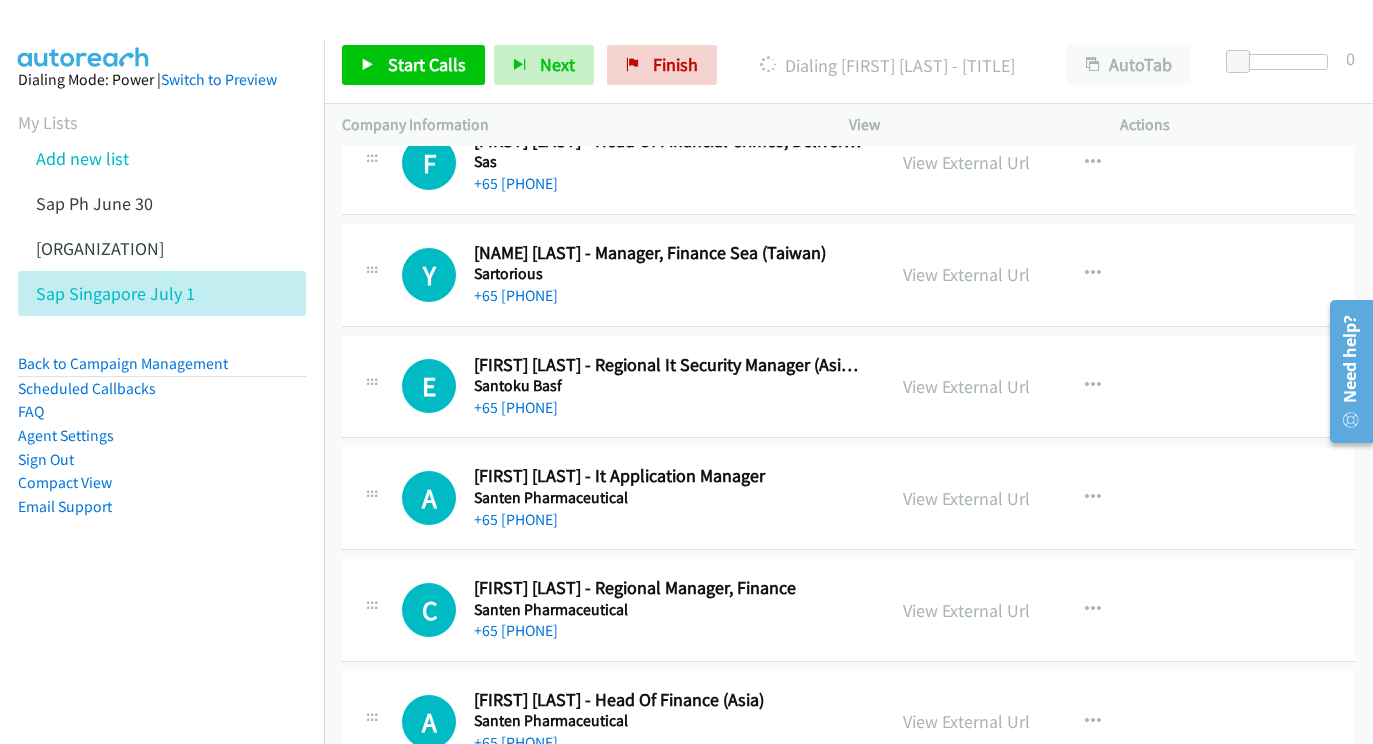click on "View External Url
View External Url
Schedule/Manage Callback
Start Calls Here
Remove from list
Add to do not call list
Reset Call Status" at bounding box center [1029, 498] 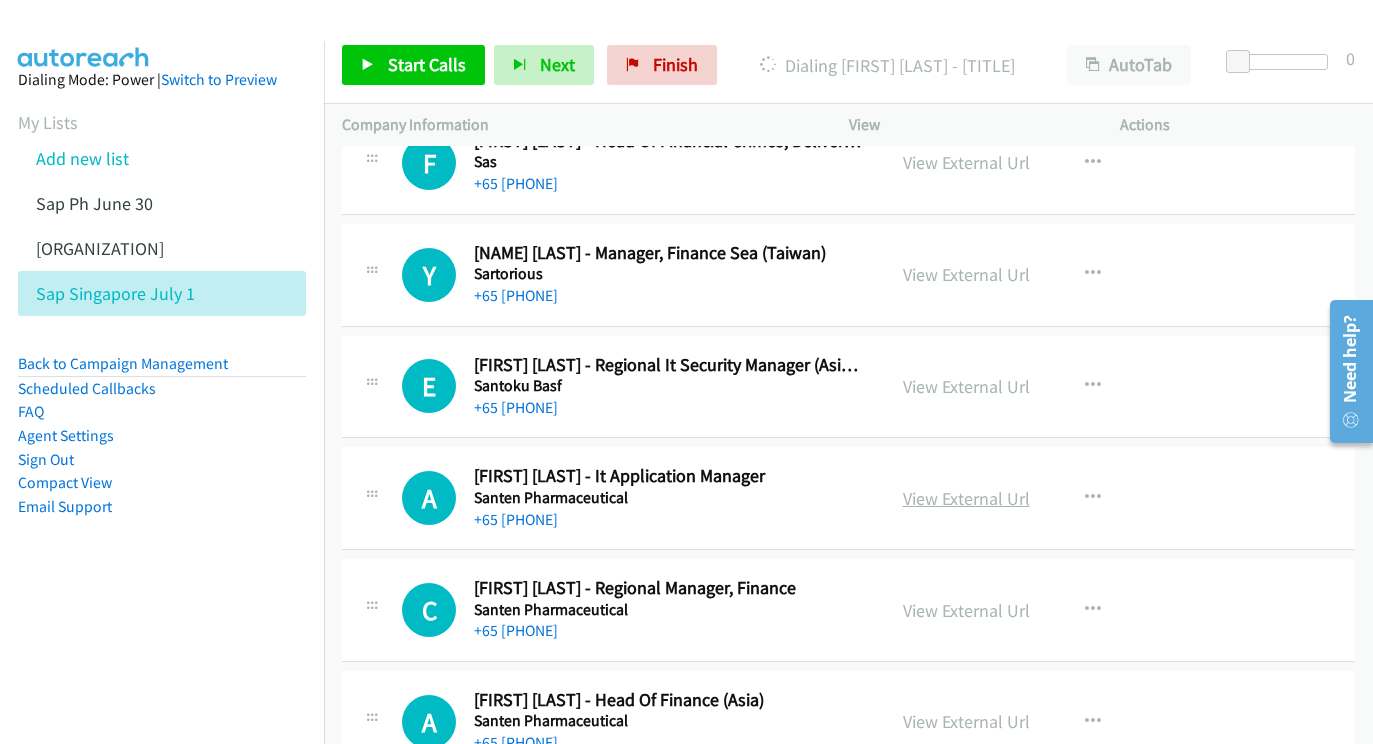 click on "View External Url" at bounding box center [966, 498] 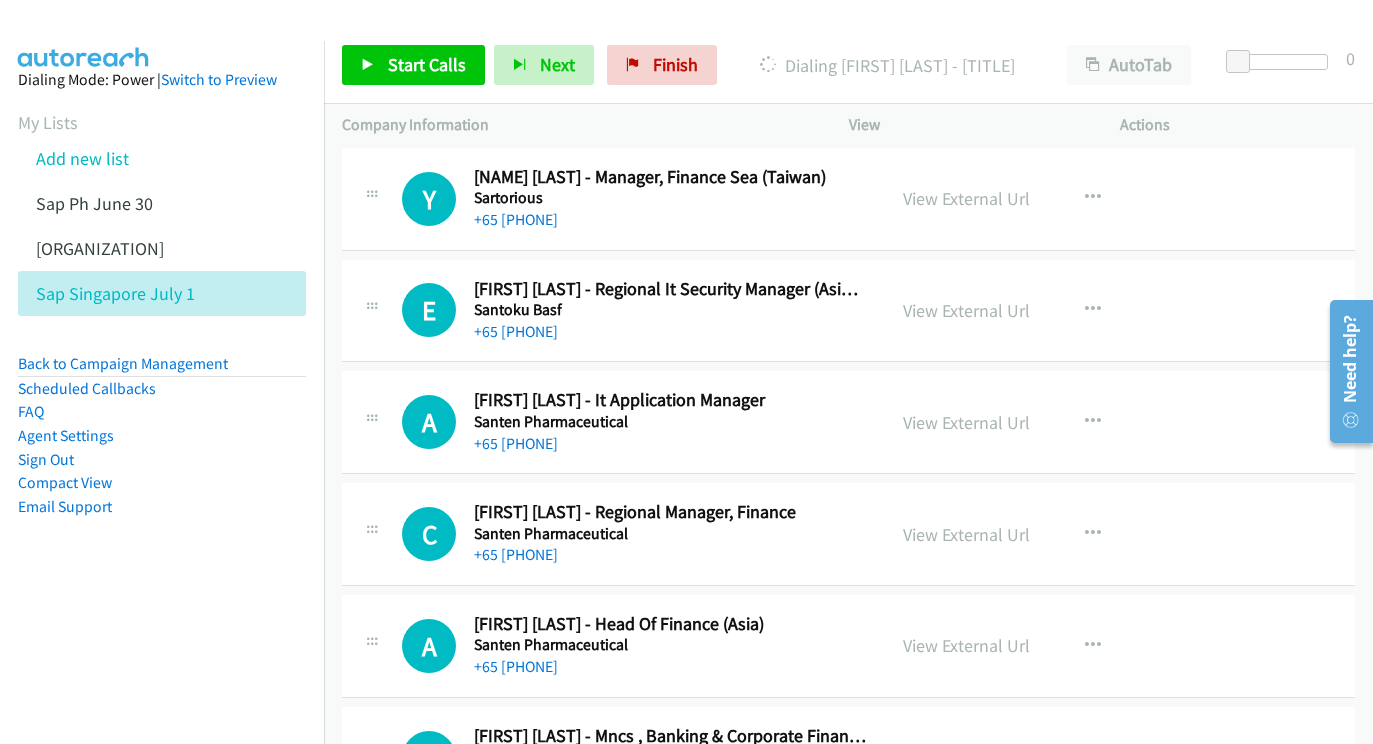 scroll, scrollTop: 17868, scrollLeft: 25, axis: both 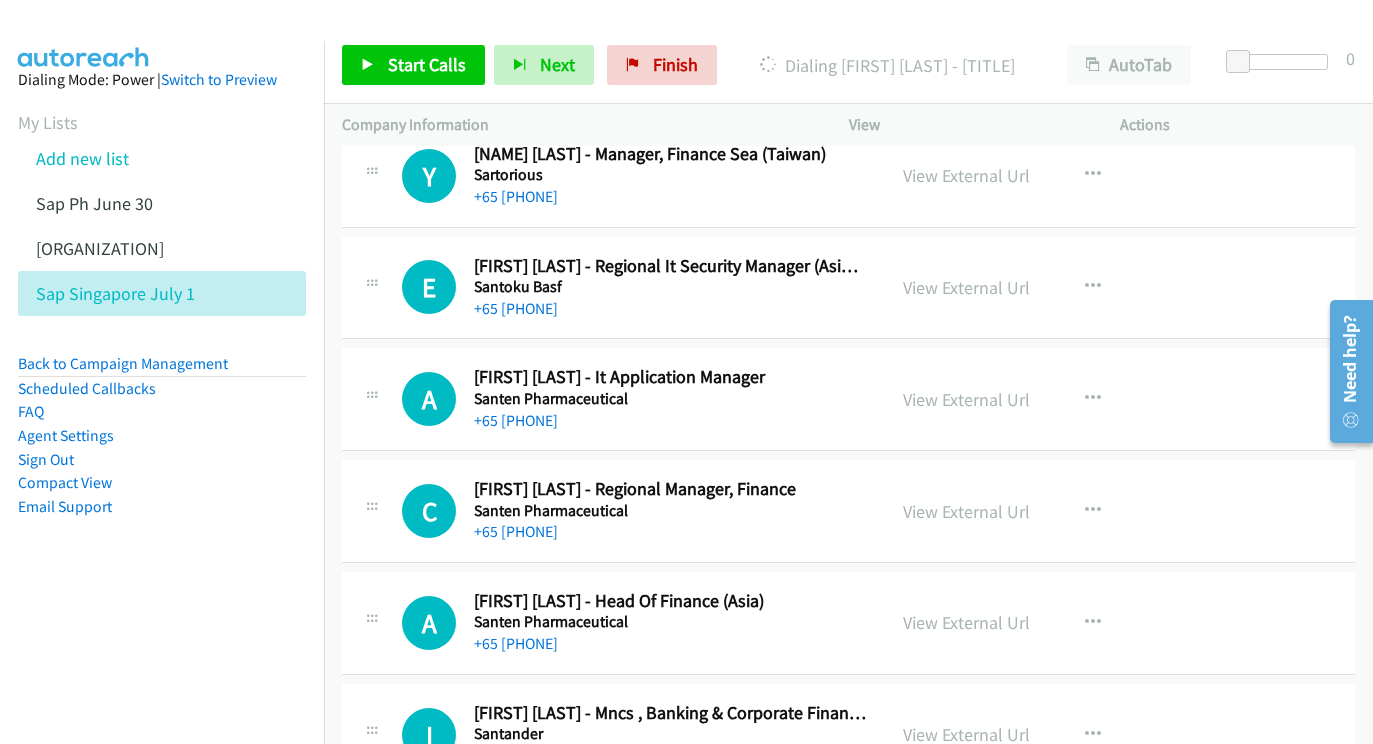click on "View External Url
View External Url
Schedule/Manage Callback
Start Calls Here
Remove from list
Add to do not call list
Reset Call Status" at bounding box center (1029, 511) 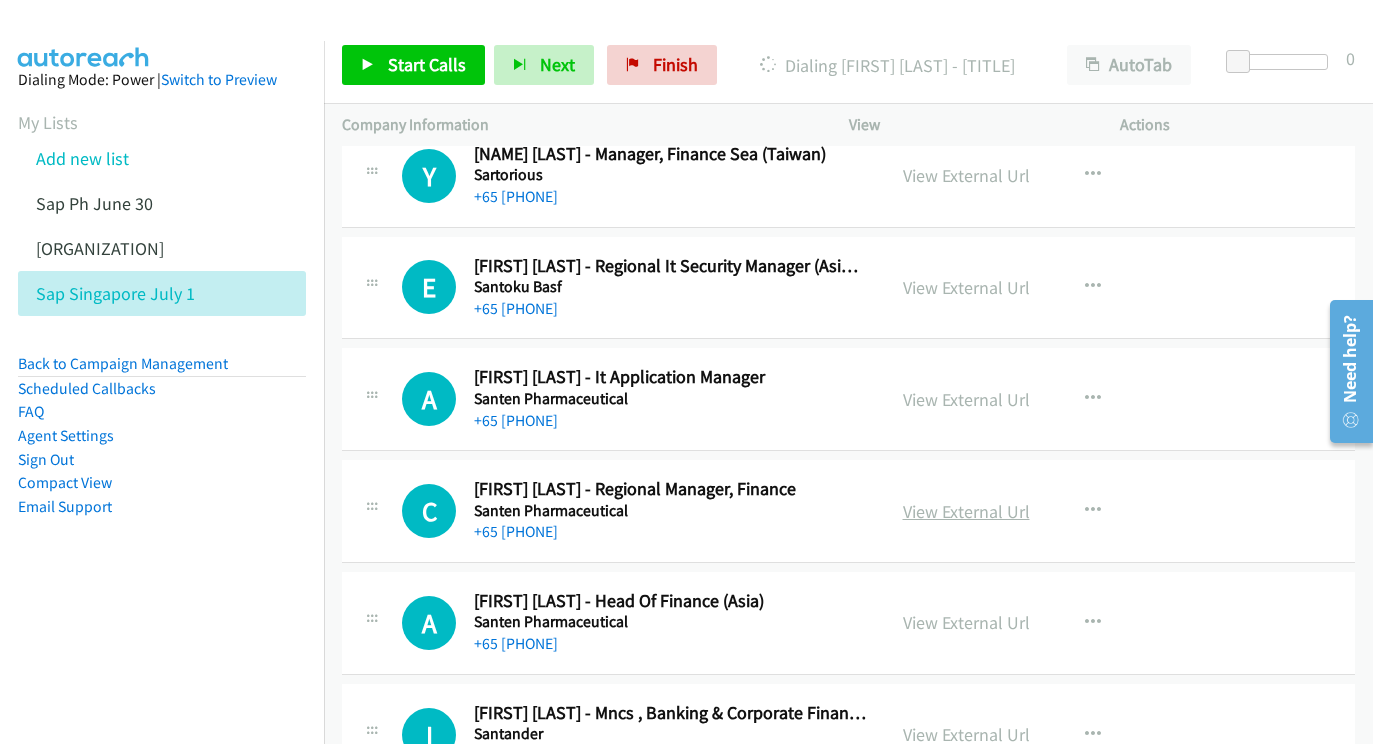 click on "View External Url" at bounding box center (966, 511) 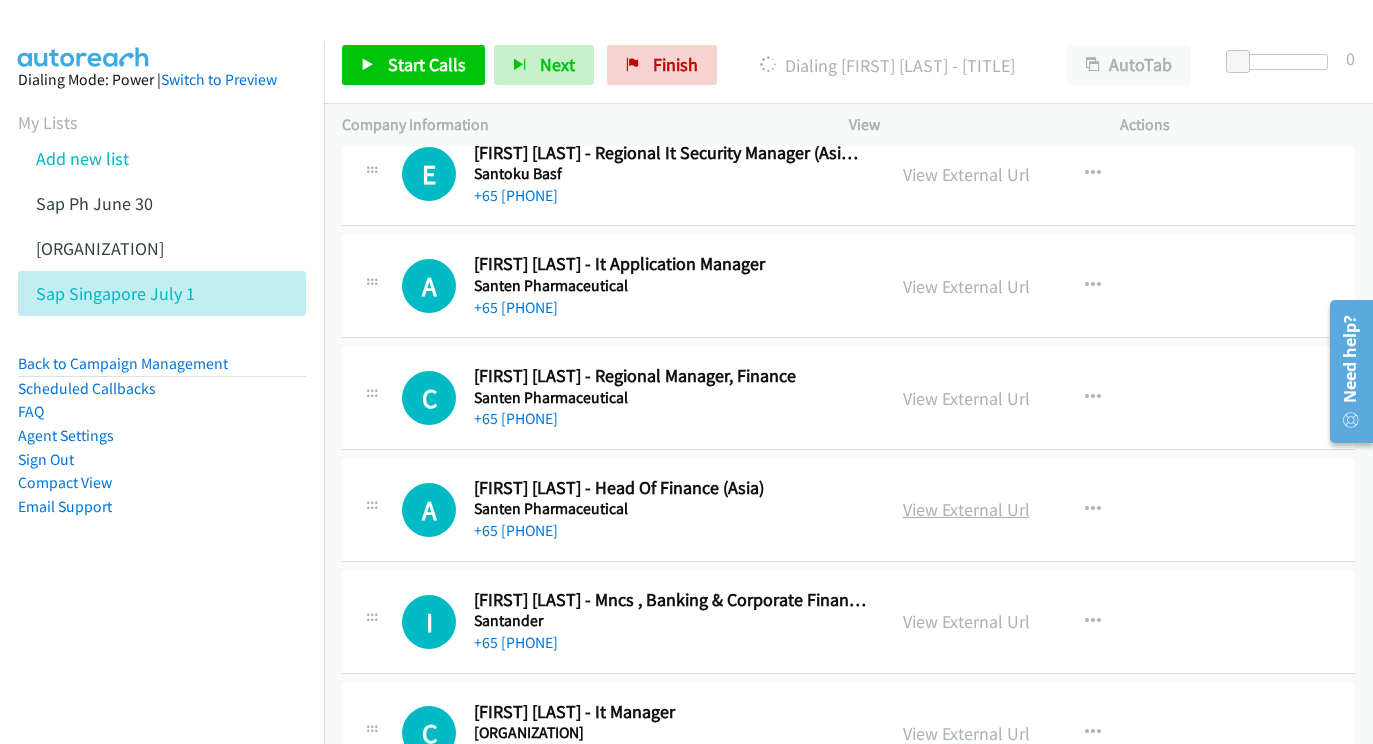 scroll, scrollTop: 17981, scrollLeft: 23, axis: both 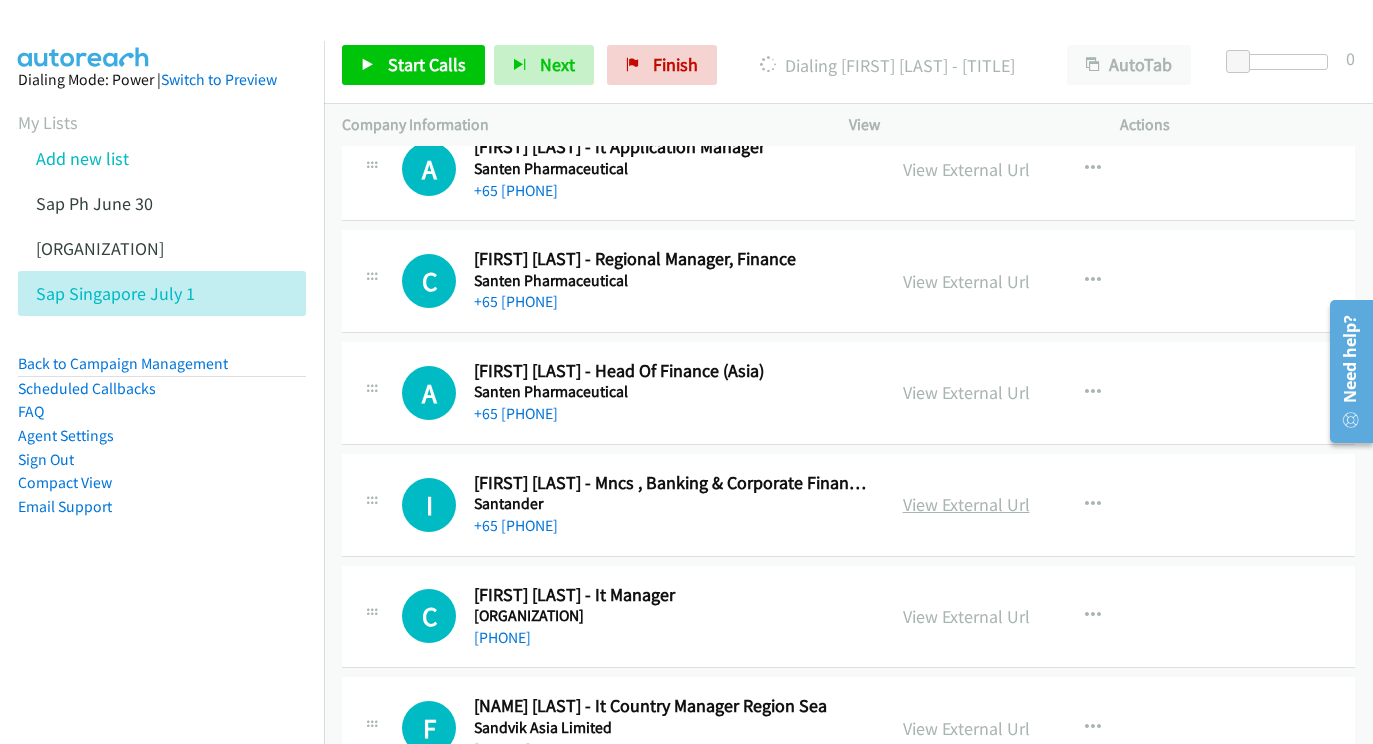 click on "View External Url" at bounding box center [966, 504] 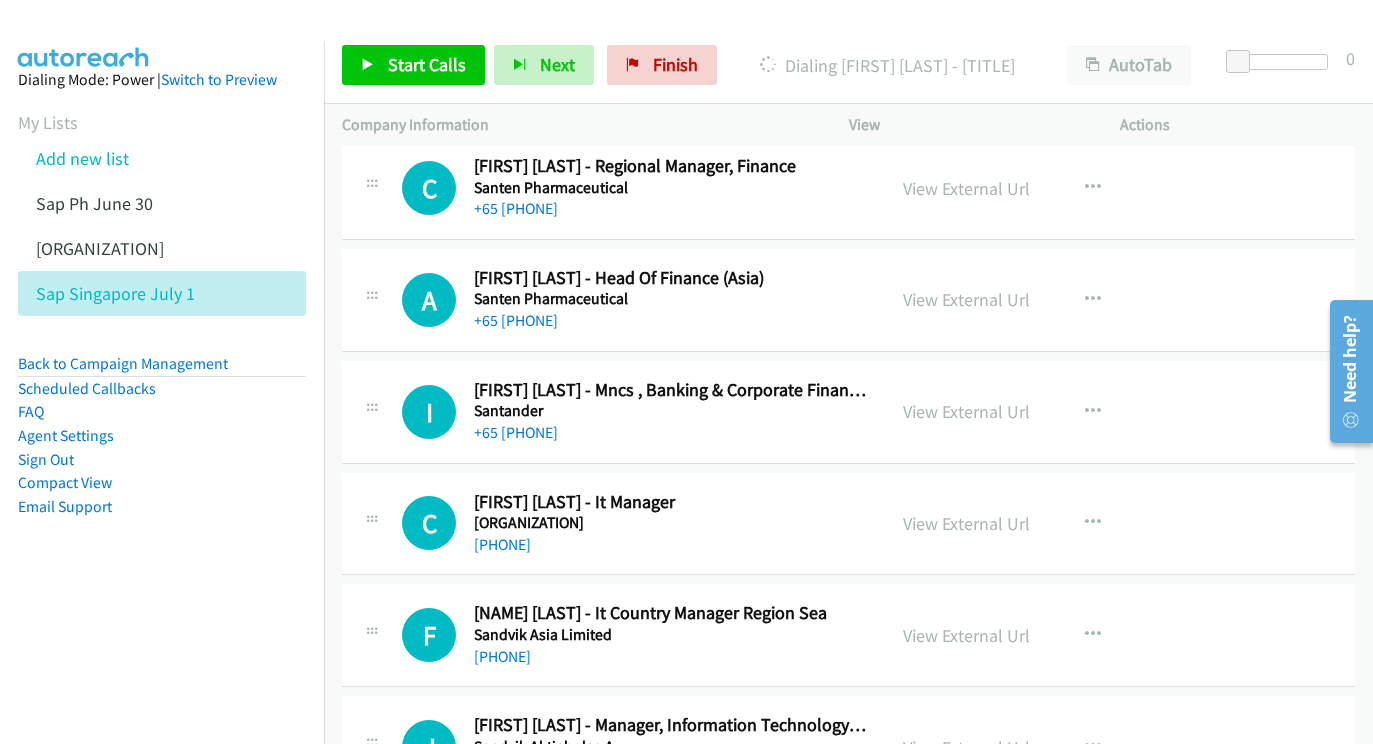 scroll, scrollTop: 18210, scrollLeft: 23, axis: both 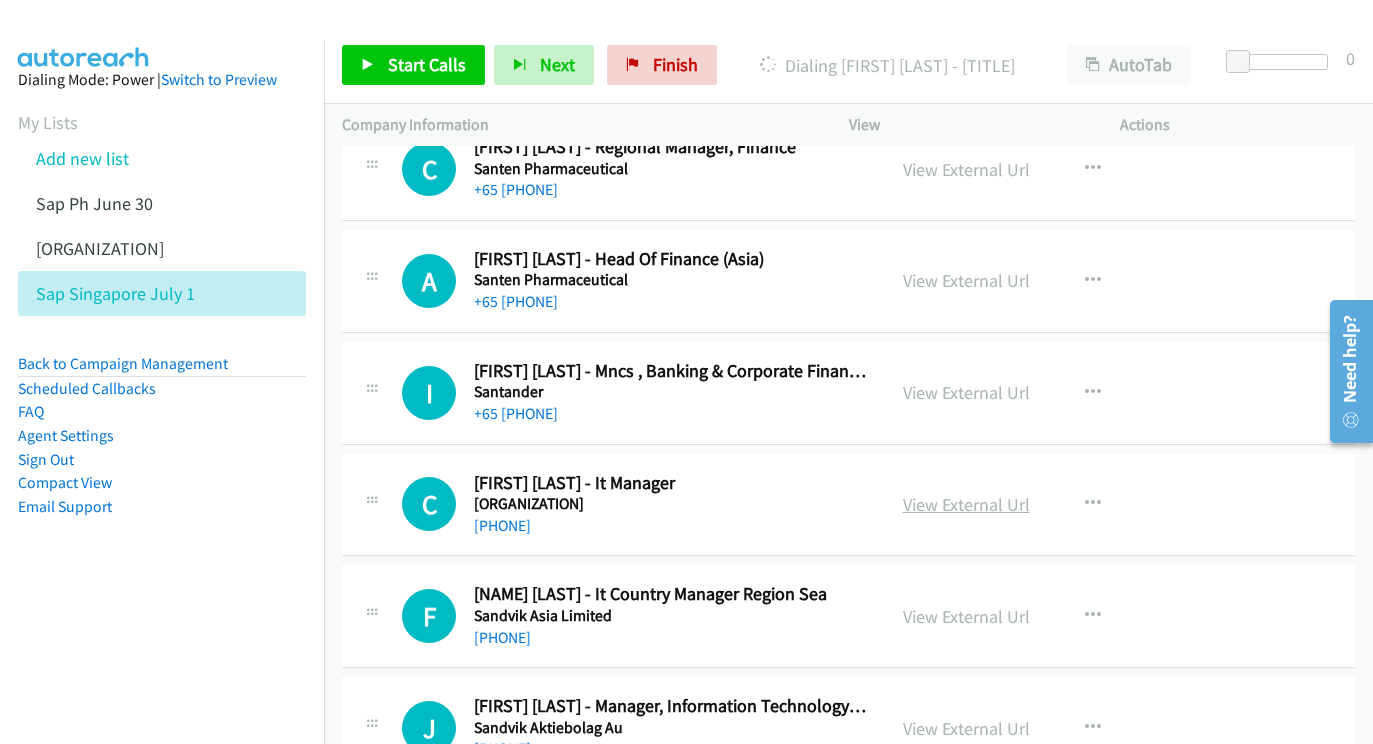 click on "View External Url" at bounding box center (966, 504) 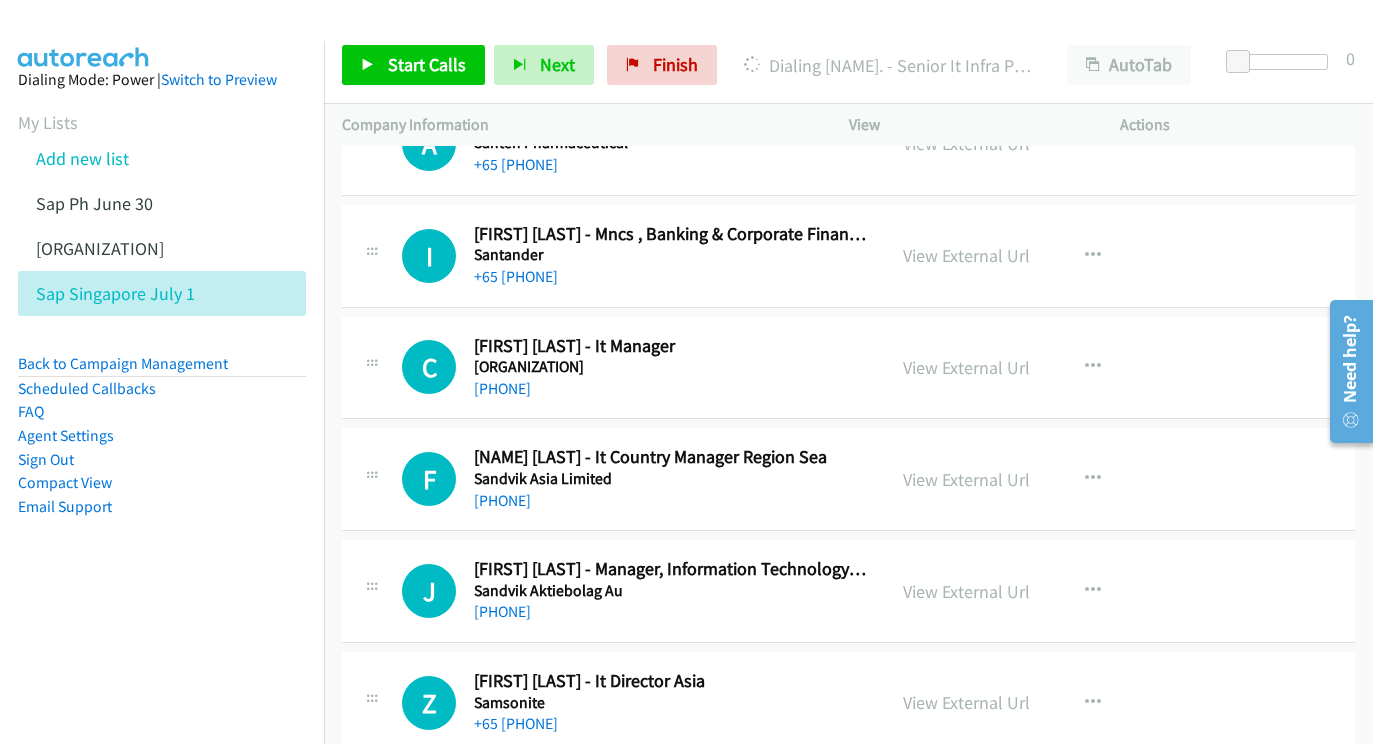 scroll, scrollTop: 18352, scrollLeft: 23, axis: both 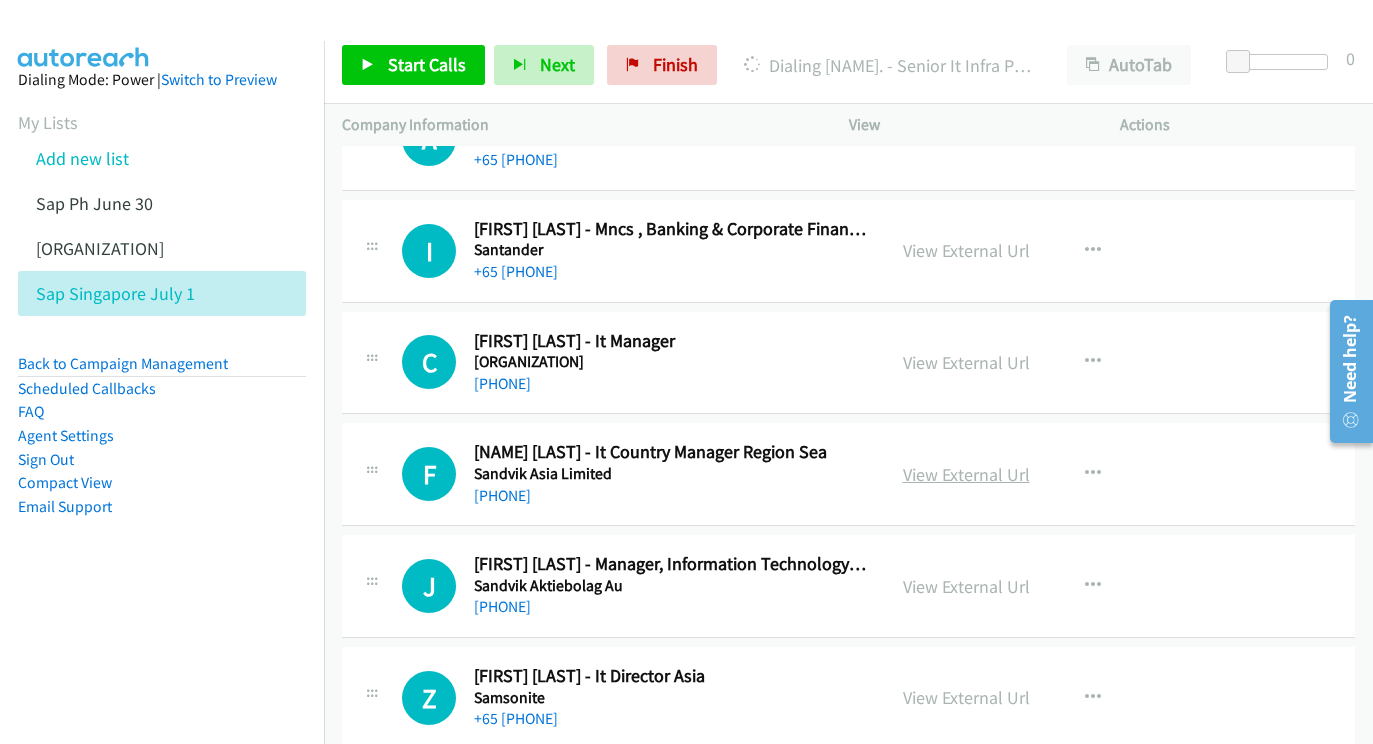 click on "View External Url" at bounding box center (966, 474) 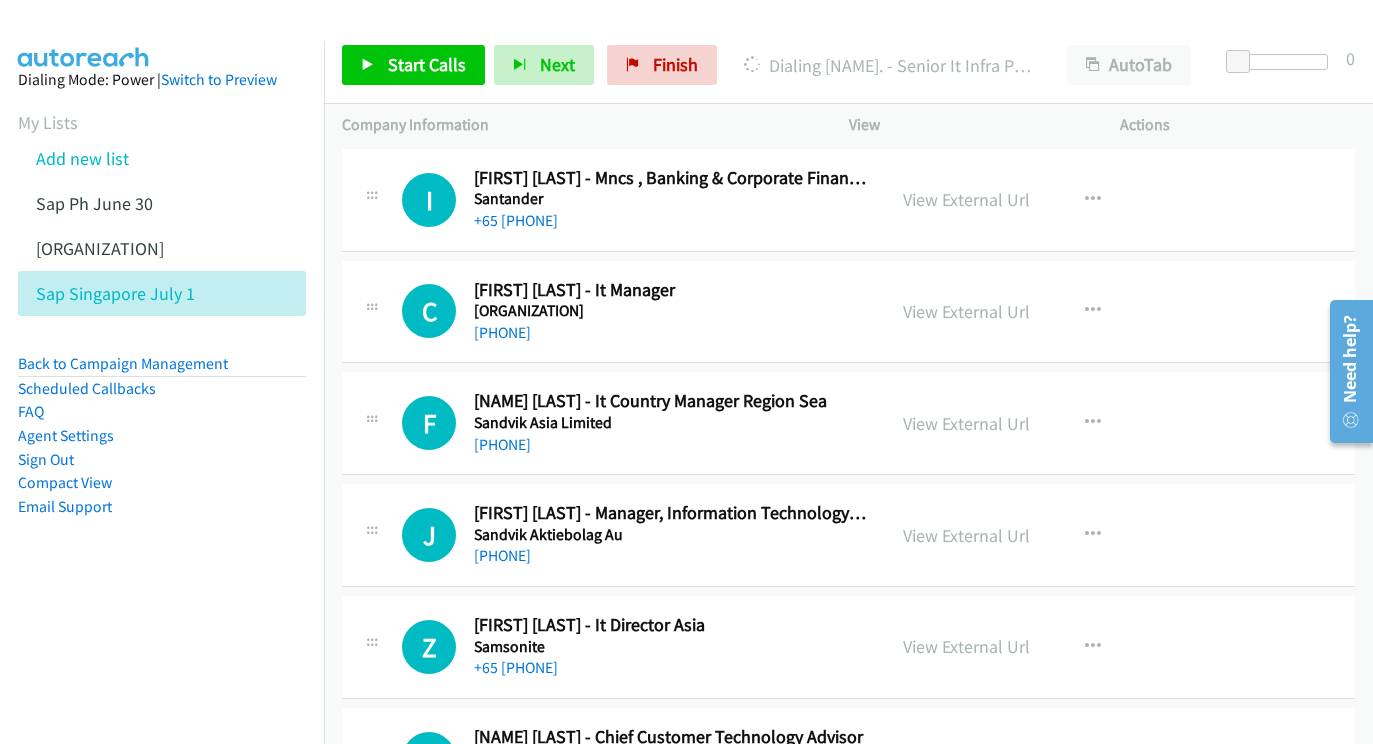 scroll, scrollTop: 18404, scrollLeft: 22, axis: both 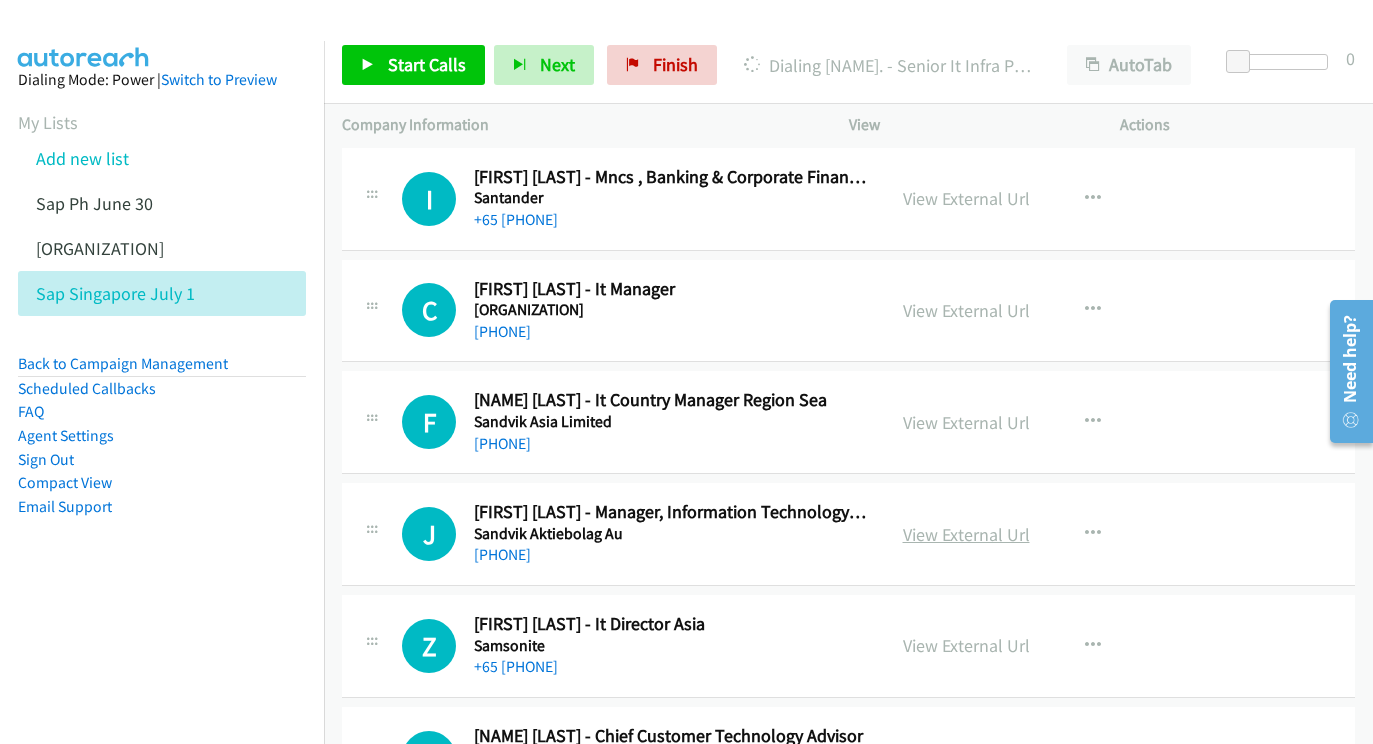 click on "View External Url" at bounding box center (966, 534) 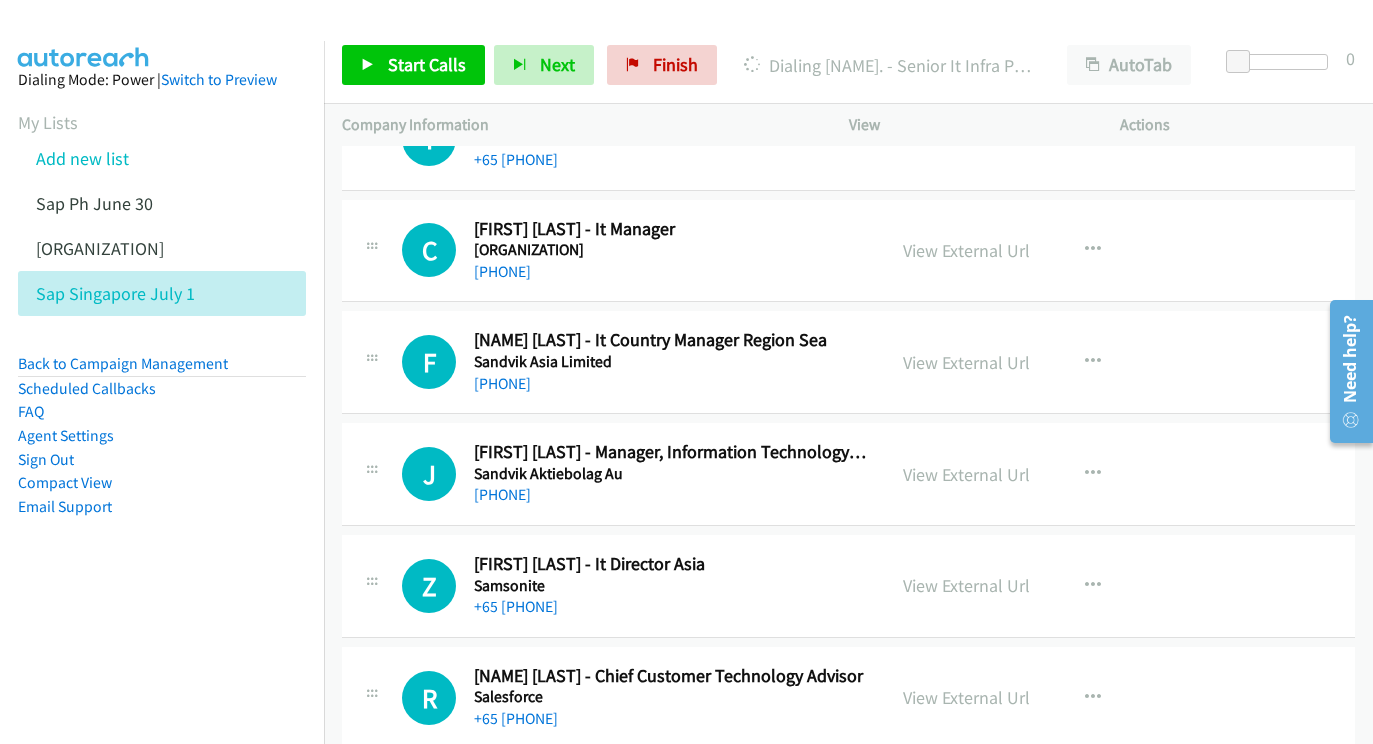 scroll, scrollTop: 18494, scrollLeft: 22, axis: both 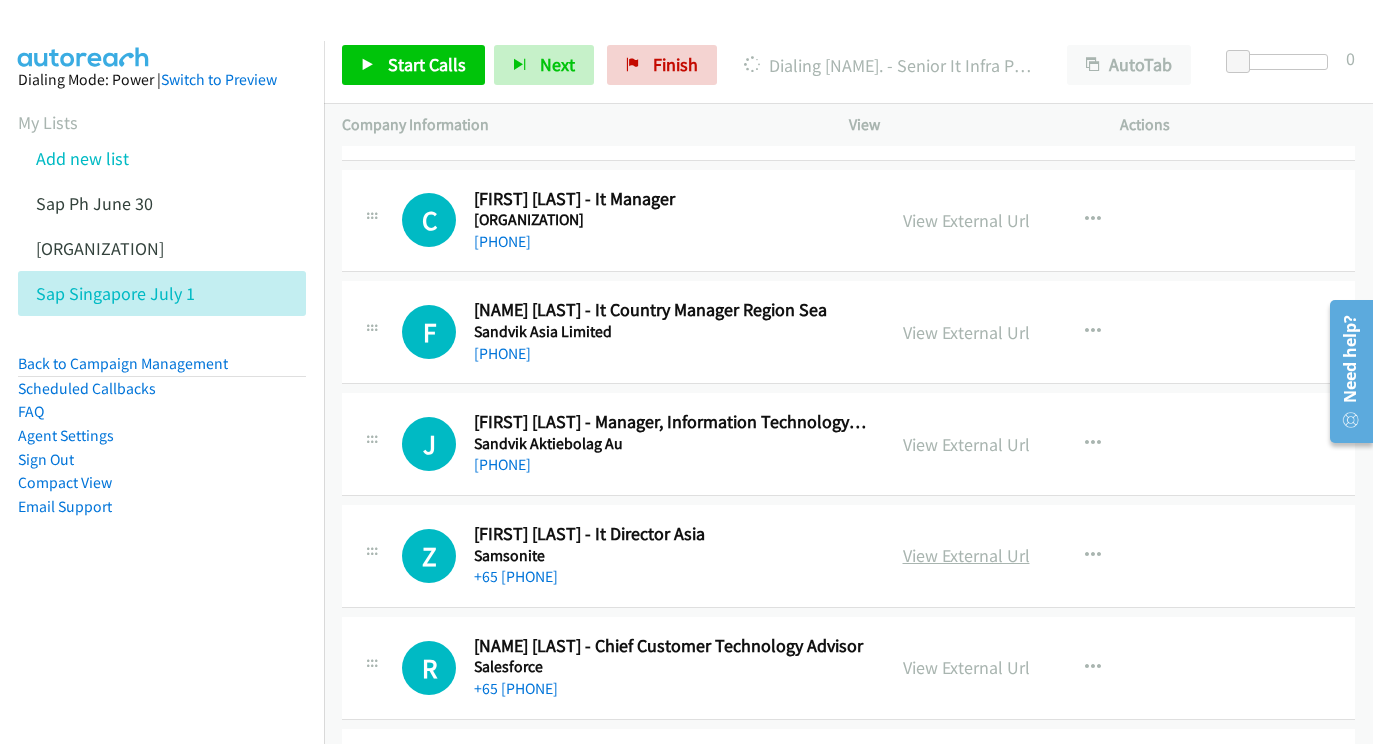 click on "View External Url" at bounding box center (966, 555) 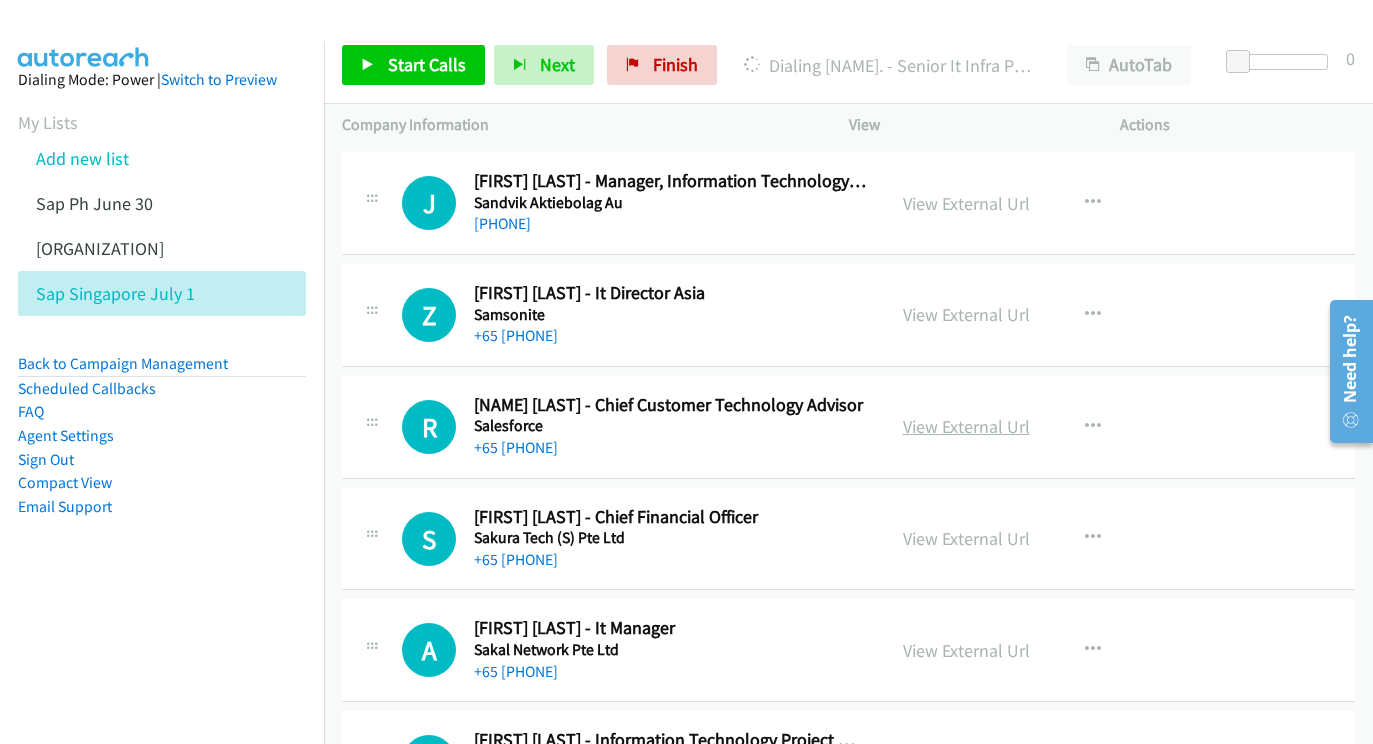 scroll, scrollTop: 18737, scrollLeft: 22, axis: both 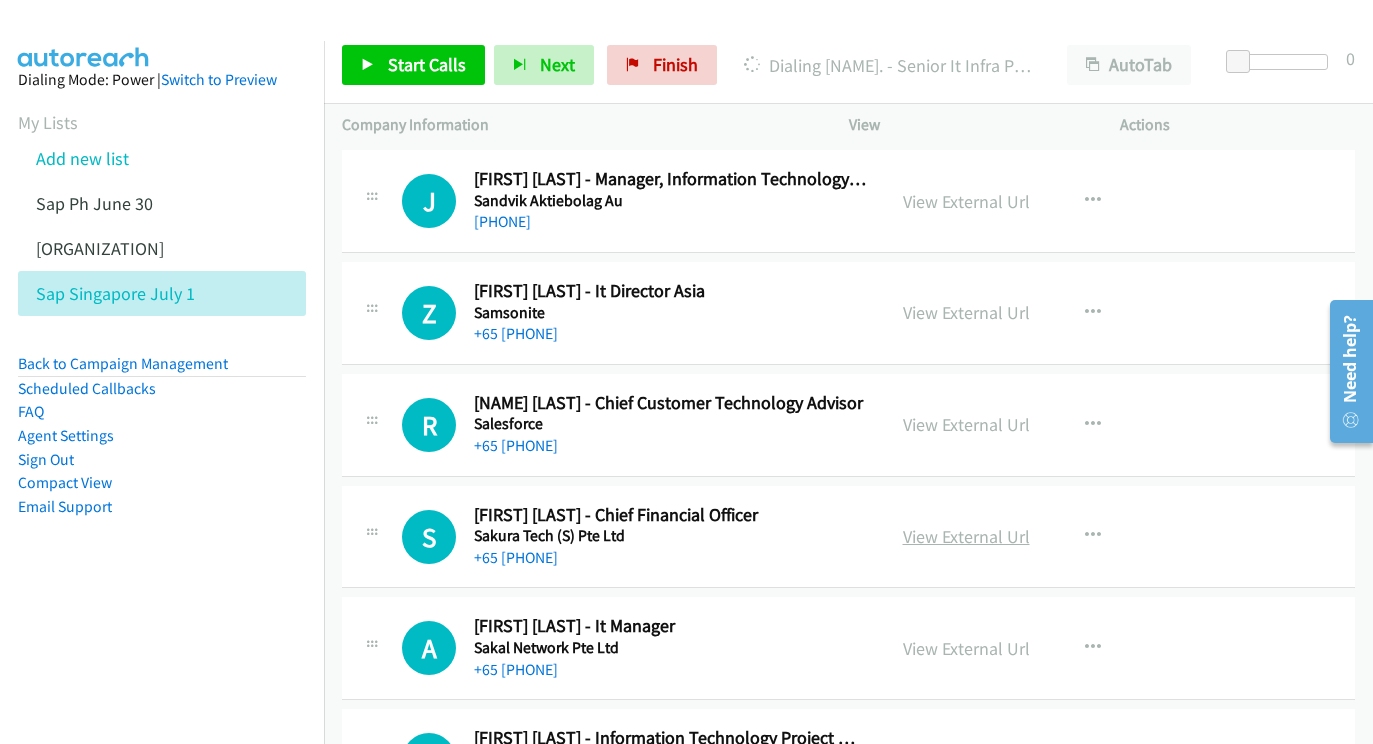 click on "View External Url" at bounding box center [966, 536] 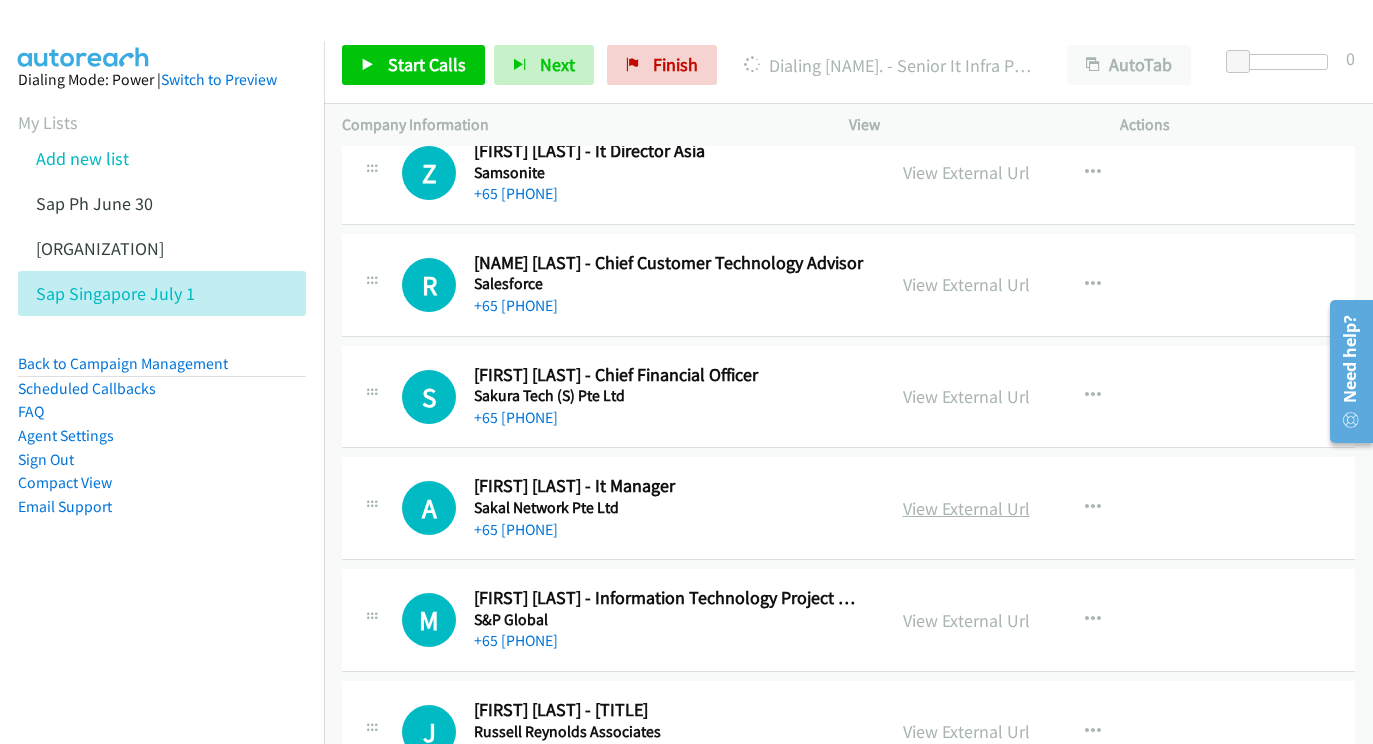 scroll, scrollTop: 18877, scrollLeft: 22, axis: both 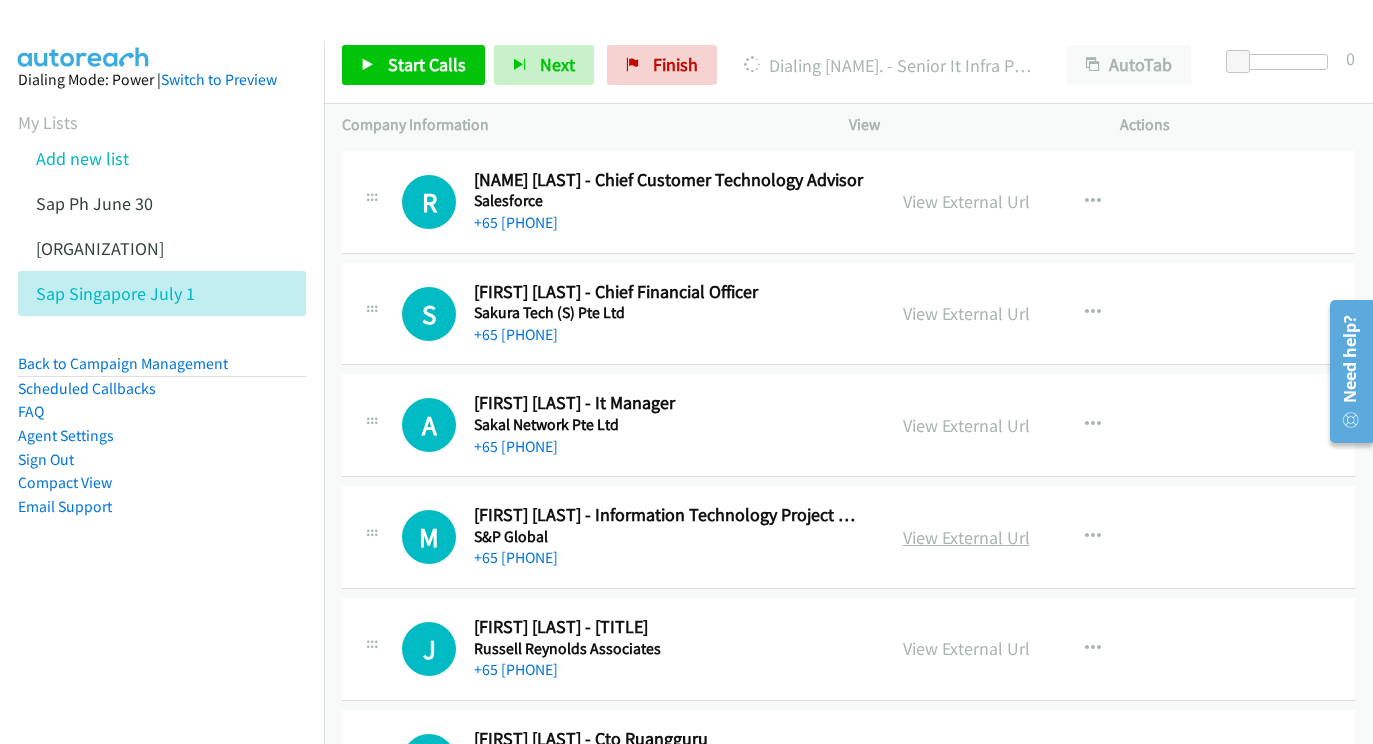 click on "View External Url" at bounding box center (966, 537) 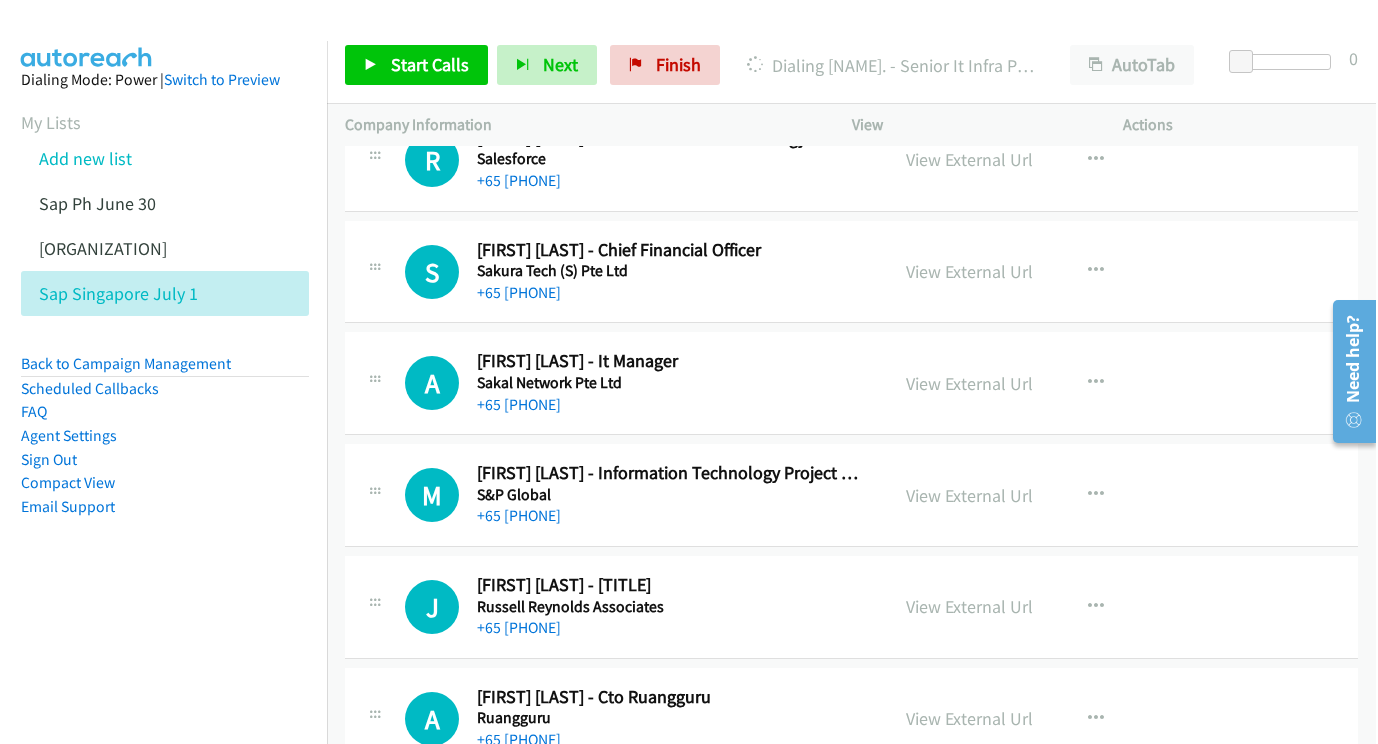 scroll, scrollTop: 19052, scrollLeft: 22, axis: both 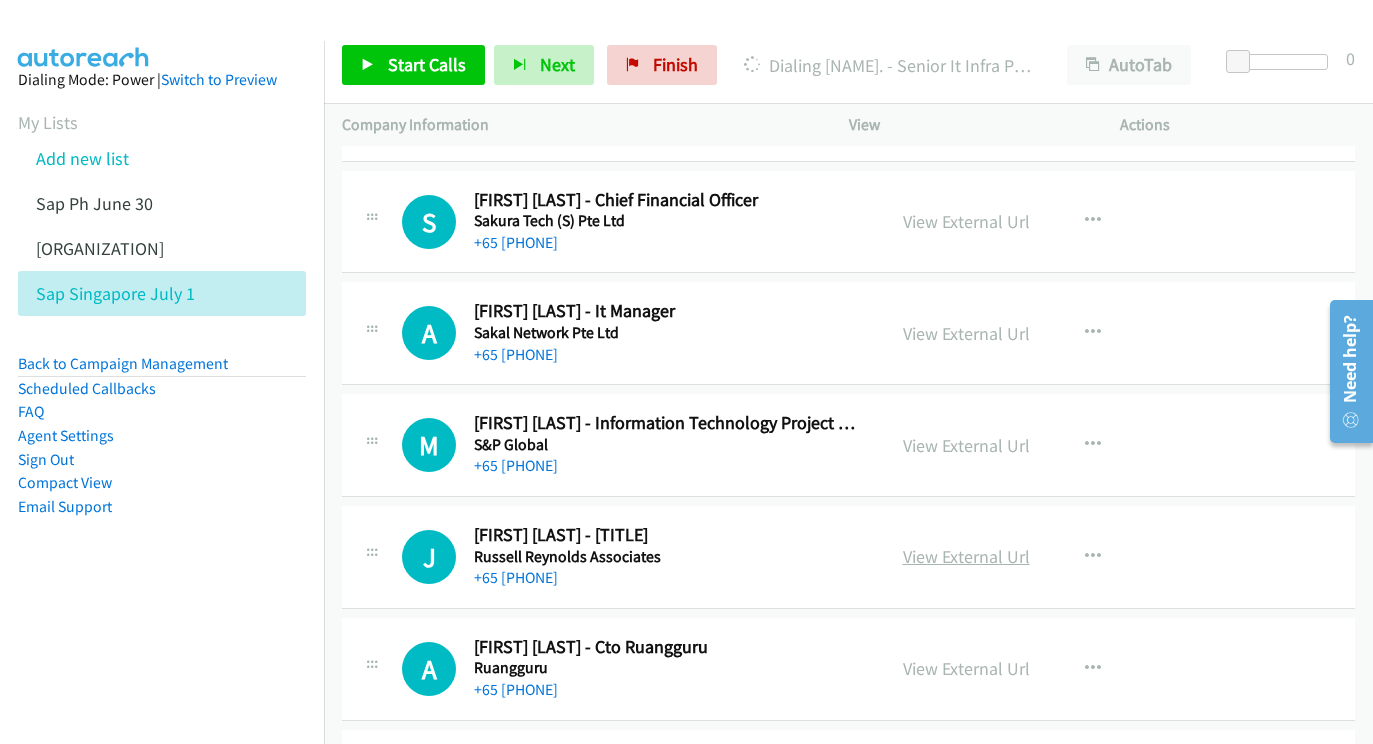 click on "View External Url" at bounding box center (966, 556) 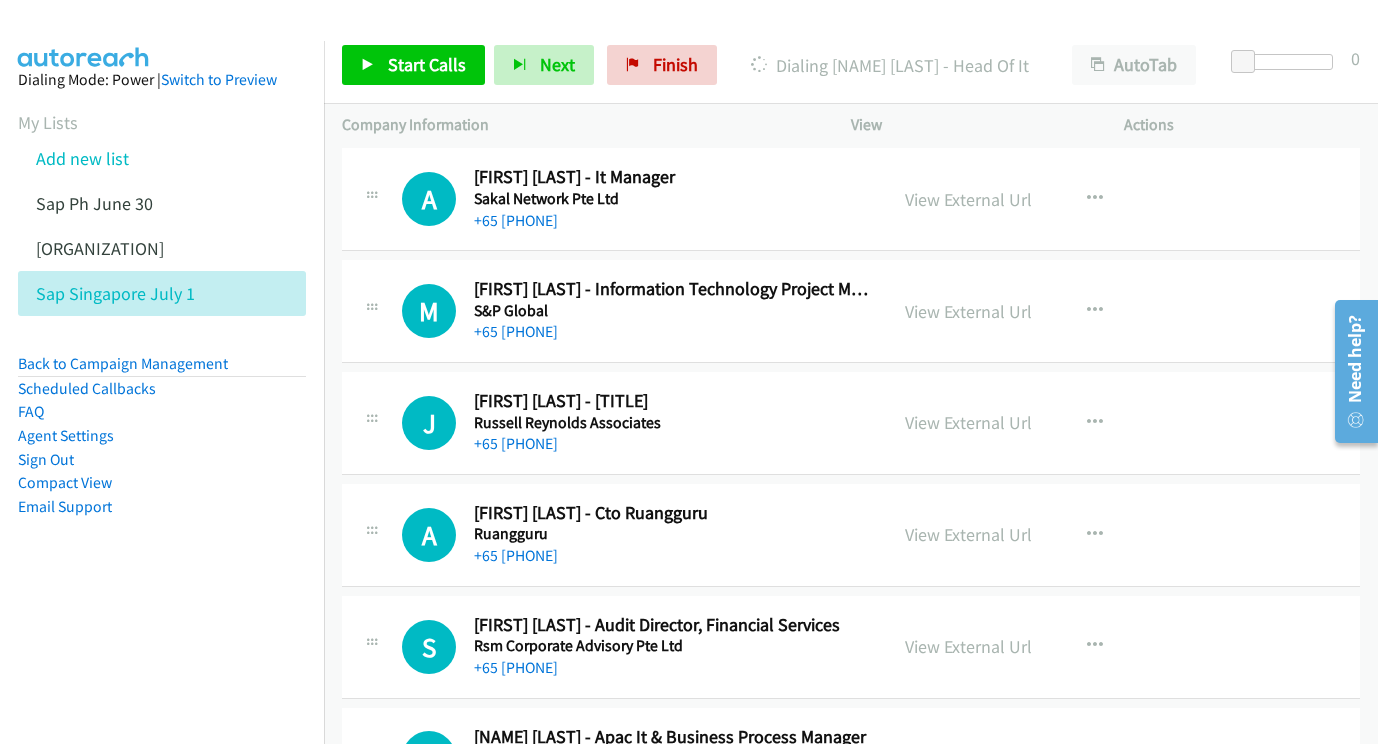 scroll, scrollTop: 19186, scrollLeft: 20, axis: both 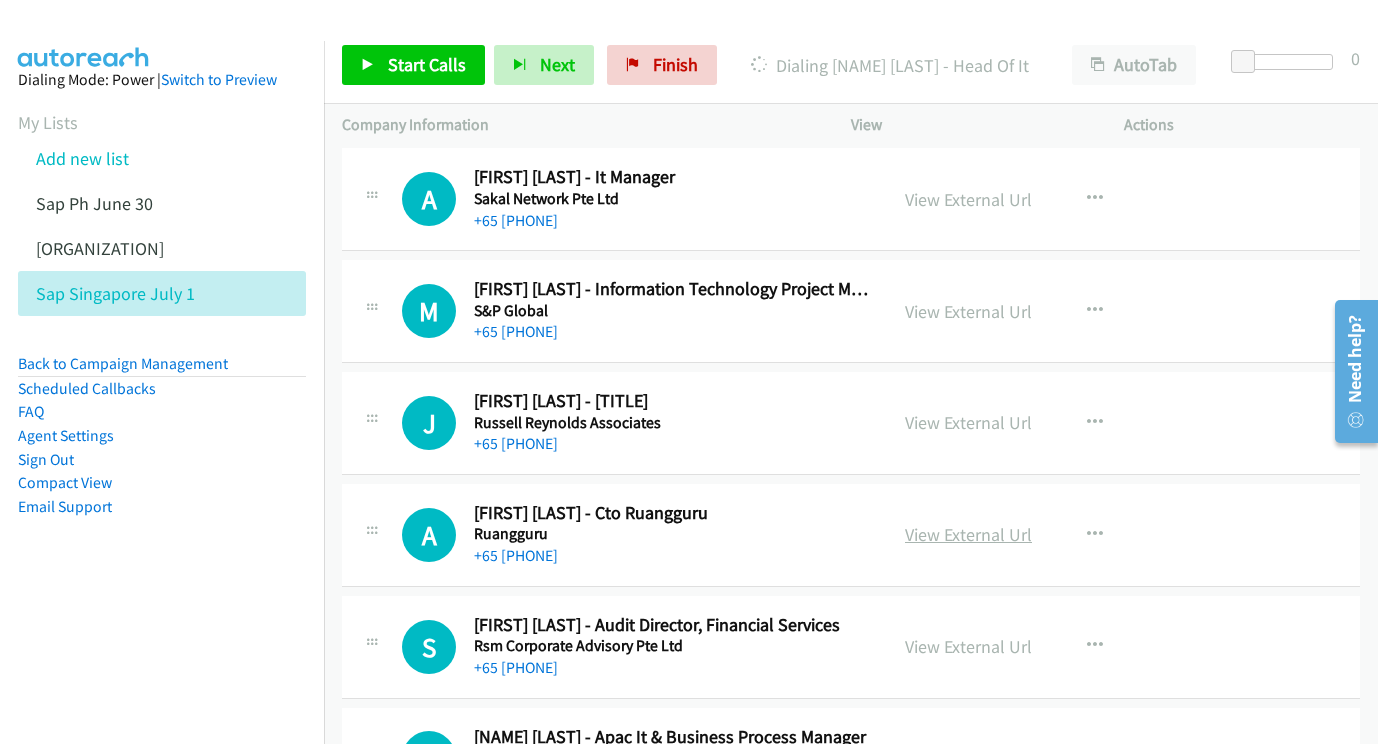 click on "View External Url" at bounding box center [968, 534] 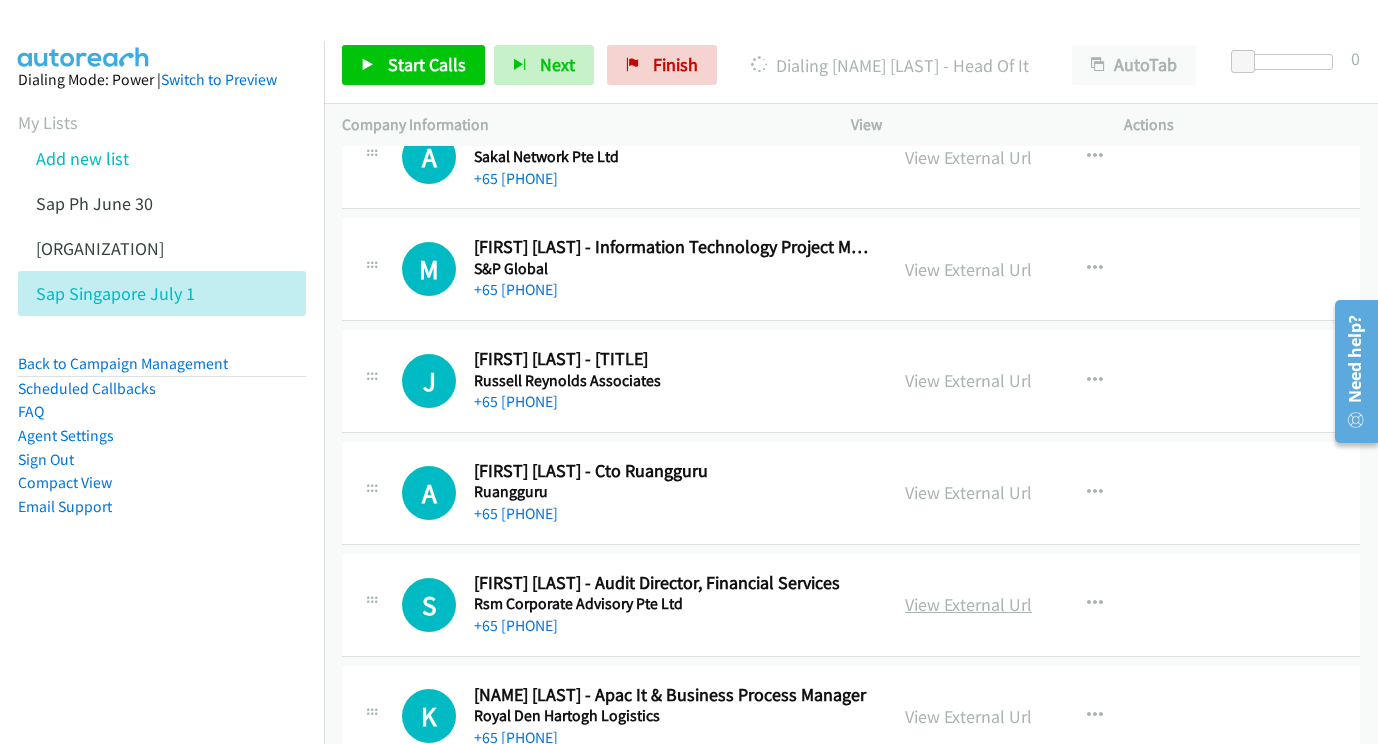 scroll, scrollTop: 19256, scrollLeft: 20, axis: both 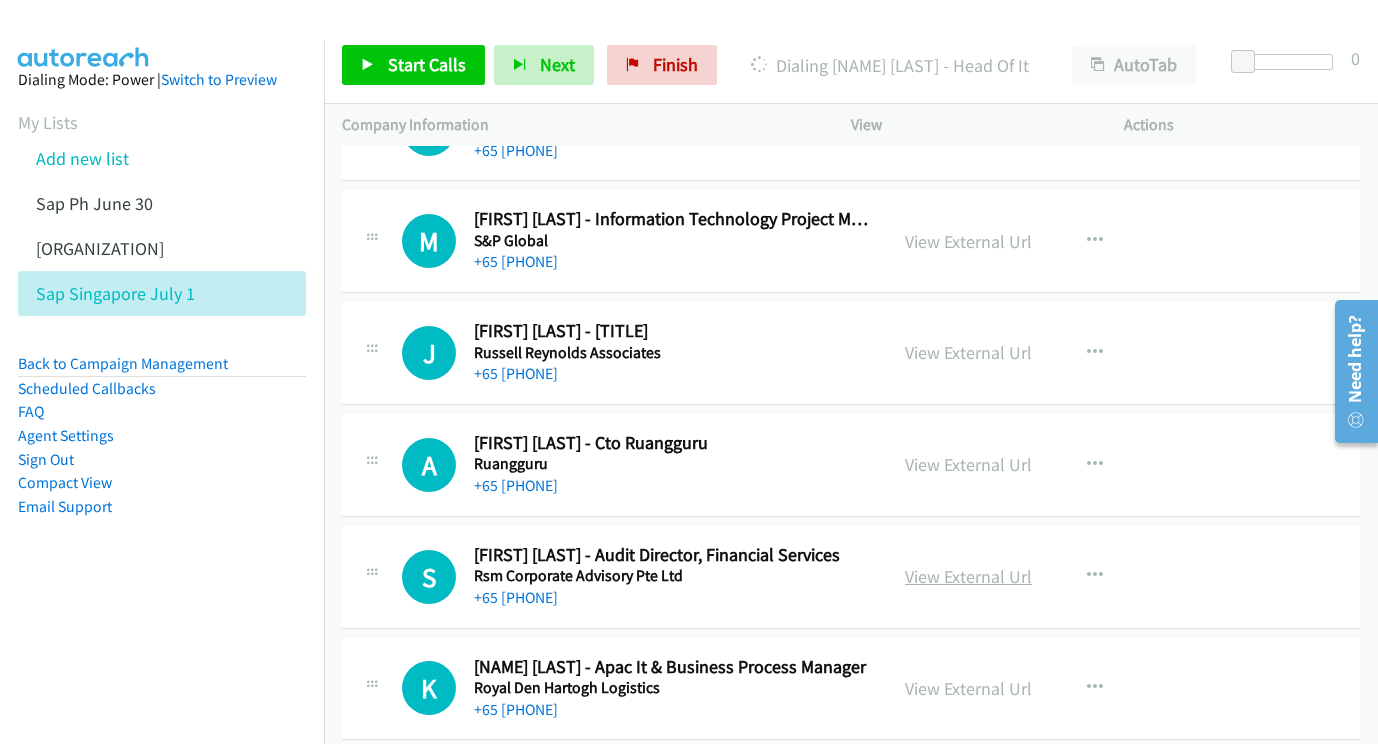 click on "View External Url" at bounding box center (968, 576) 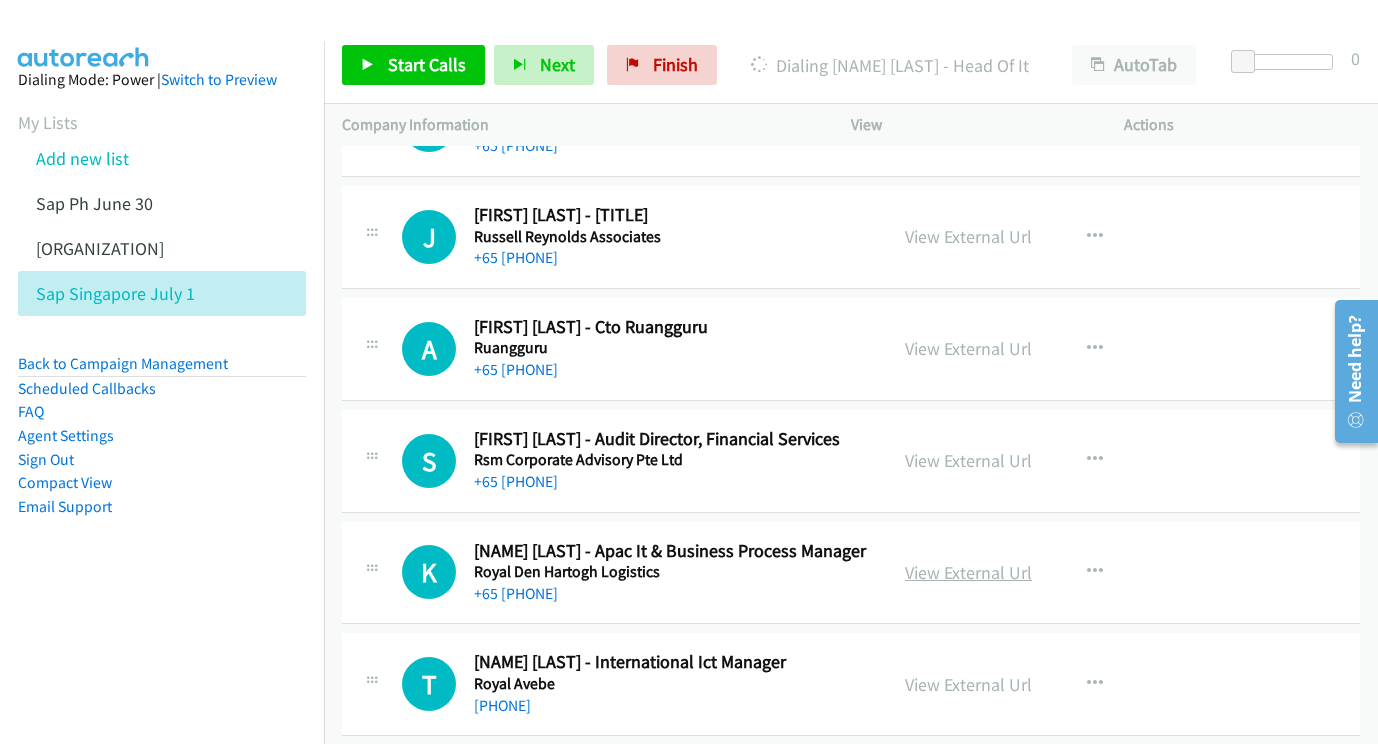 scroll, scrollTop: 19373, scrollLeft: 20, axis: both 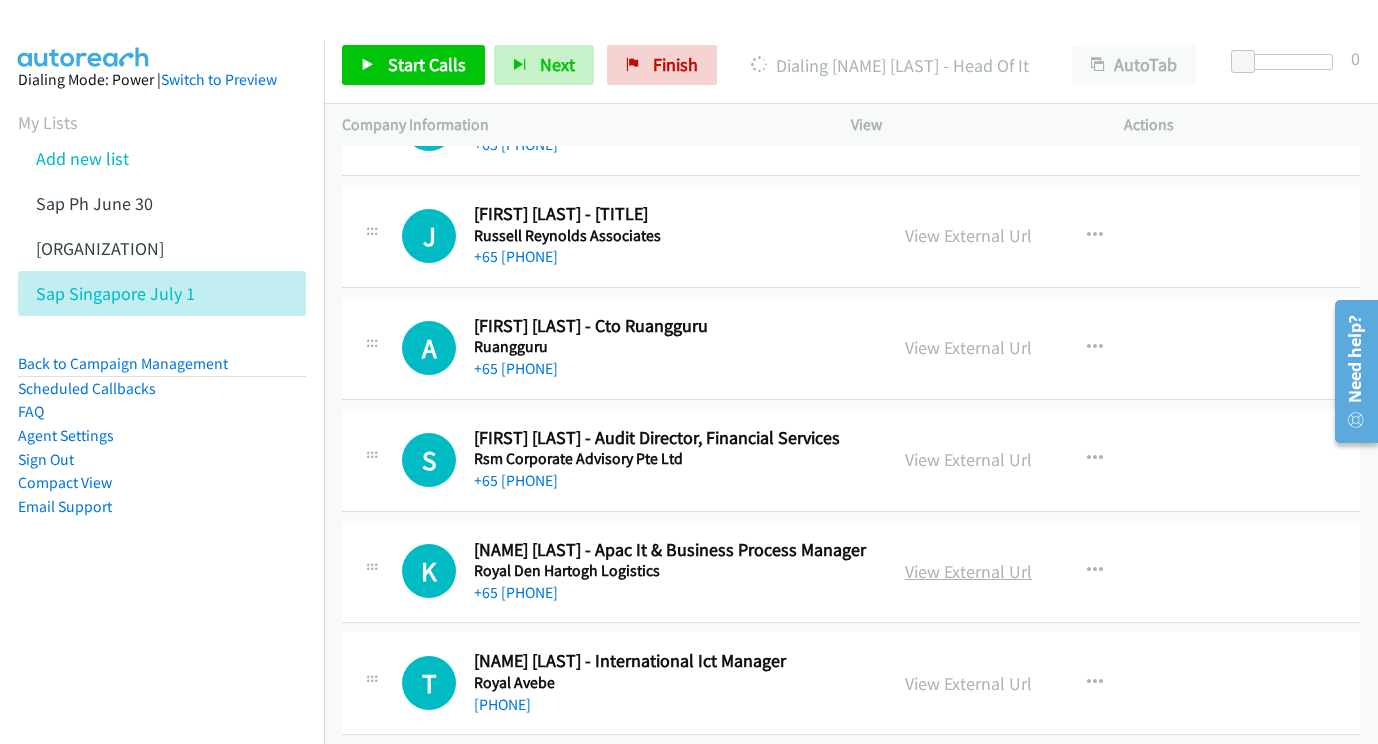 click on "View External Url" at bounding box center [968, 571] 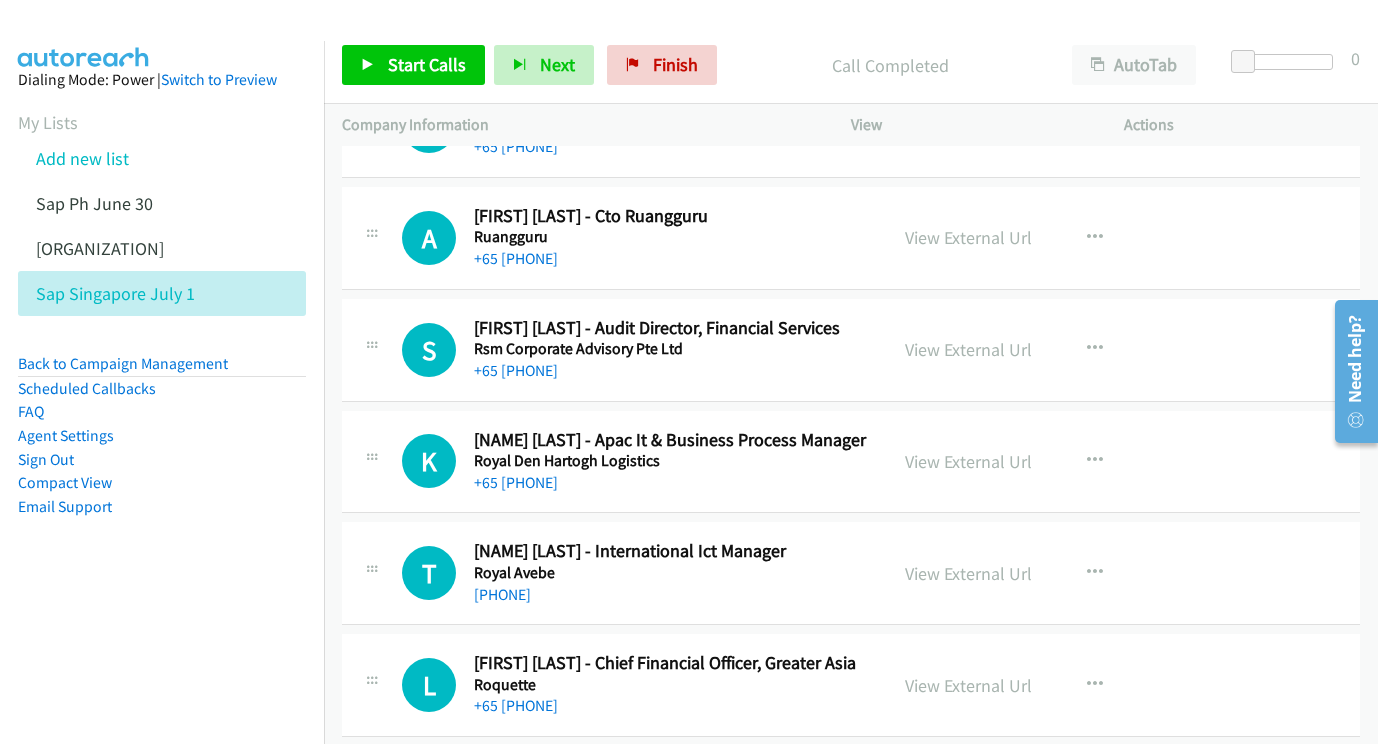 scroll, scrollTop: 19485, scrollLeft: 20, axis: both 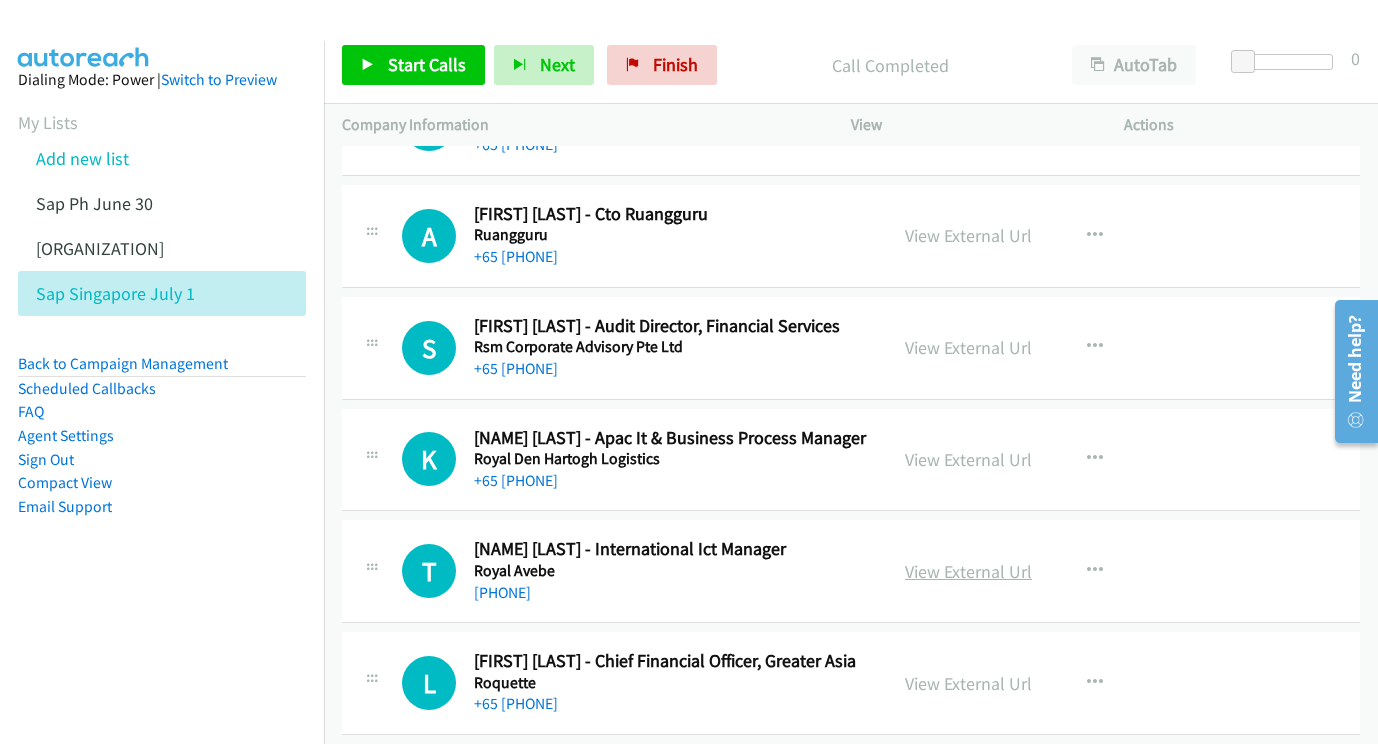 click on "View External Url" at bounding box center (968, 571) 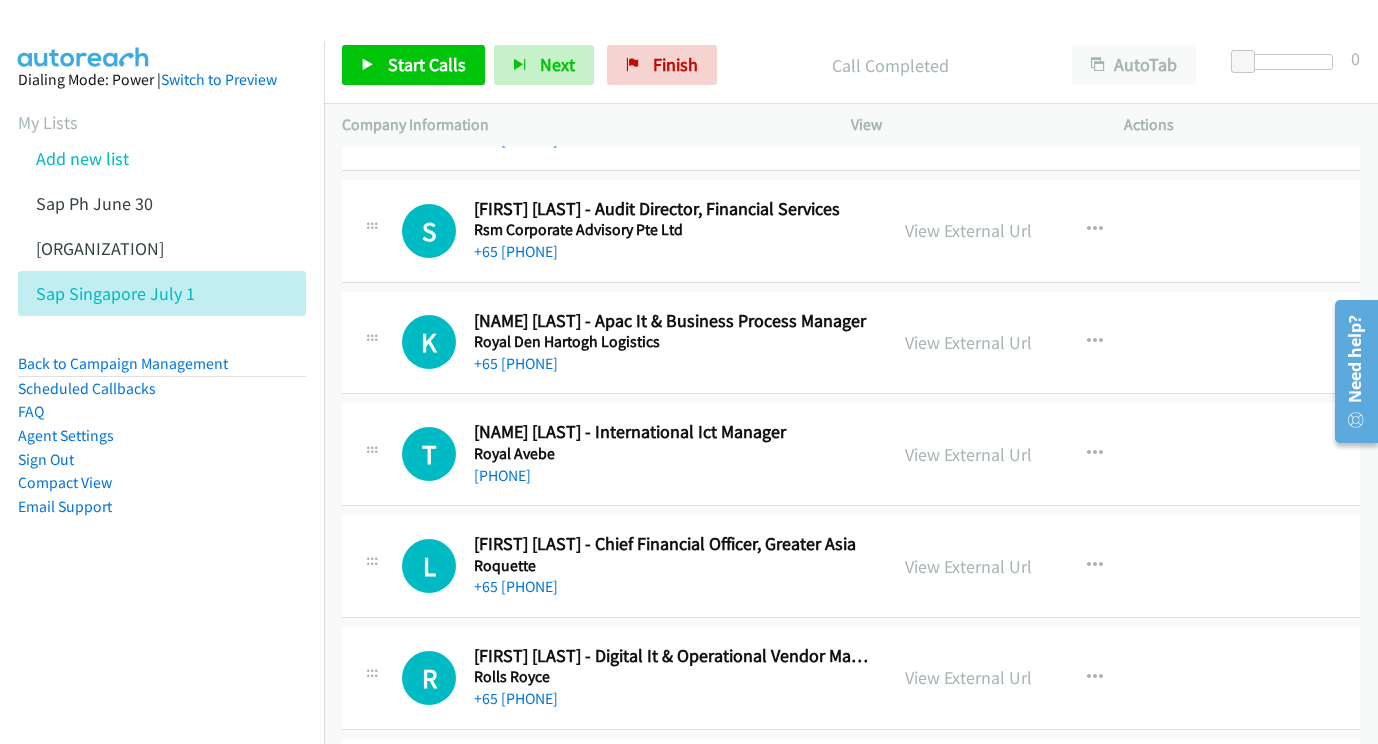 scroll, scrollTop: 19606, scrollLeft: 22, axis: both 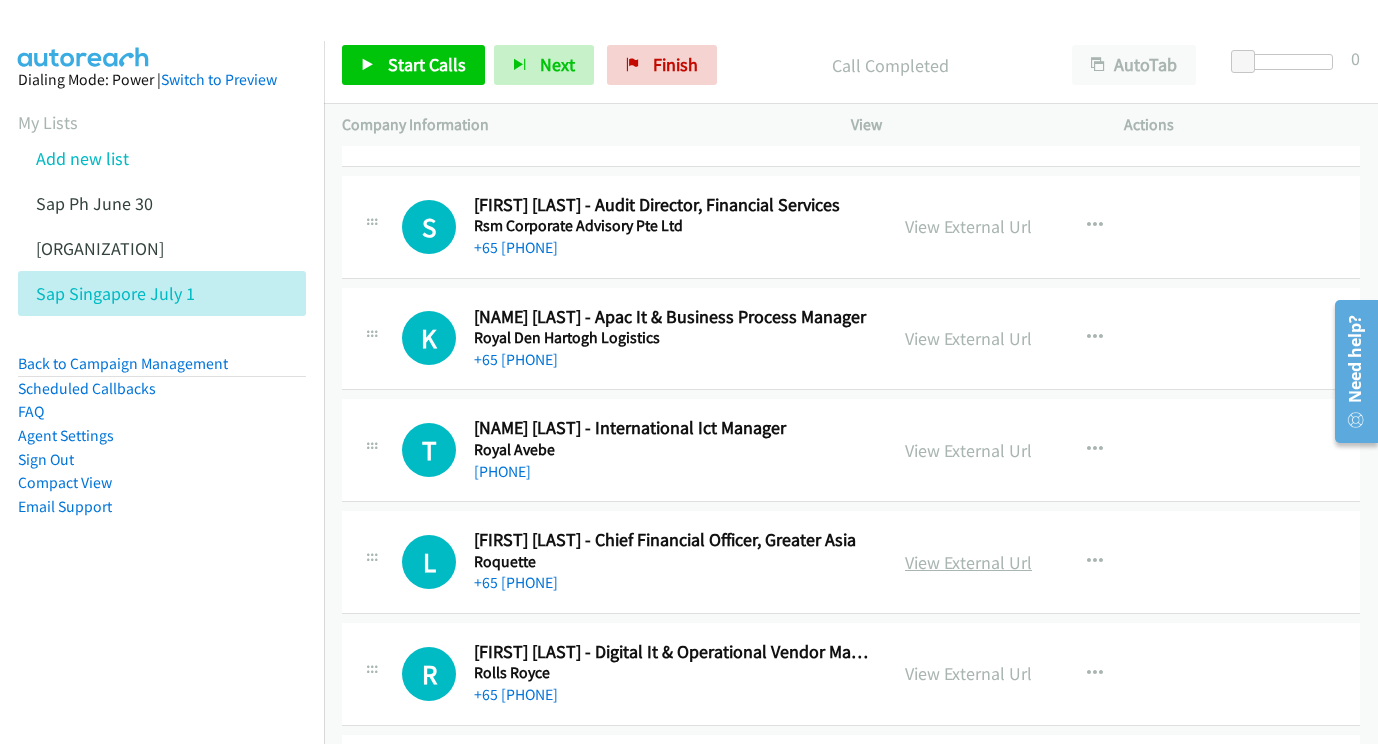click on "View External Url" at bounding box center [968, 562] 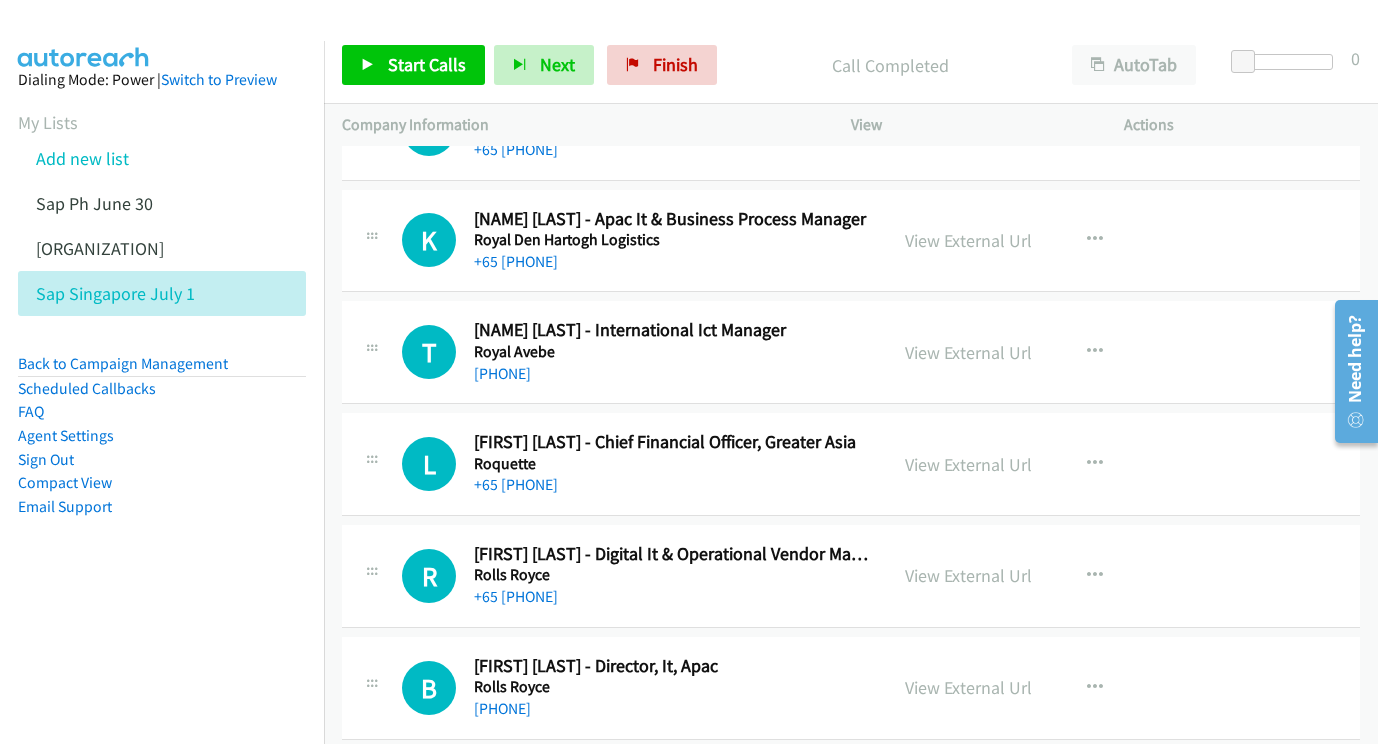 scroll, scrollTop: 19739, scrollLeft: 22, axis: both 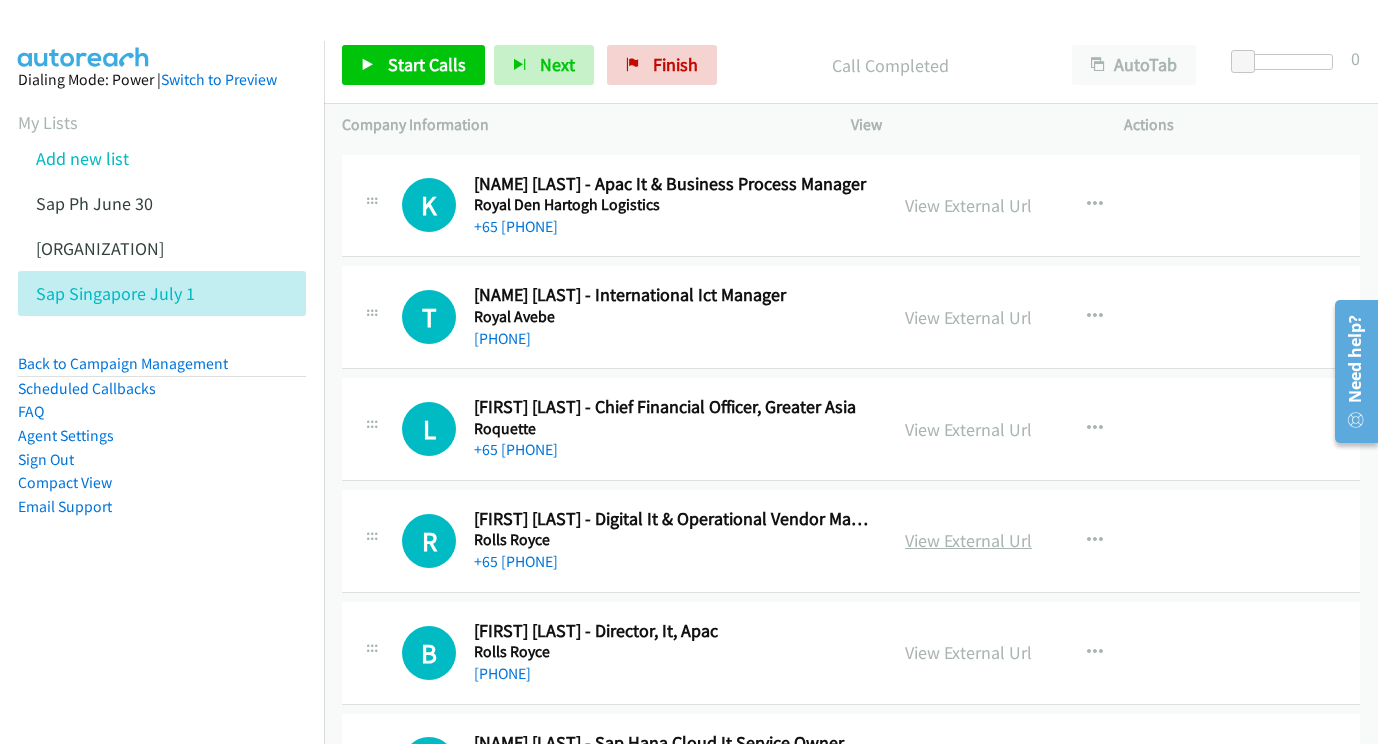 click on "View External Url" at bounding box center [968, 540] 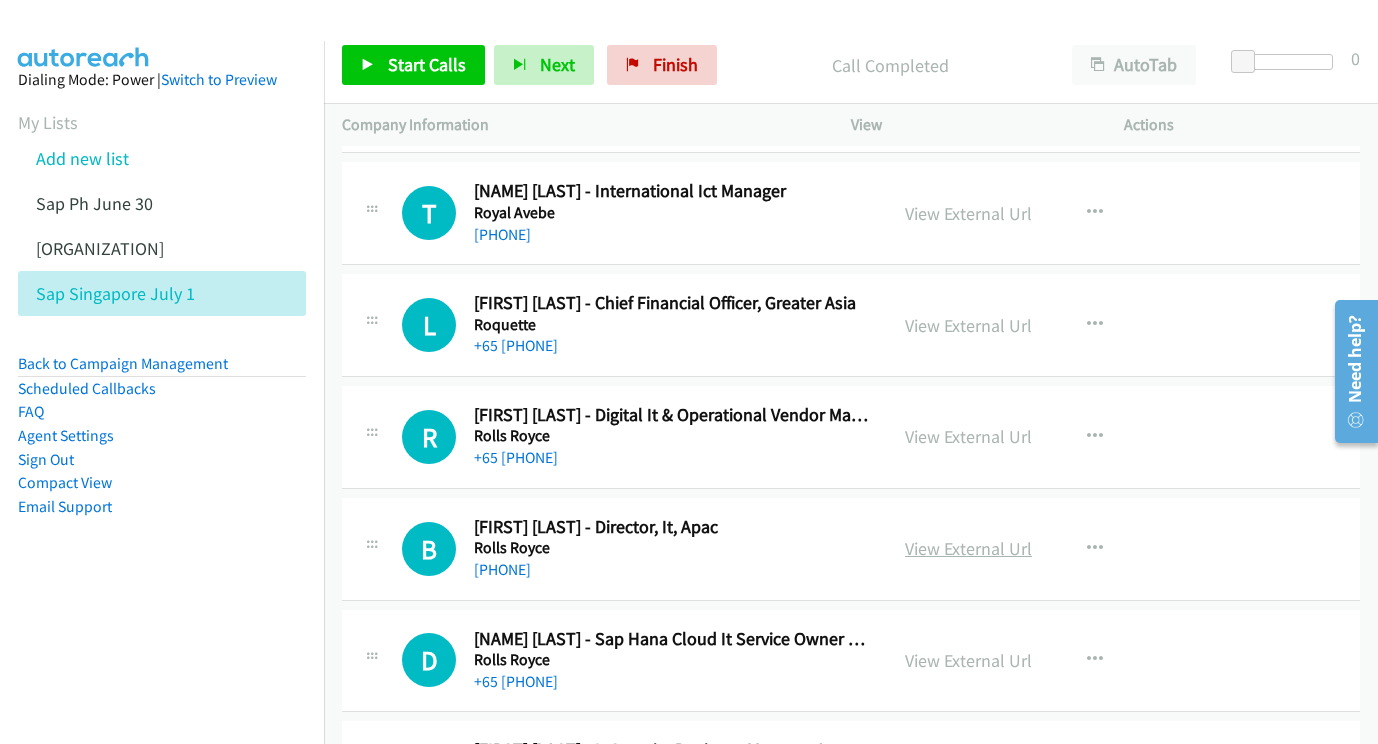scroll, scrollTop: 19844, scrollLeft: 22, axis: both 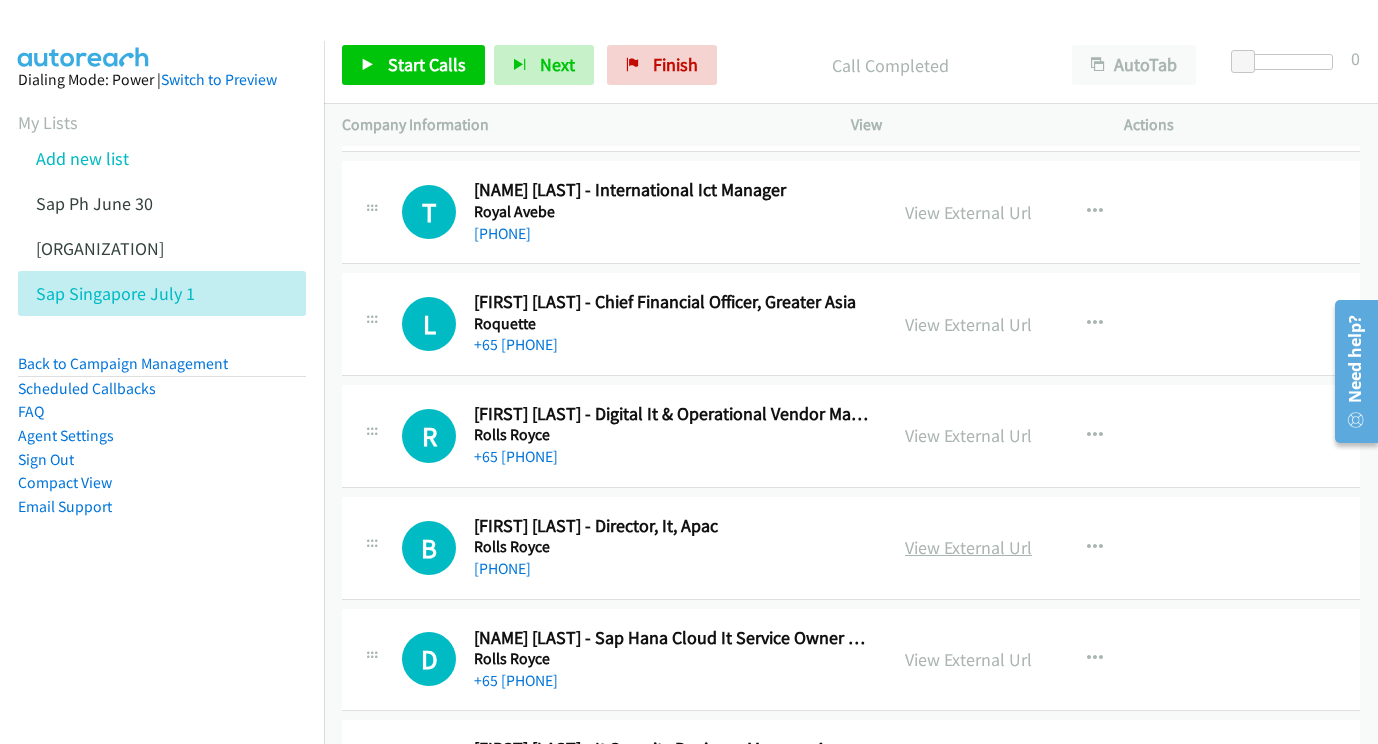 click on "View External Url" at bounding box center (968, 547) 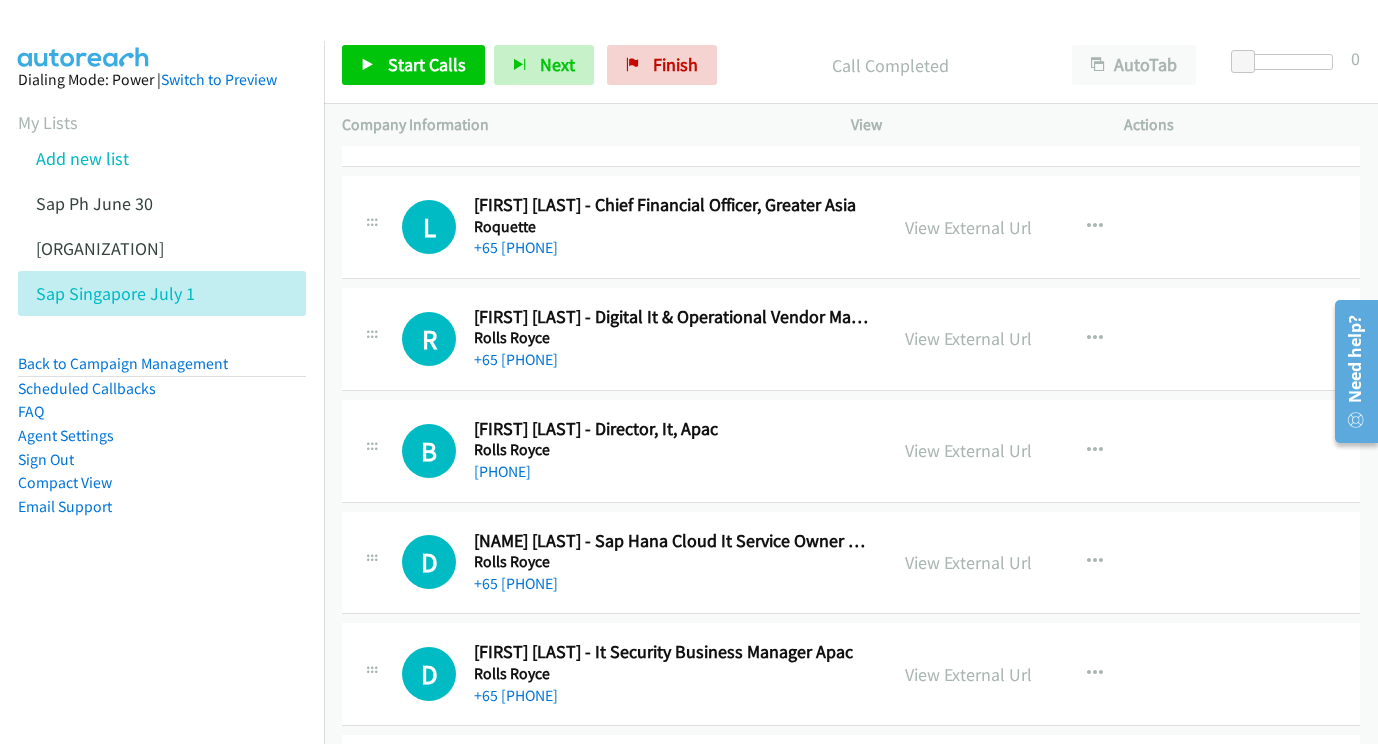 scroll, scrollTop: 19943, scrollLeft: 22, axis: both 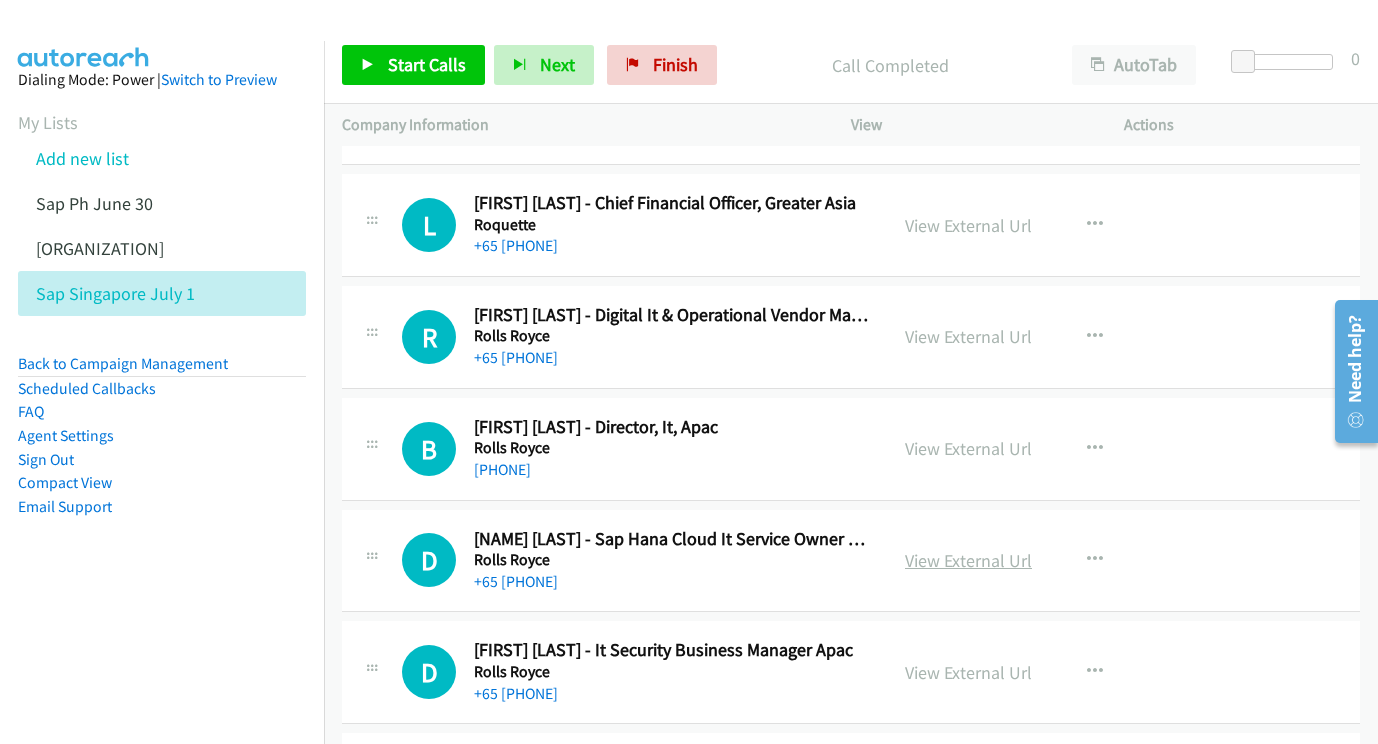 click on "View External Url" at bounding box center [968, 560] 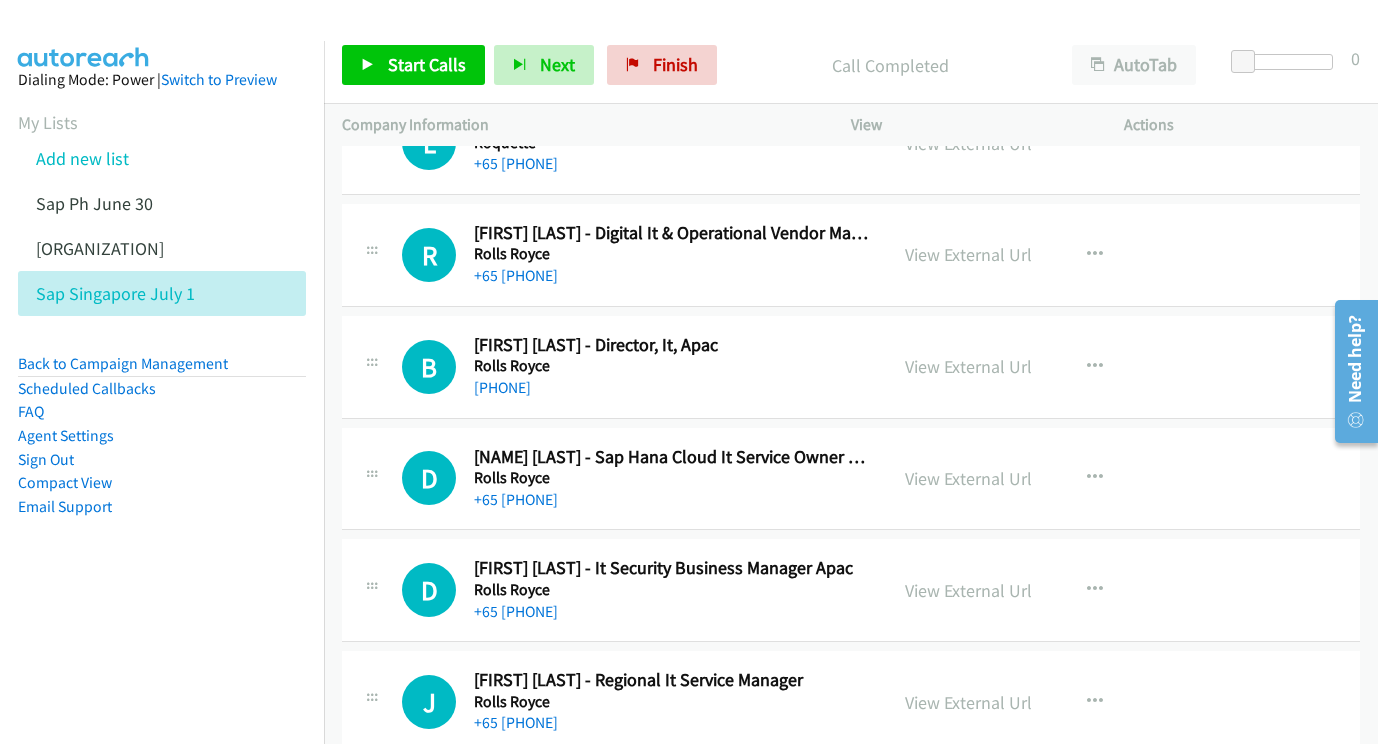 scroll, scrollTop: 20049, scrollLeft: 22, axis: both 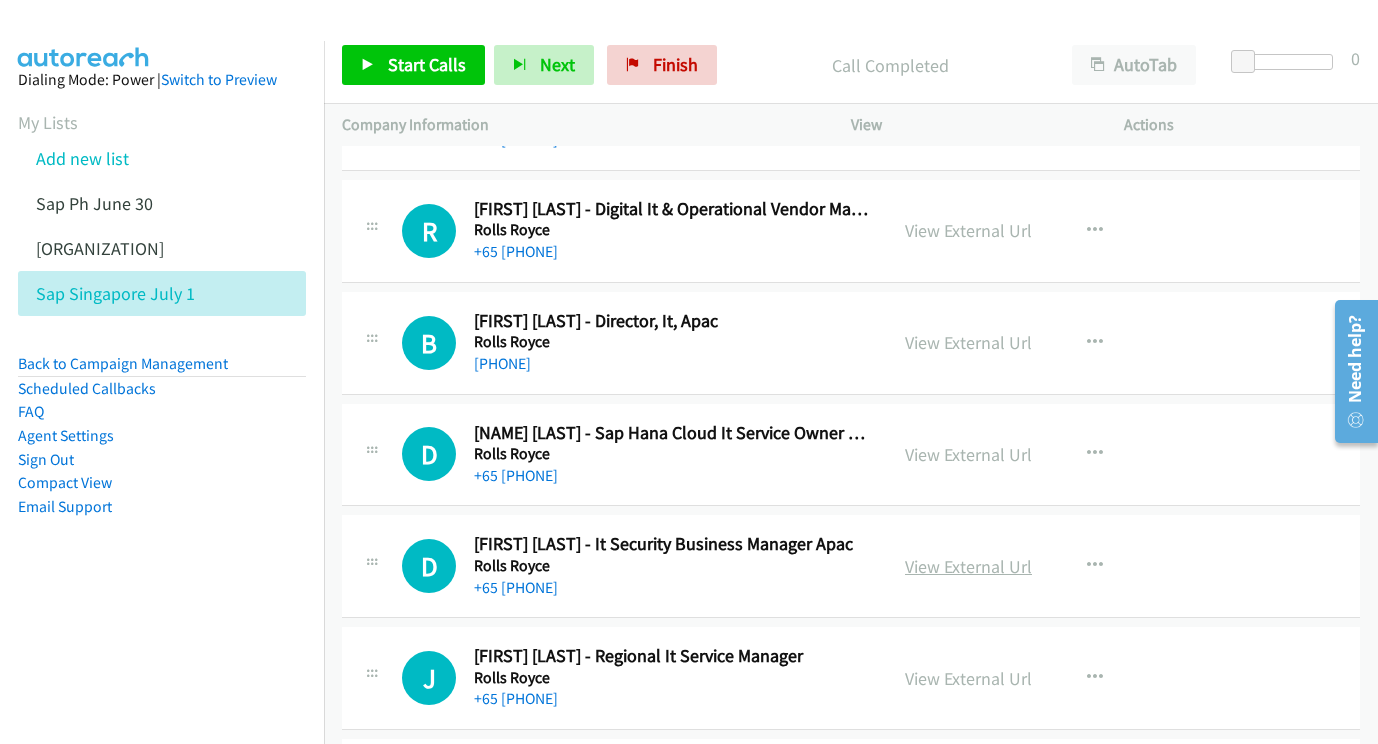 click on "View External Url" at bounding box center [968, 566] 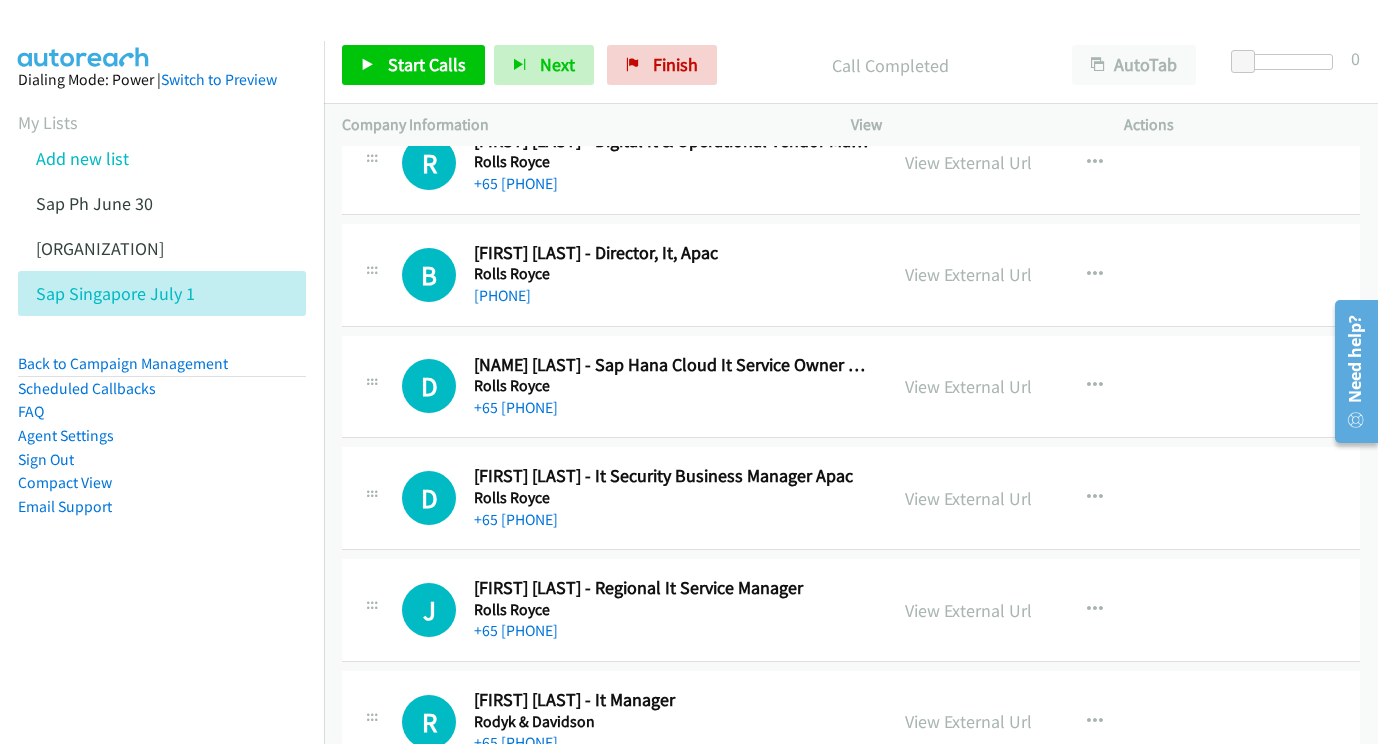 scroll, scrollTop: 20140, scrollLeft: 23, axis: both 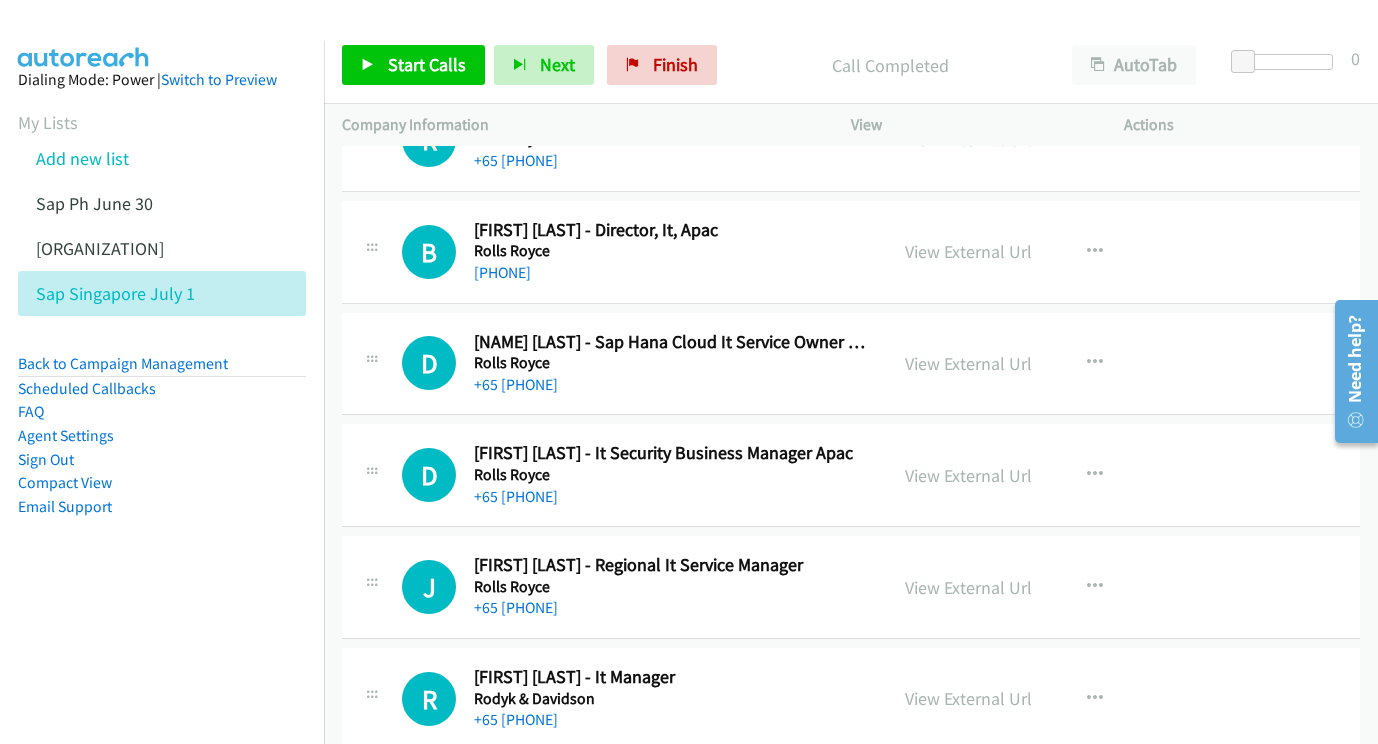 click on "View External Url" at bounding box center [968, 587] 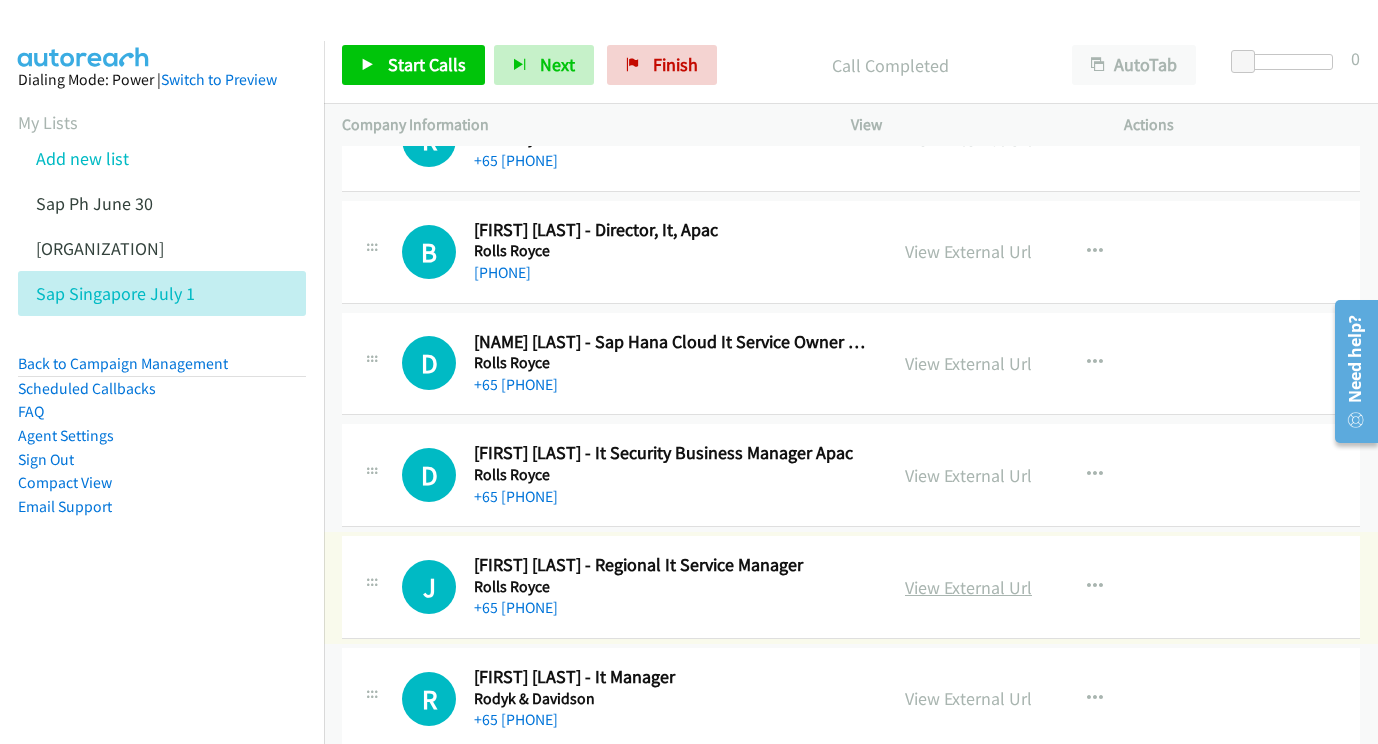 click on "View External Url" at bounding box center [968, 587] 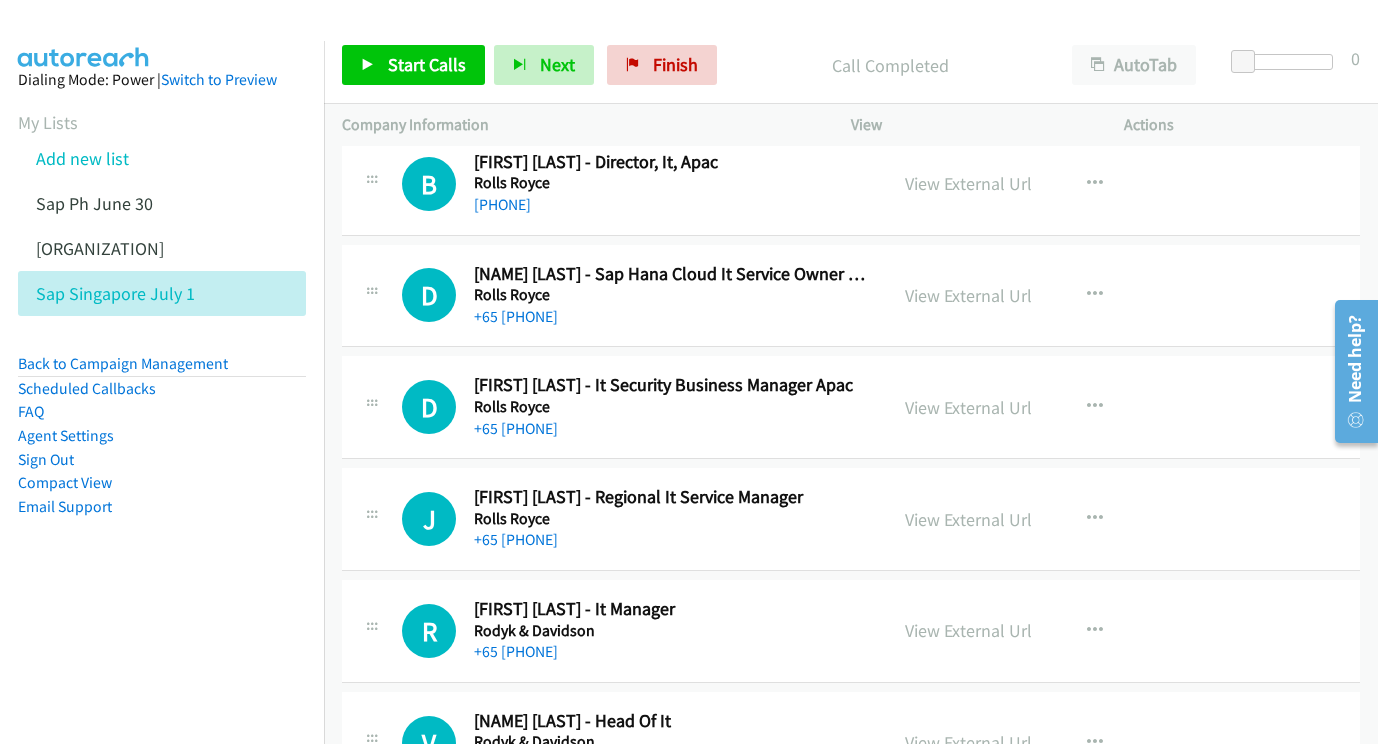 scroll, scrollTop: 20253, scrollLeft: 23, axis: both 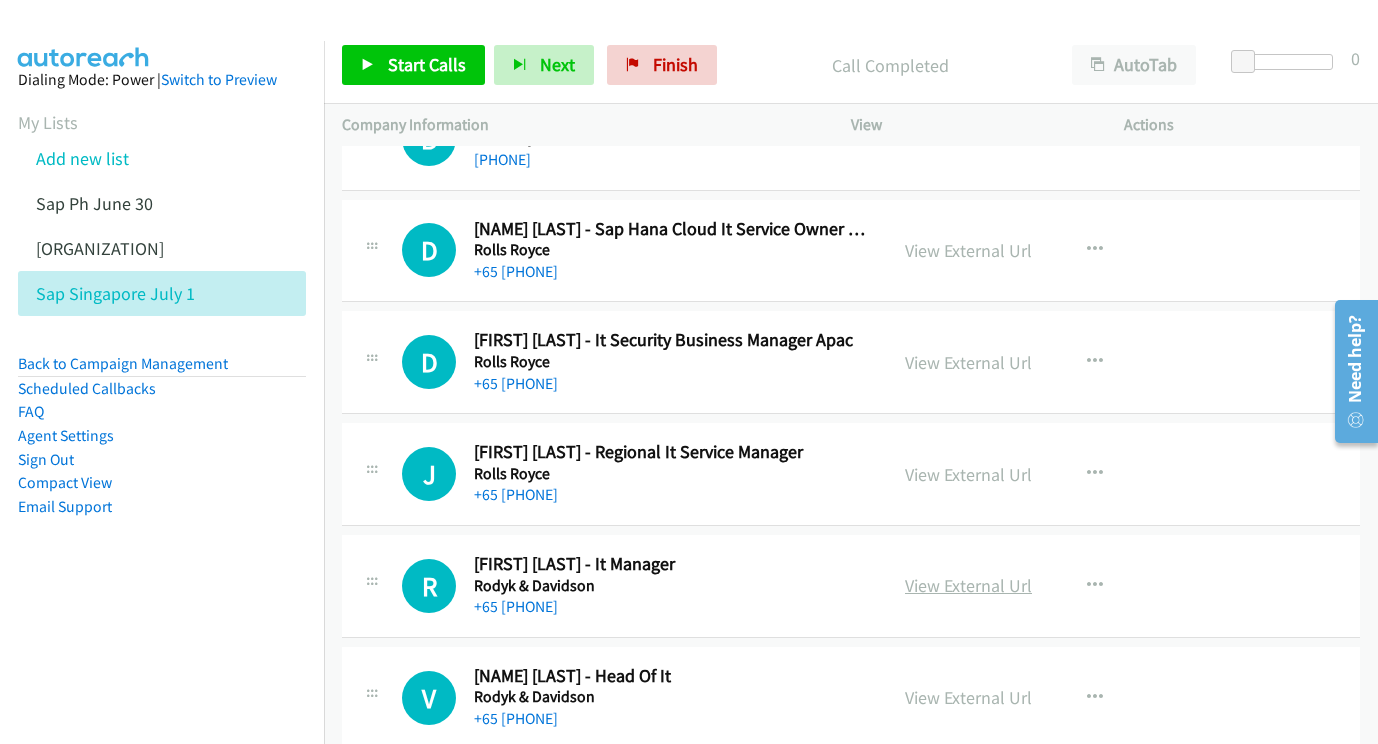 click on "View External Url" at bounding box center (968, 585) 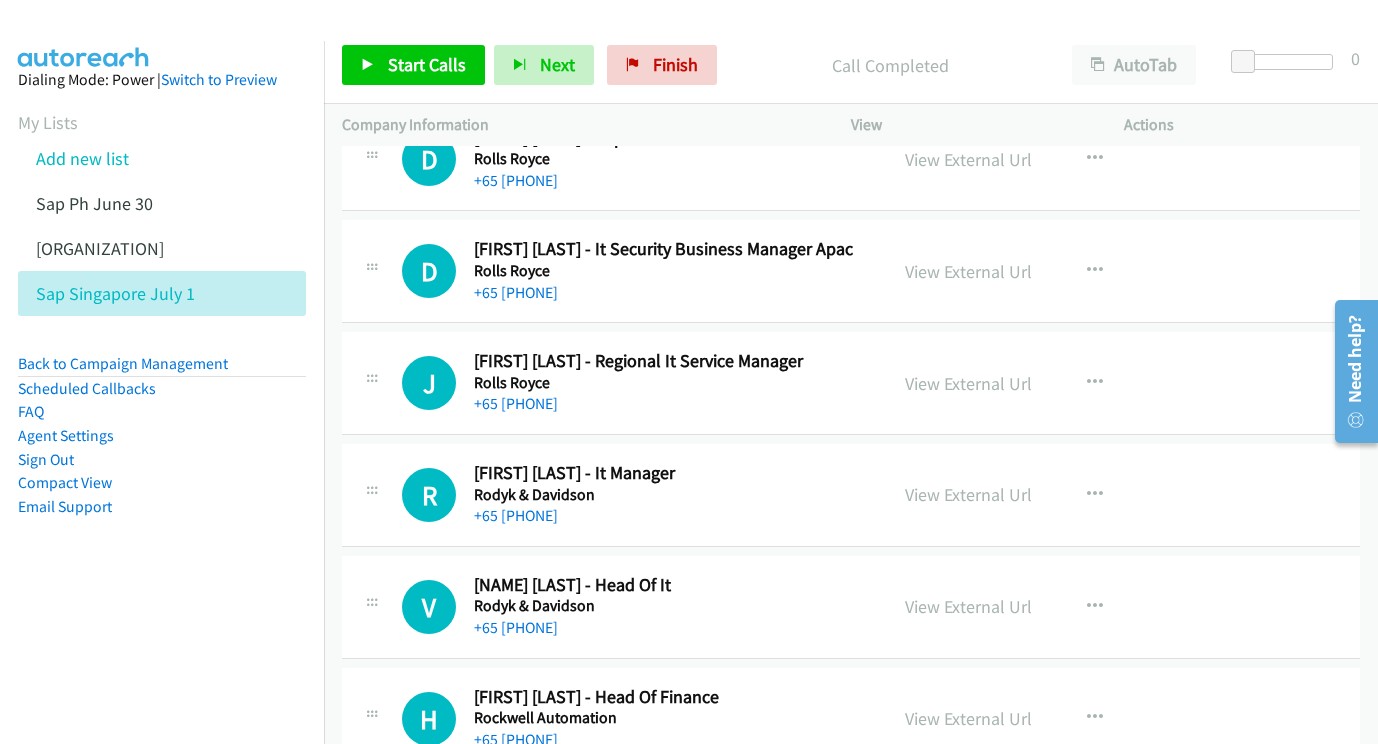 scroll, scrollTop: 20364, scrollLeft: 23, axis: both 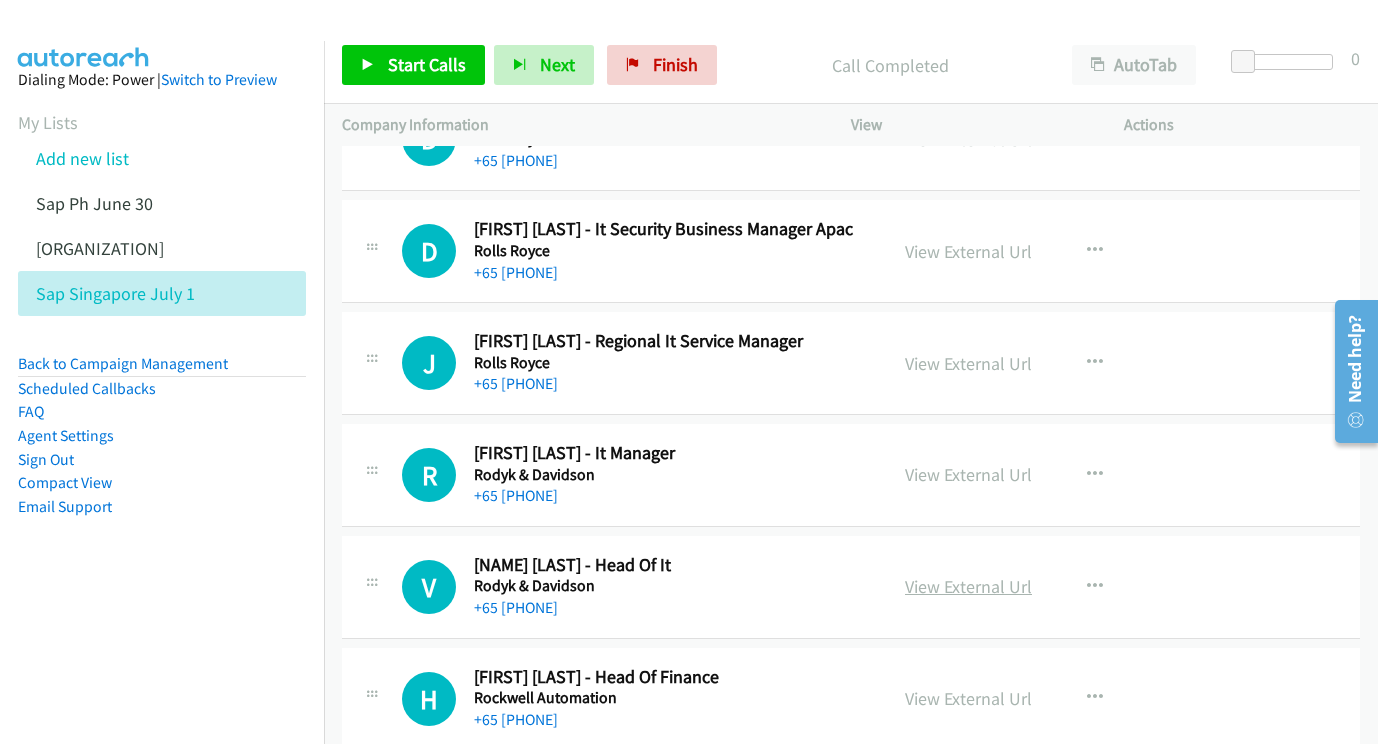 click on "View External Url" at bounding box center (968, 586) 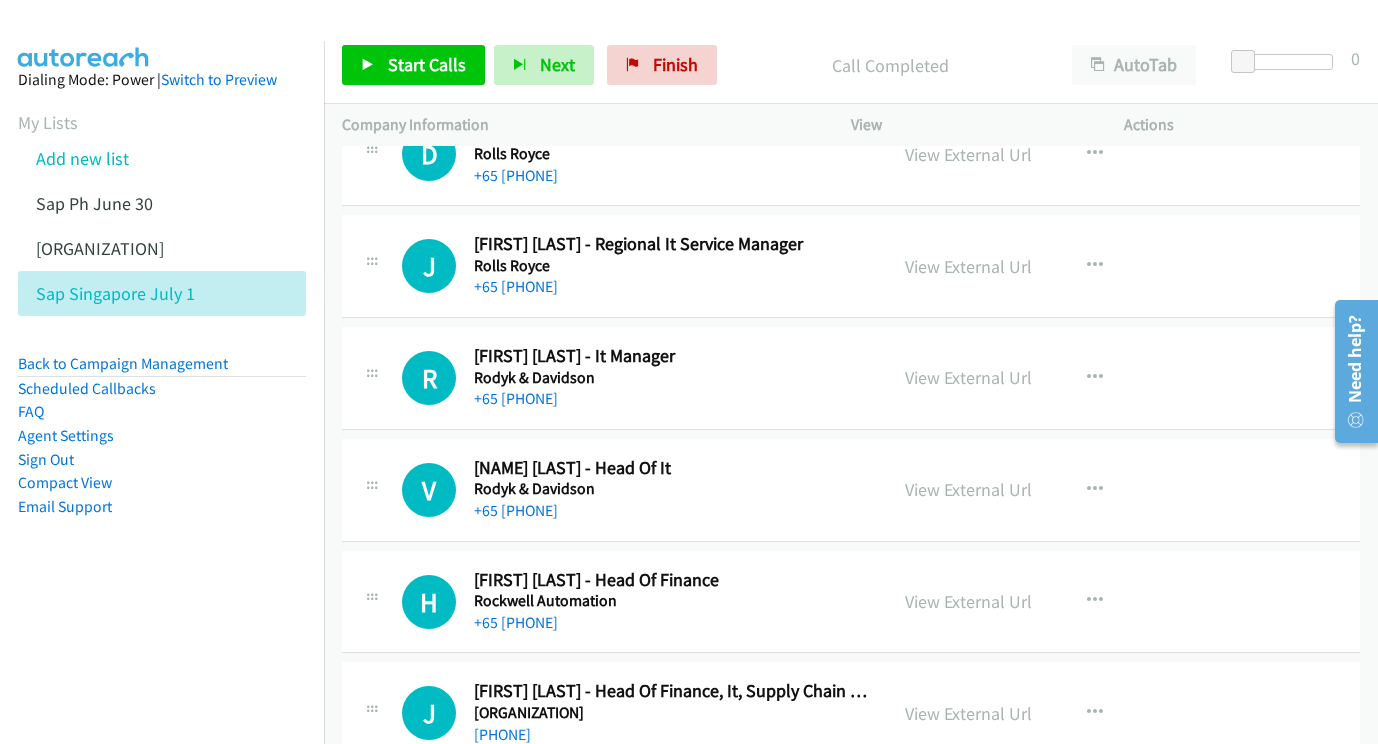 scroll, scrollTop: 20512, scrollLeft: 23, axis: both 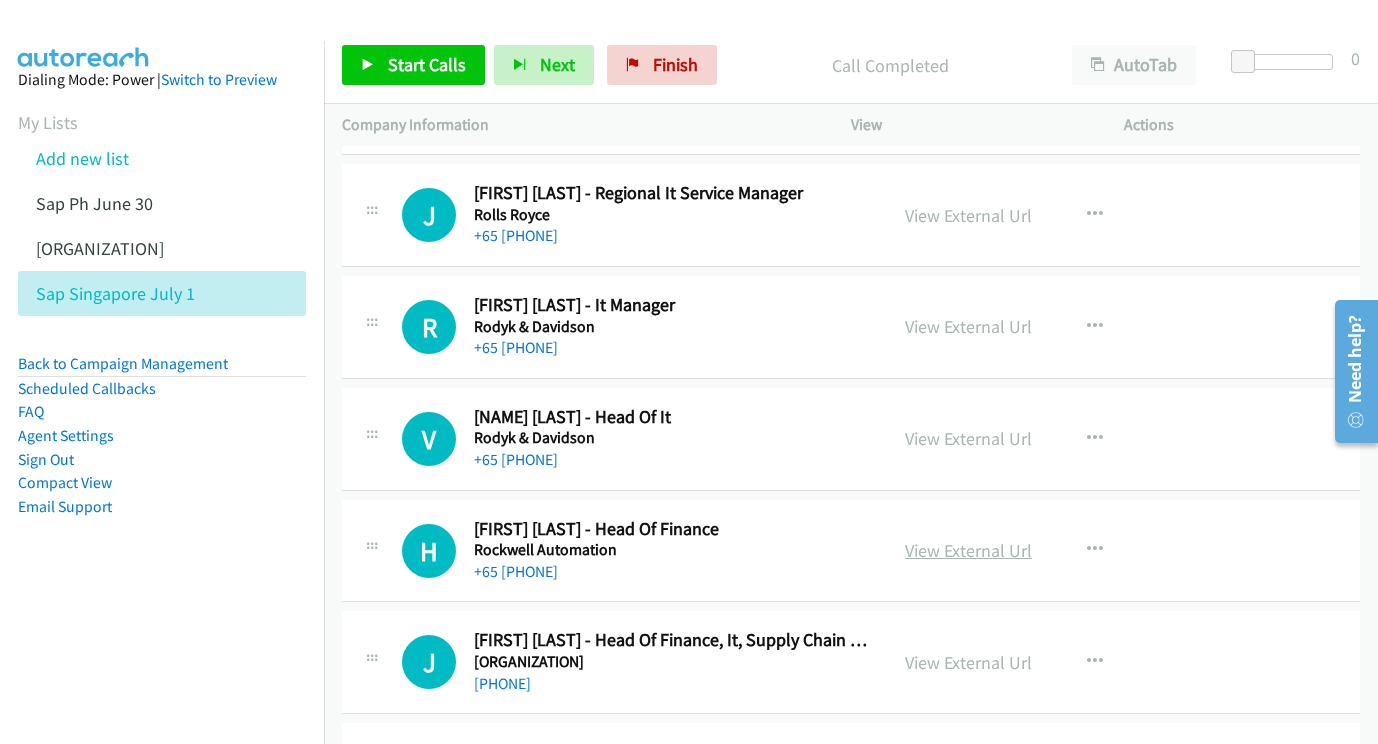 click on "View External Url" at bounding box center [968, 550] 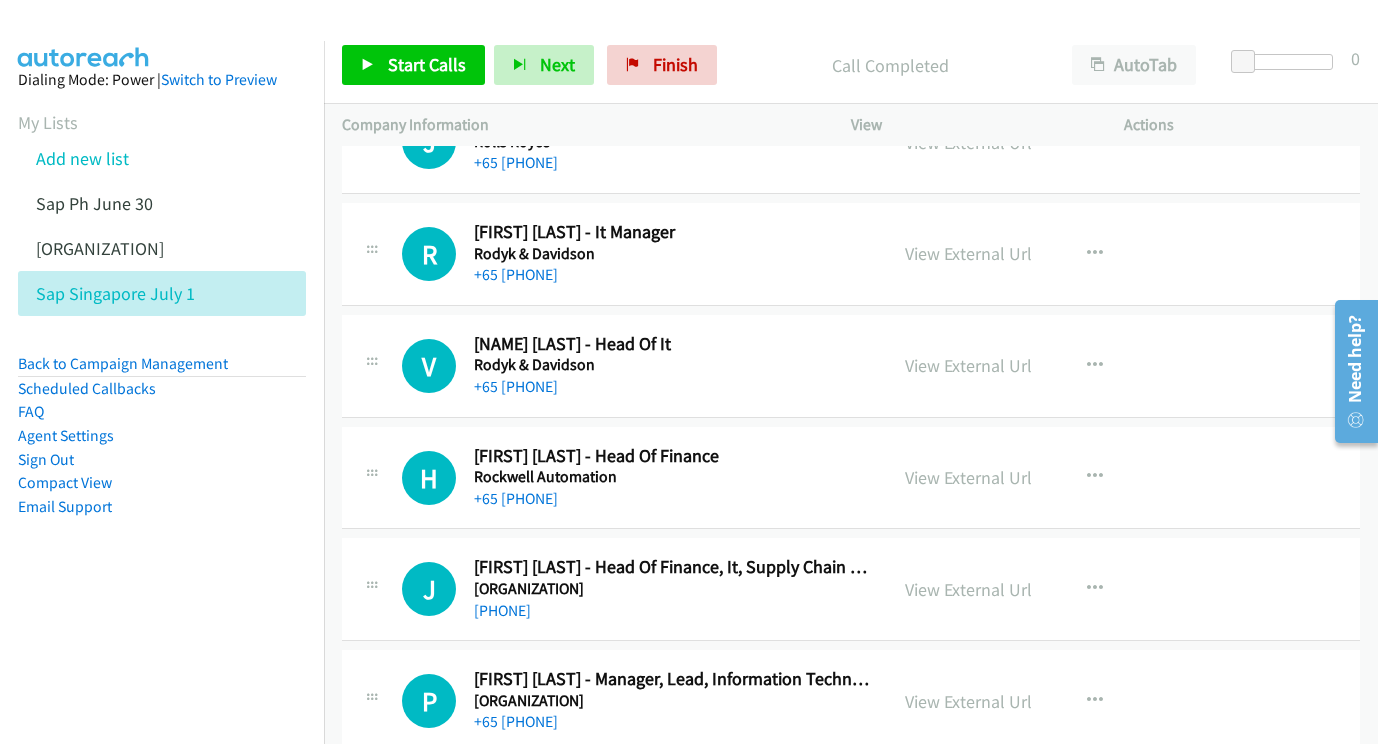scroll, scrollTop: 20606, scrollLeft: 23, axis: both 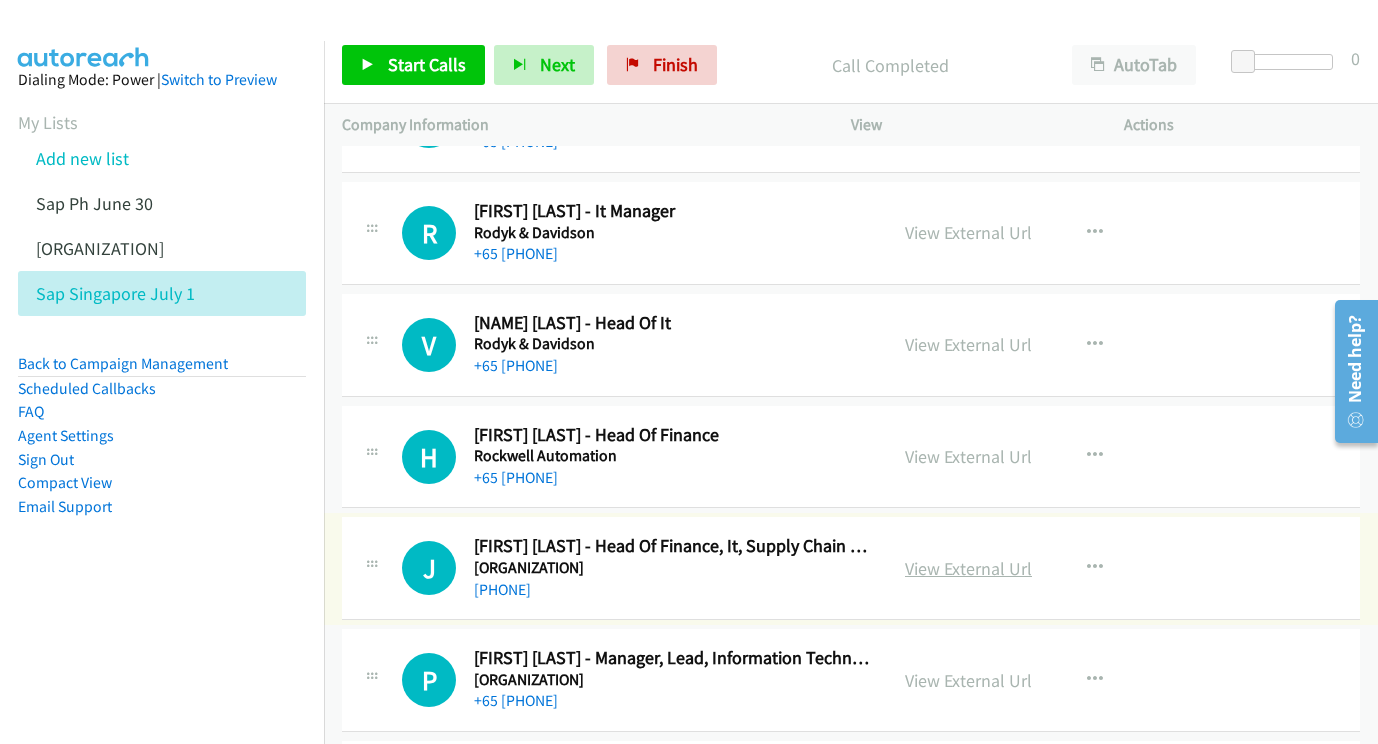 click on "View External Url" at bounding box center [968, 568] 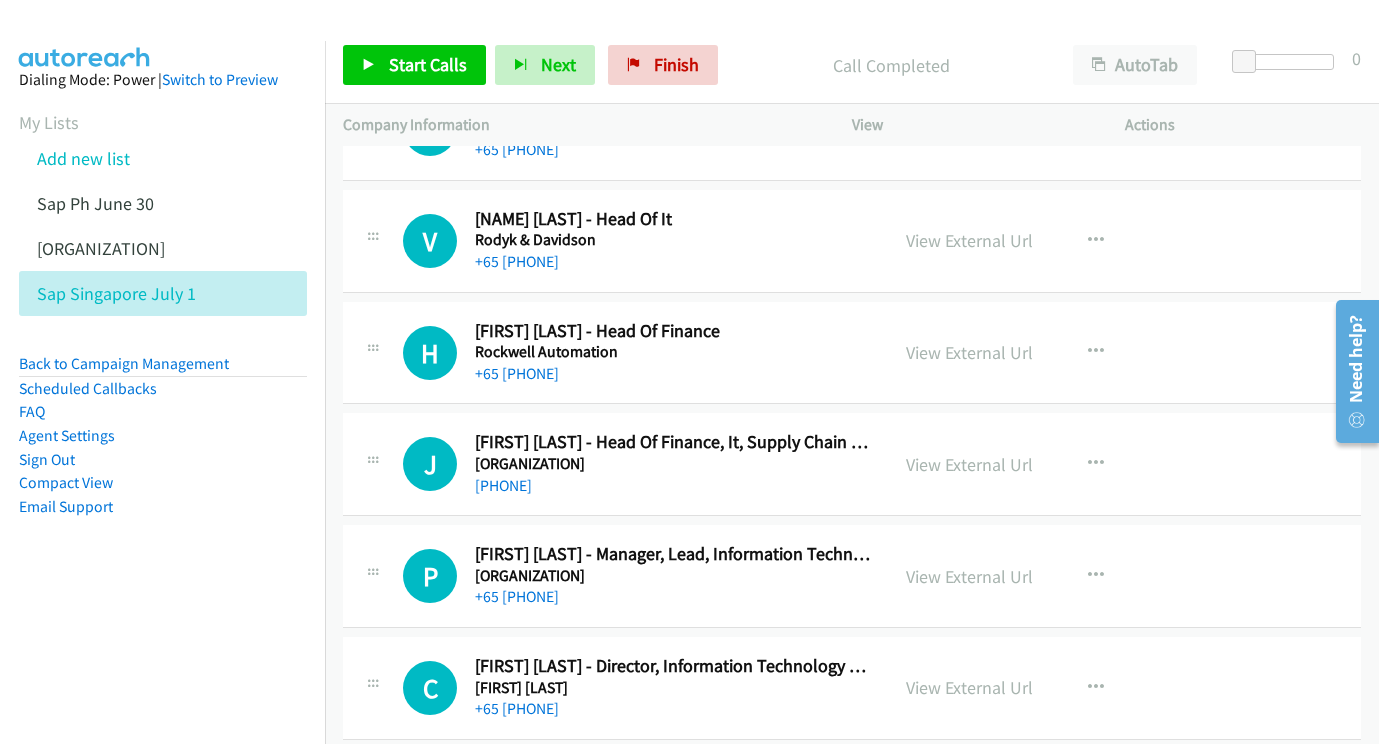 scroll, scrollTop: 20728, scrollLeft: 23, axis: both 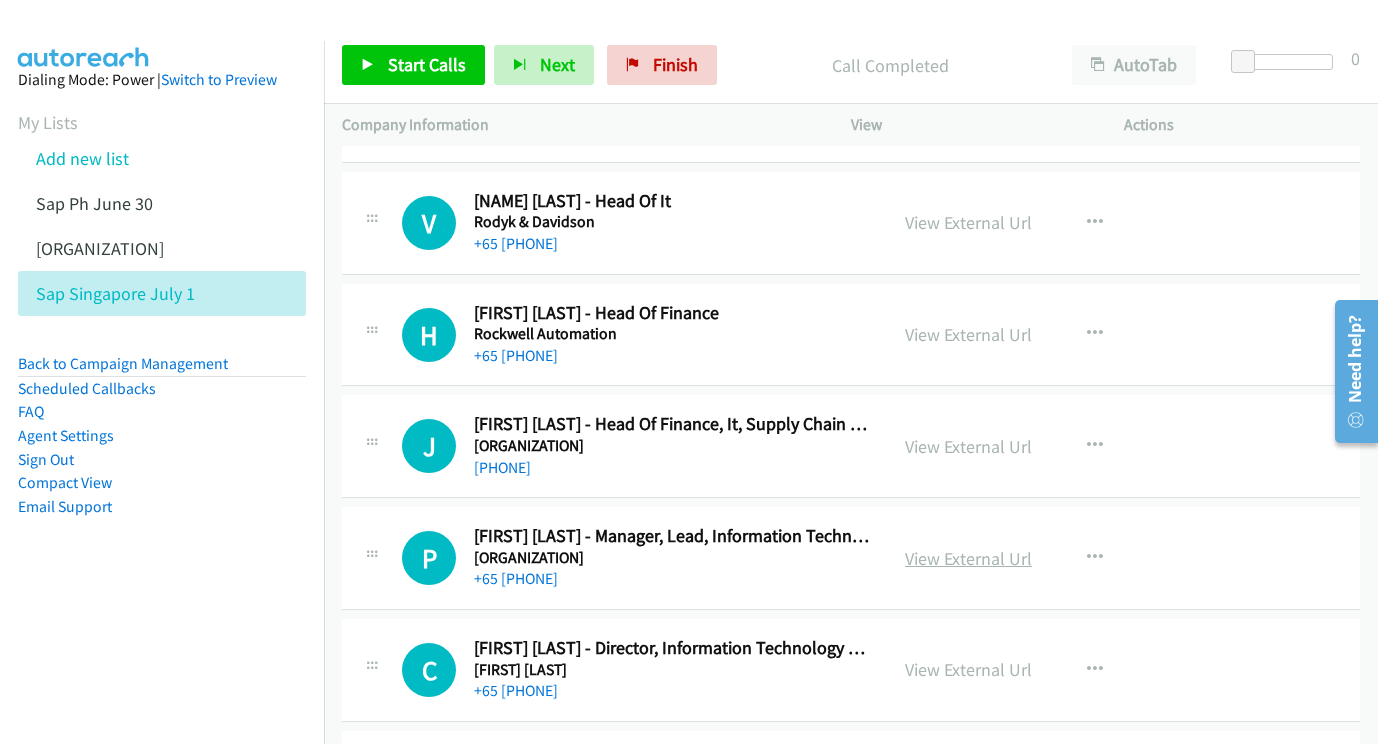 click on "View External Url" at bounding box center (968, 558) 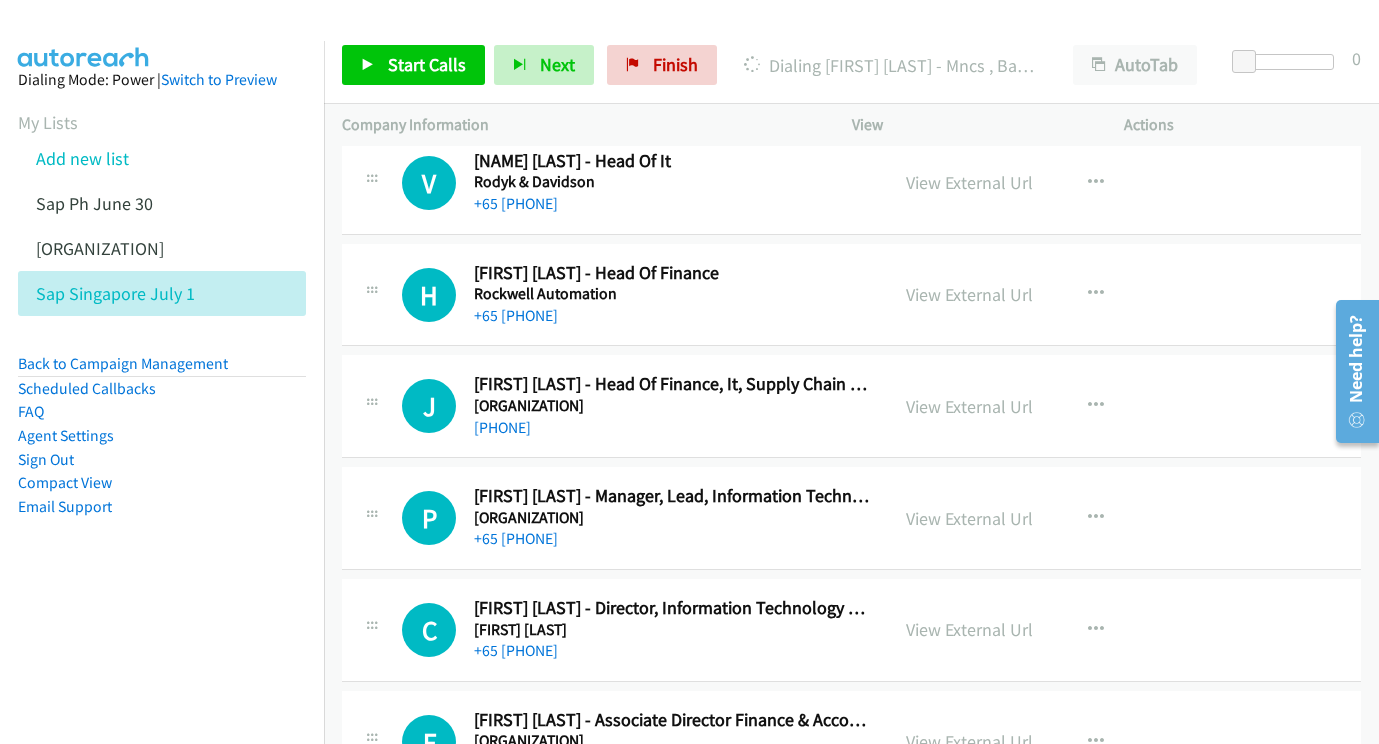 scroll, scrollTop: 20803, scrollLeft: 24, axis: both 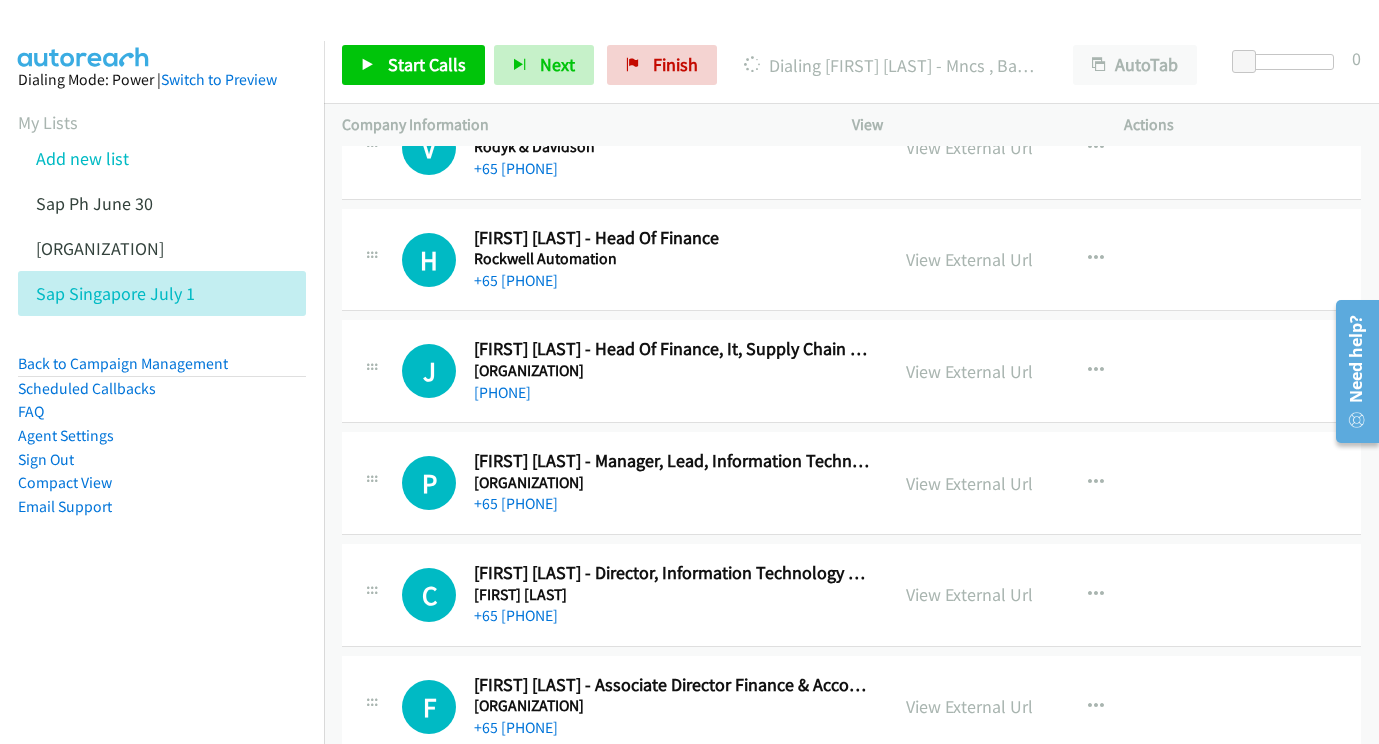 click on "View External Url
View External Url
Schedule/Manage Callback
Start Calls Here
Remove from list
Add to do not call list
Reset Call Status" at bounding box center (1033, 595) 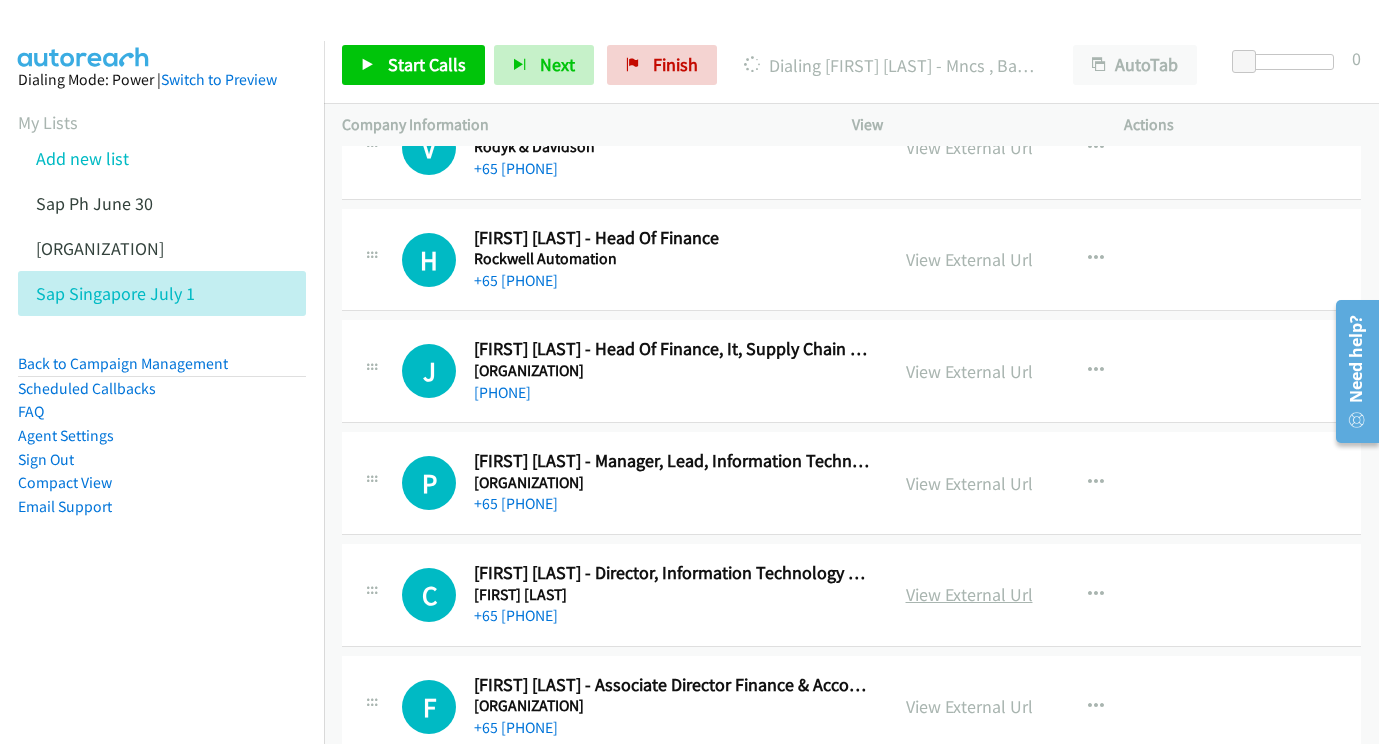 click on "View External Url" at bounding box center (969, 594) 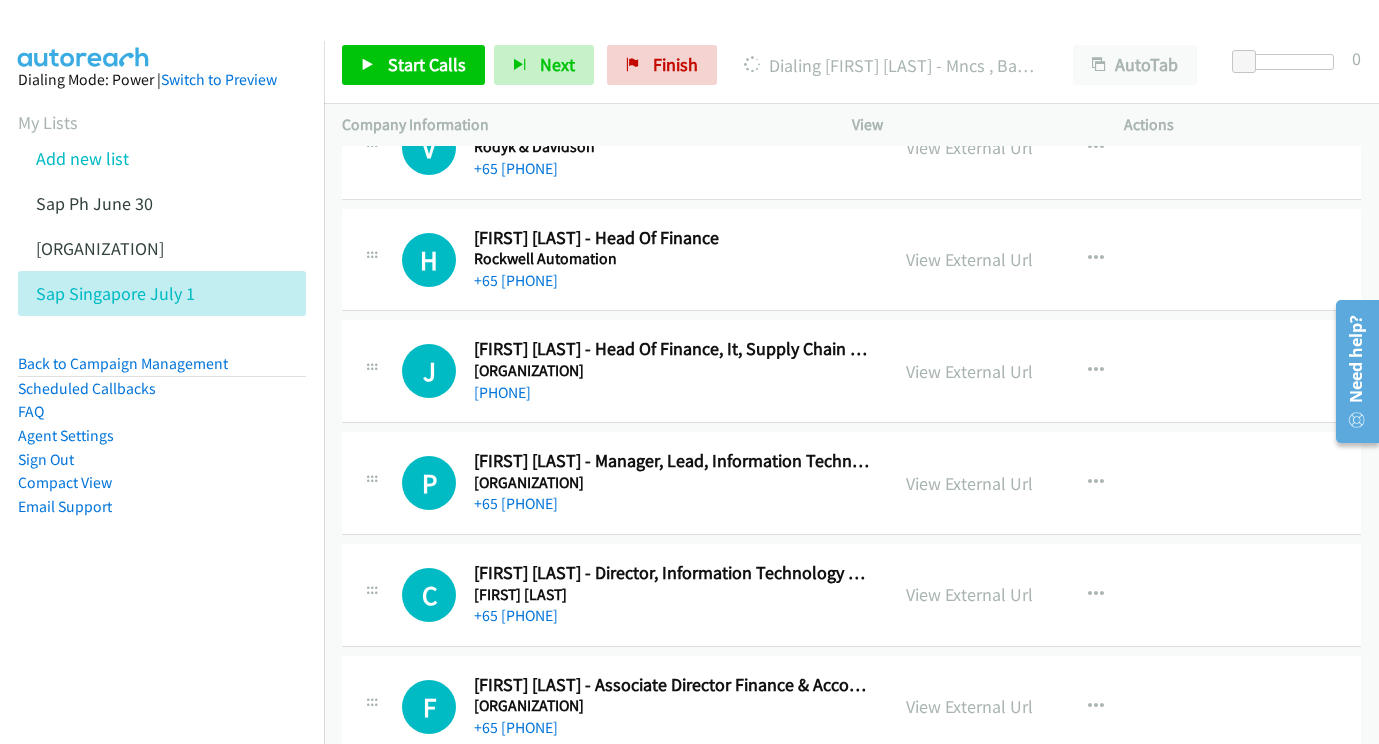 scroll, scrollTop: 20915, scrollLeft: 24, axis: both 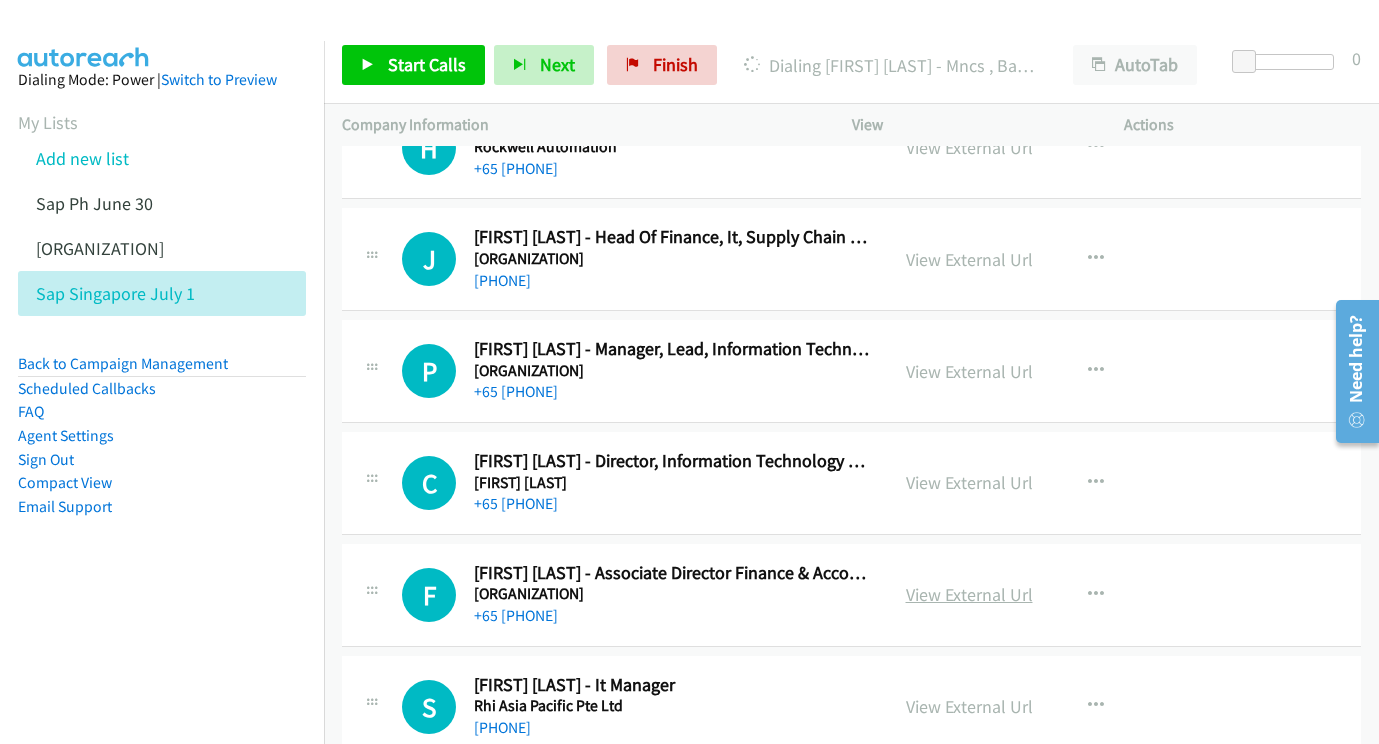 click on "View External Url" at bounding box center [969, 594] 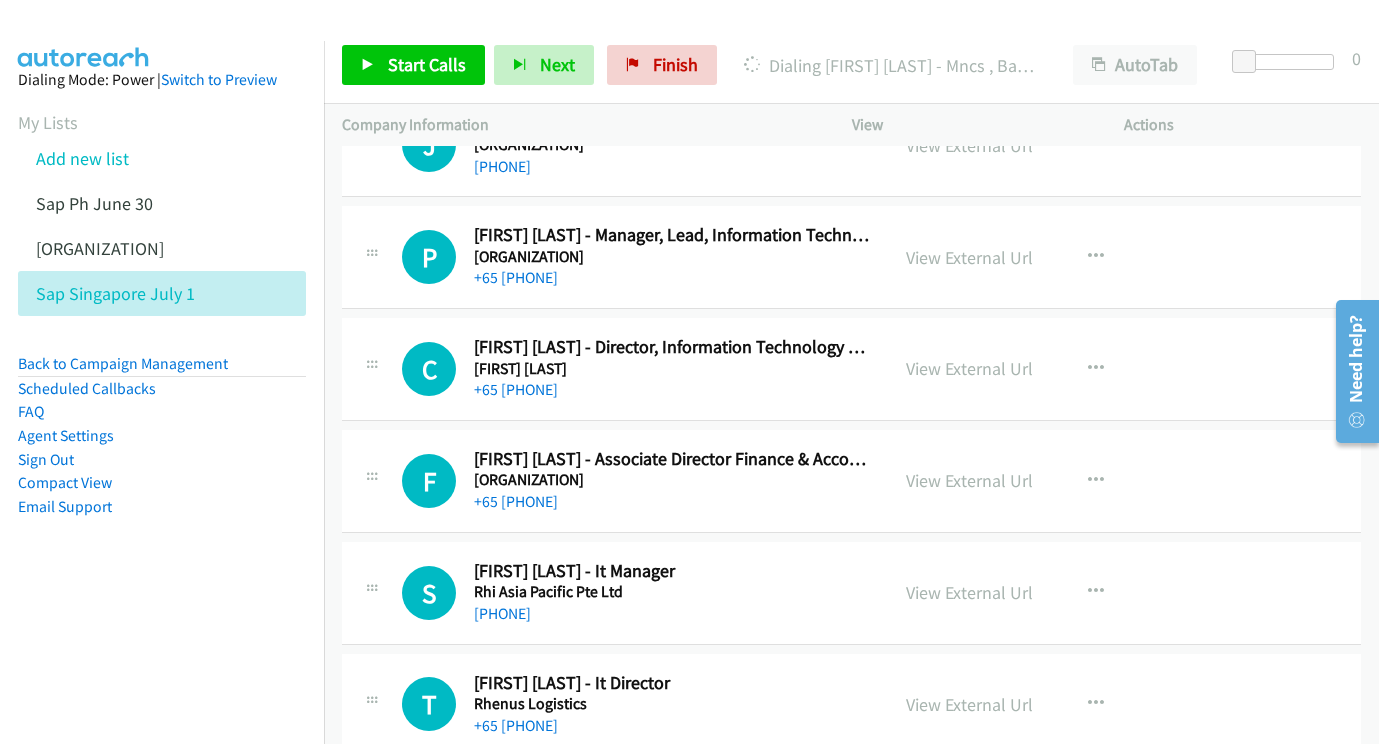 scroll, scrollTop: 21030, scrollLeft: 23, axis: both 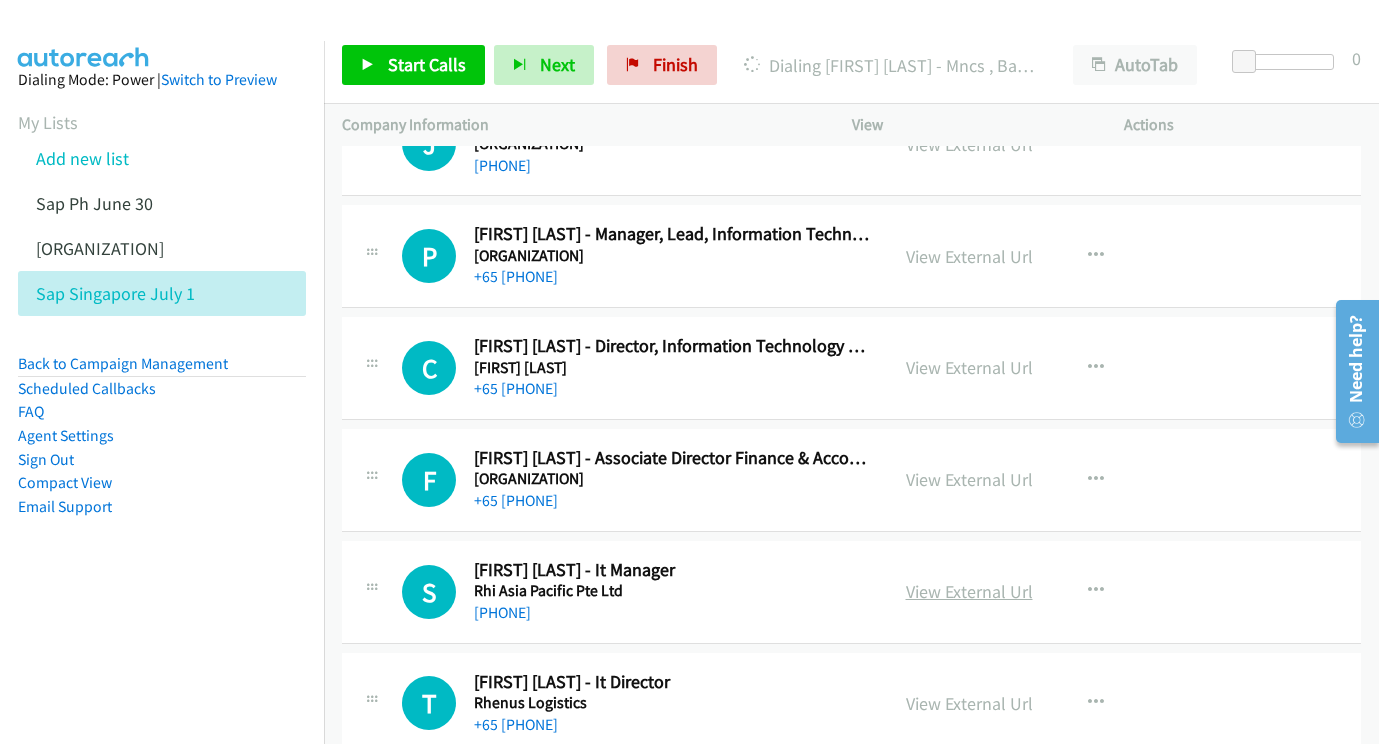 click on "View External Url" at bounding box center (969, 591) 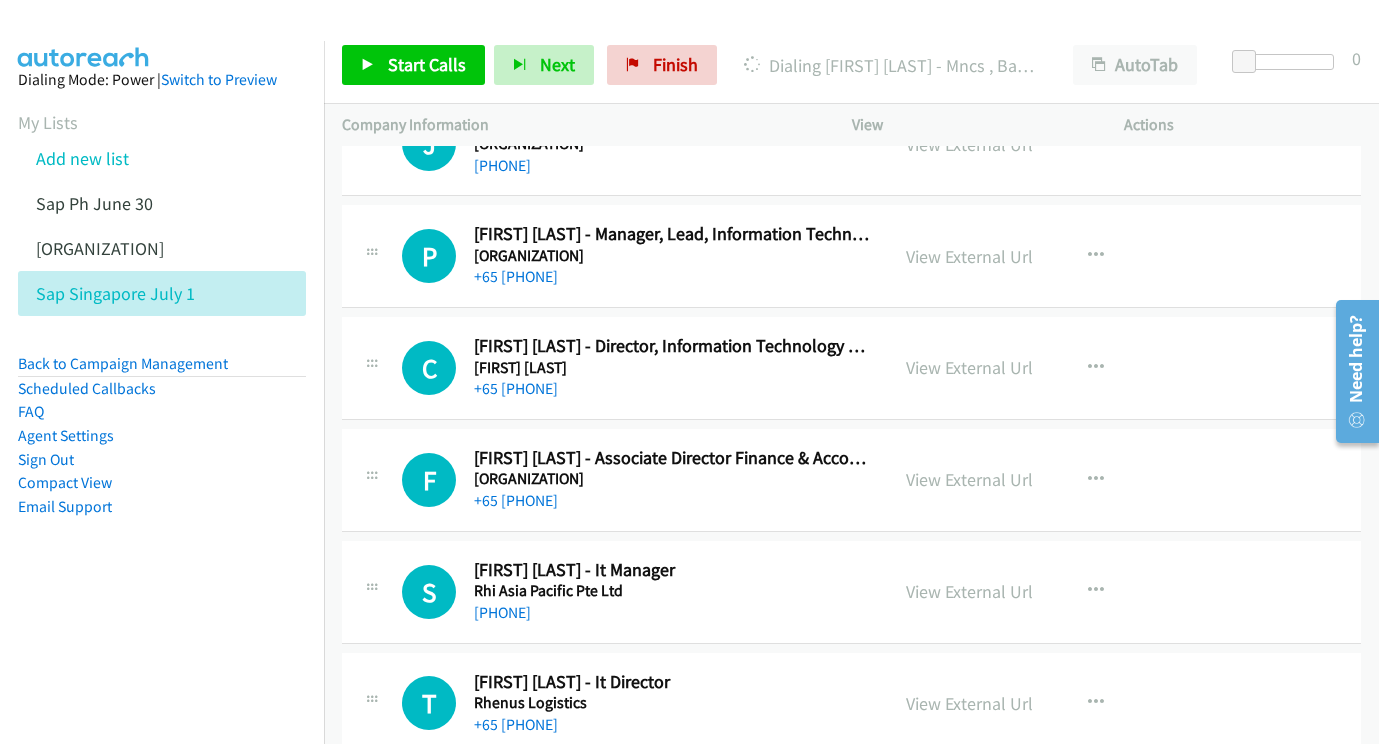 scroll, scrollTop: 21146, scrollLeft: 22, axis: both 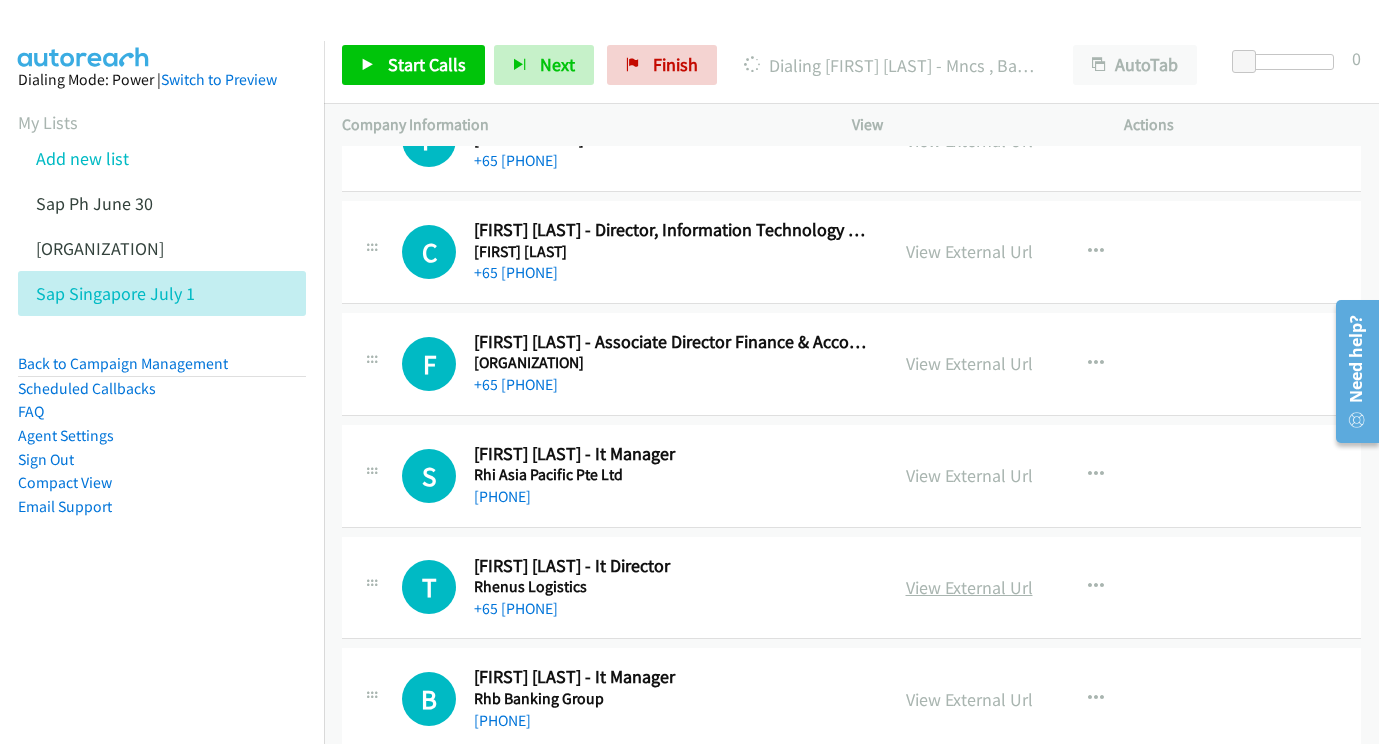 click on "View External Url" at bounding box center (969, 587) 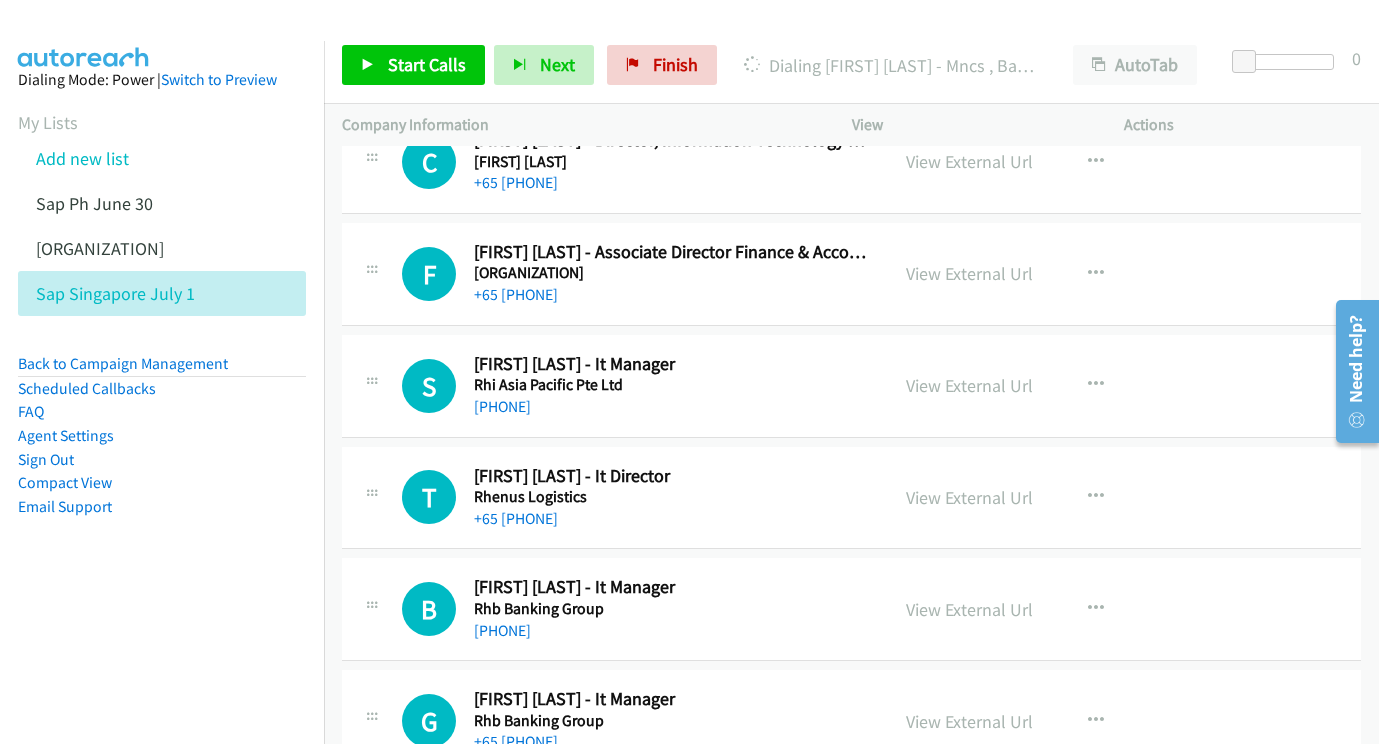 scroll, scrollTop: 21266, scrollLeft: 22, axis: both 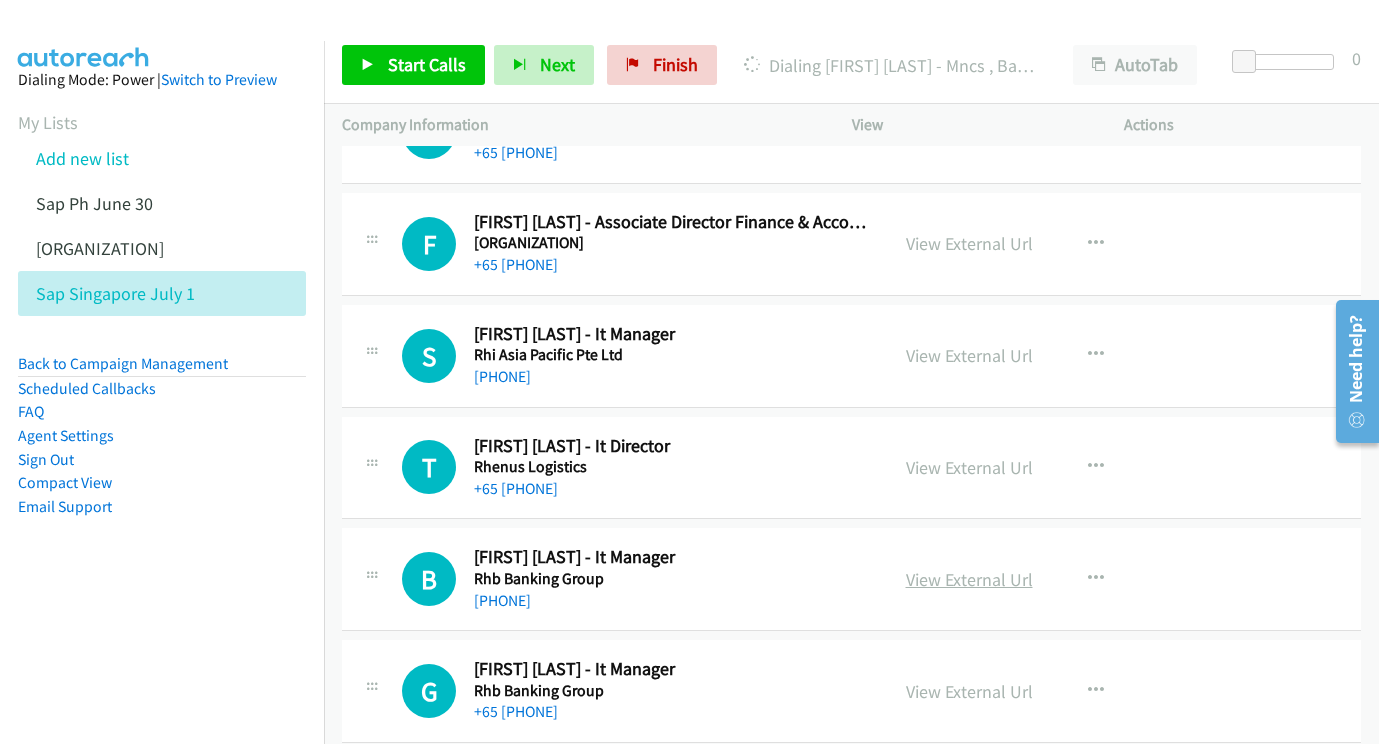 click on "View External Url" at bounding box center [969, 579] 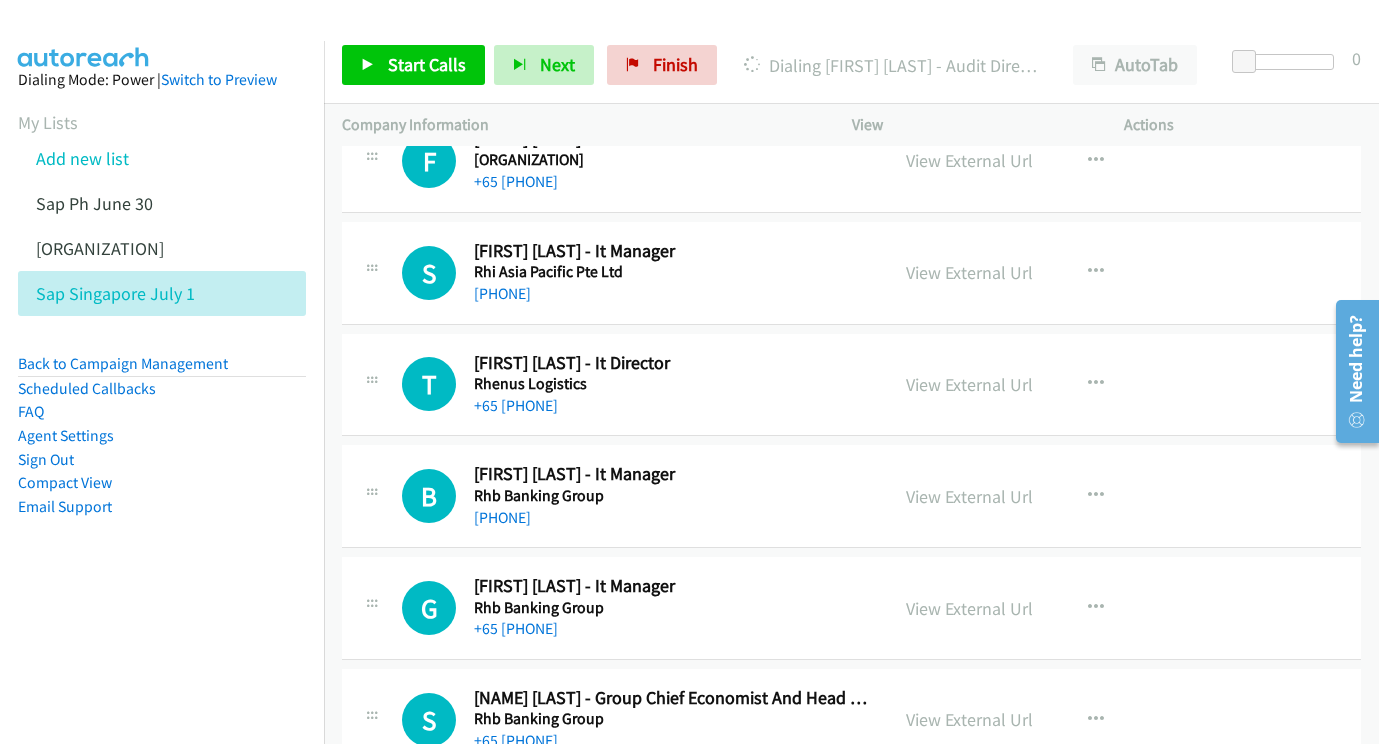 scroll, scrollTop: 21360, scrollLeft: 22, axis: both 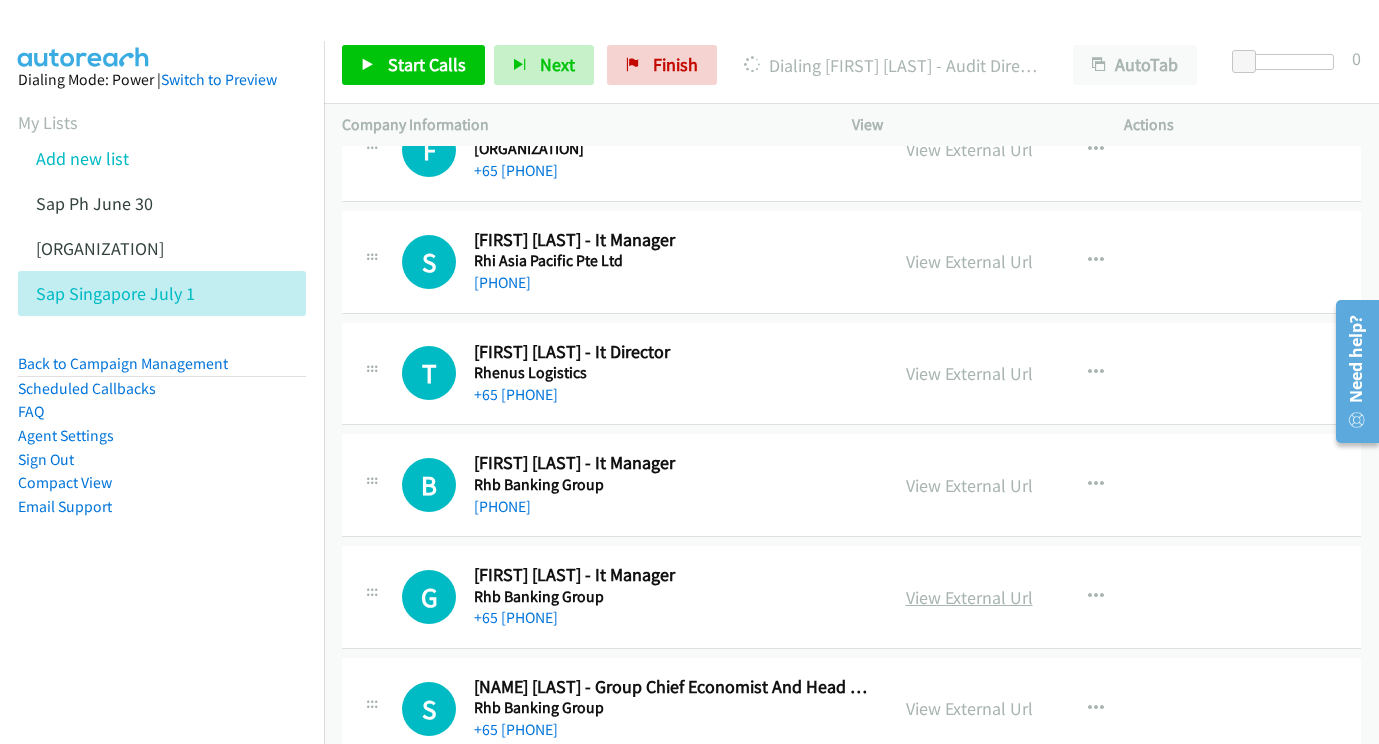 click on "View External Url" at bounding box center (969, 597) 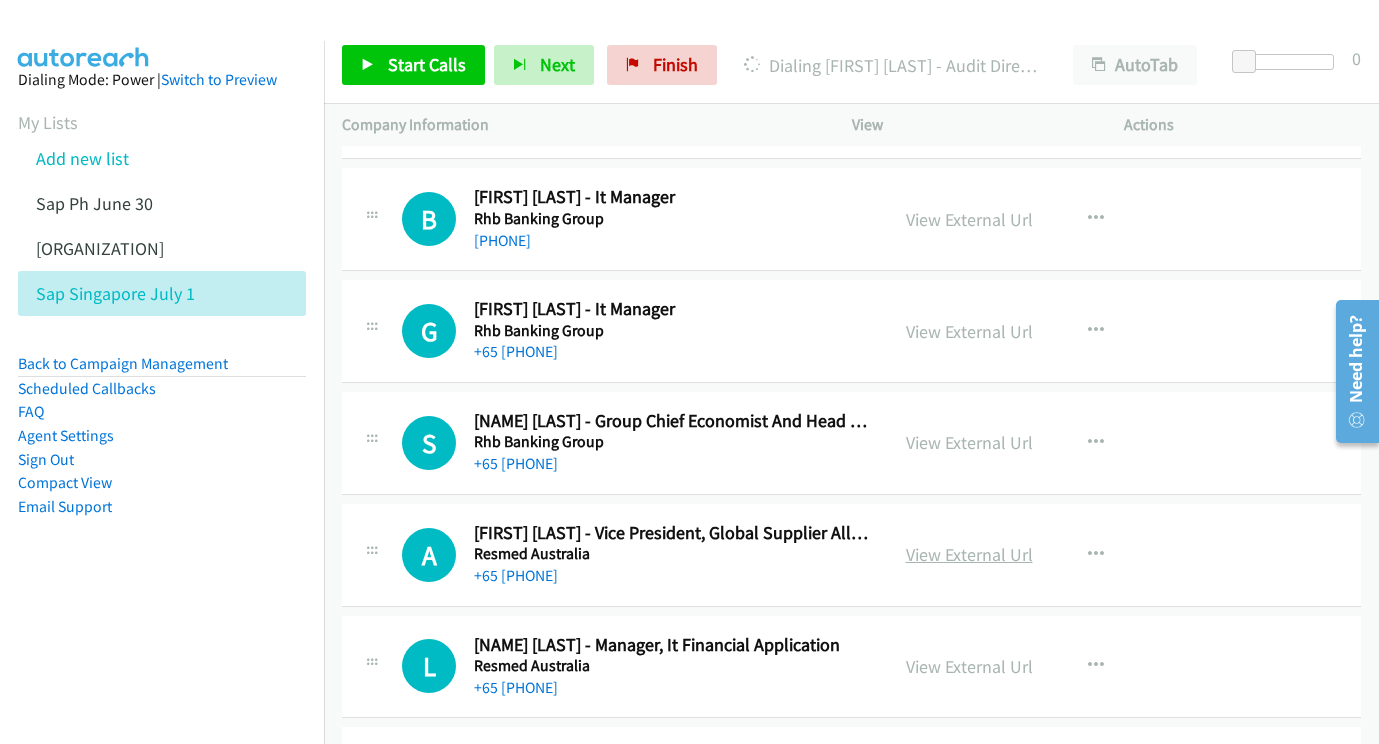 scroll, scrollTop: 21716, scrollLeft: 22, axis: both 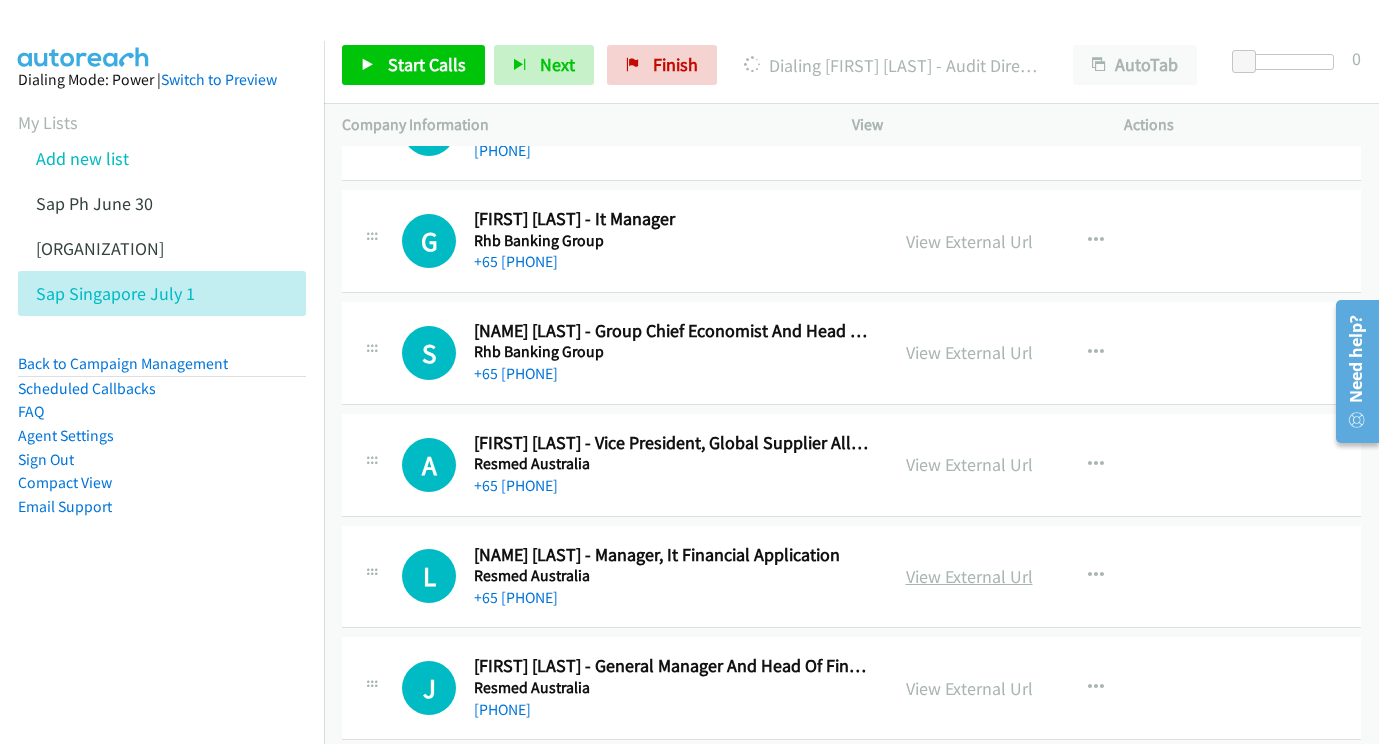 click on "View External Url" at bounding box center [969, 576] 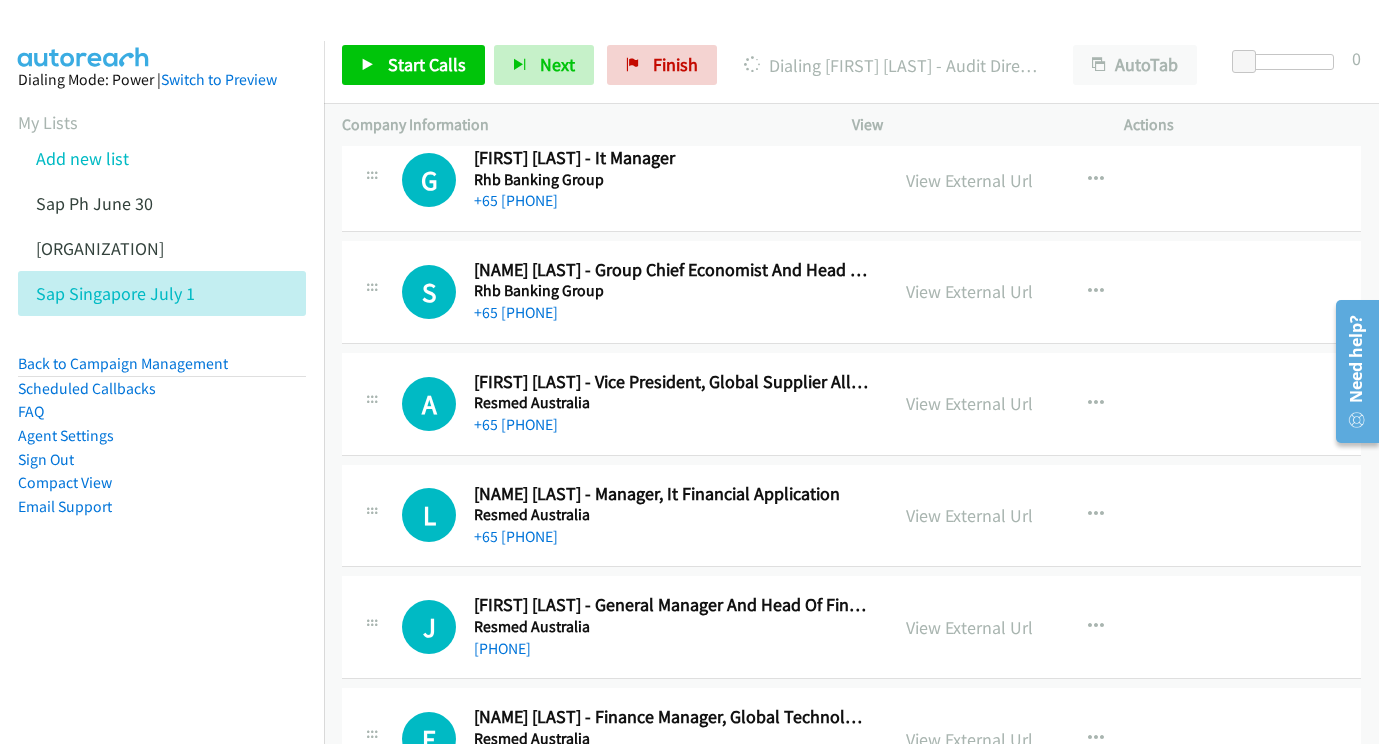 scroll, scrollTop: 21805, scrollLeft: 22, axis: both 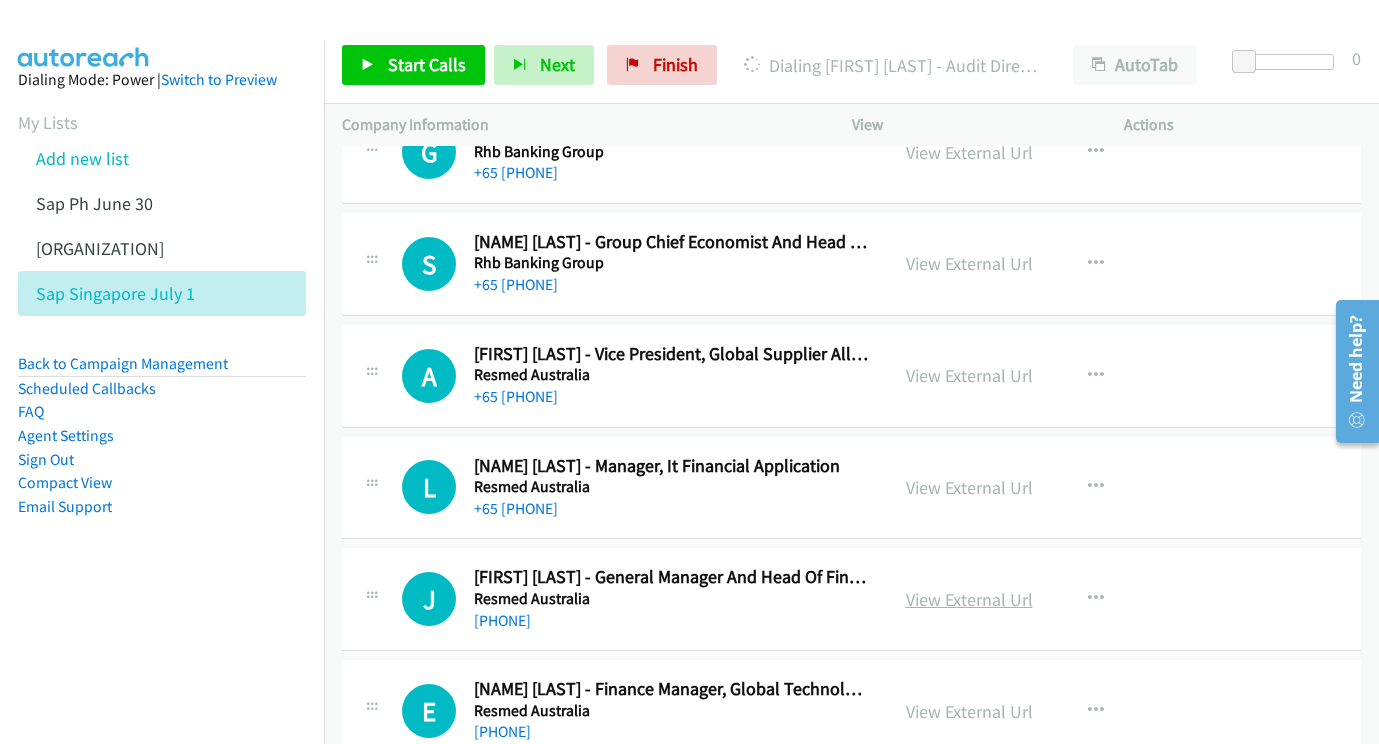 click on "View External Url" at bounding box center [969, 599] 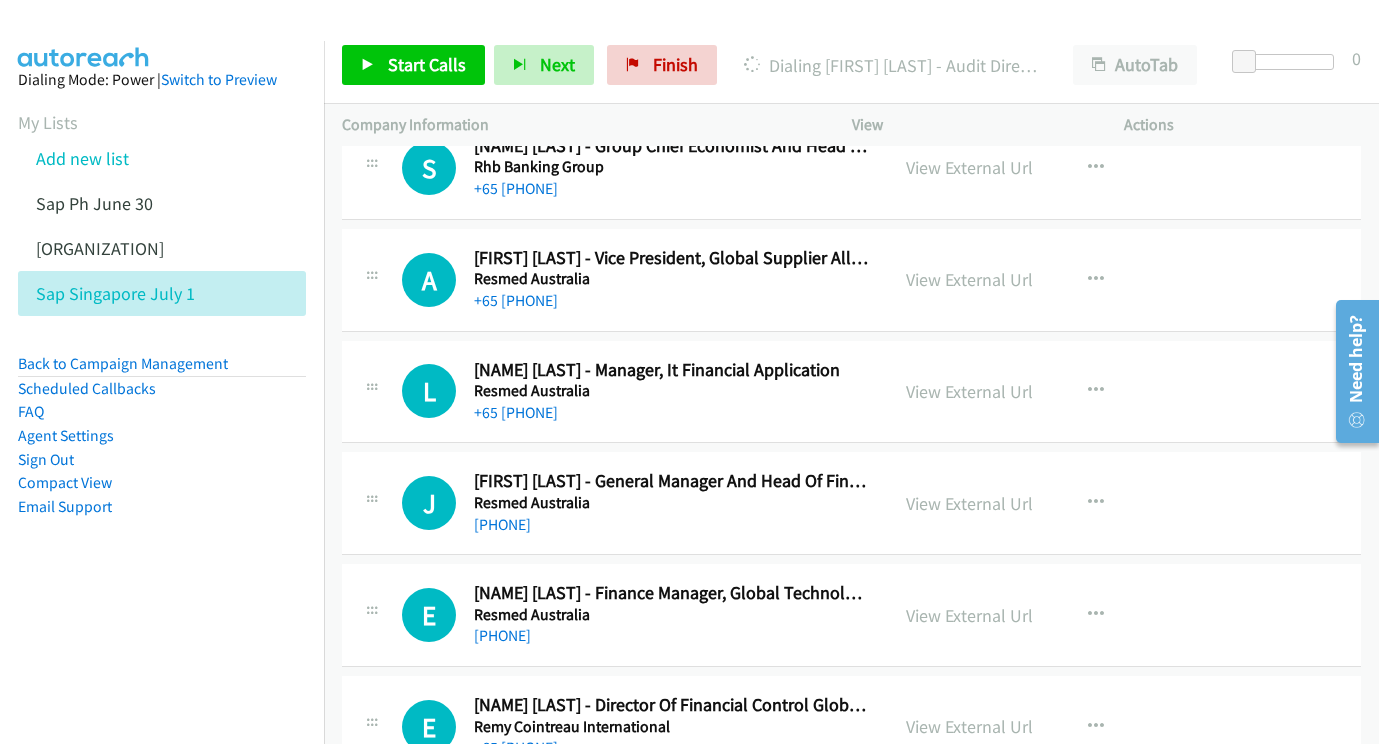 scroll, scrollTop: 21956, scrollLeft: 22, axis: both 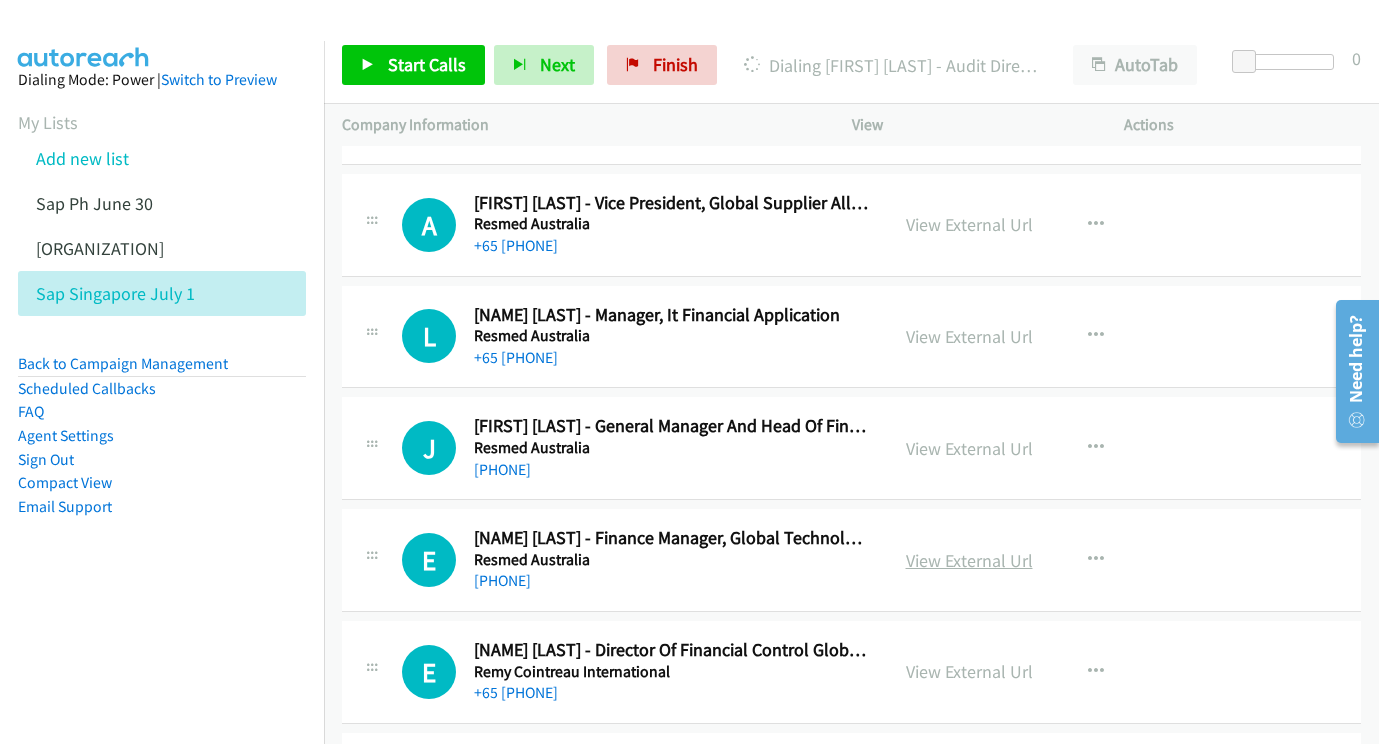 click on "View External Url" at bounding box center [969, 560] 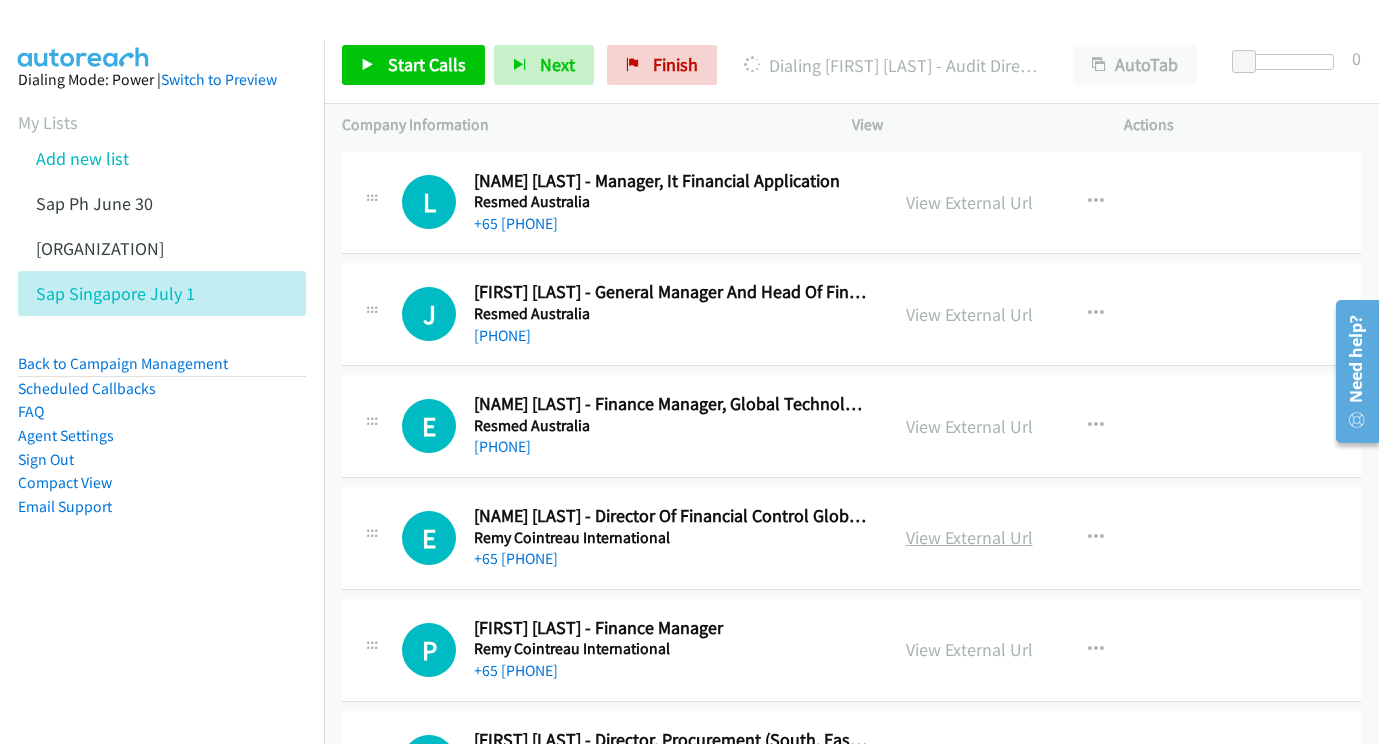 scroll, scrollTop: 22091, scrollLeft: 21, axis: both 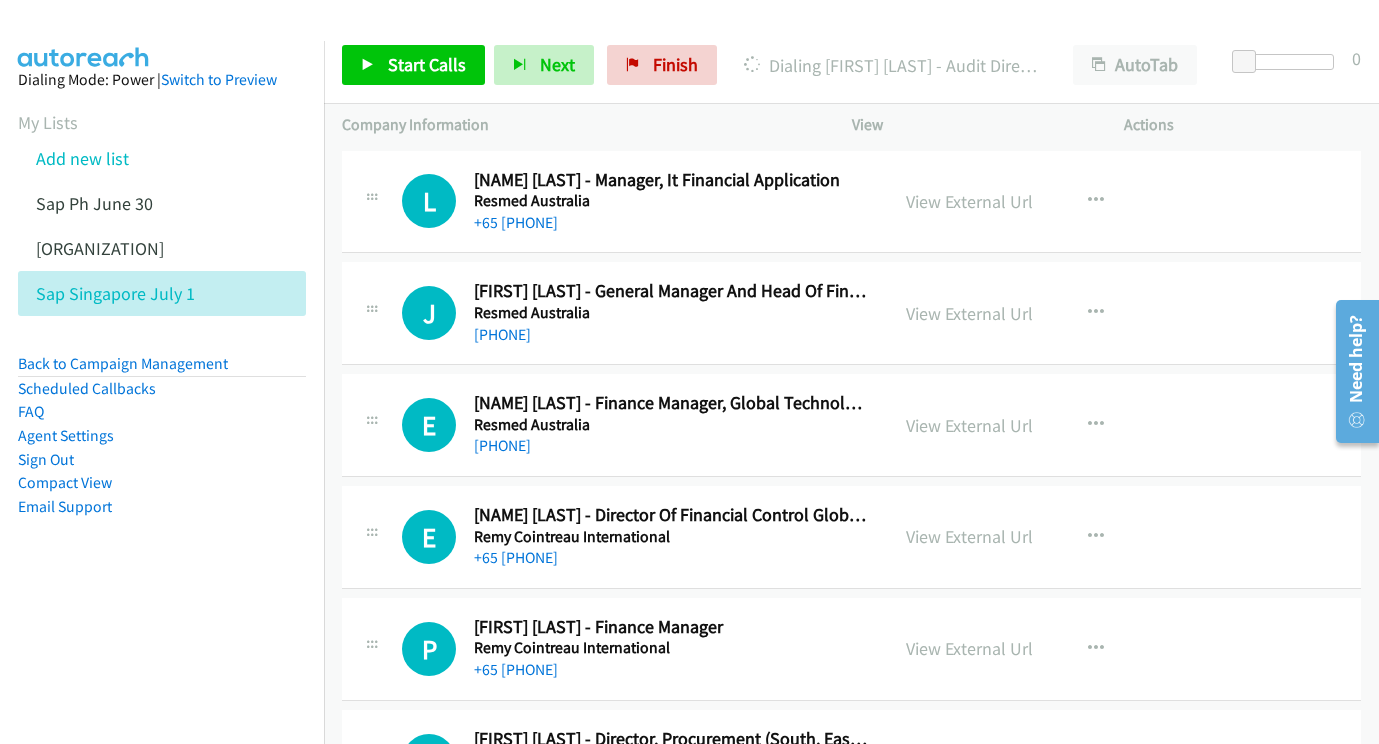 click on "View External Url
View External Url
Schedule/Manage Callback
Start Calls Here
Remove from list
Add to do not call list
Reset Call Status" at bounding box center [1033, 537] 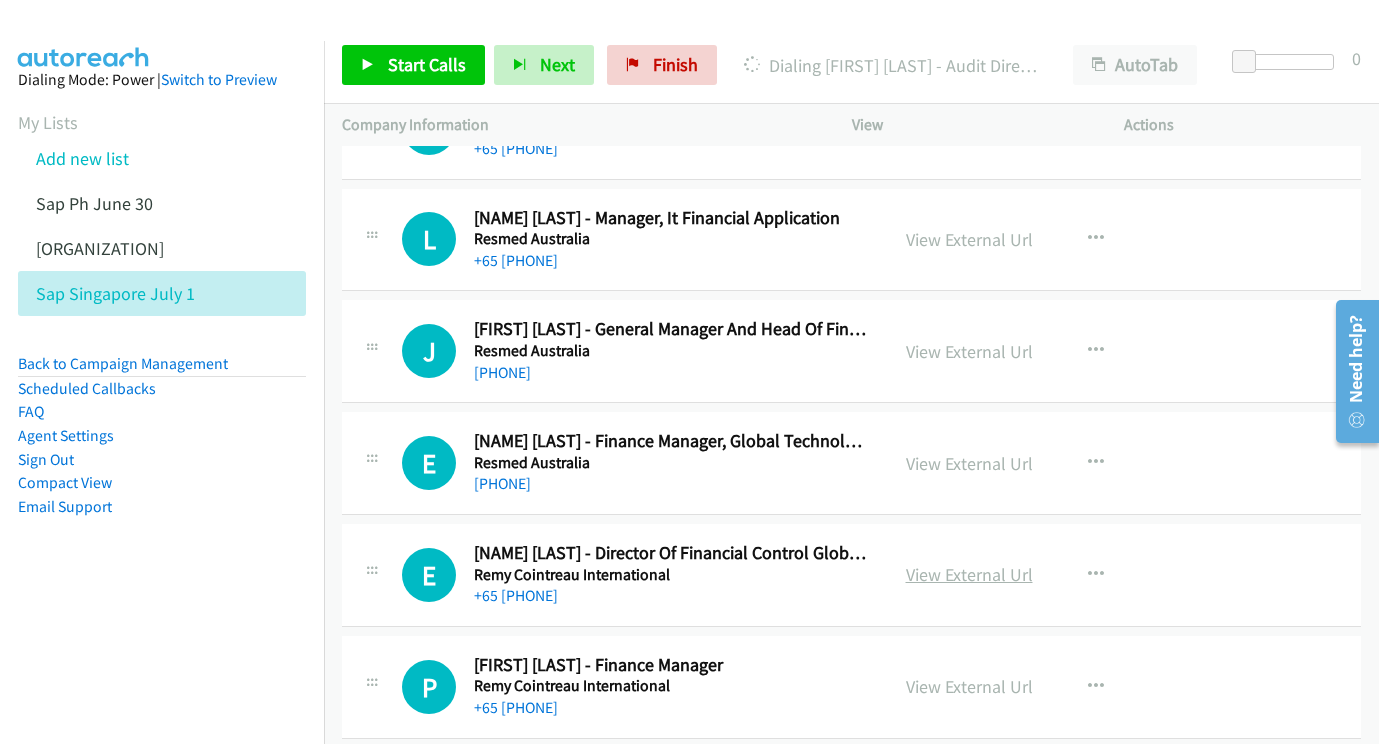click on "View External Url" at bounding box center (969, 574) 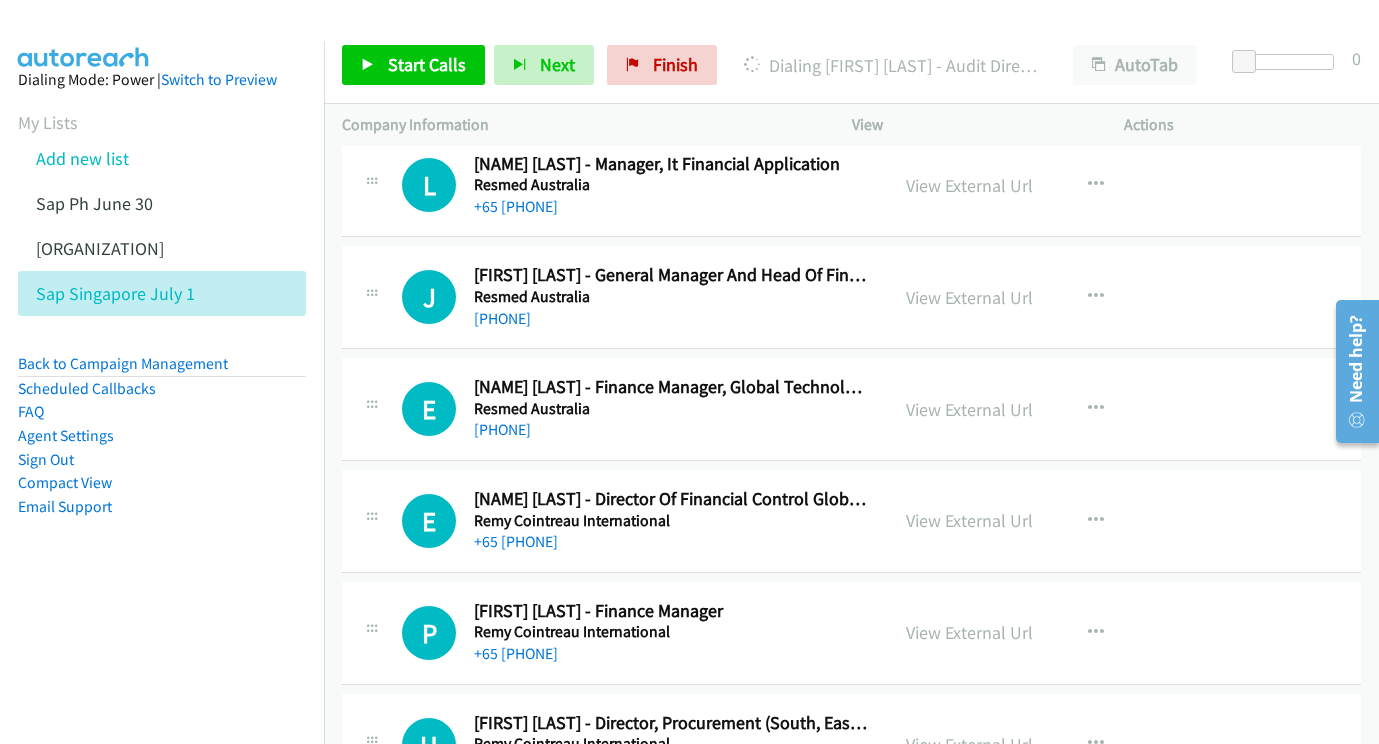 scroll, scrollTop: 22160, scrollLeft: 21, axis: both 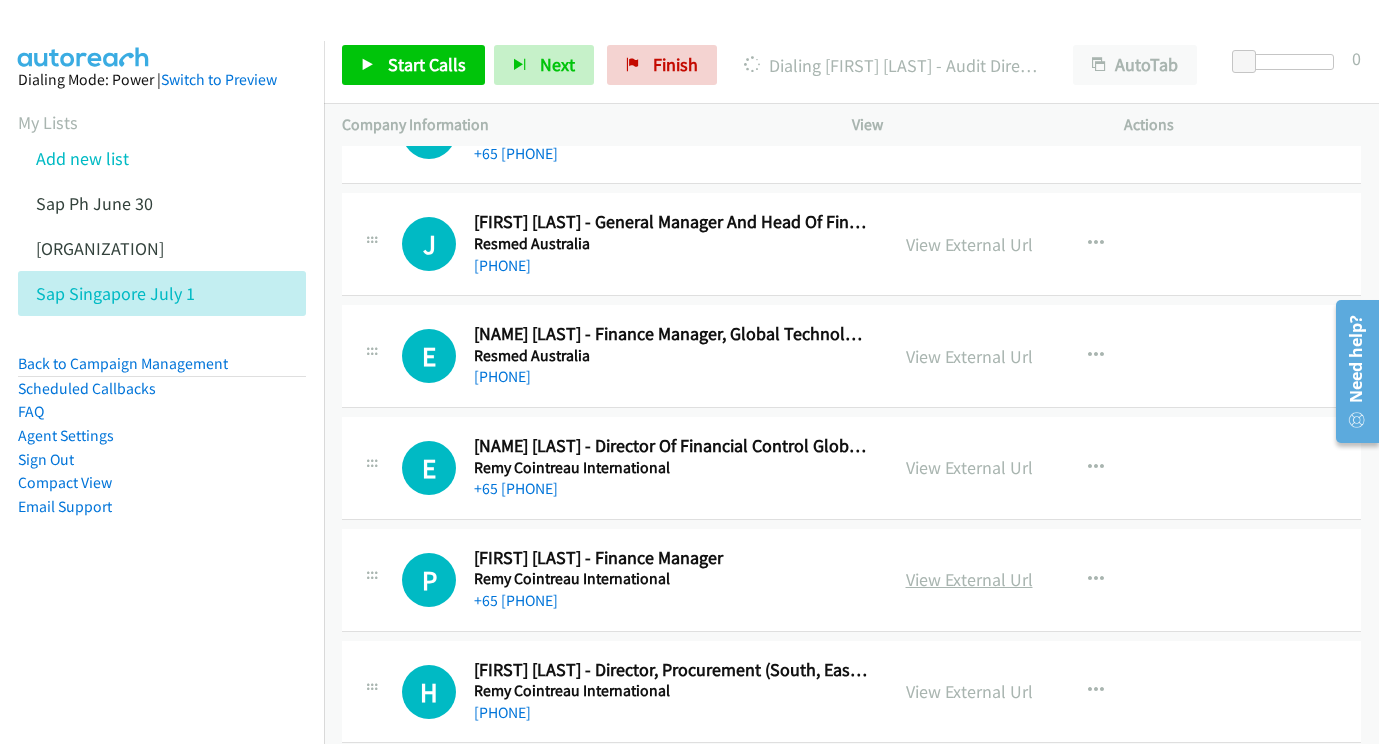 click on "View External Url" at bounding box center (969, 579) 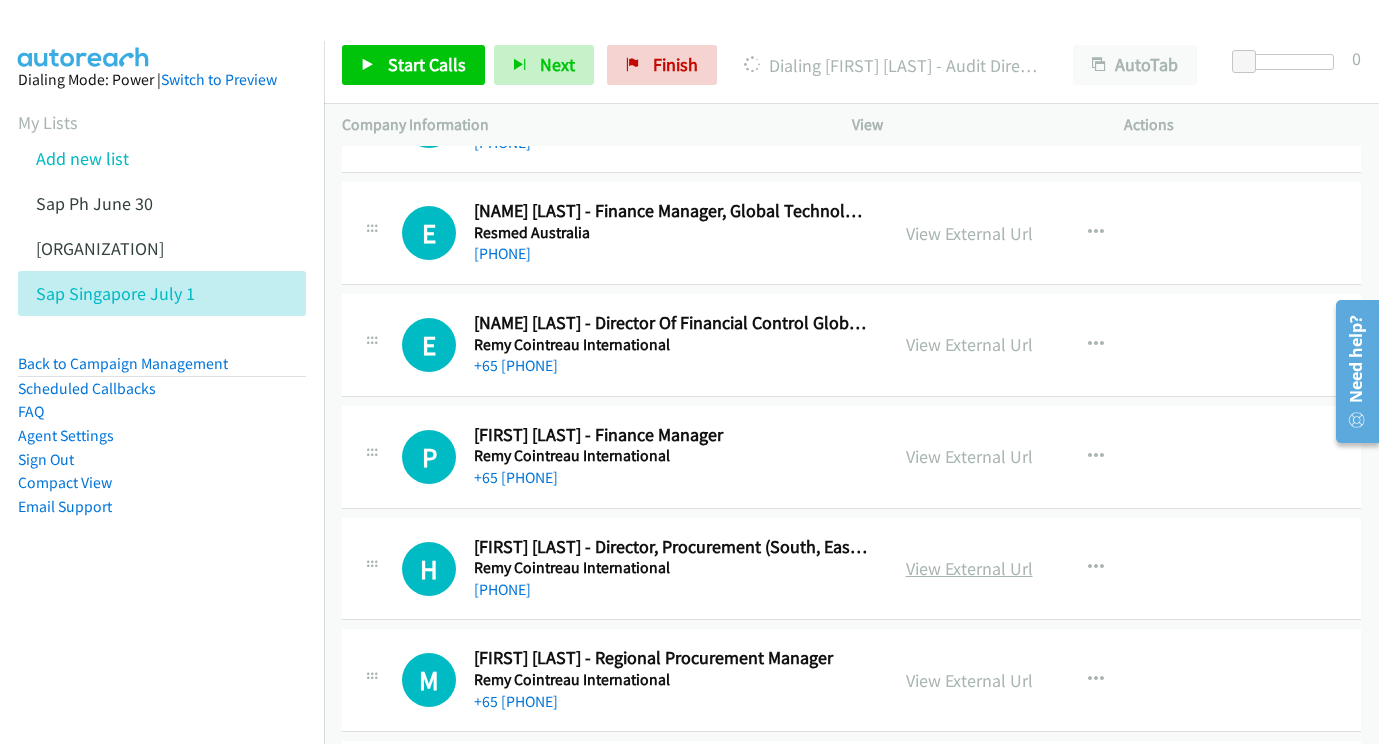 scroll, scrollTop: 22284, scrollLeft: 21, axis: both 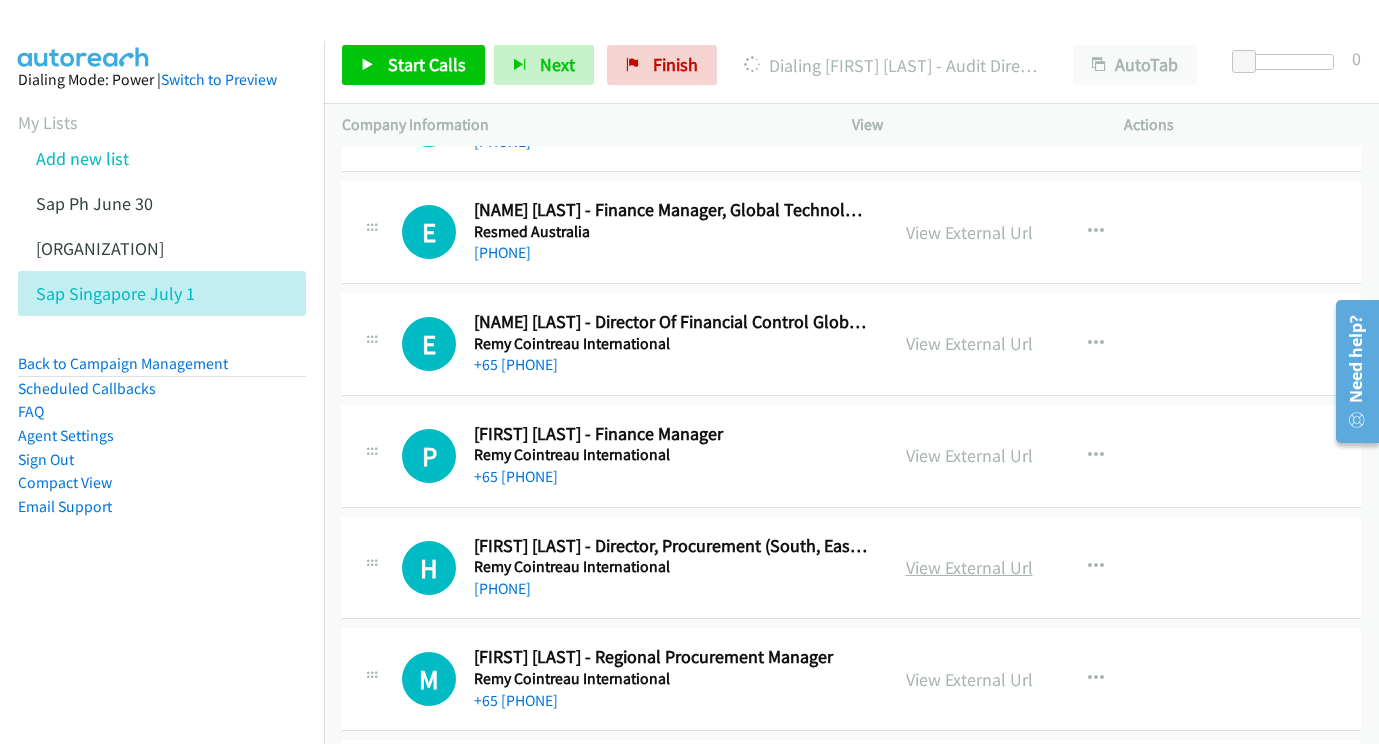 click on "View External Url" at bounding box center (969, 567) 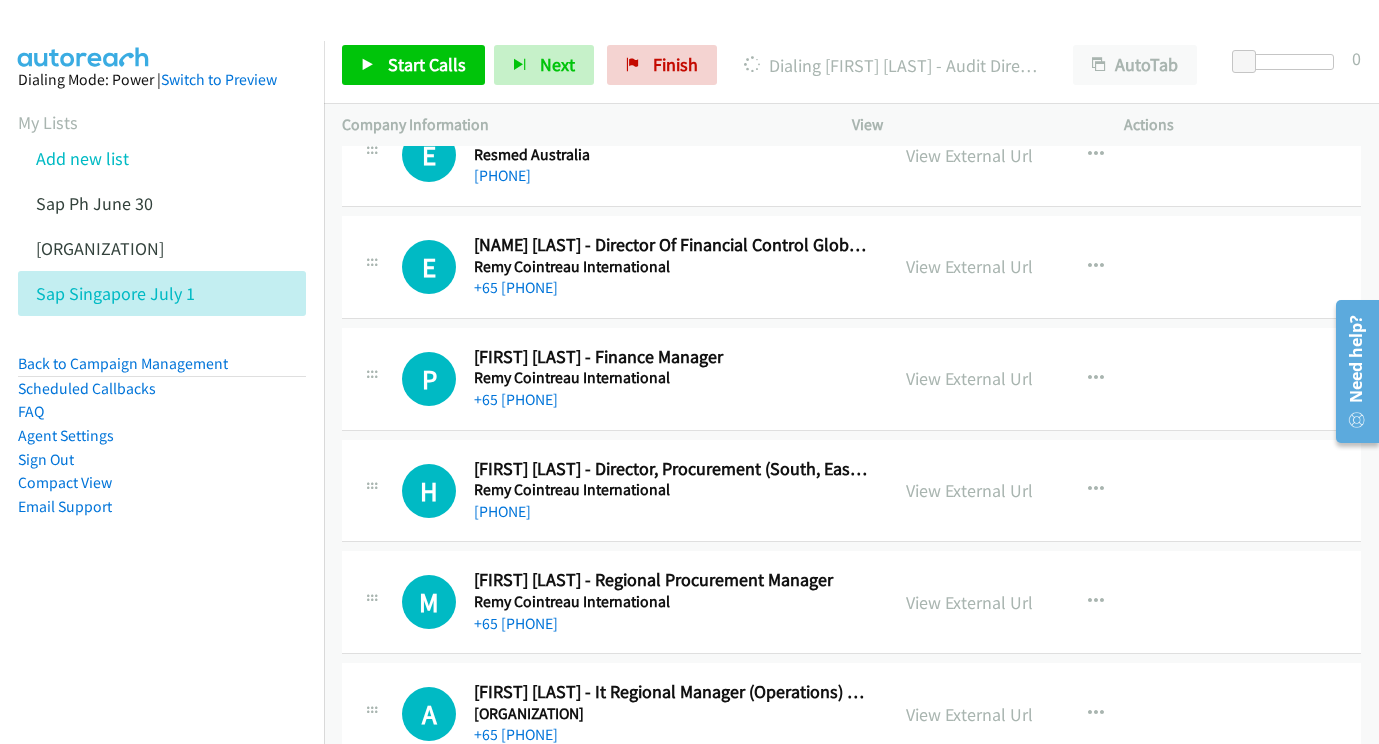 scroll, scrollTop: 22384, scrollLeft: 21, axis: both 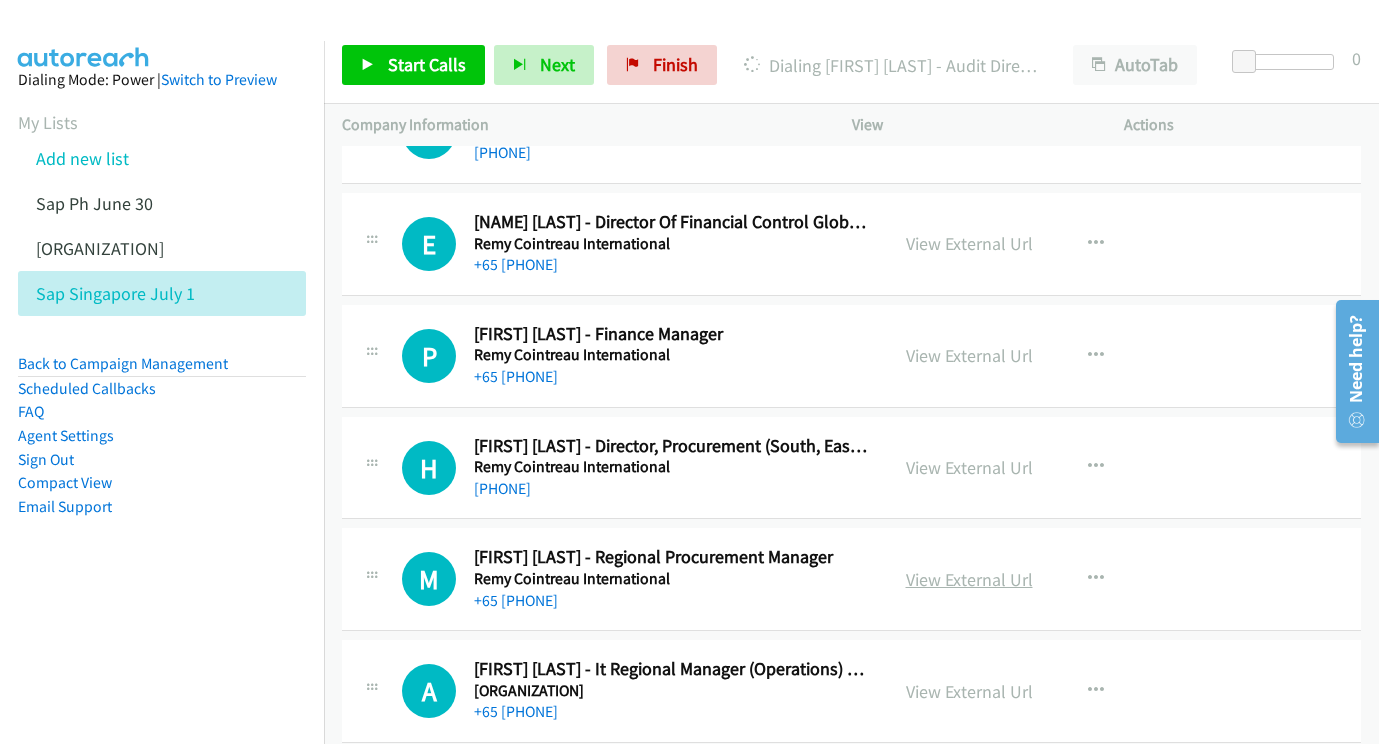 click on "View External Url" at bounding box center [969, 579] 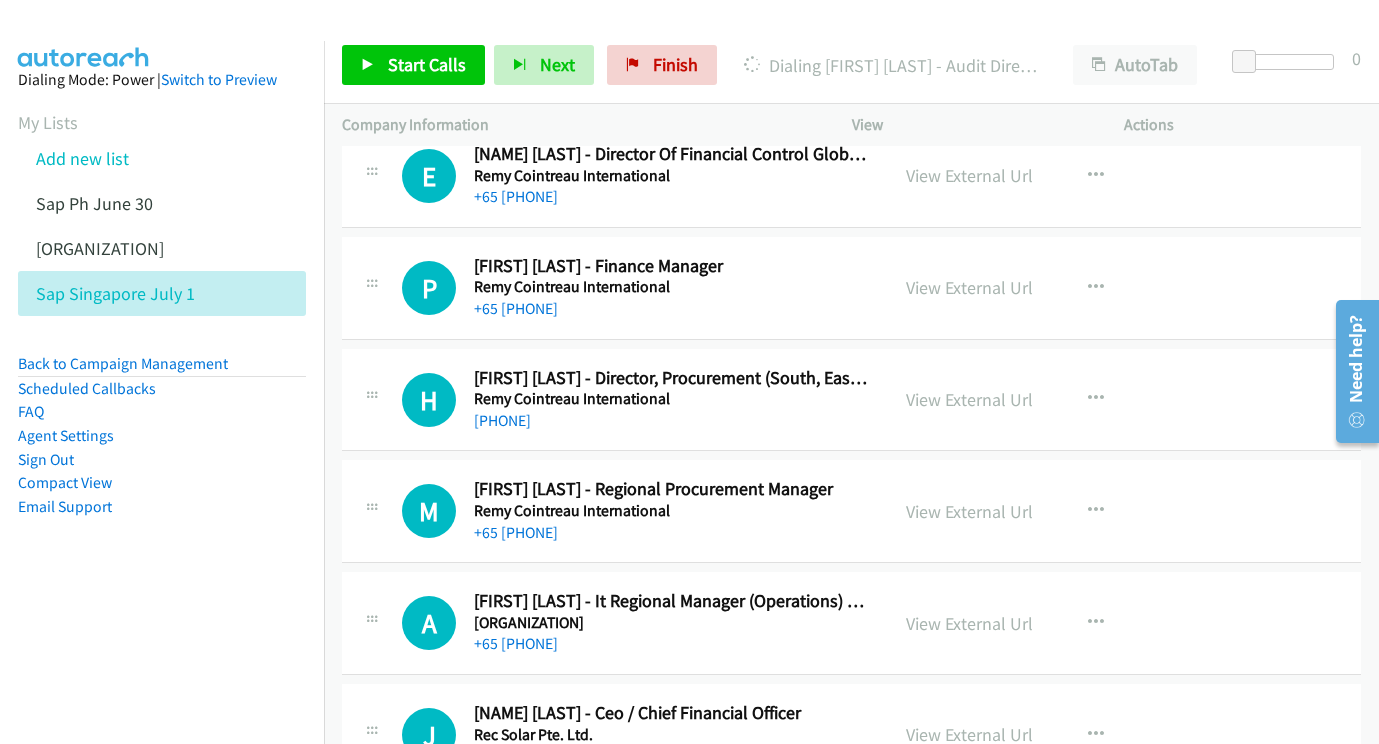 scroll, scrollTop: 22486, scrollLeft: 21, axis: both 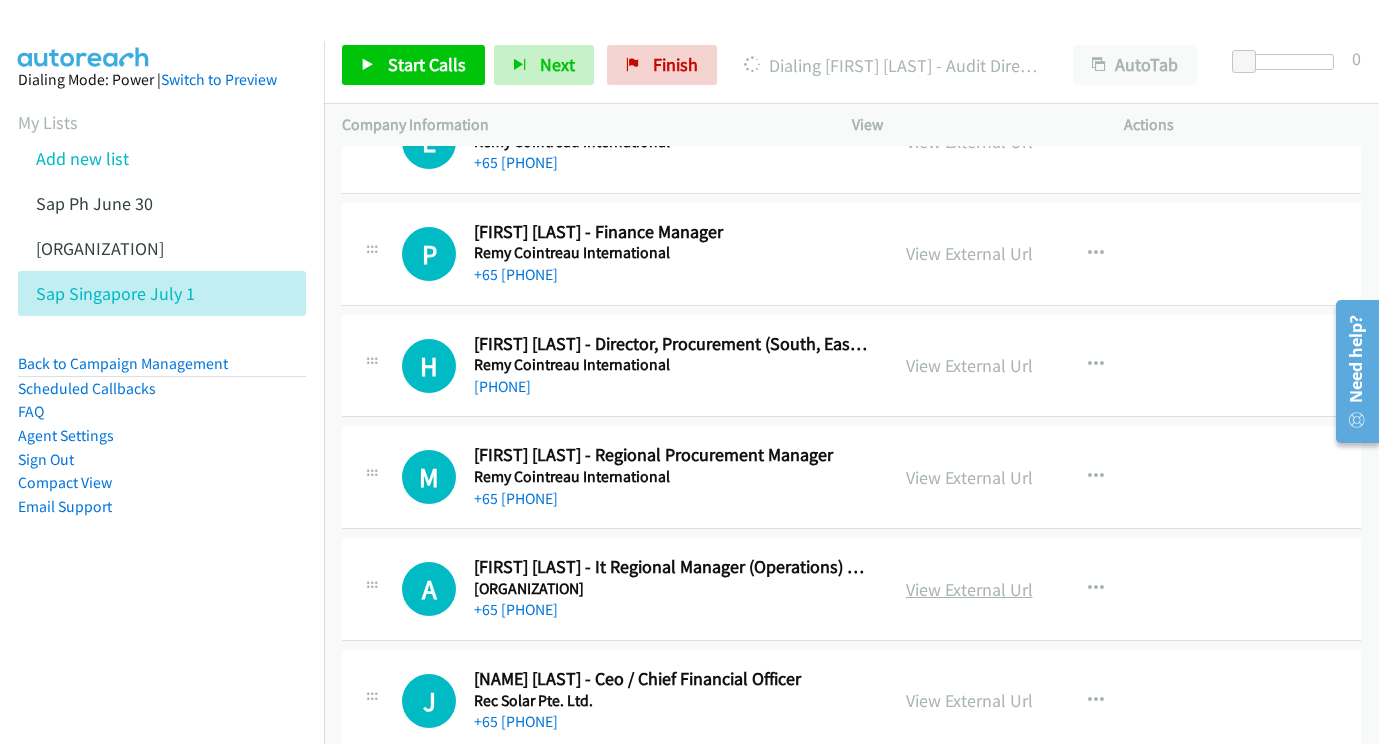 click on "View External Url" at bounding box center (969, 589) 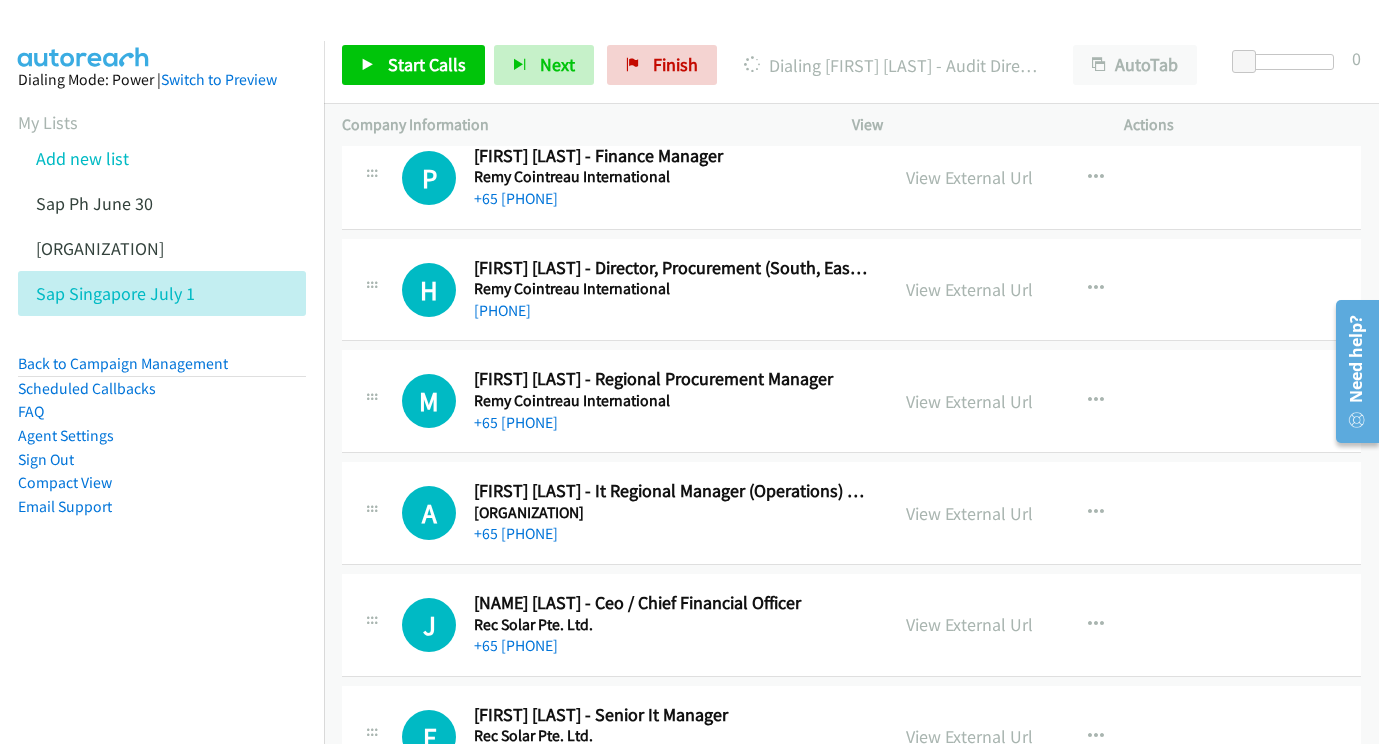 scroll, scrollTop: 22587, scrollLeft: 21, axis: both 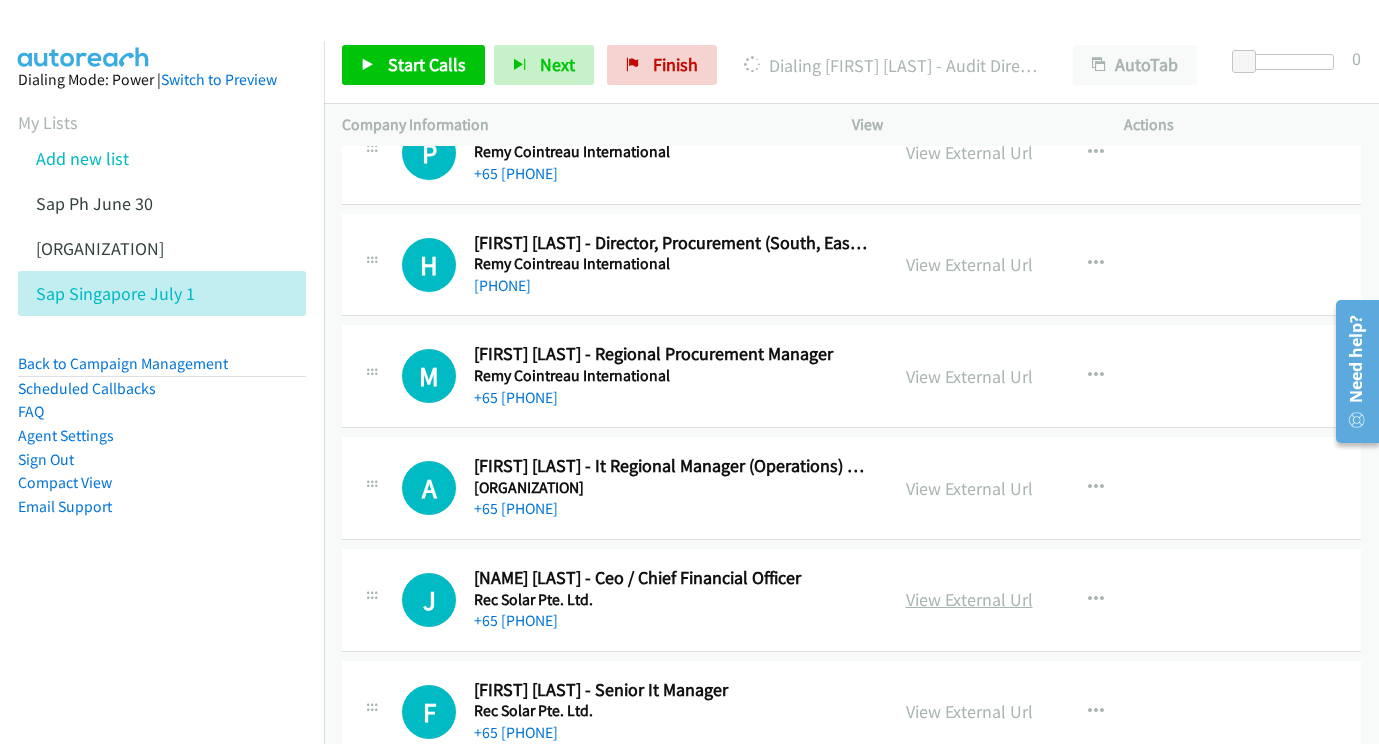 click on "View External Url" at bounding box center (969, 599) 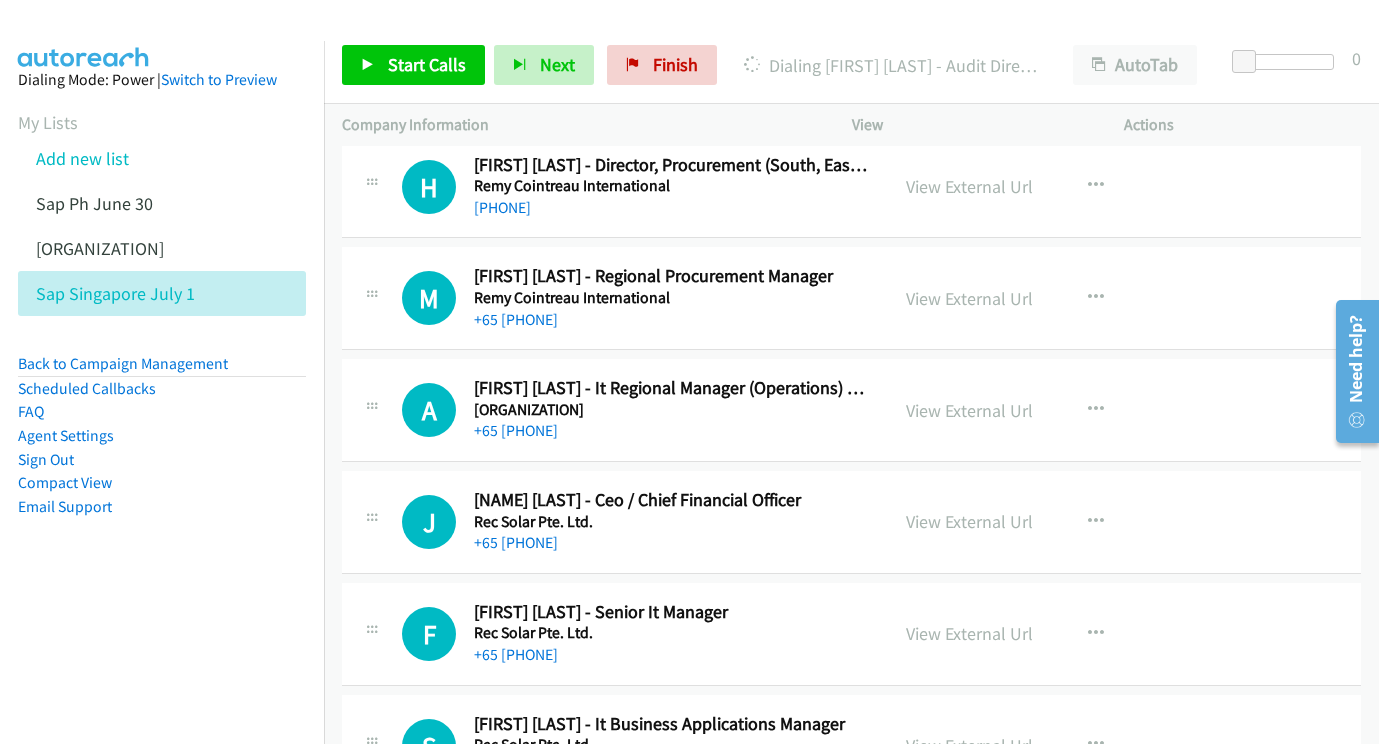 scroll, scrollTop: 22665, scrollLeft: 21, axis: both 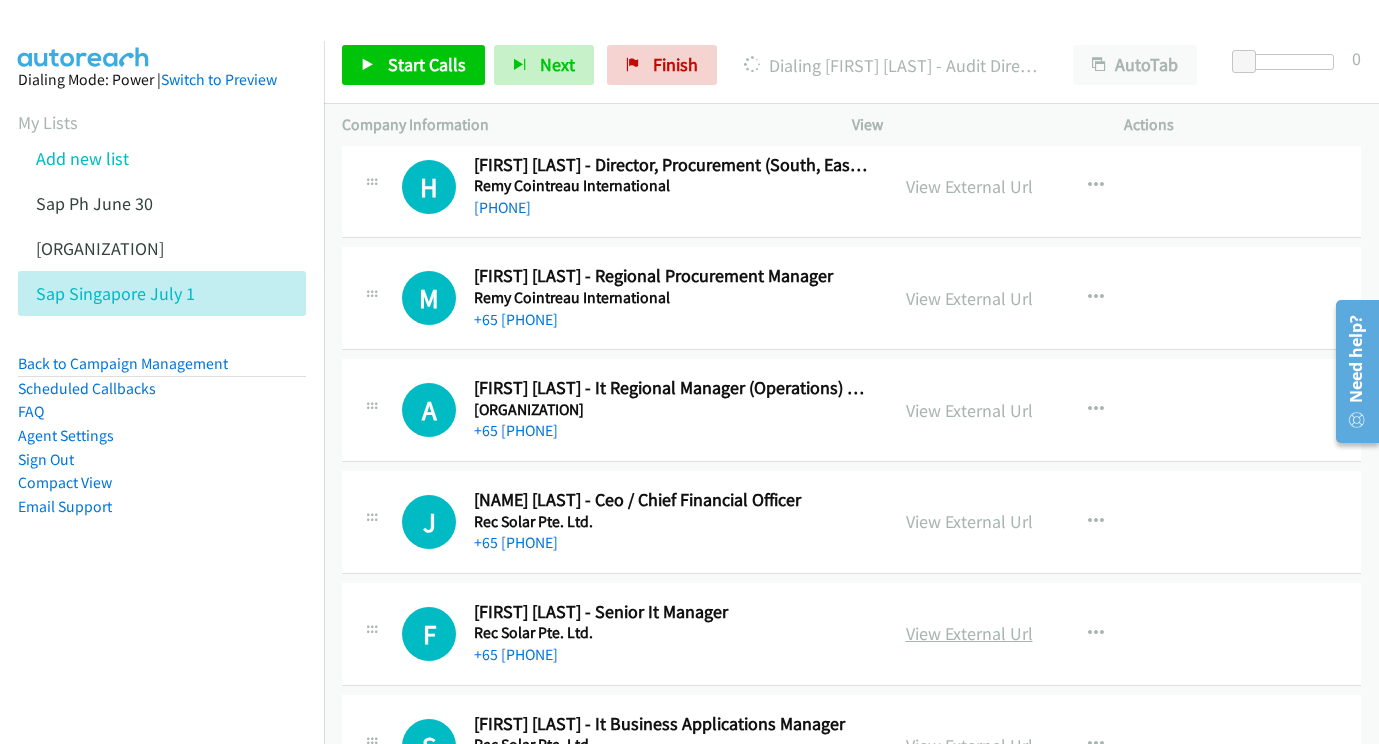 click on "View External Url" at bounding box center (969, 633) 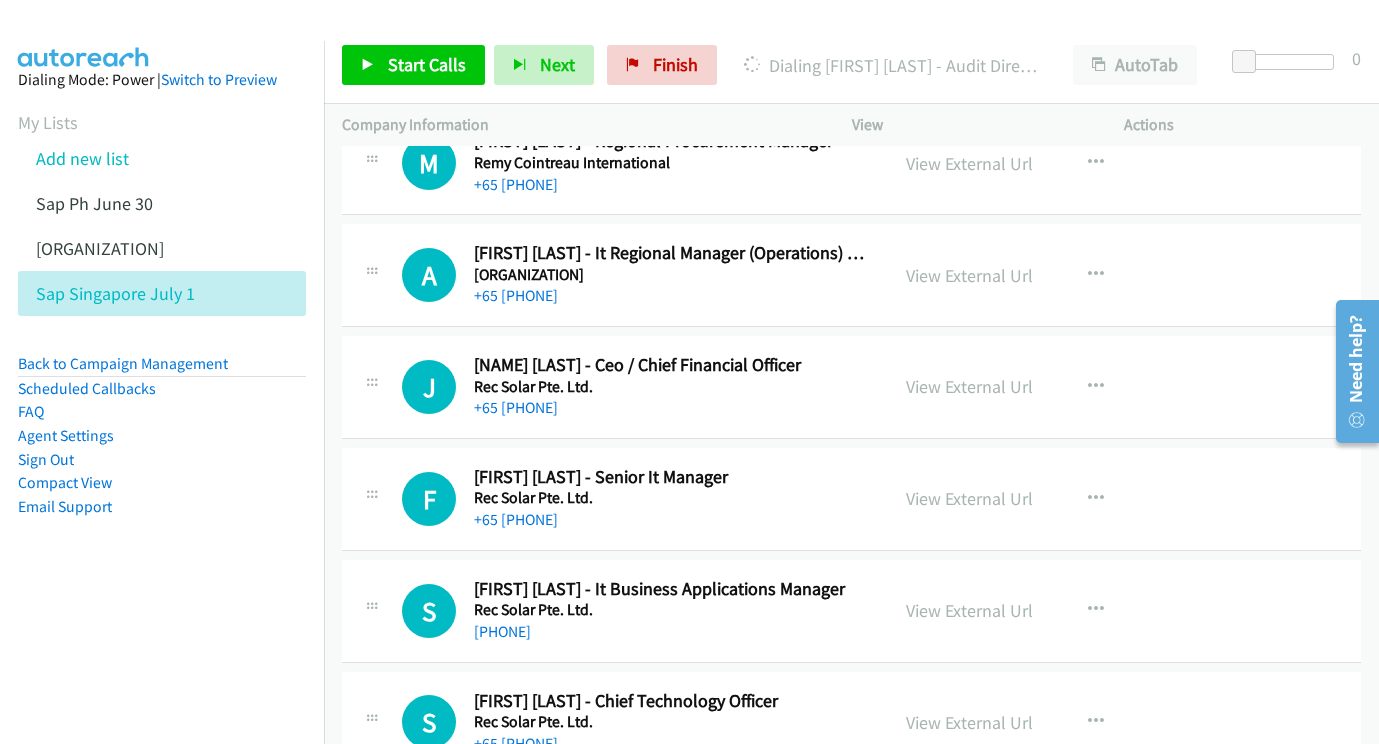 scroll, scrollTop: 22801, scrollLeft: 21, axis: both 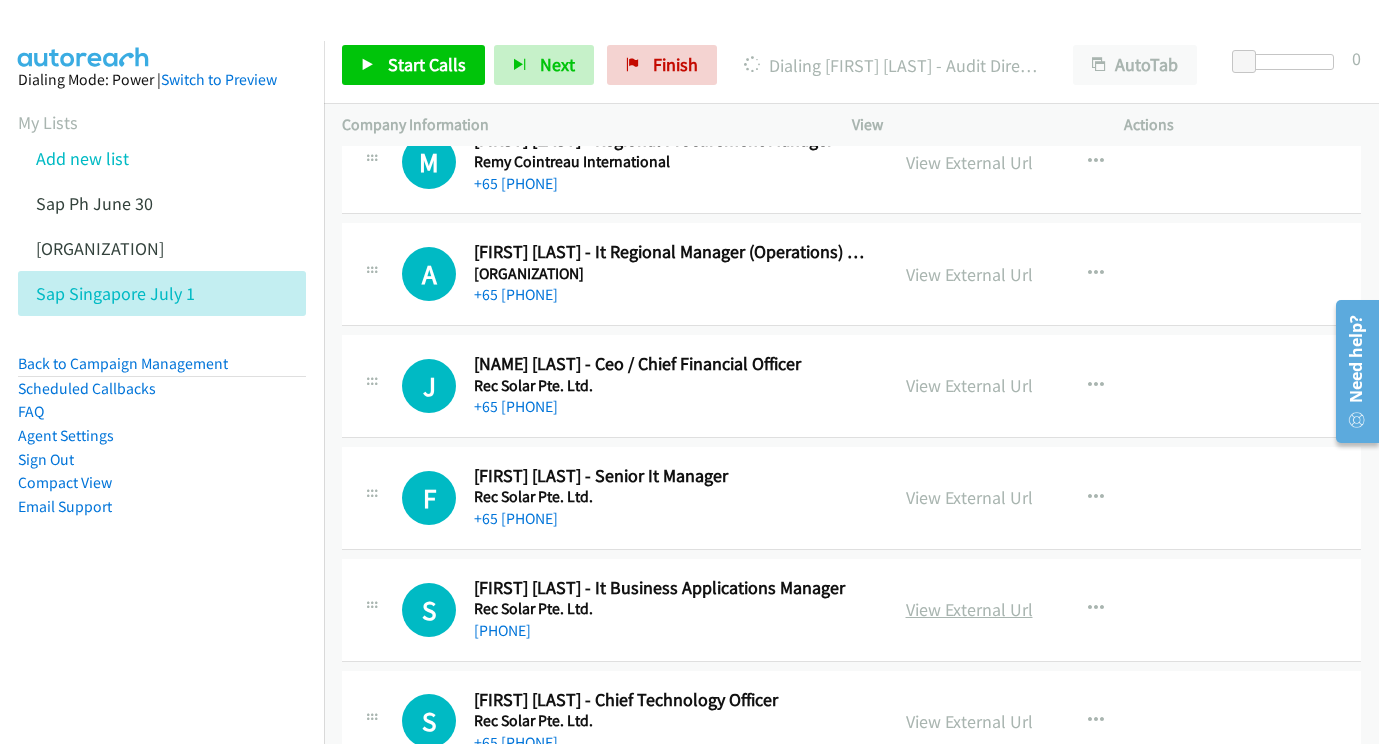 click on "View External Url" at bounding box center [969, 609] 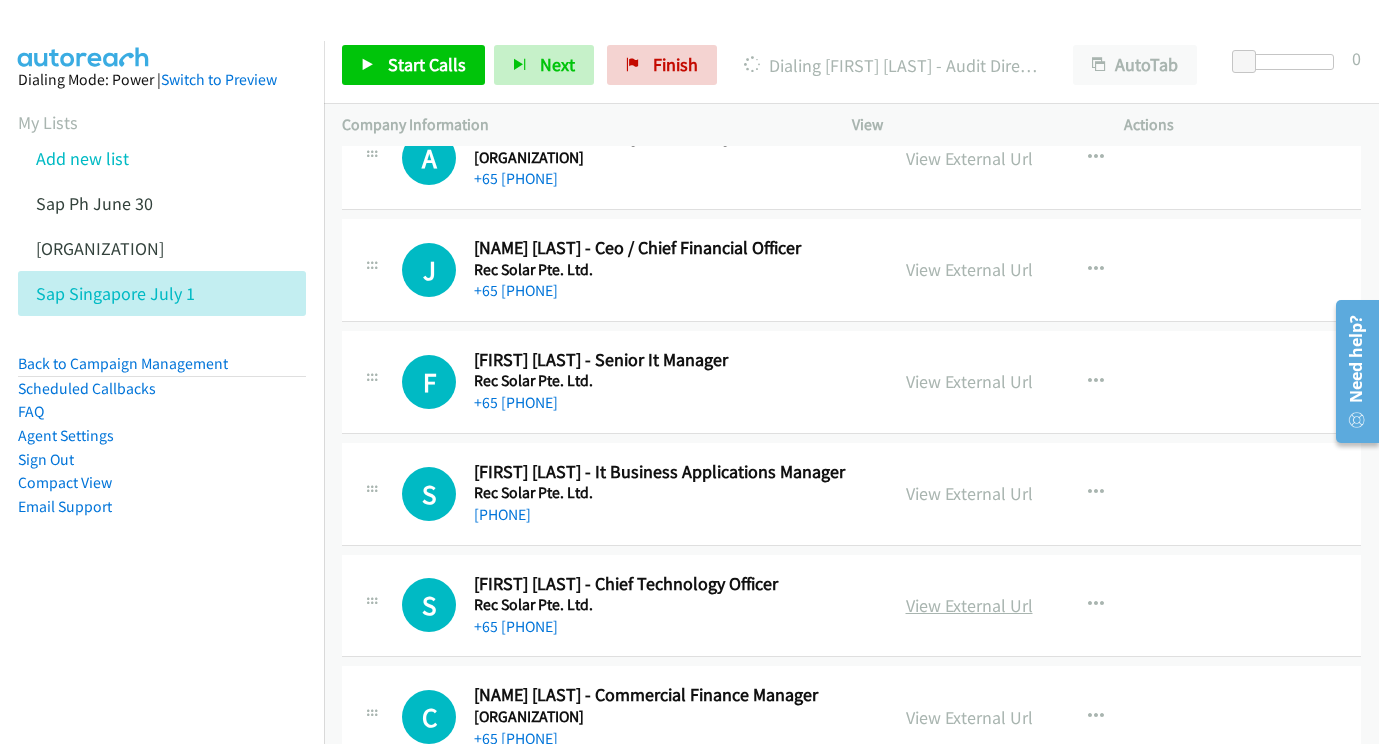 scroll, scrollTop: 22919, scrollLeft: 21, axis: both 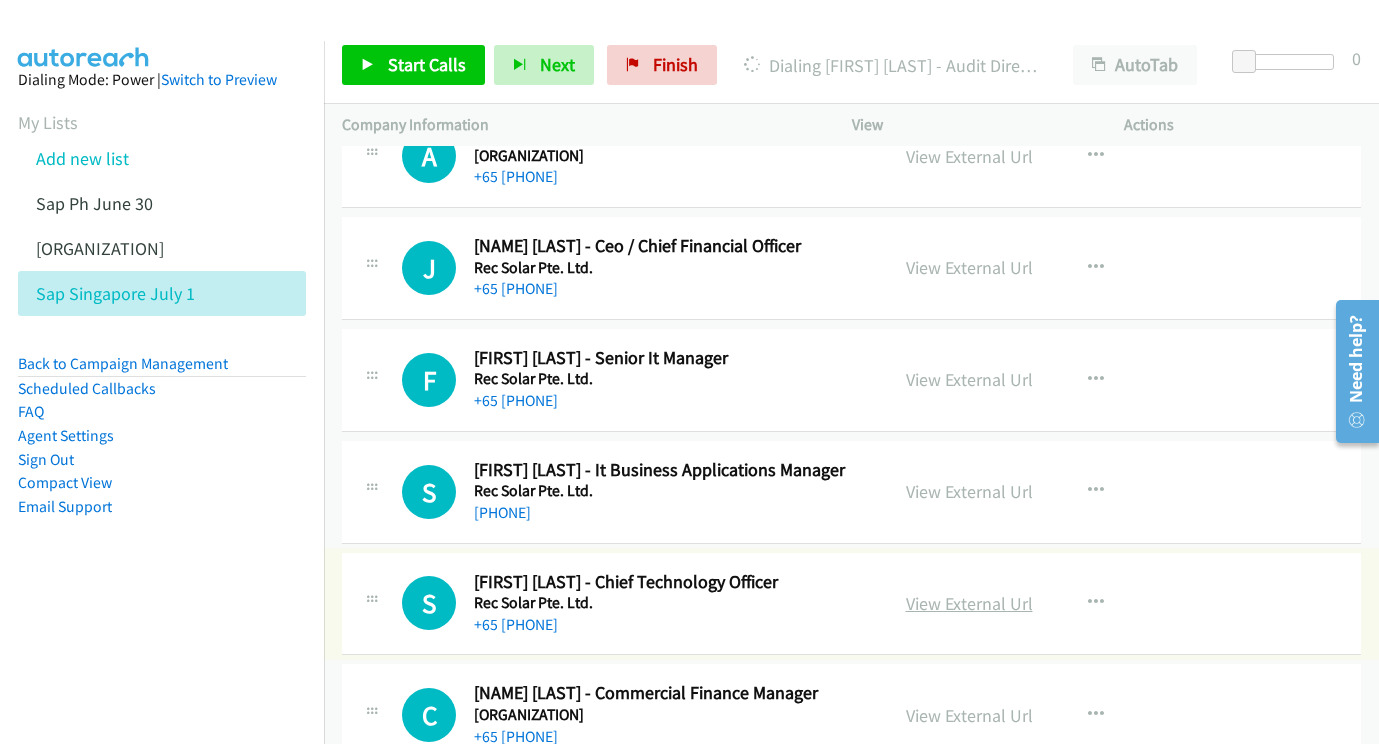 click on "View External Url" at bounding box center [969, 603] 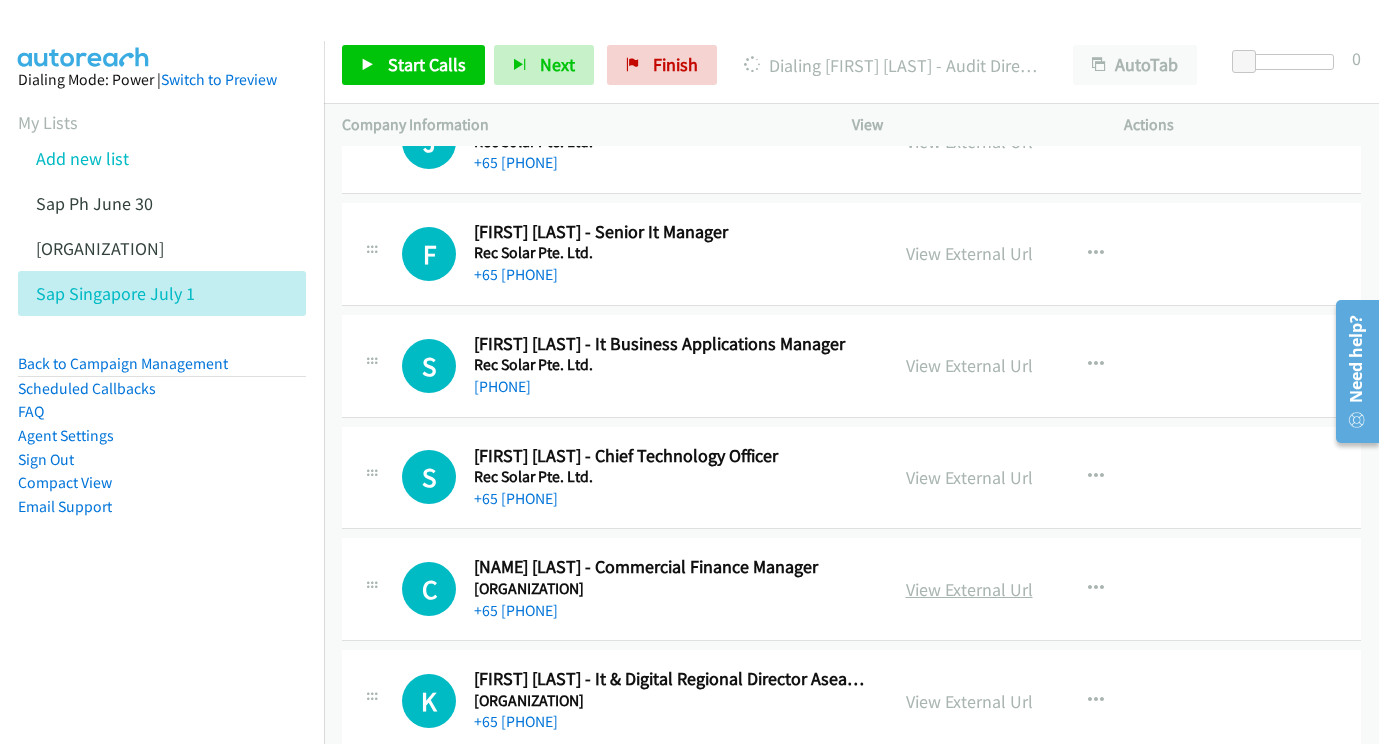 scroll, scrollTop: 23046, scrollLeft: 21, axis: both 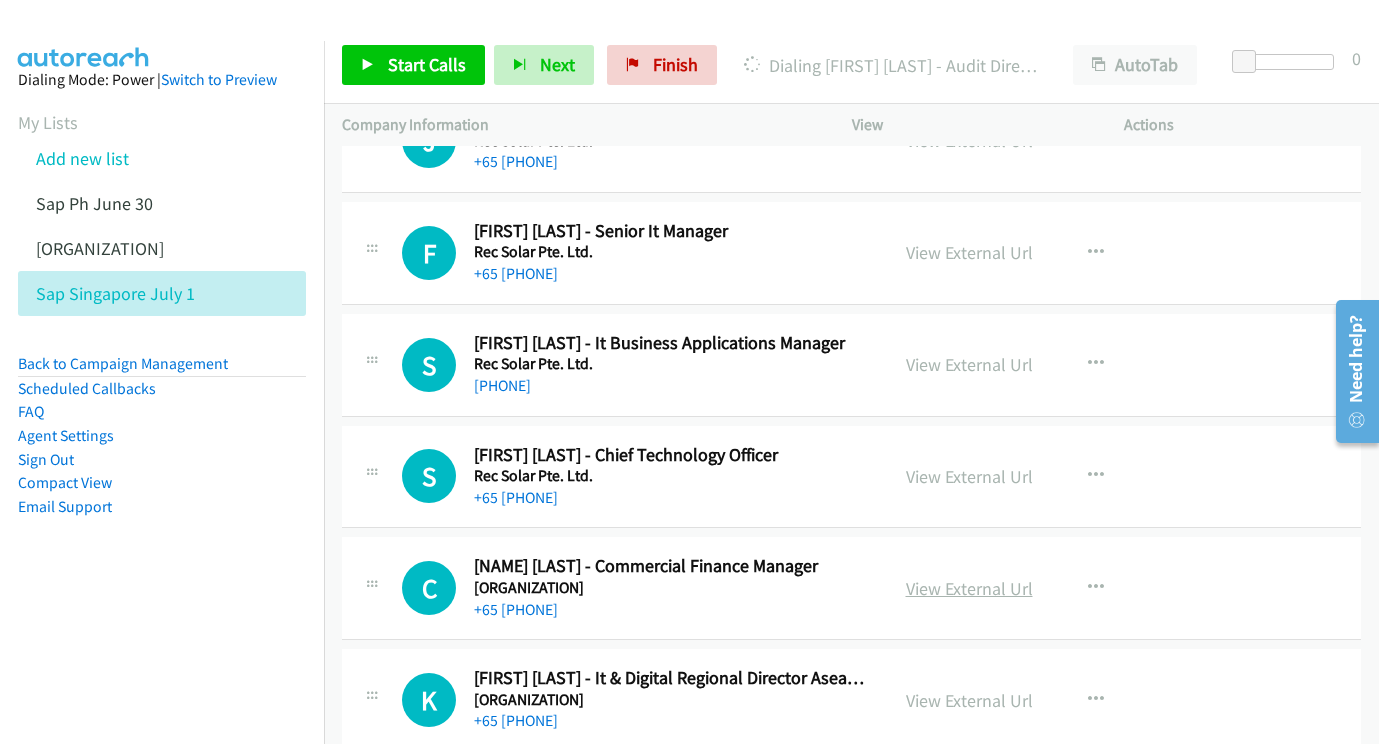 click on "View External Url" at bounding box center (969, 588) 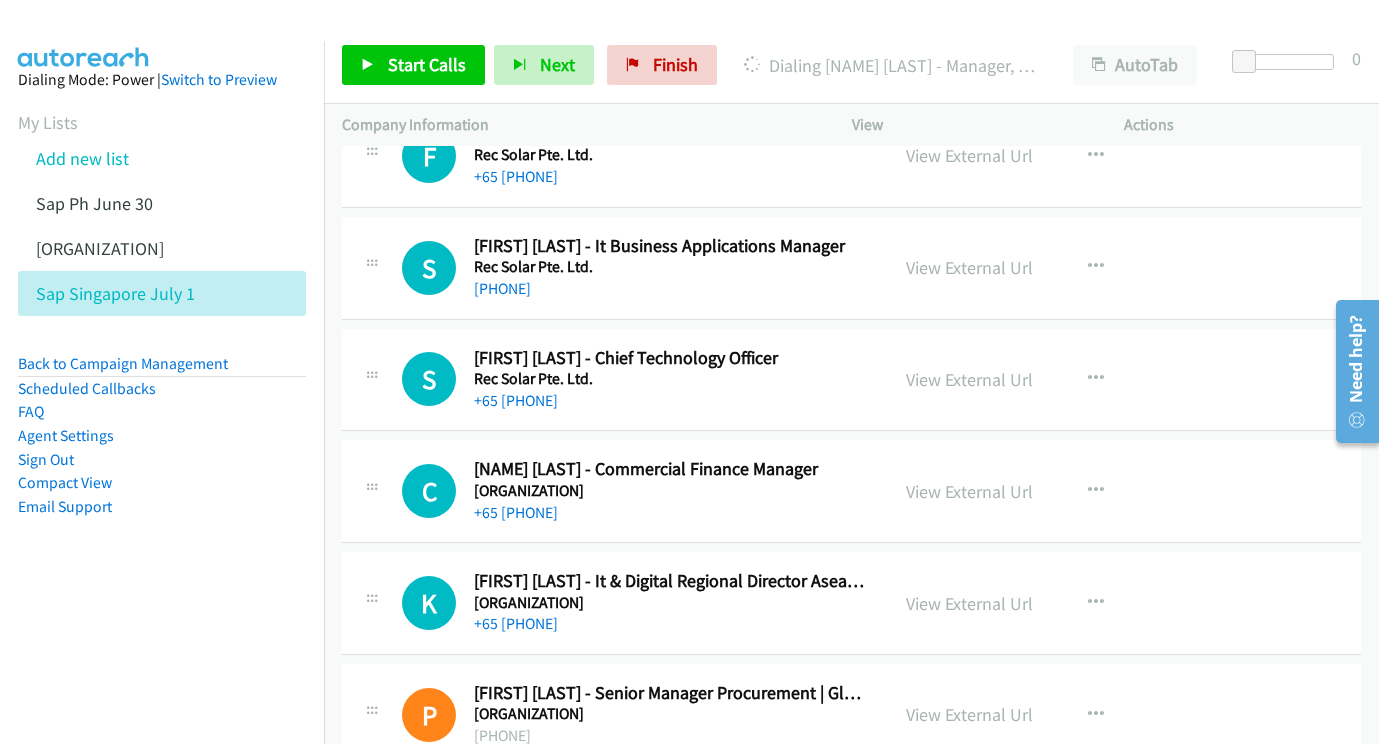 scroll, scrollTop: 23160, scrollLeft: 21, axis: both 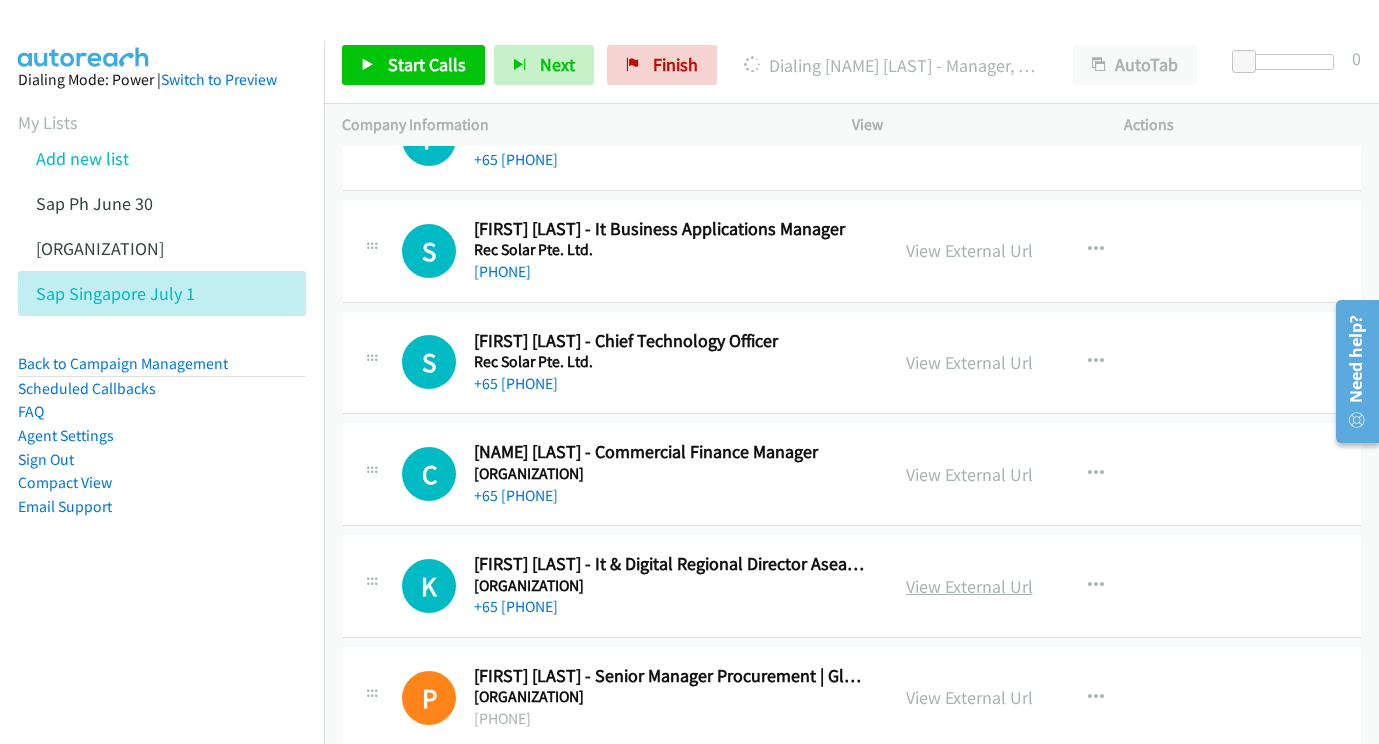 click on "View External Url" at bounding box center [969, 586] 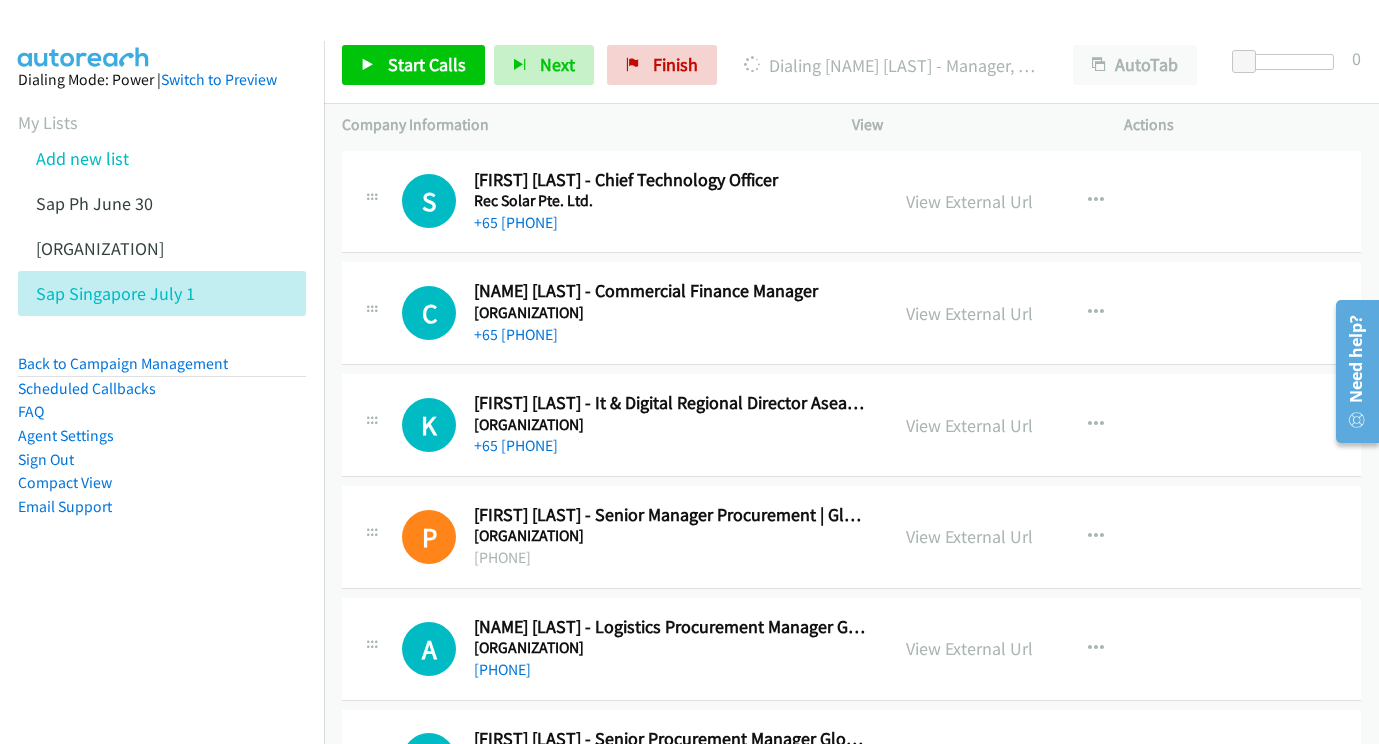 scroll, scrollTop: 23349, scrollLeft: 21, axis: both 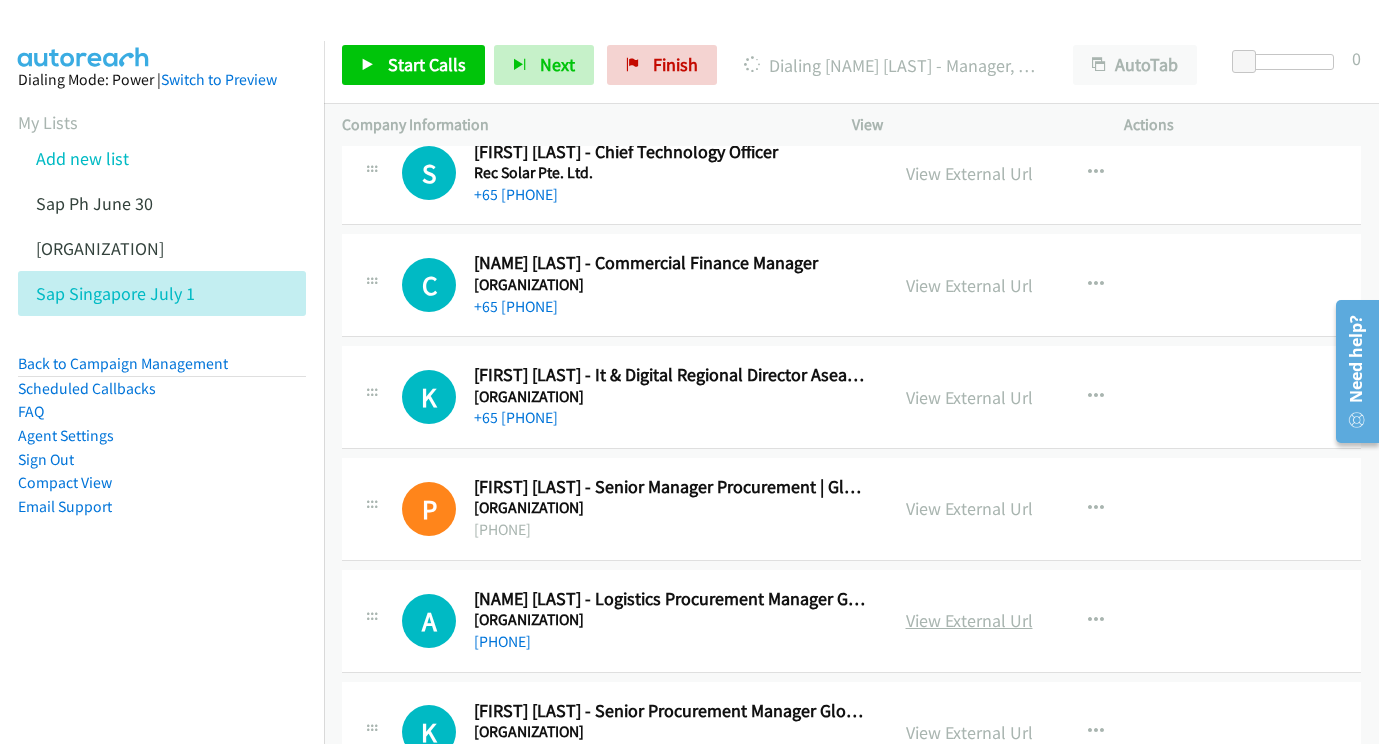 click on "View External Url" at bounding box center (969, 620) 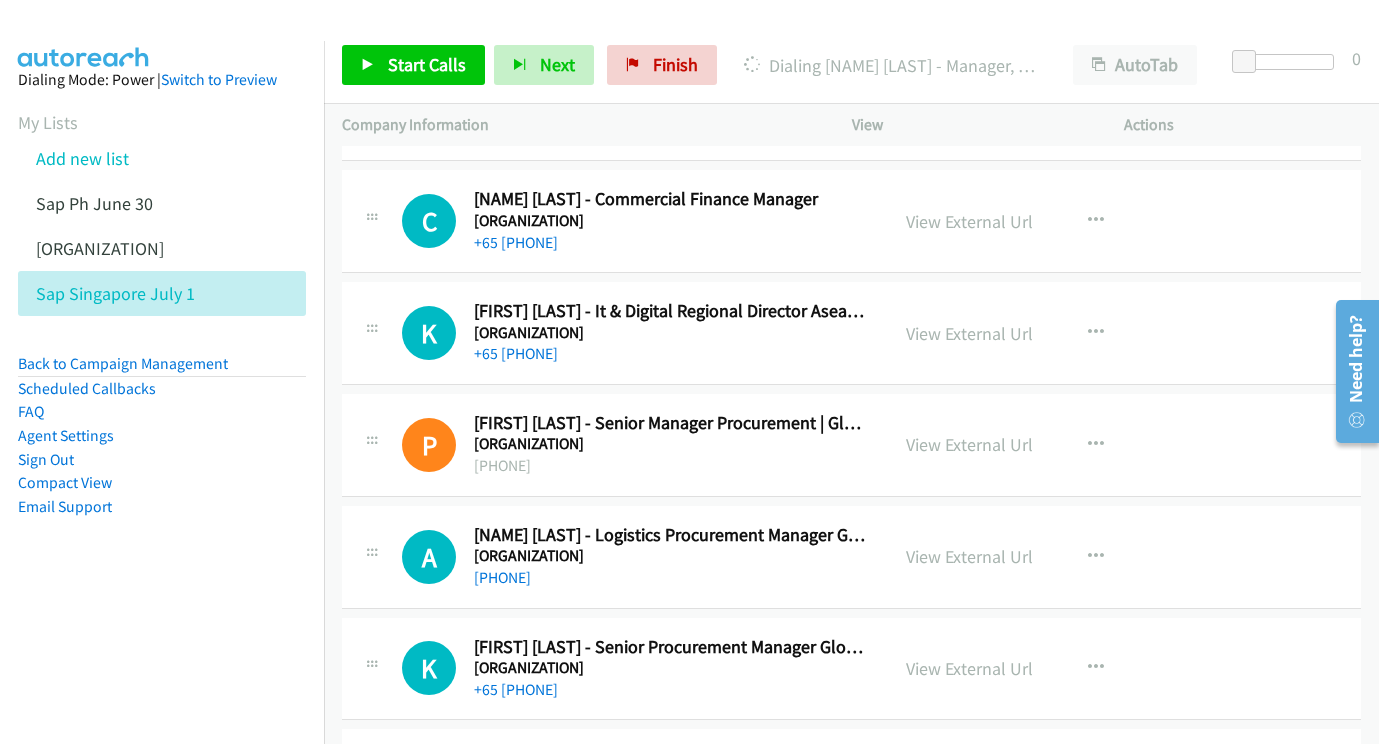 scroll, scrollTop: 23467, scrollLeft: 21, axis: both 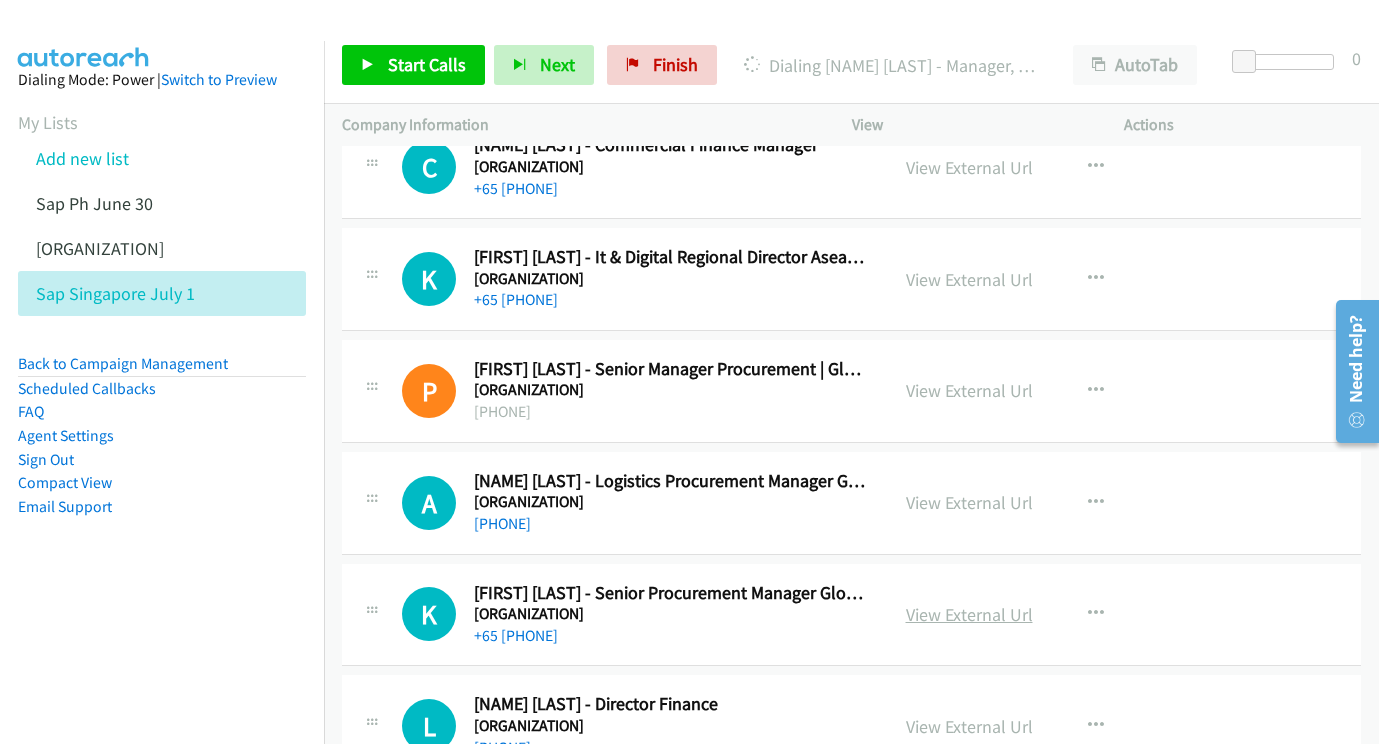 click on "View External Url" at bounding box center [969, 614] 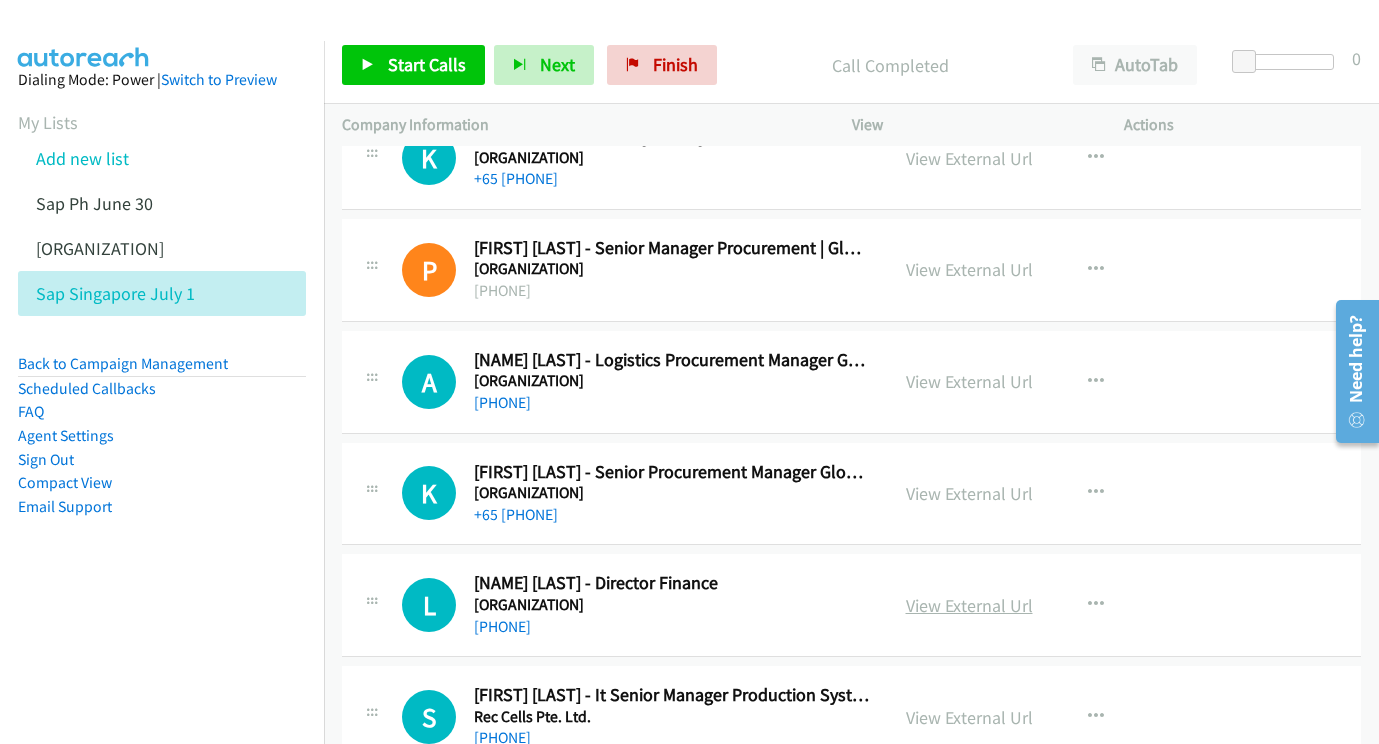 scroll, scrollTop: 23589, scrollLeft: 21, axis: both 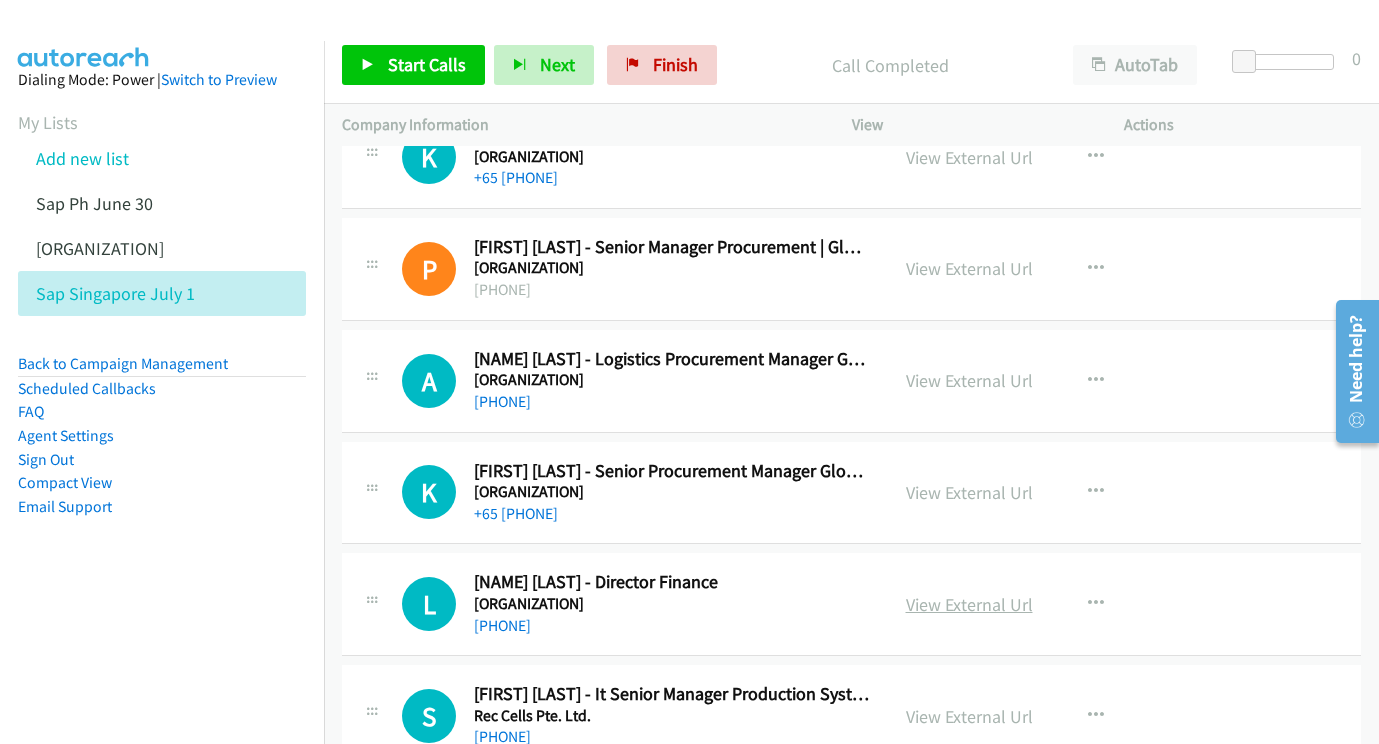 click on "View External Url" at bounding box center (969, 604) 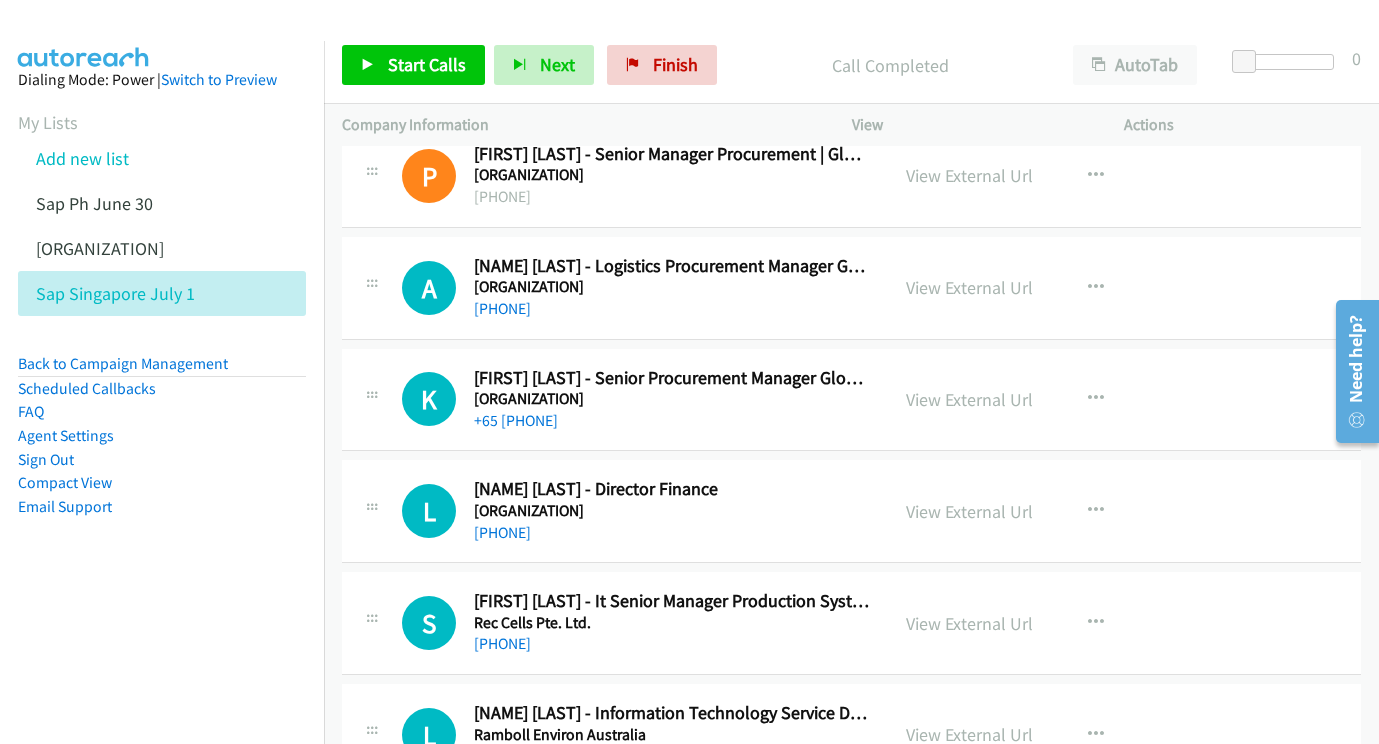 scroll, scrollTop: 23684, scrollLeft: 21, axis: both 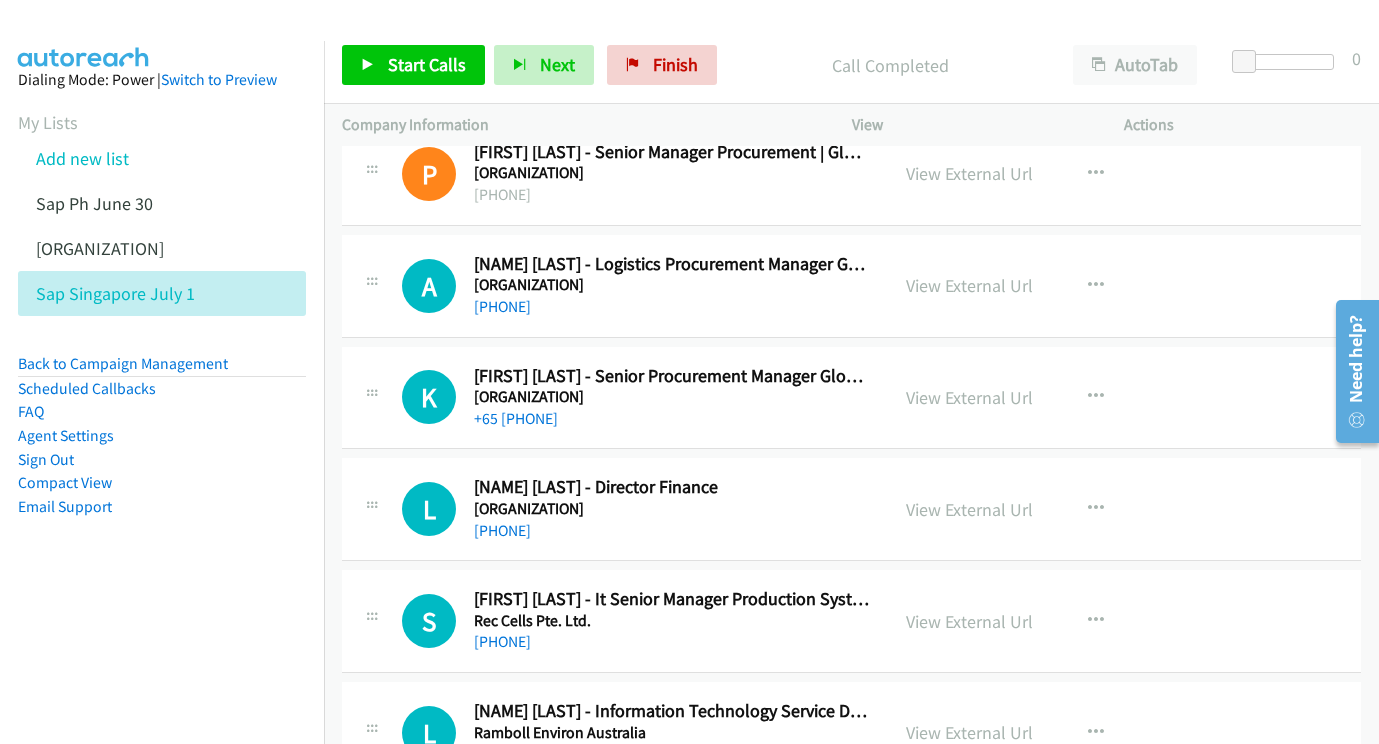 click on "View External Url
View External Url
Schedule/Manage Callback
Start Calls Here
Remove from list
Add to do not call list
Reset Call Status" at bounding box center (1033, 621) 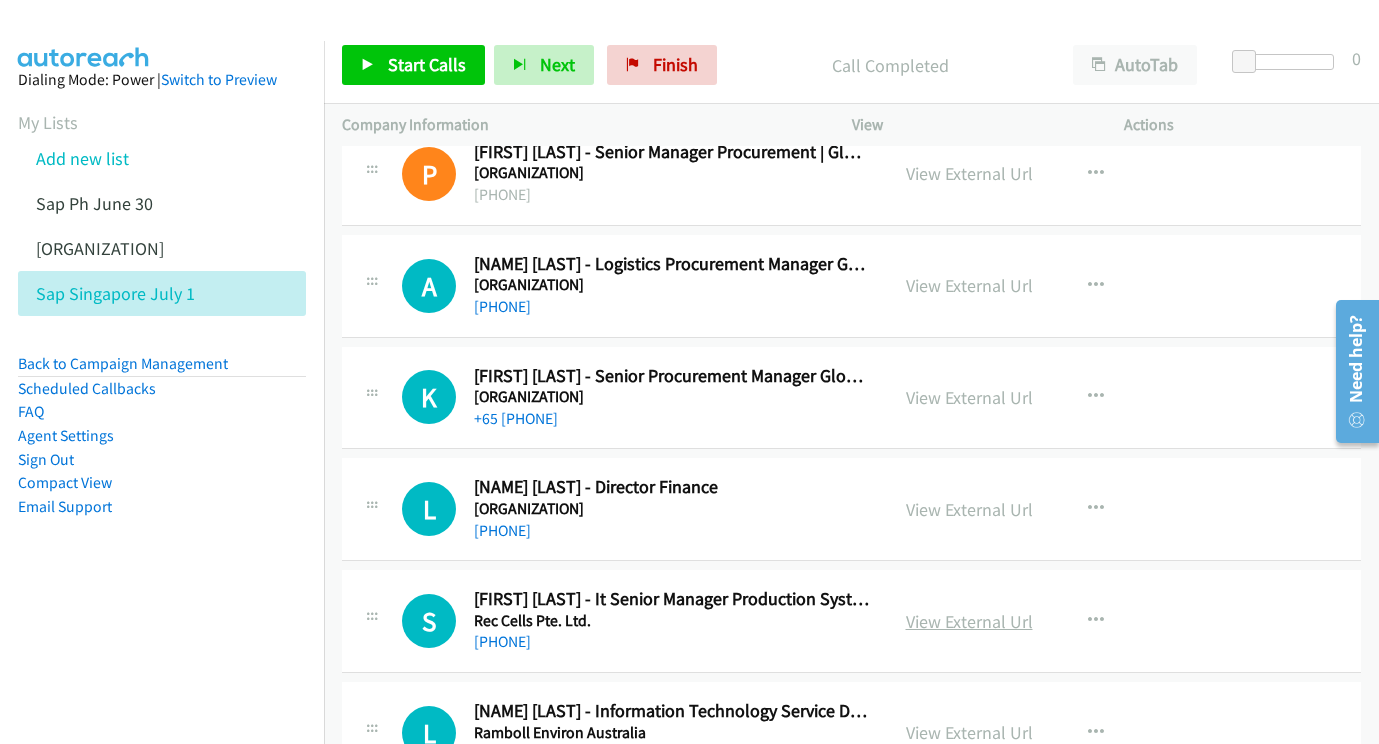click on "View External Url" at bounding box center (969, 621) 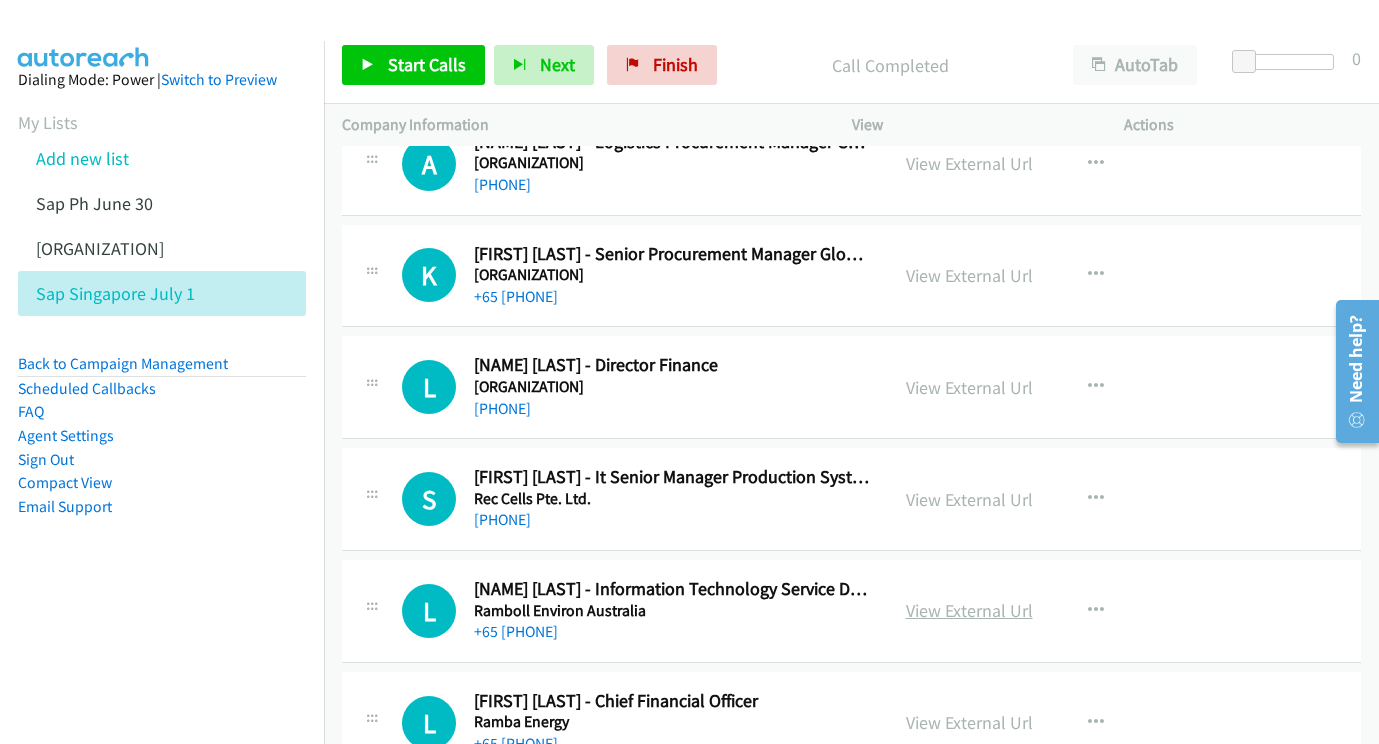 scroll, scrollTop: 23808, scrollLeft: 21, axis: both 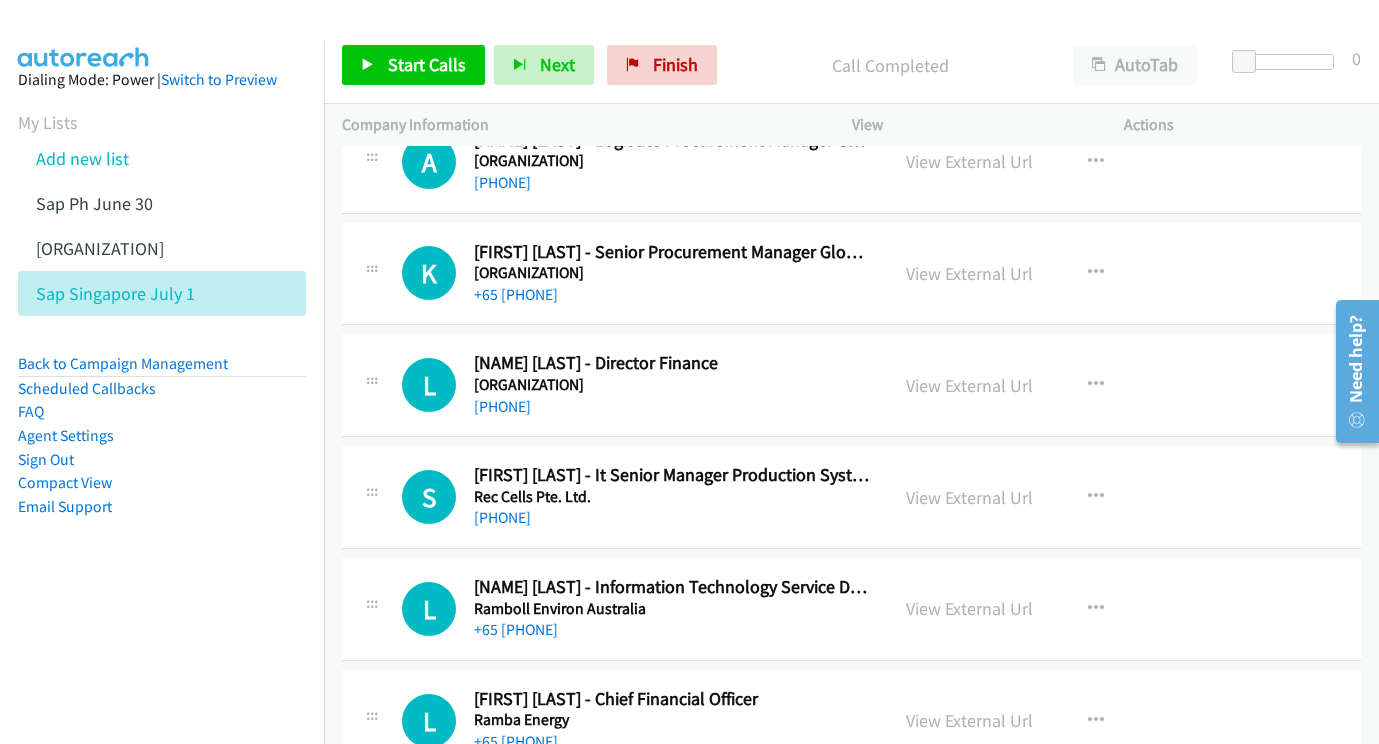 click on "View External Url" at bounding box center (969, 608) 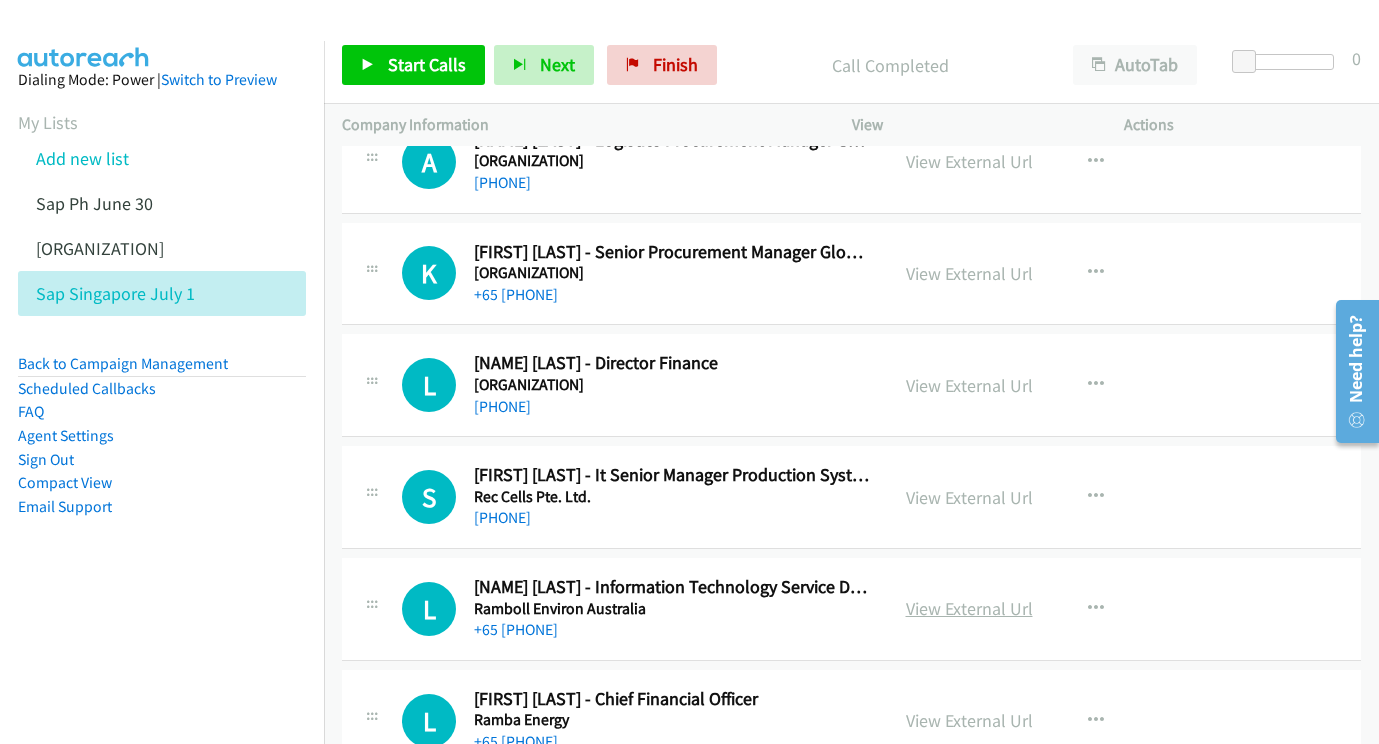 click on "View External Url" at bounding box center [969, 608] 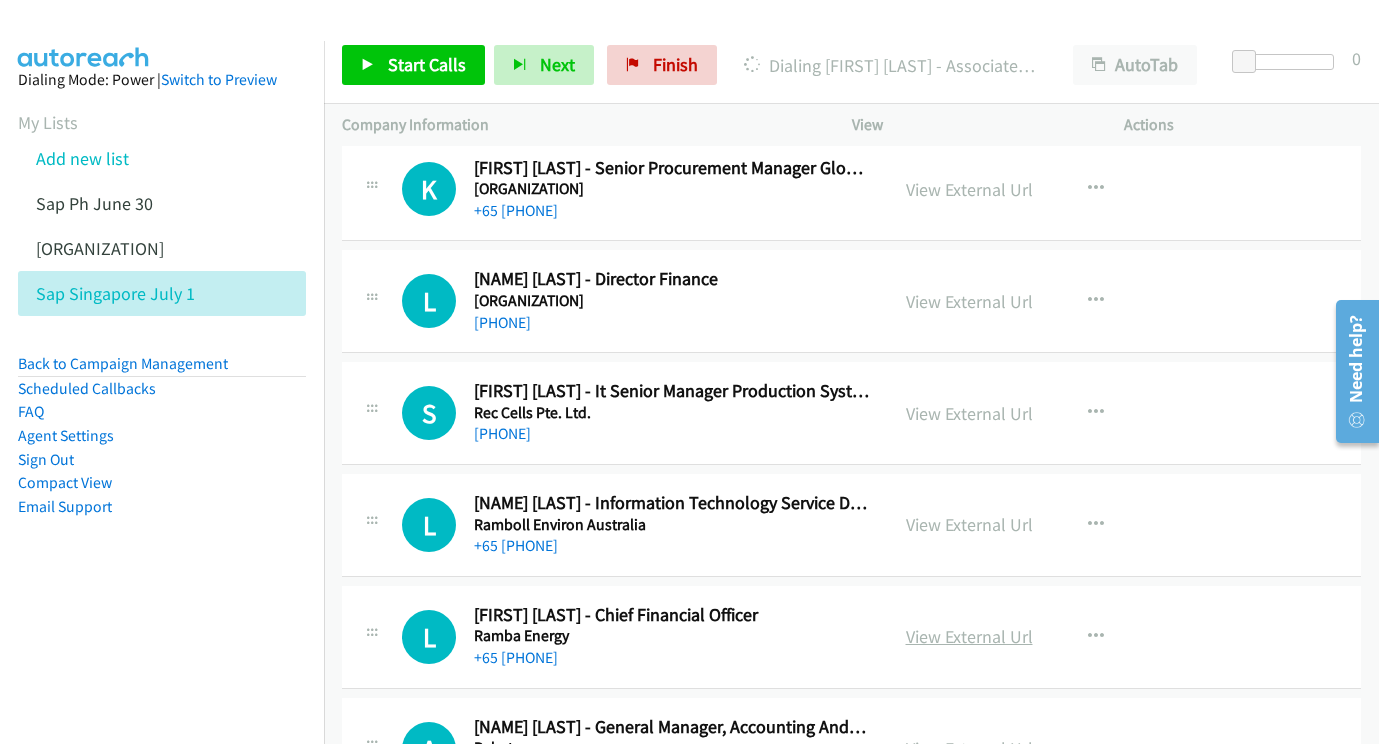 scroll, scrollTop: 23896, scrollLeft: 18, axis: both 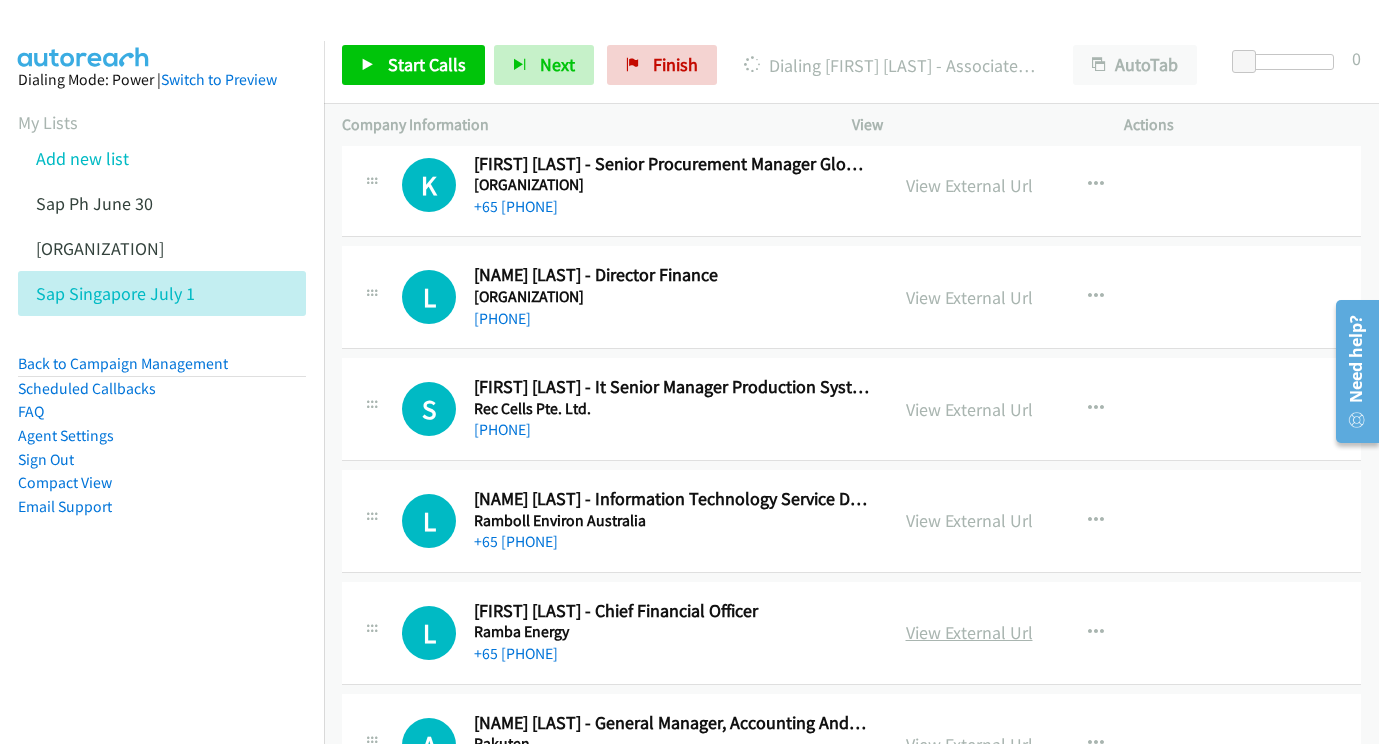 click on "View External Url" at bounding box center (969, 632) 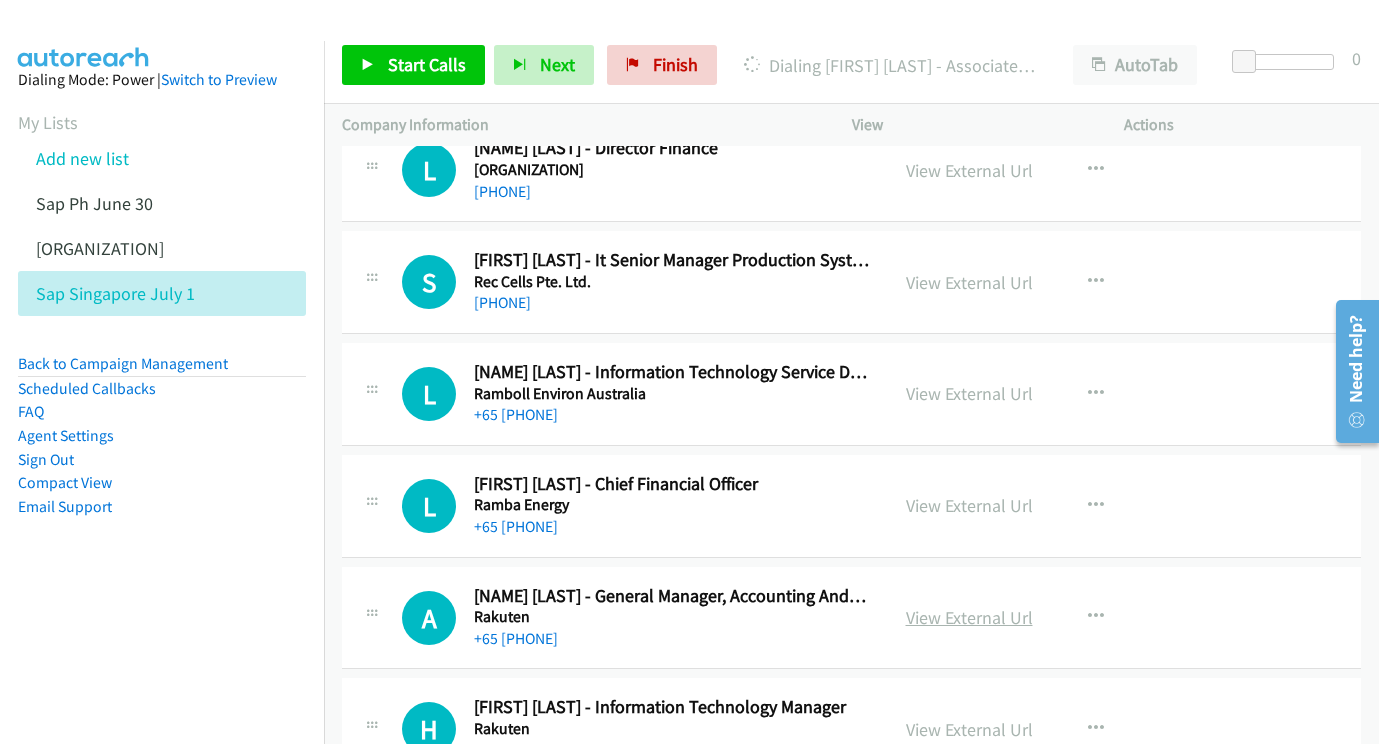 scroll, scrollTop: 24024, scrollLeft: 18, axis: both 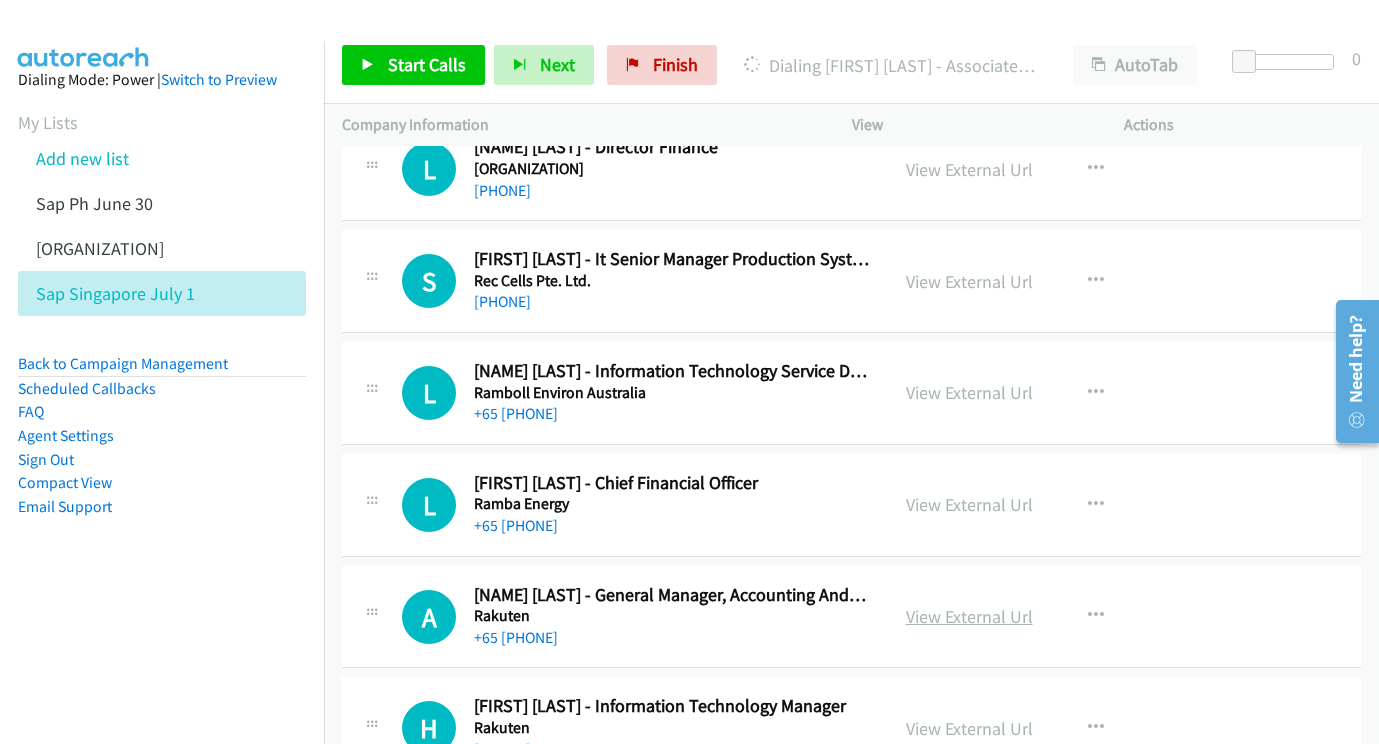 click on "View External Url" at bounding box center (969, 616) 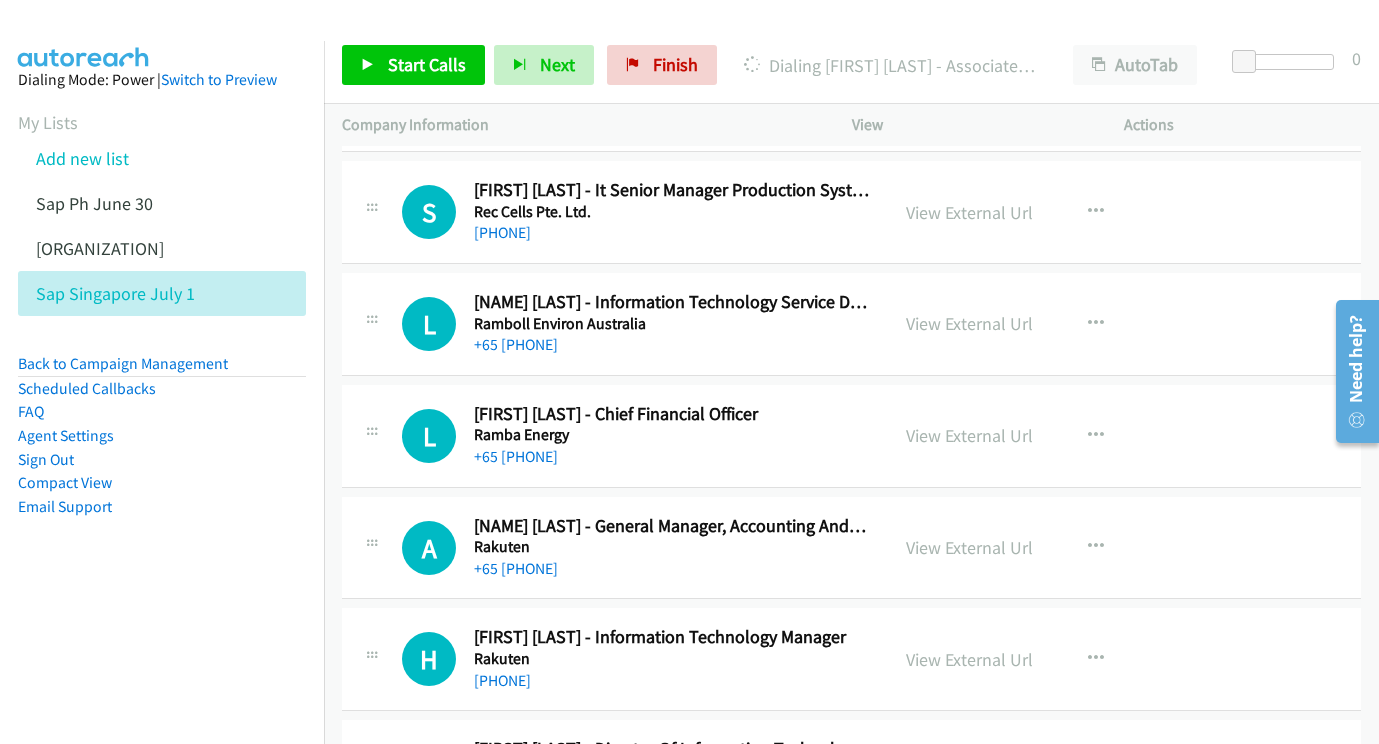 scroll, scrollTop: 24133, scrollLeft: 18, axis: both 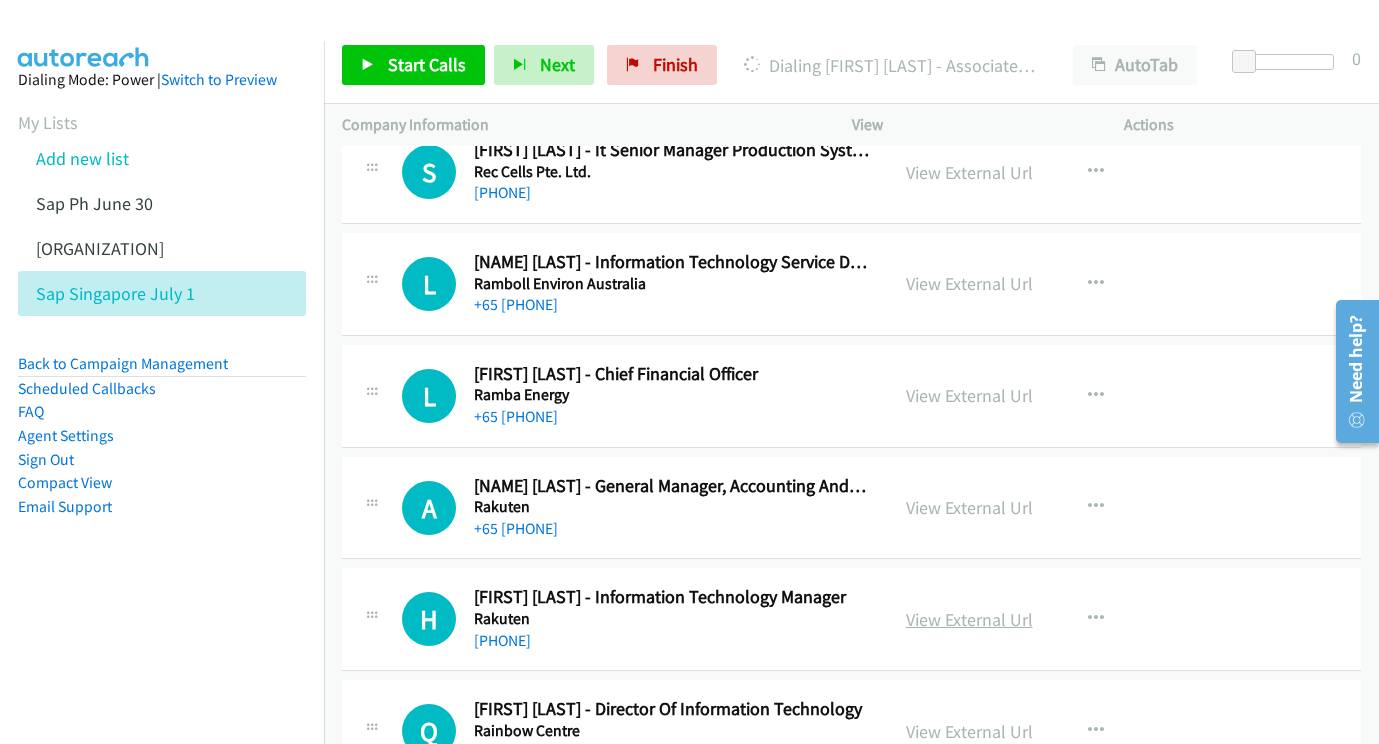 click on "View External Url" at bounding box center [969, 619] 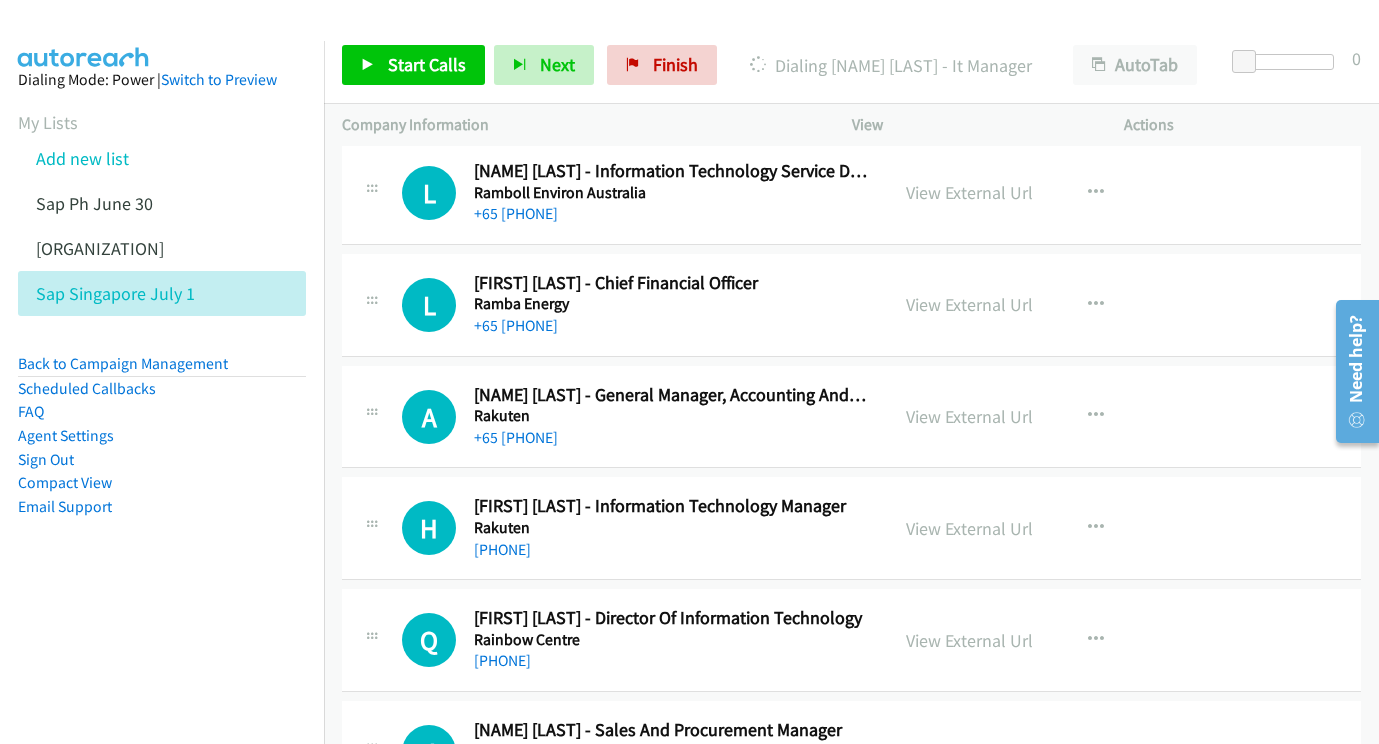 scroll, scrollTop: 24232, scrollLeft: 18, axis: both 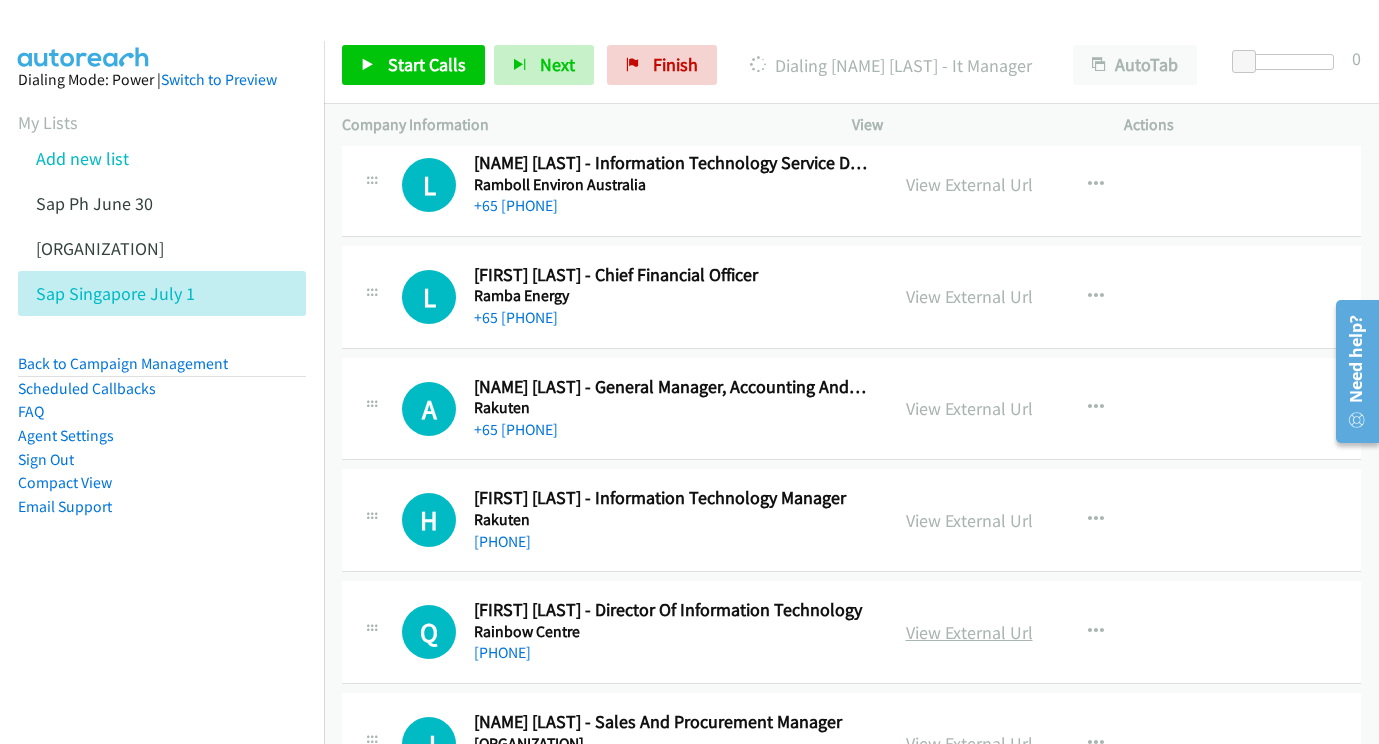 click on "View External Url" at bounding box center [969, 632] 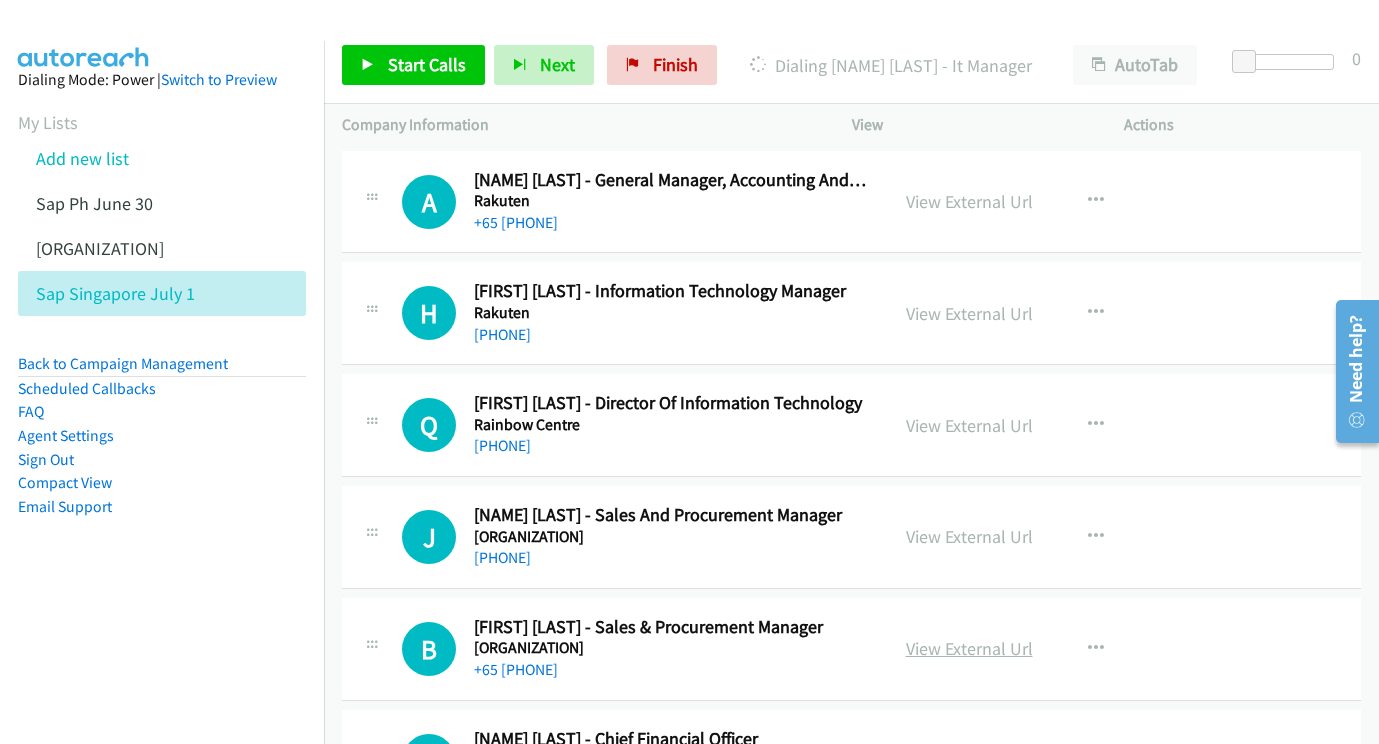 scroll, scrollTop: 24459, scrollLeft: 18, axis: both 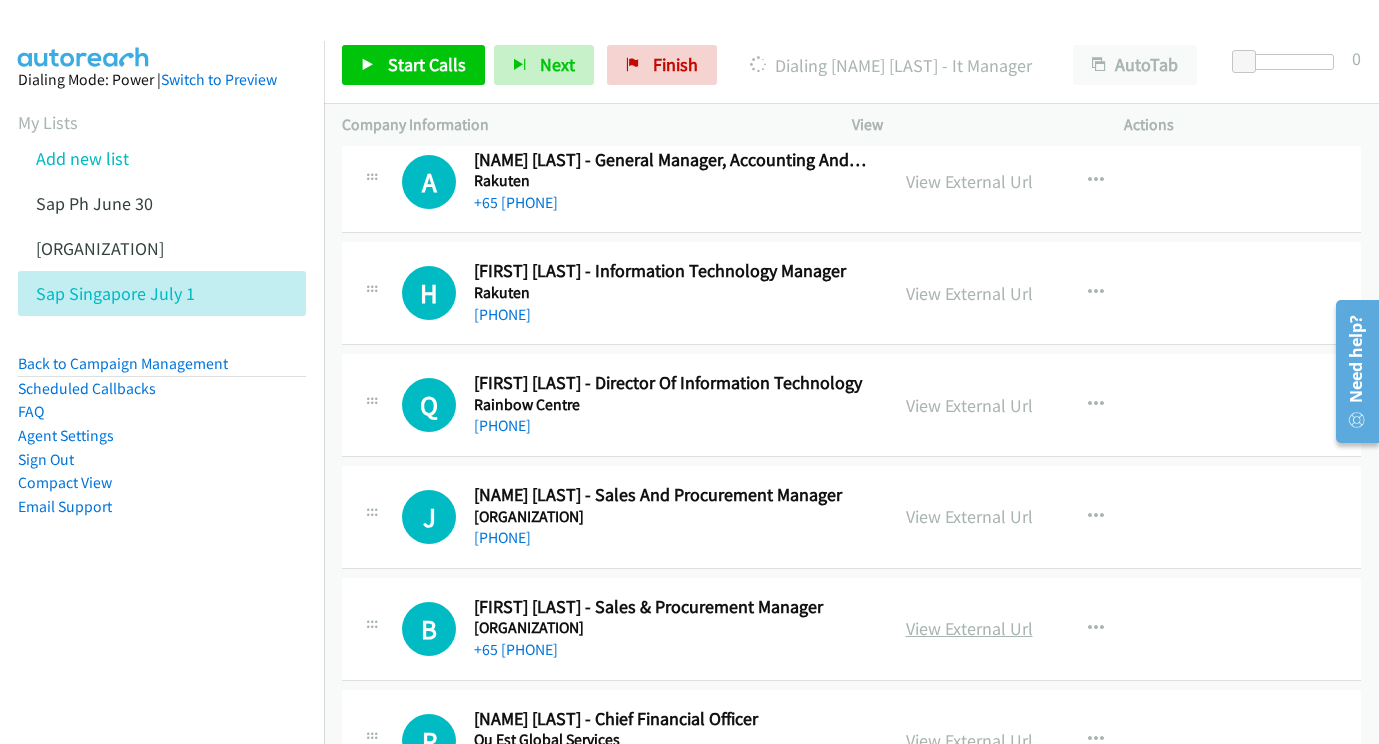 click on "View External Url" at bounding box center [969, 628] 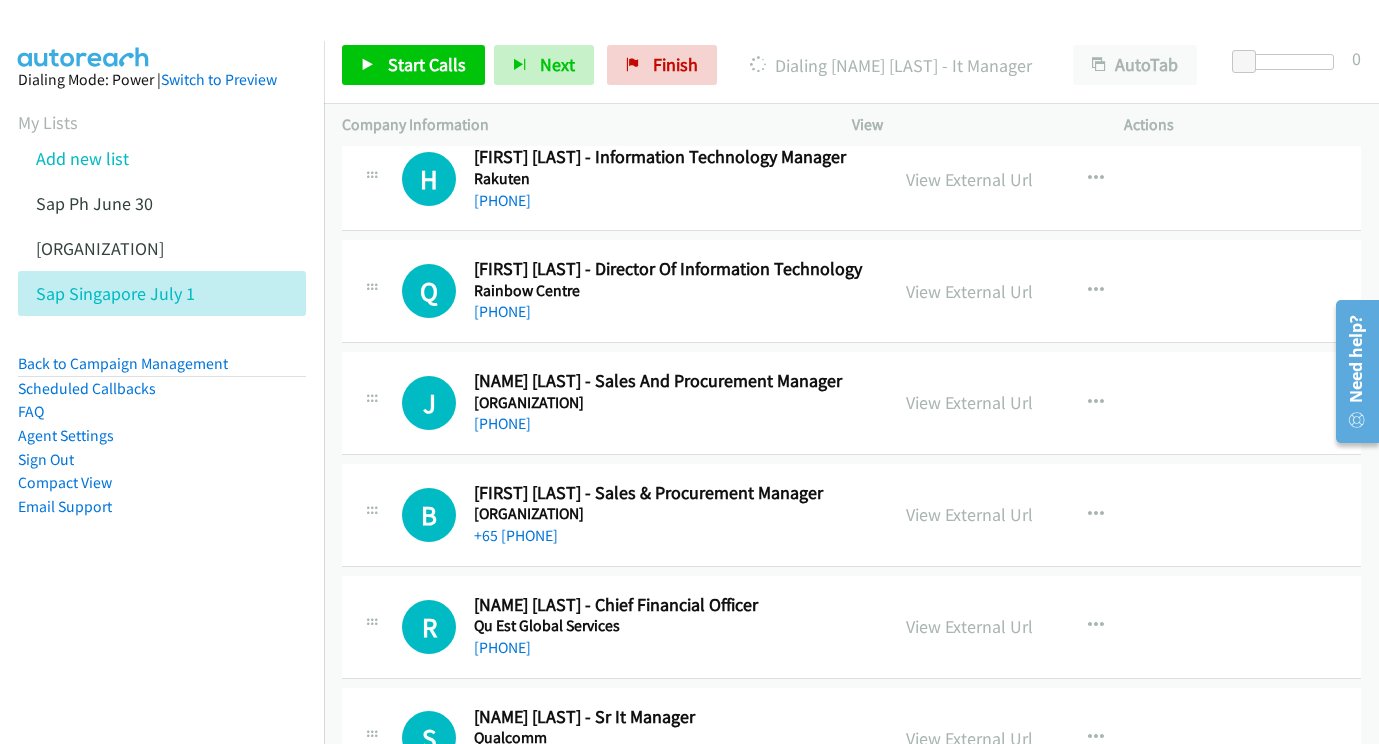 scroll, scrollTop: 24575, scrollLeft: 18, axis: both 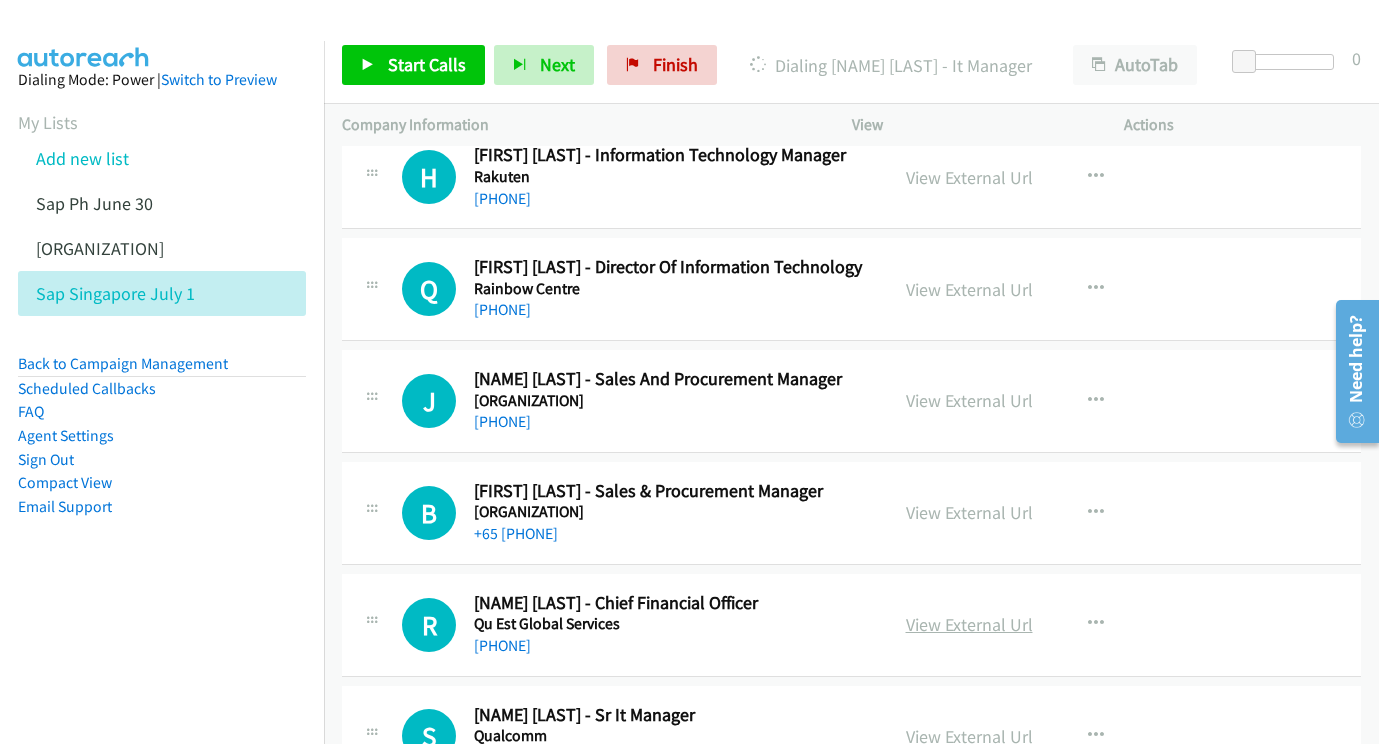 click on "View External Url" at bounding box center [969, 624] 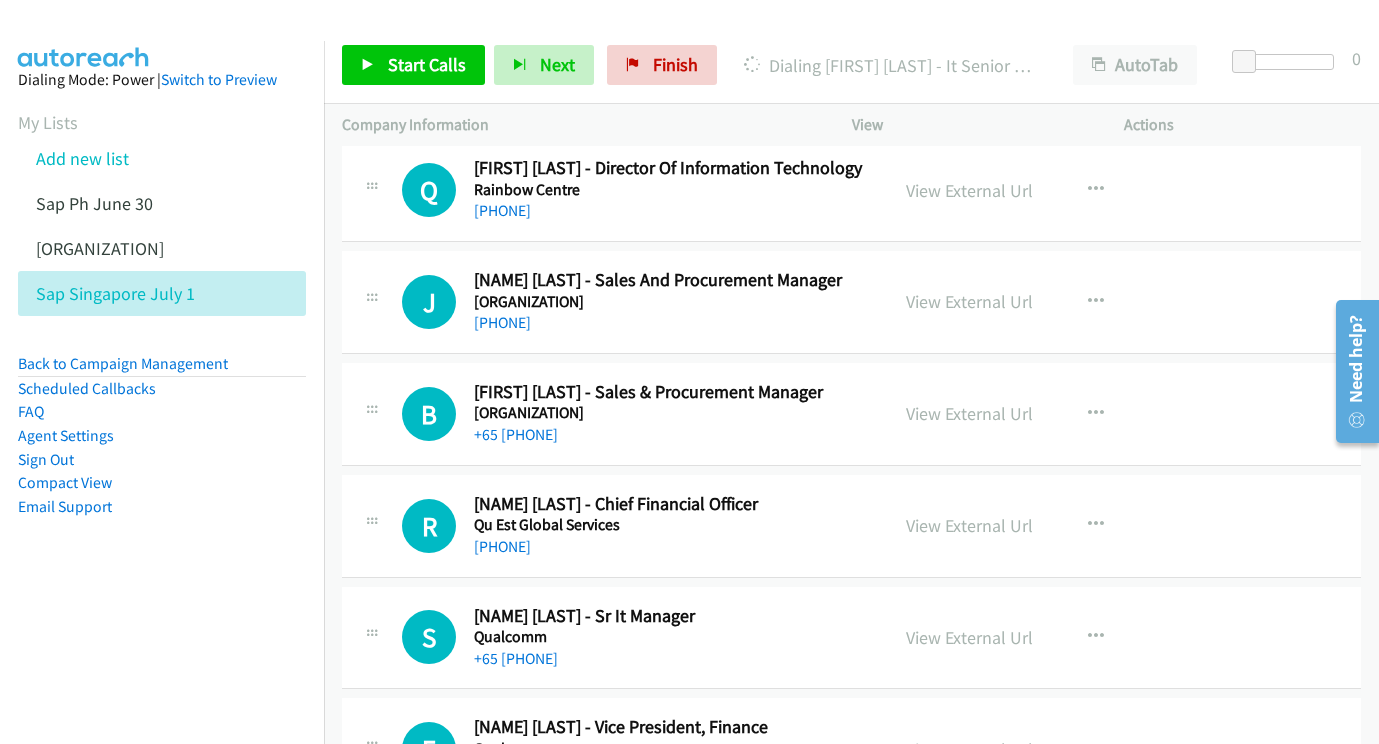 scroll, scrollTop: 24700, scrollLeft: 18, axis: both 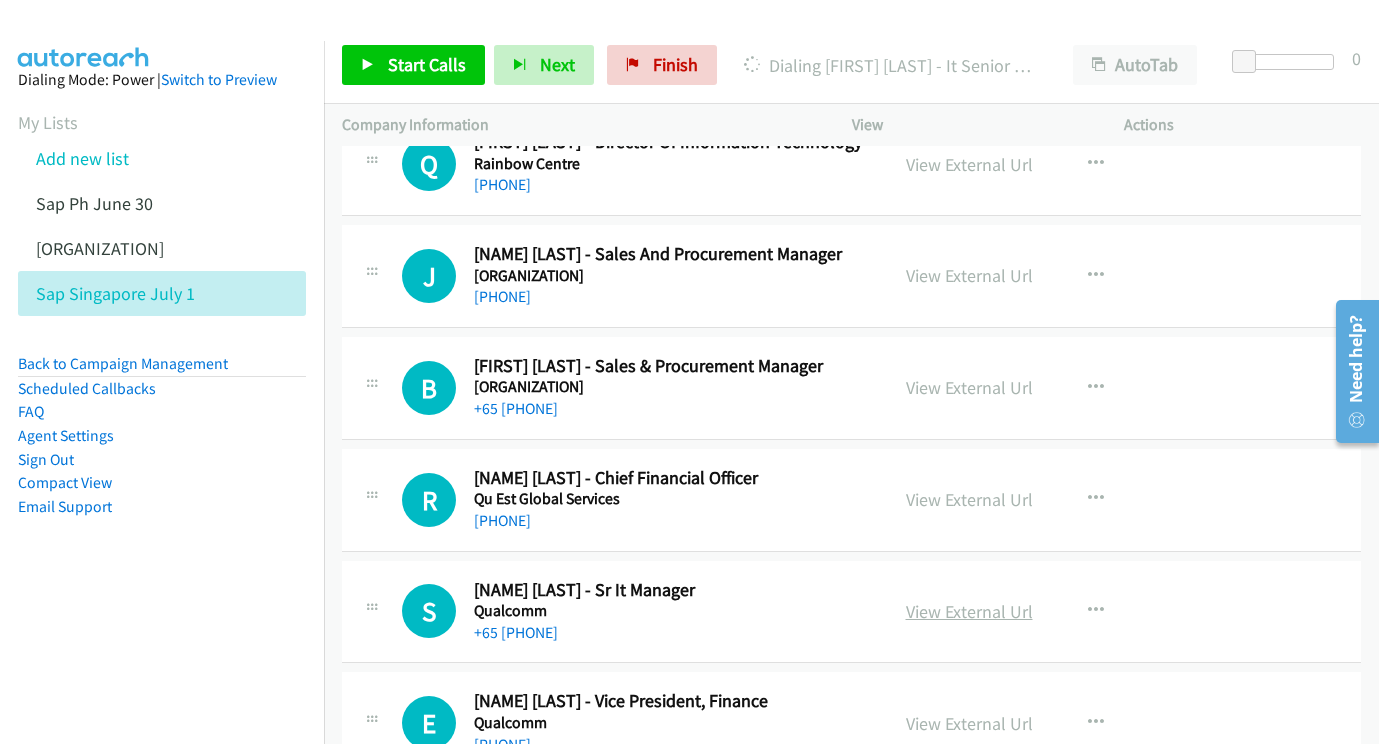 click on "View External Url" at bounding box center (969, 611) 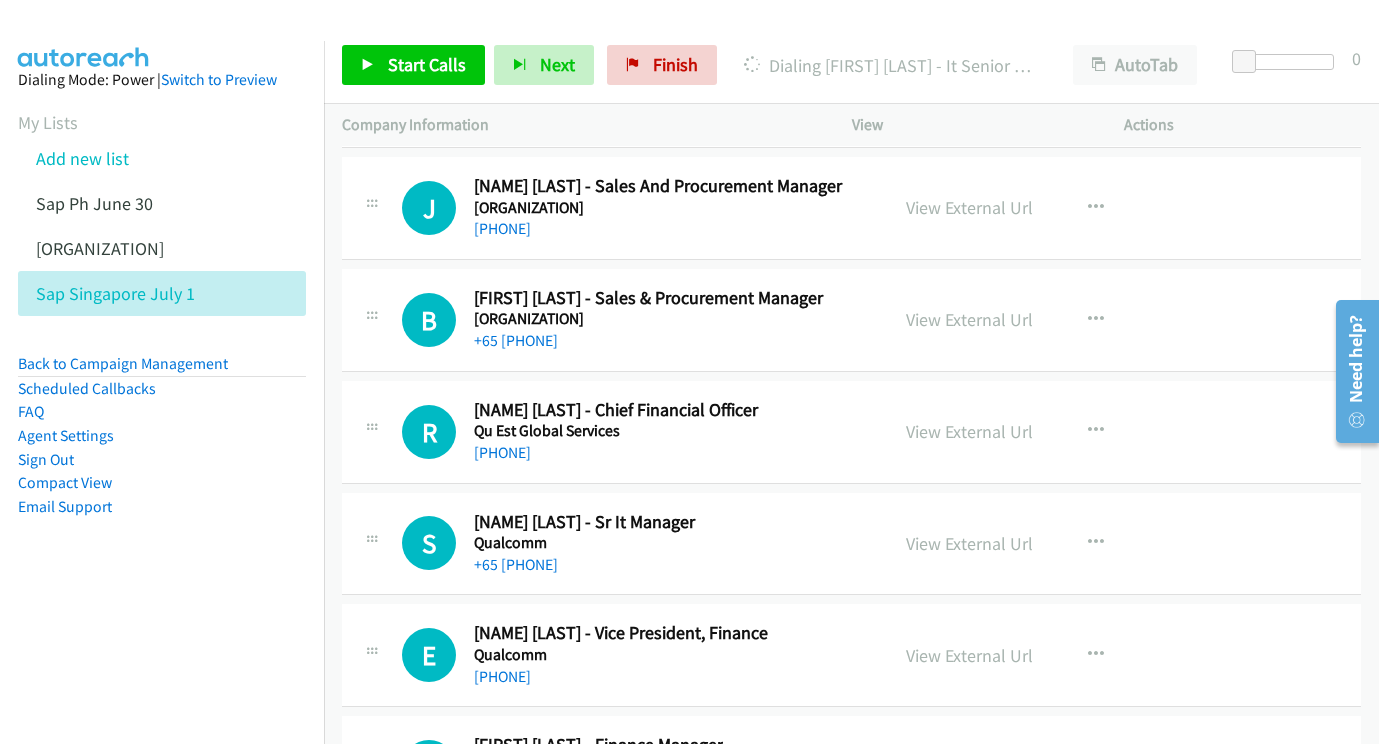 scroll, scrollTop: 24790, scrollLeft: 18, axis: both 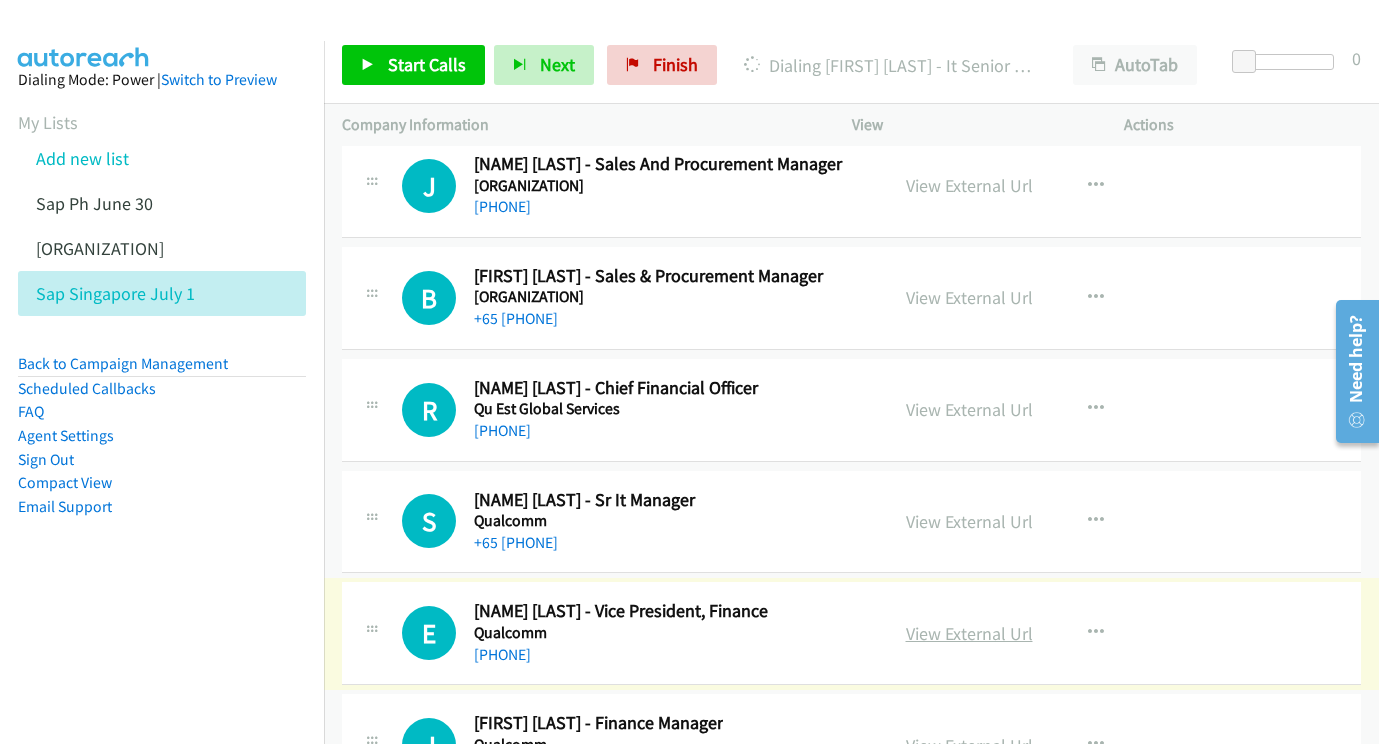 click on "View External Url" at bounding box center (969, 633) 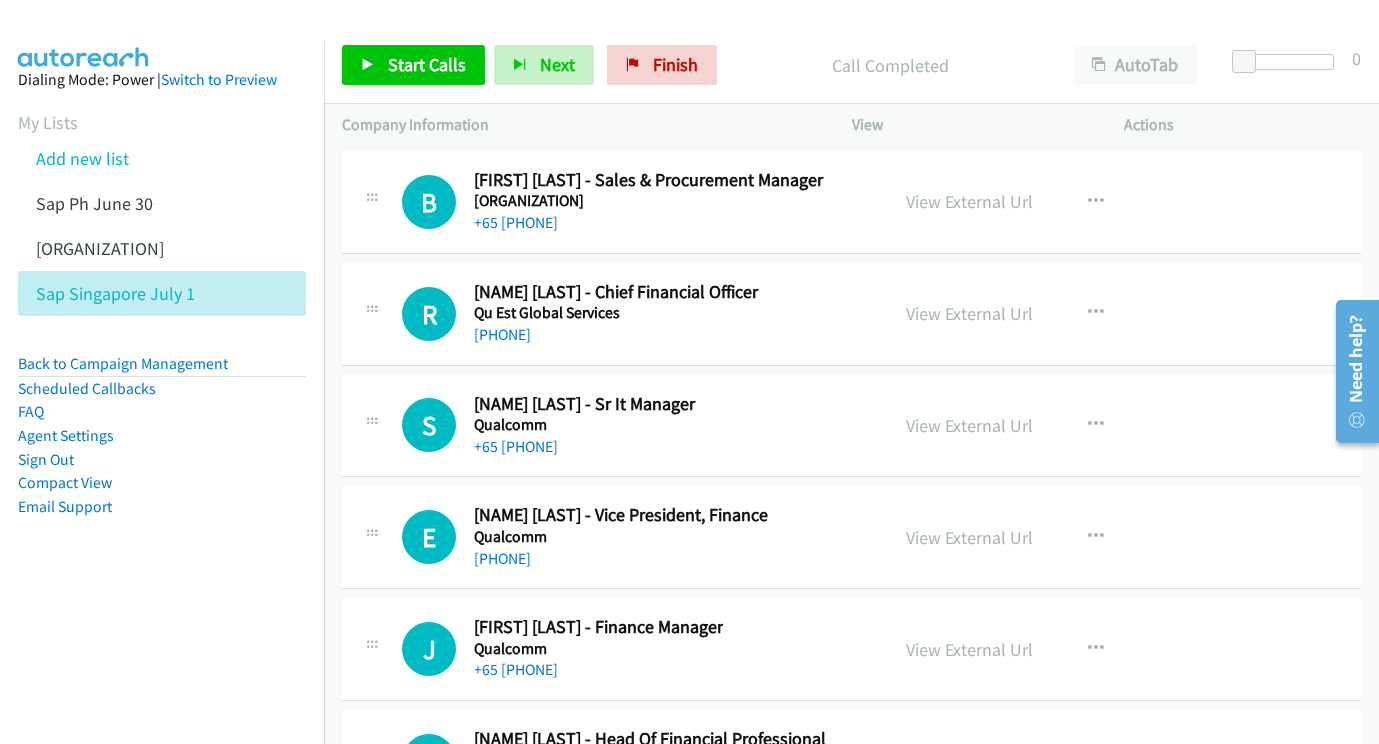 scroll, scrollTop: 24887, scrollLeft: 18, axis: both 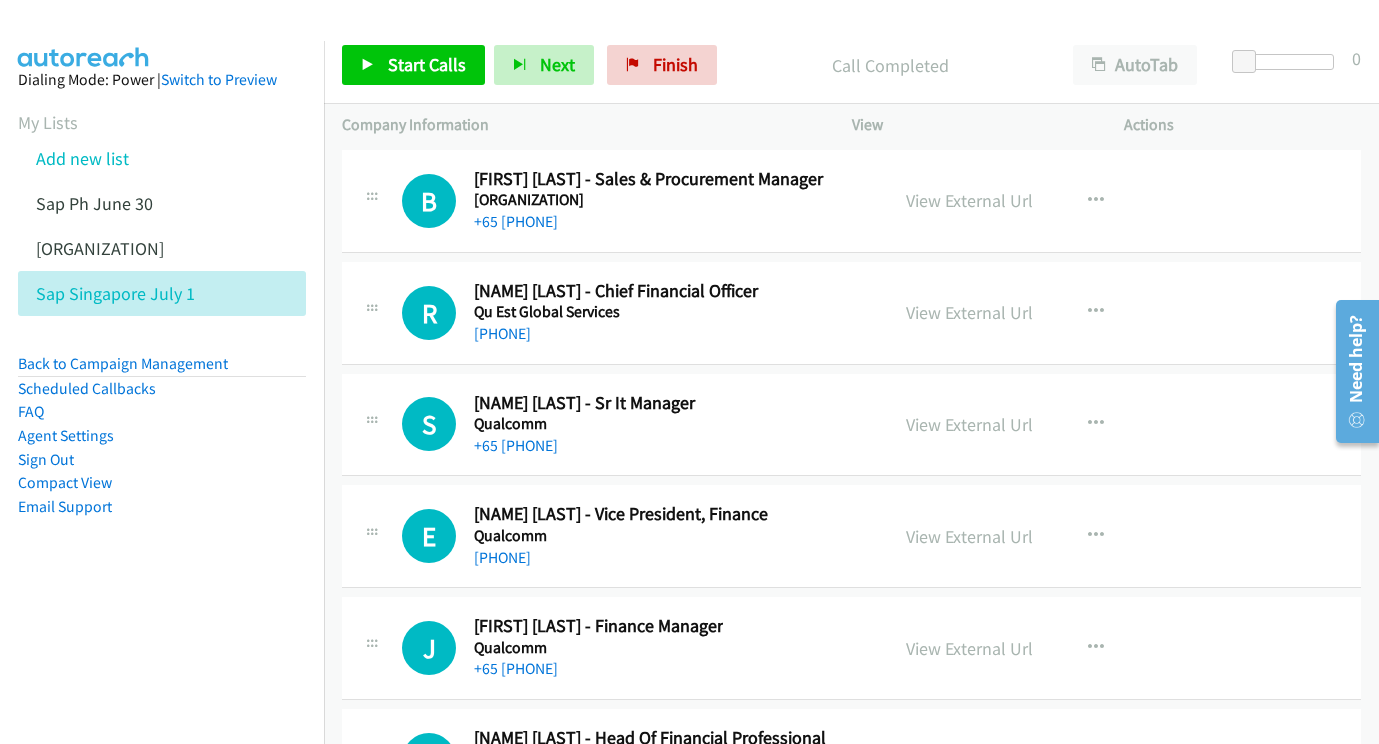 click on "View External Url
View External Url
Schedule/Manage Callback
Start Calls Here
Remove from list
Add to do not call list
Reset Call Status" at bounding box center (1033, 648) 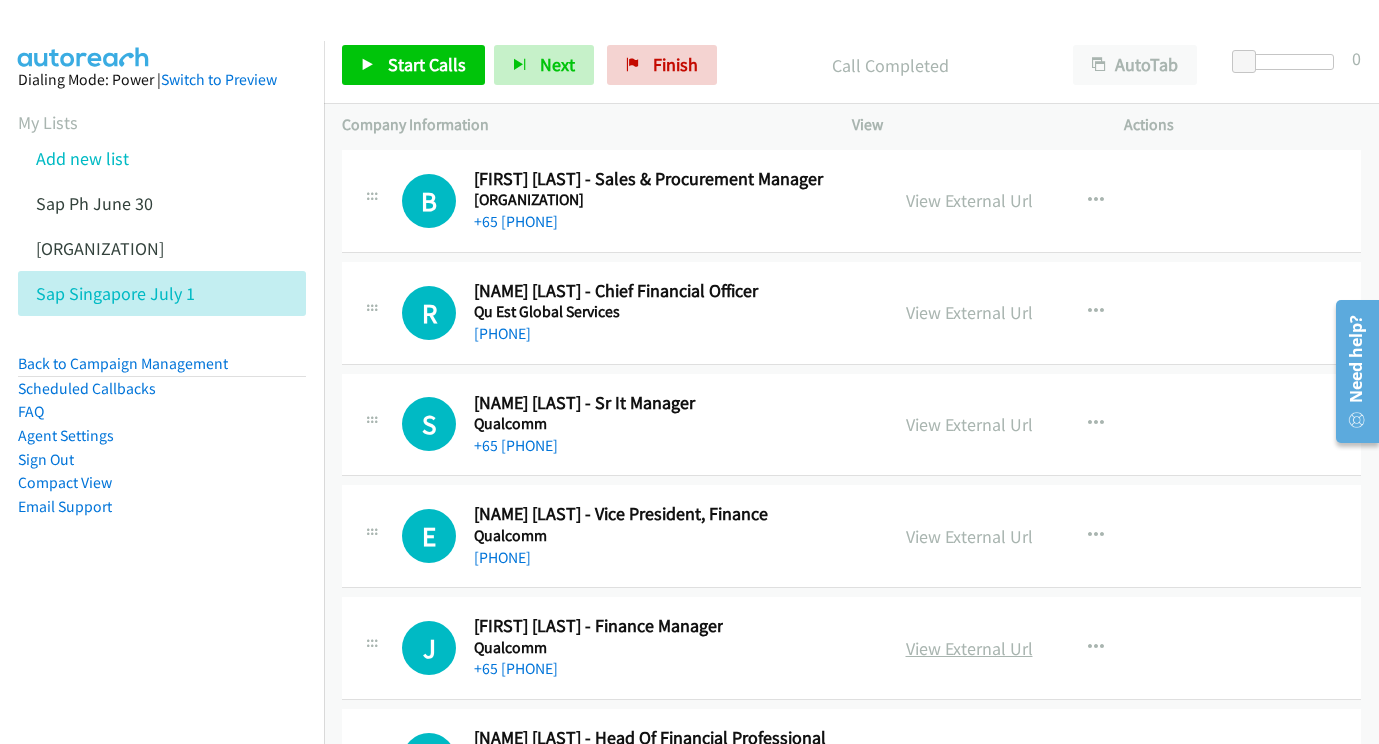 click on "View External Url" at bounding box center [969, 648] 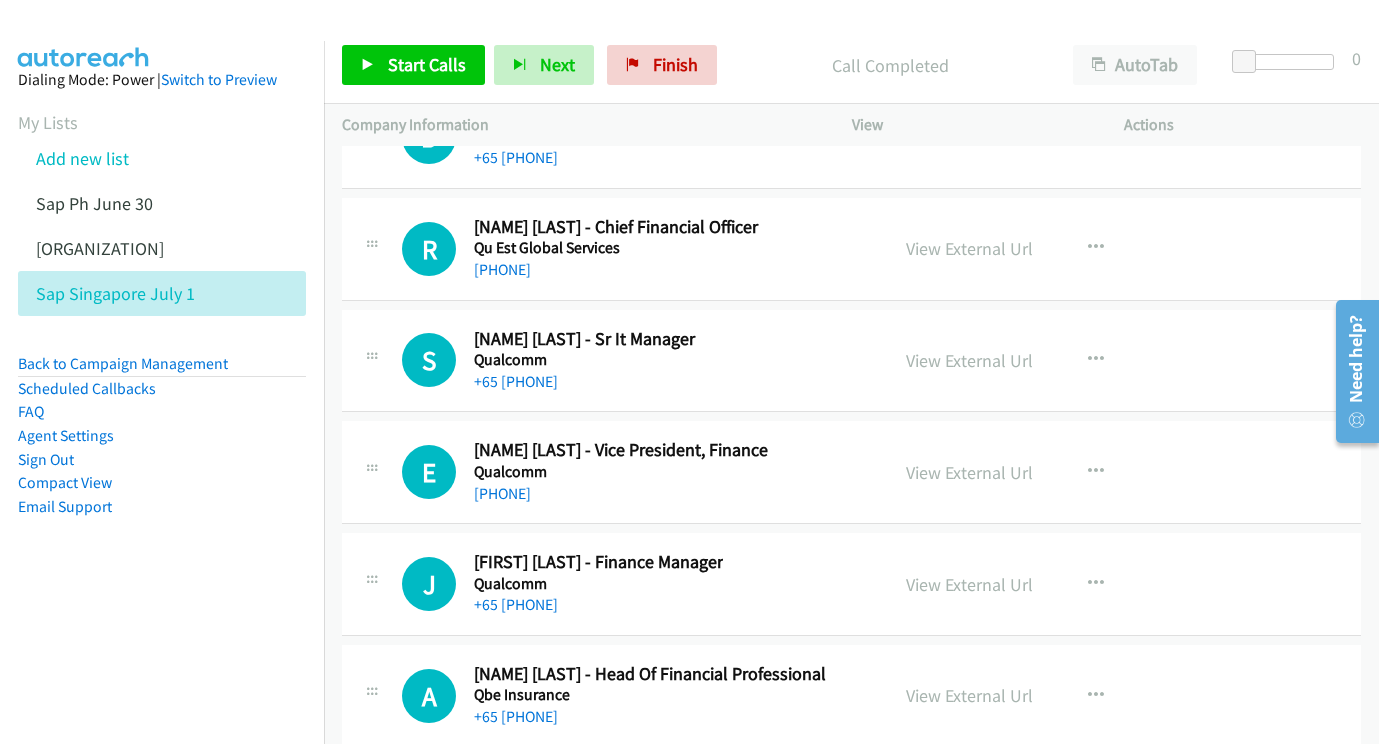 scroll, scrollTop: 24995, scrollLeft: 18, axis: both 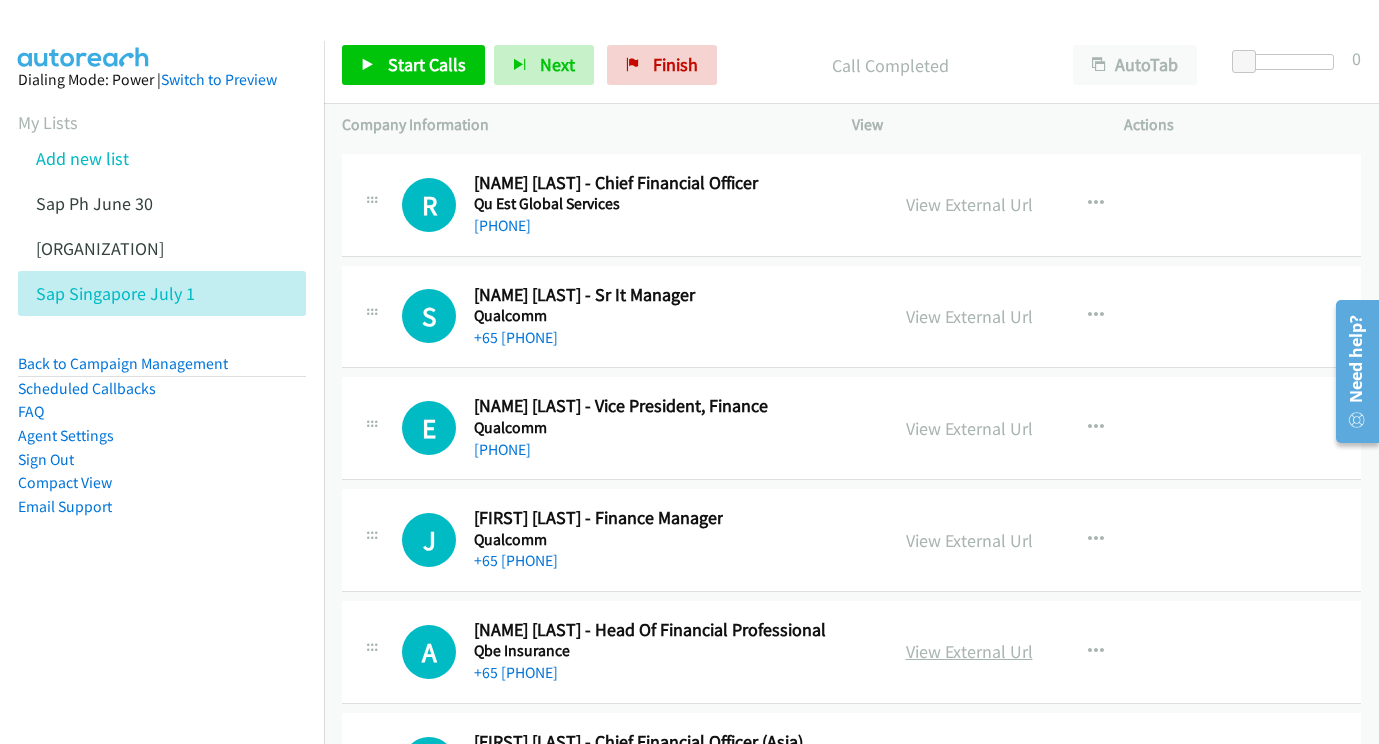 click on "View External Url" at bounding box center [969, 651] 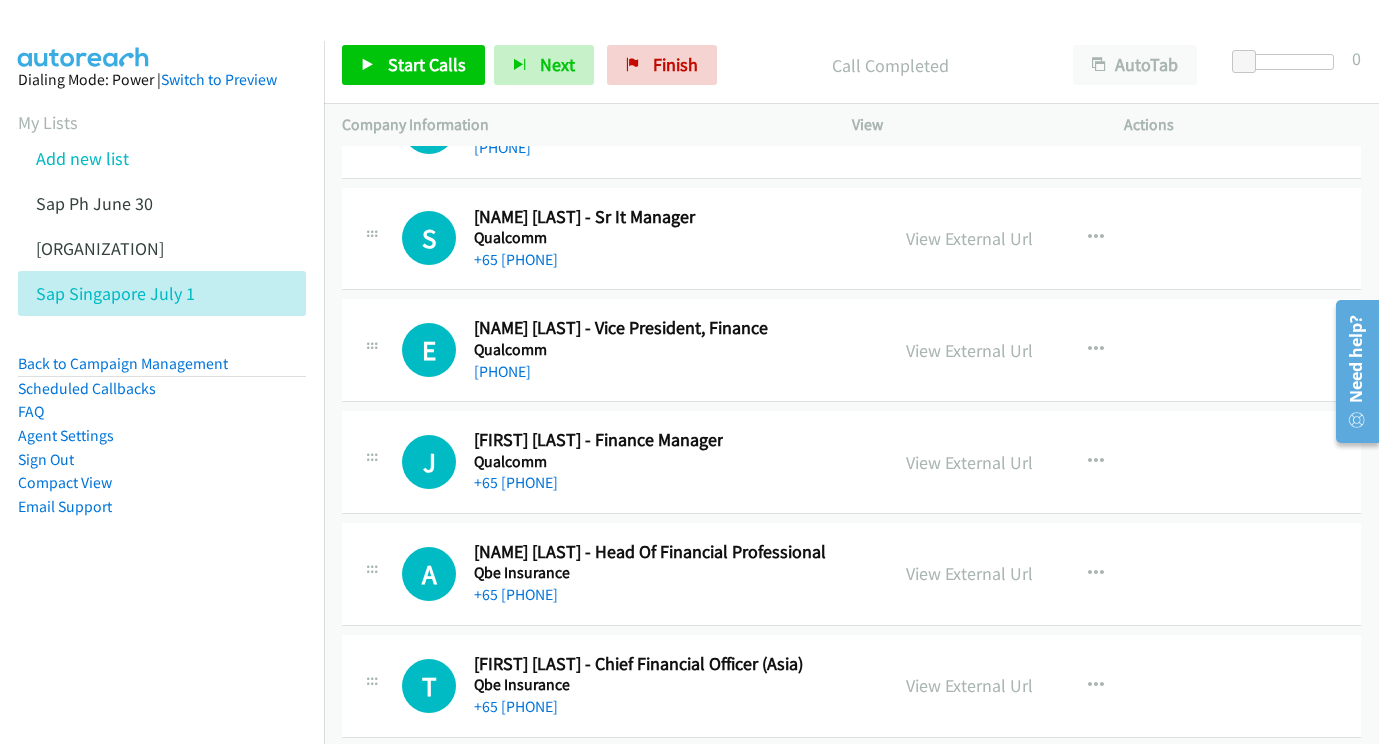 scroll, scrollTop: 25096, scrollLeft: 18, axis: both 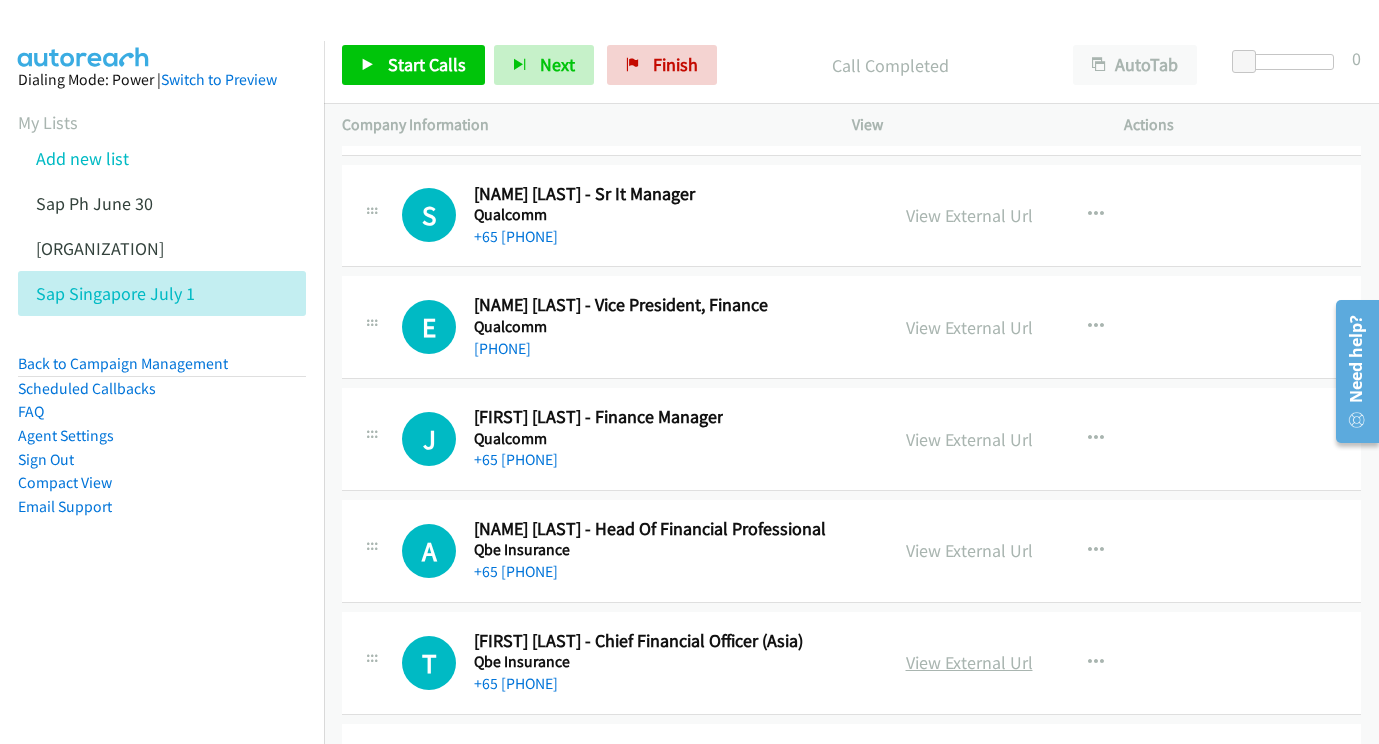click on "View External Url" at bounding box center (969, 662) 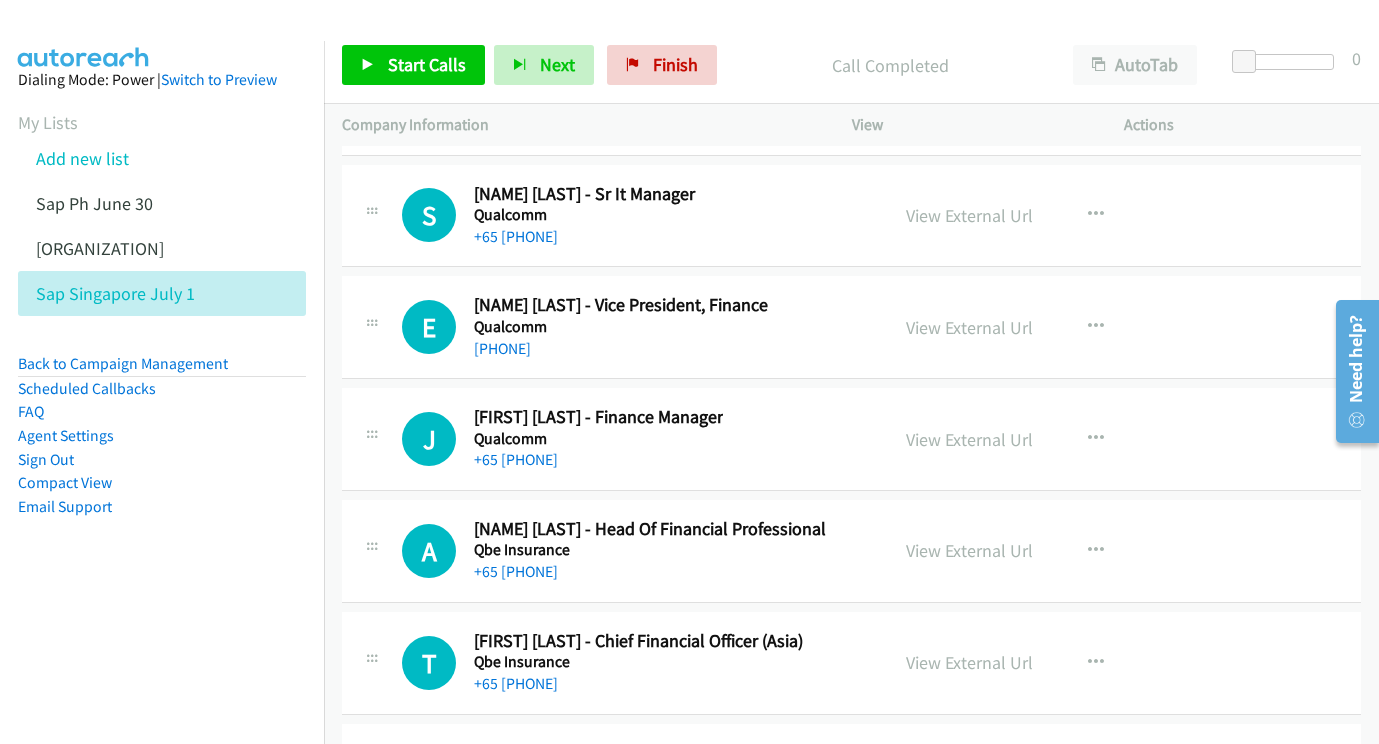 scroll, scrollTop: 25205, scrollLeft: 18, axis: both 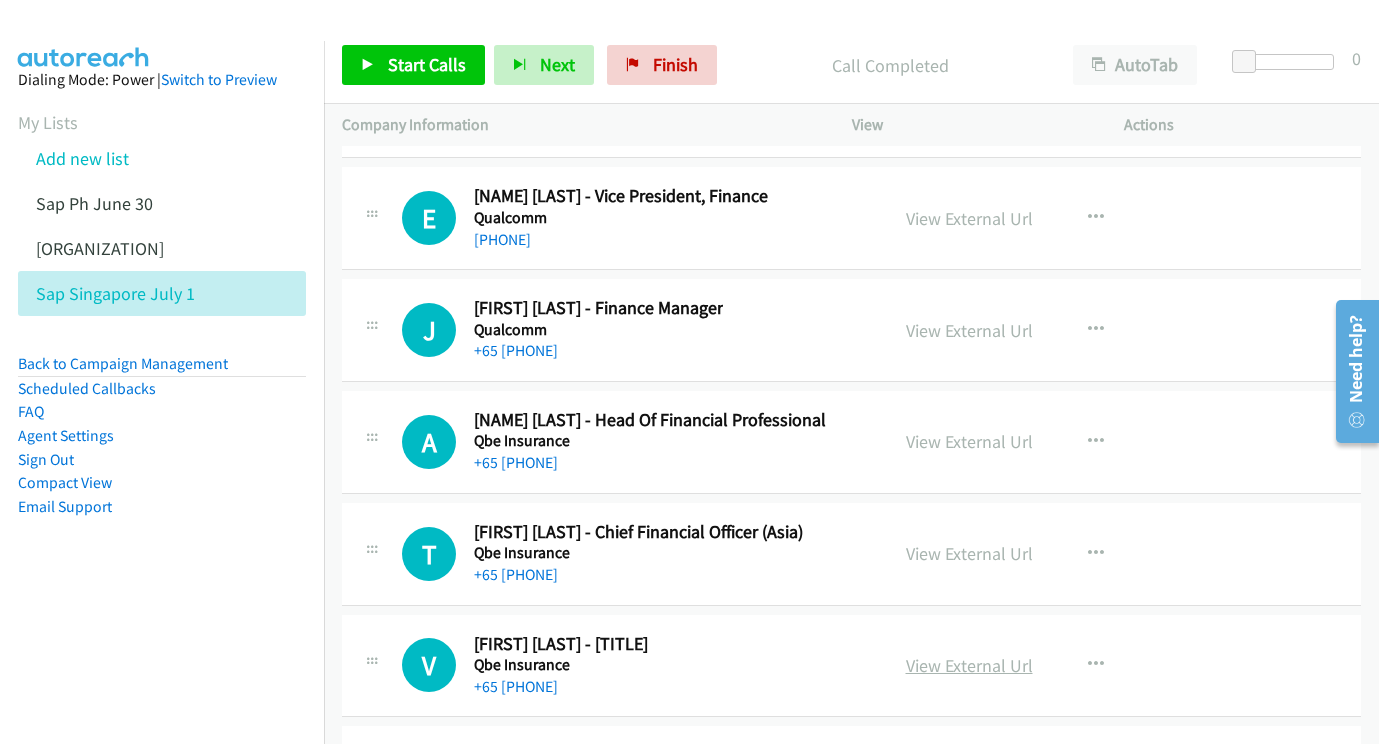 click on "View External Url" at bounding box center (969, 665) 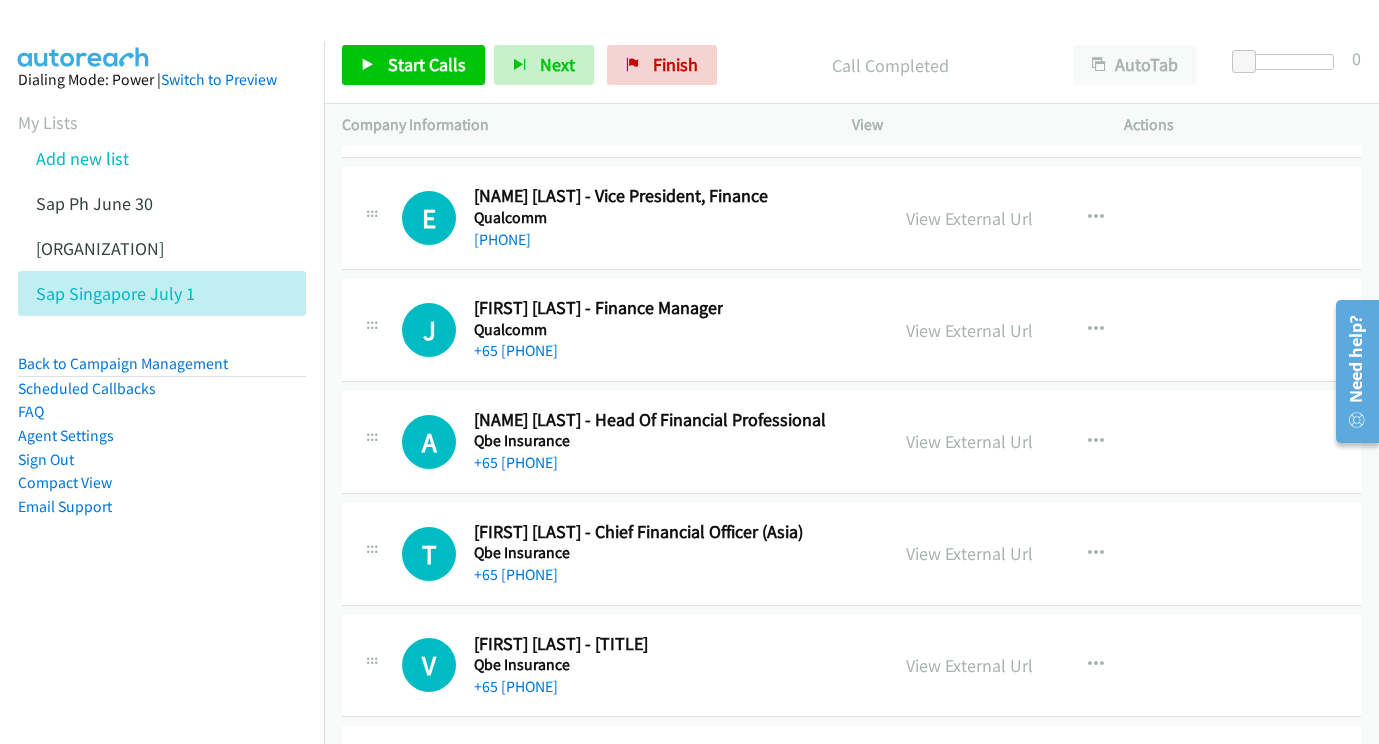 scroll, scrollTop: 25354, scrollLeft: 18, axis: both 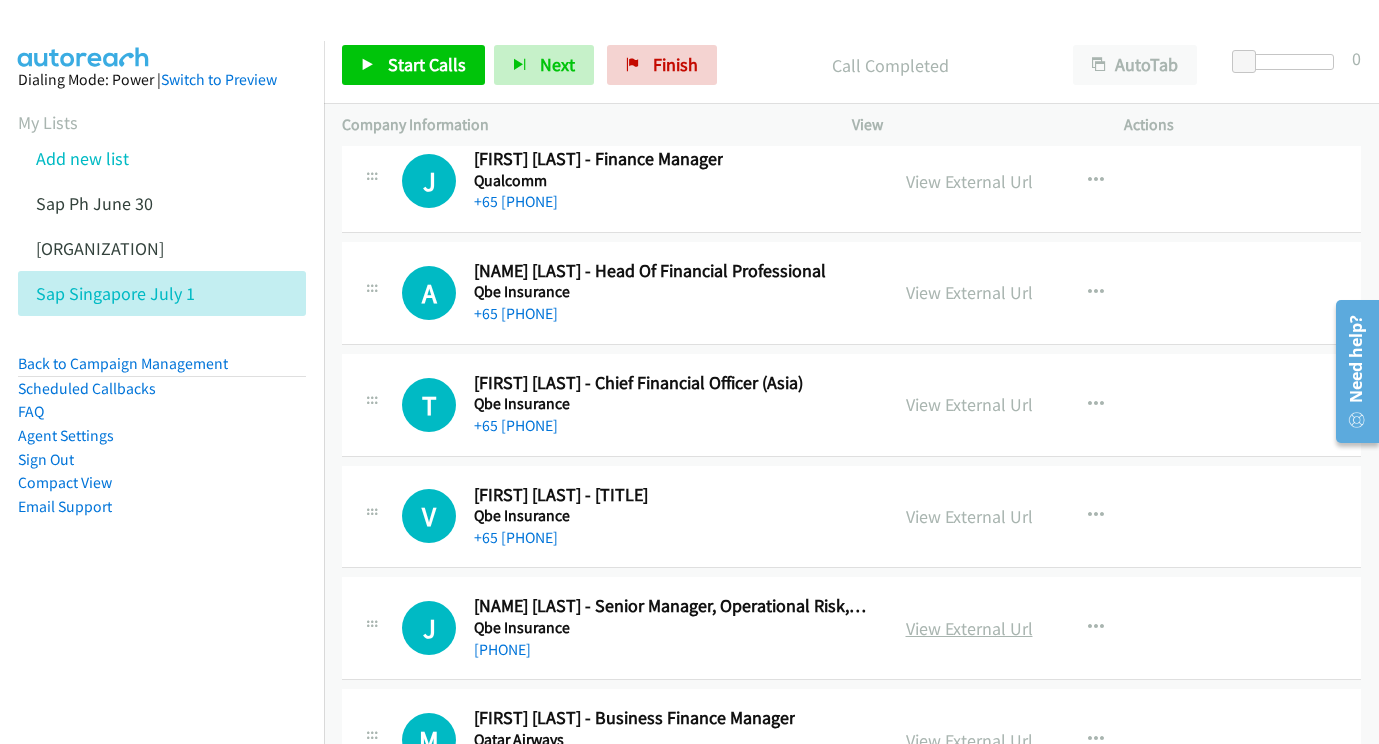 click on "View External Url" at bounding box center (969, 628) 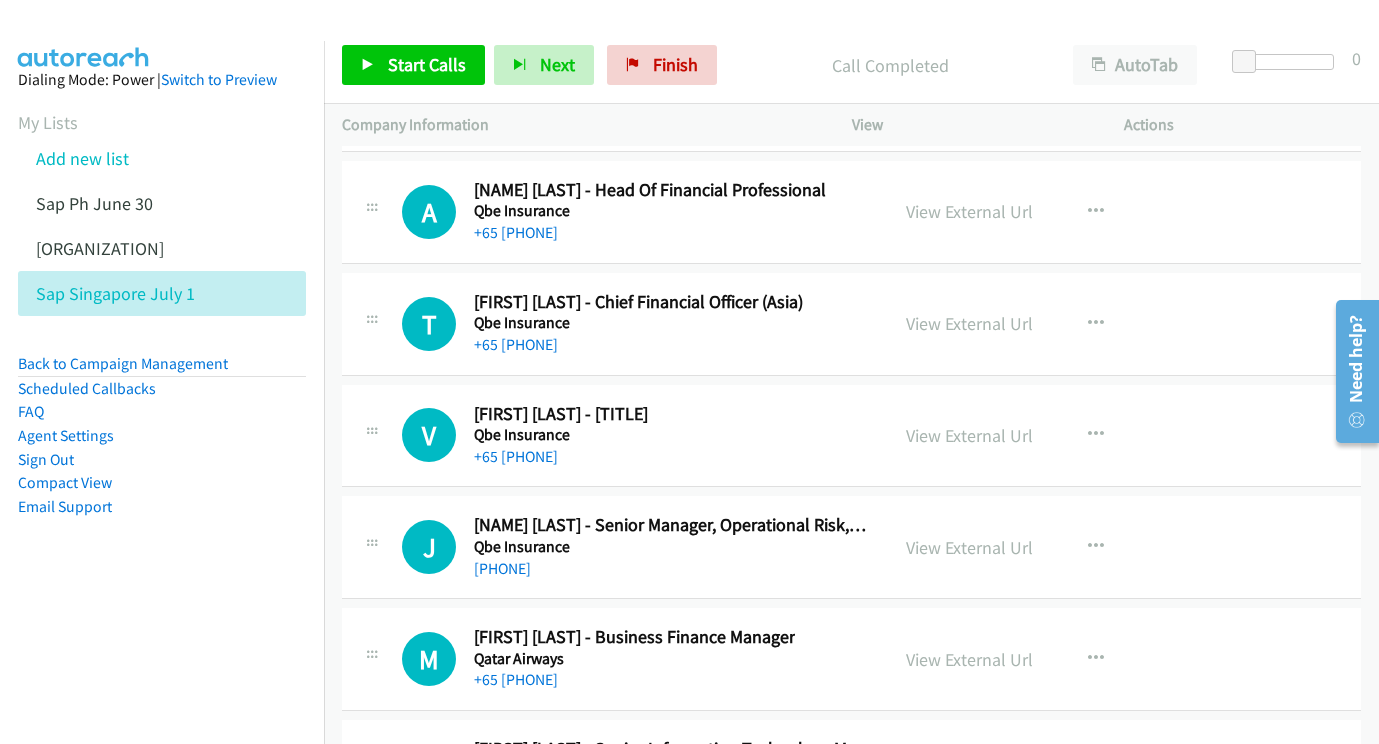scroll, scrollTop: 25460, scrollLeft: 18, axis: both 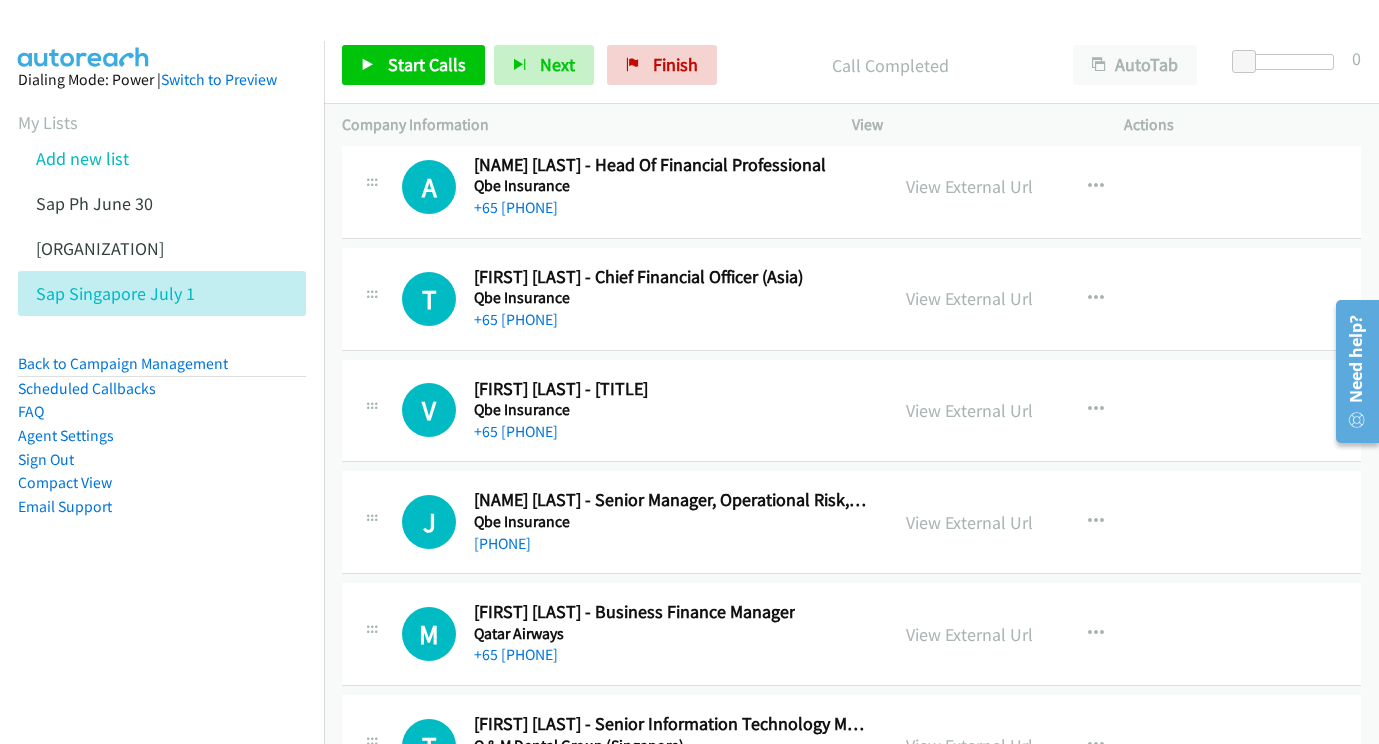 click on "View External Url
View External Url
Schedule/Manage Callback
Start Calls Here
Remove from list
Add to do not call list
Reset Call Status" at bounding box center [1033, 634] 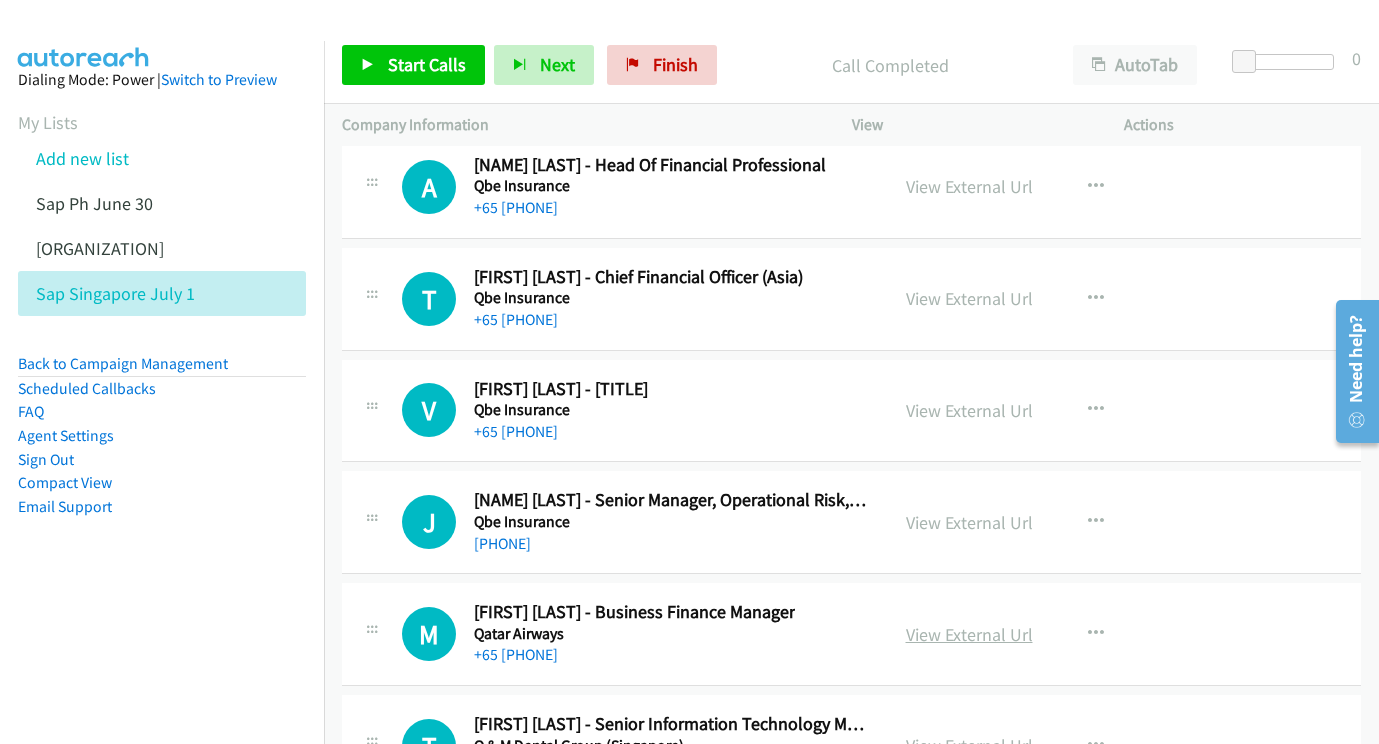 click on "View External Url" at bounding box center [969, 634] 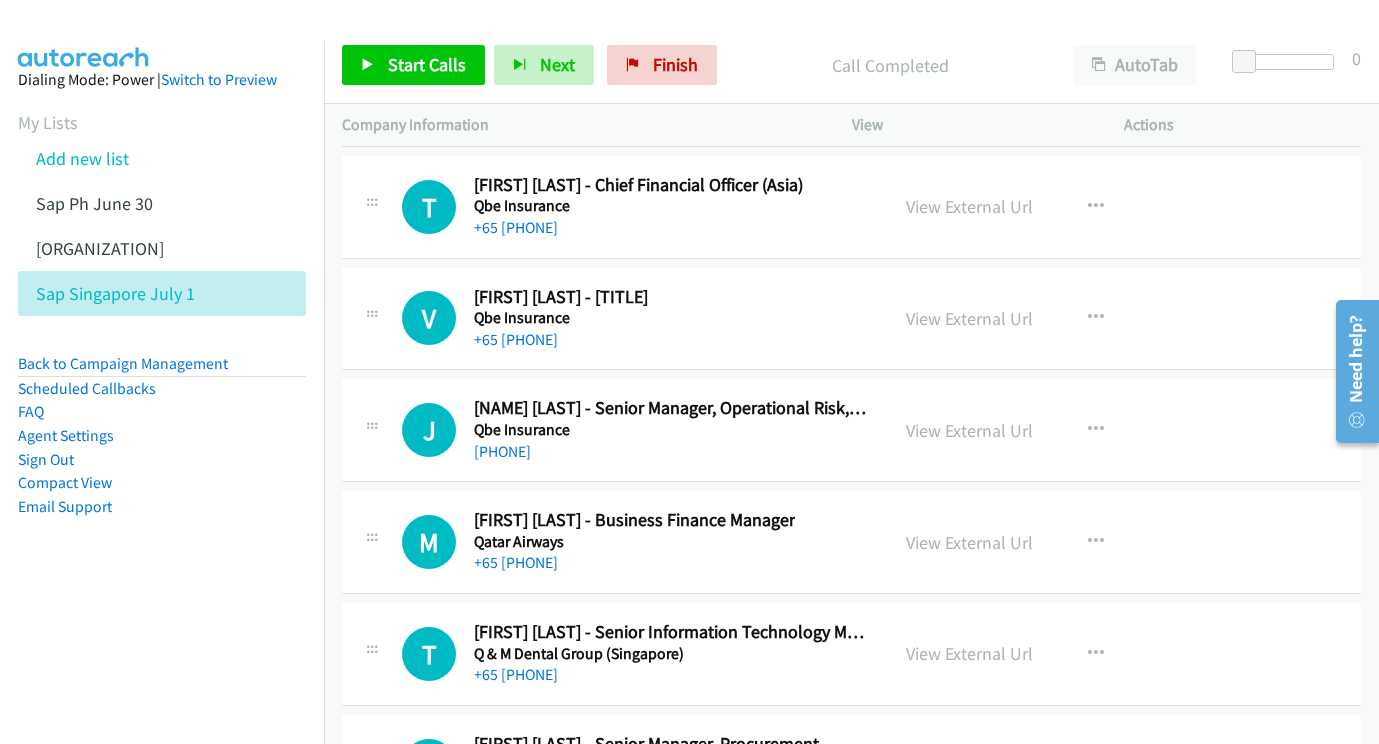 scroll, scrollTop: 25587, scrollLeft: 18, axis: both 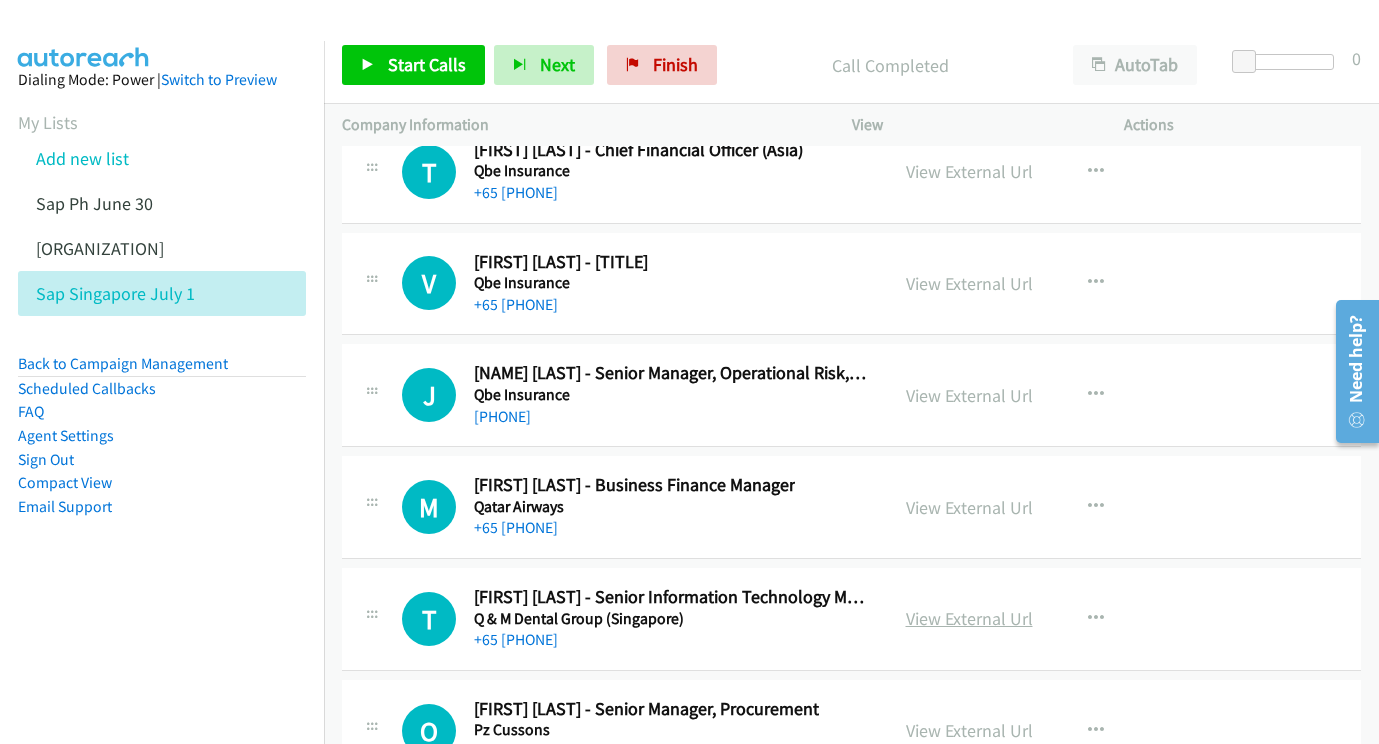 click on "View External Url" at bounding box center (969, 618) 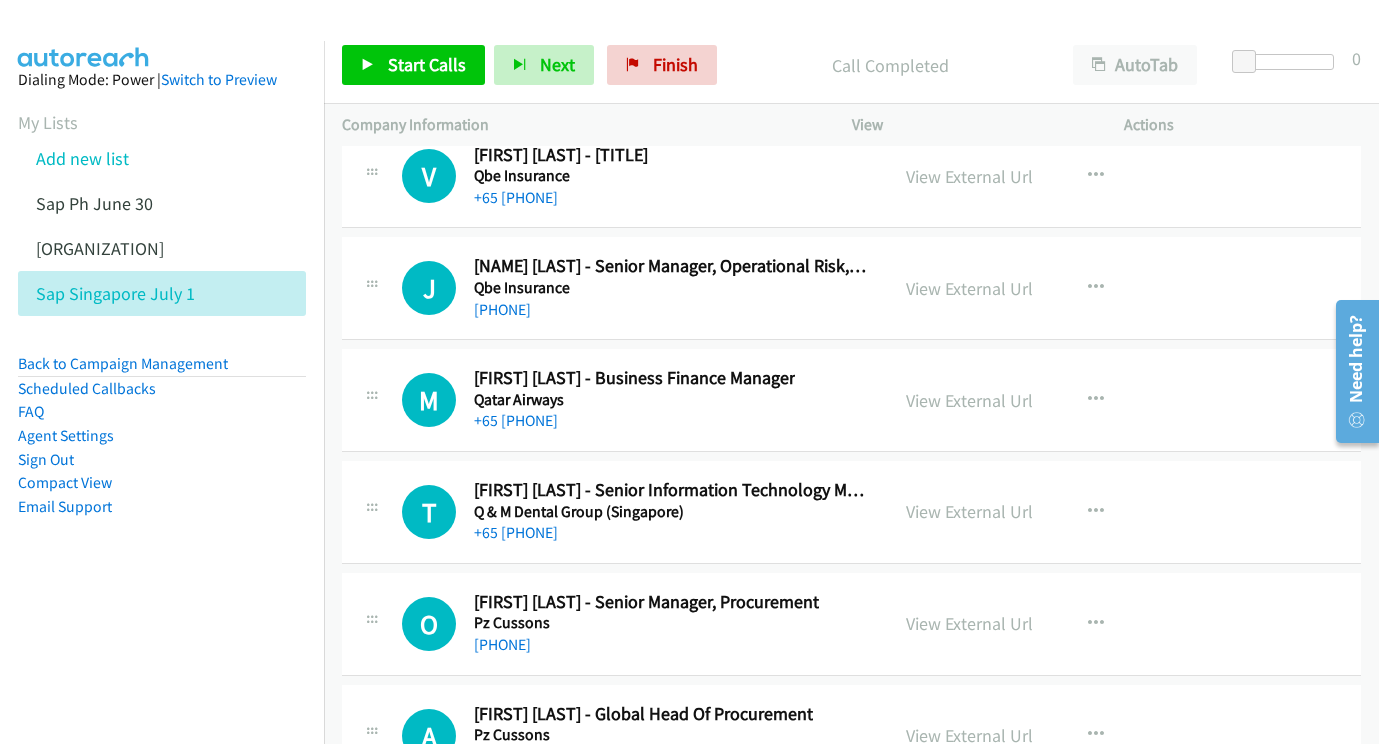scroll, scrollTop: 25711, scrollLeft: 18, axis: both 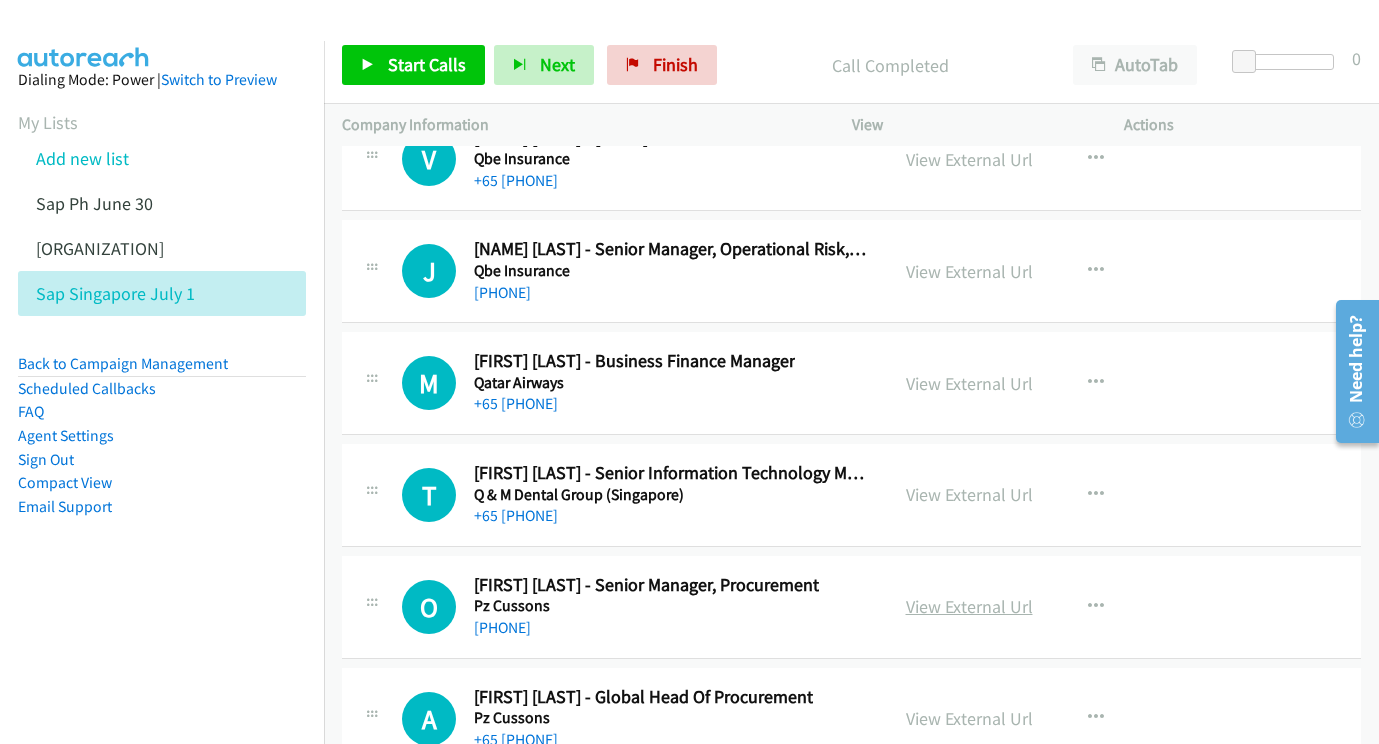click on "View External Url" at bounding box center [969, 606] 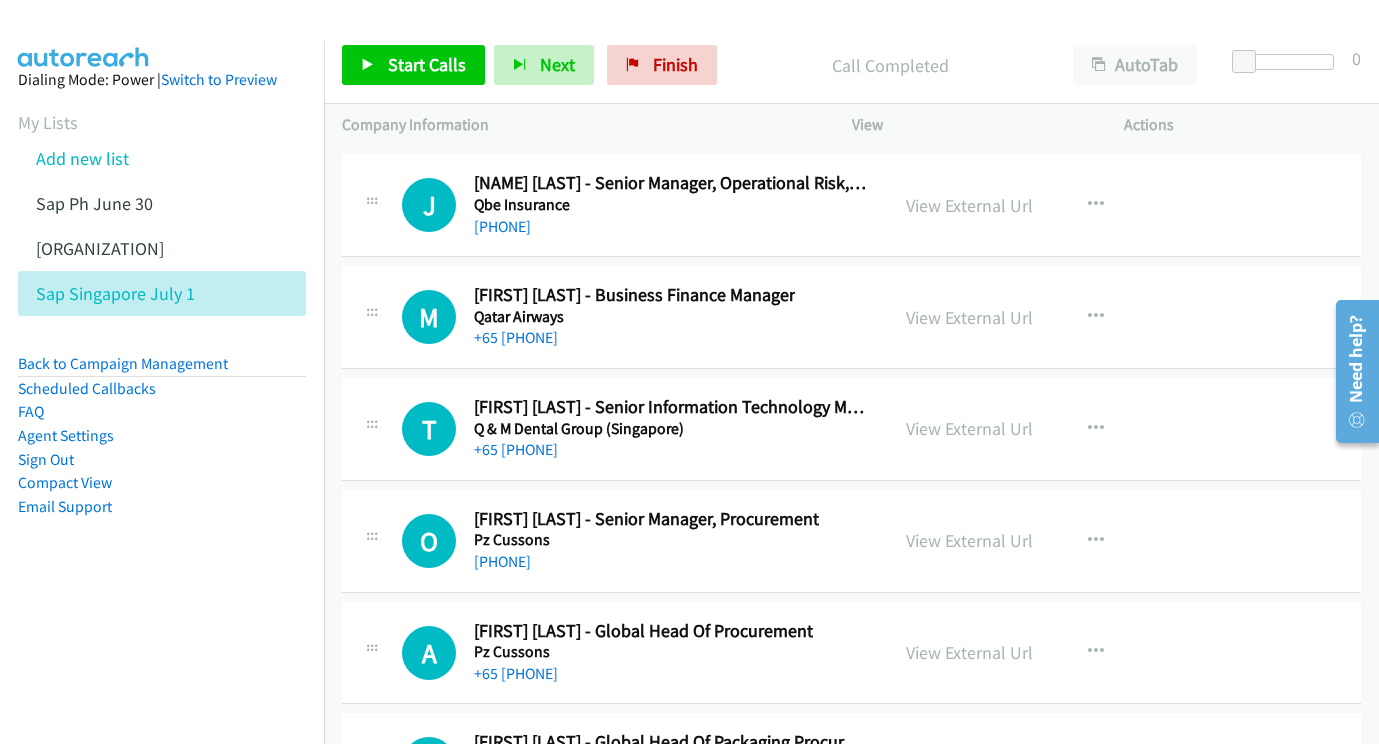 scroll, scrollTop: 25795, scrollLeft: 17, axis: both 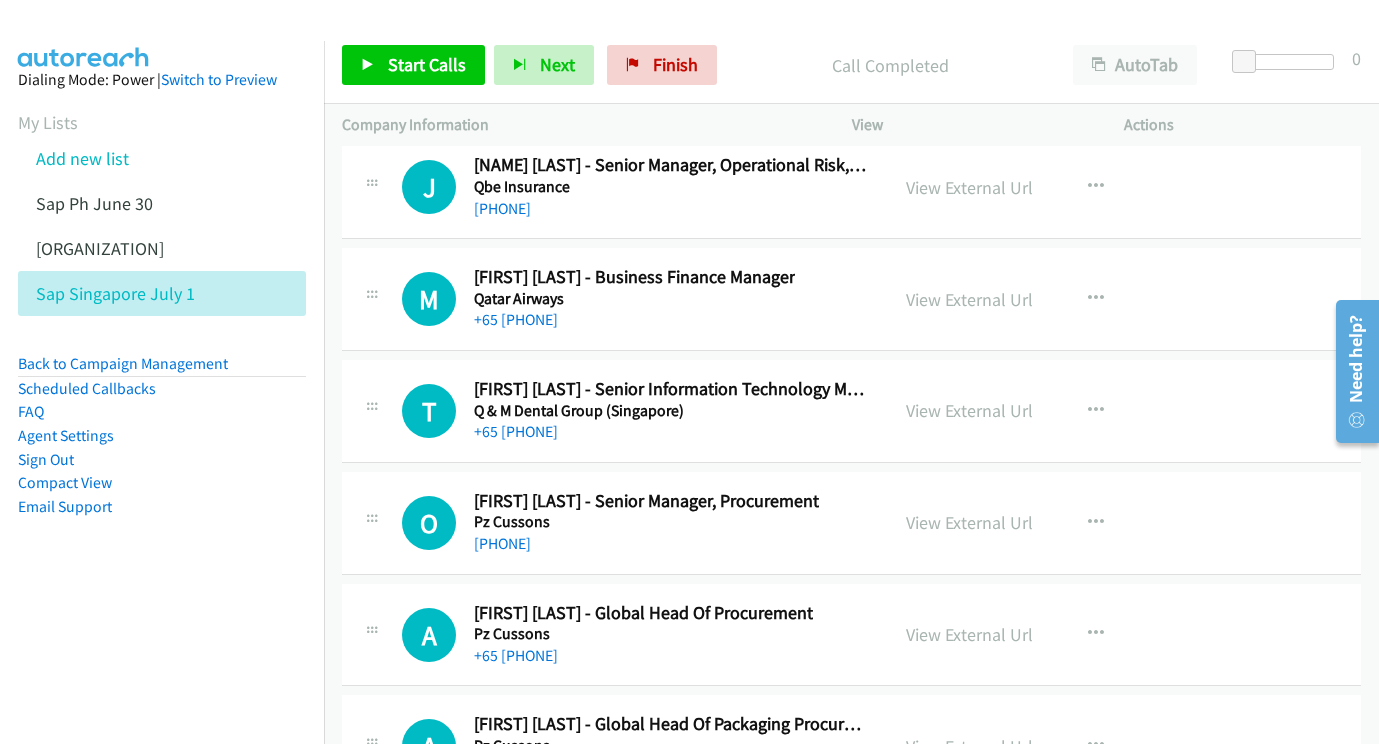 click on "A
Callback Scheduled
[FIRST] [LAST] - Global Head Of Procurement
Pz Cussons
Asia/Singapore
+65 [PHONE]" at bounding box center (615, 635) 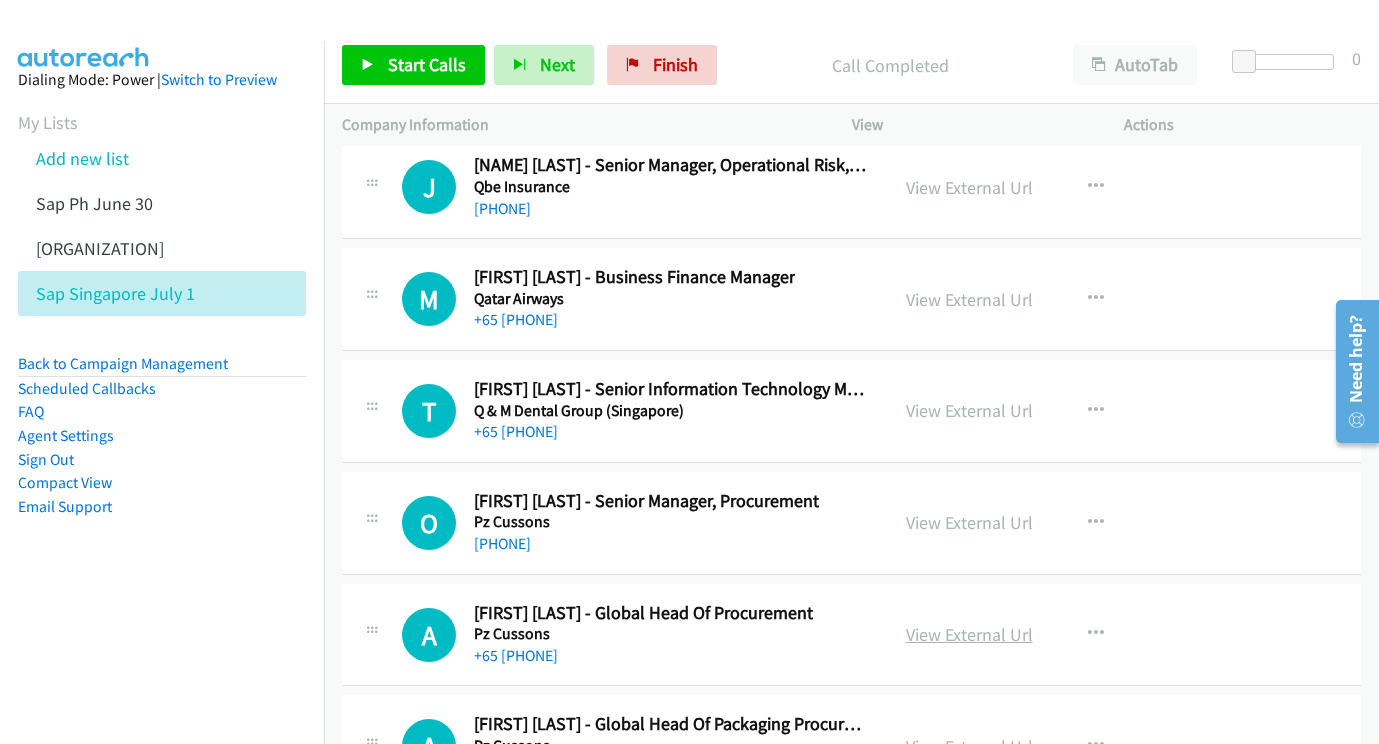 click on "View External Url" at bounding box center (969, 634) 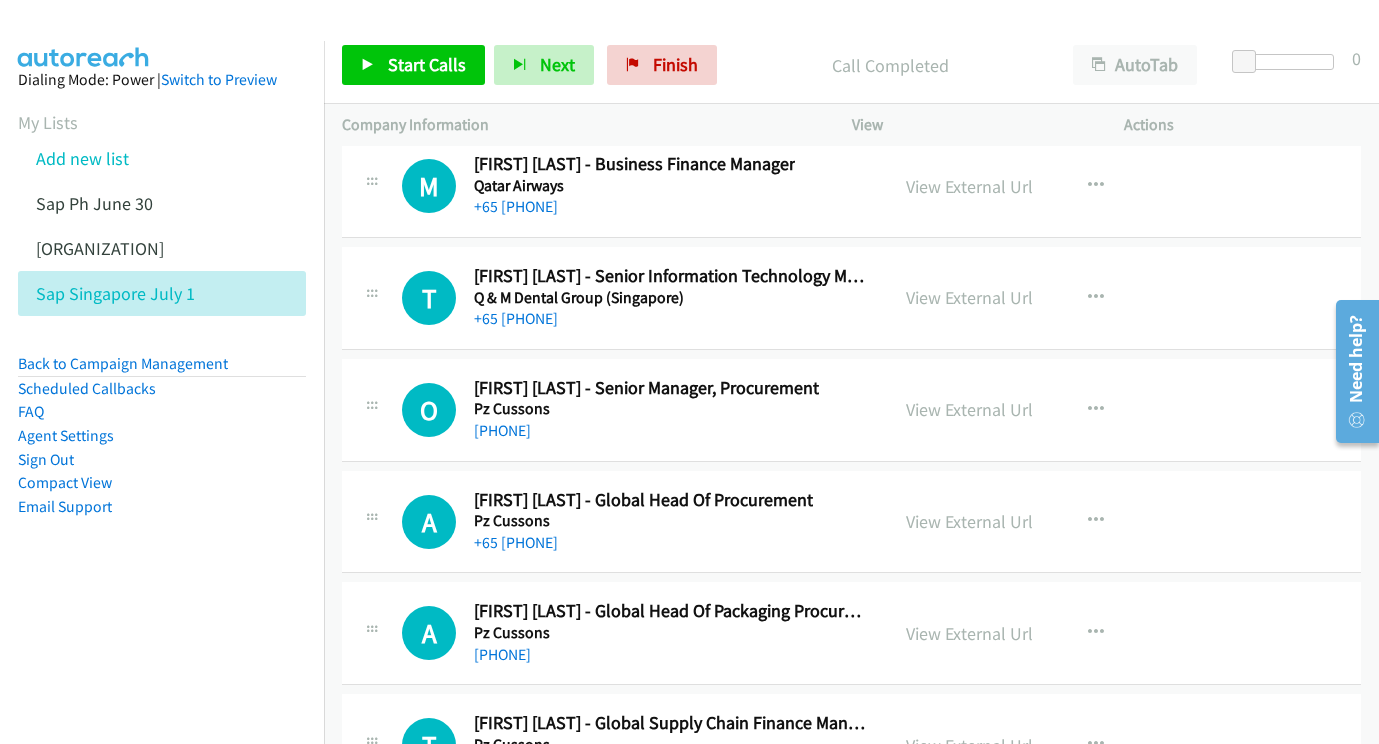 scroll, scrollTop: 25912, scrollLeft: 17, axis: both 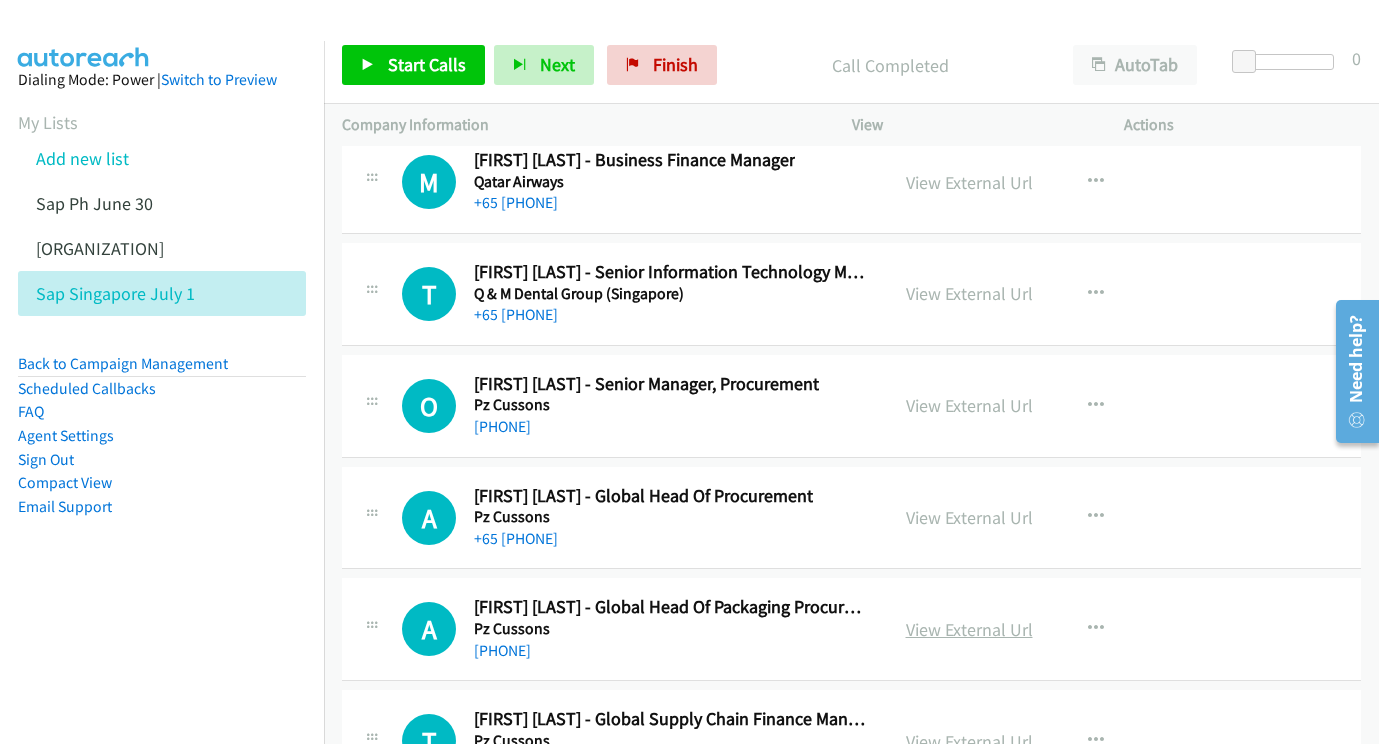 click on "View External Url" at bounding box center [969, 629] 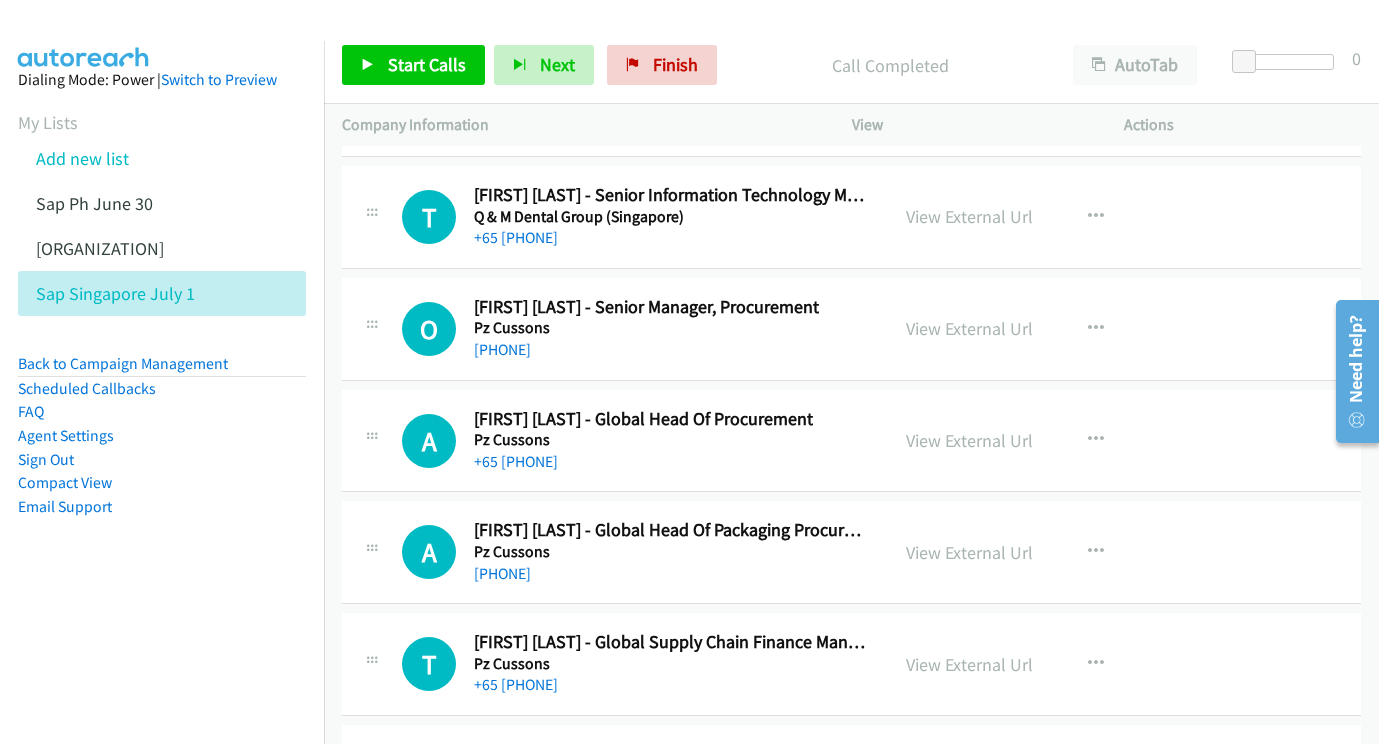 scroll, scrollTop: 26021, scrollLeft: 17, axis: both 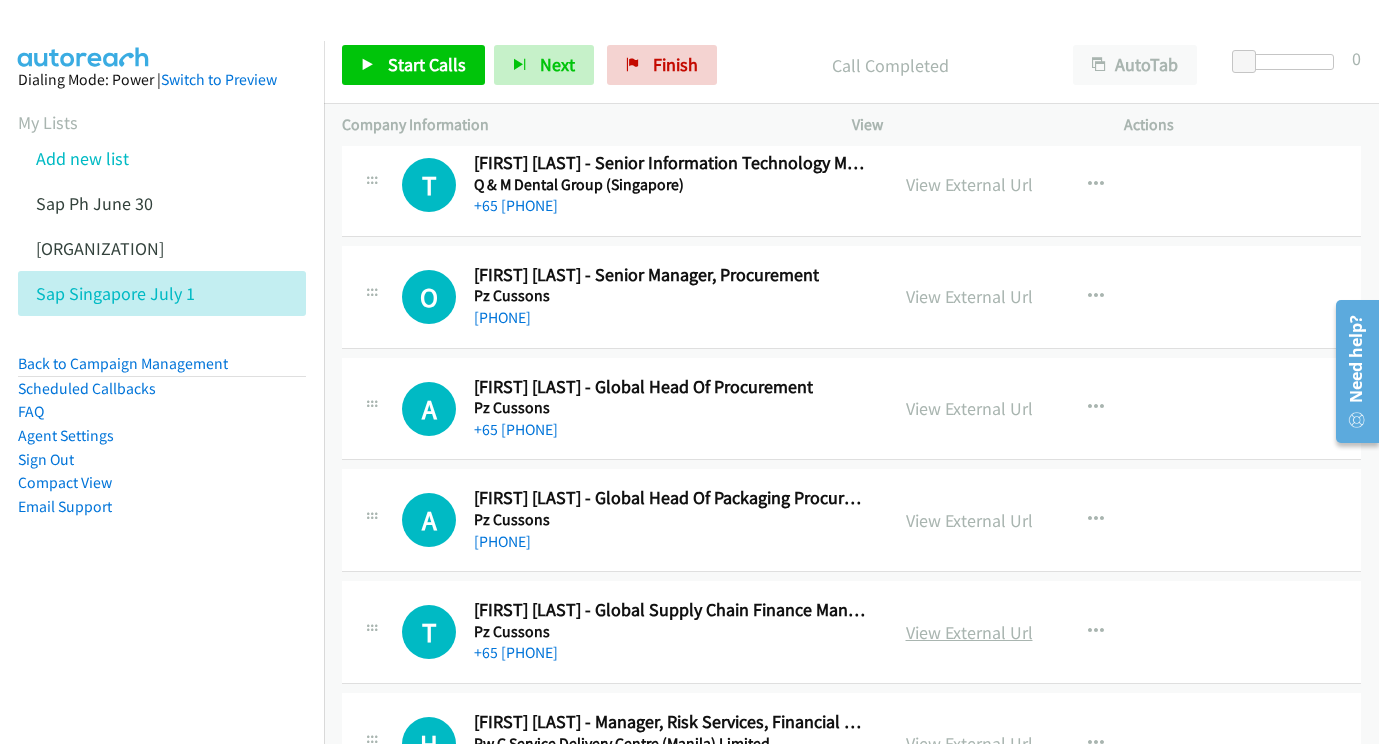 click on "View External Url" at bounding box center (969, 632) 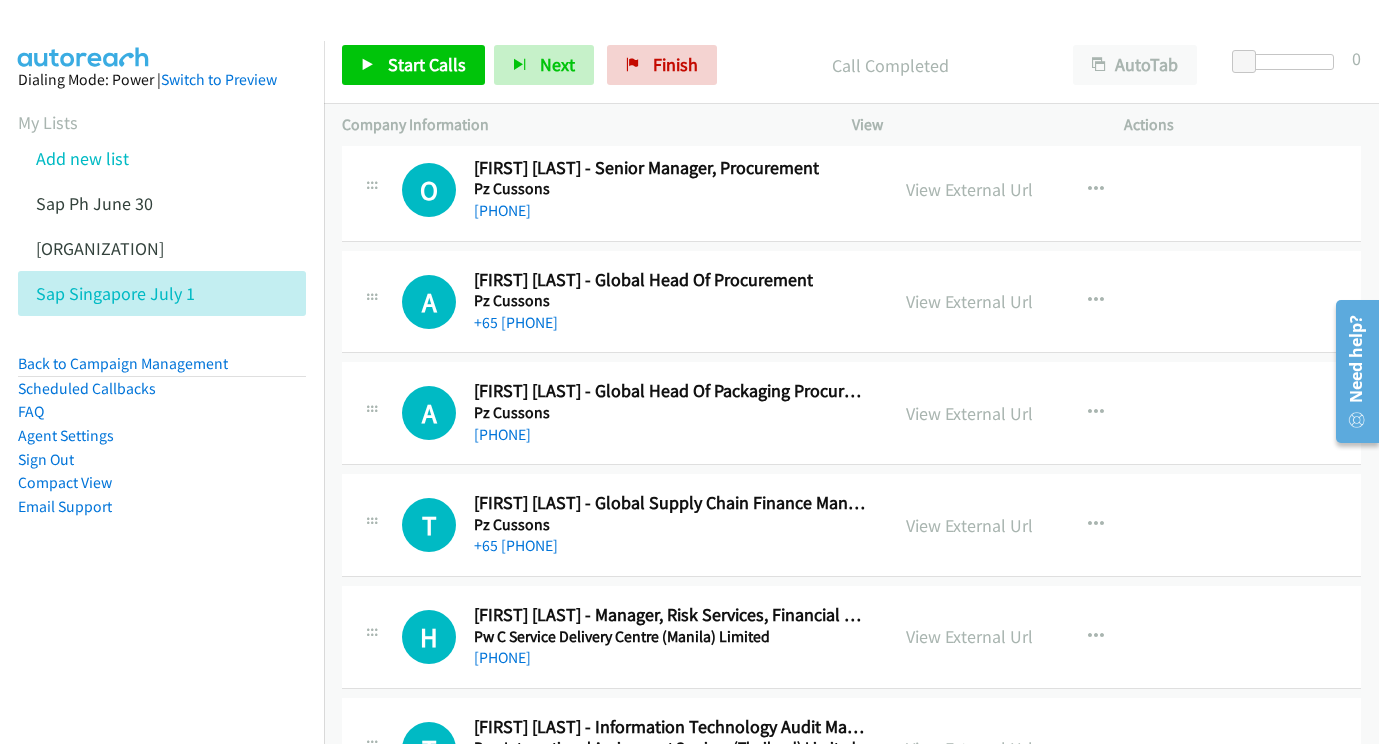 scroll, scrollTop: 26131, scrollLeft: 17, axis: both 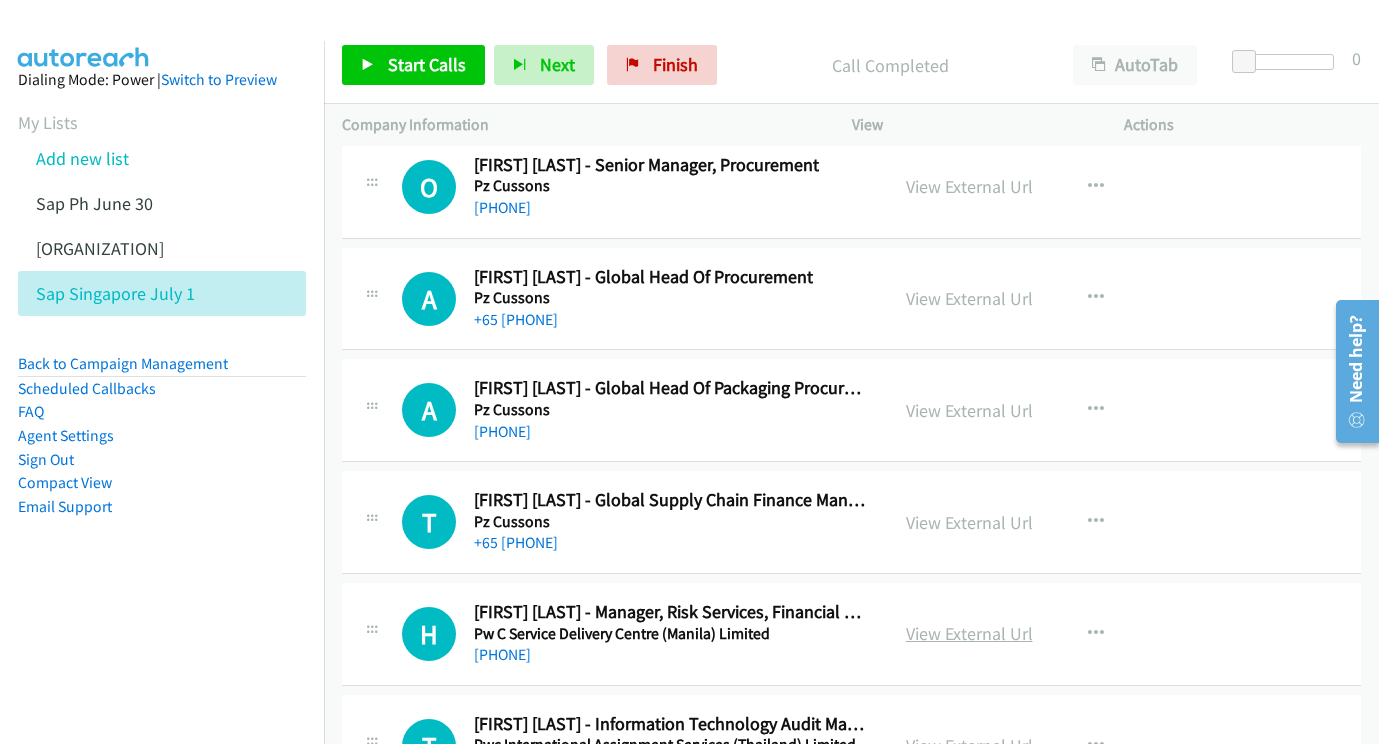 click on "View External Url" at bounding box center [969, 633] 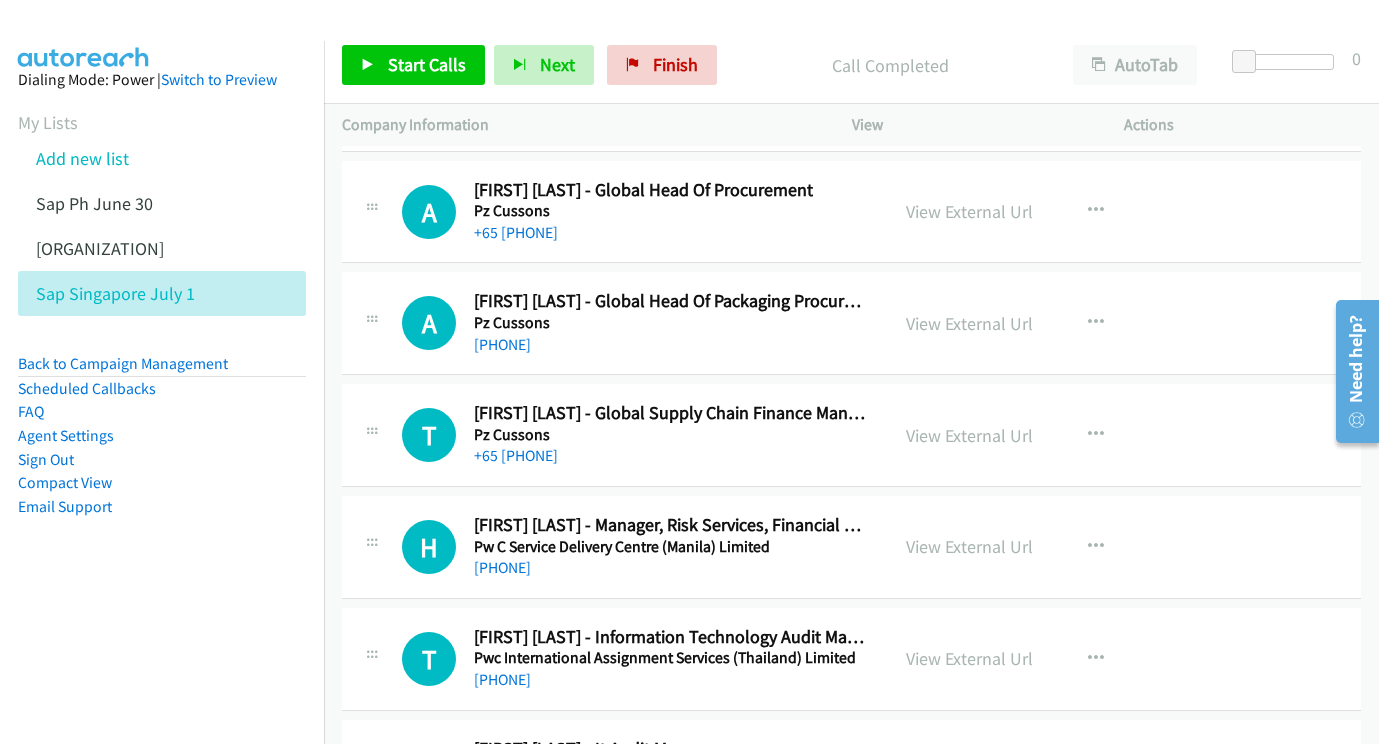 scroll, scrollTop: 26219, scrollLeft: 17, axis: both 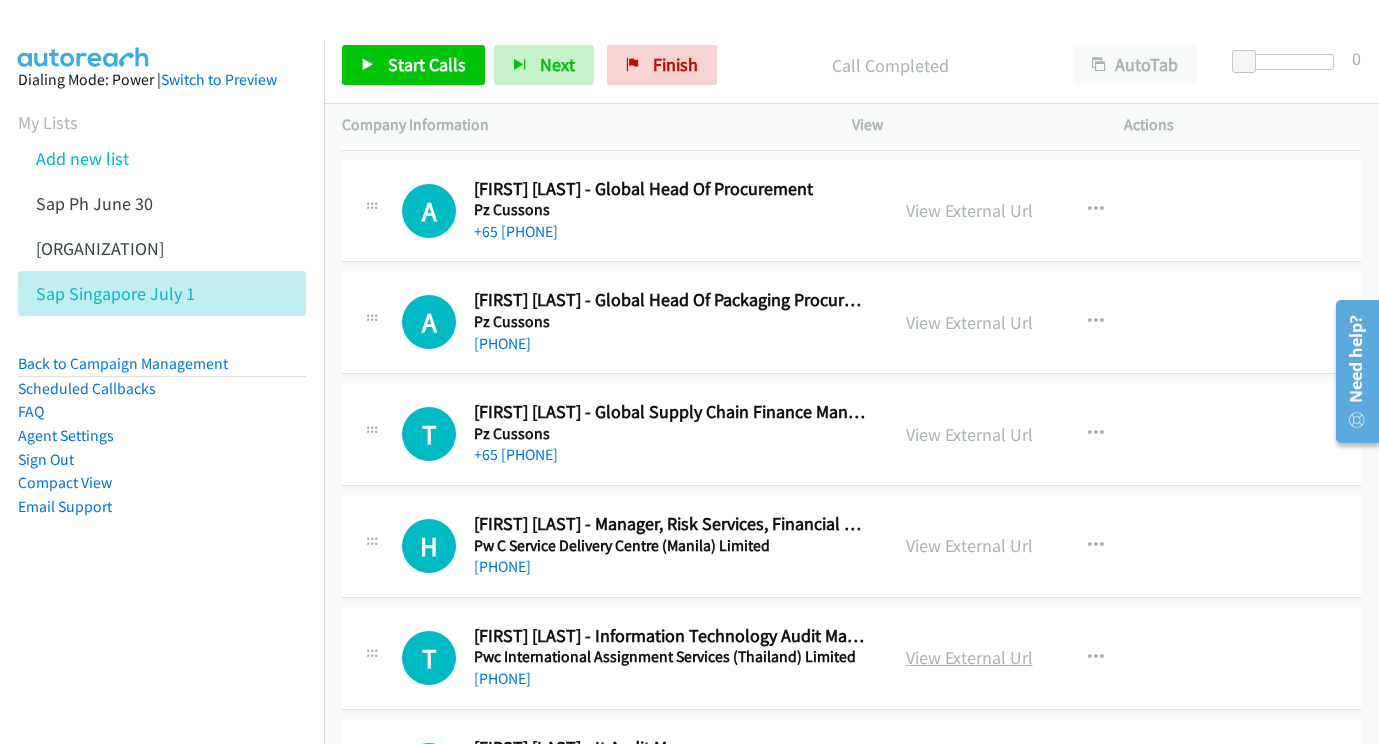 click on "View External Url" at bounding box center [969, 657] 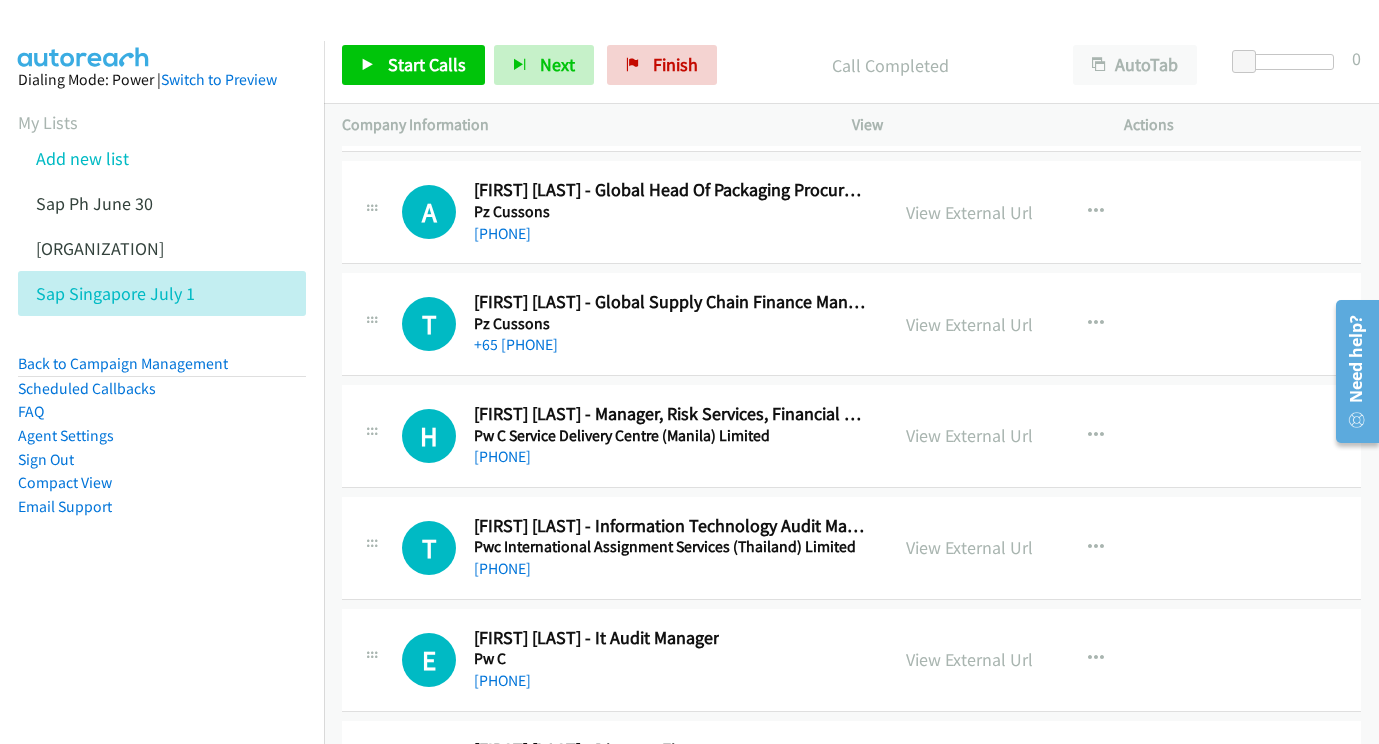 scroll, scrollTop: 26331, scrollLeft: 17, axis: both 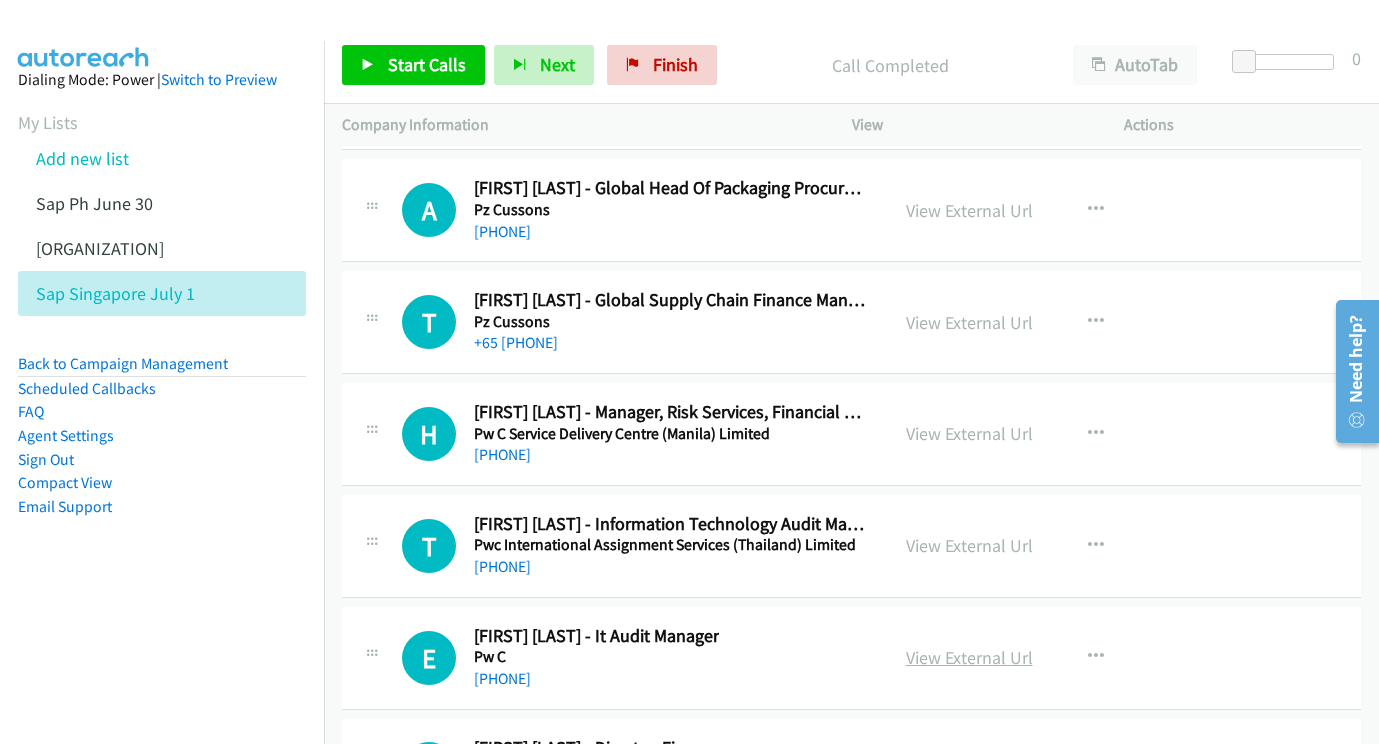 click on "View External Url" at bounding box center [969, 657] 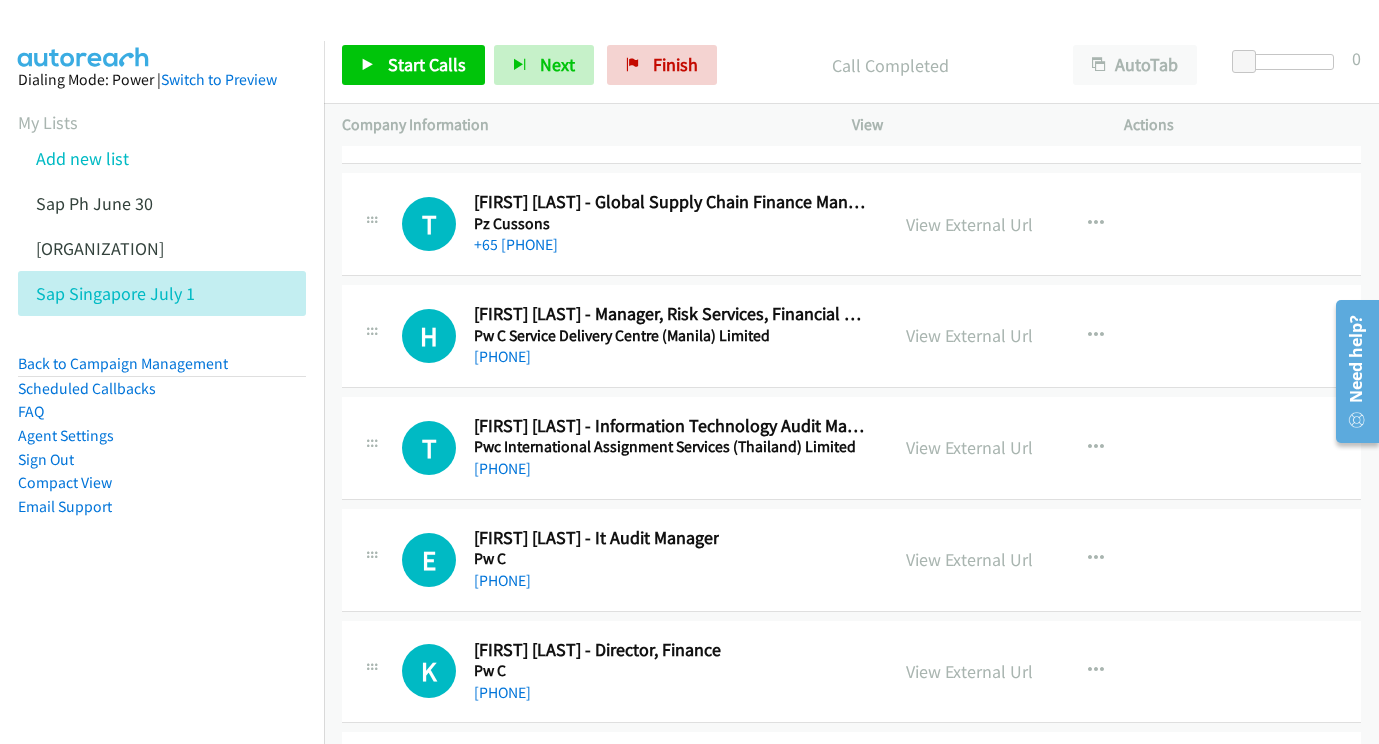 scroll, scrollTop: 26430, scrollLeft: 17, axis: both 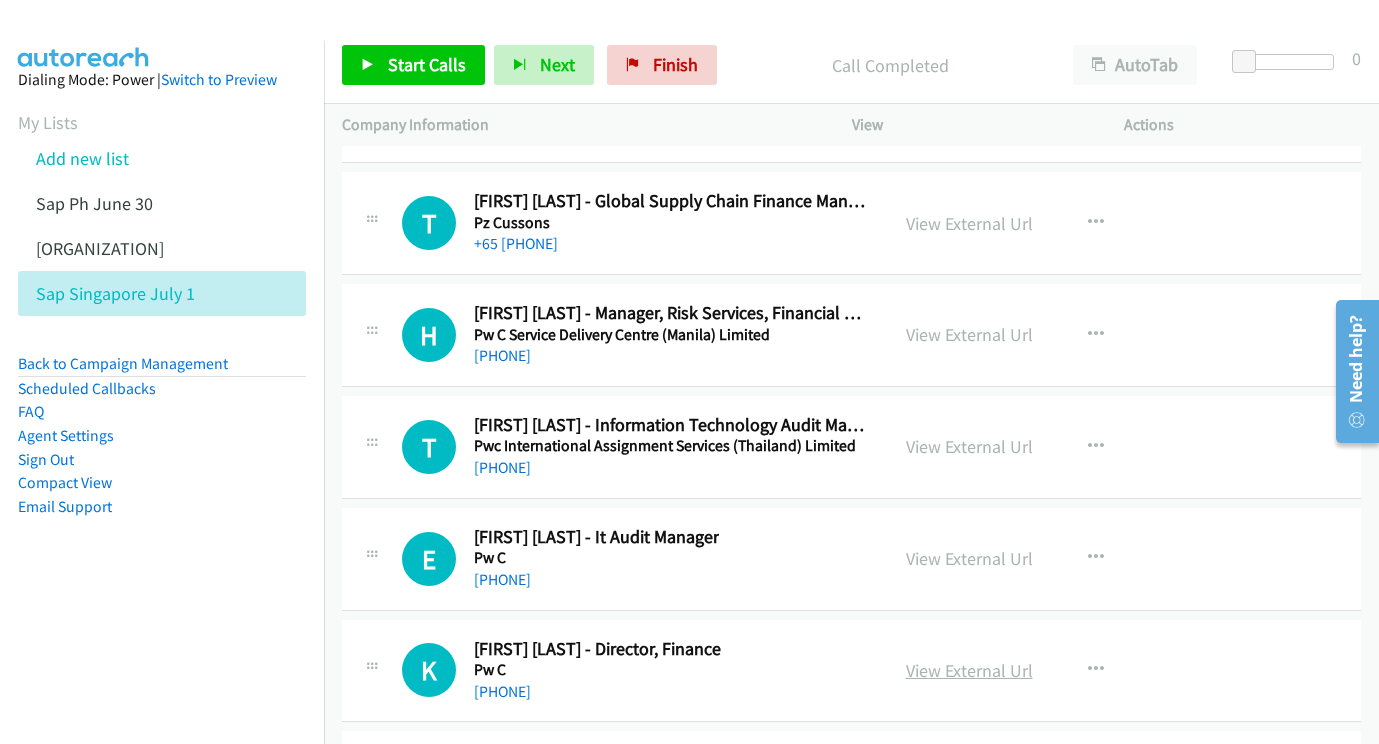 click on "View External Url" at bounding box center [969, 670] 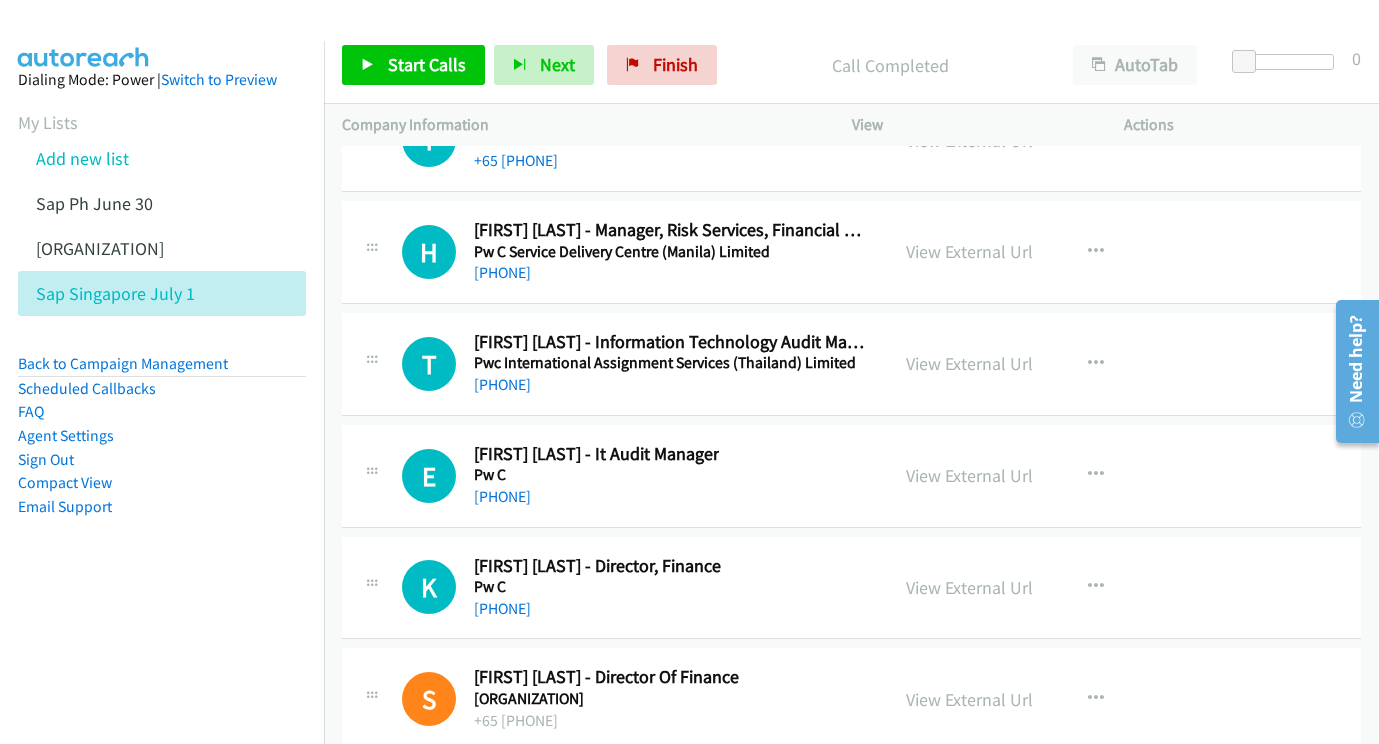 scroll, scrollTop: 26514, scrollLeft: 17, axis: both 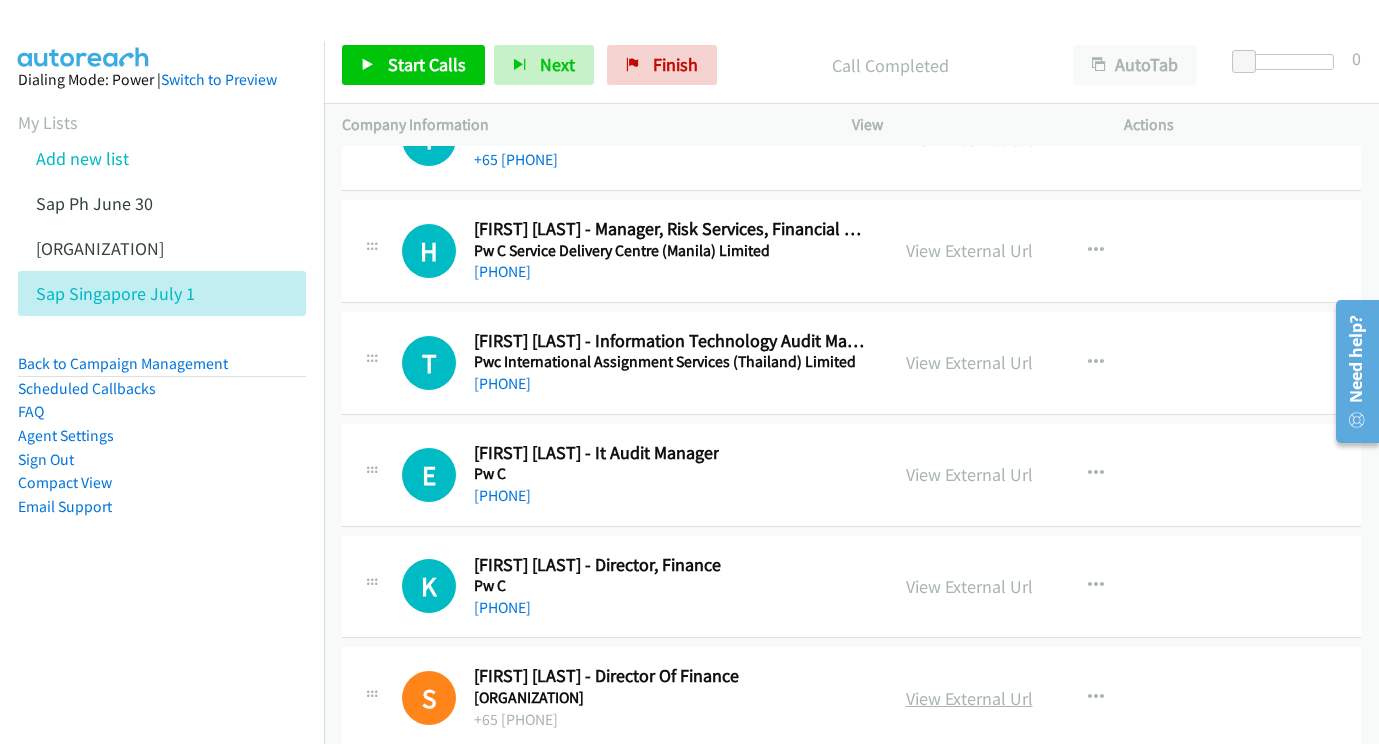 click on "View External Url" at bounding box center [969, 698] 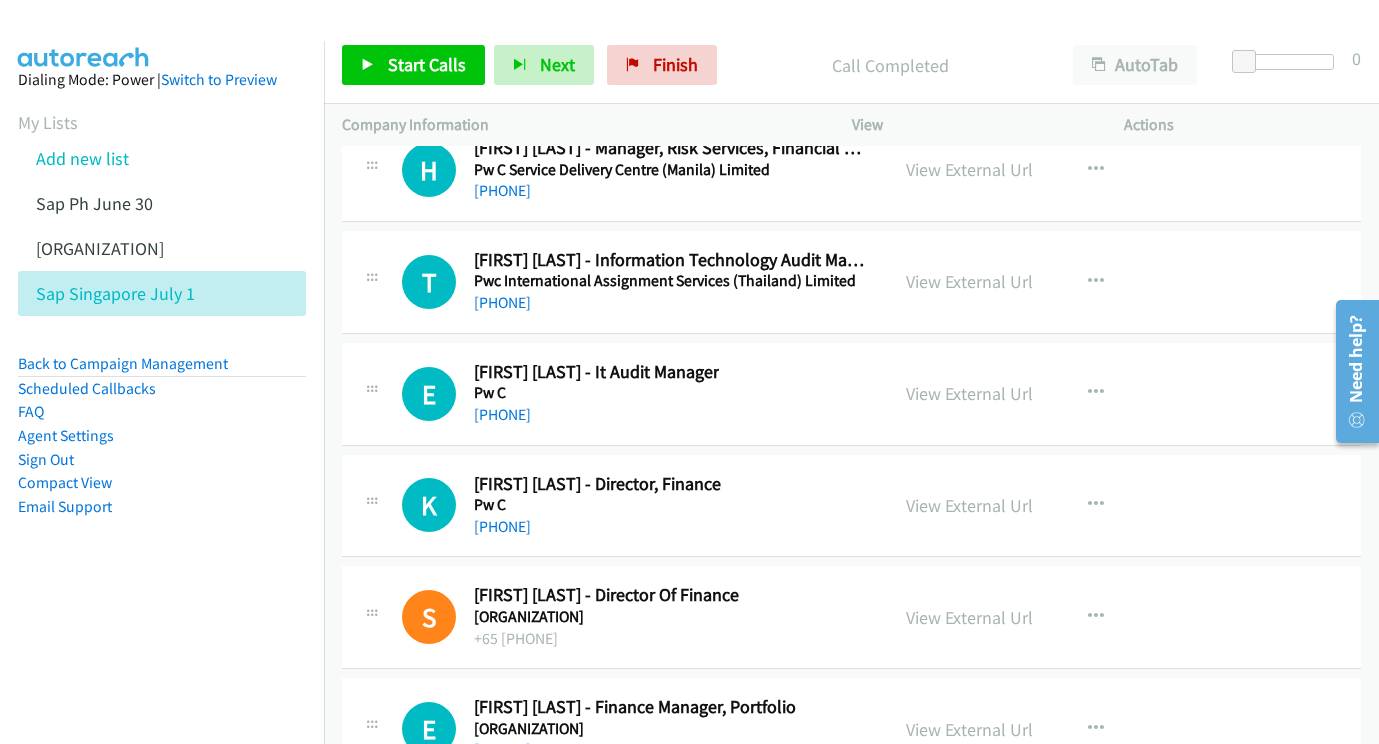 scroll, scrollTop: 26614, scrollLeft: 17, axis: both 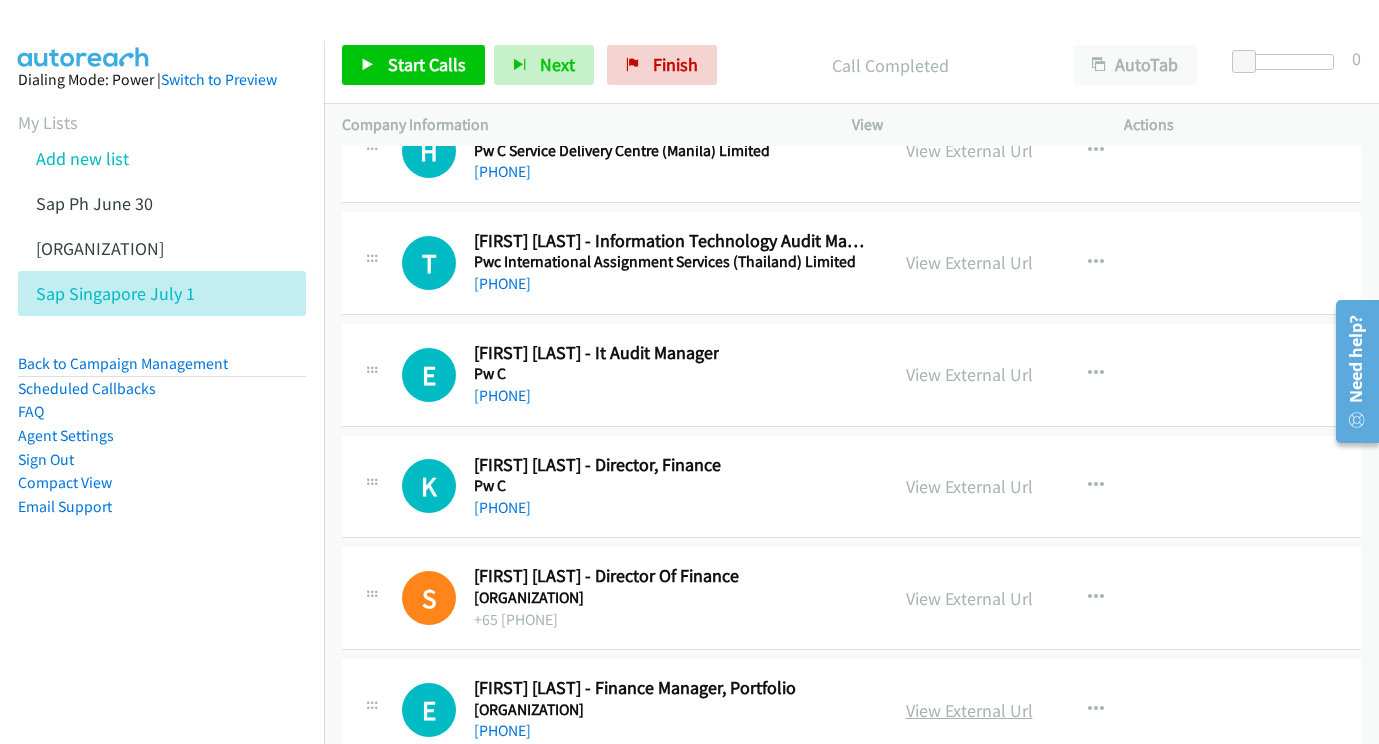 click on "View External Url" at bounding box center [969, 710] 